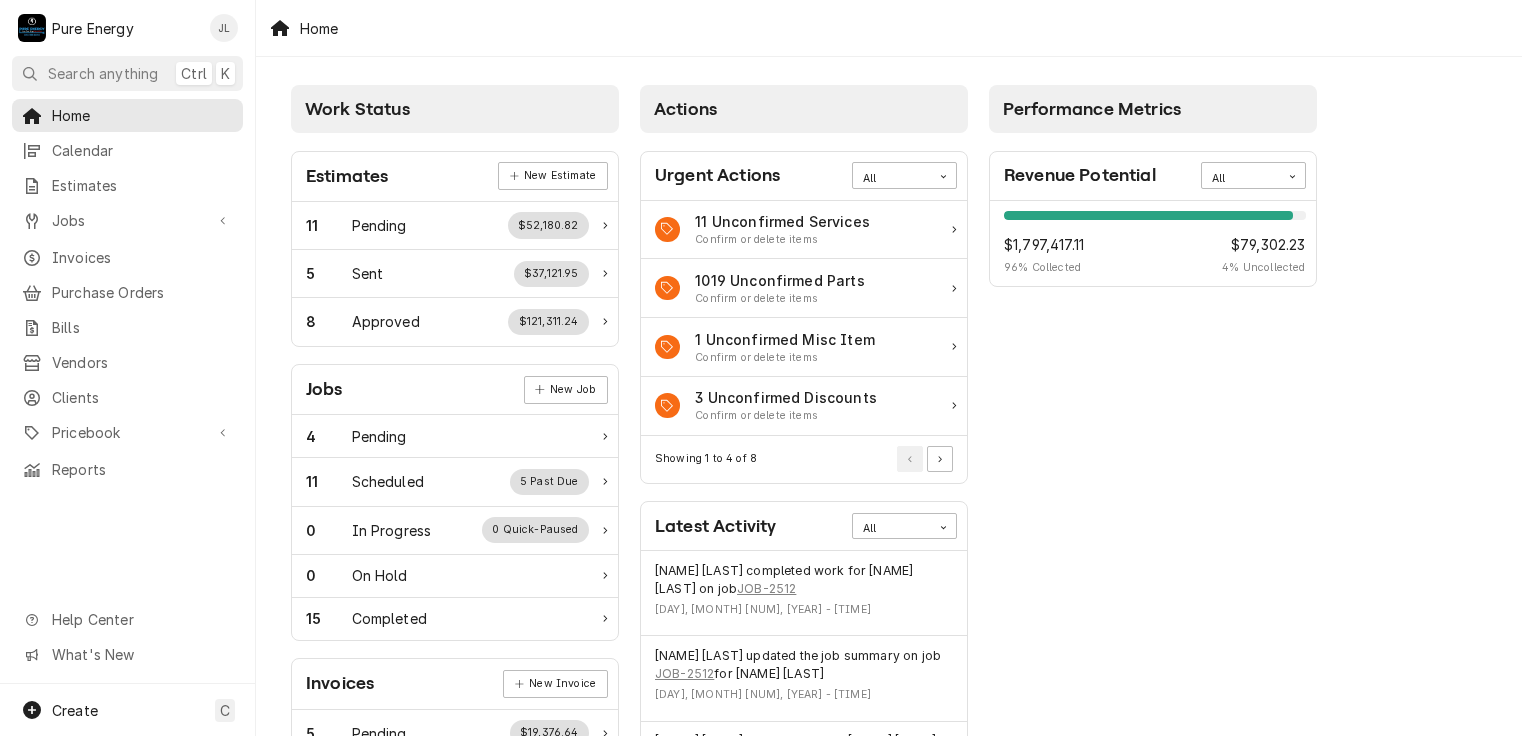 scroll, scrollTop: 0, scrollLeft: 0, axis: both 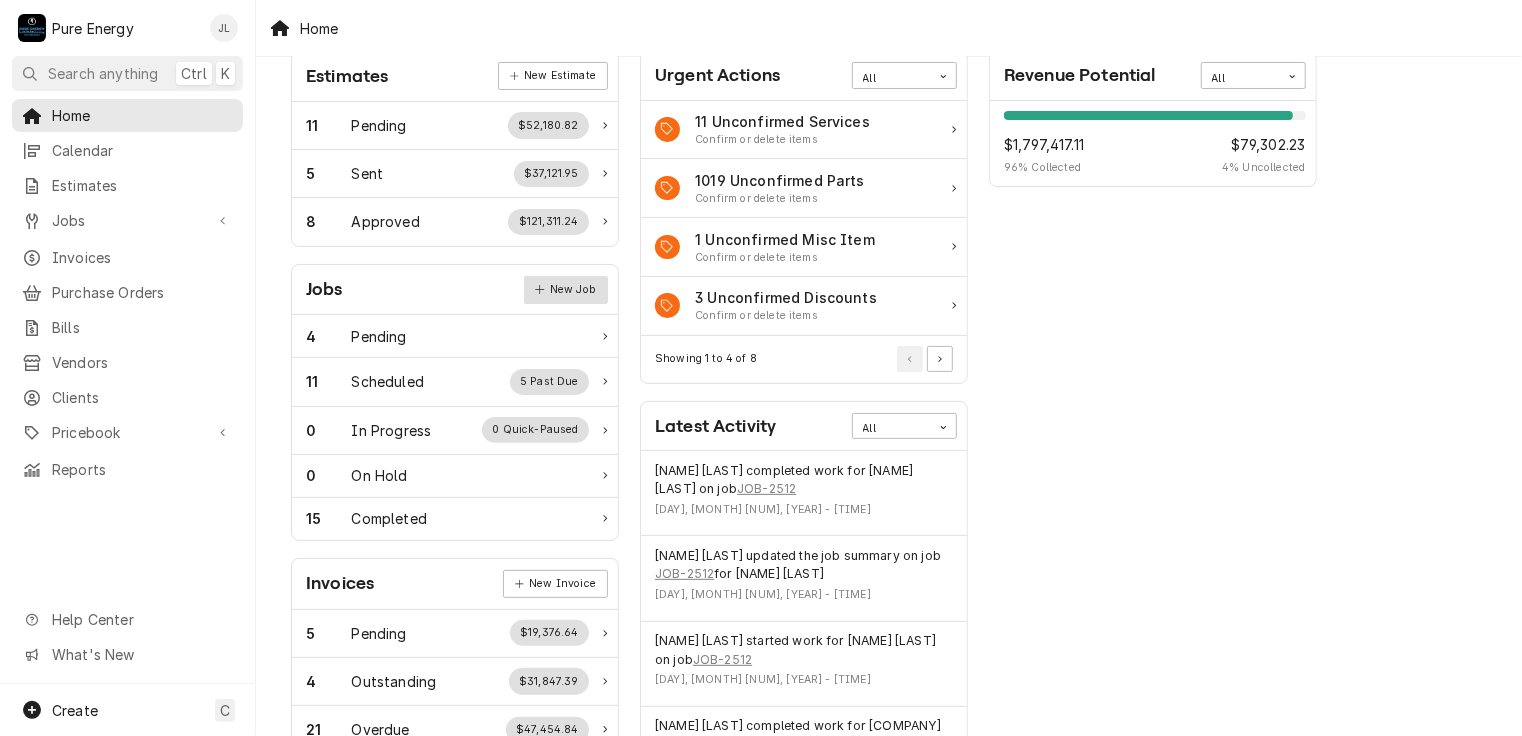 click on "New Job" at bounding box center (566, 290) 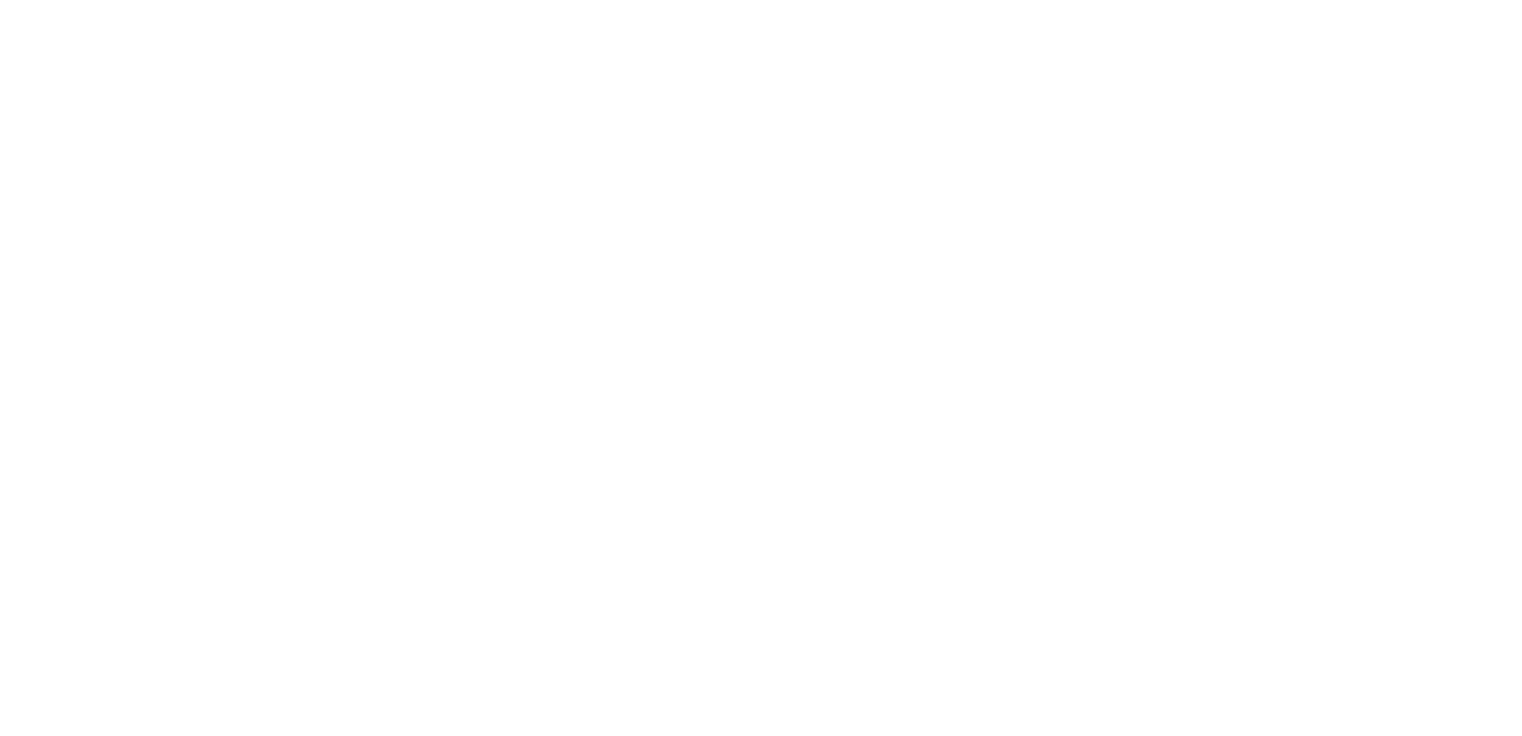 scroll, scrollTop: 0, scrollLeft: 0, axis: both 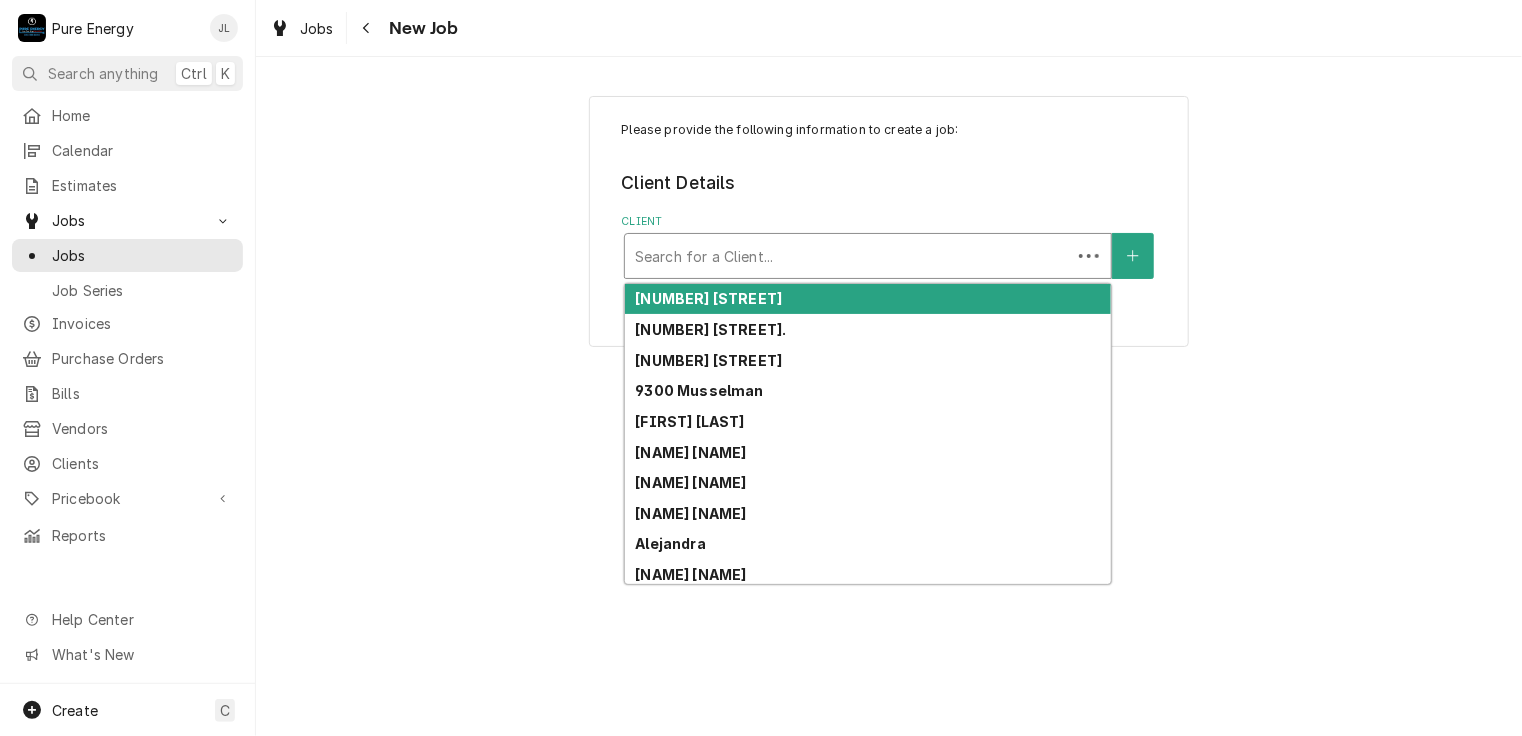 click at bounding box center [848, 256] 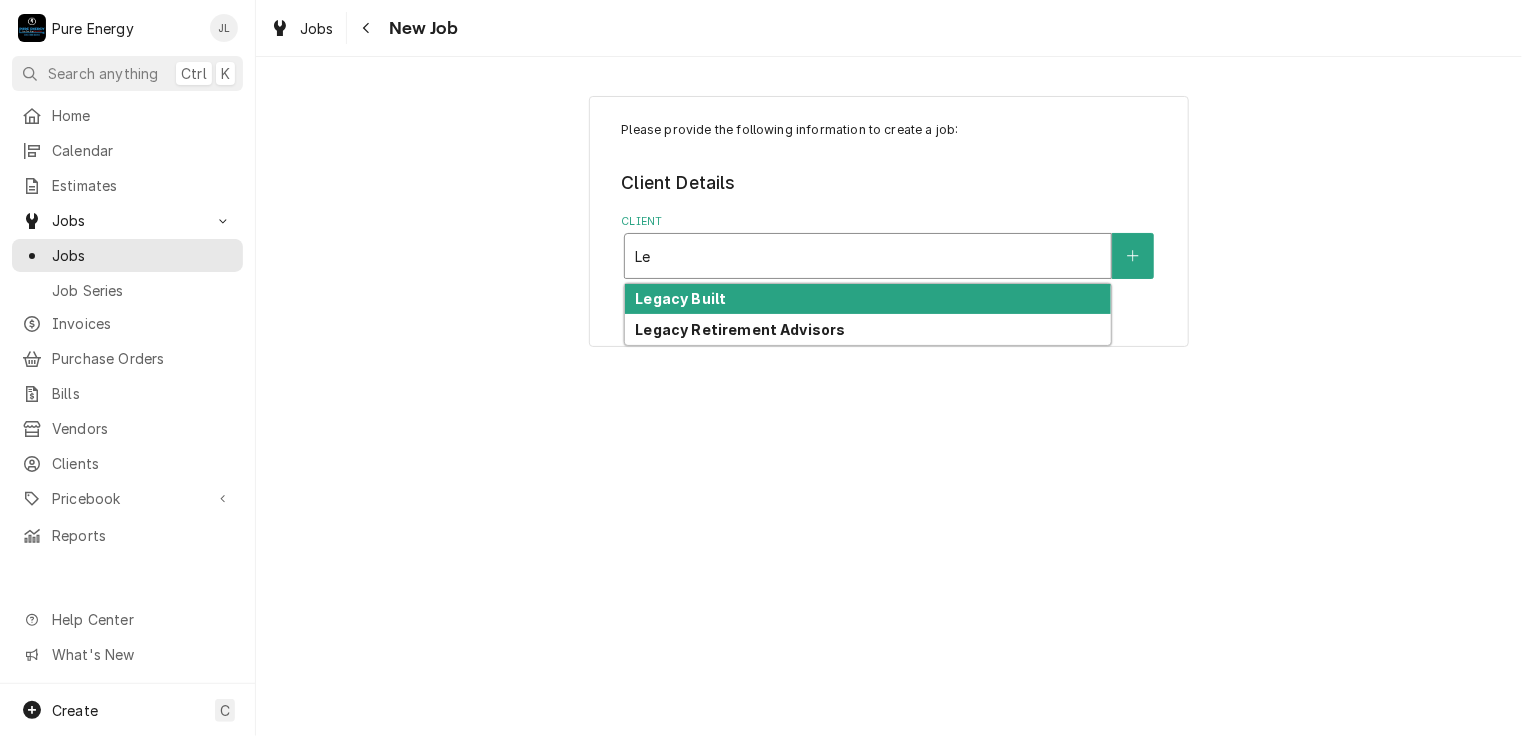 type on "L" 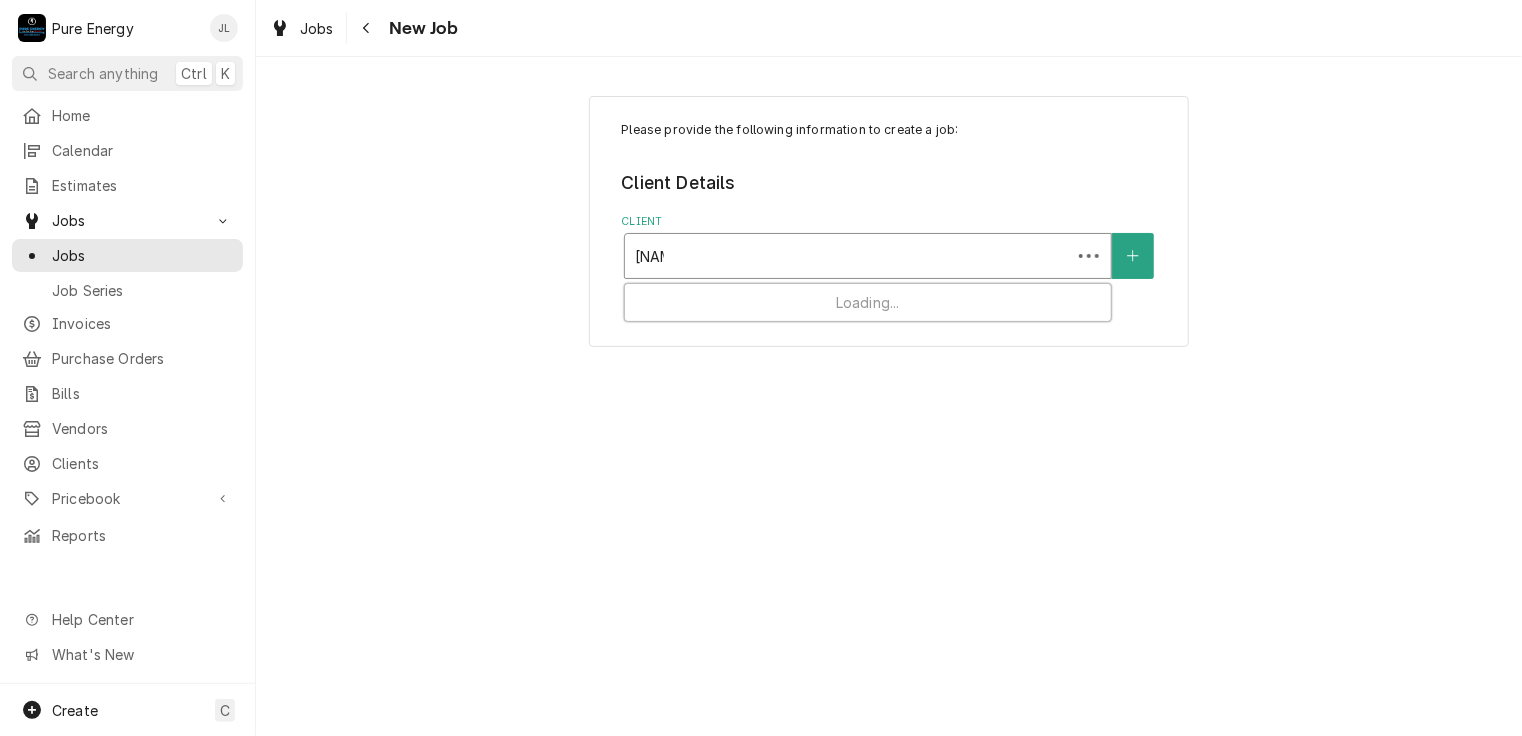 type on "Jose" 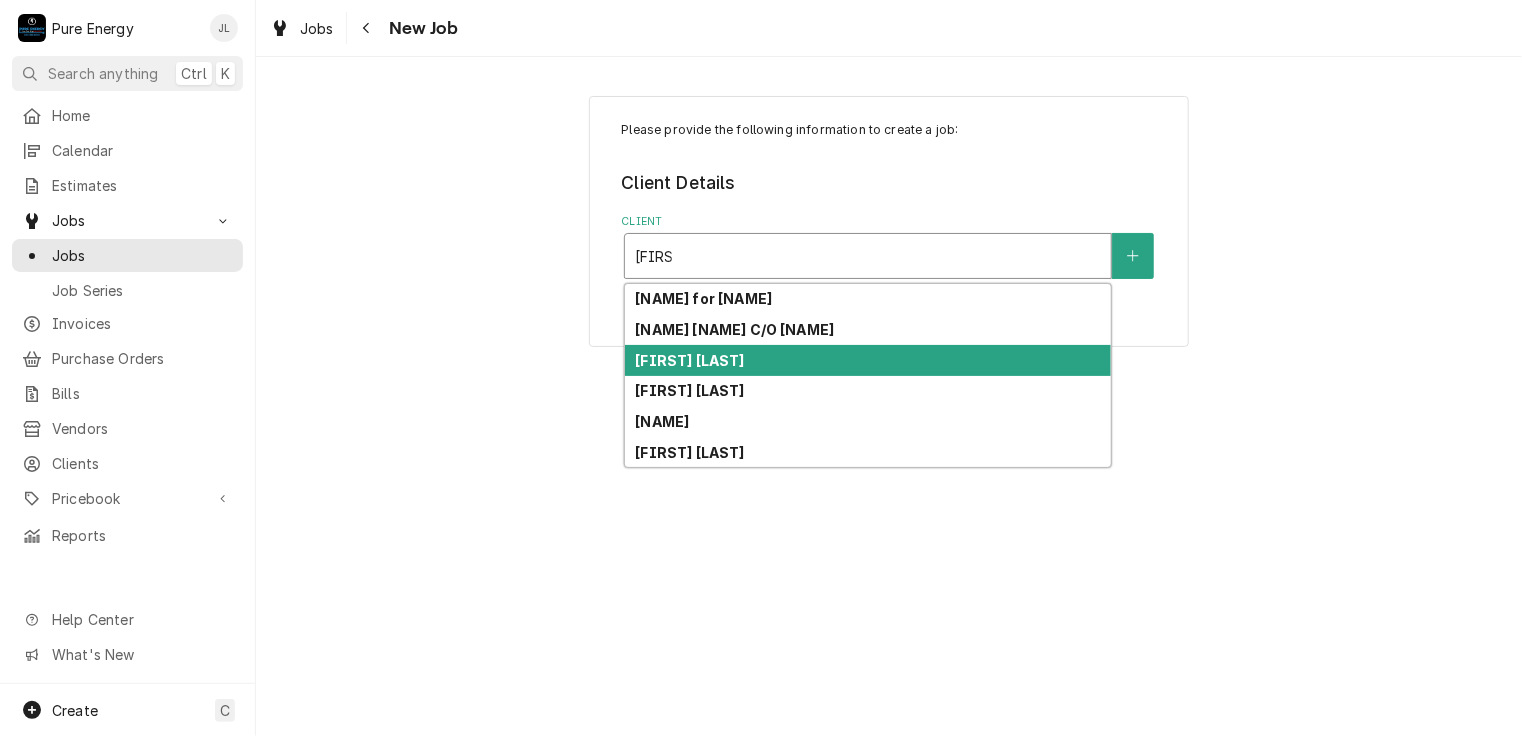 click on "Jose Banderas" at bounding box center (689, 360) 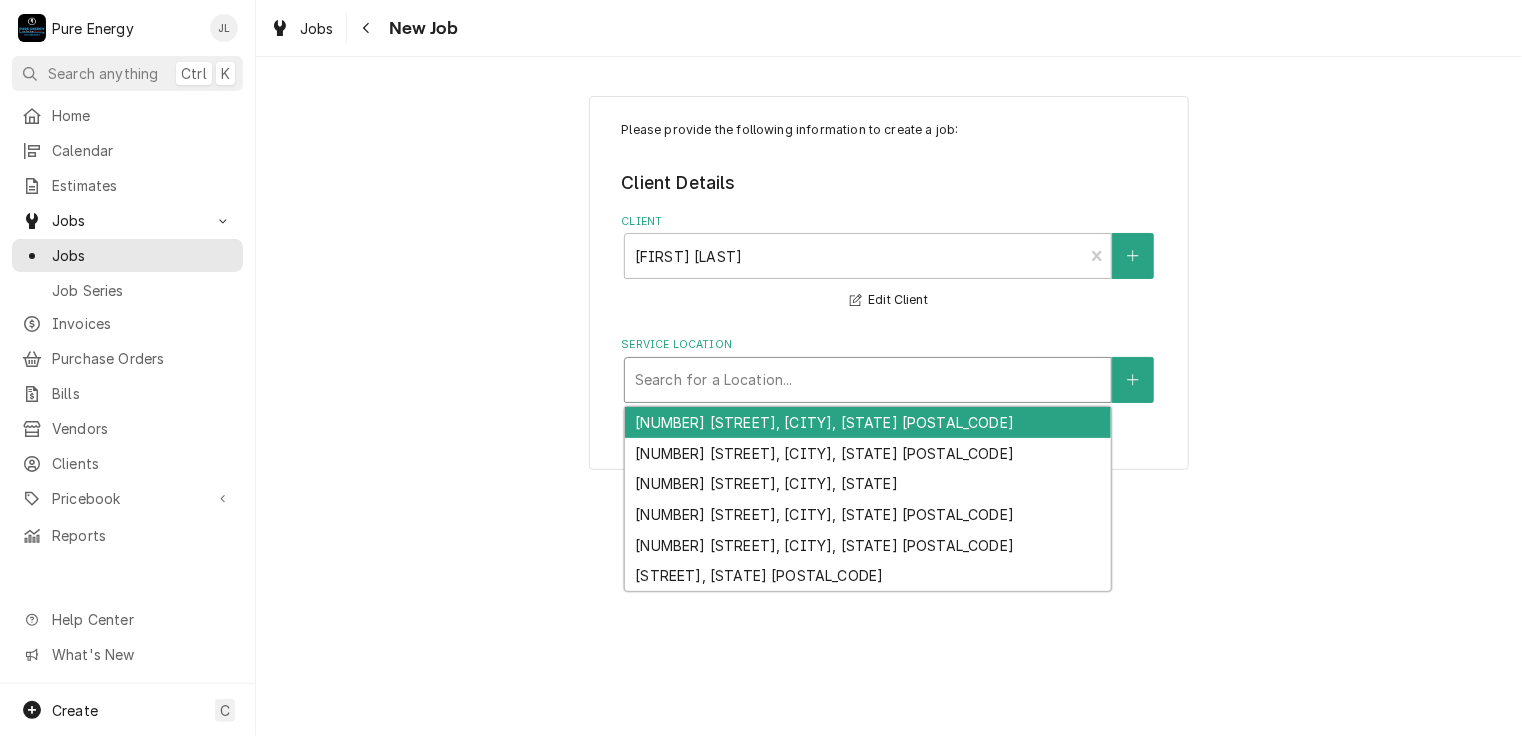 click at bounding box center (868, 380) 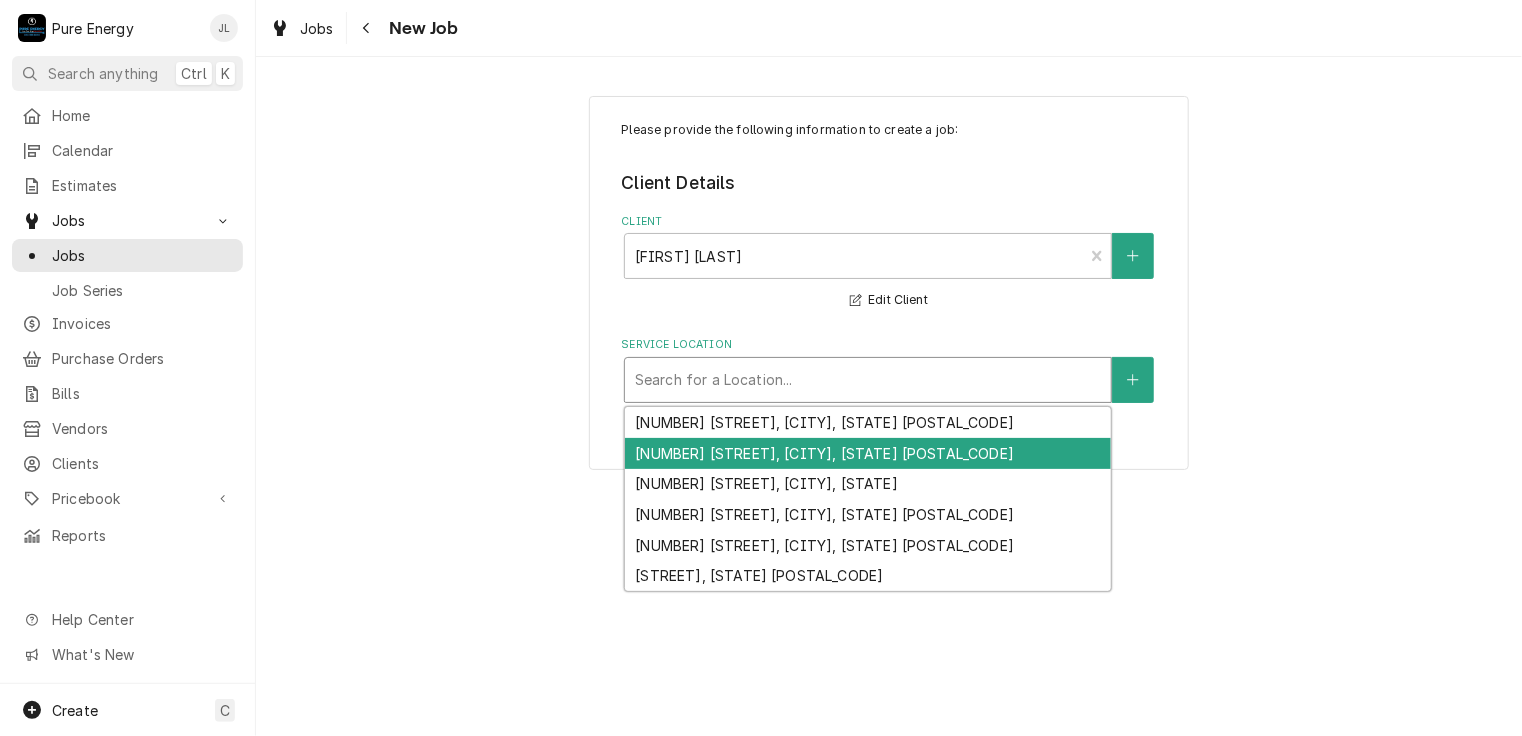 click on "2779 Oak Shores Dr, Bradley, CA 93426" at bounding box center [868, 453] 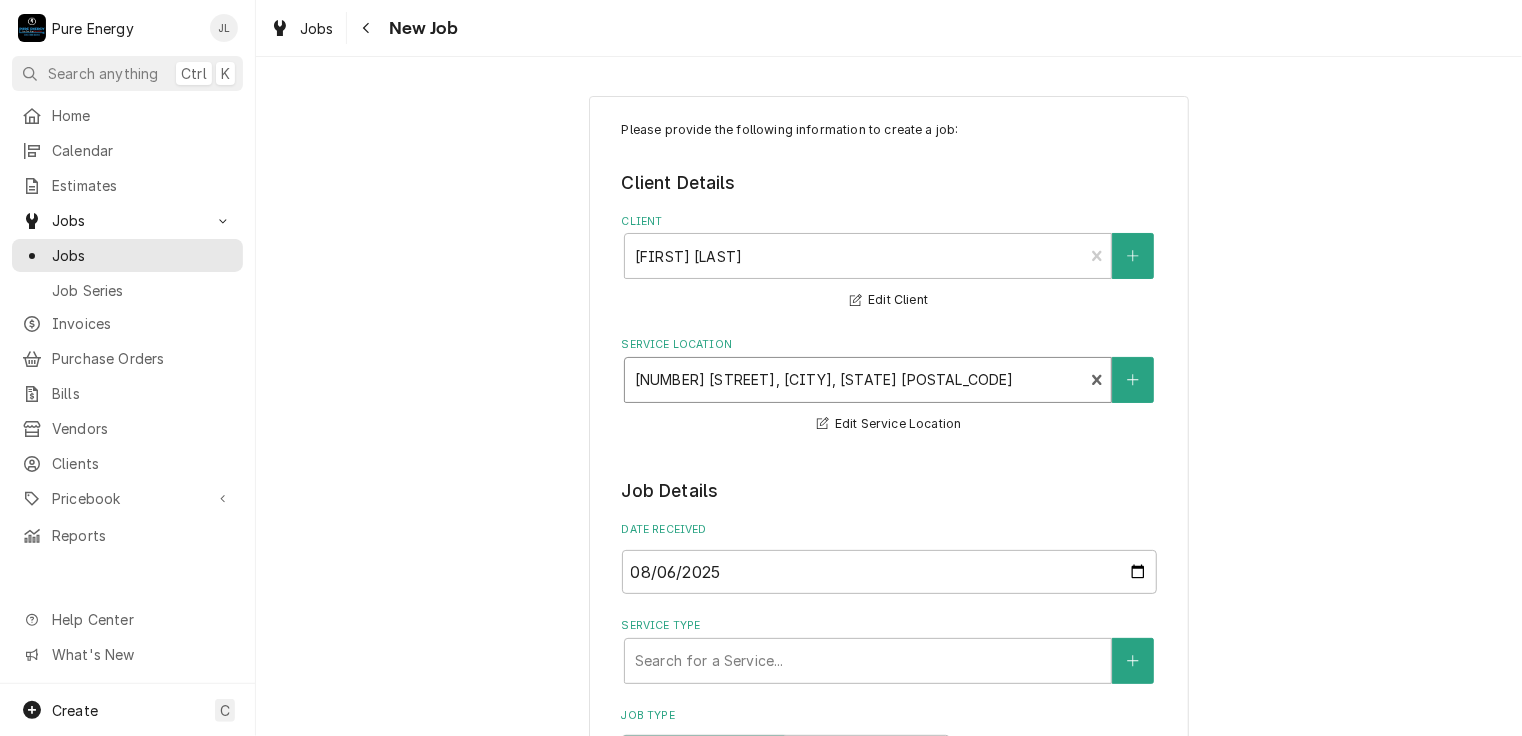 scroll, scrollTop: 200, scrollLeft: 0, axis: vertical 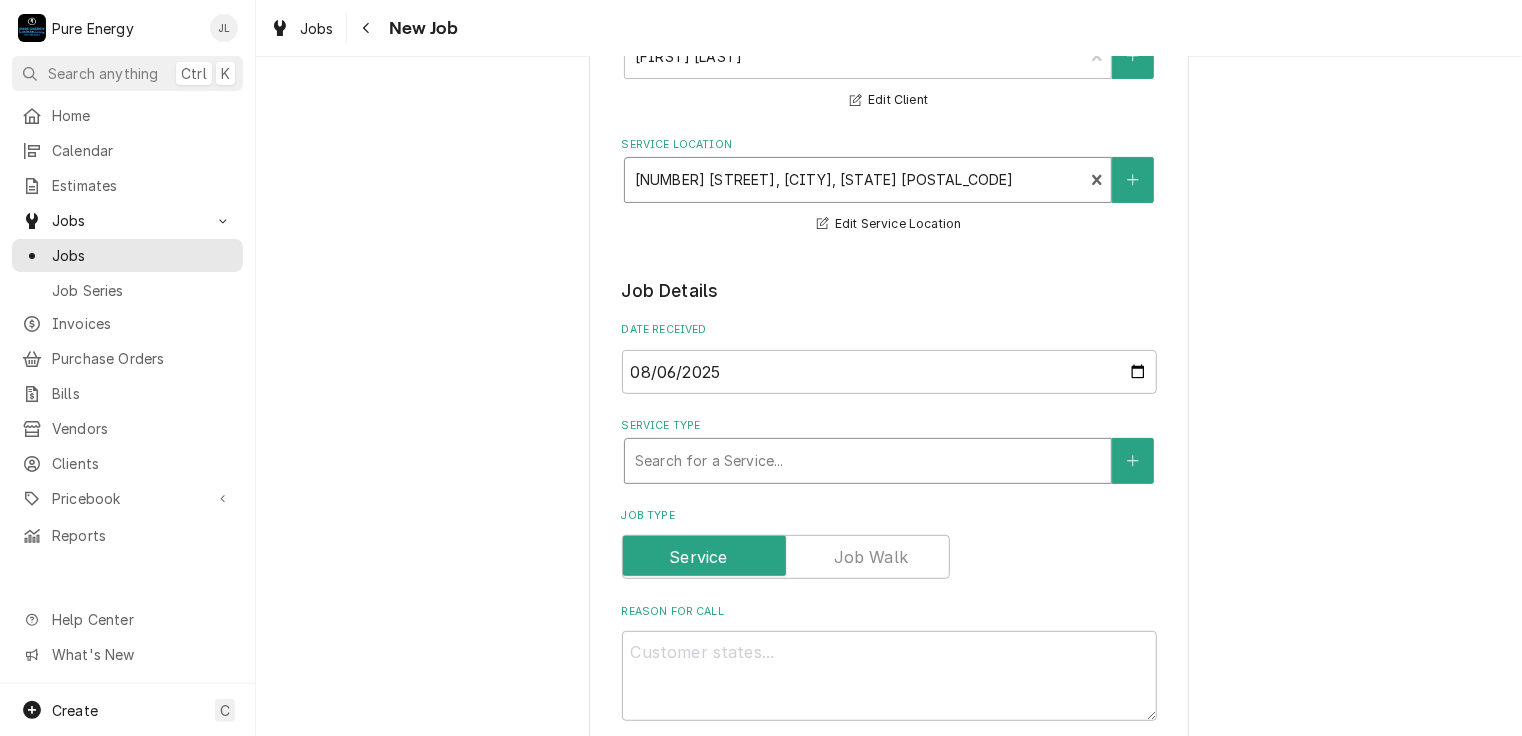 click at bounding box center [868, 461] 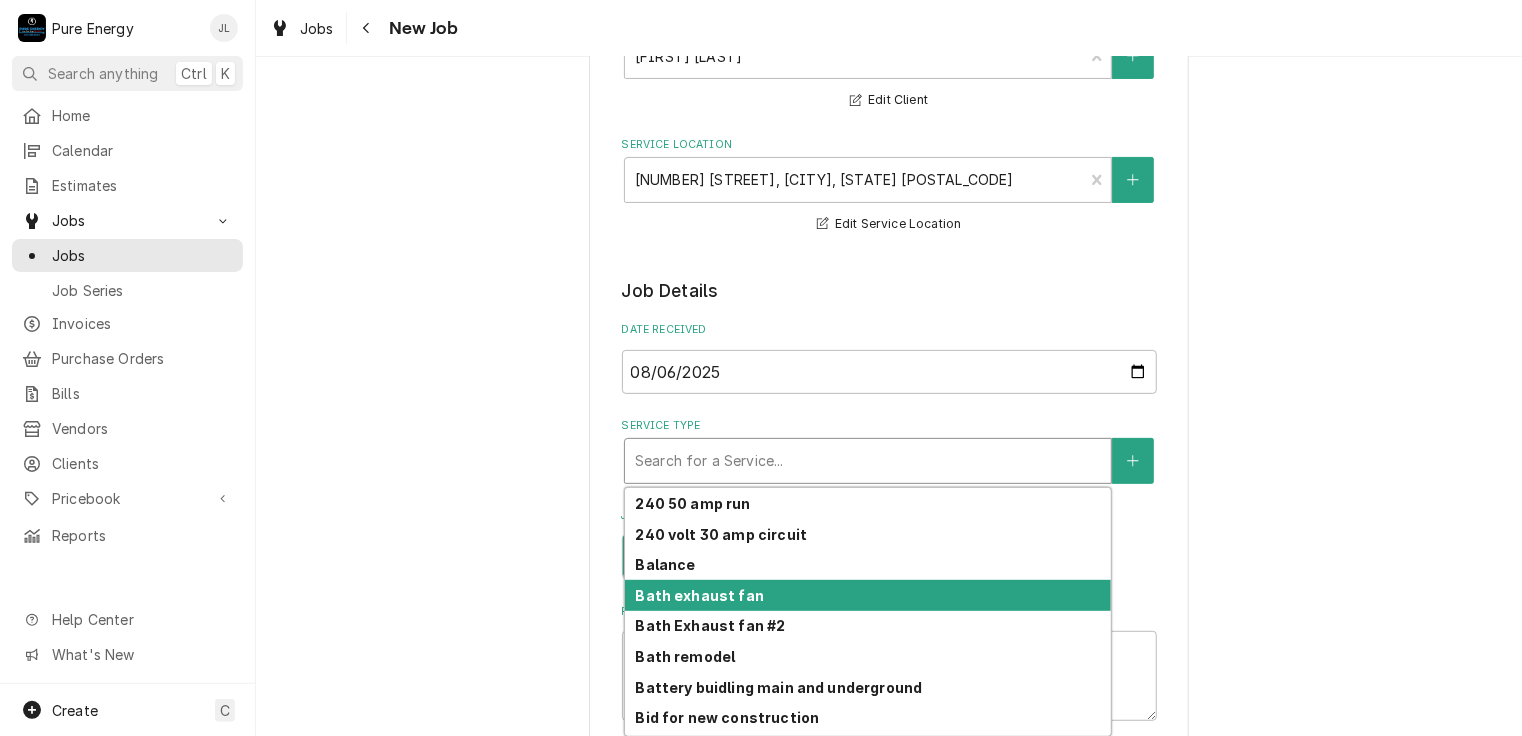 scroll, scrollTop: 300, scrollLeft: 0, axis: vertical 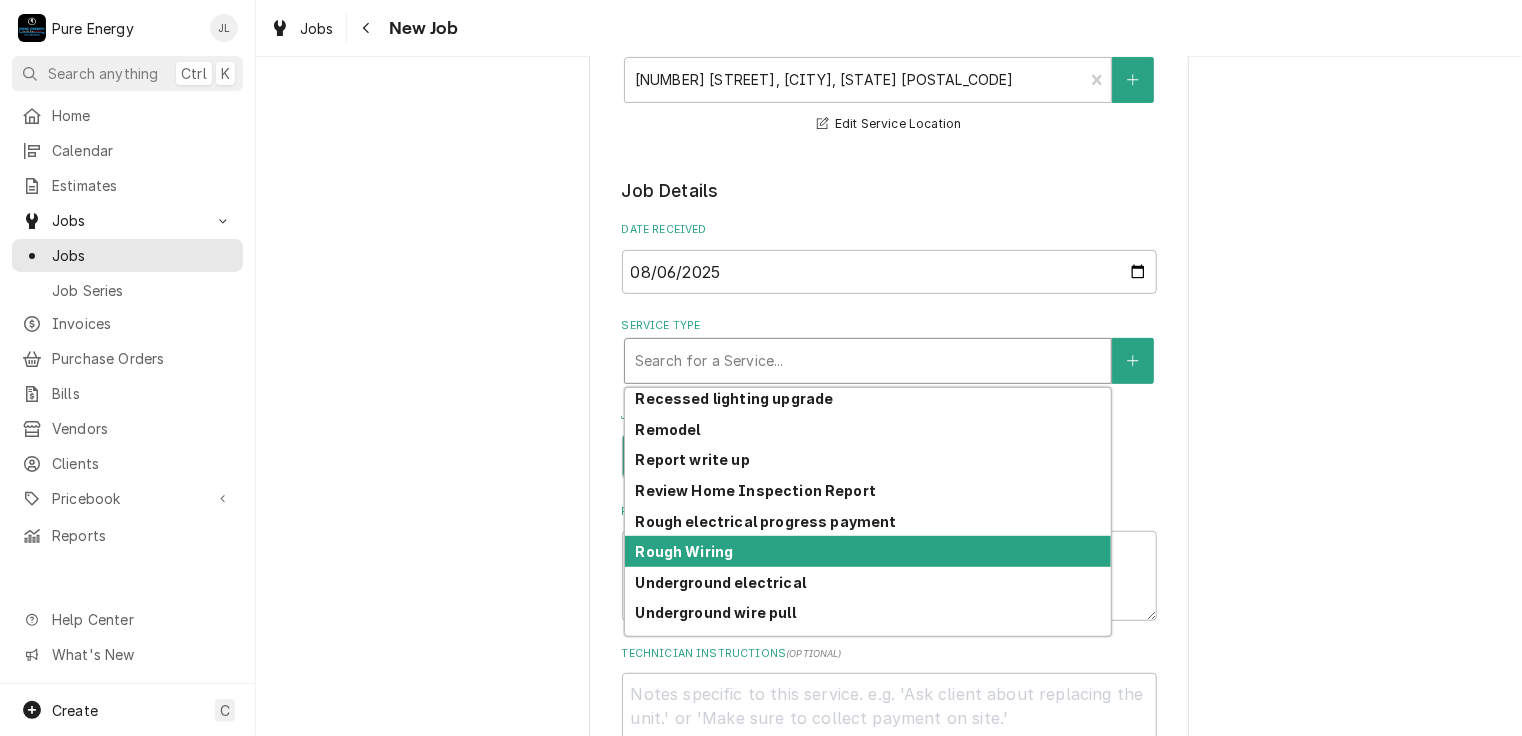 click on "Rough Wiring" at bounding box center (868, 551) 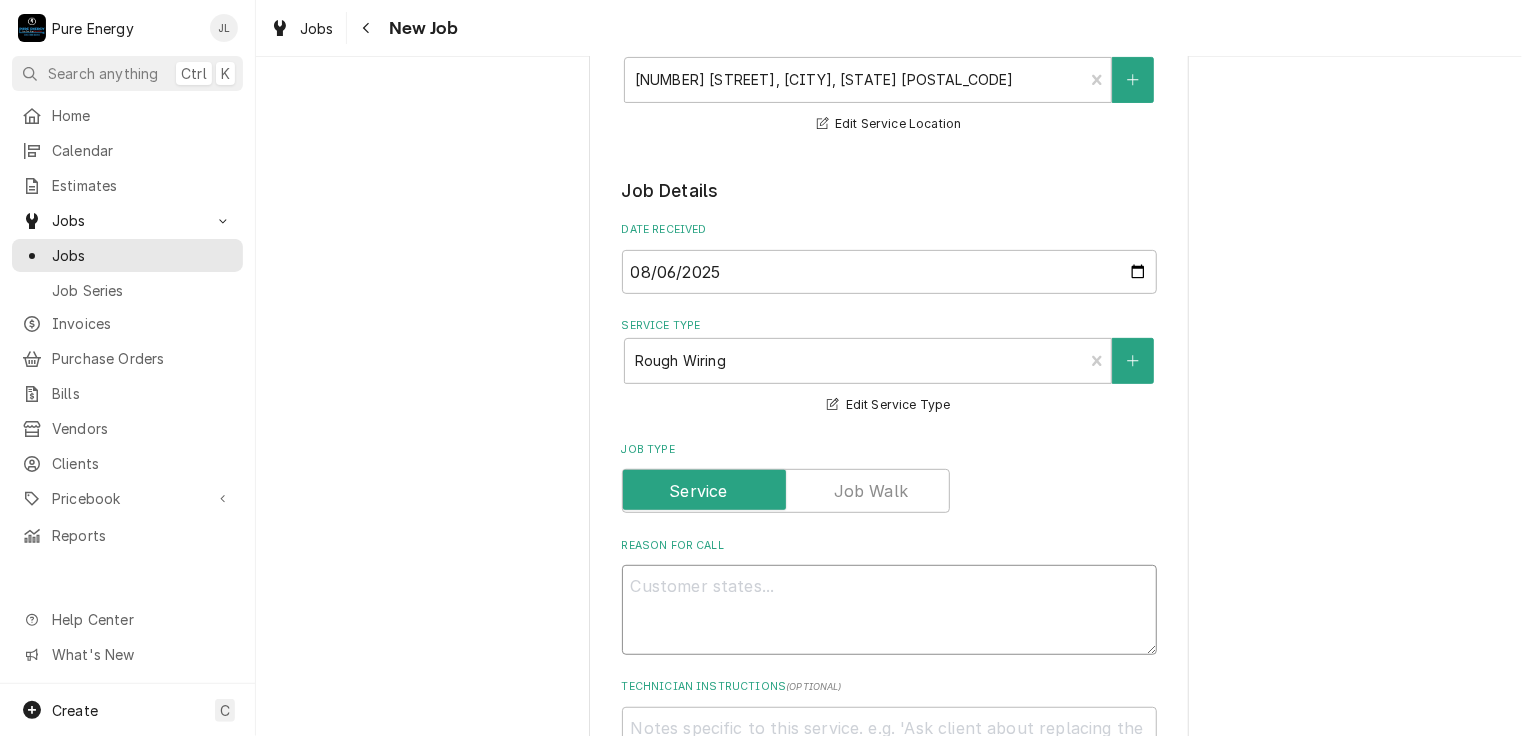 click on "Reason For Call" at bounding box center [889, 610] 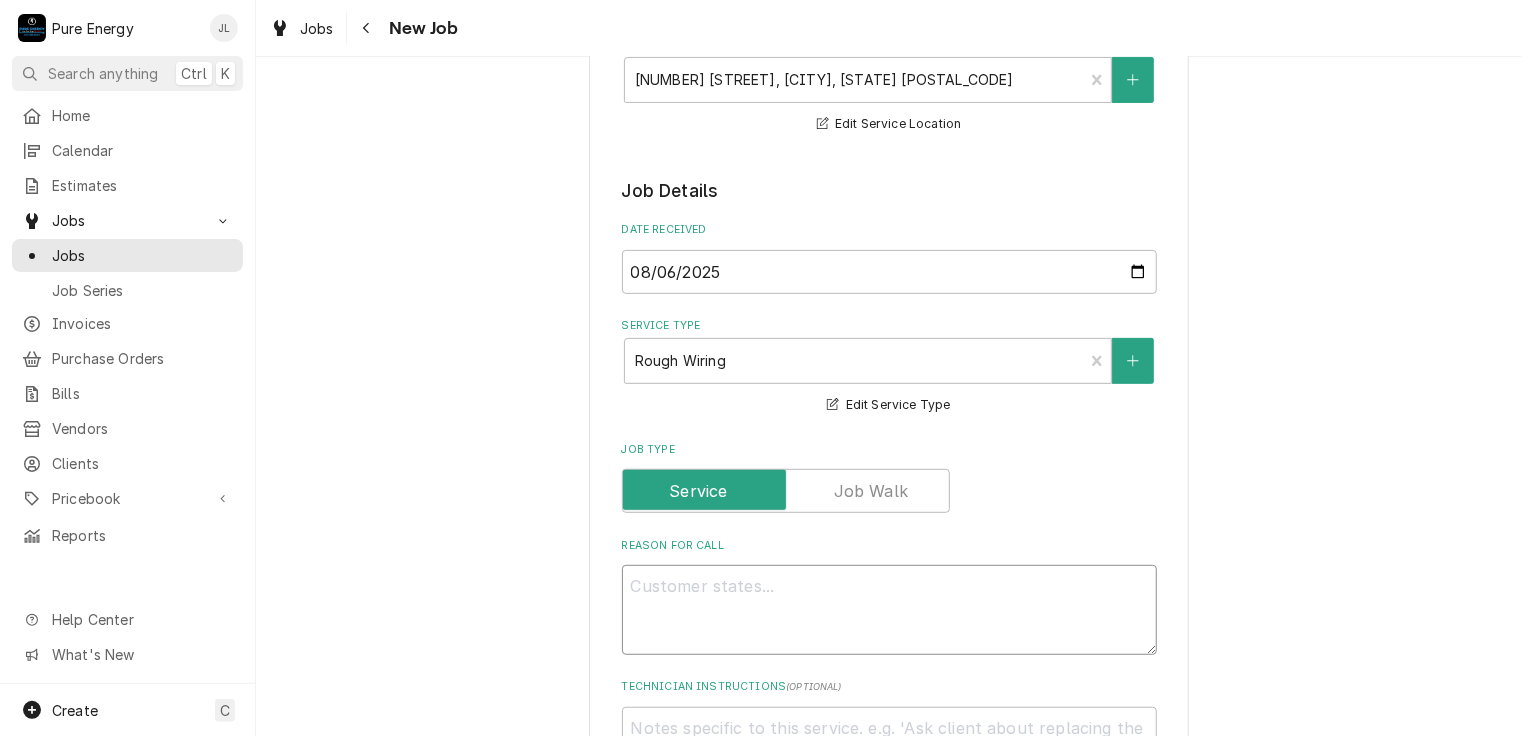 type on "x" 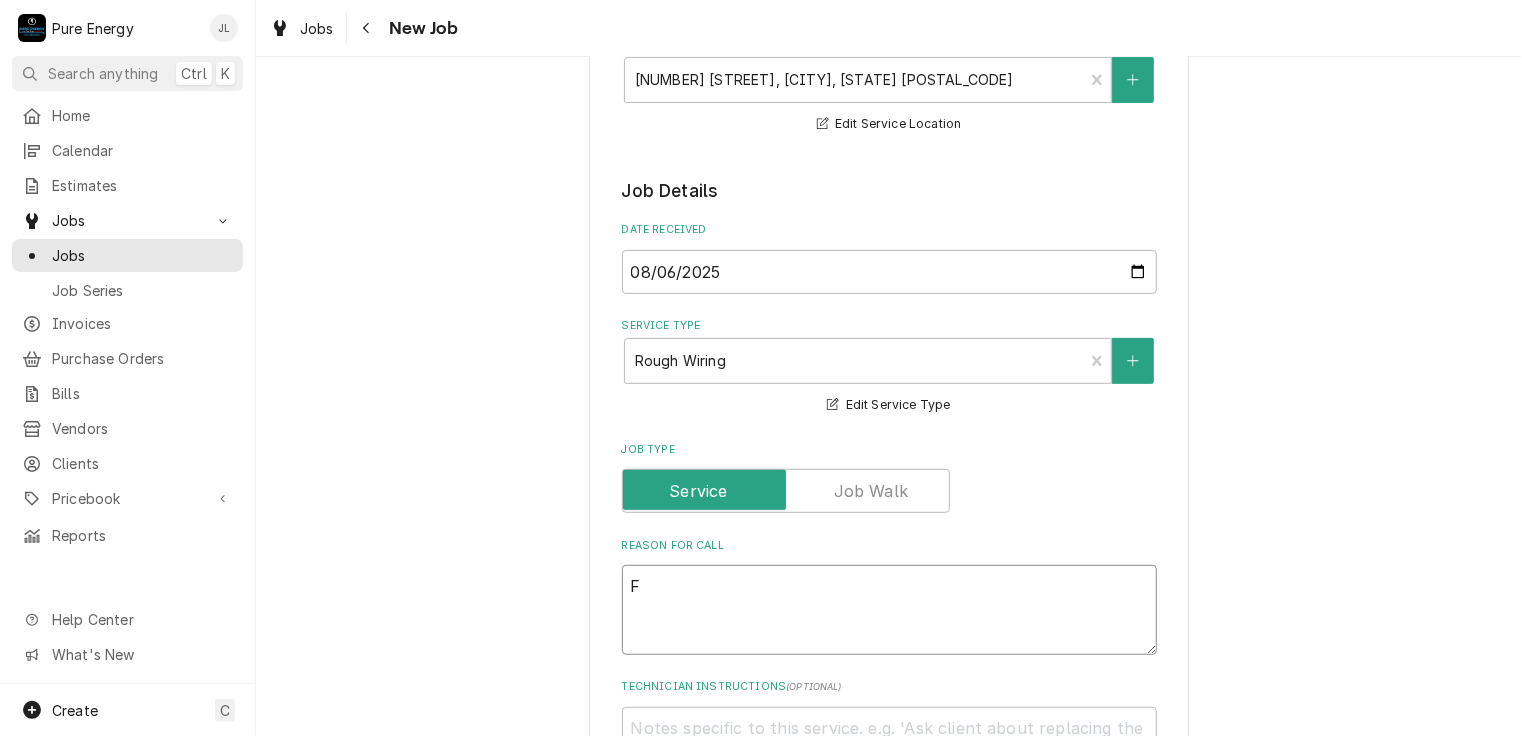 type on "Fo" 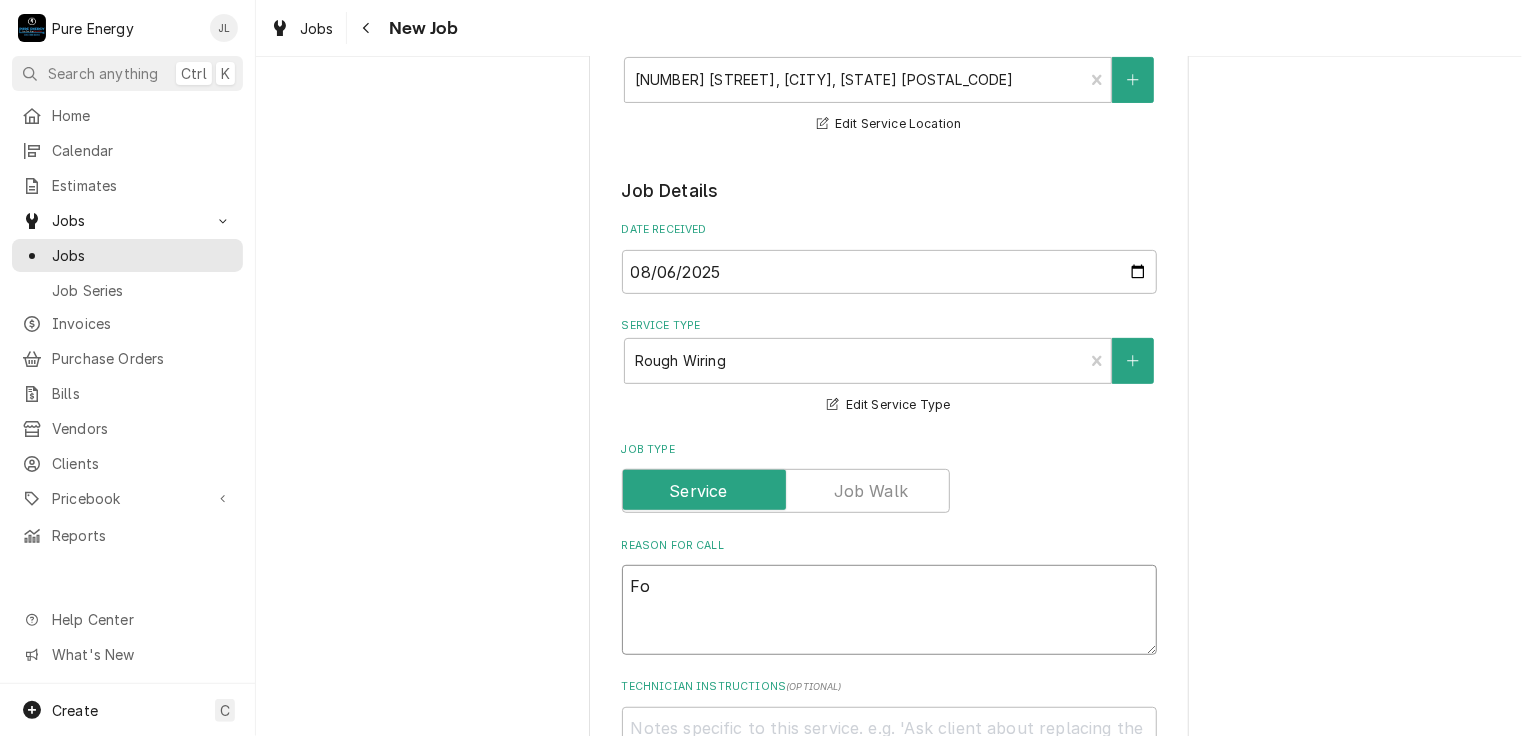 type on "x" 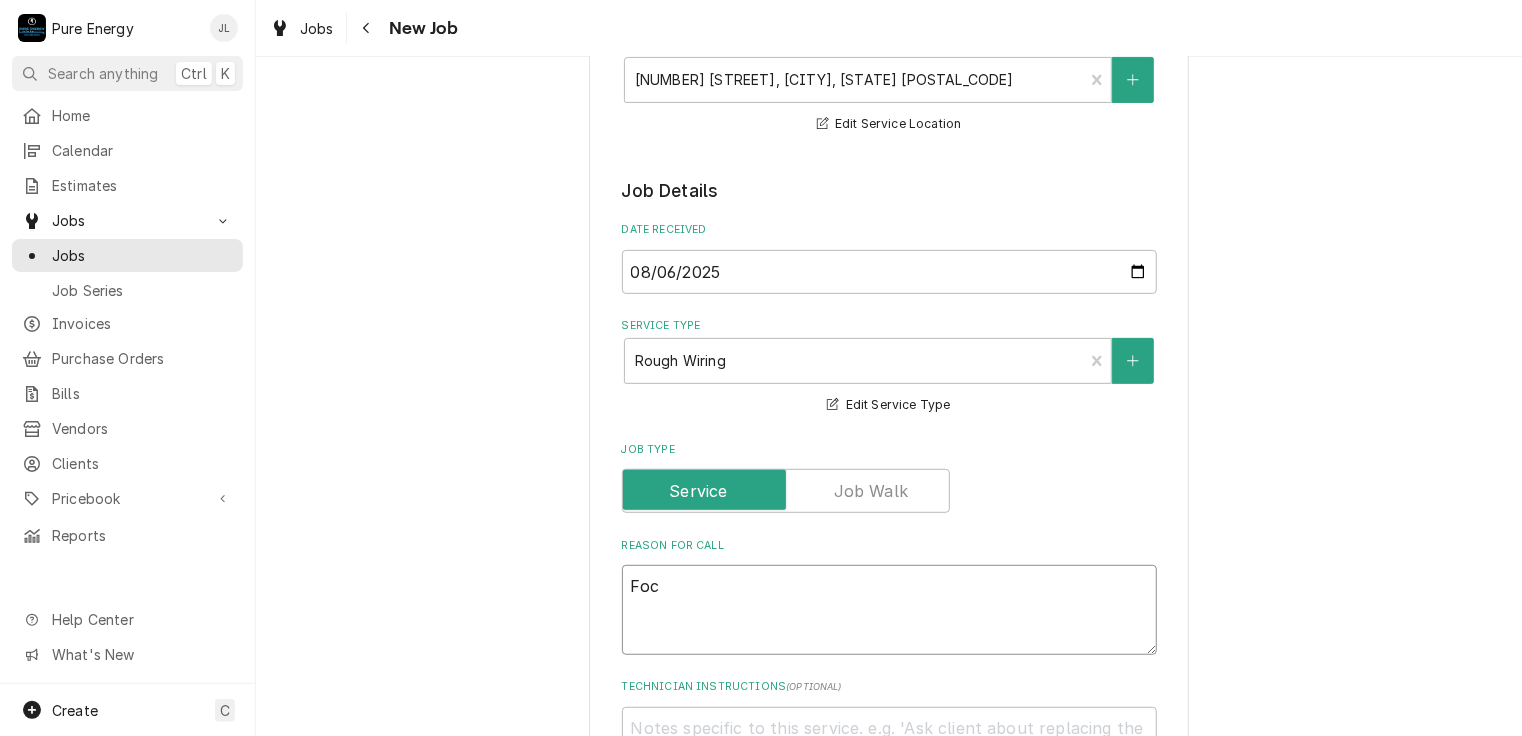 type on "x" 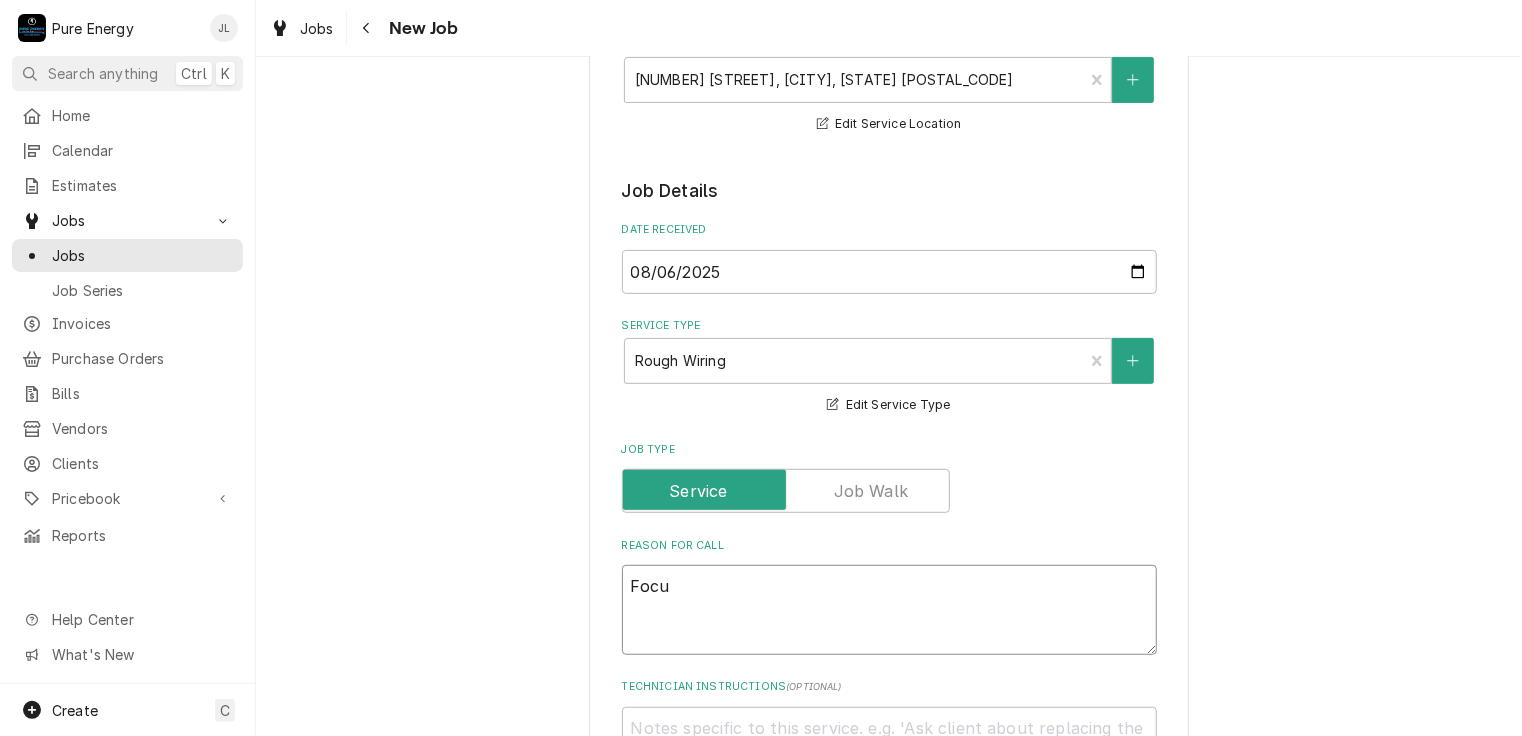 type on "x" 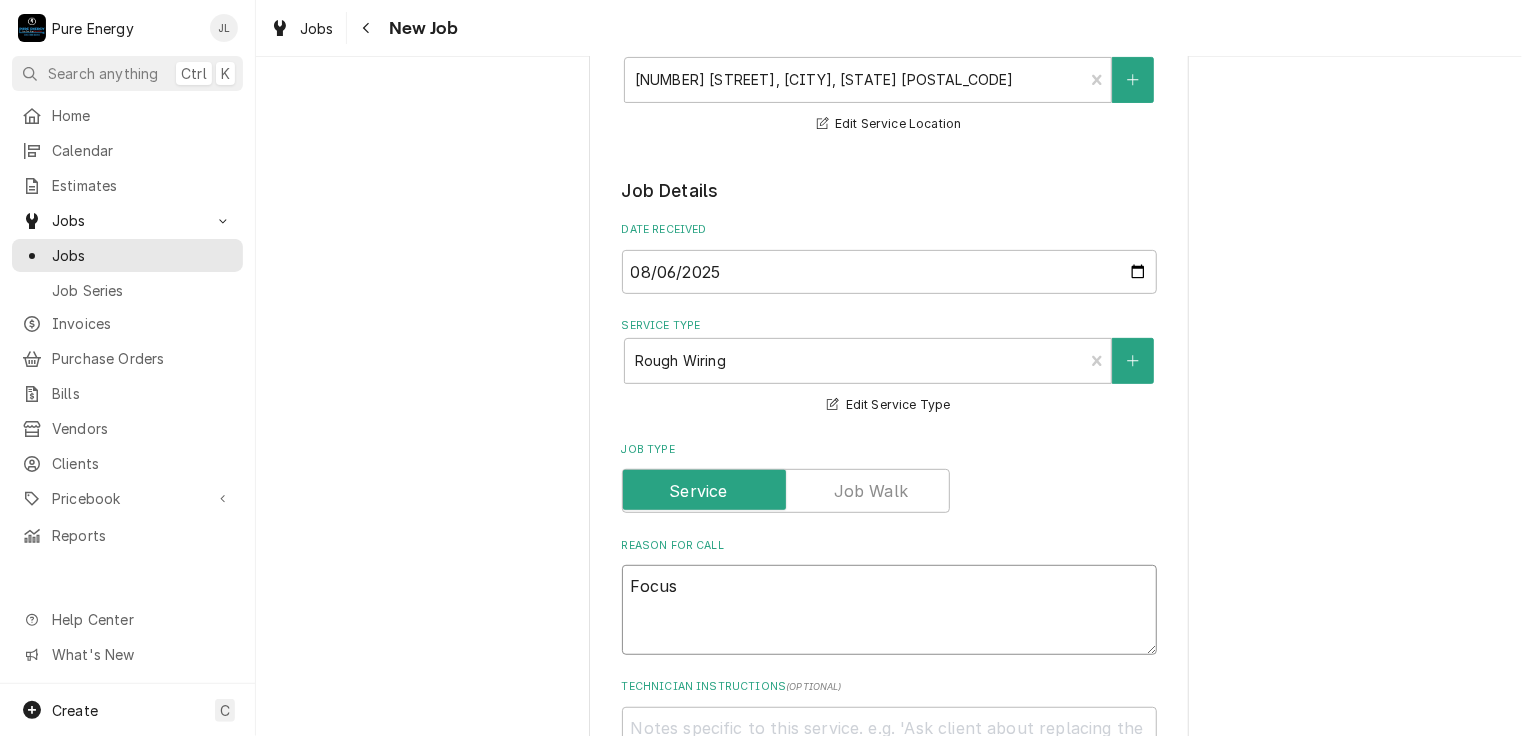type on "x" 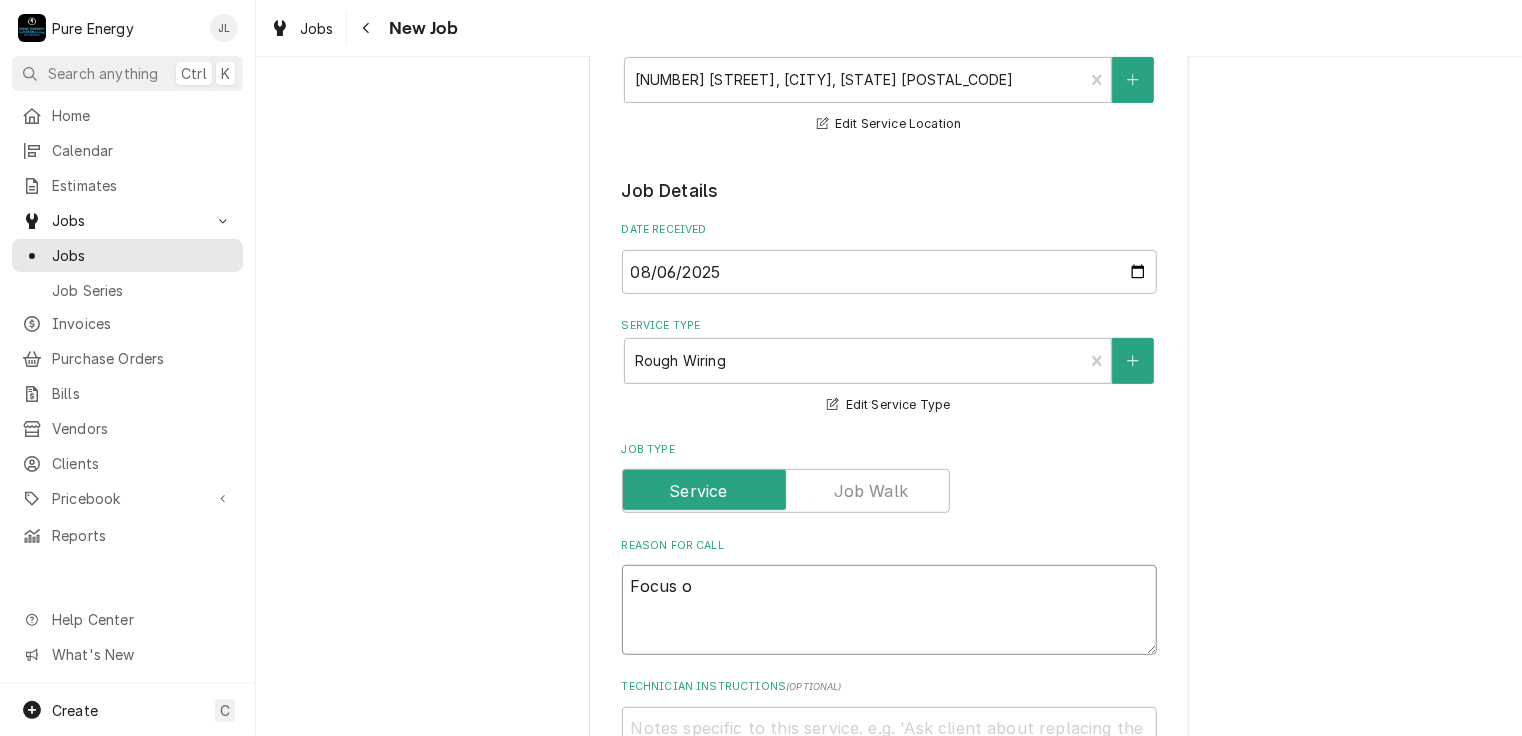 type on "x" 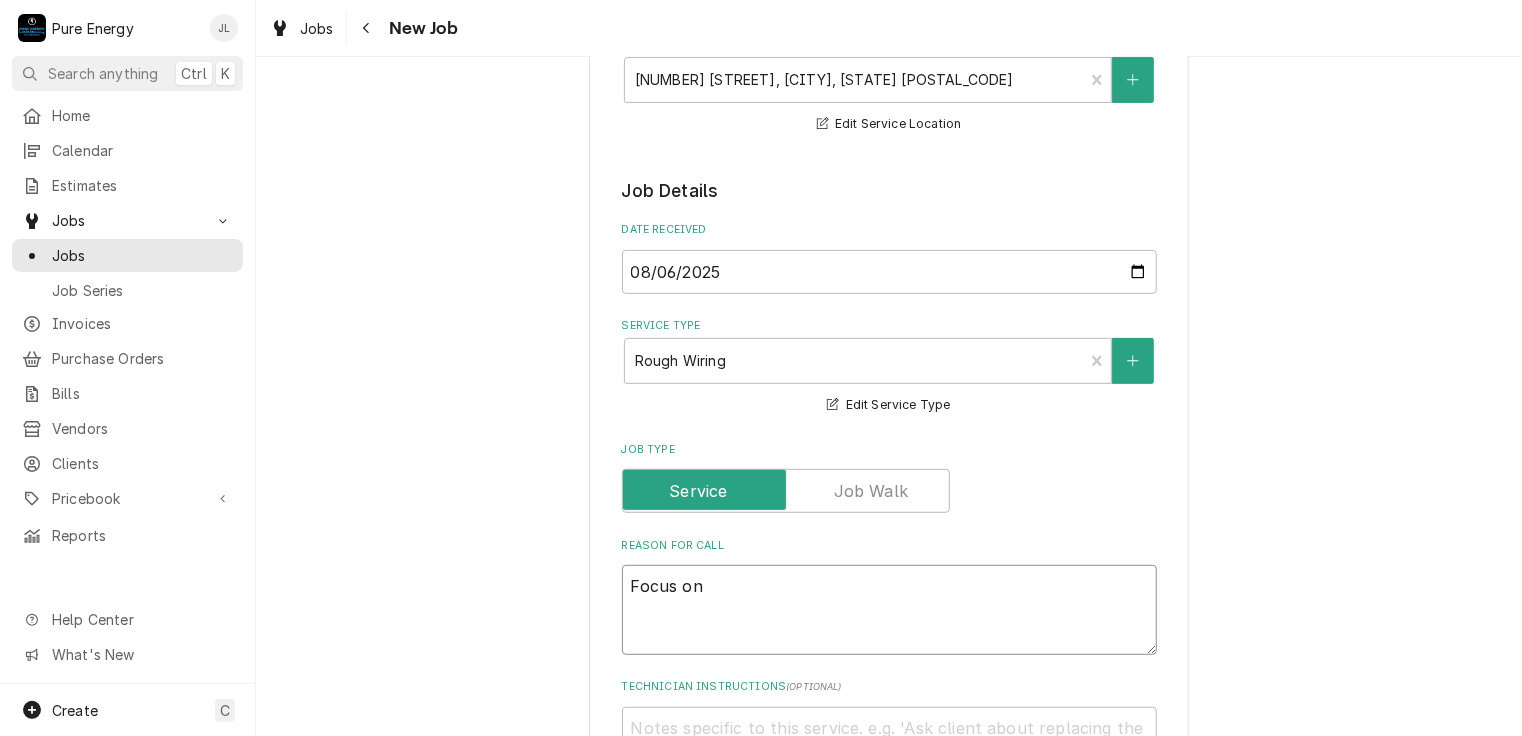 type on "x" 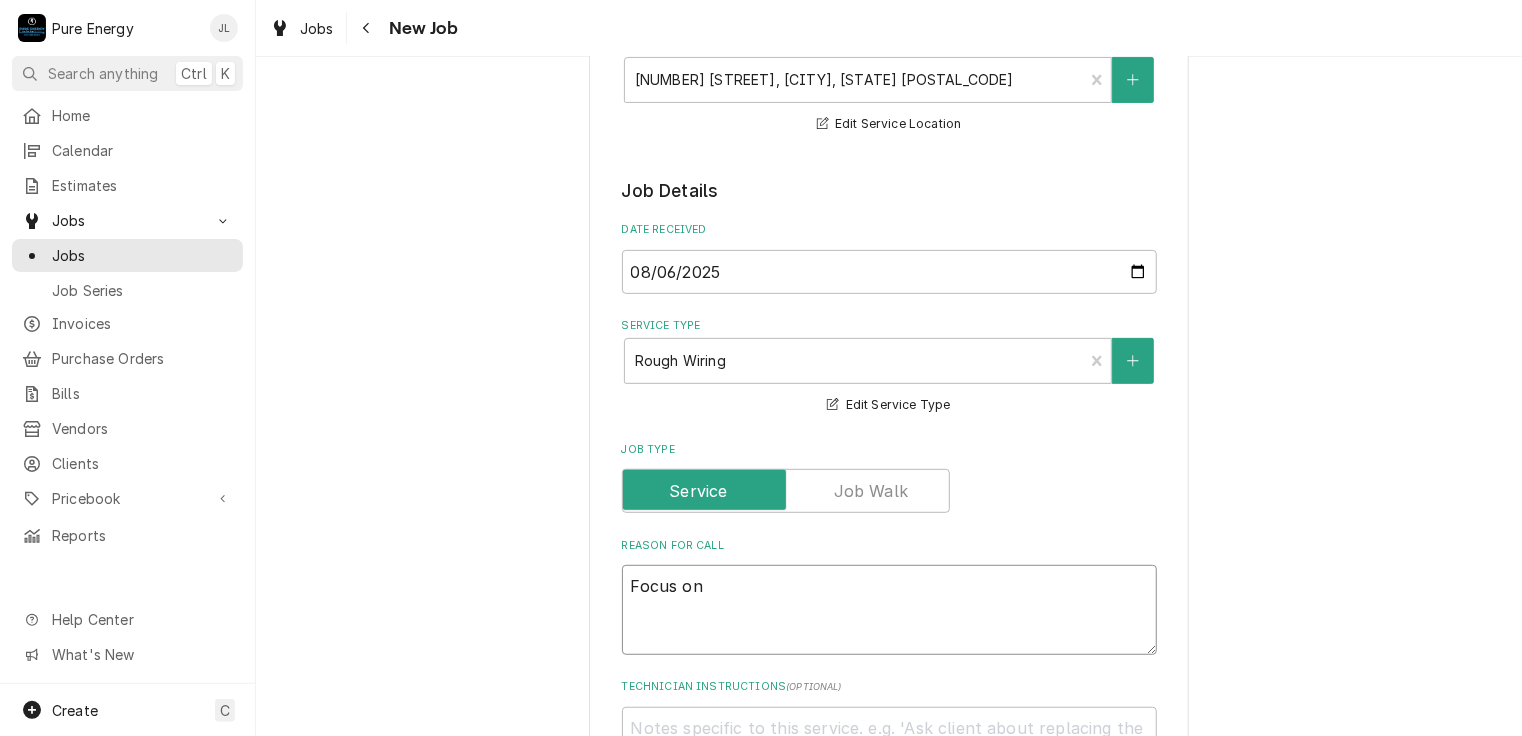 type on "x" 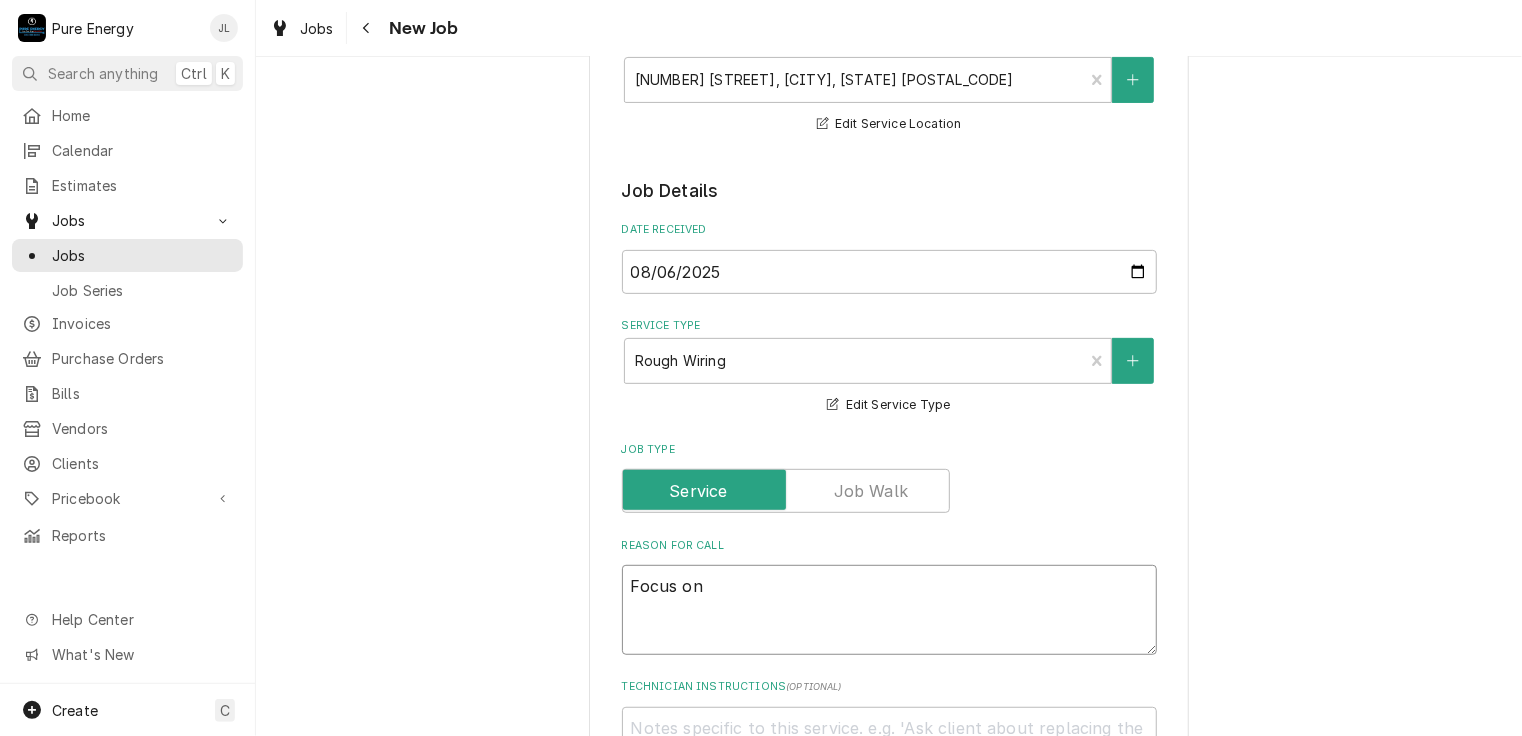 type on "Focus on c" 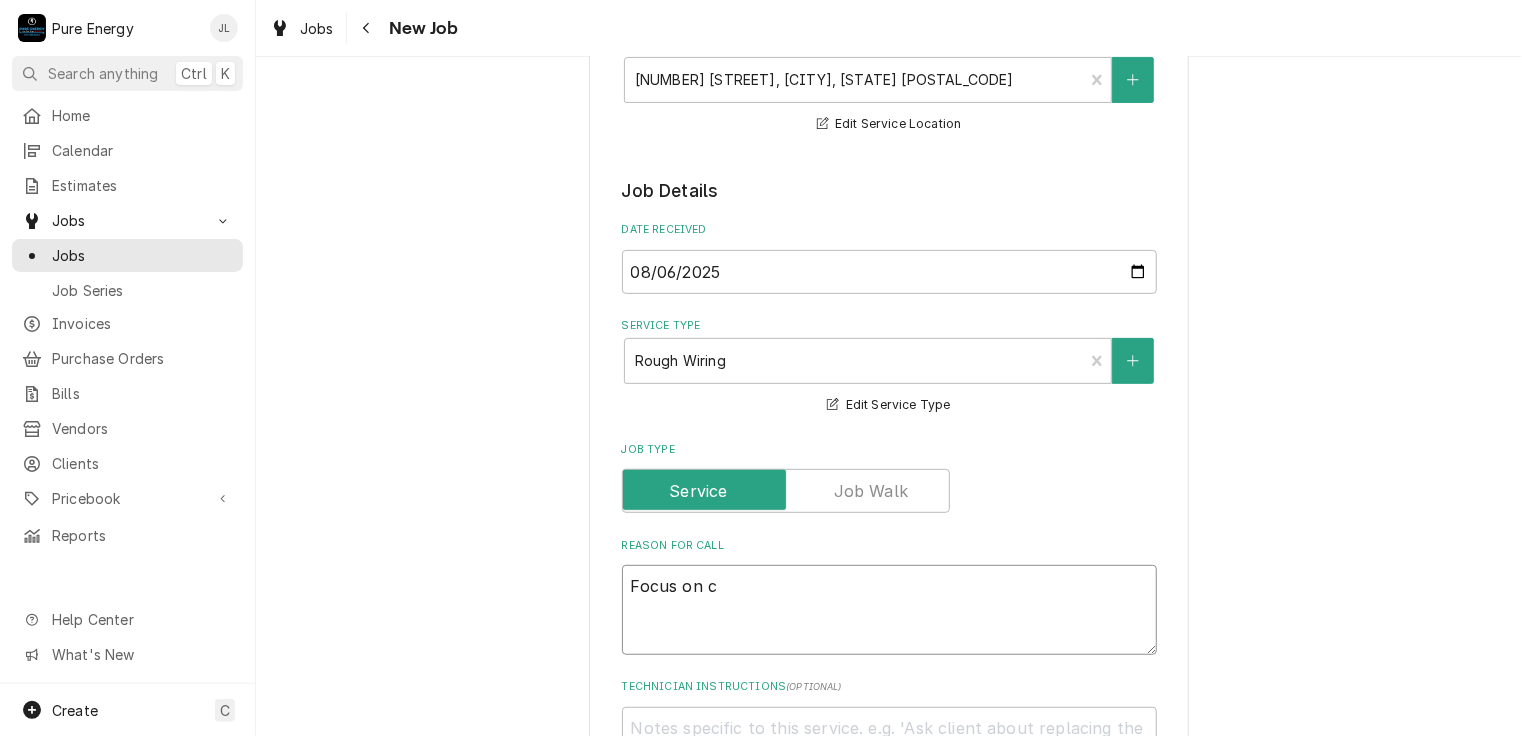 type on "x" 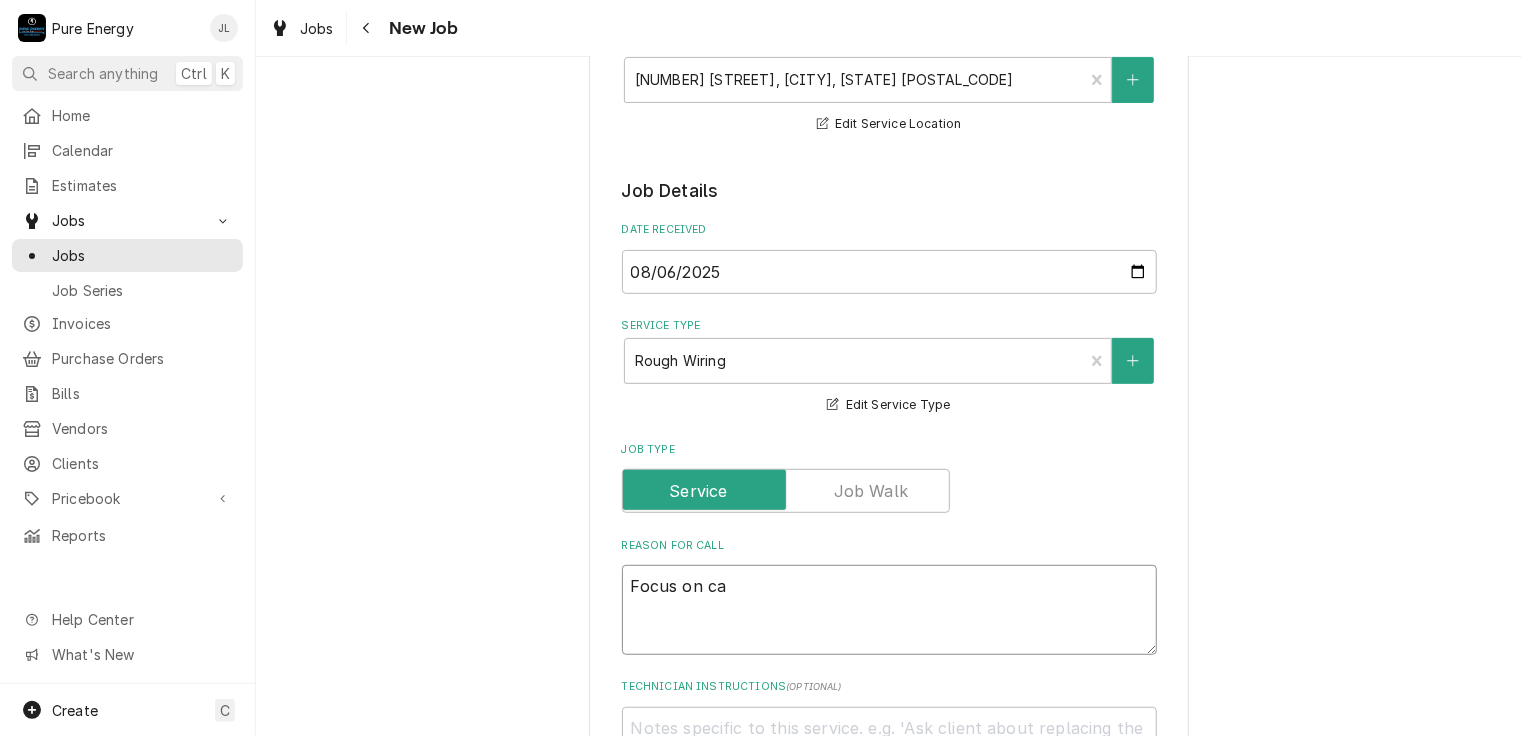 type on "Focus on can" 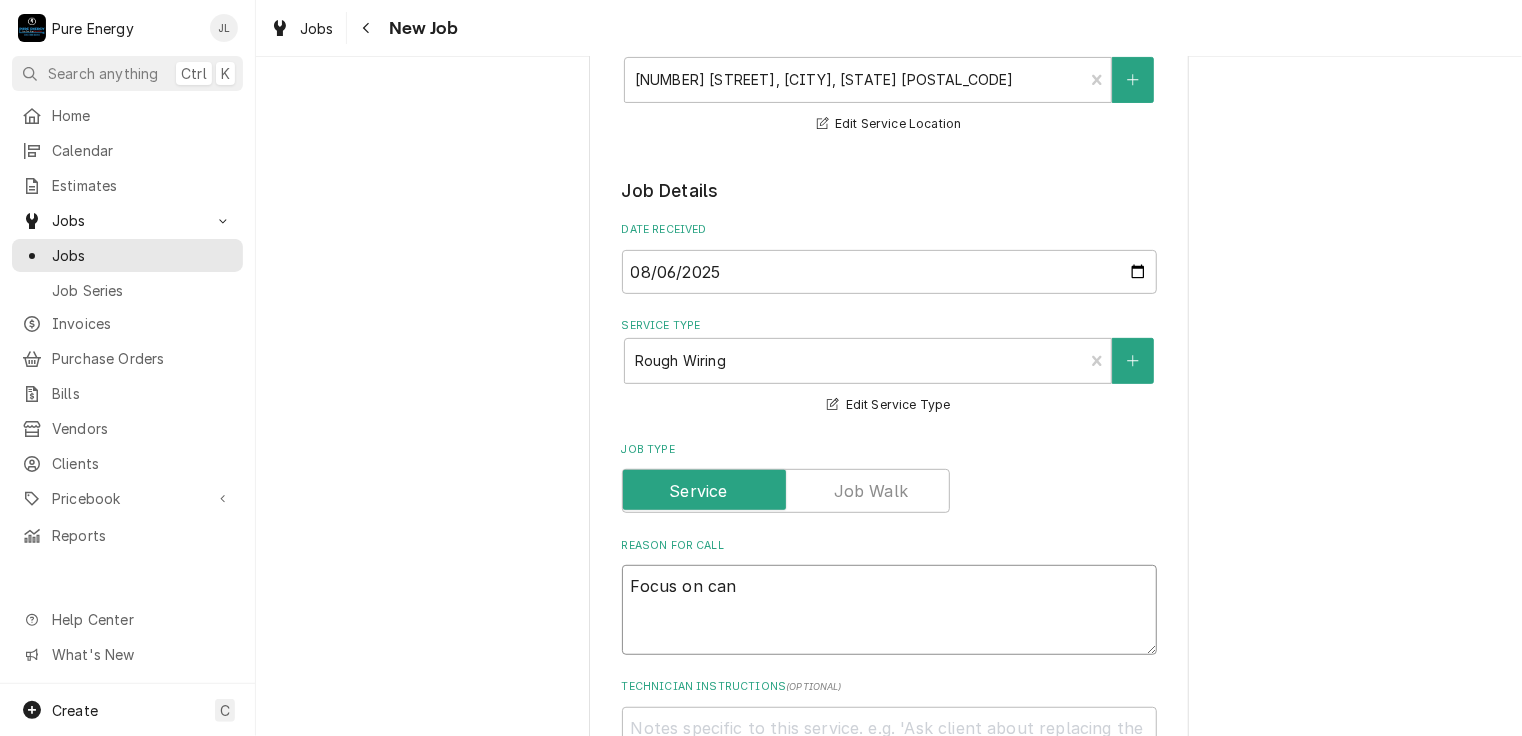 type on "x" 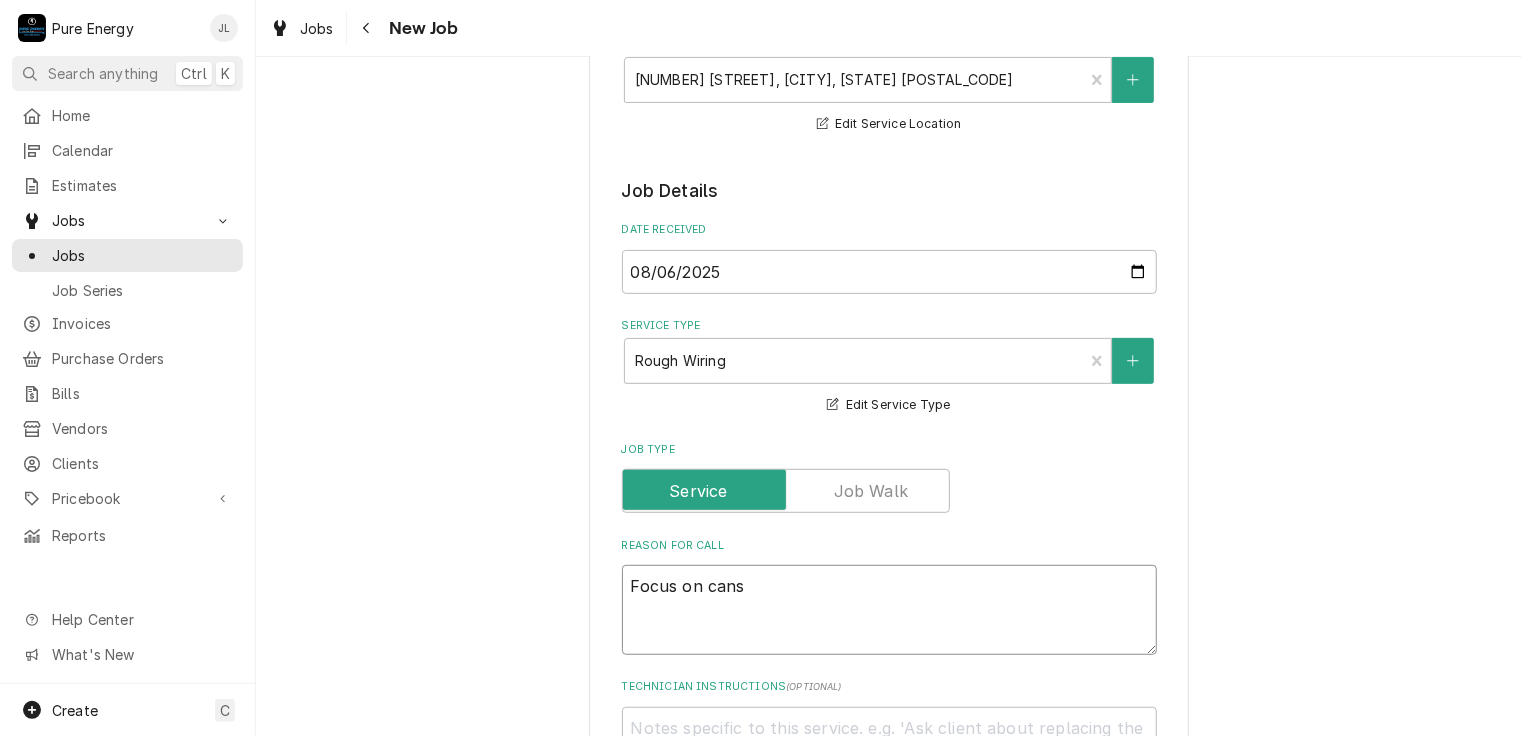 type on "x" 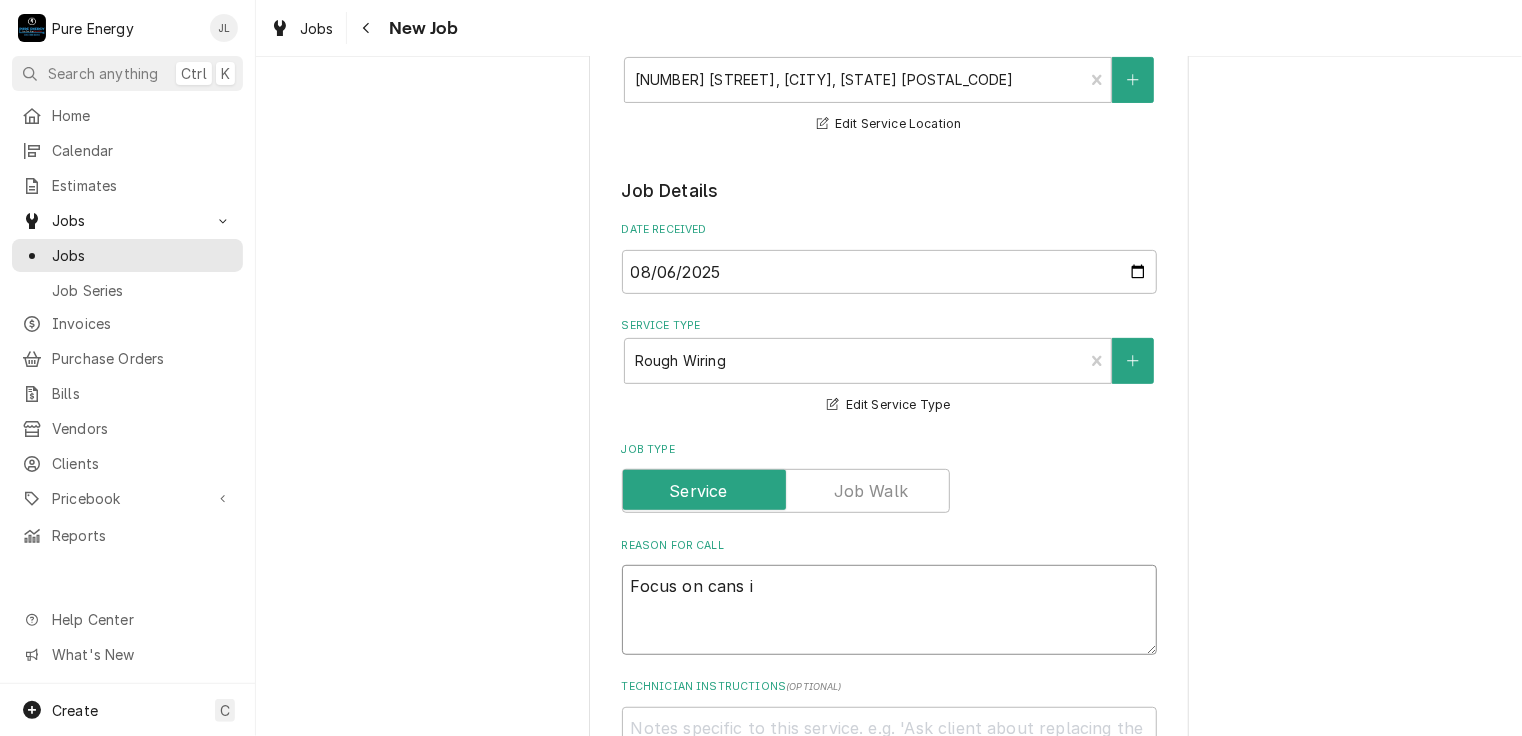 type on "x" 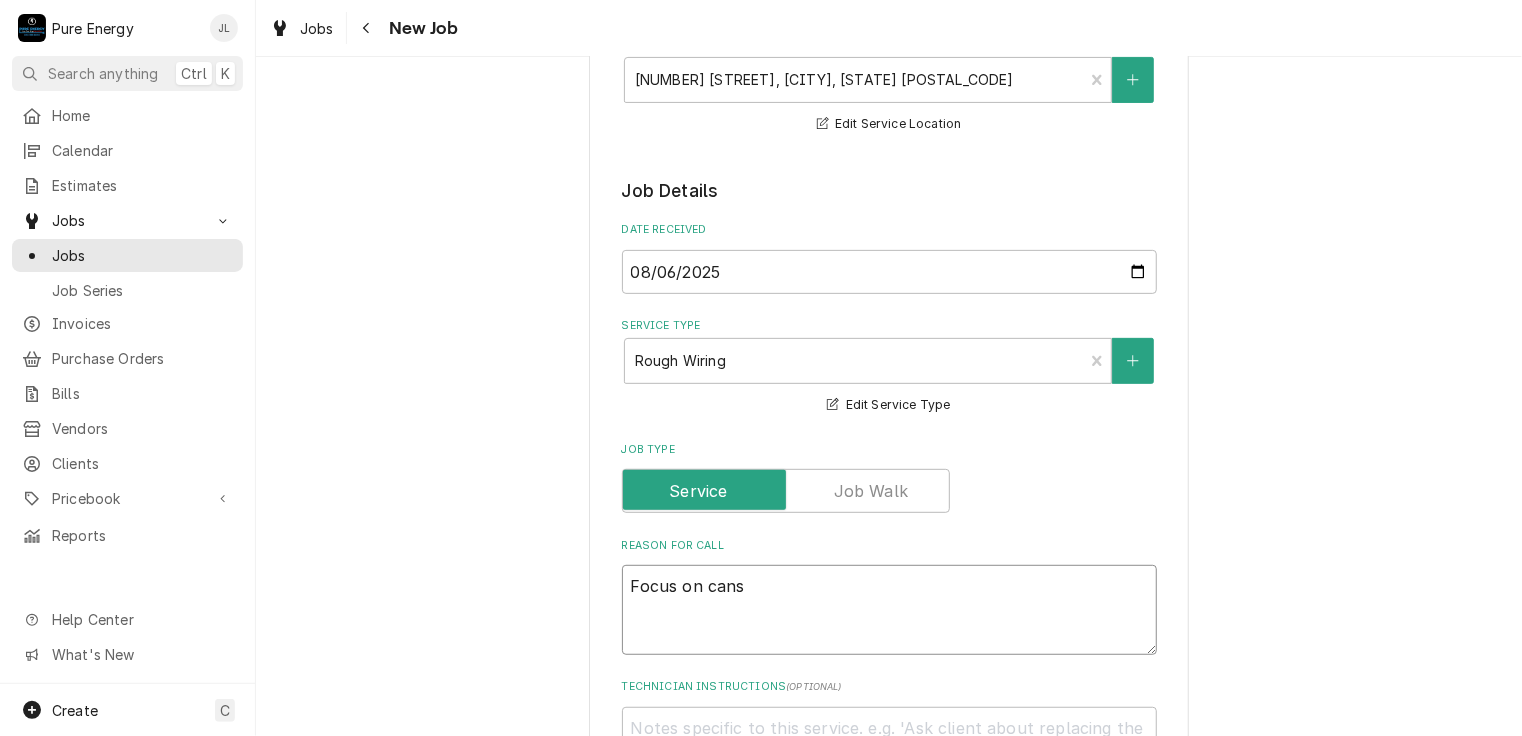 type on "x" 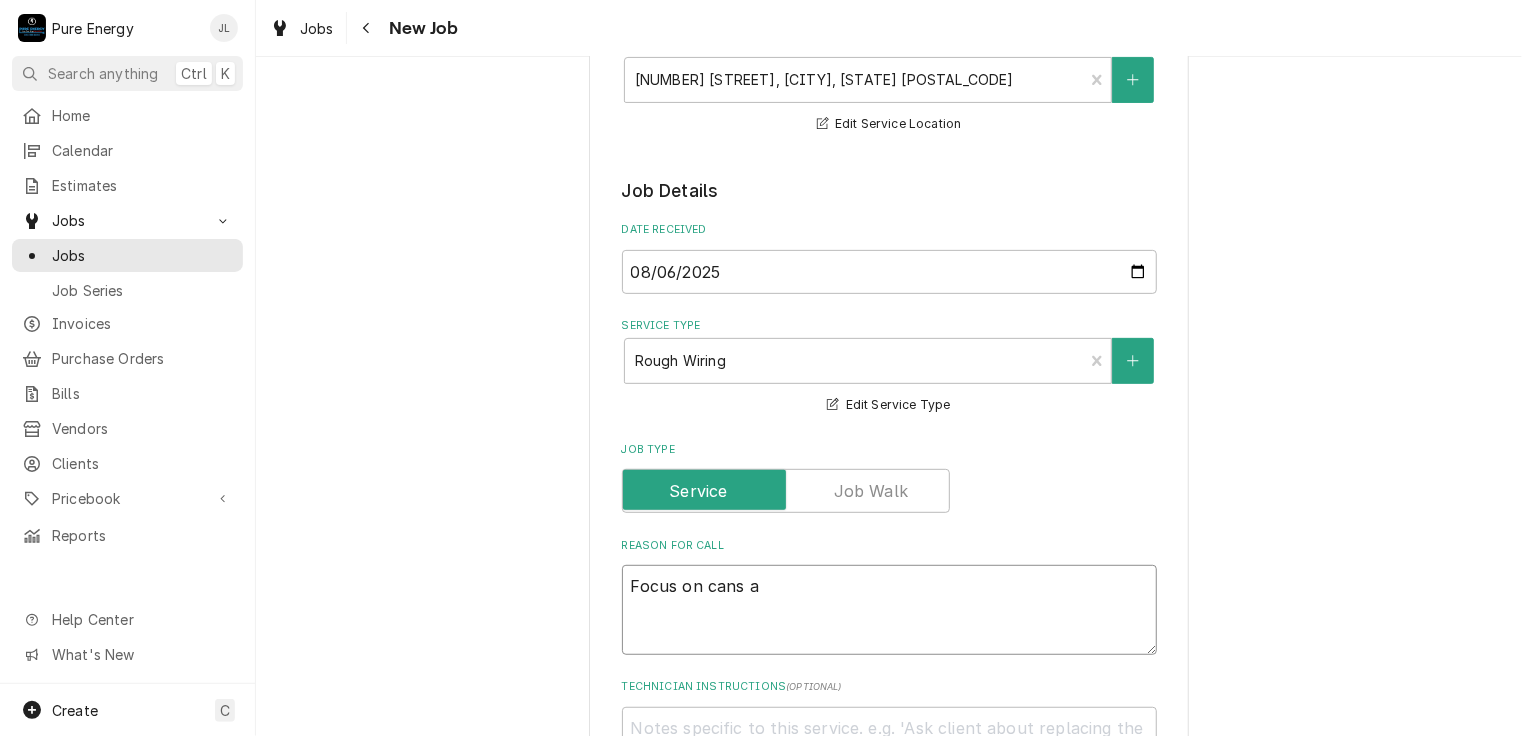 type on "x" 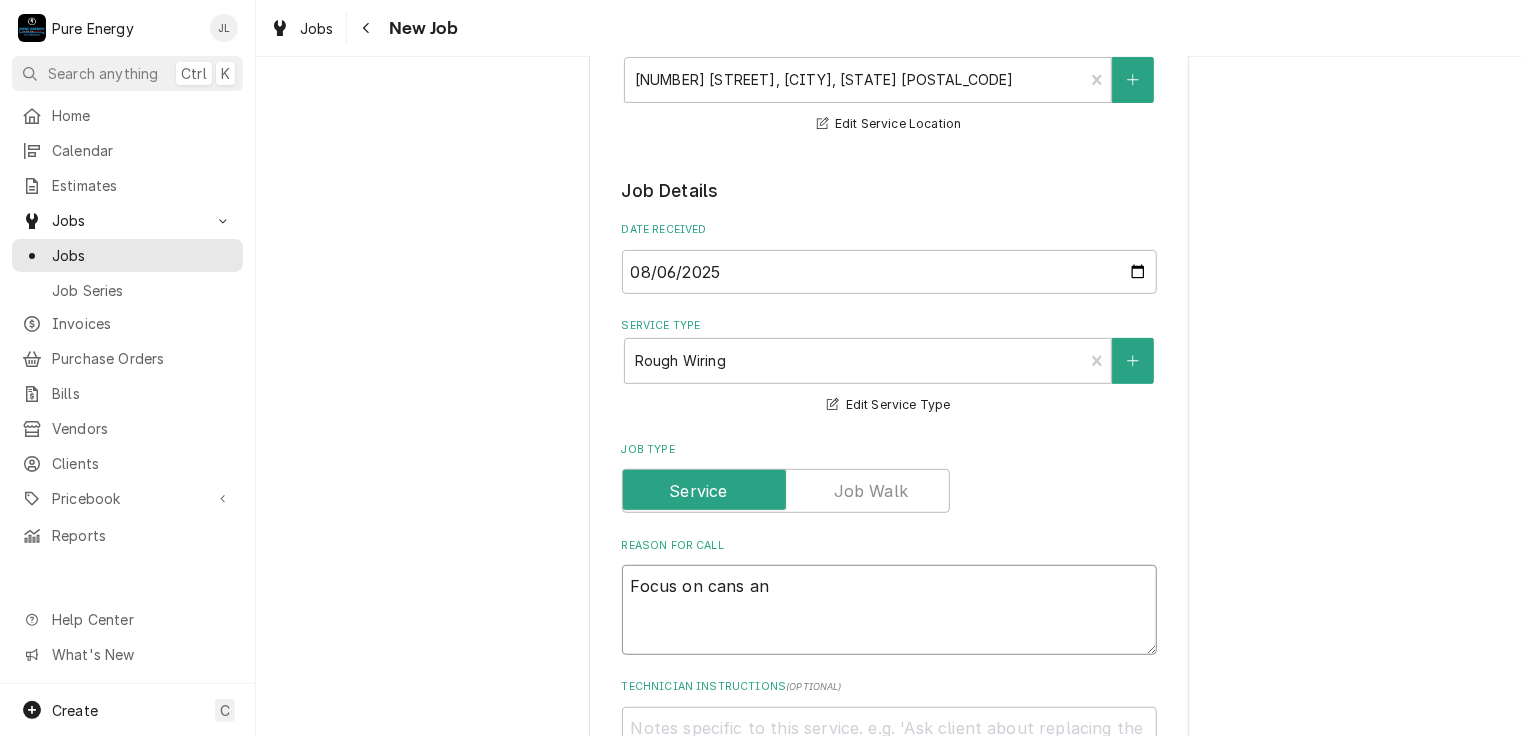 type on "x" 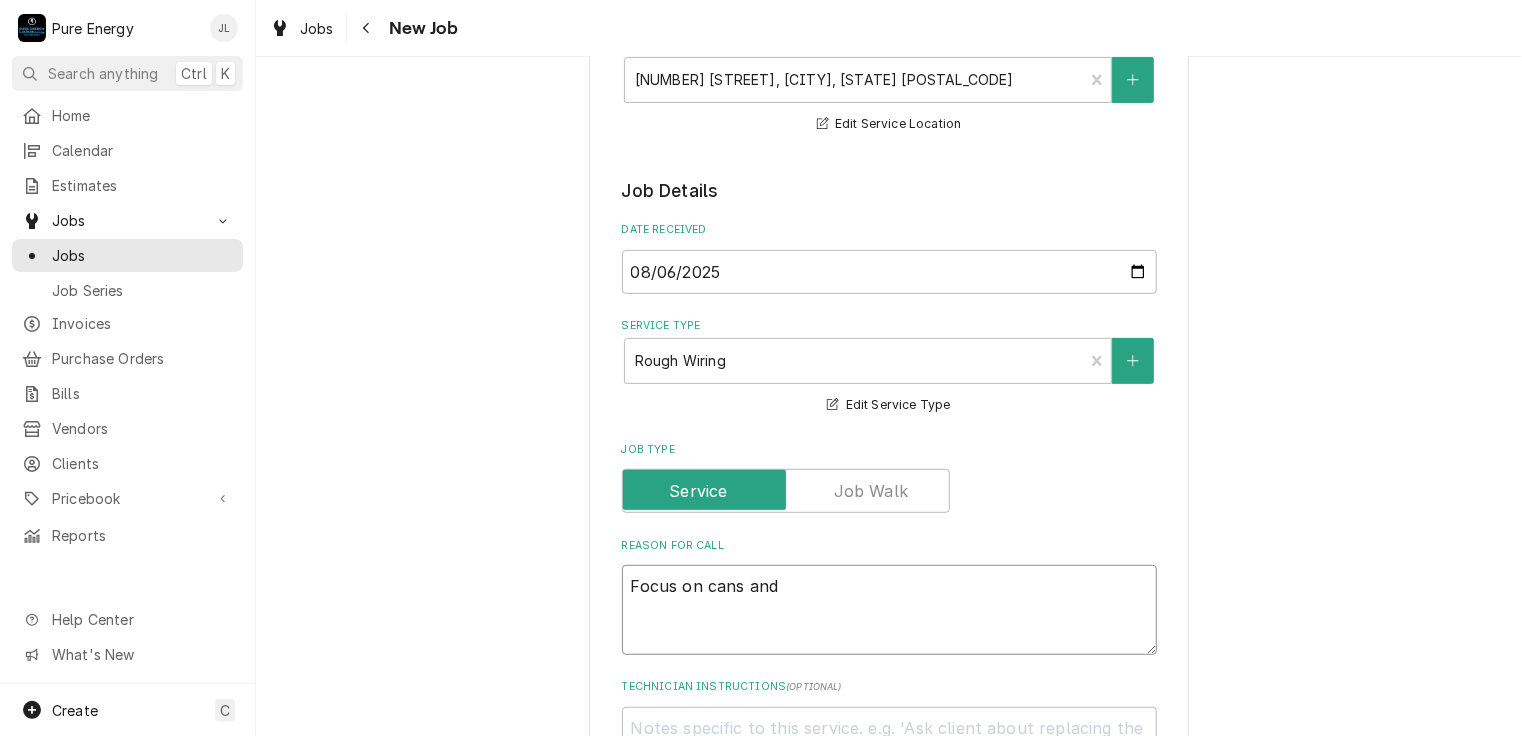 type on "x" 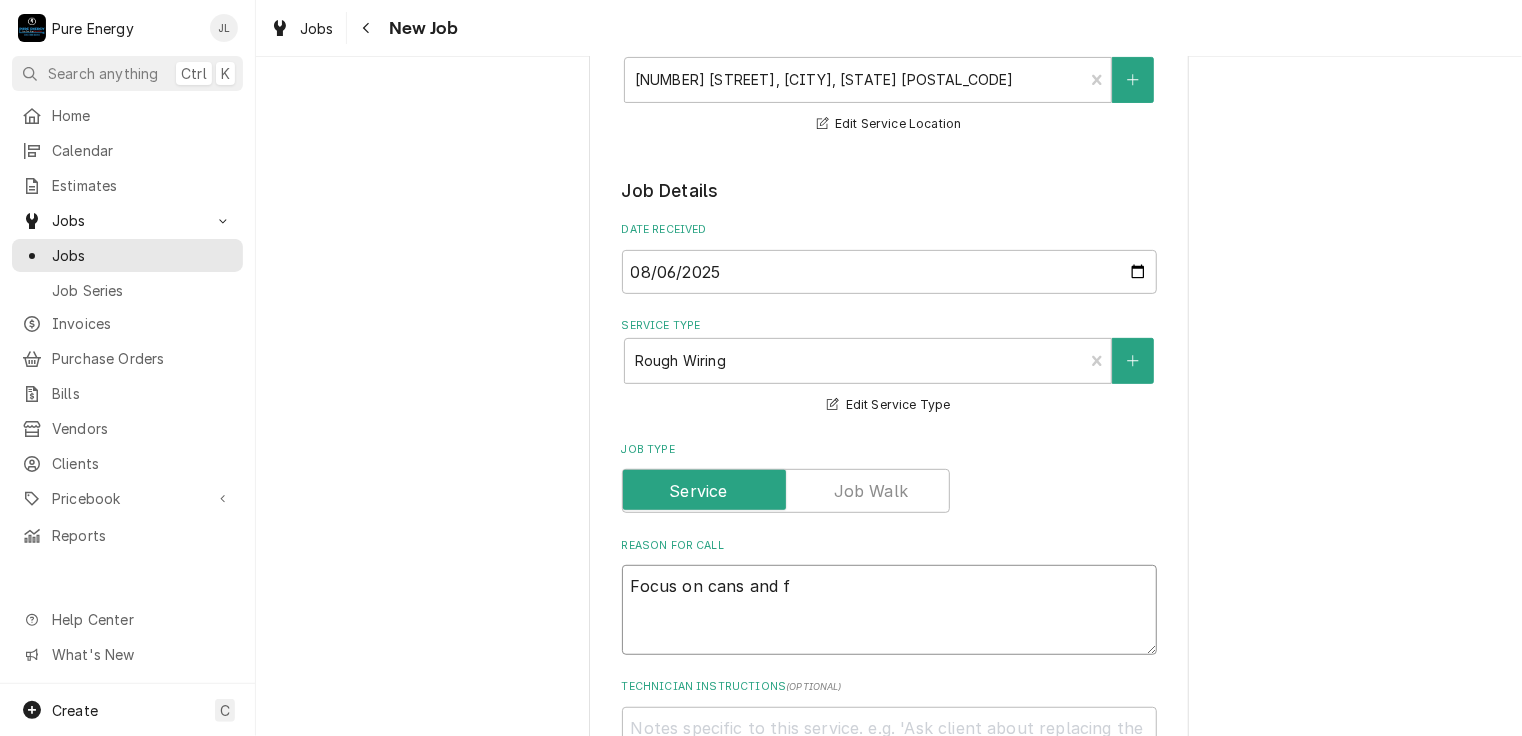 type on "x" 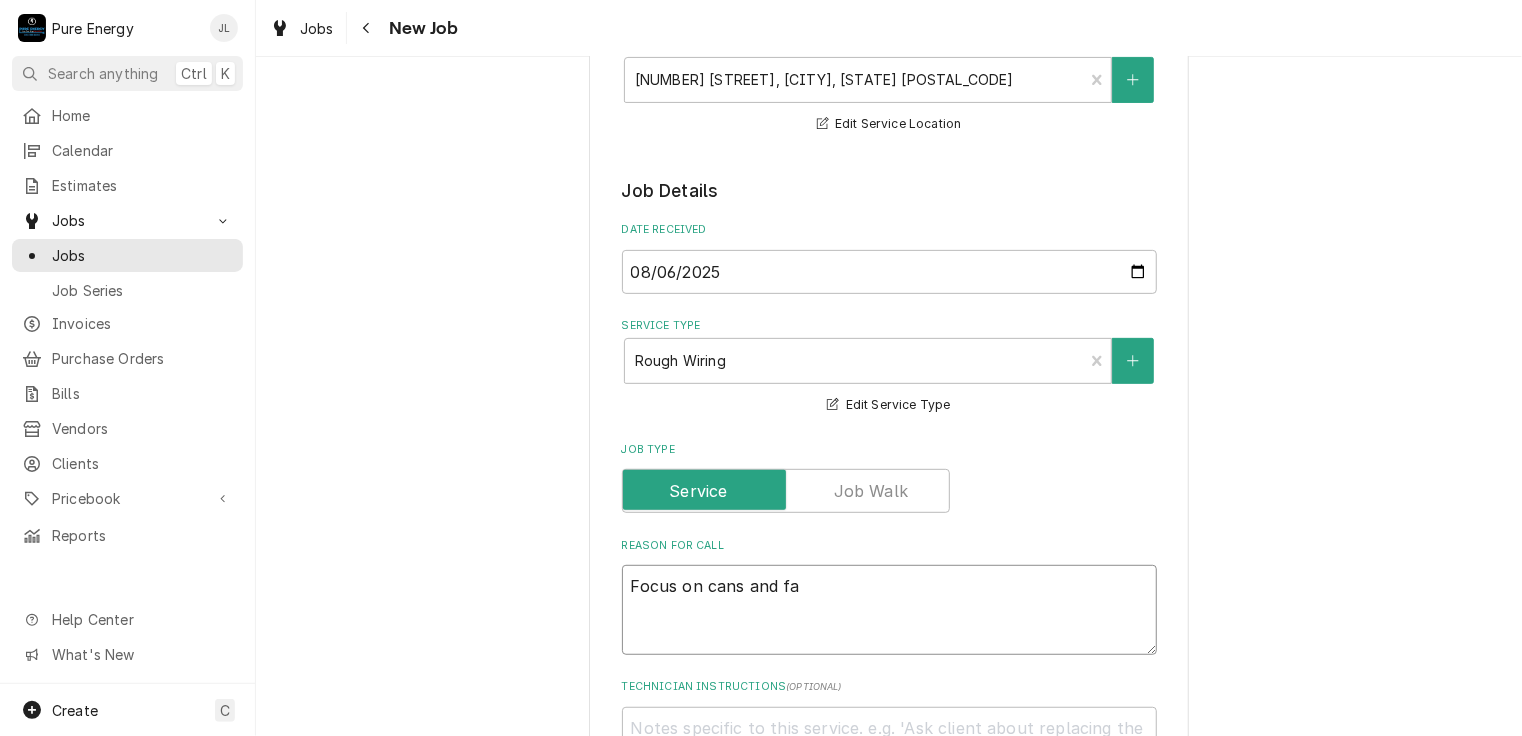 type on "x" 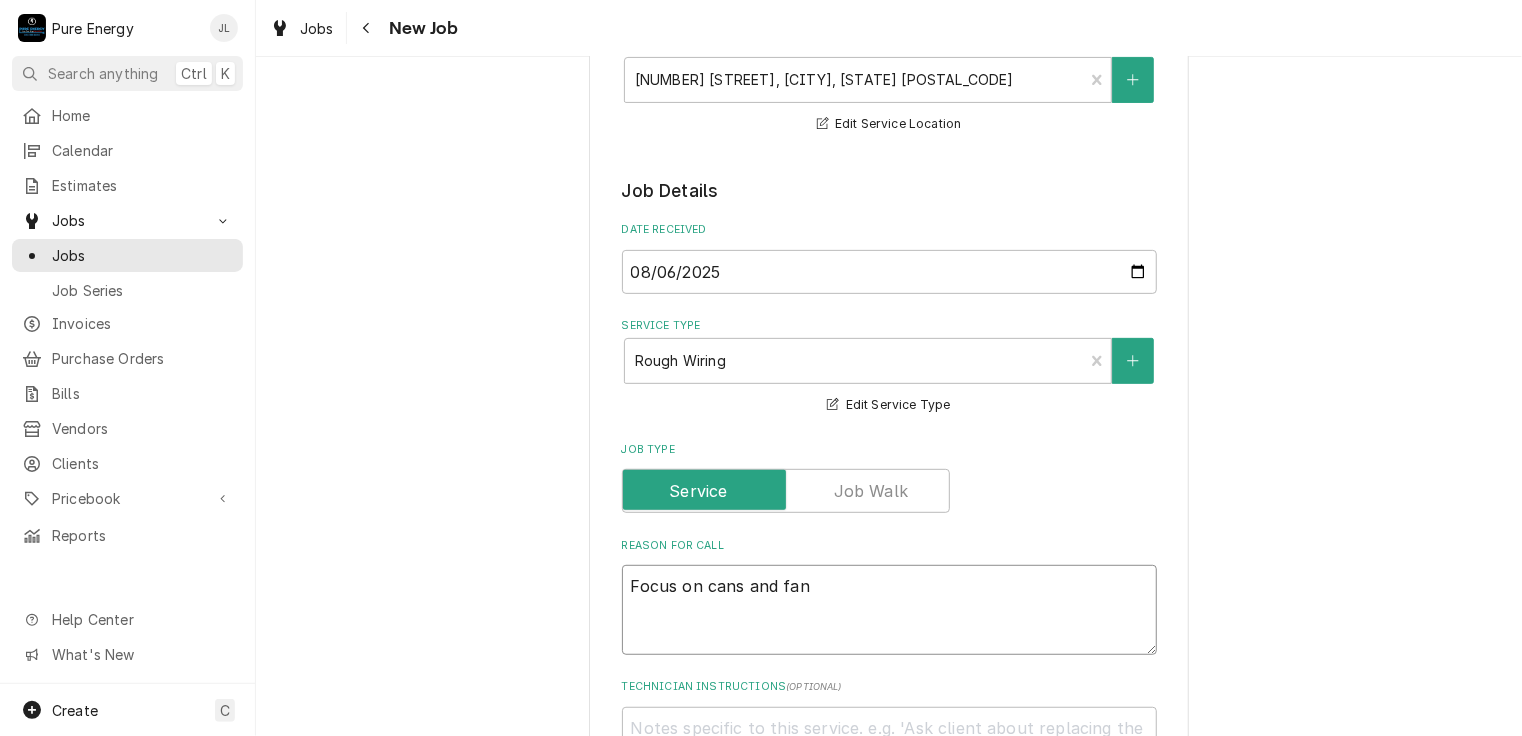 type on "x" 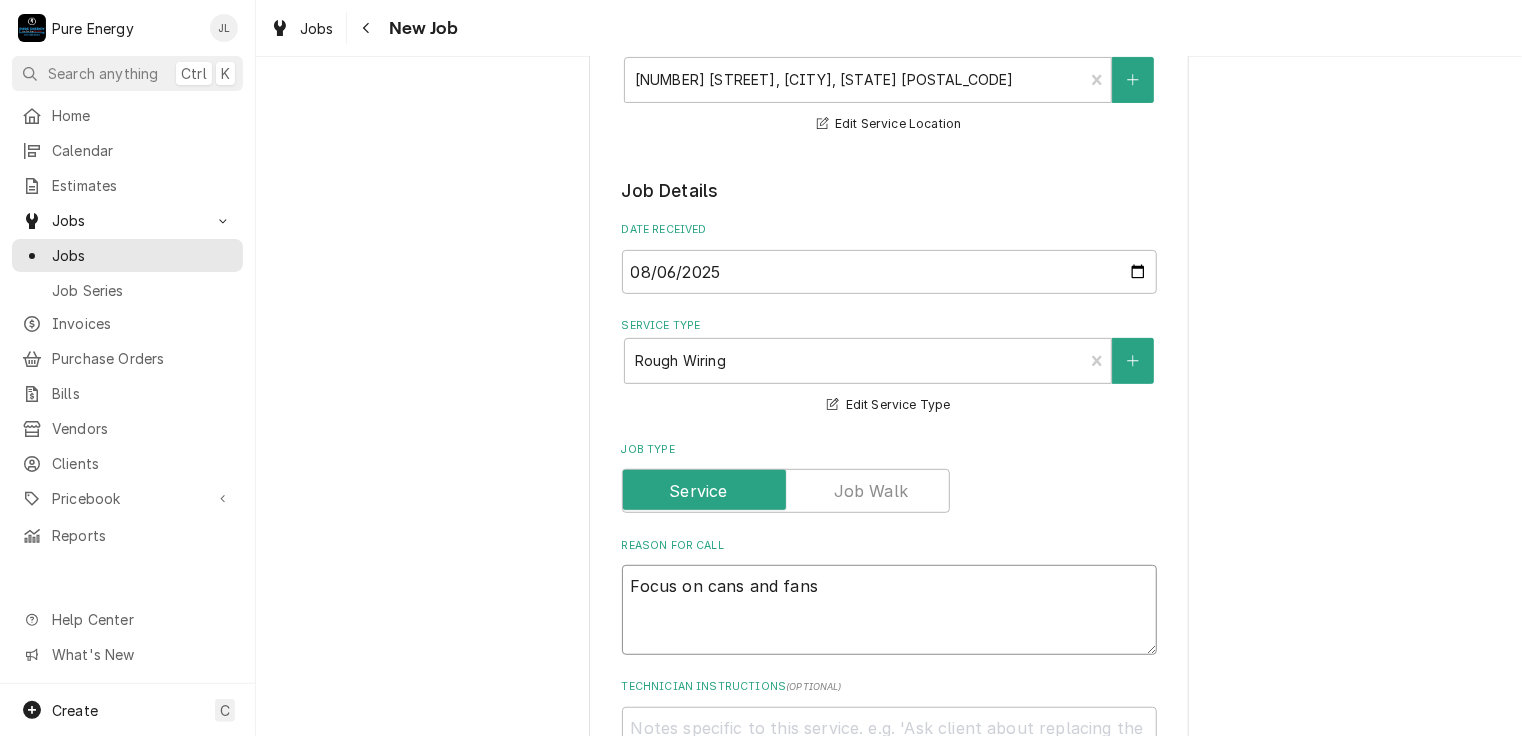 type on "Focus on cans and fans" 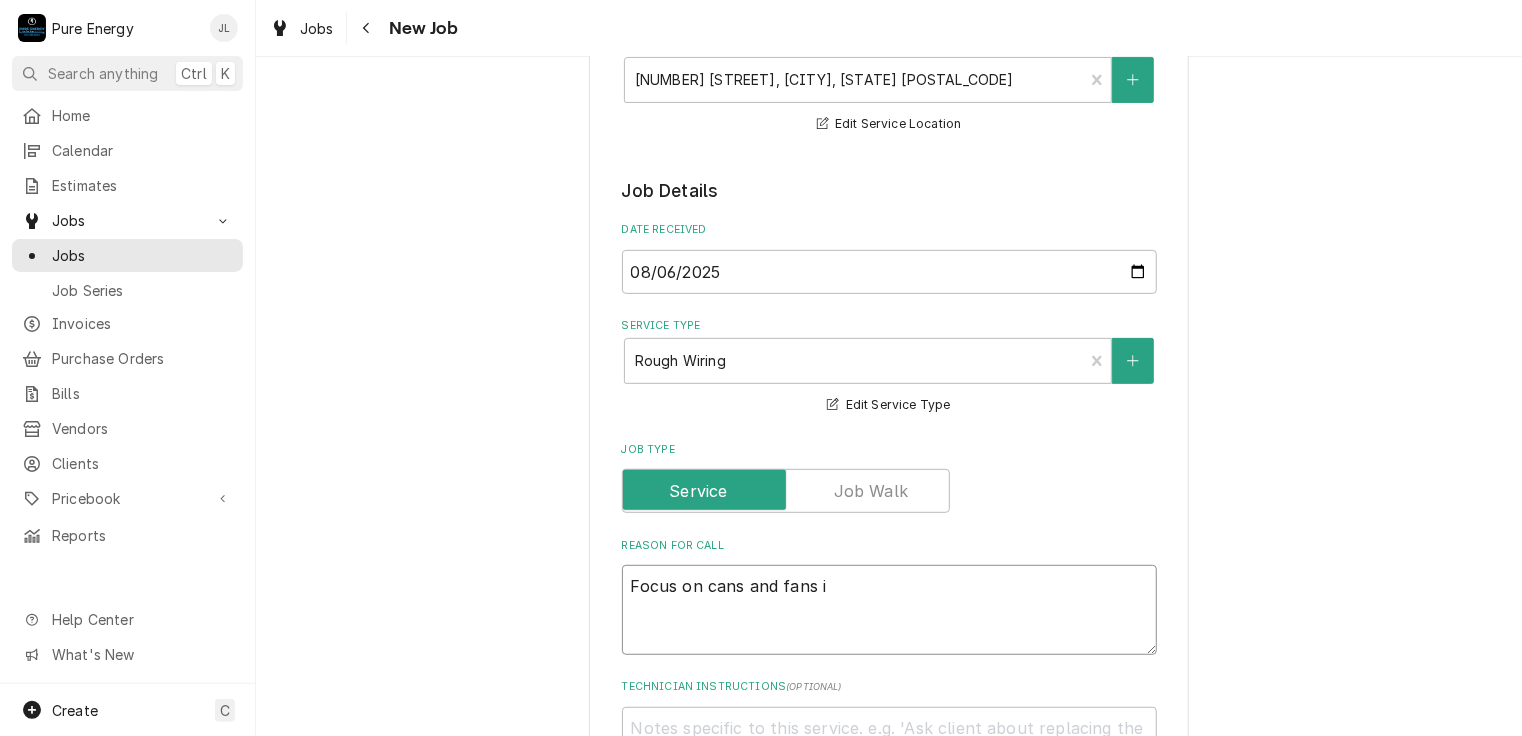 type on "x" 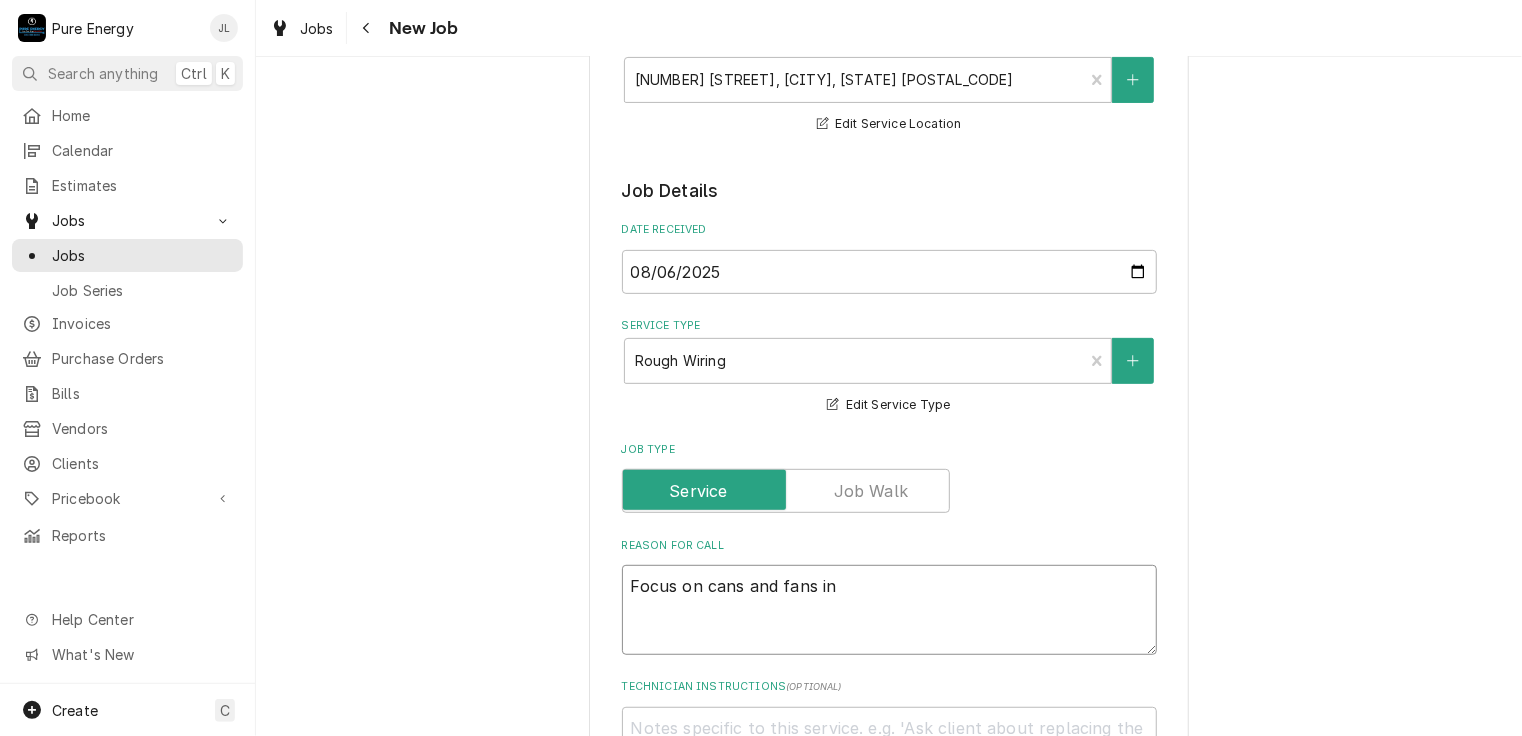 type on "Focus on cans and fans in" 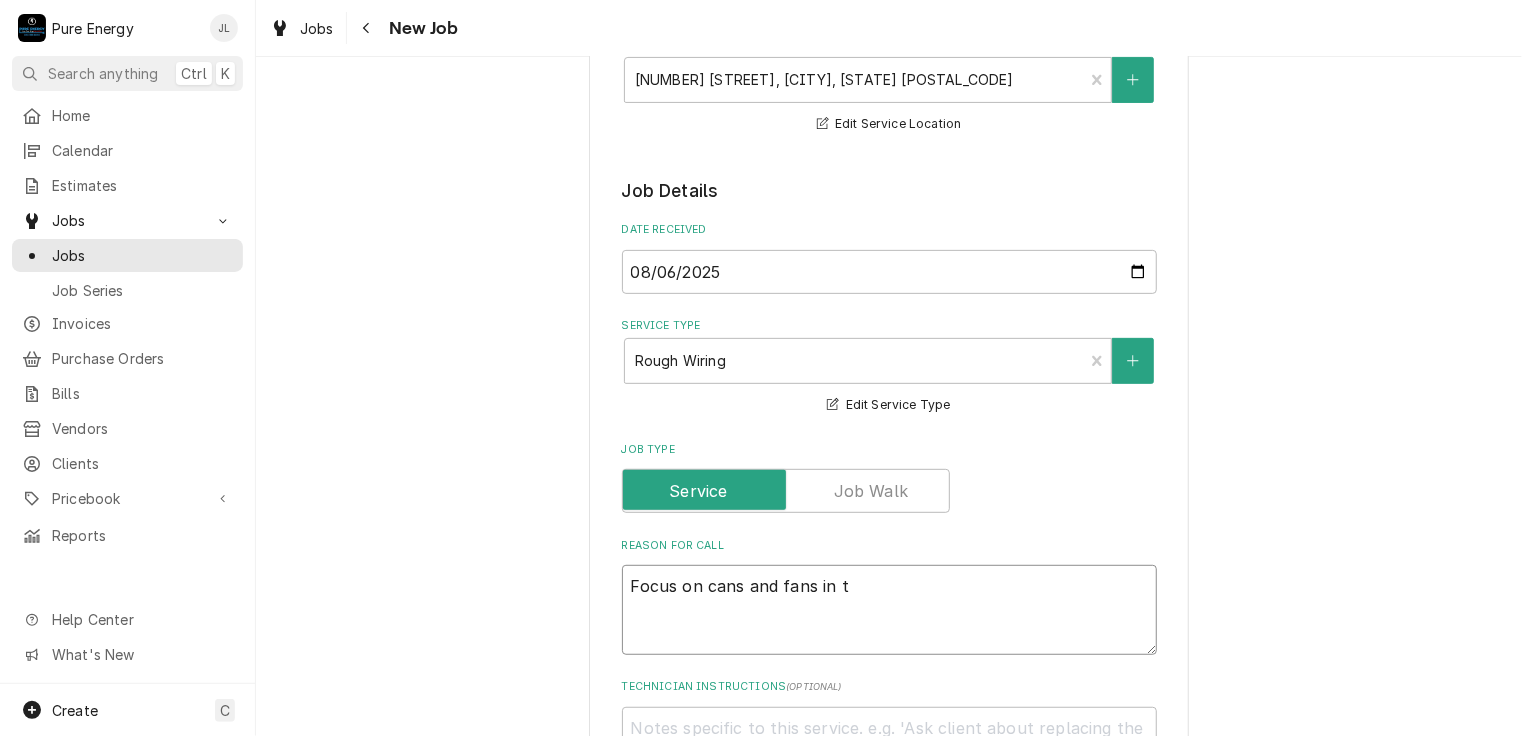 type on "x" 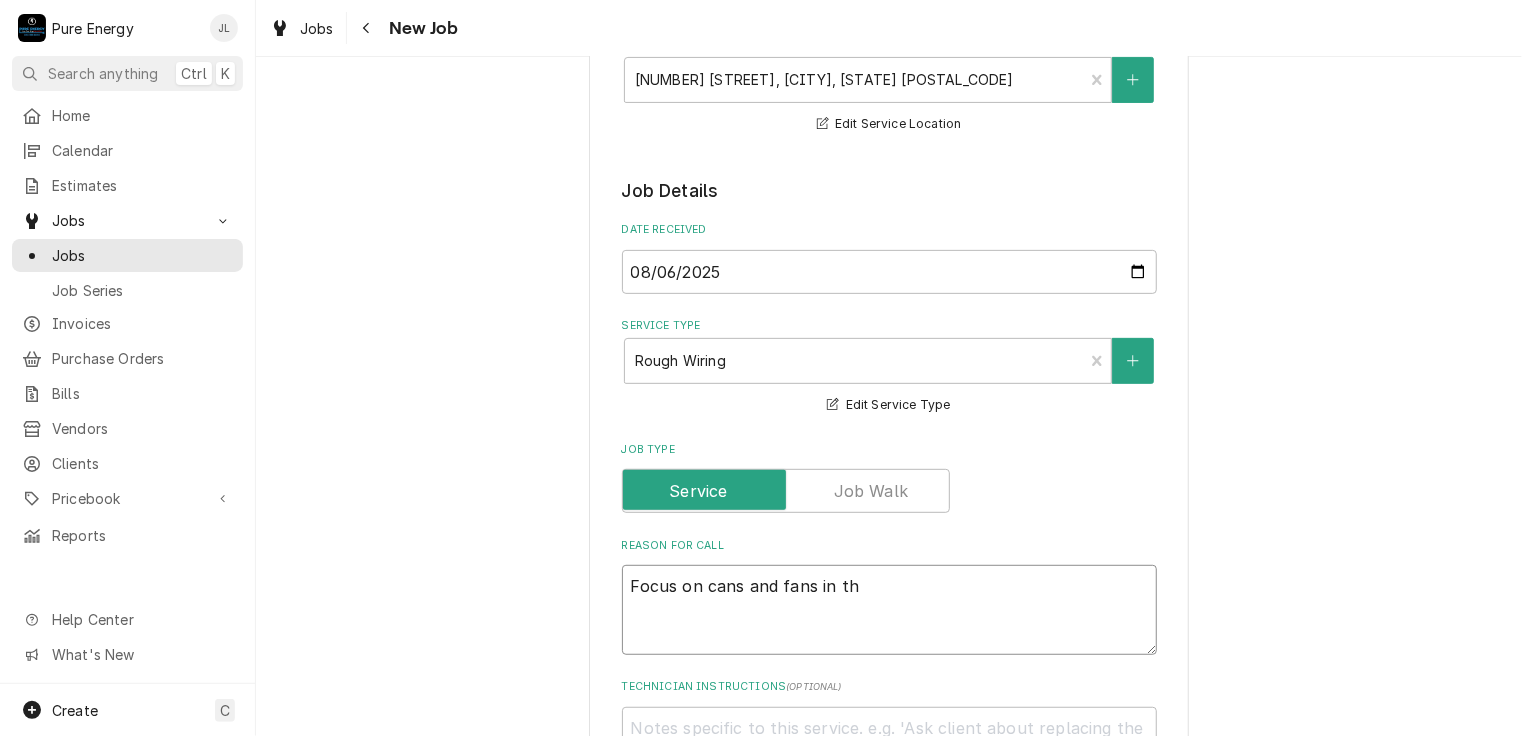 type on "x" 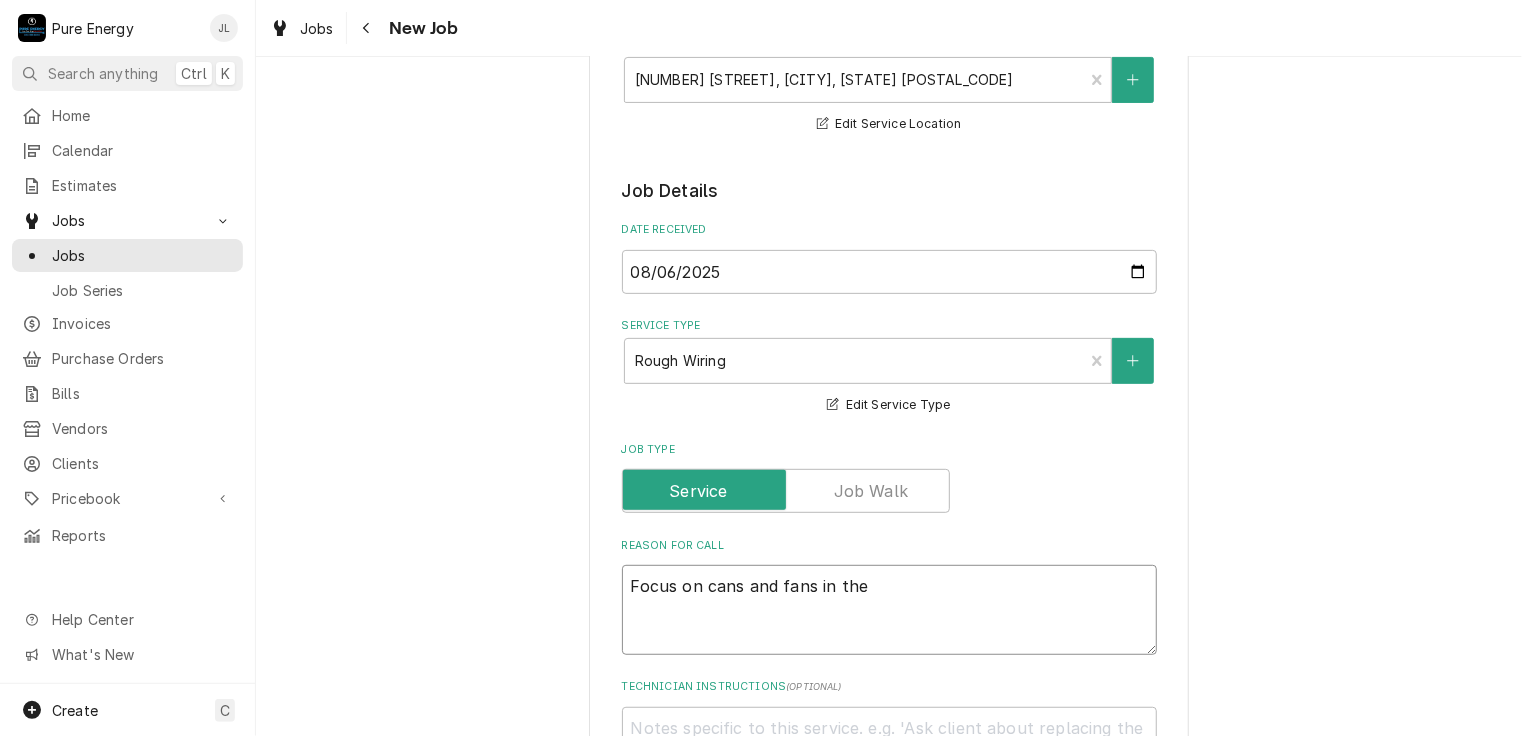 type on "x" 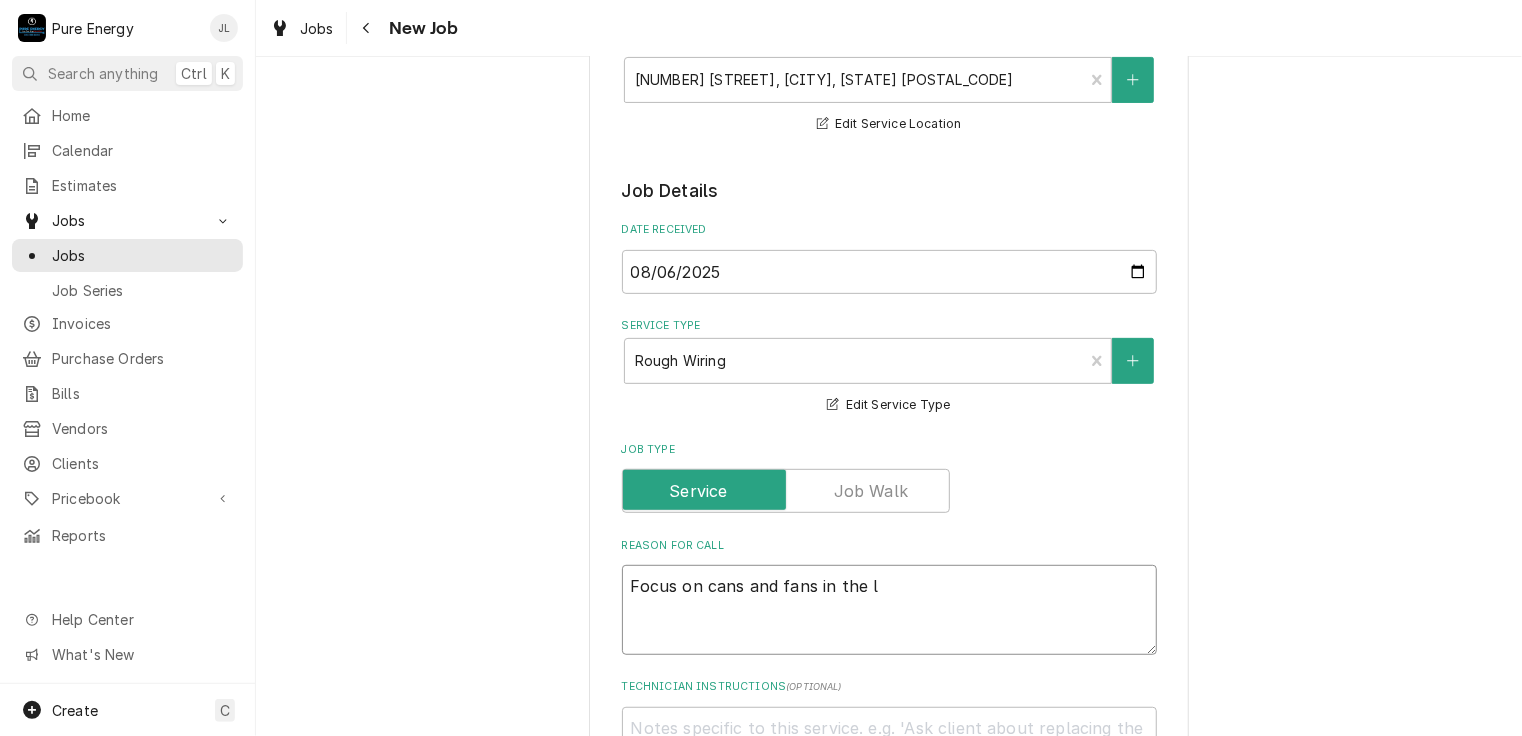 type on "x" 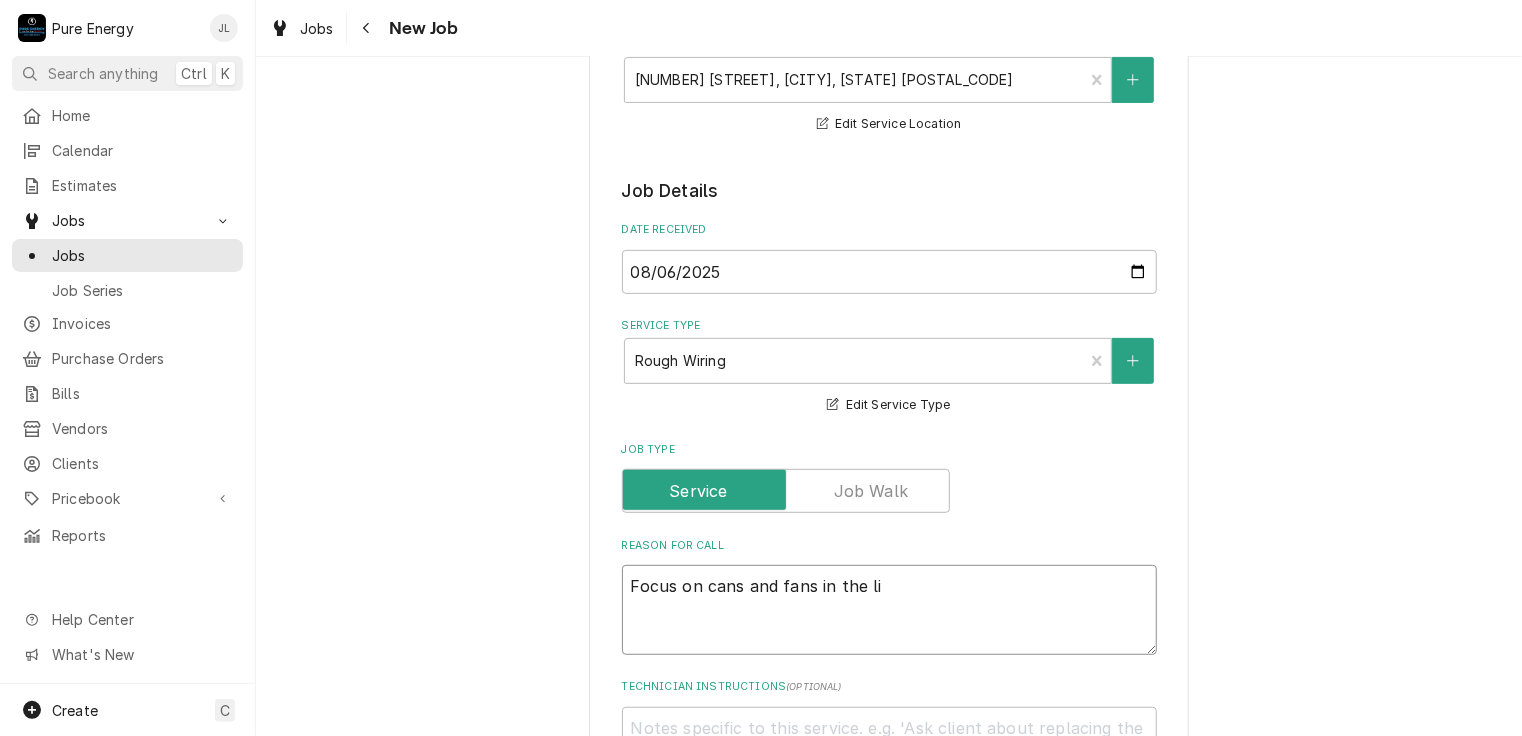 type on "x" 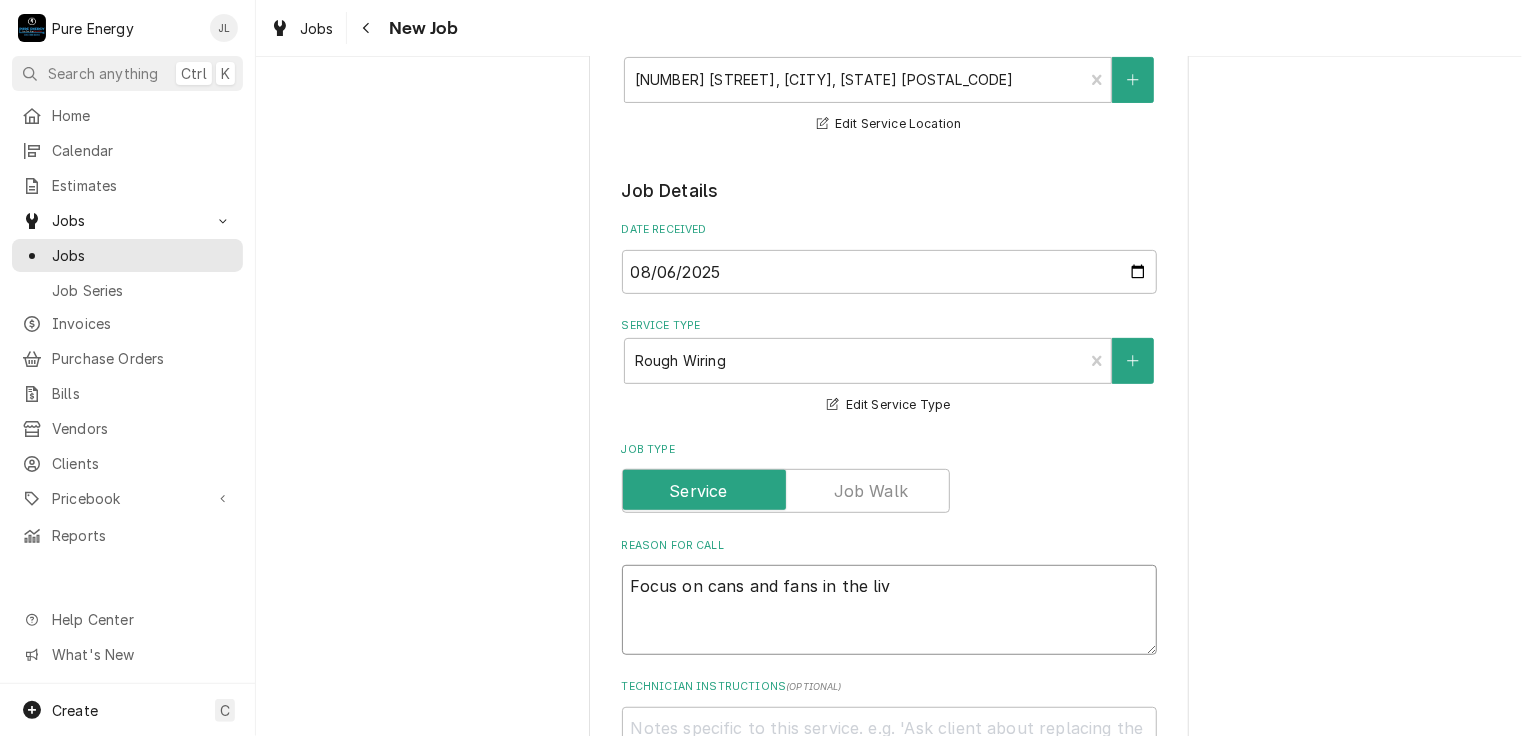 type on "Focus on cans and fans in the livi" 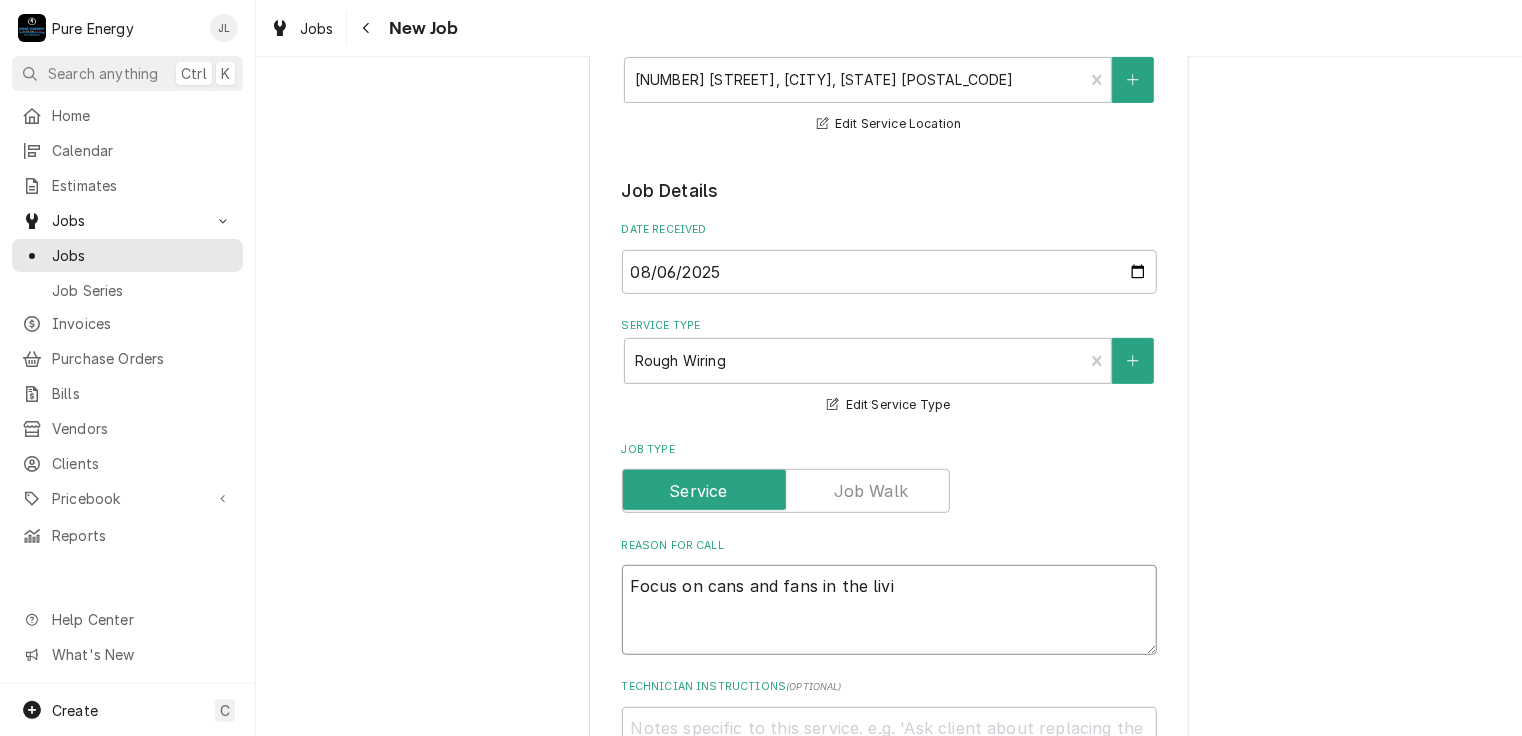 type on "x" 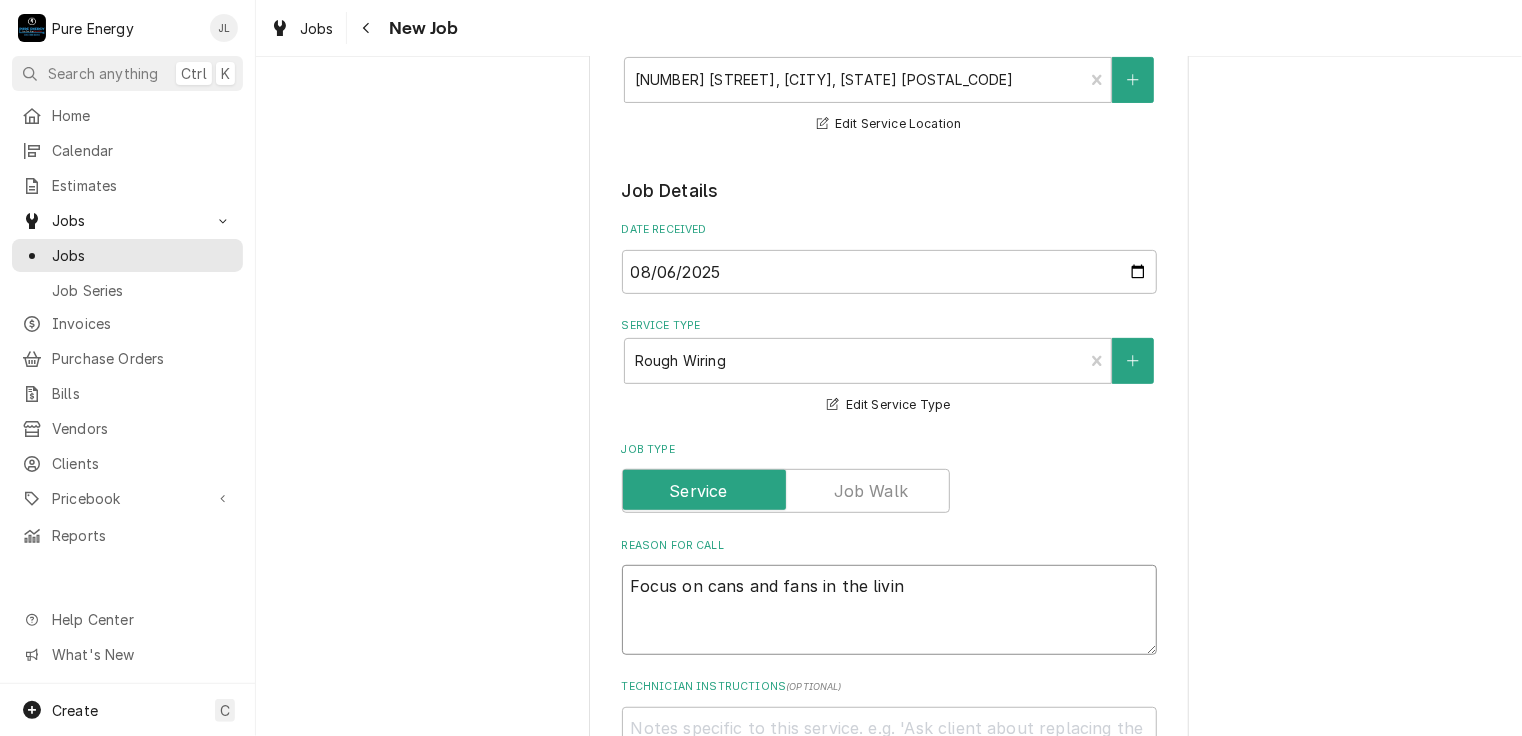 type on "x" 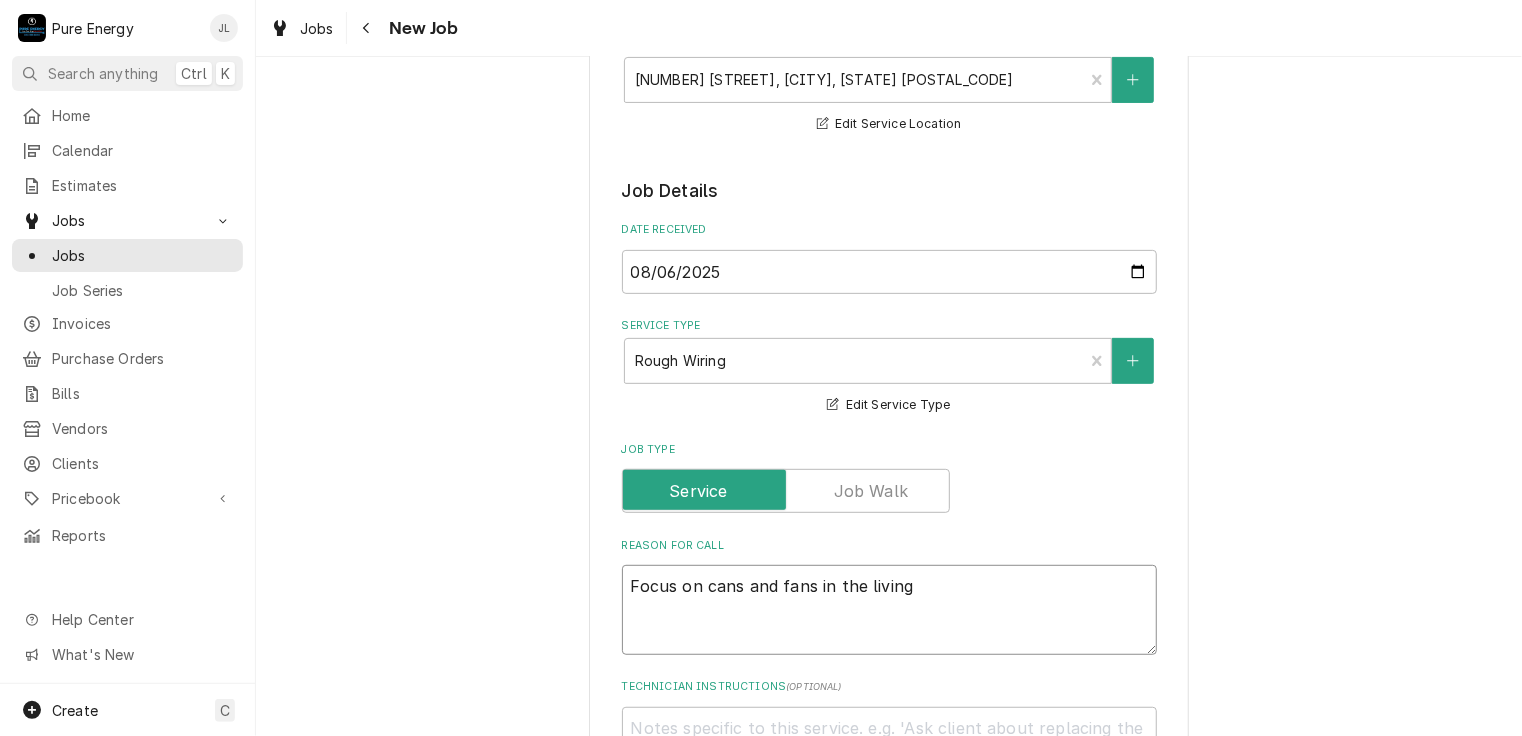 type on "x" 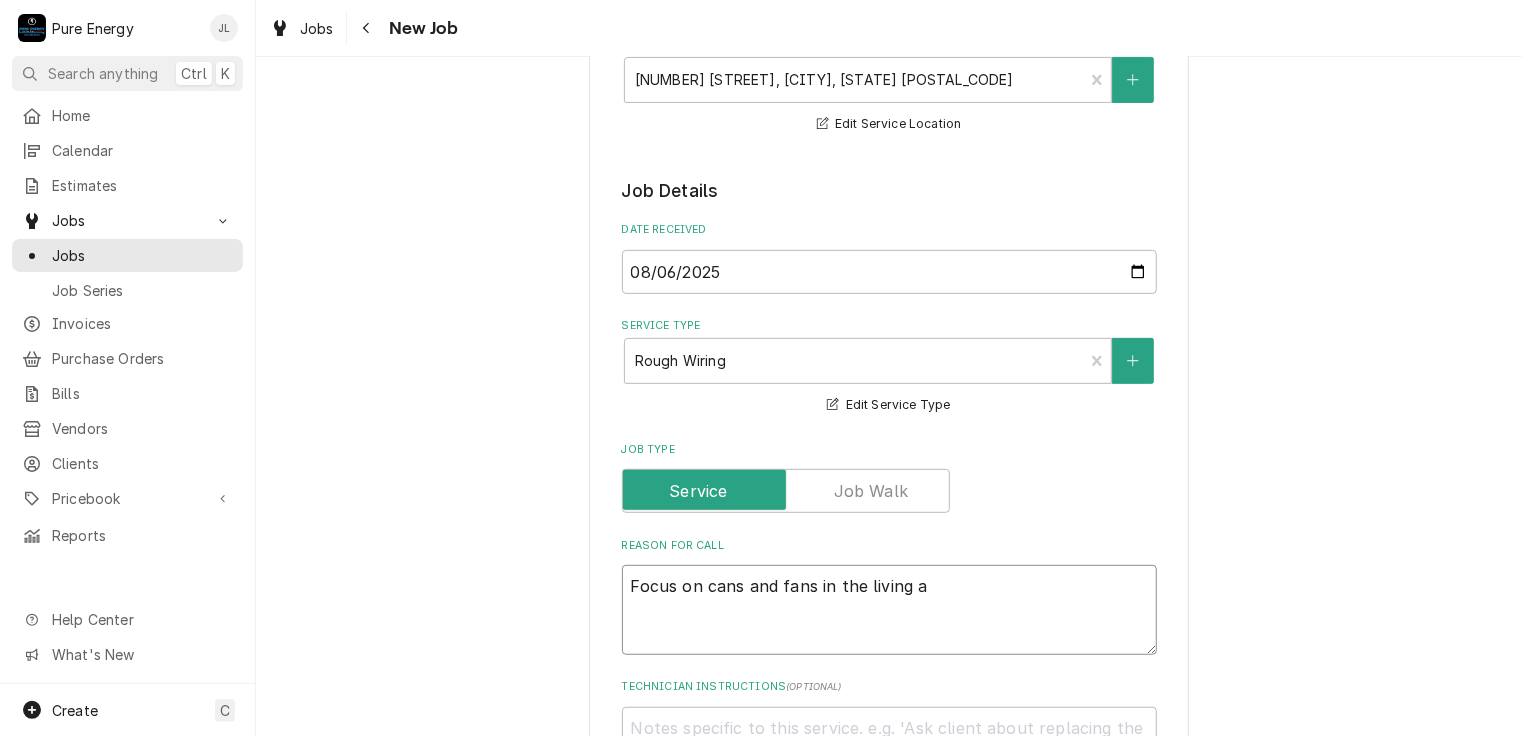 type on "Focus on cans and fans in the living ar" 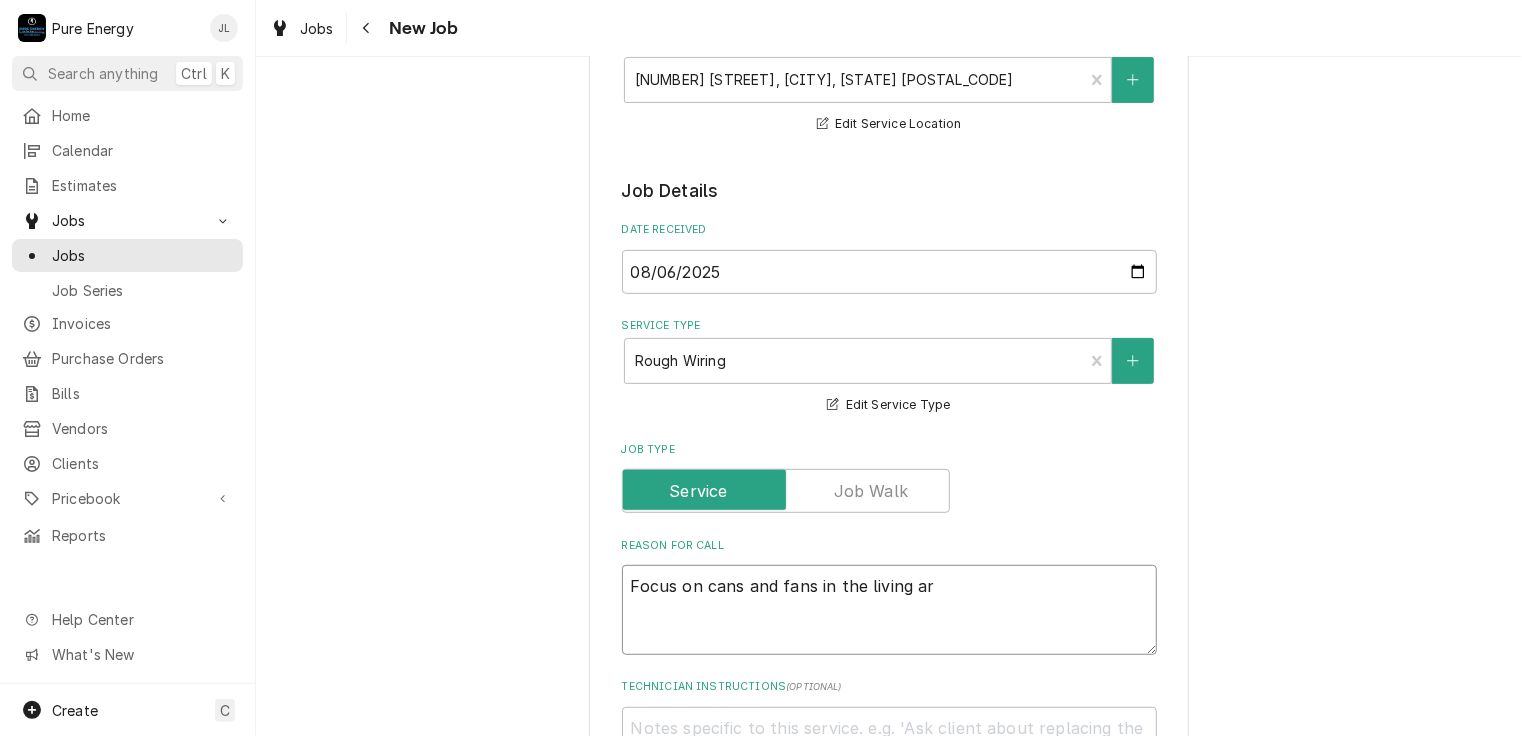type on "x" 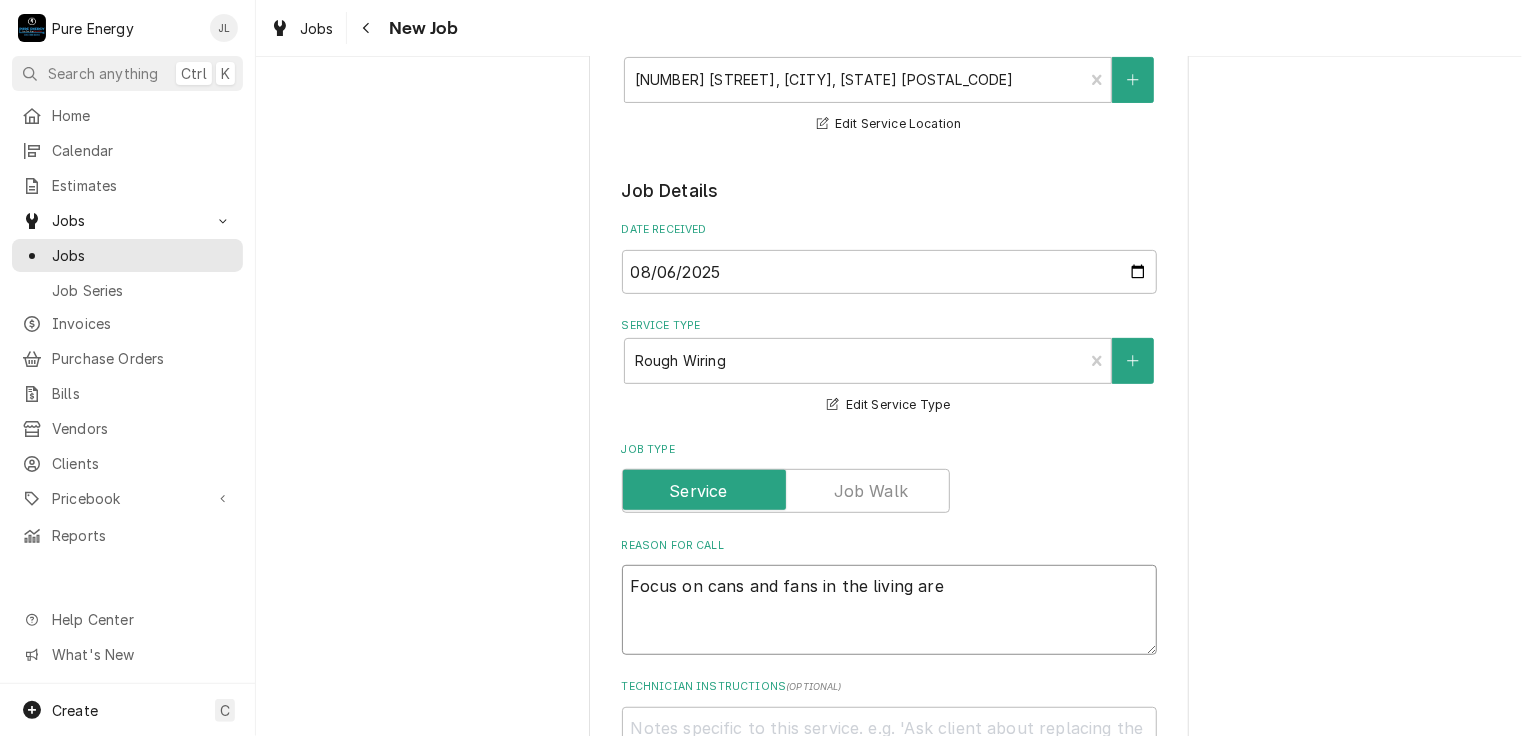type on "x" 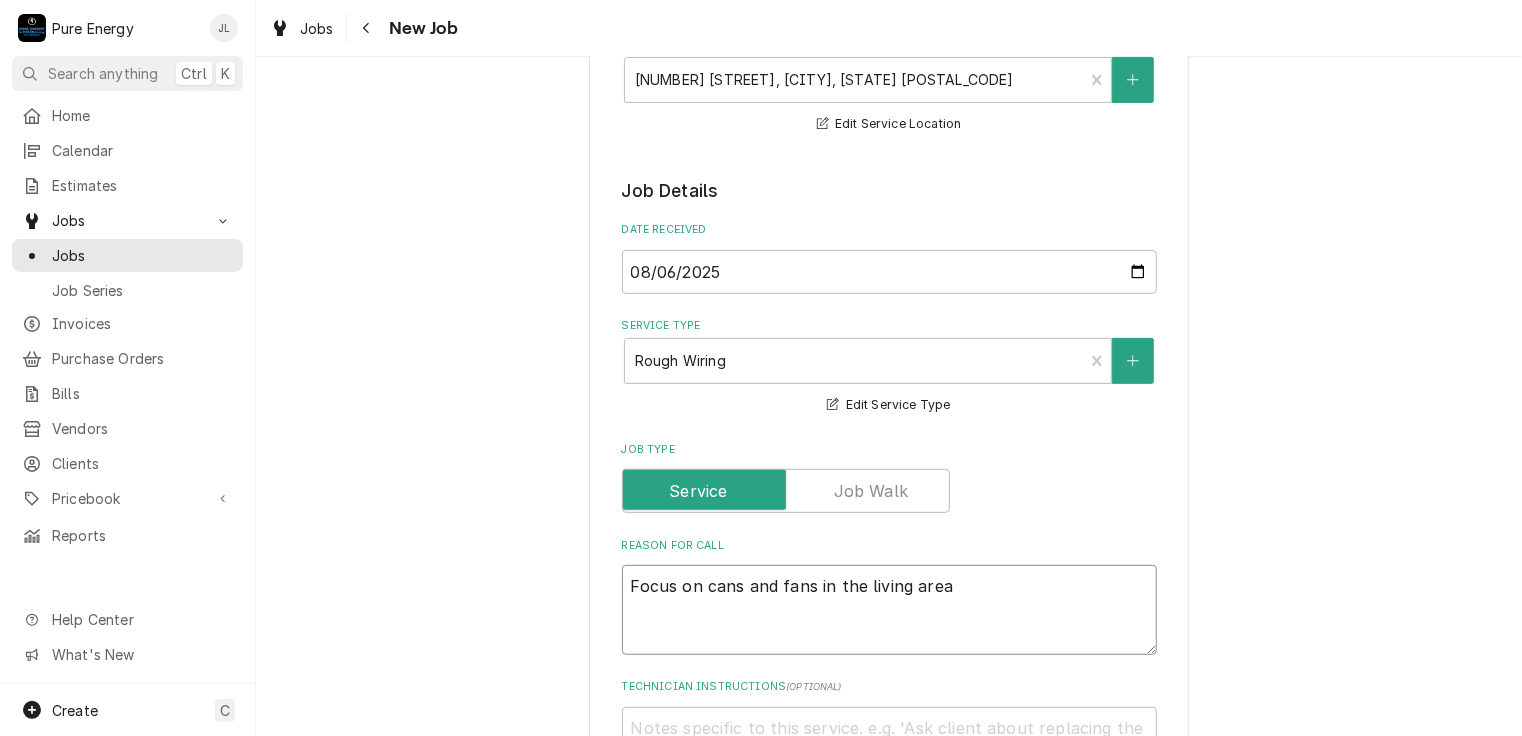 type on "x" 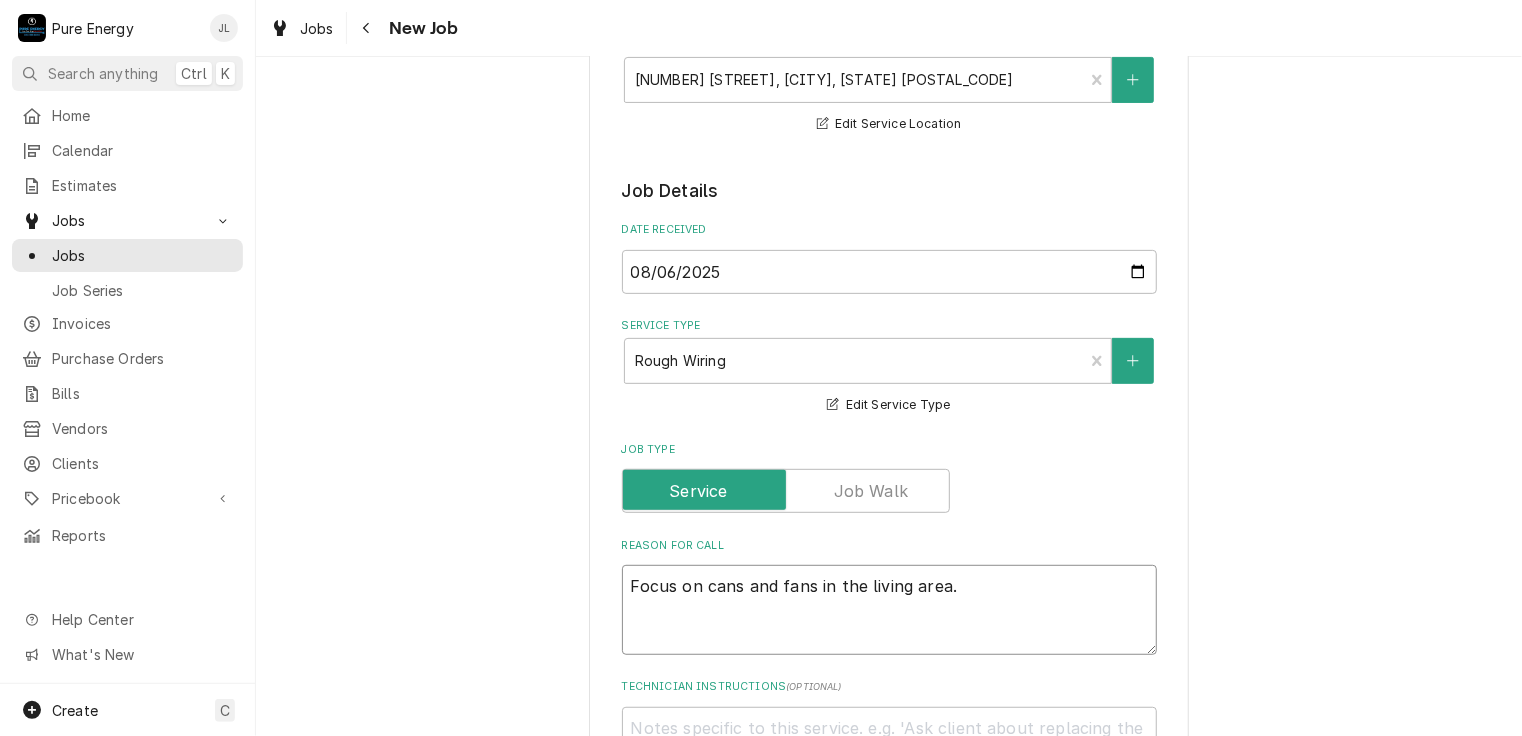 type on "x" 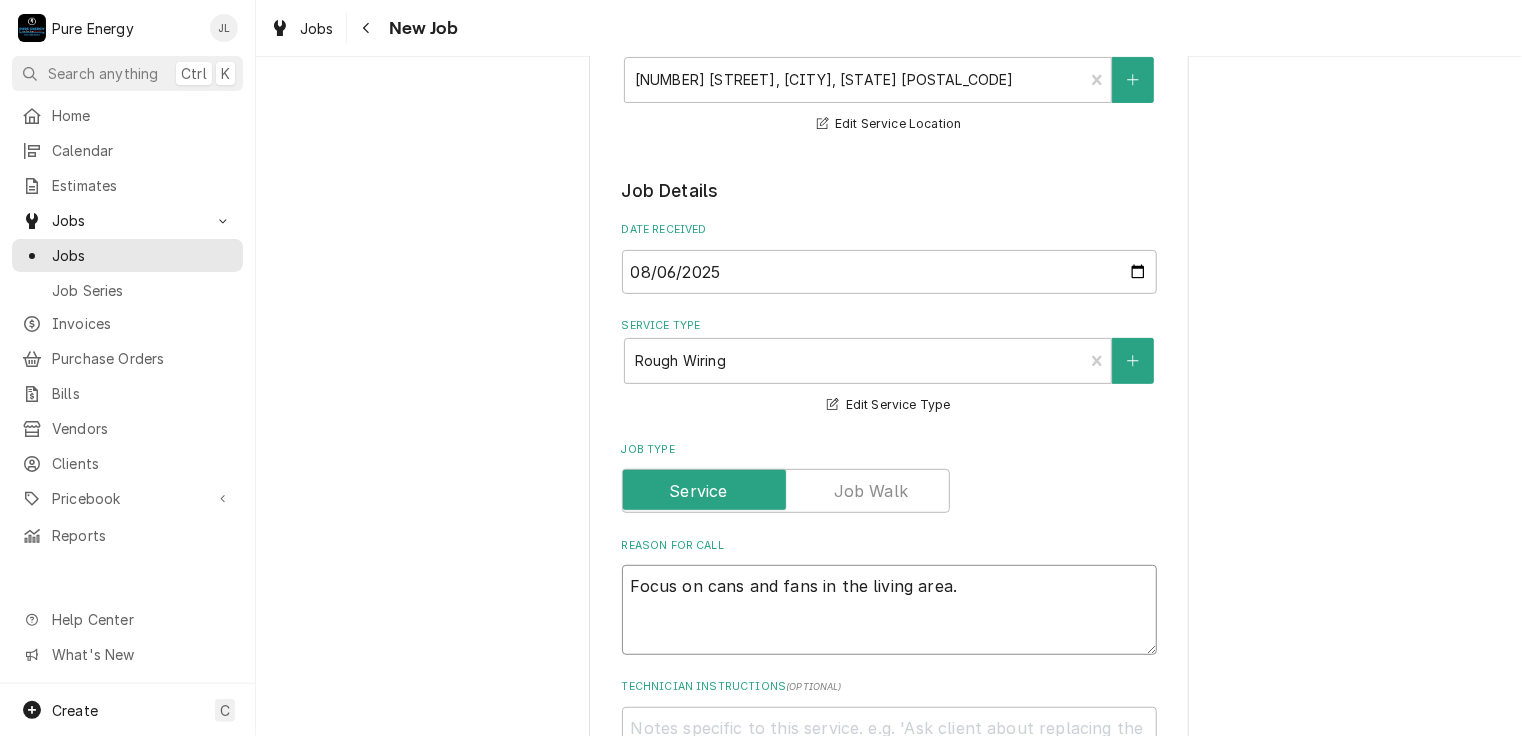 type on "x" 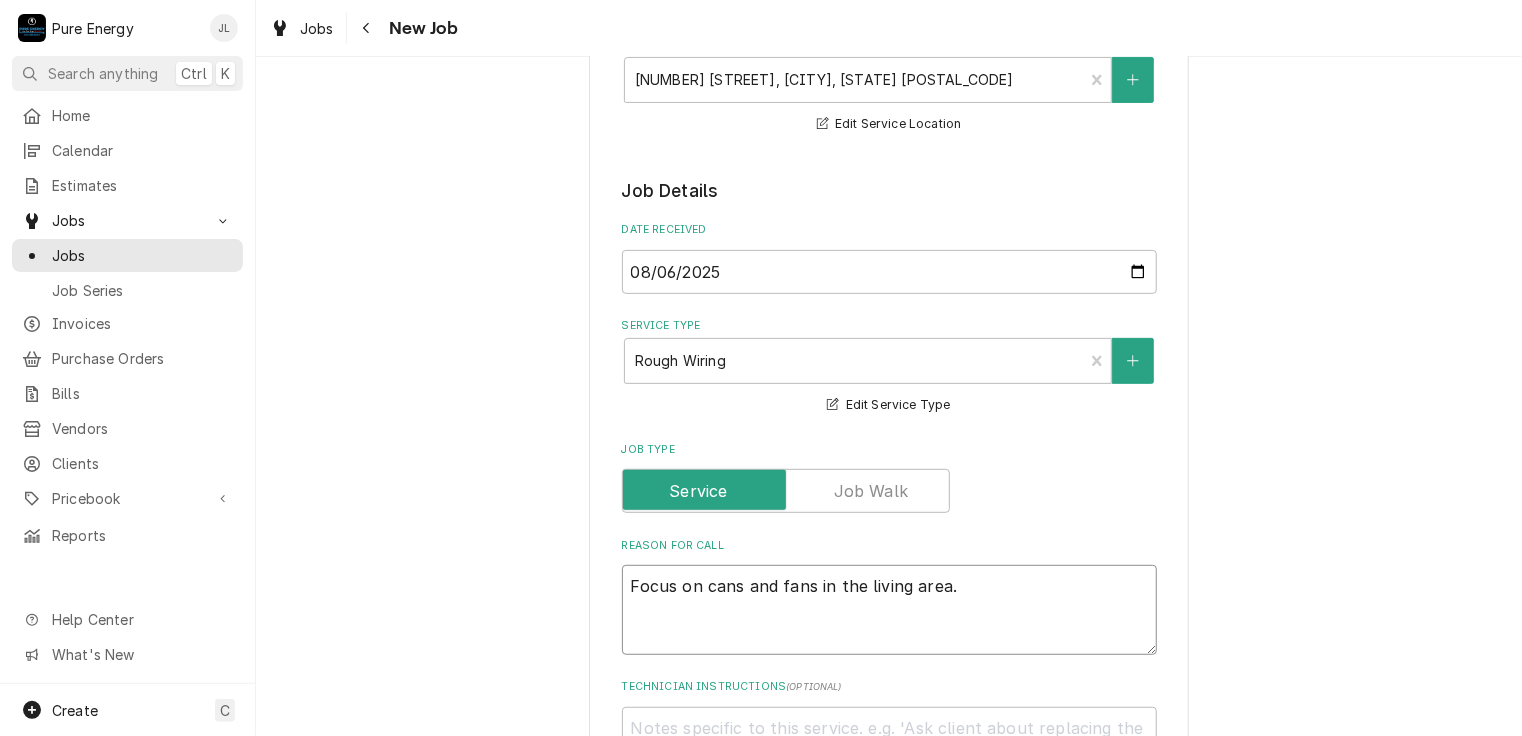type on "Focus on cans and fans in the living area.
F" 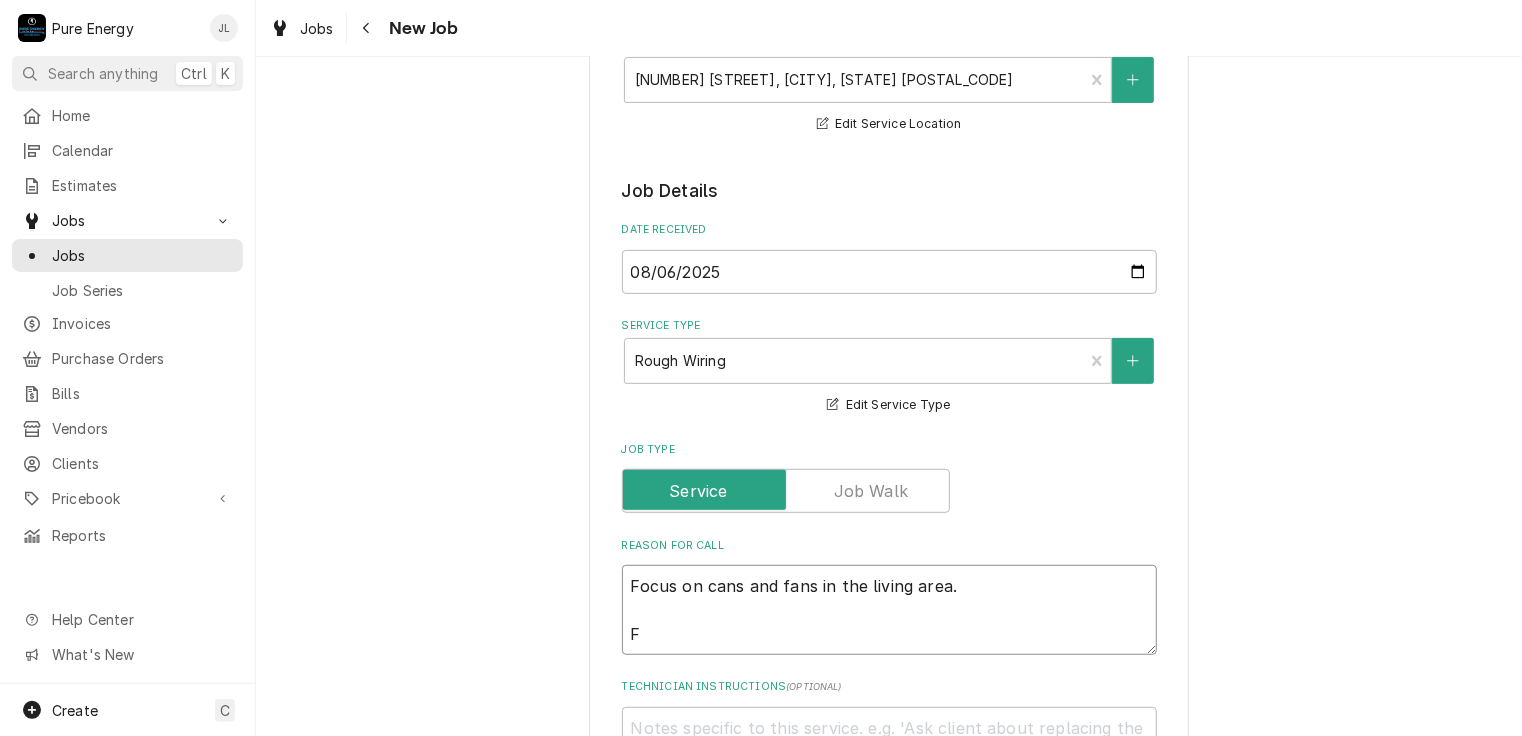 type on "x" 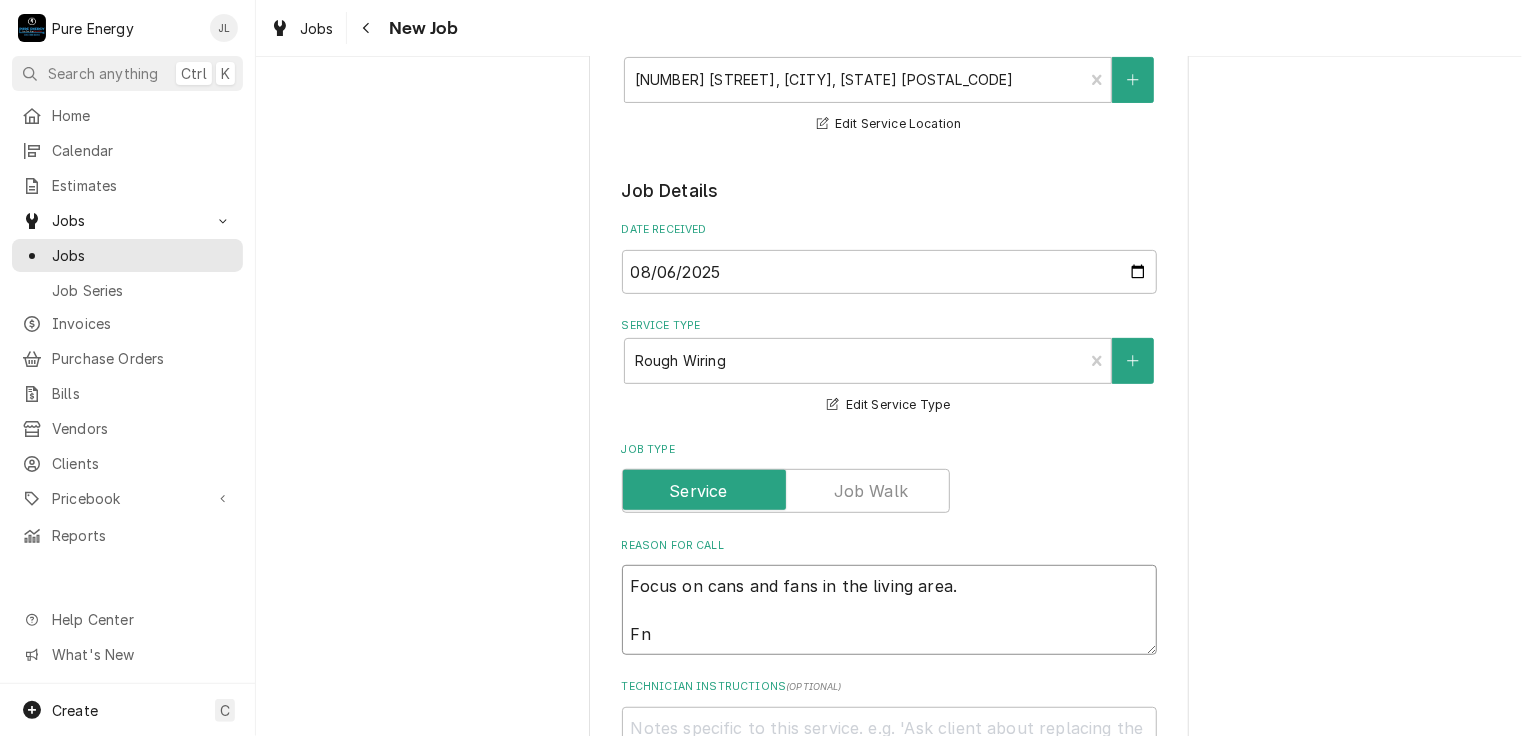 type on "x" 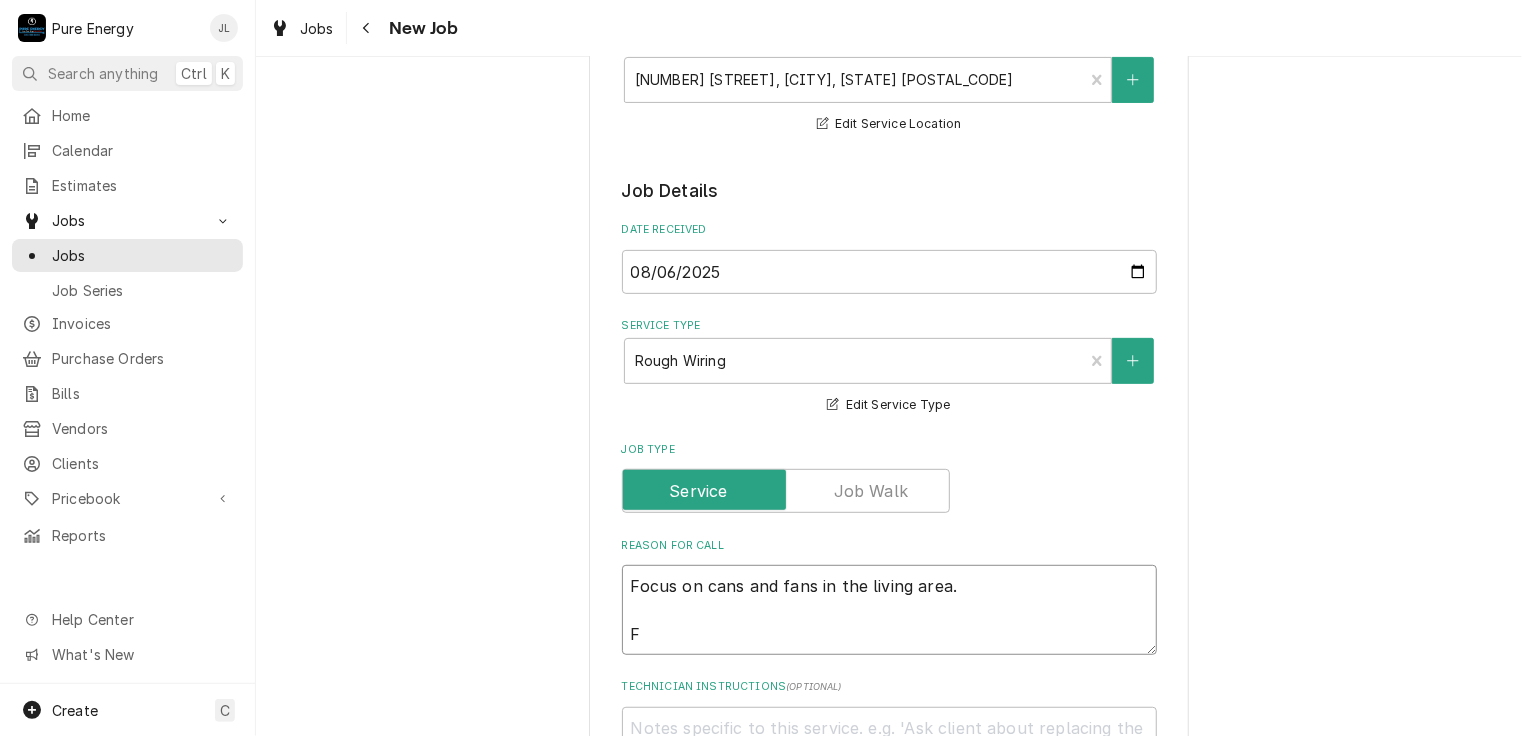 type on "x" 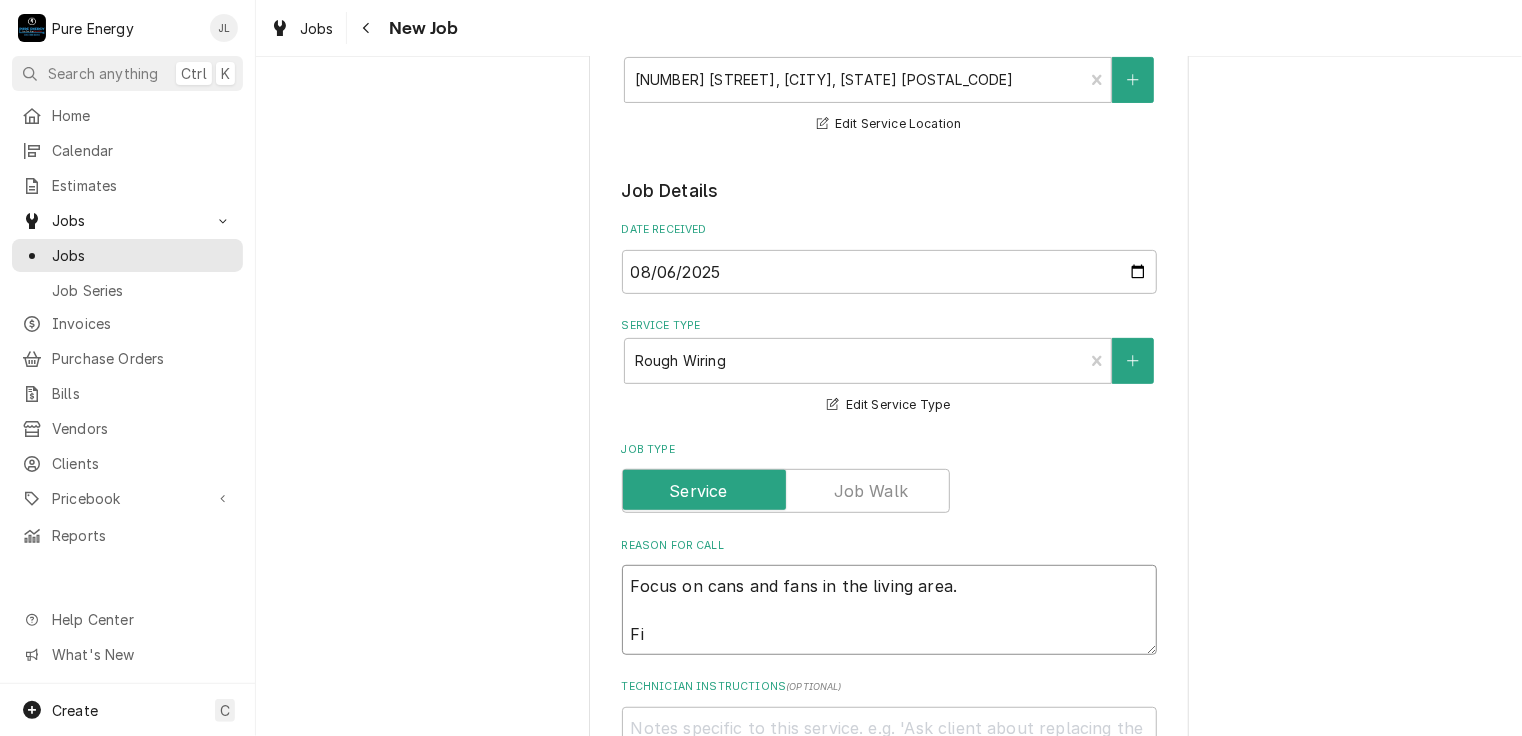 type on "x" 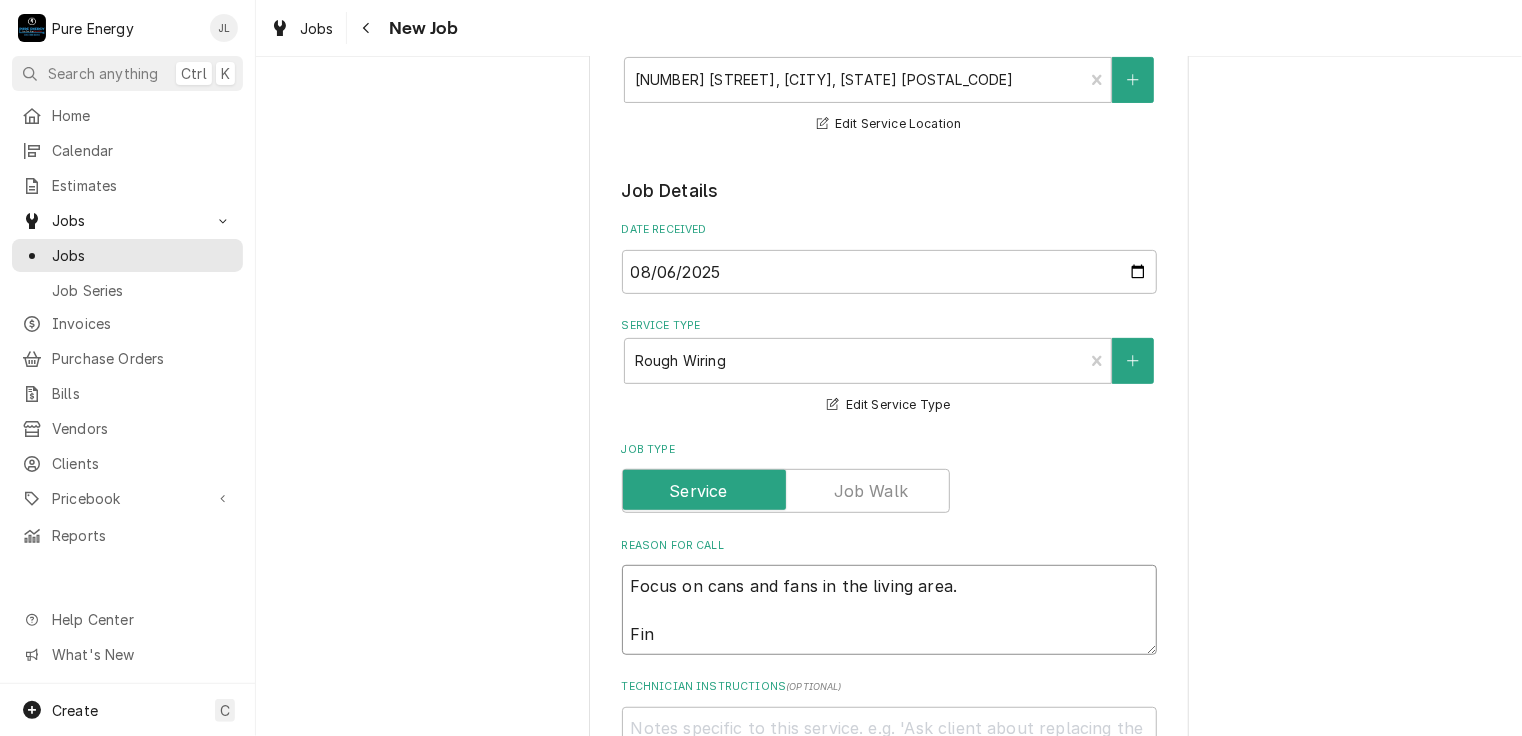 type on "x" 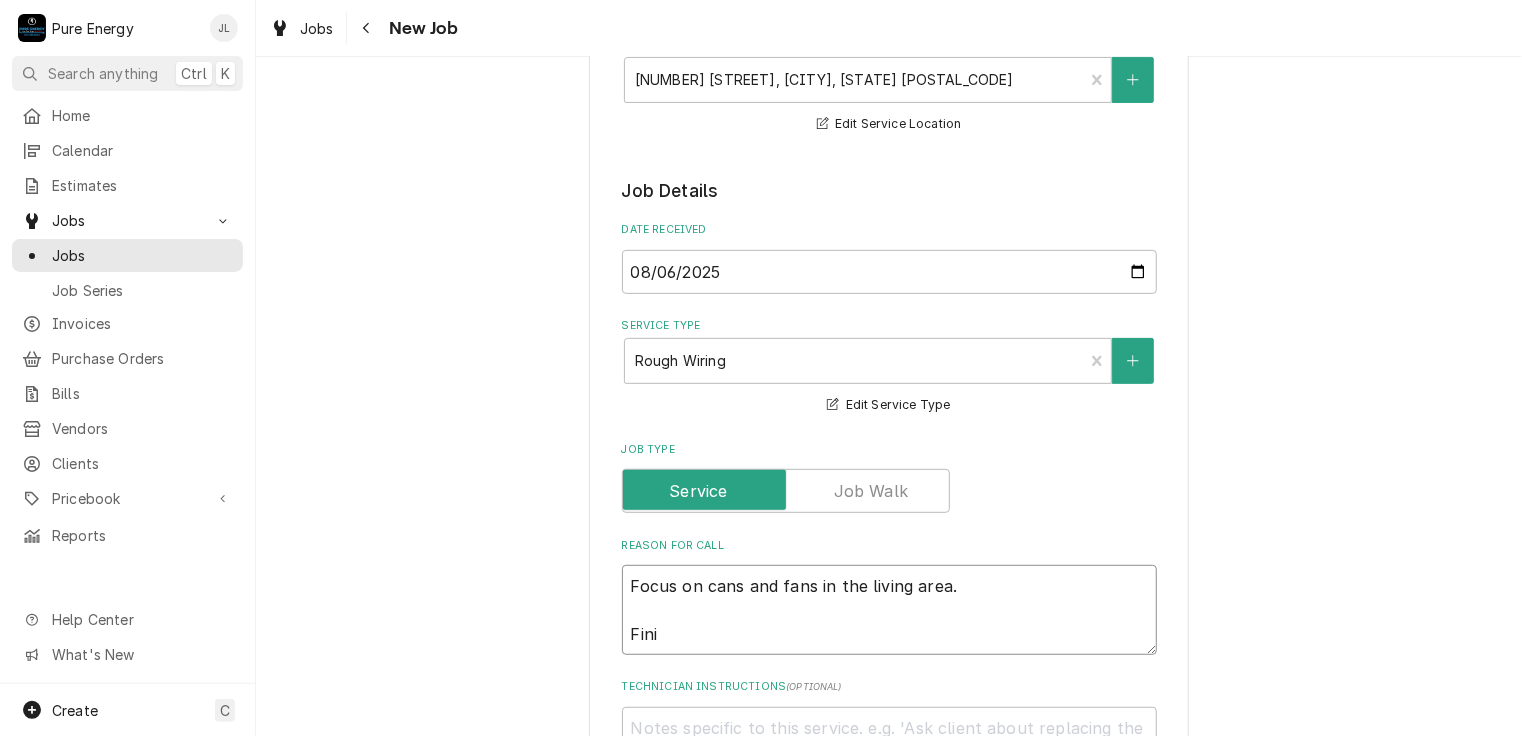 type on "x" 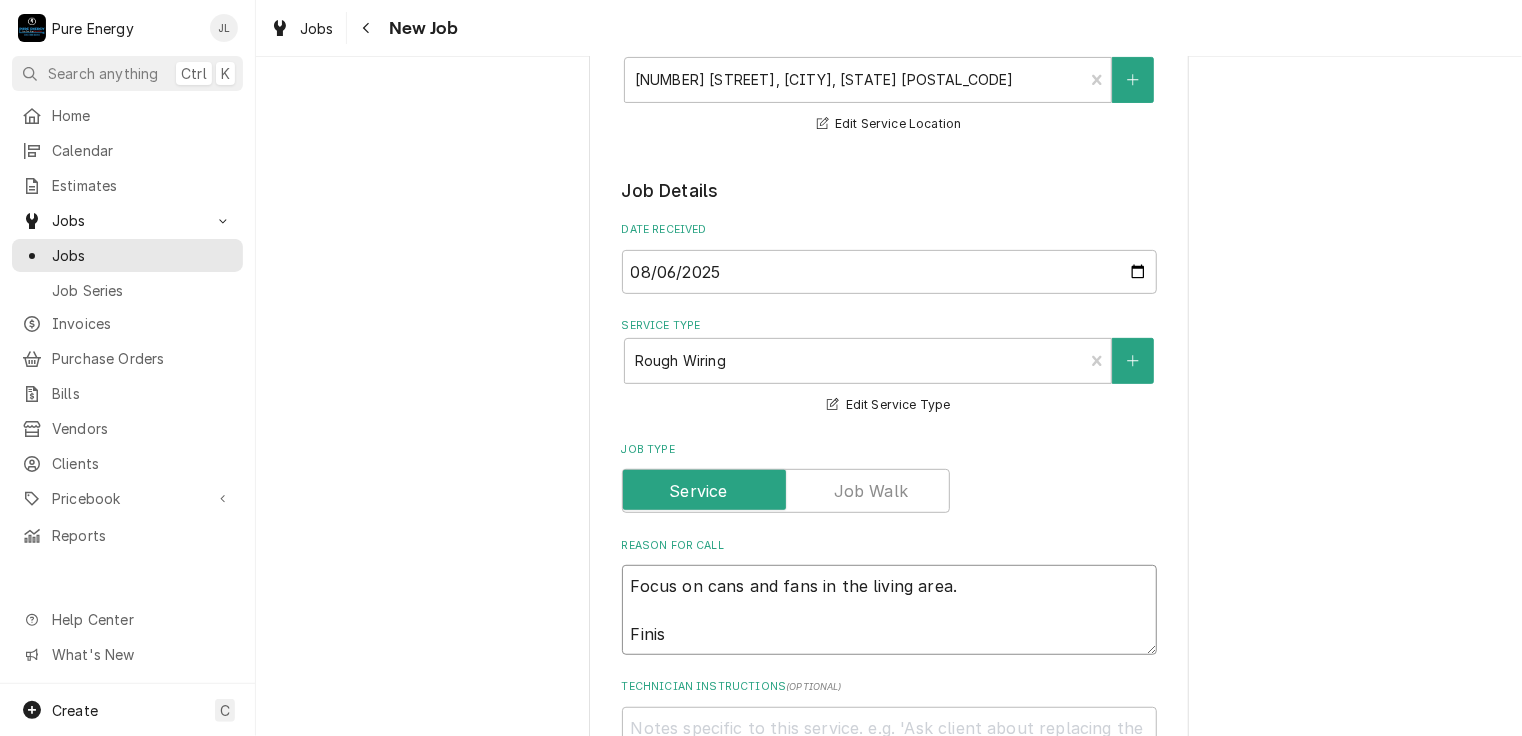 type on "x" 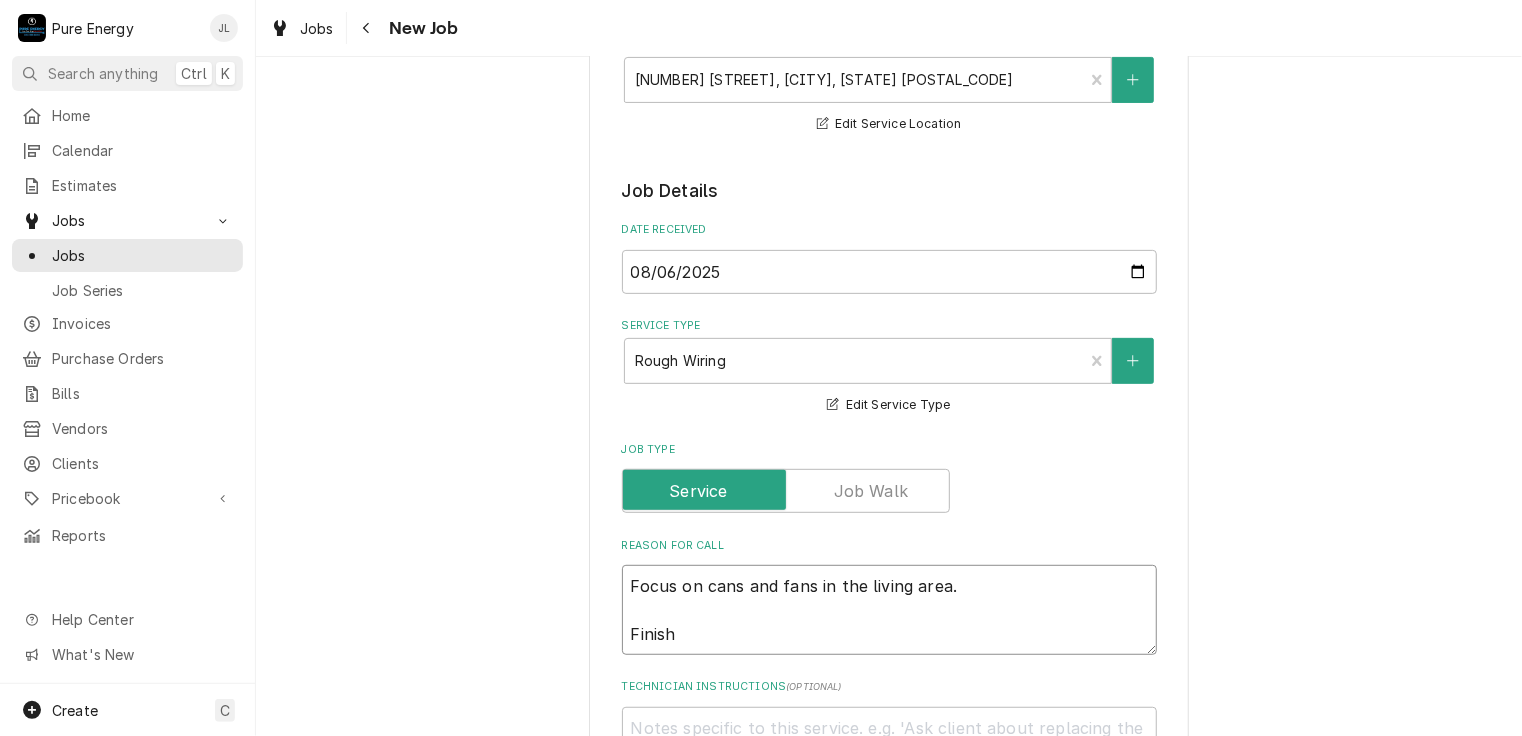 type on "x" 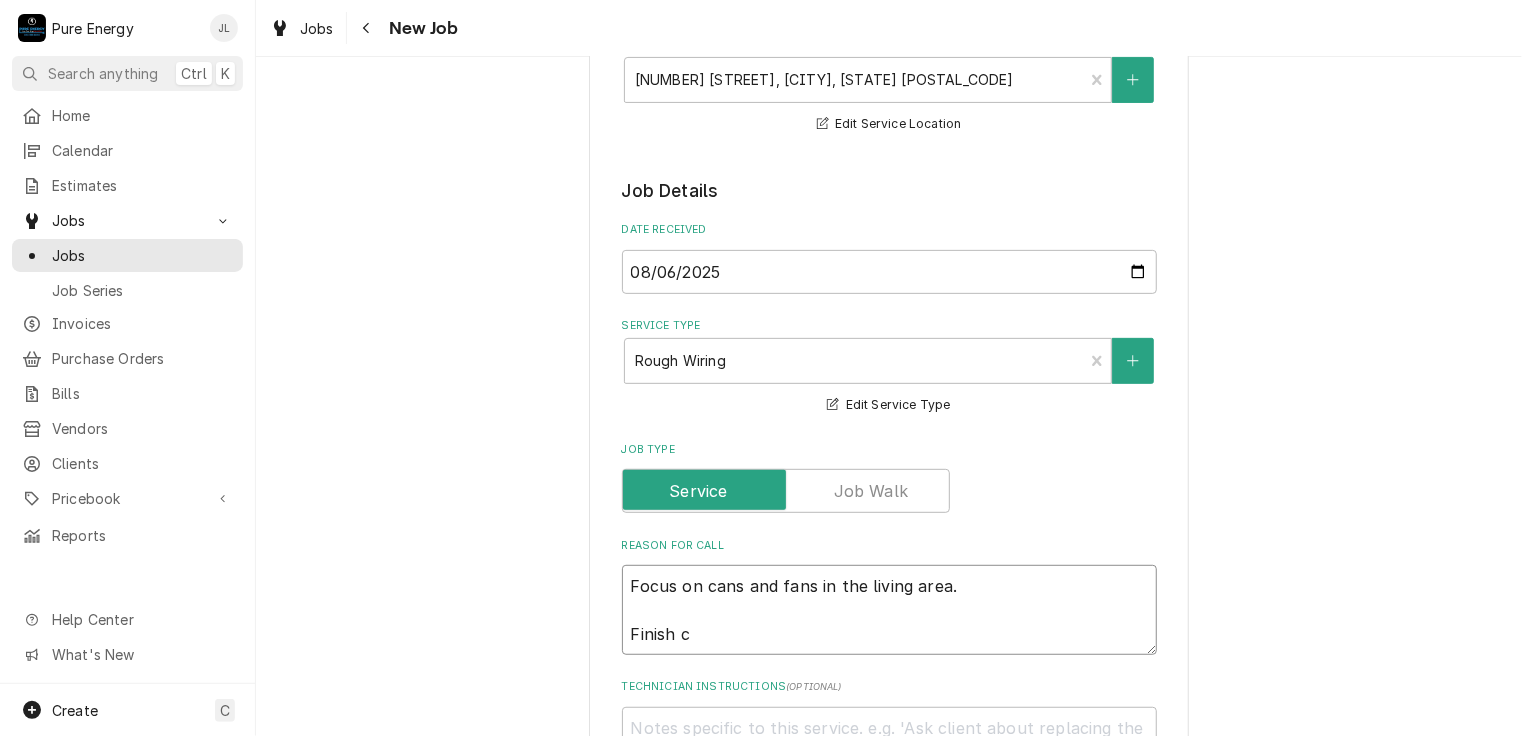 type on "x" 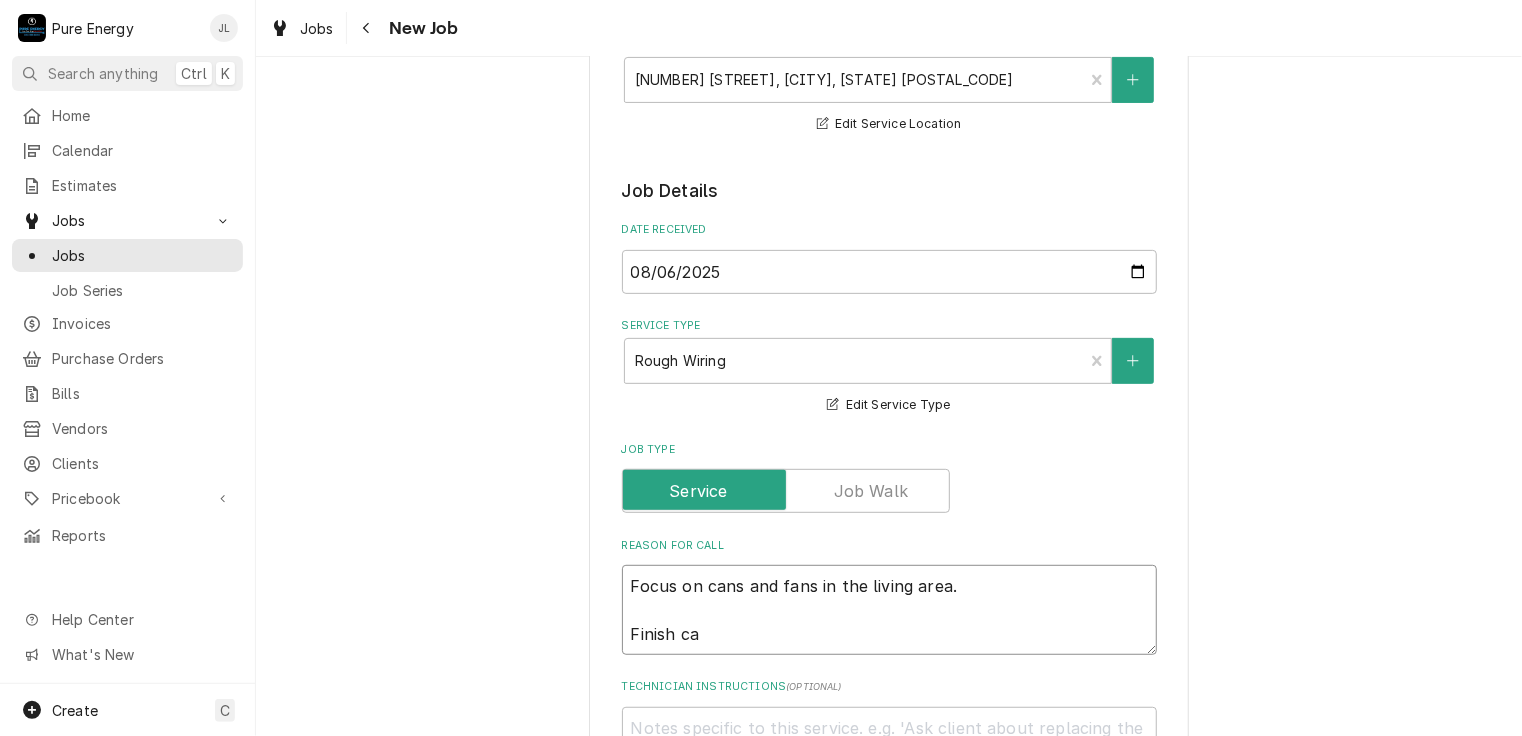 type on "Focus on cans and fans in the living area.
Finish can" 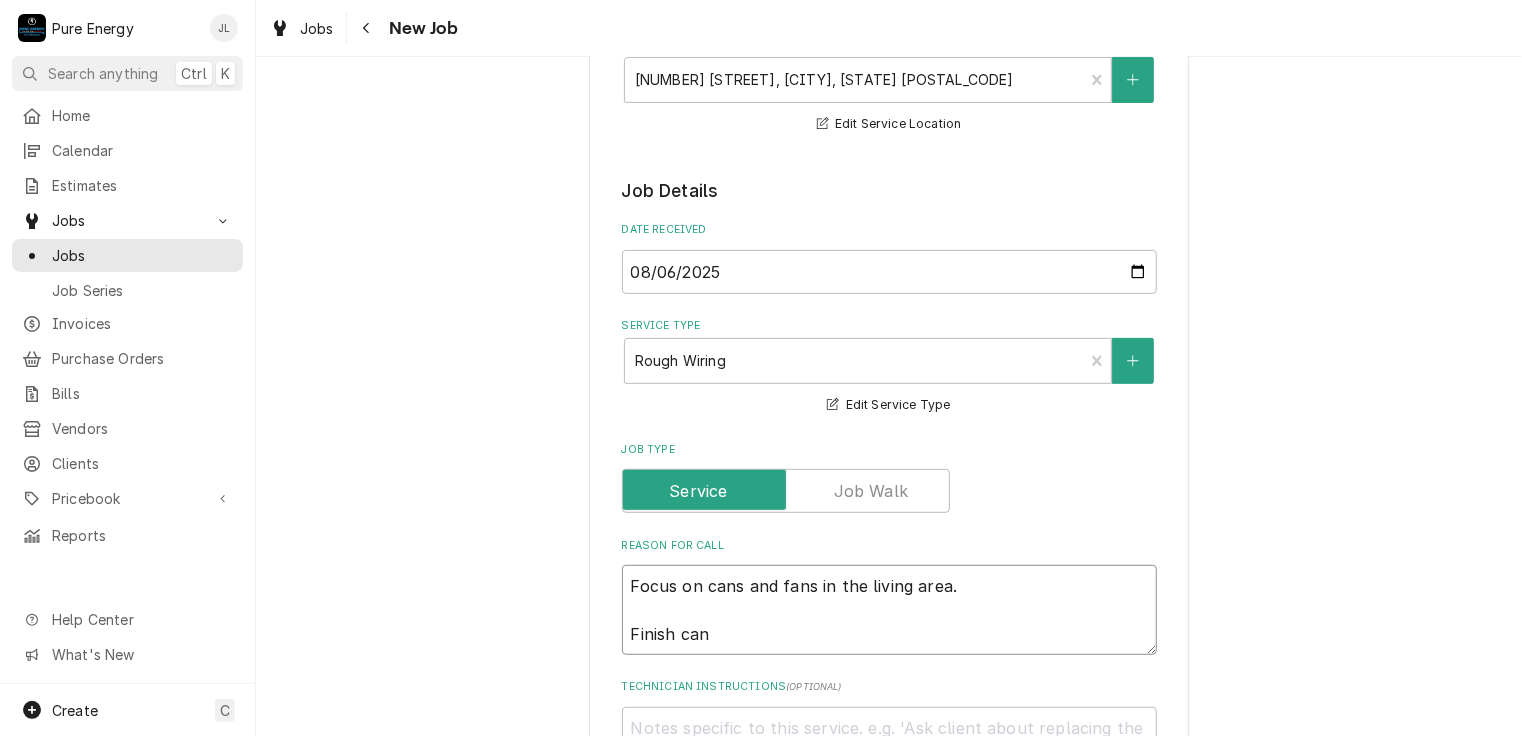 type on "x" 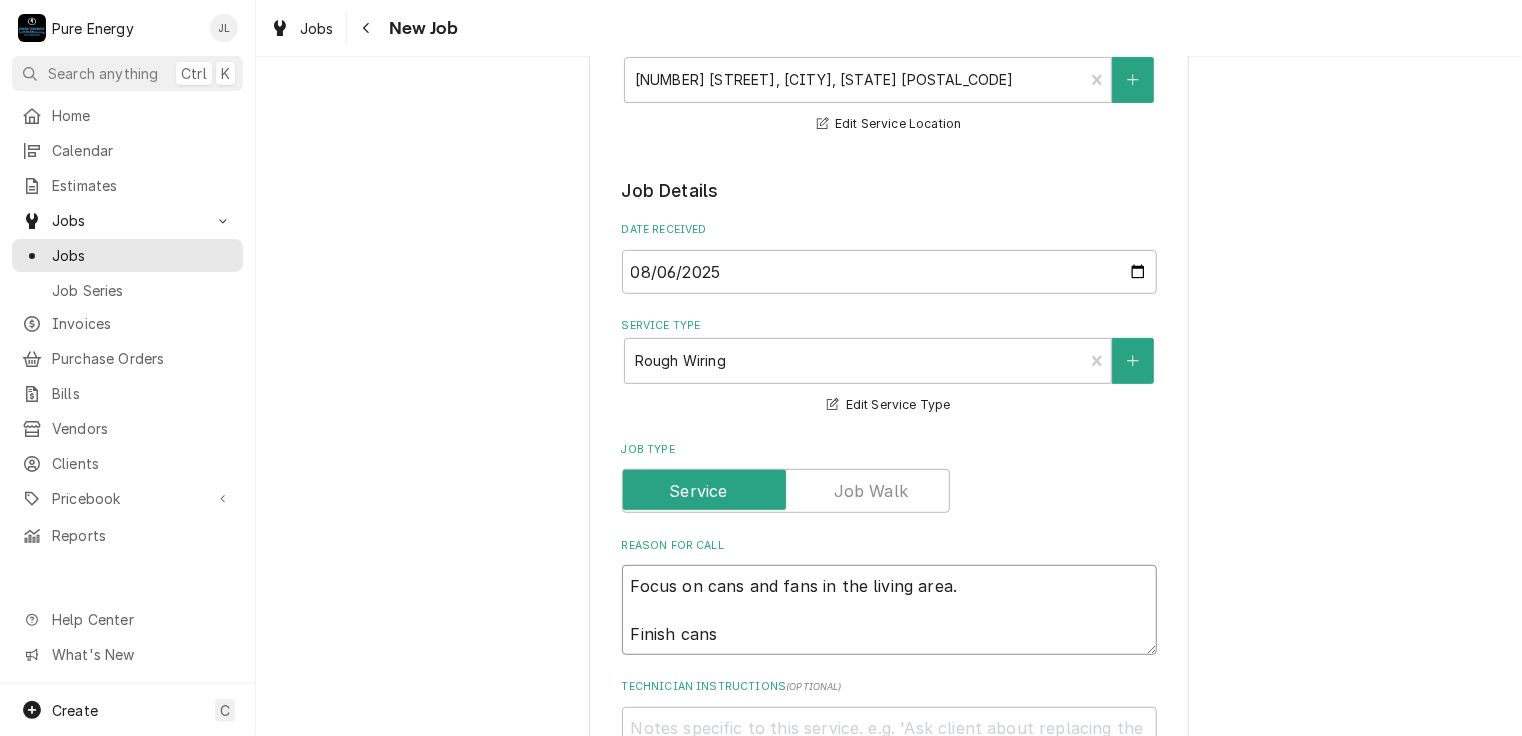 type on "Focus on cans and fans in the living area.
Finish cans" 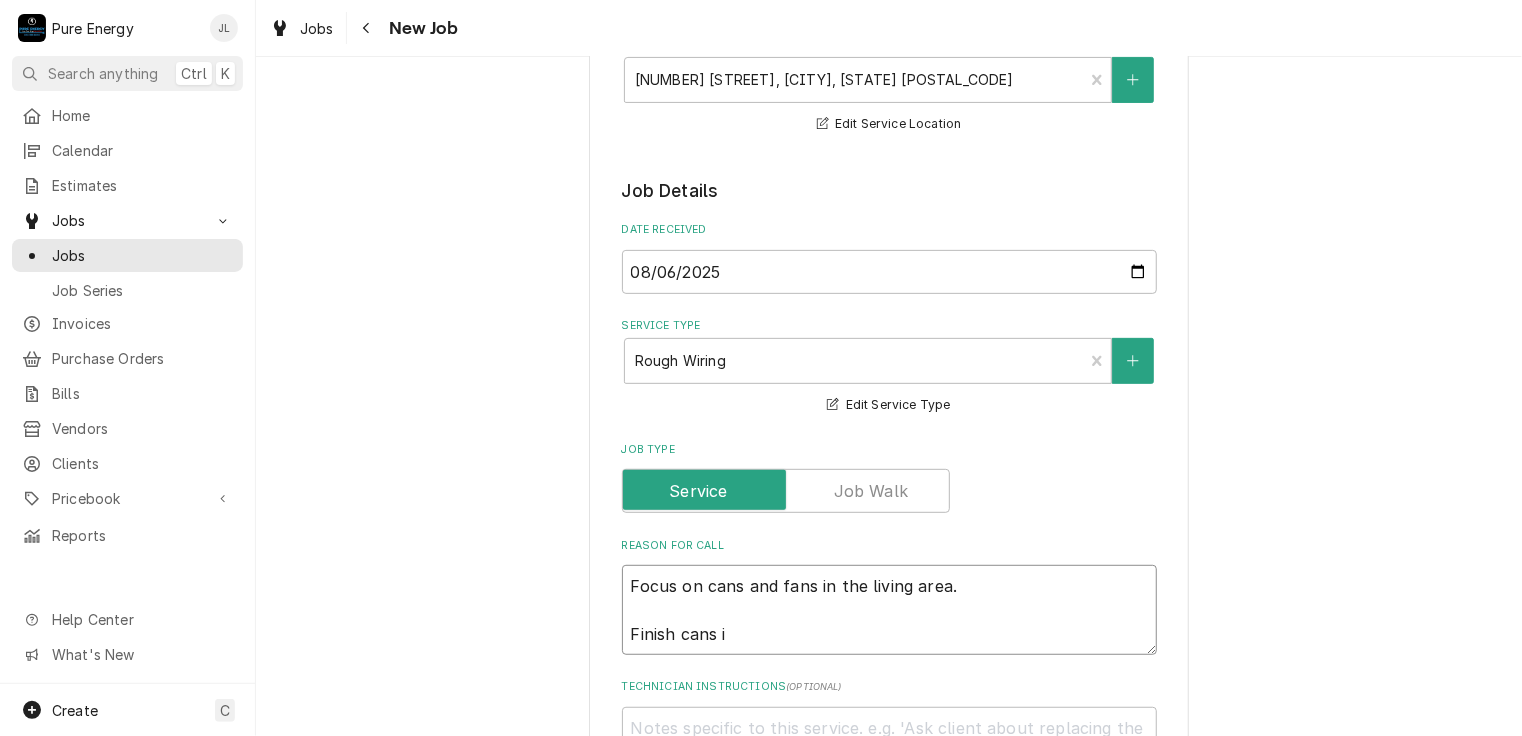 type on "x" 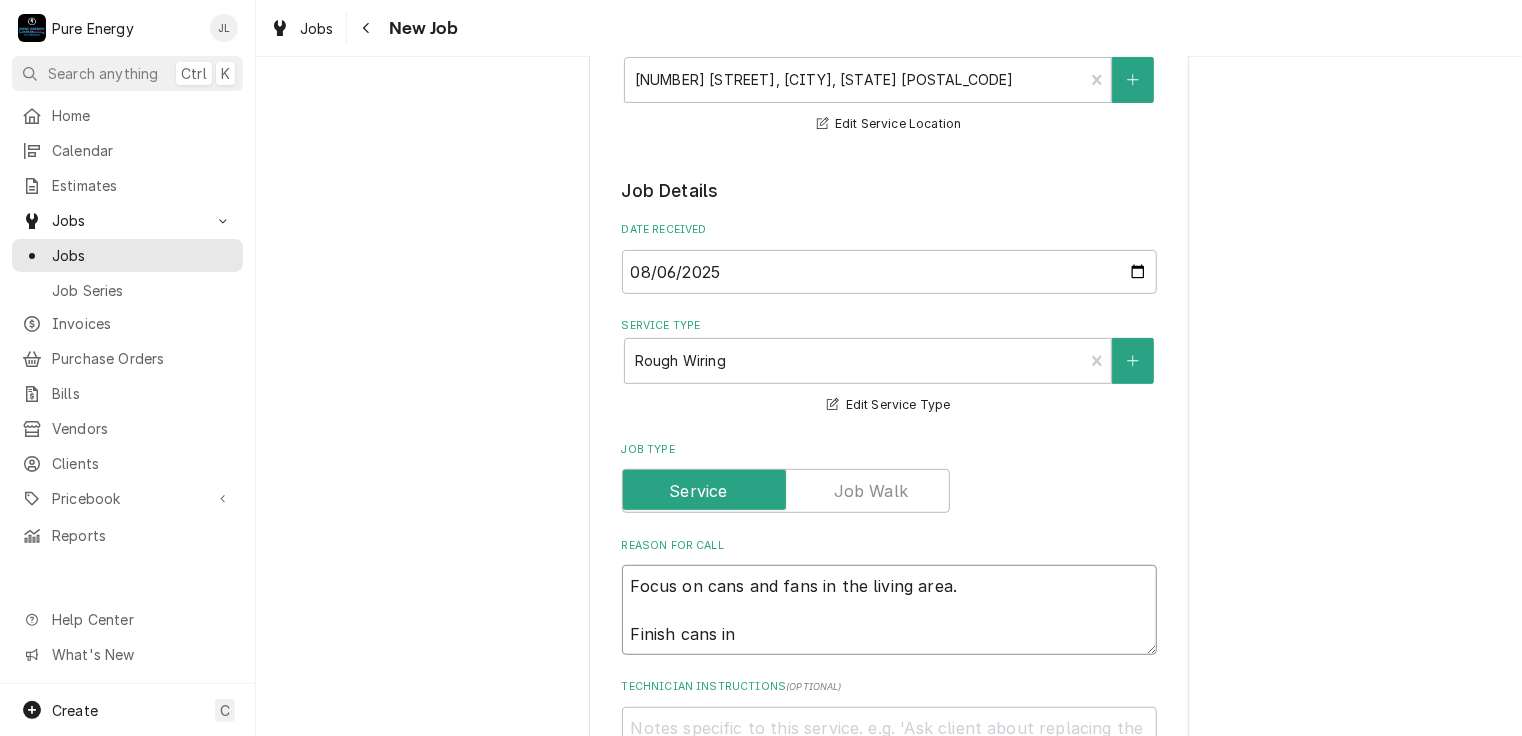 type on "x" 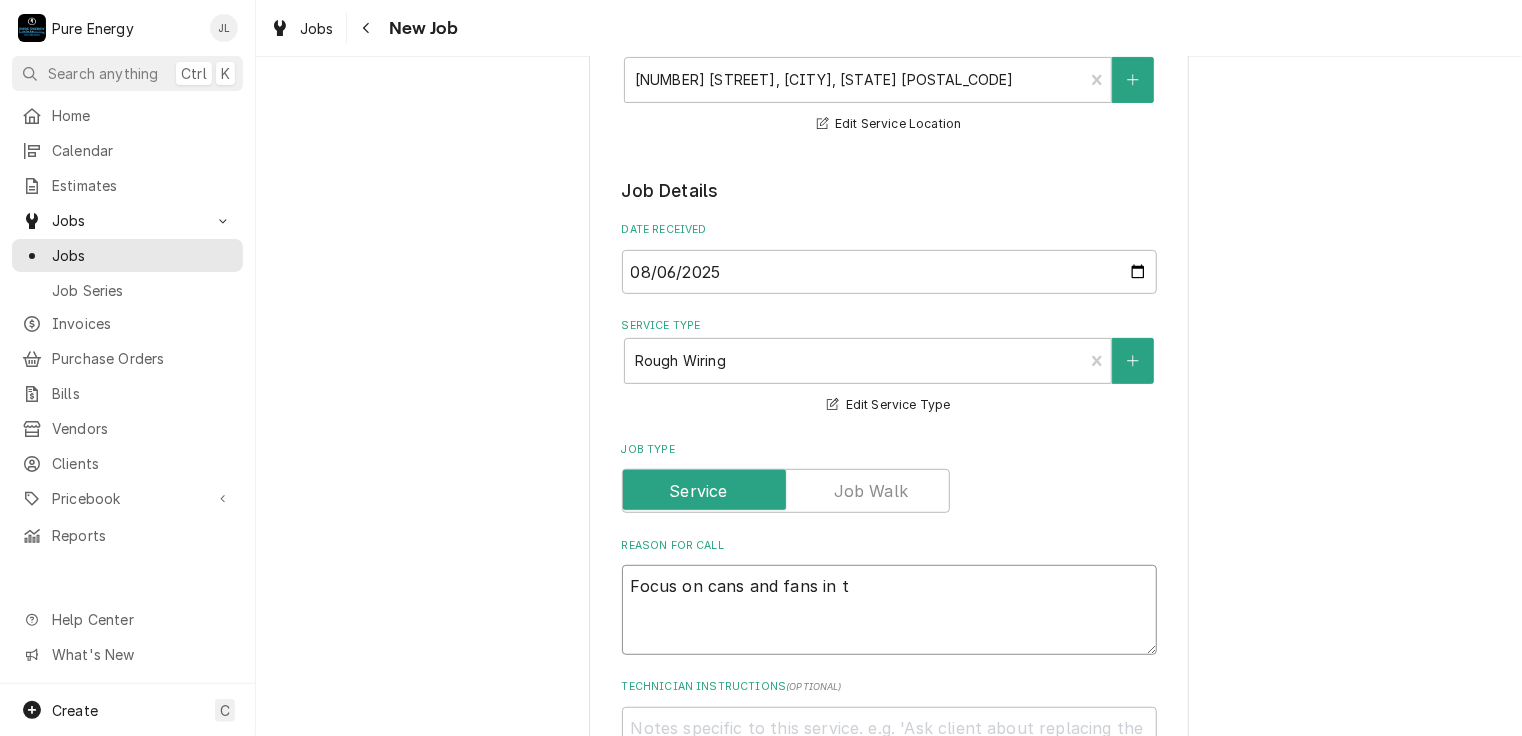 type on "x" 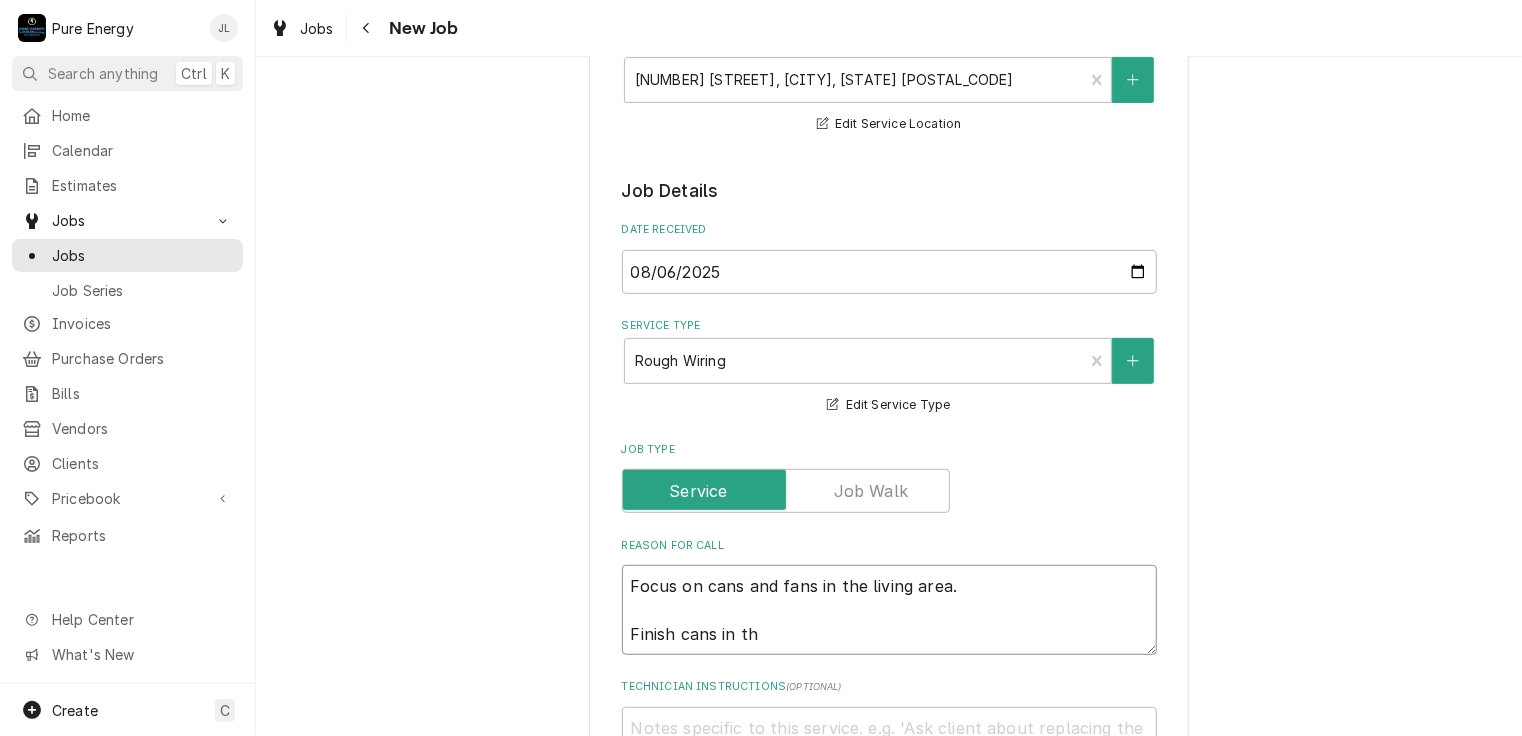 type on "x" 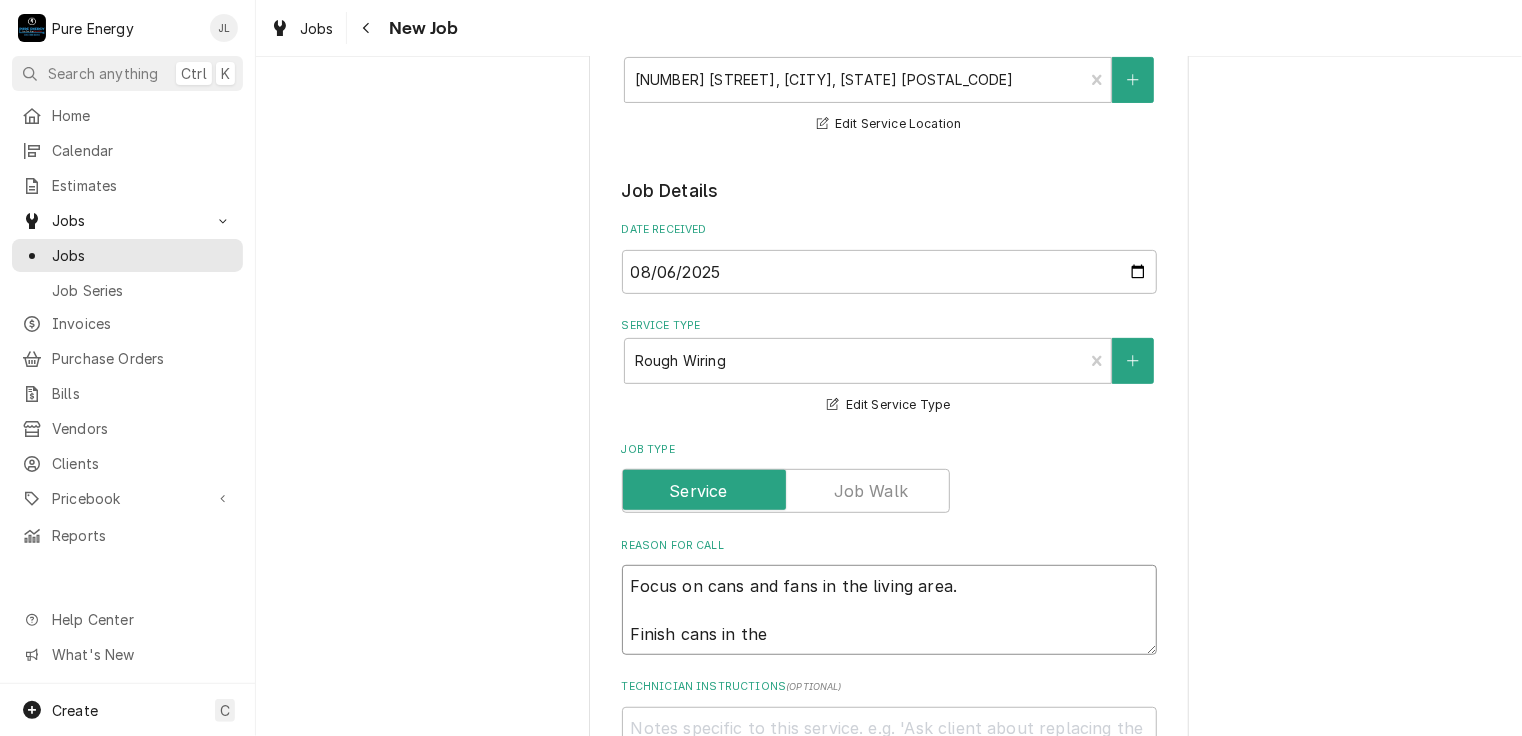 type on "x" 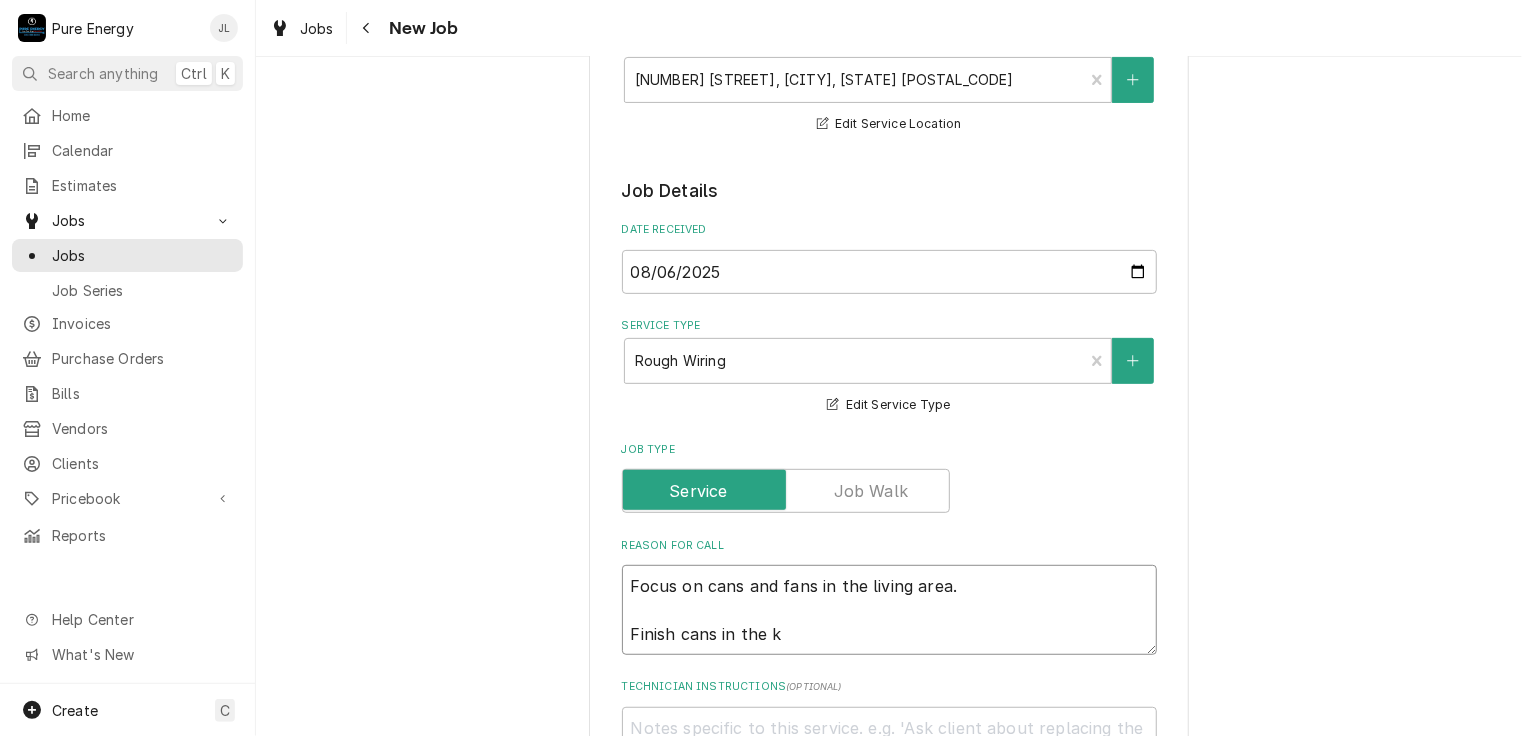 type on "x" 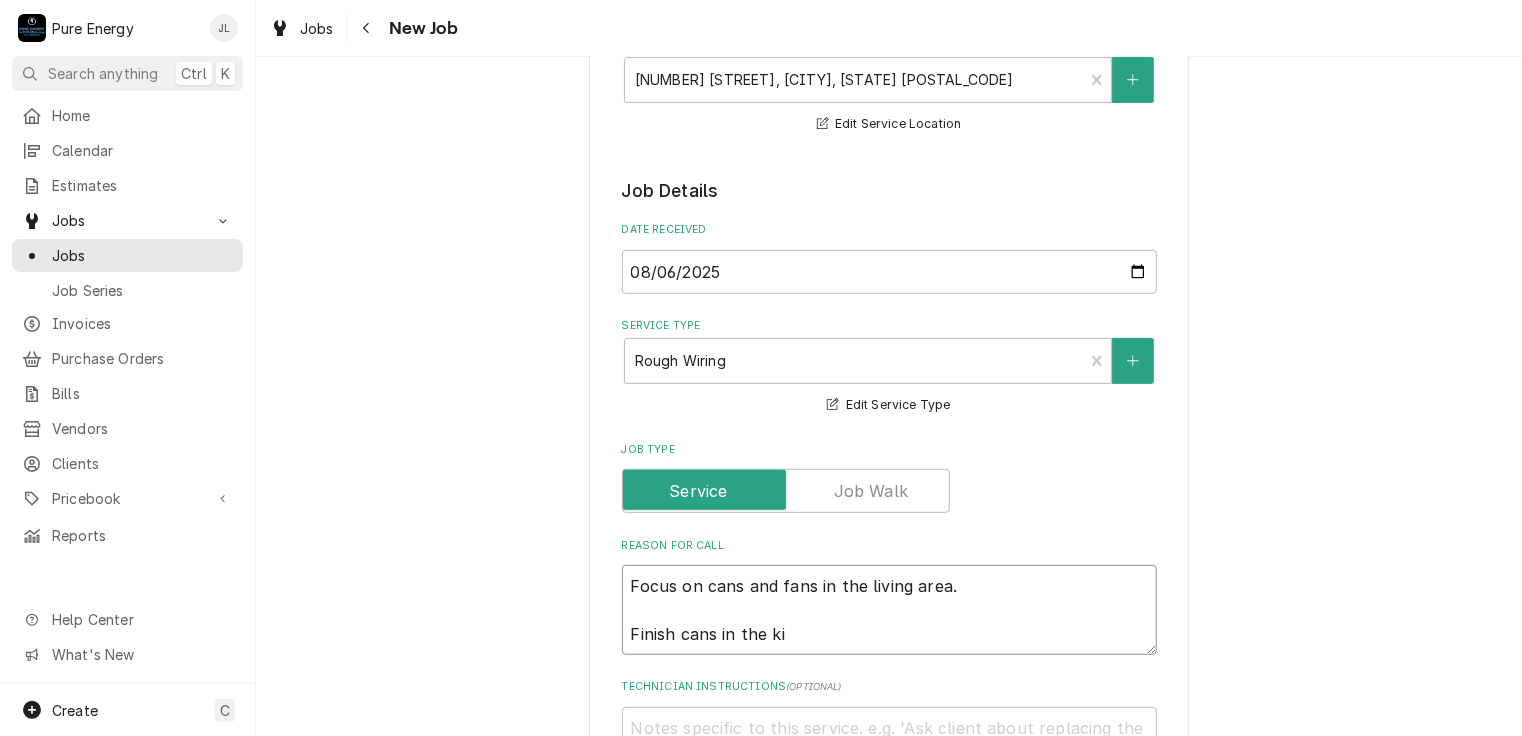 type on "x" 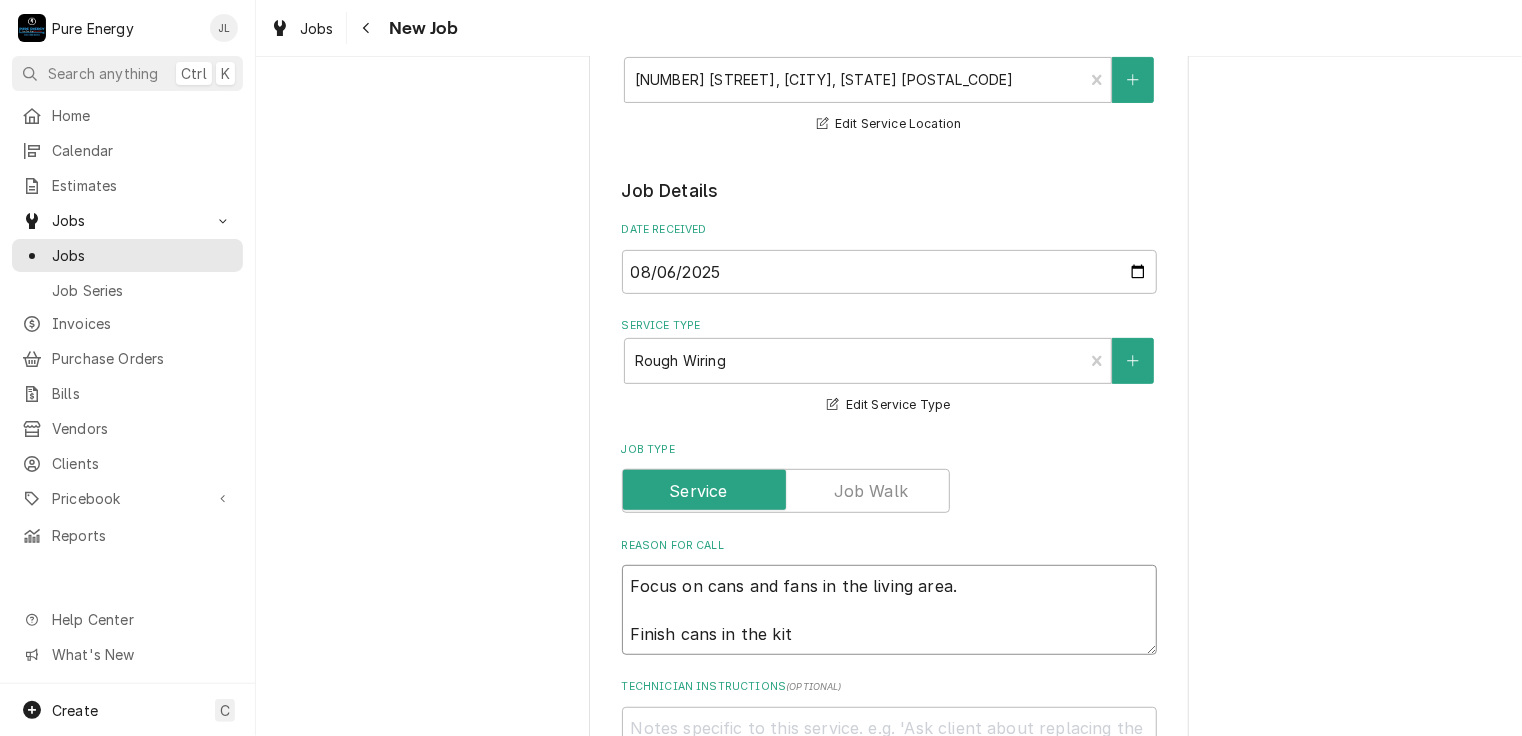 type on "x" 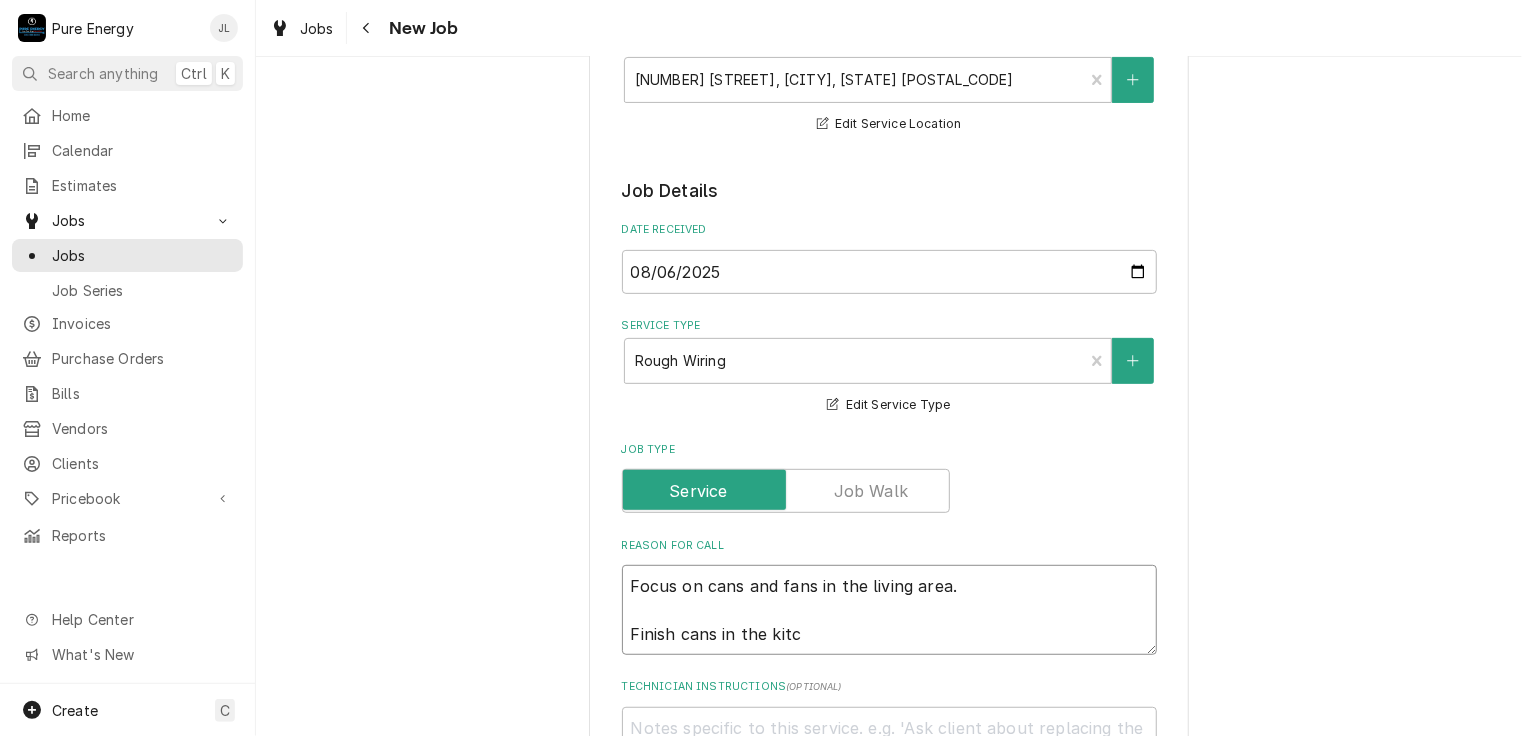 type on "x" 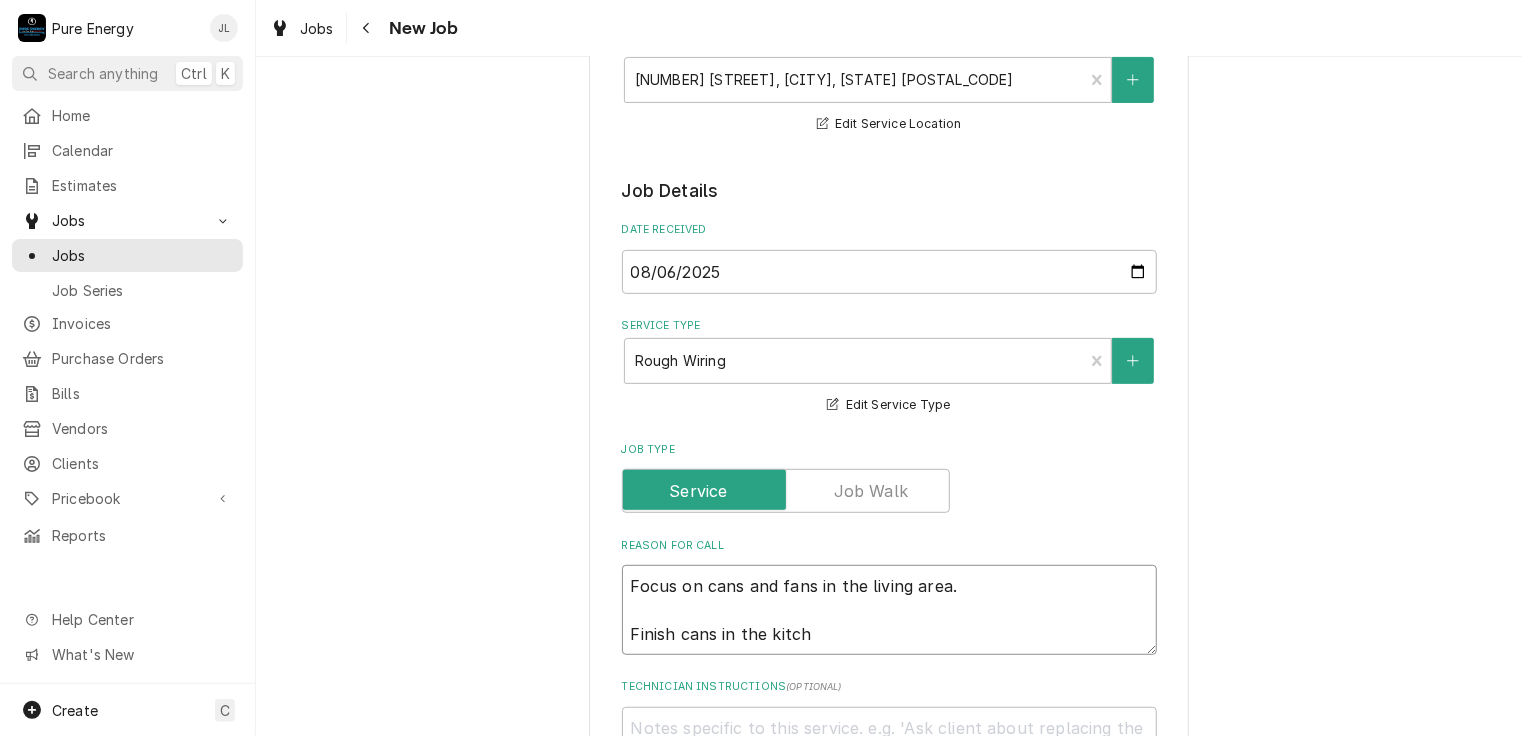 type on "x" 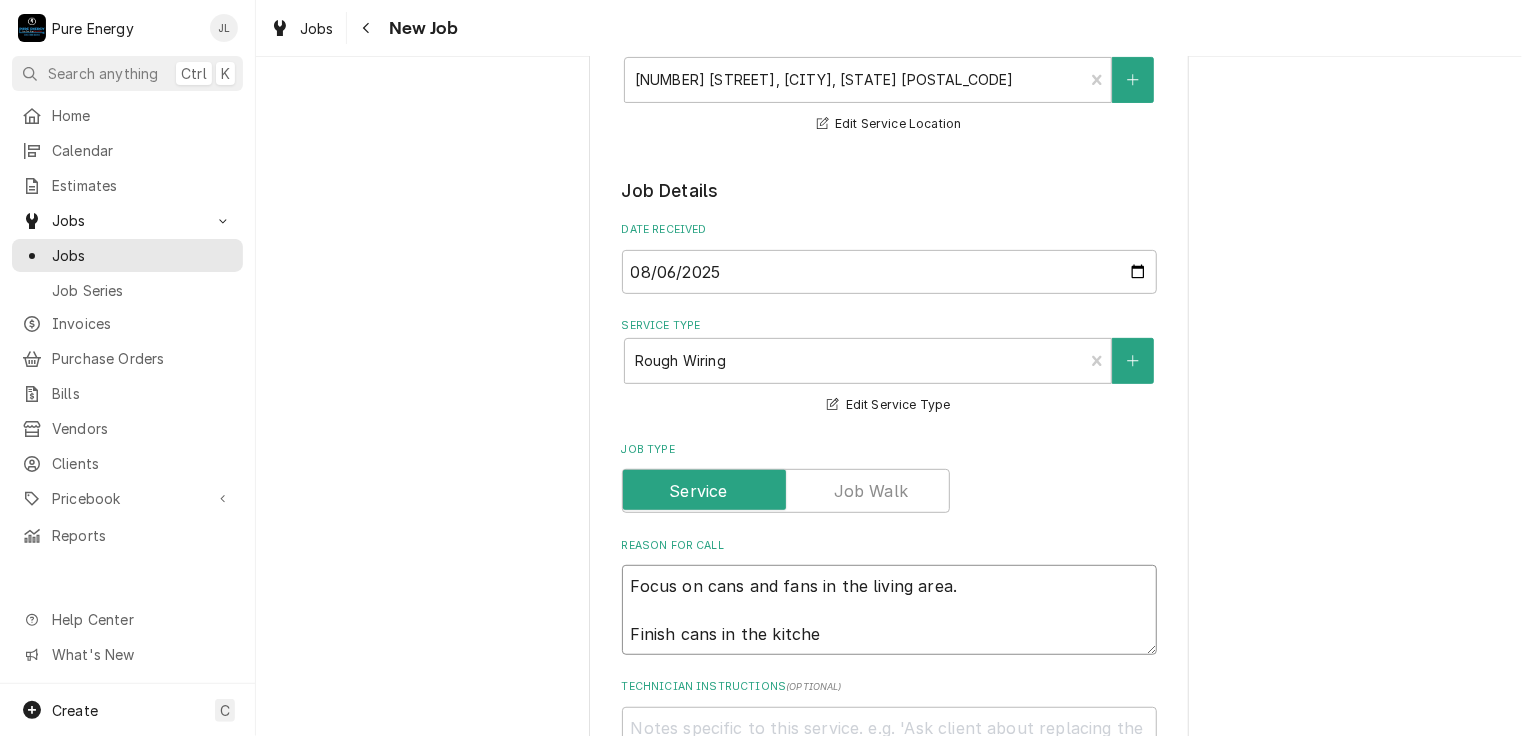 type on "Focus on cans and fans in the living area.
Finish cans in the kitchen" 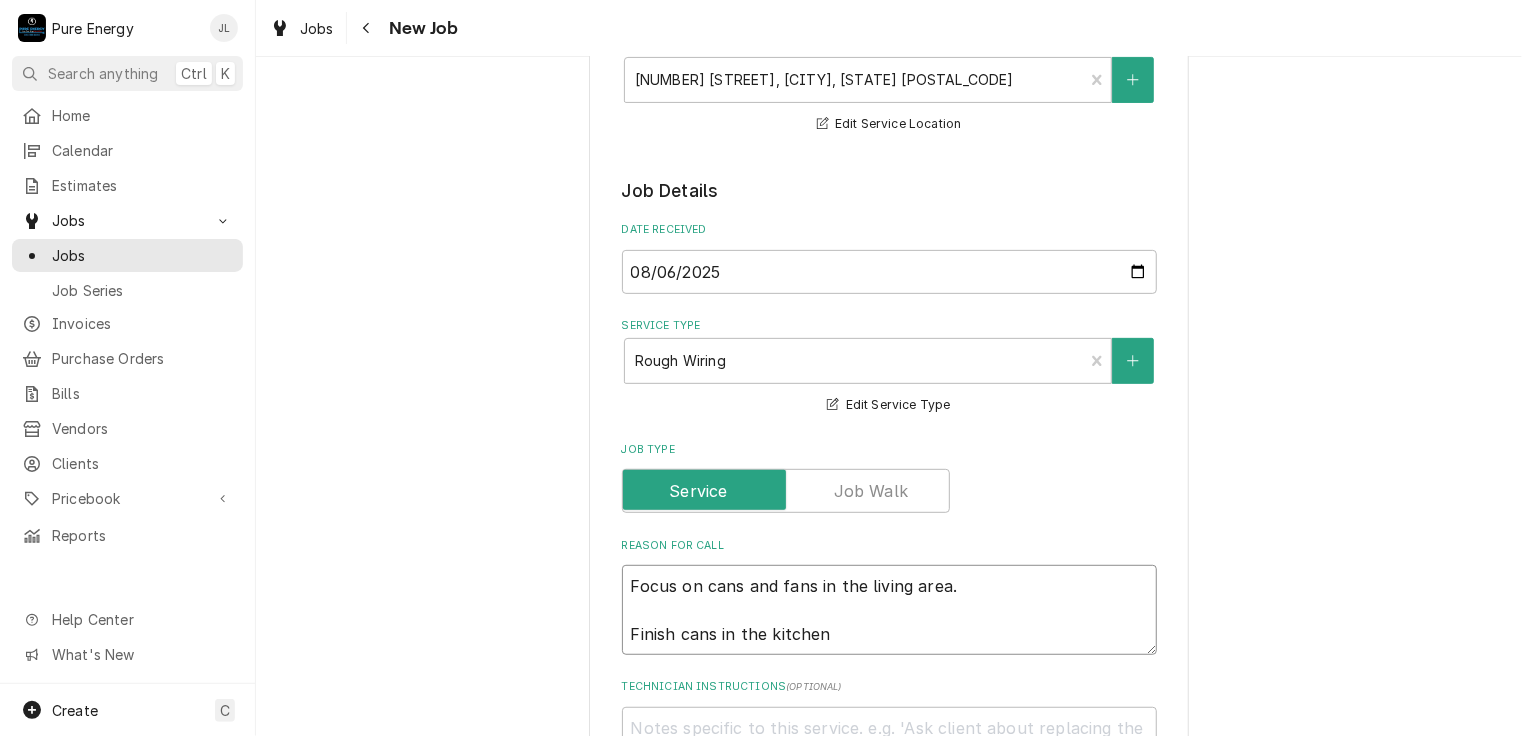 type on "x" 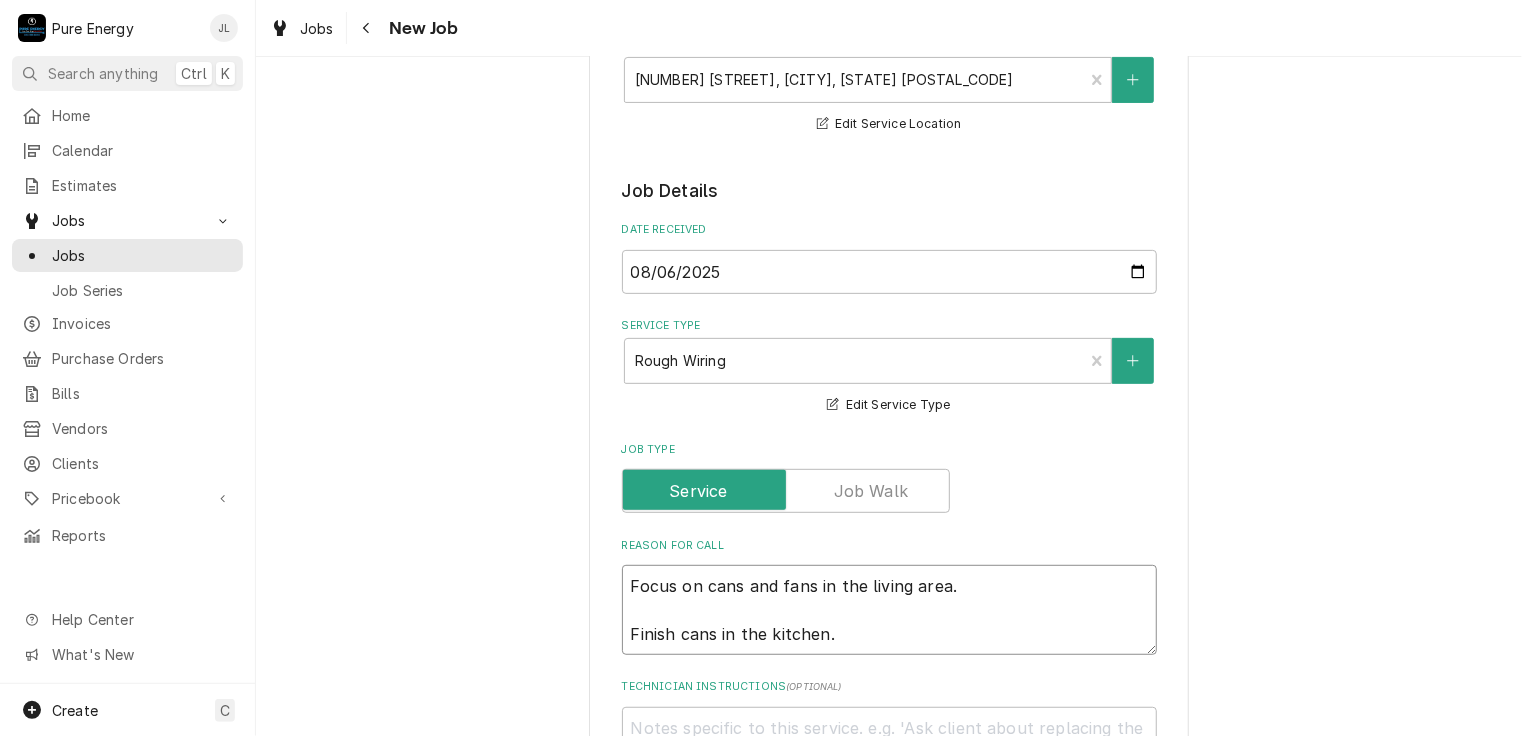type on "x" 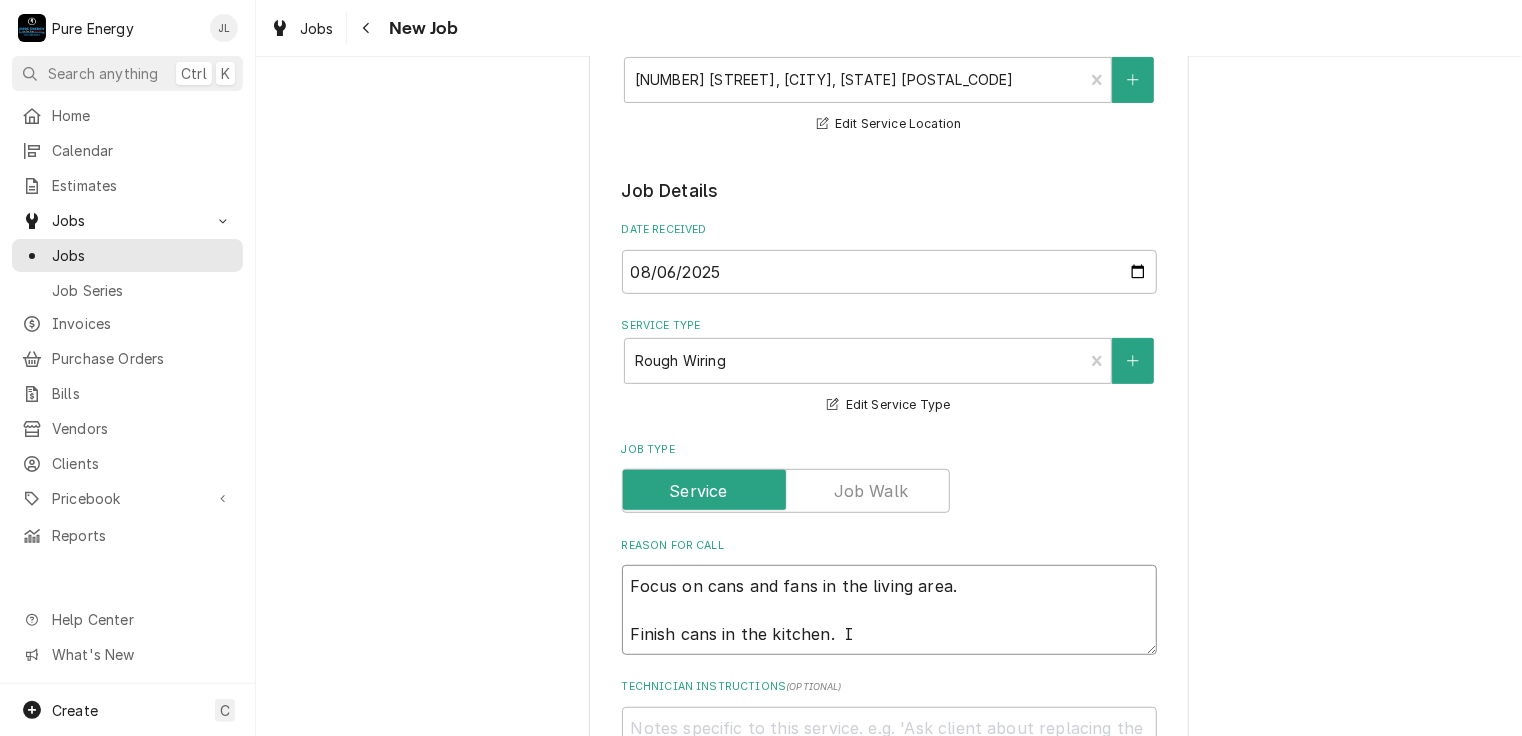type on "x" 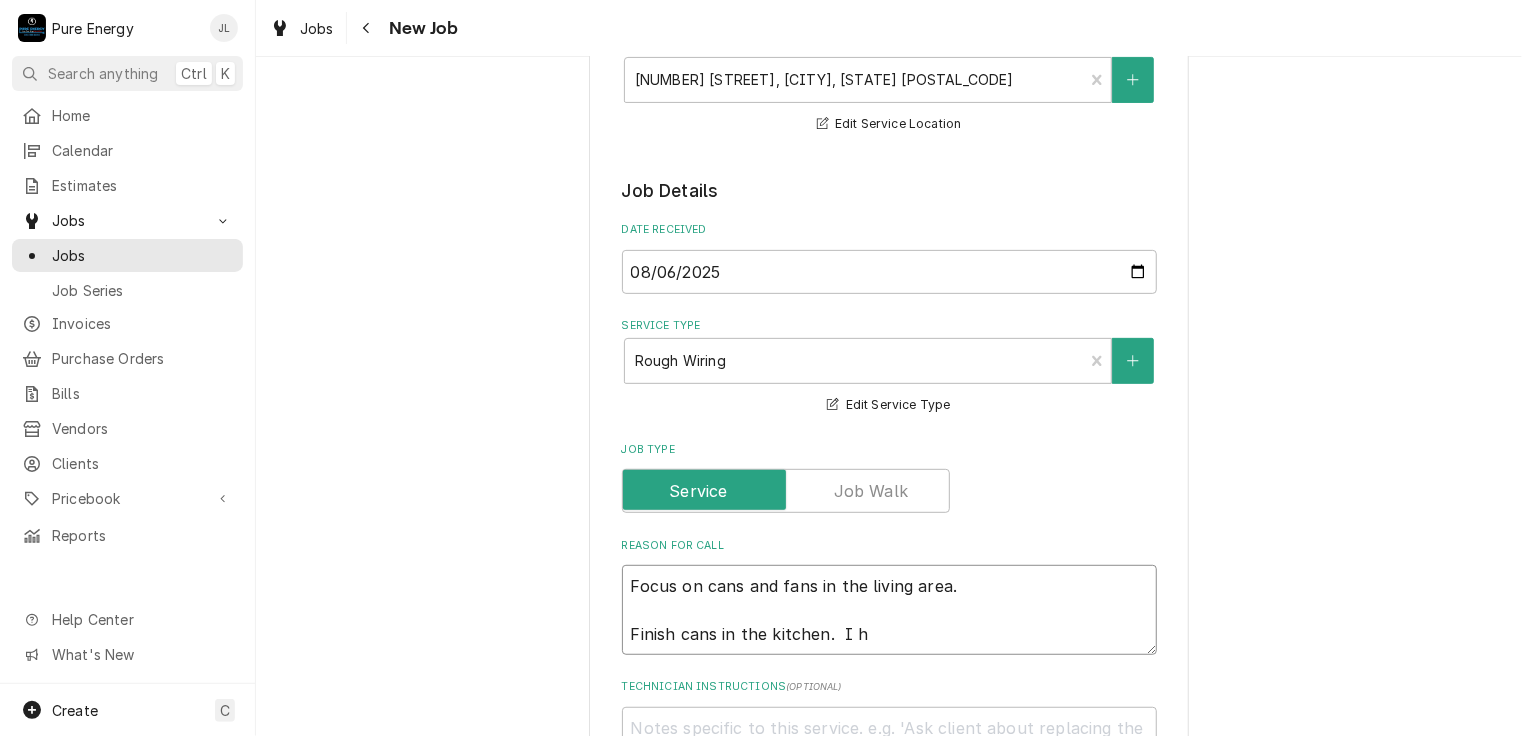 type on "x" 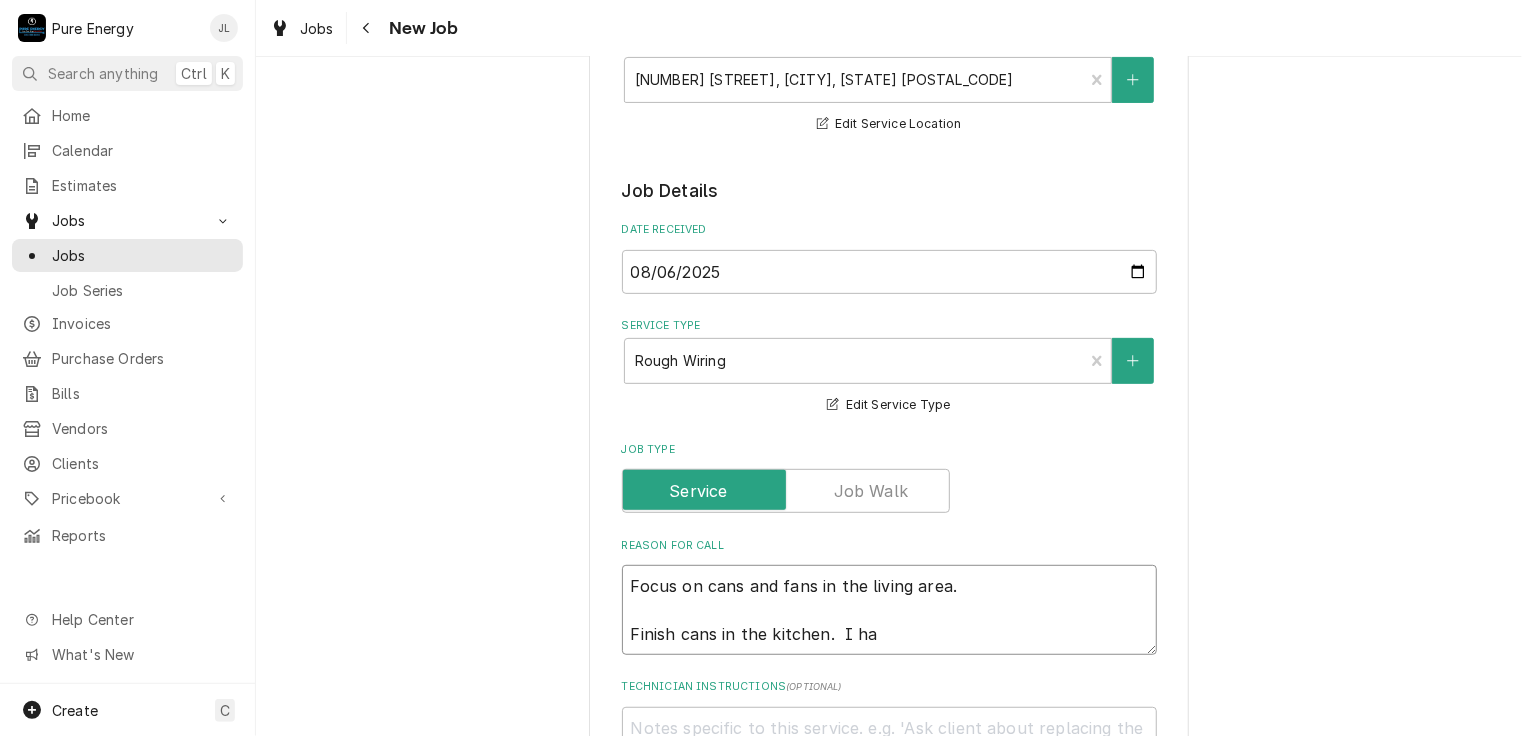 type on "x" 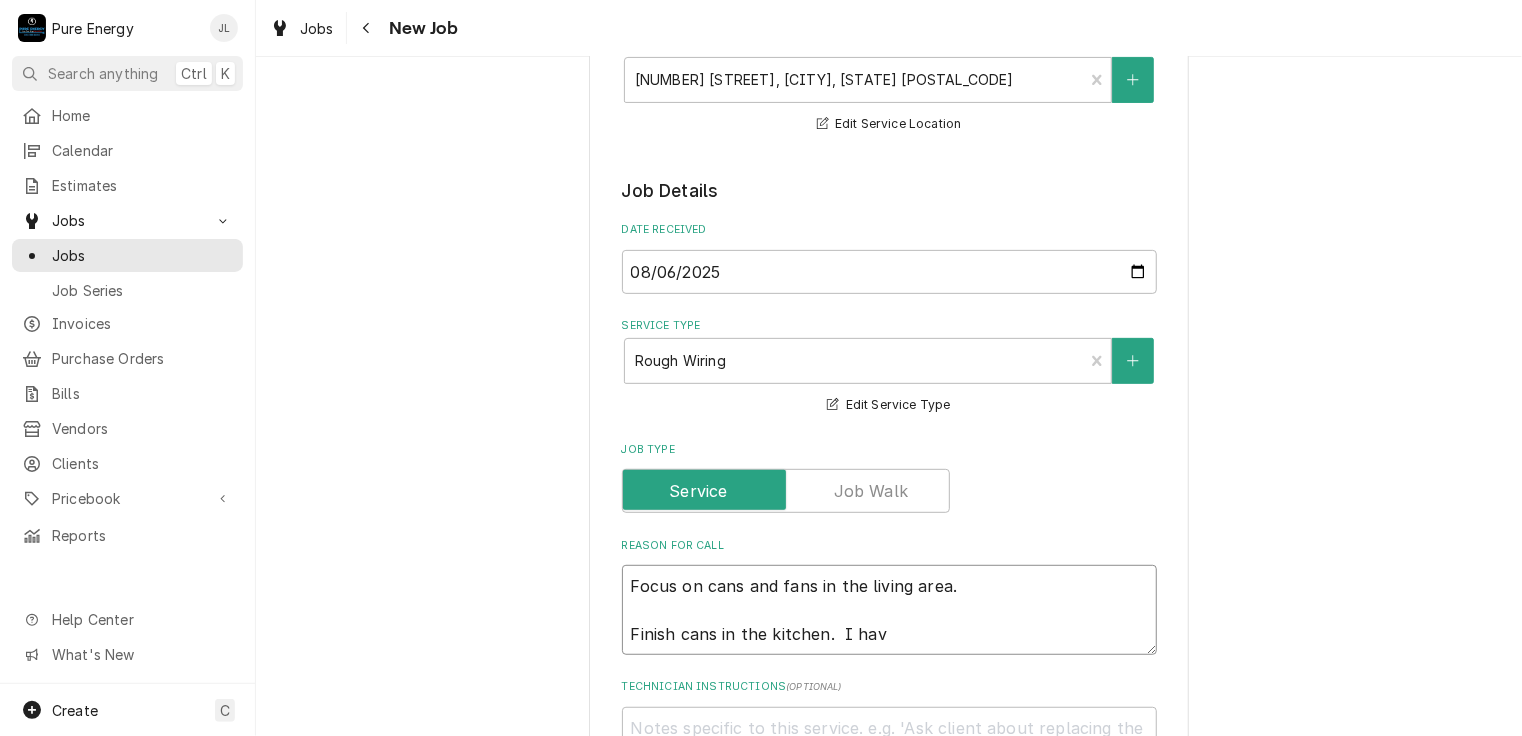 type on "x" 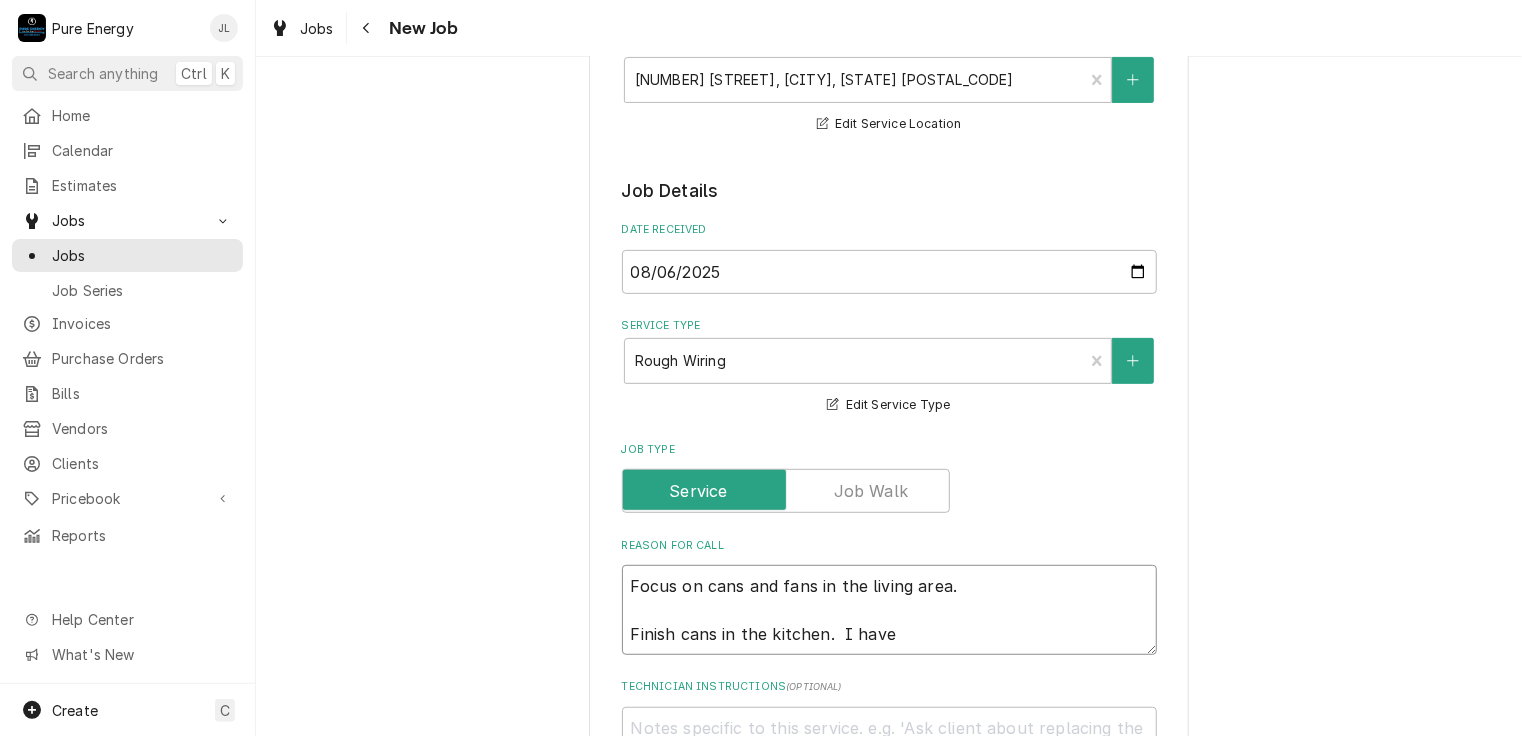 type on "x" 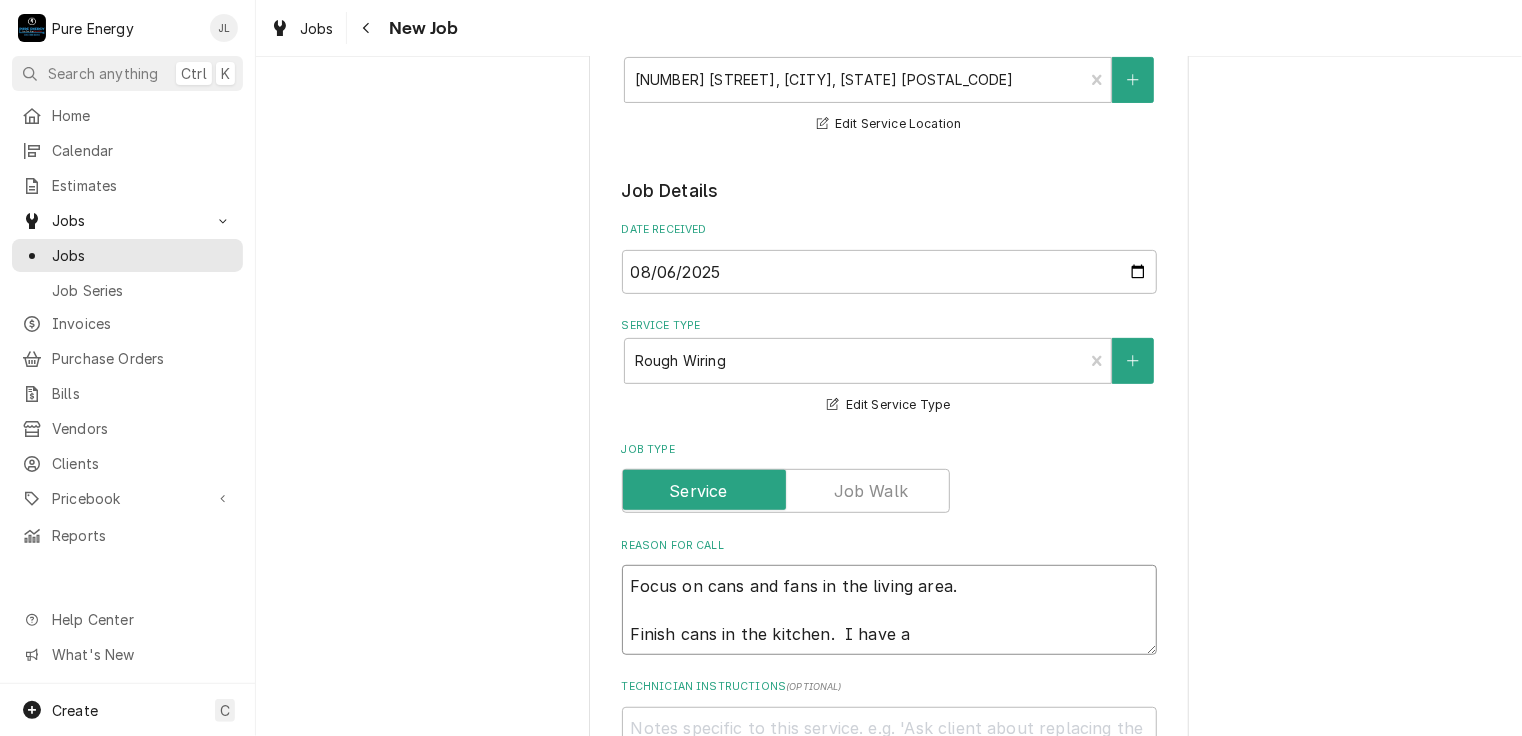 type on "x" 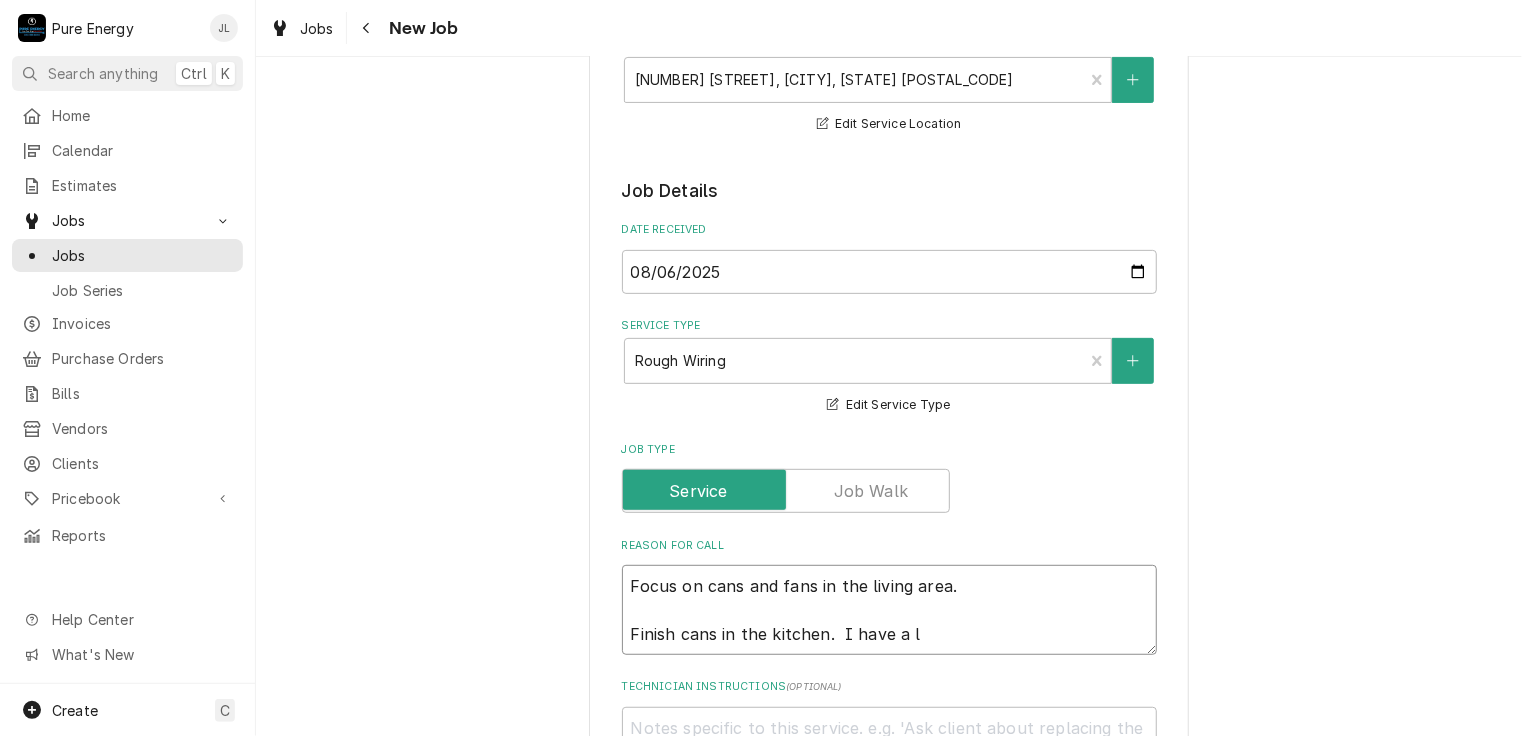 type on "x" 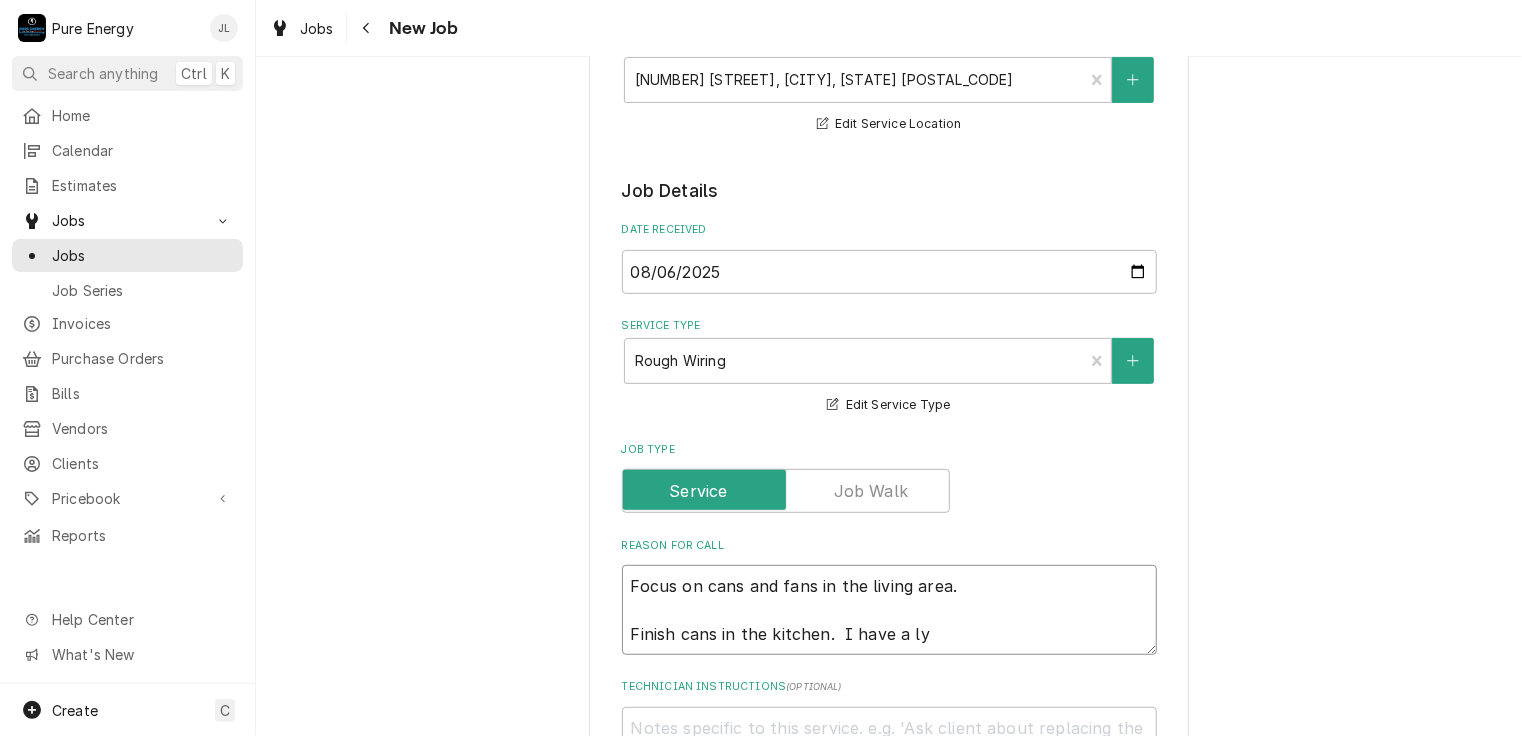 type on "Focus on cans and fans in the living area.
Finish cans in the kitchen.  I have a lyo" 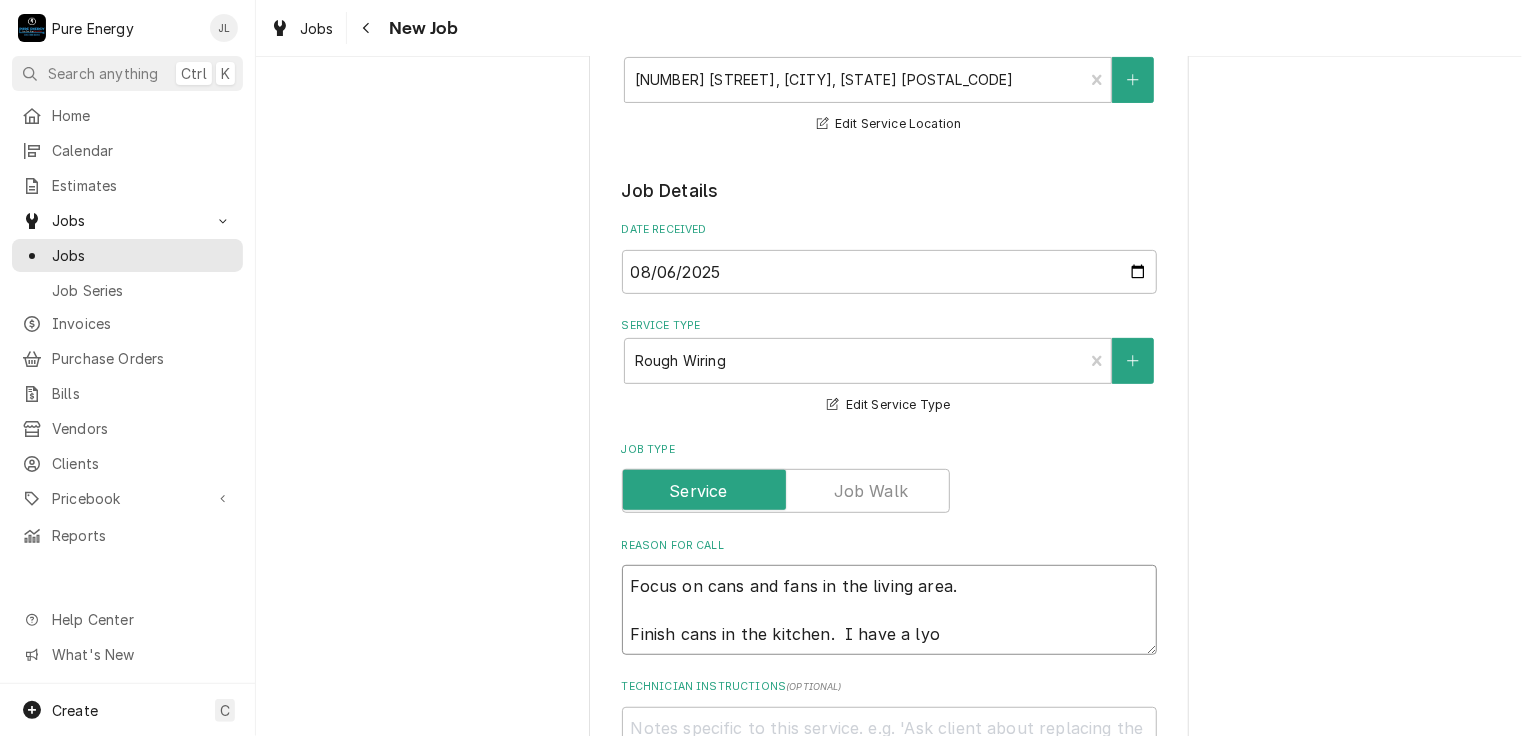 type on "x" 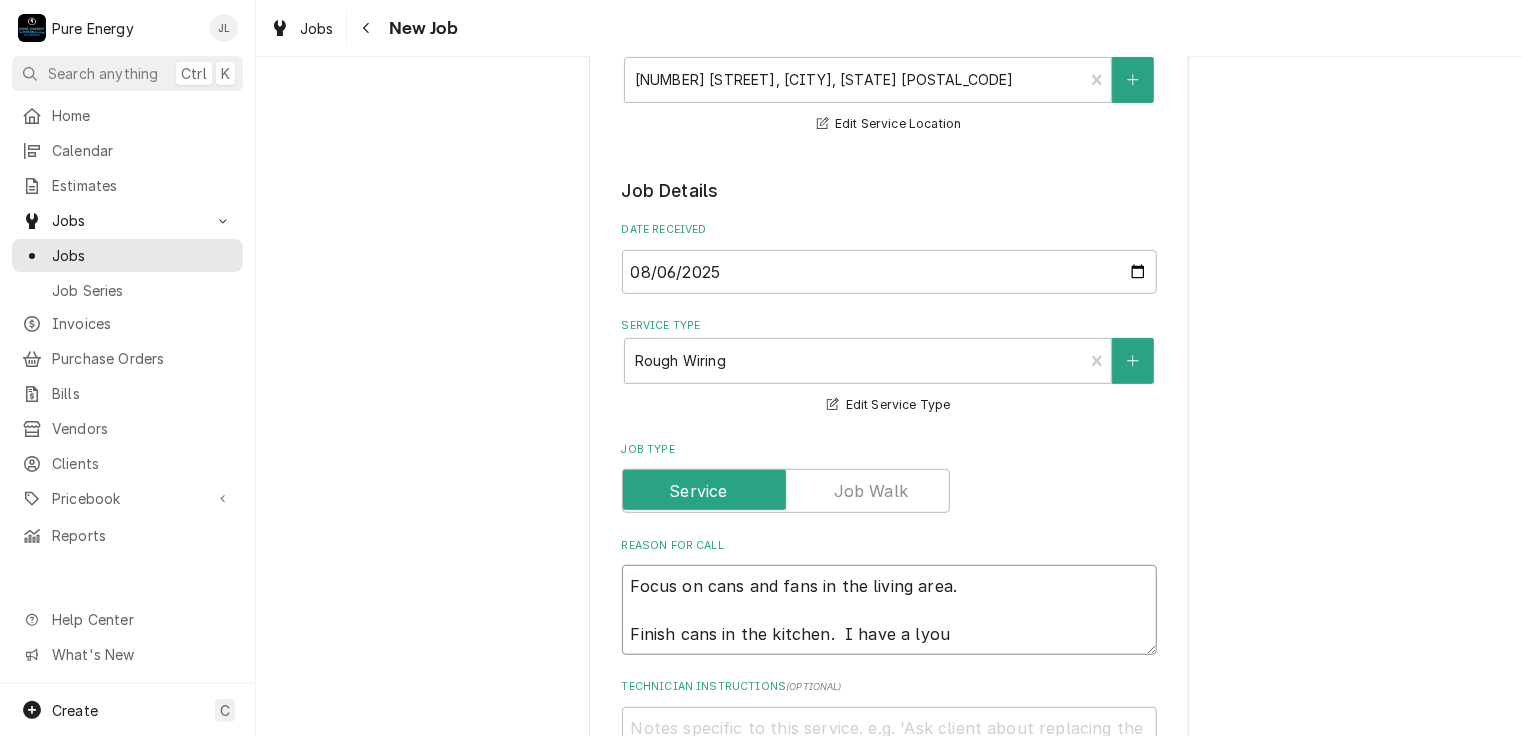 type on "x" 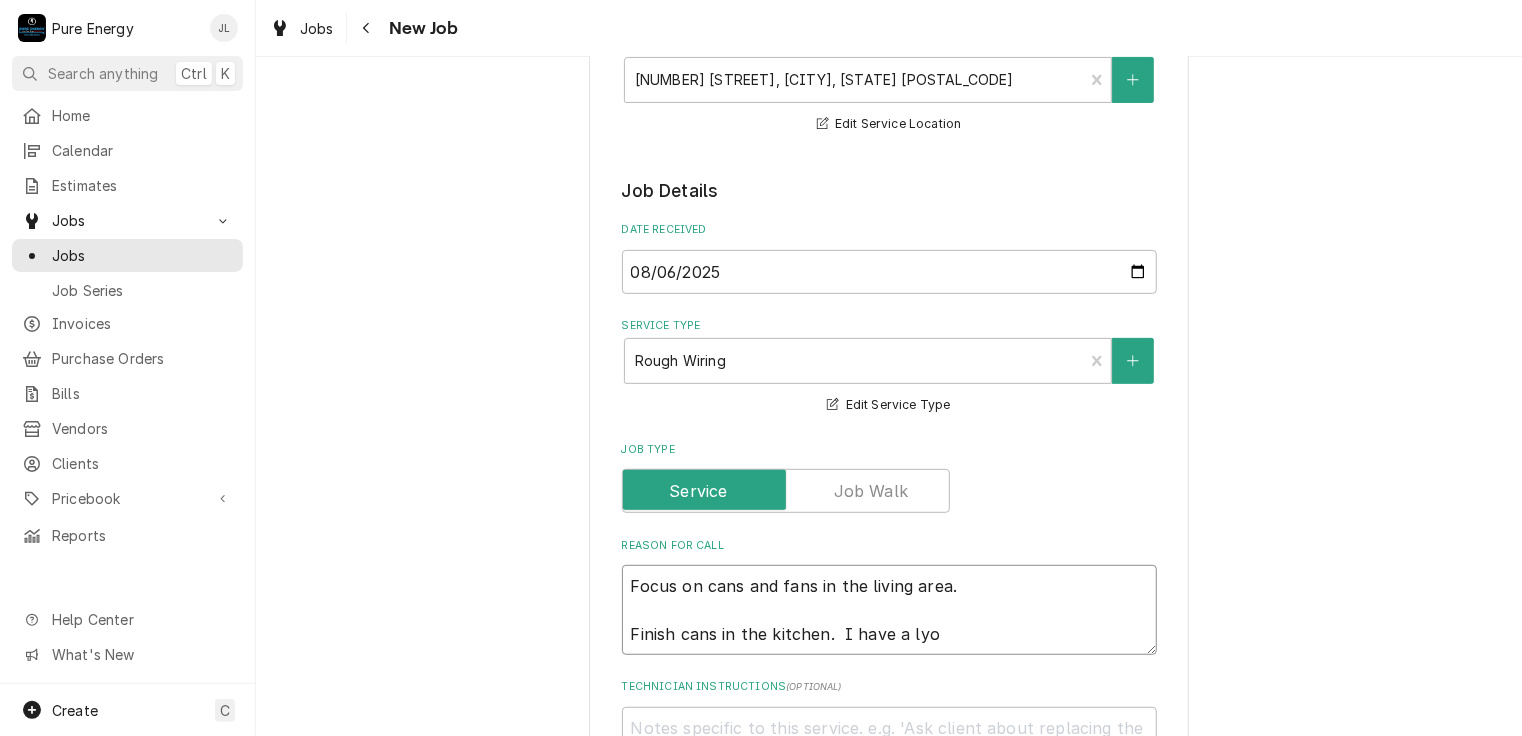 type on "x" 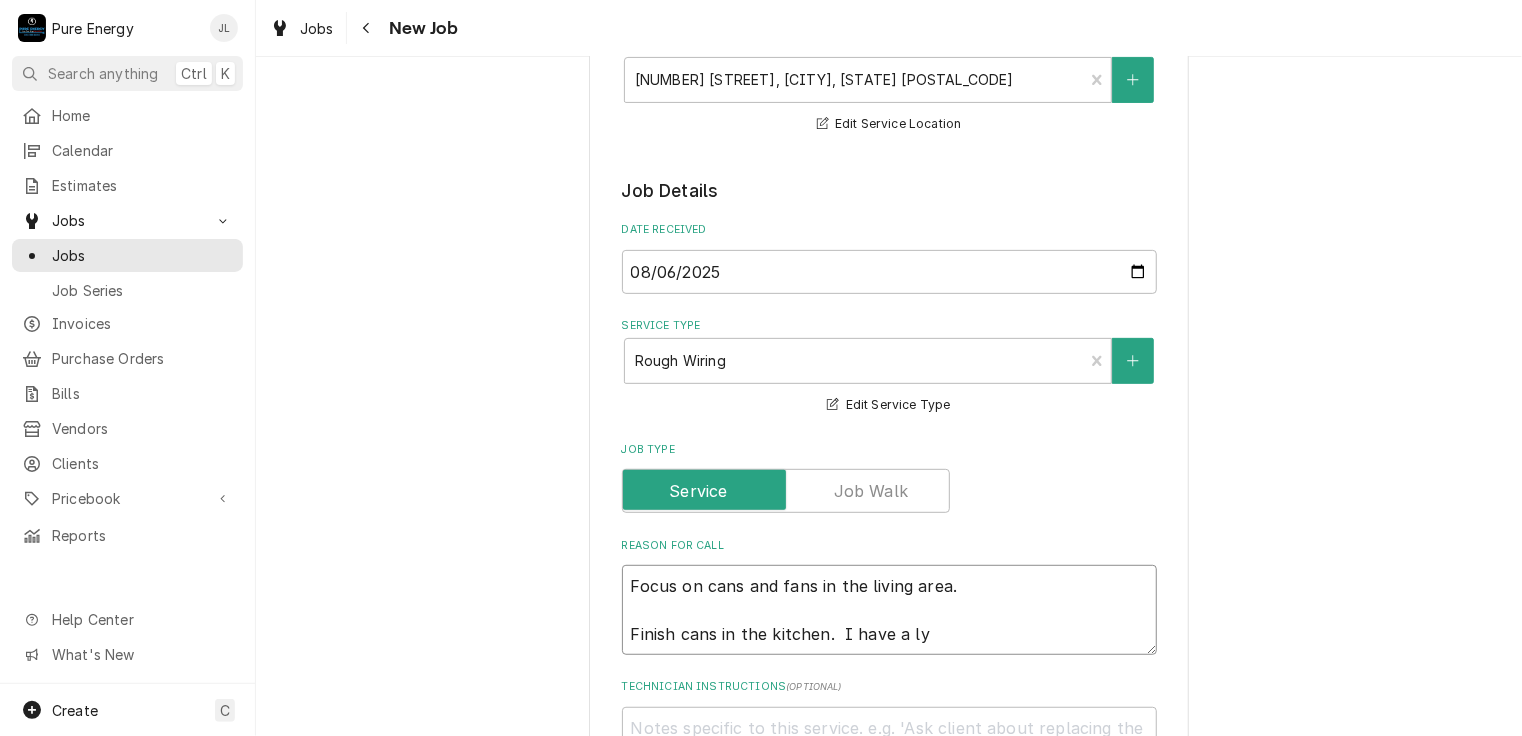 type on "x" 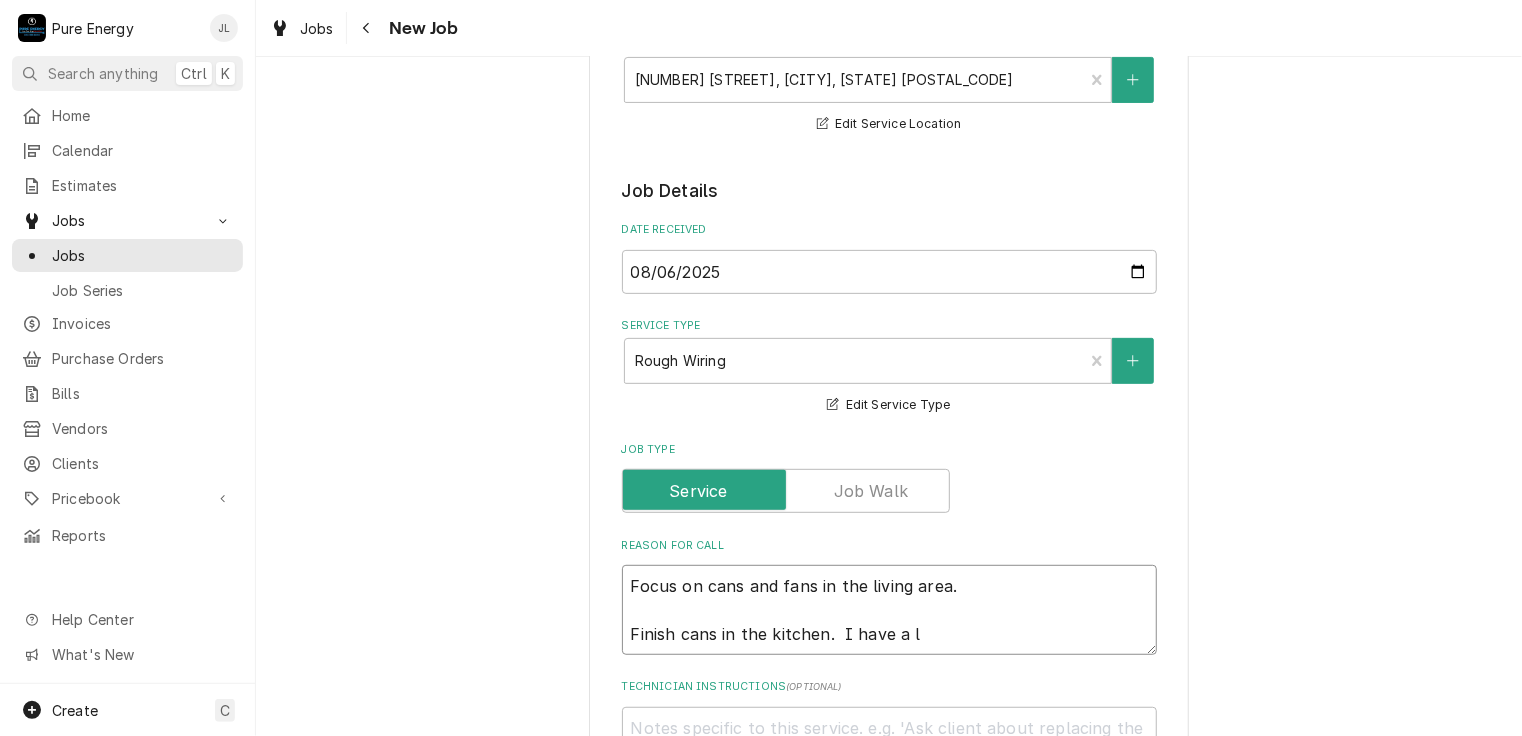 type on "x" 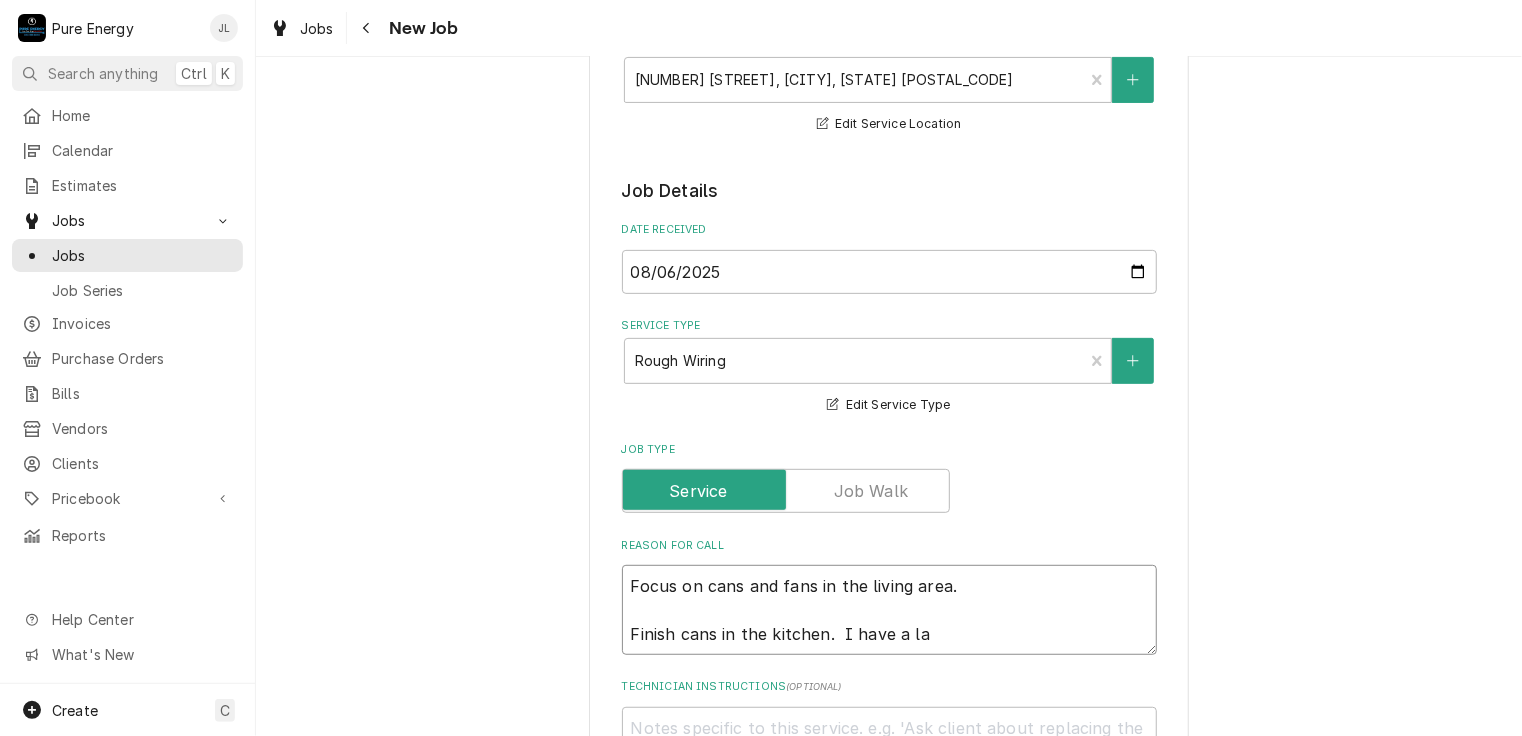 type on "x" 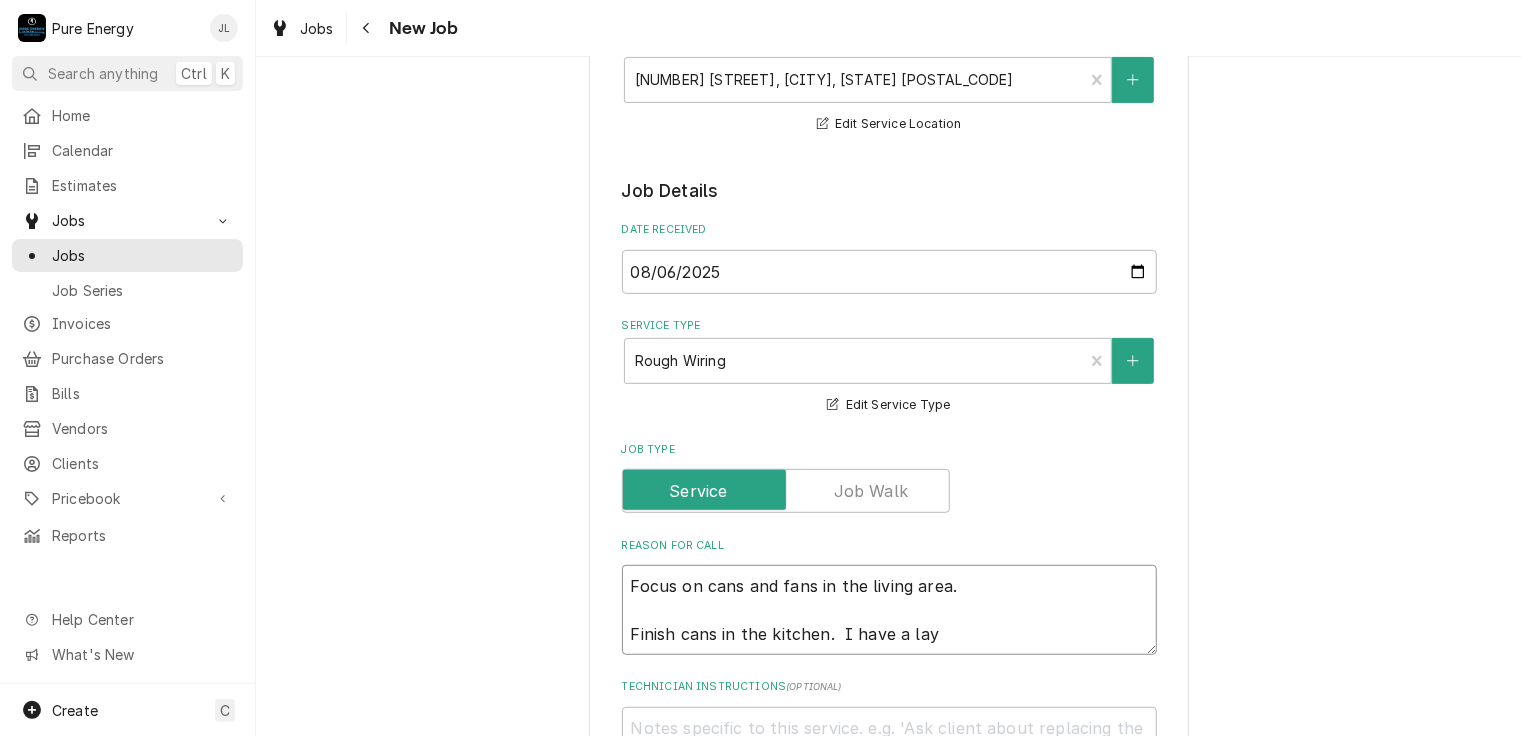 type on "x" 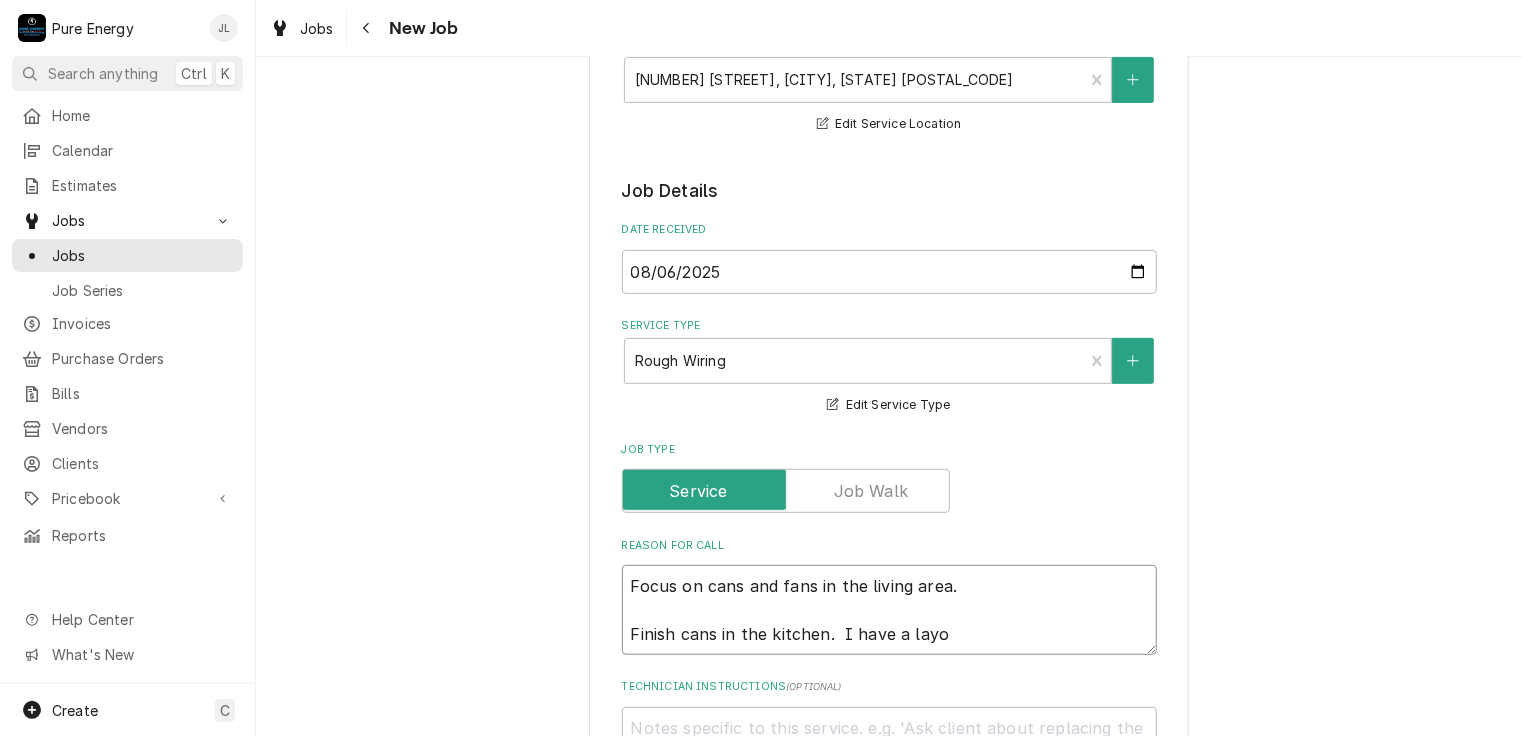 type on "x" 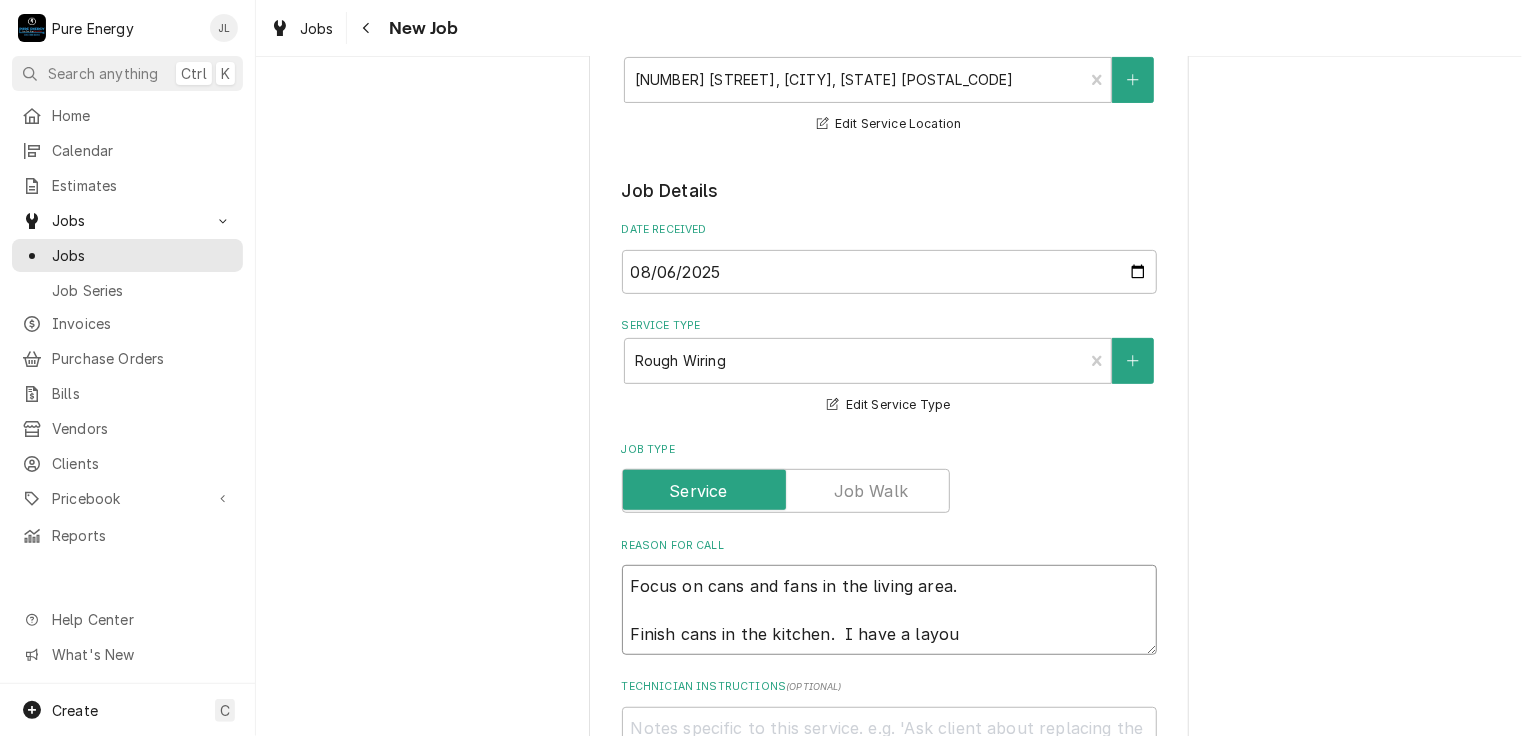 type on "x" 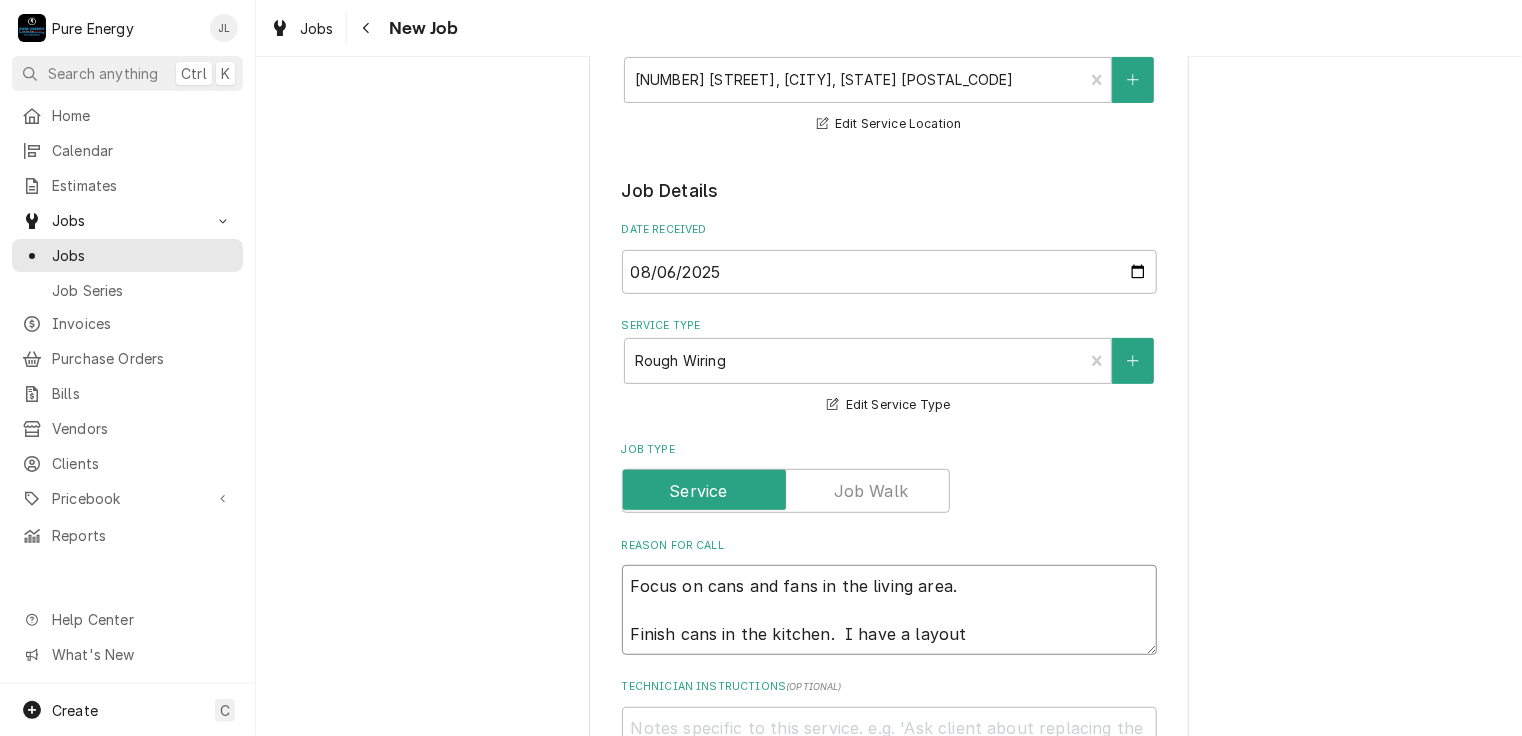 type on "x" 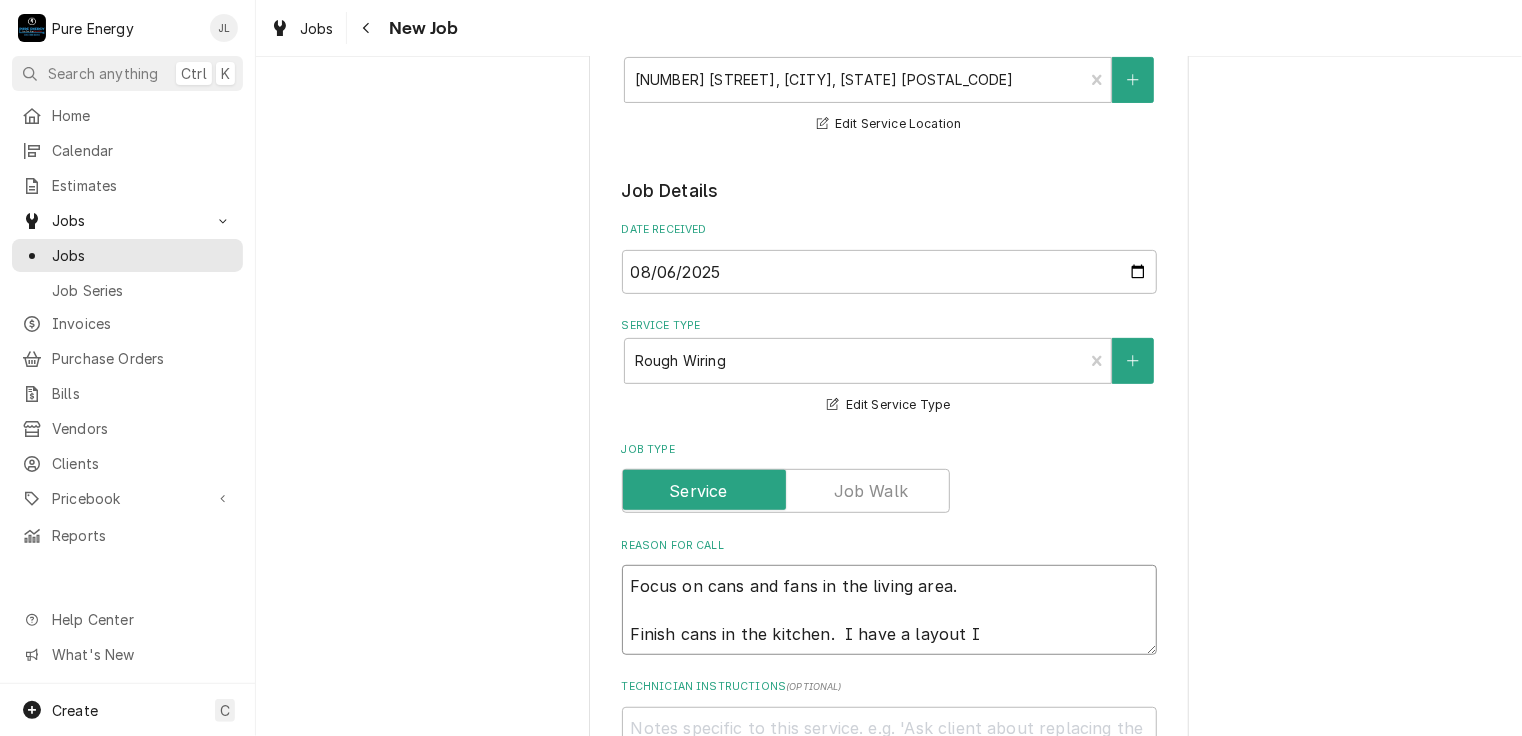 type on "x" 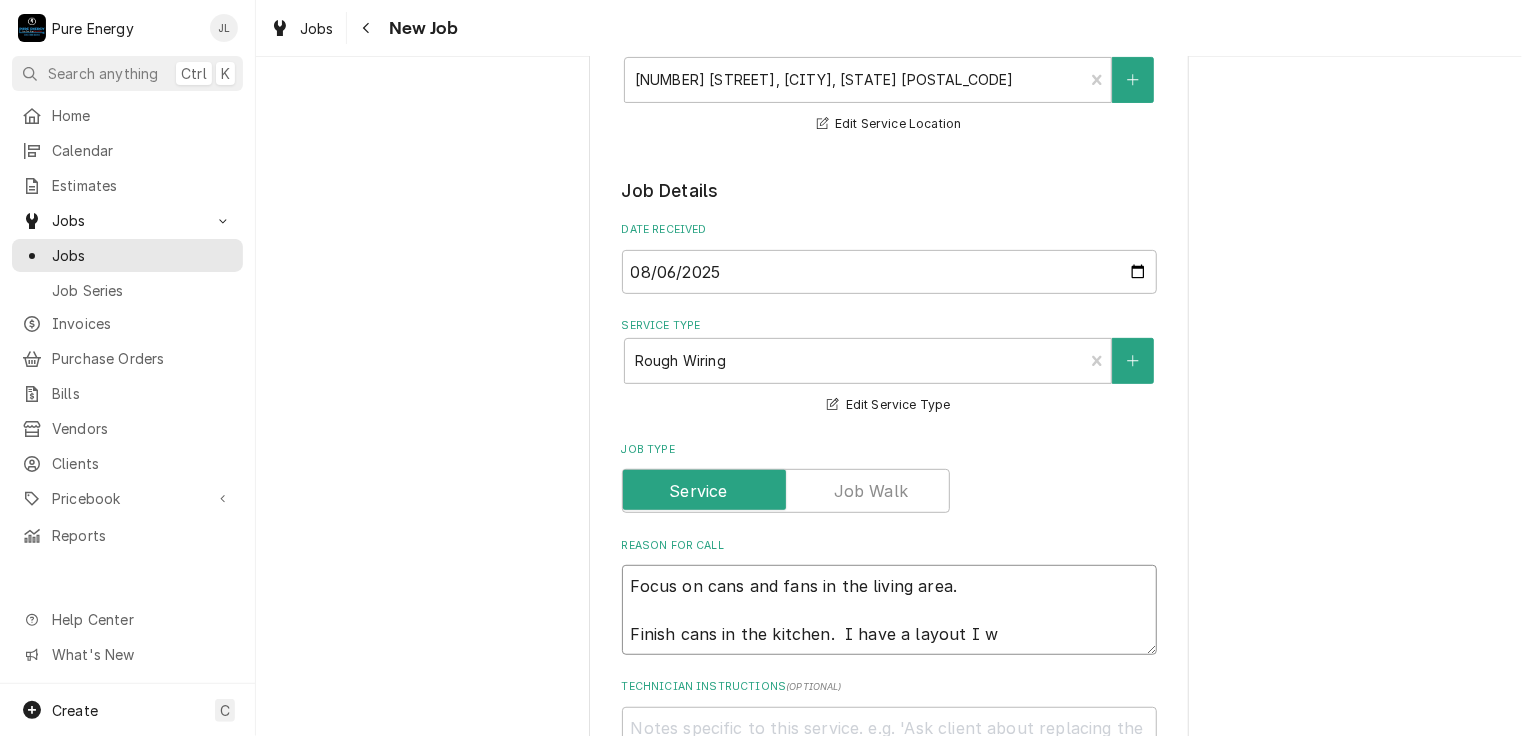 type on "x" 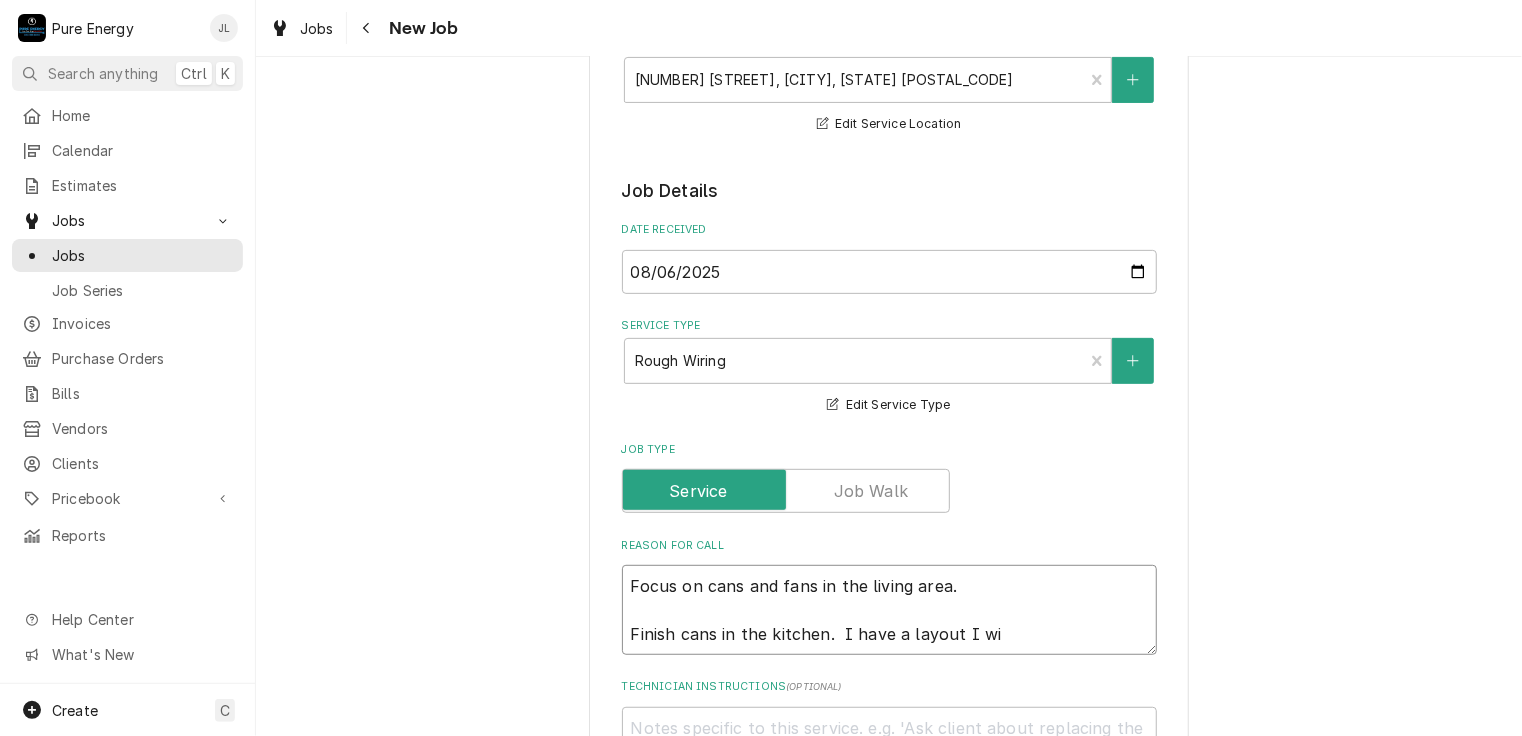 type on "x" 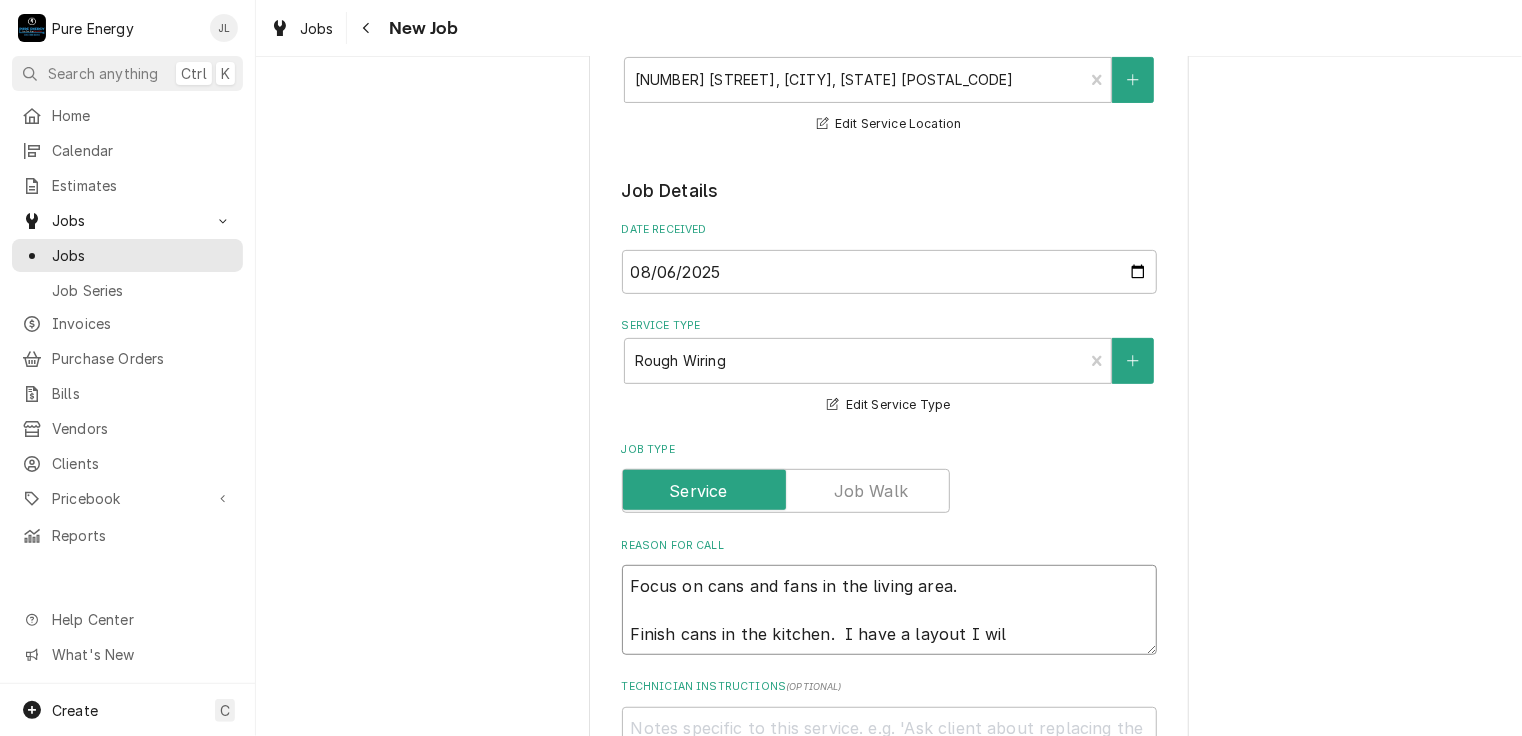 type on "x" 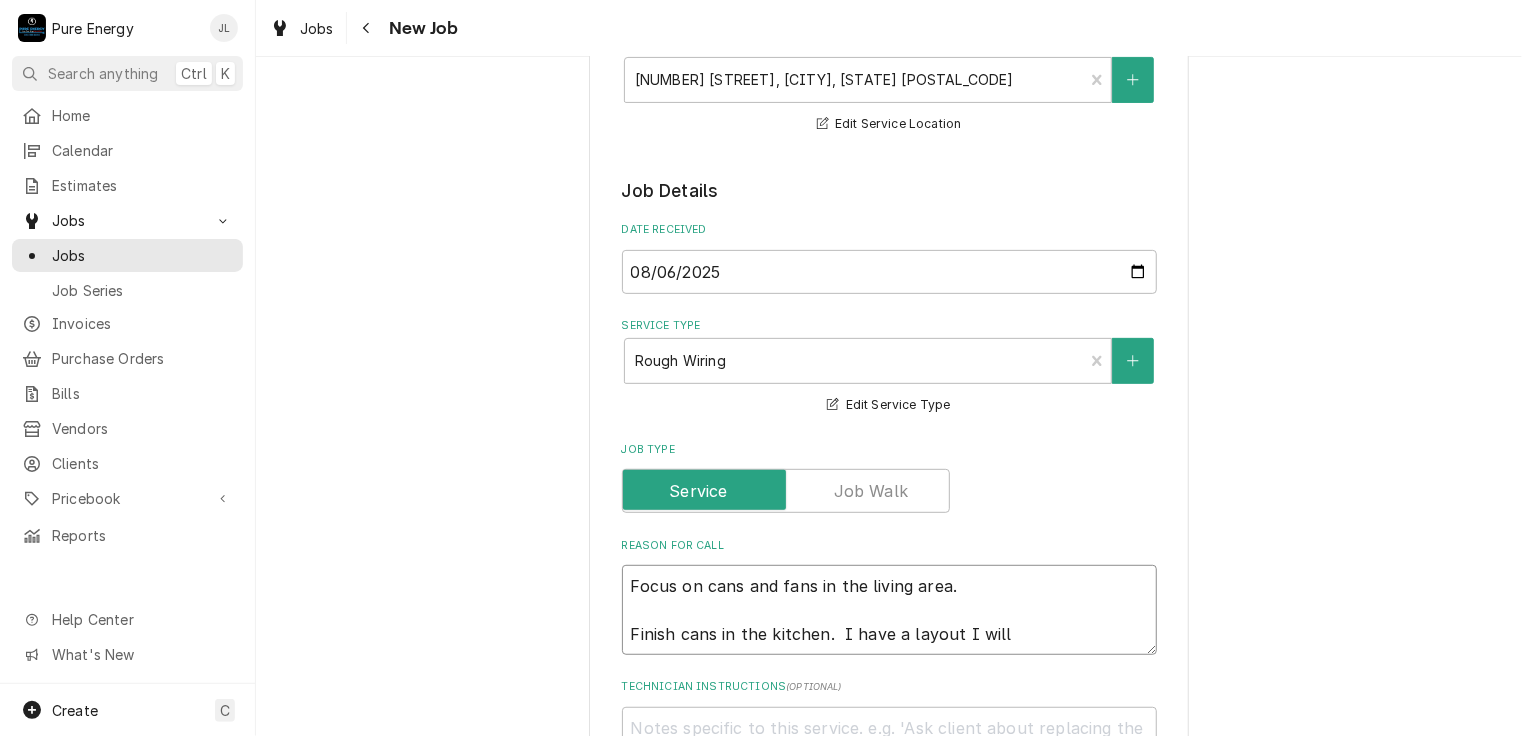 type on "x" 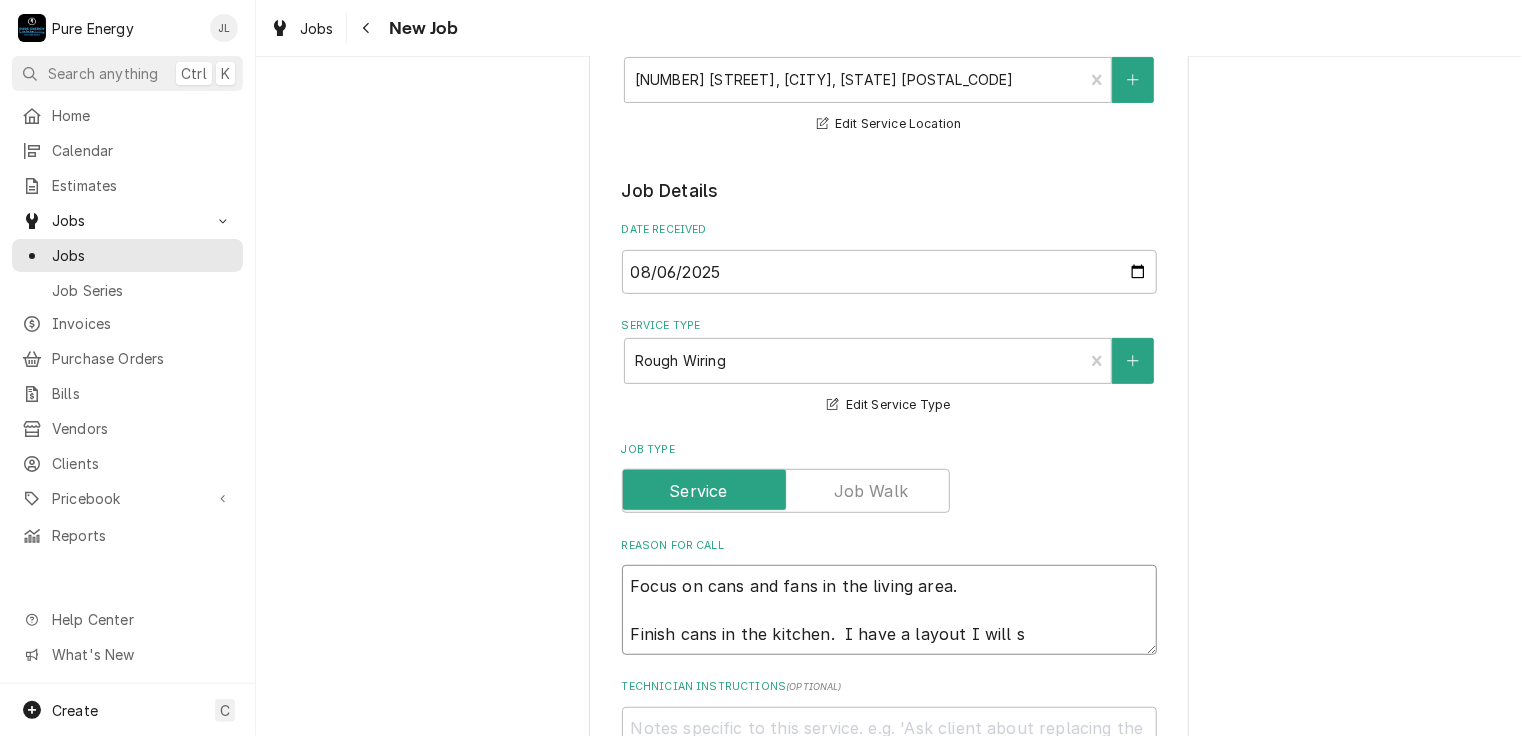 type on "Focus on cans and fans in the living area.
Finish cans in the kitchen.  I have a layout I will sh" 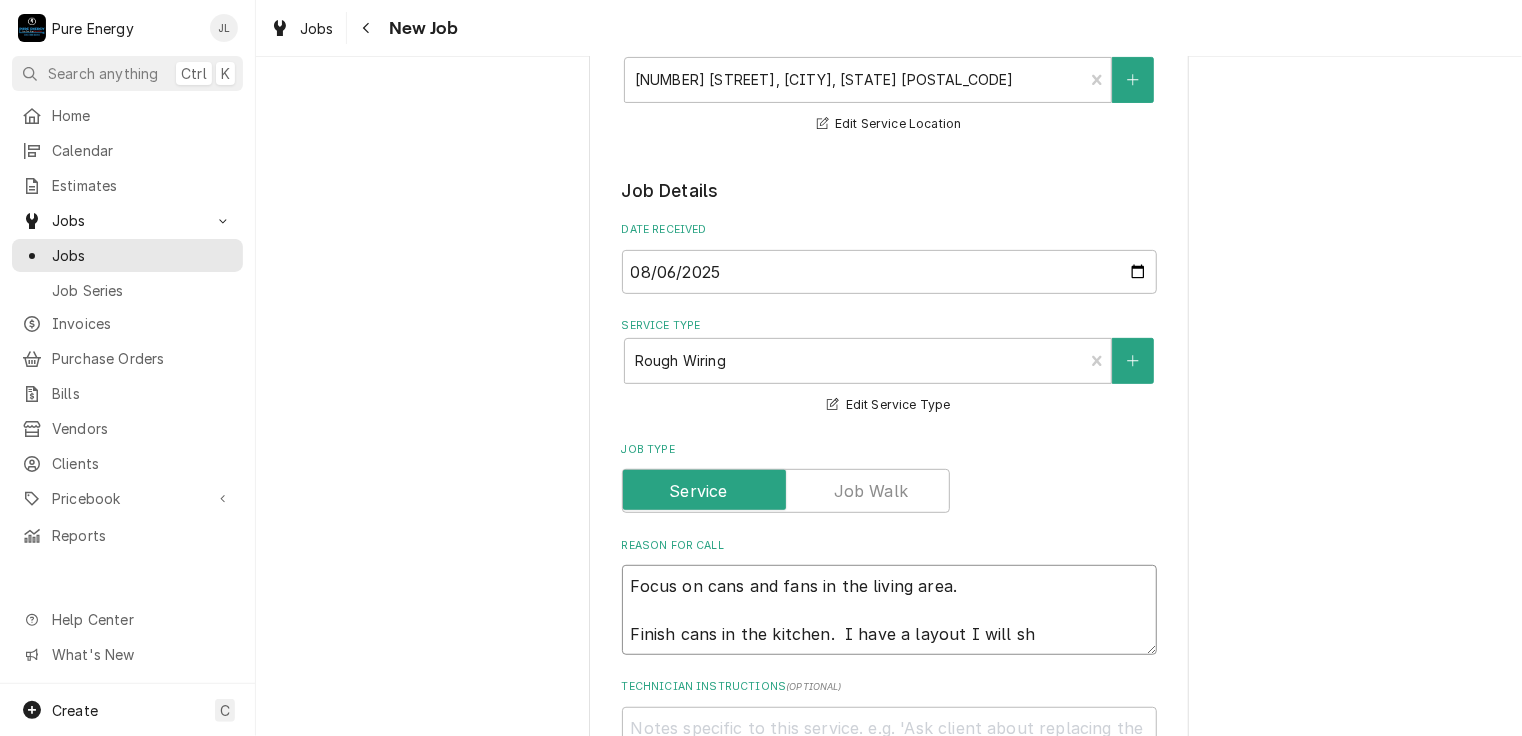 type on "x" 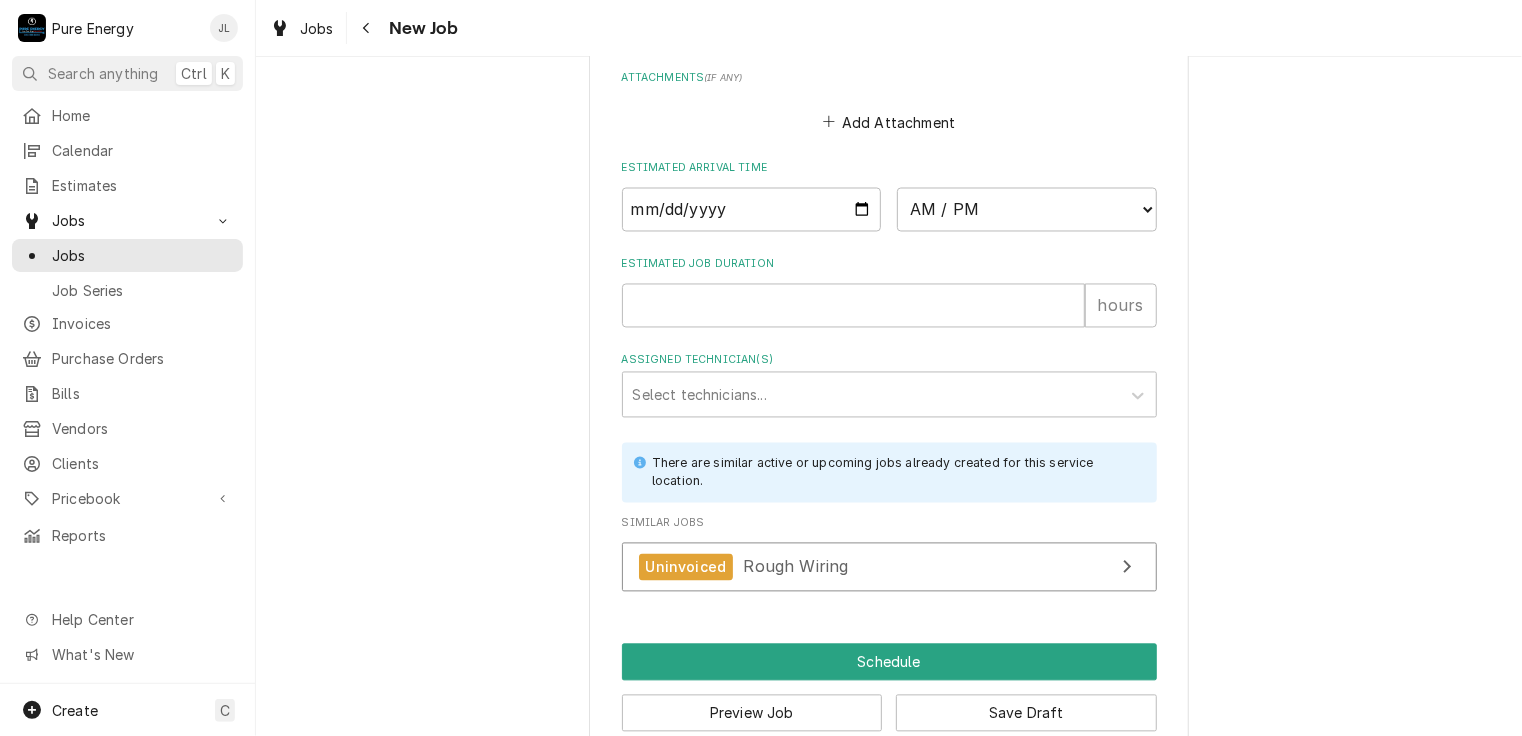 scroll, scrollTop: 1600, scrollLeft: 0, axis: vertical 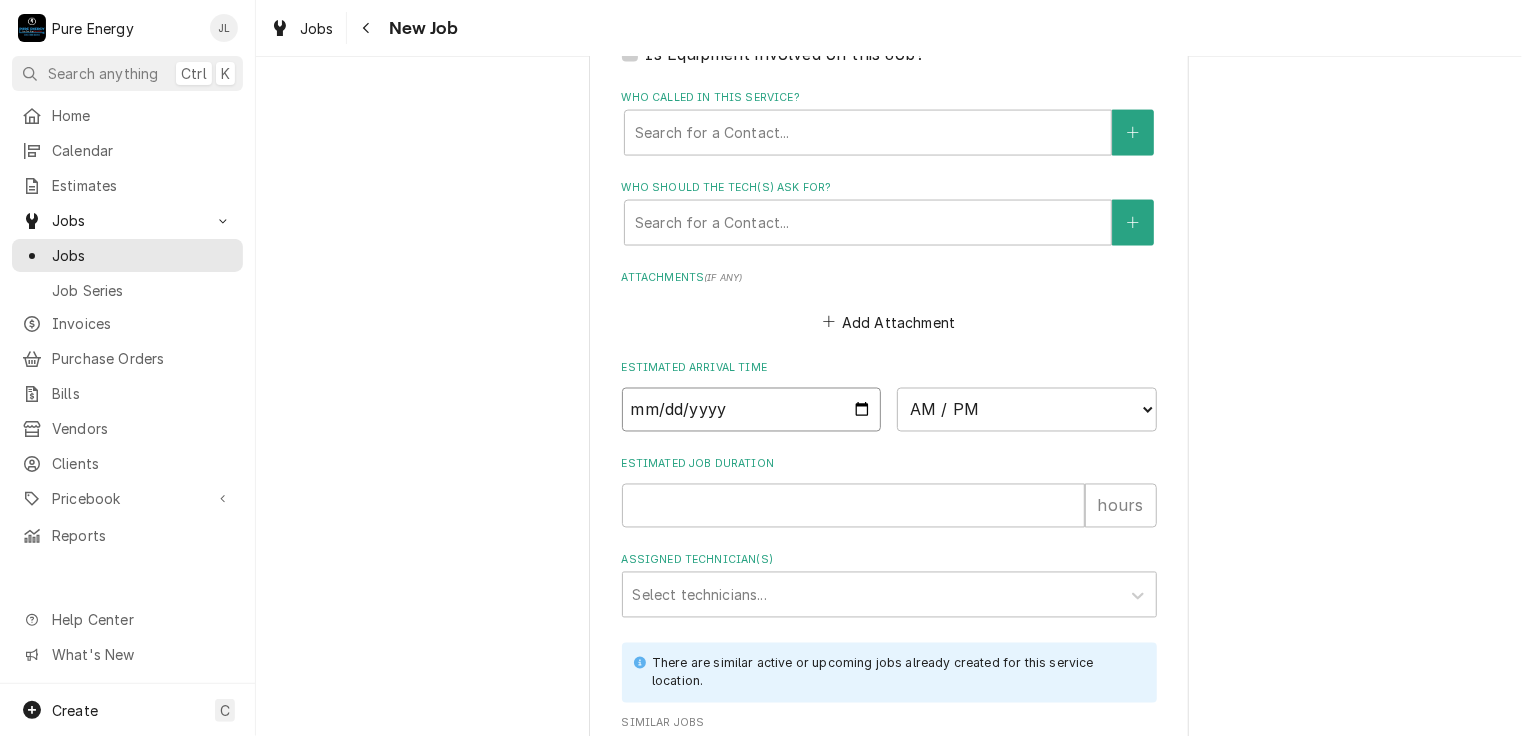 click at bounding box center (752, 410) 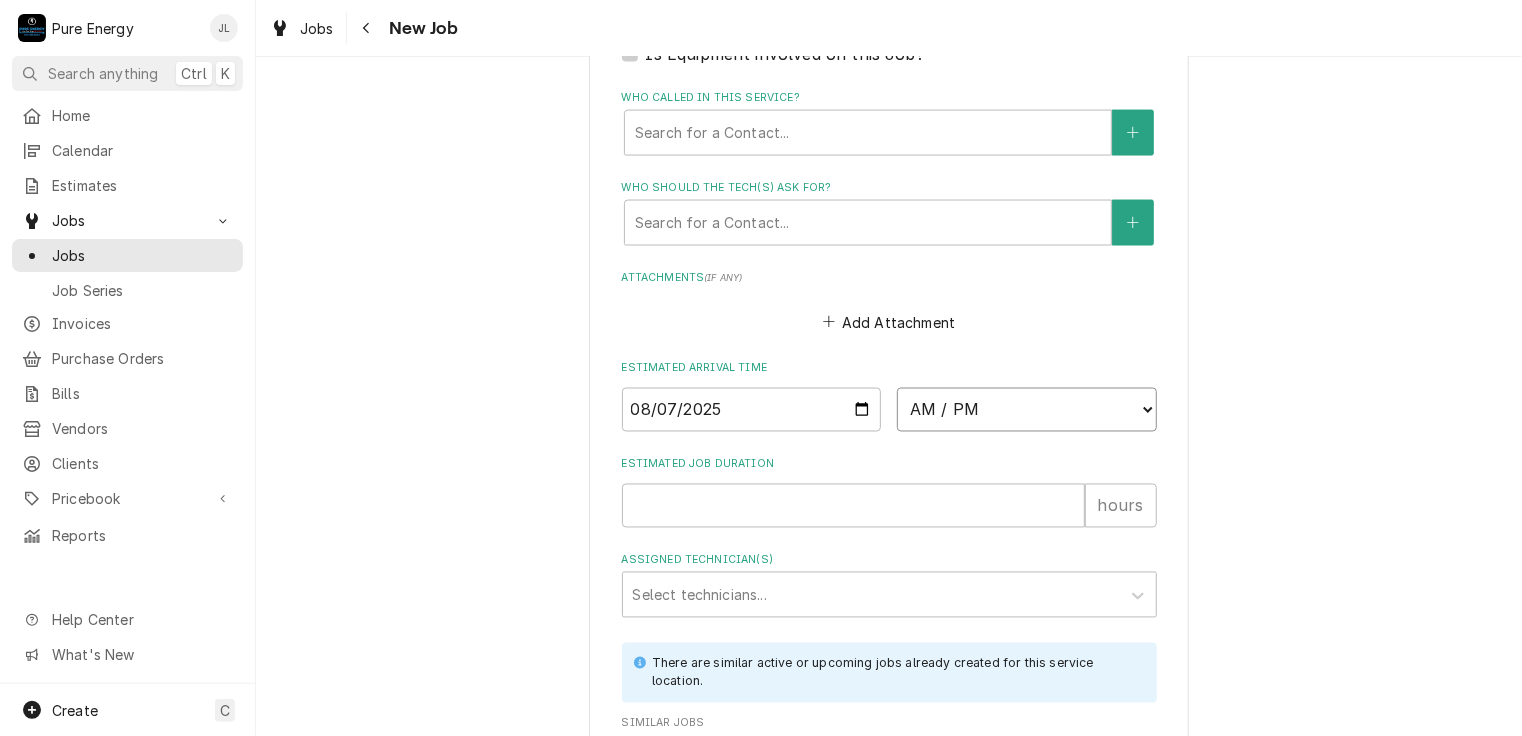click on "AM / PM 6:00 AM 6:15 AM 6:30 AM 6:45 AM 7:00 AM 7:15 AM 7:30 AM 7:45 AM 8:00 AM 8:15 AM 8:30 AM 8:45 AM 9:00 AM 9:15 AM 9:30 AM 9:45 AM 10:00 AM 10:15 AM 10:30 AM 10:45 AM 11:00 AM 11:15 AM 11:30 AM 11:45 AM 12:00 PM 12:15 PM 12:30 PM 12:45 PM 1:00 PM 1:15 PM 1:30 PM 1:45 PM 2:00 PM 2:15 PM 2:30 PM 2:45 PM 3:00 PM 3:15 PM 3:30 PM 3:45 PM 4:00 PM 4:15 PM 4:30 PM 4:45 PM 5:00 PM 5:15 PM 5:30 PM 5:45 PM 6:00 PM 6:15 PM 6:30 PM 6:45 PM 7:00 PM 7:15 PM 7:30 PM 7:45 PM 8:00 PM 8:15 PM 8:30 PM 8:45 PM 9:00 PM 9:15 PM 9:30 PM 9:45 PM 10:00 PM 10:15 PM 10:30 PM 10:45 PM 11:00 PM 11:15 PM 11:30 PM 11:45 PM 12:00 AM 12:15 AM 12:30 AM 12:45 AM 1:00 AM 1:15 AM 1:30 AM 1:45 AM 2:00 AM 2:15 AM 2:30 AM 2:45 AM 3:00 AM 3:15 AM 3:30 AM 3:45 AM 4:00 AM 4:15 AM 4:30 AM 4:45 AM 5:00 AM 5:15 AM 5:30 AM 5:45 AM" at bounding box center (1027, 410) 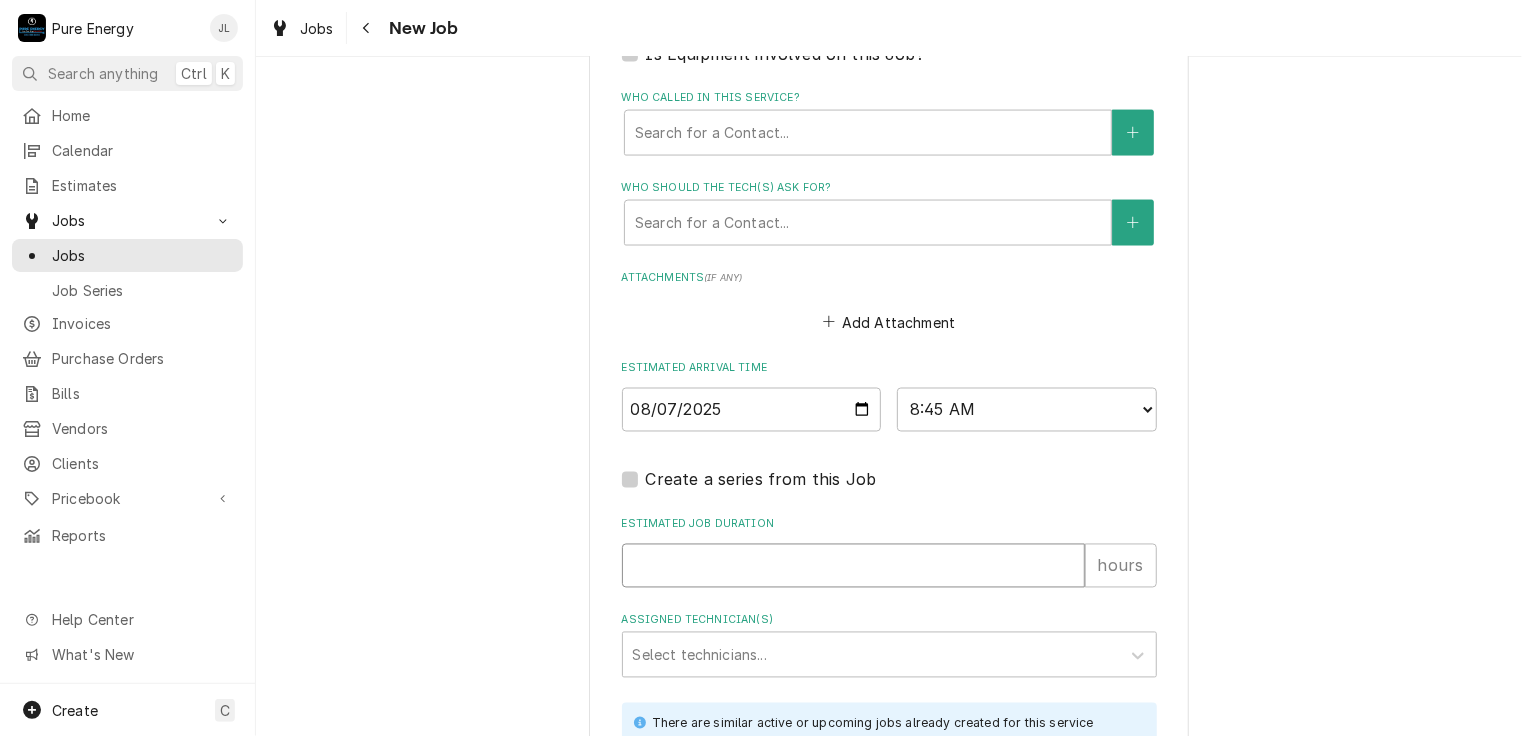 click on "Estimated Job Duration" at bounding box center [853, 566] 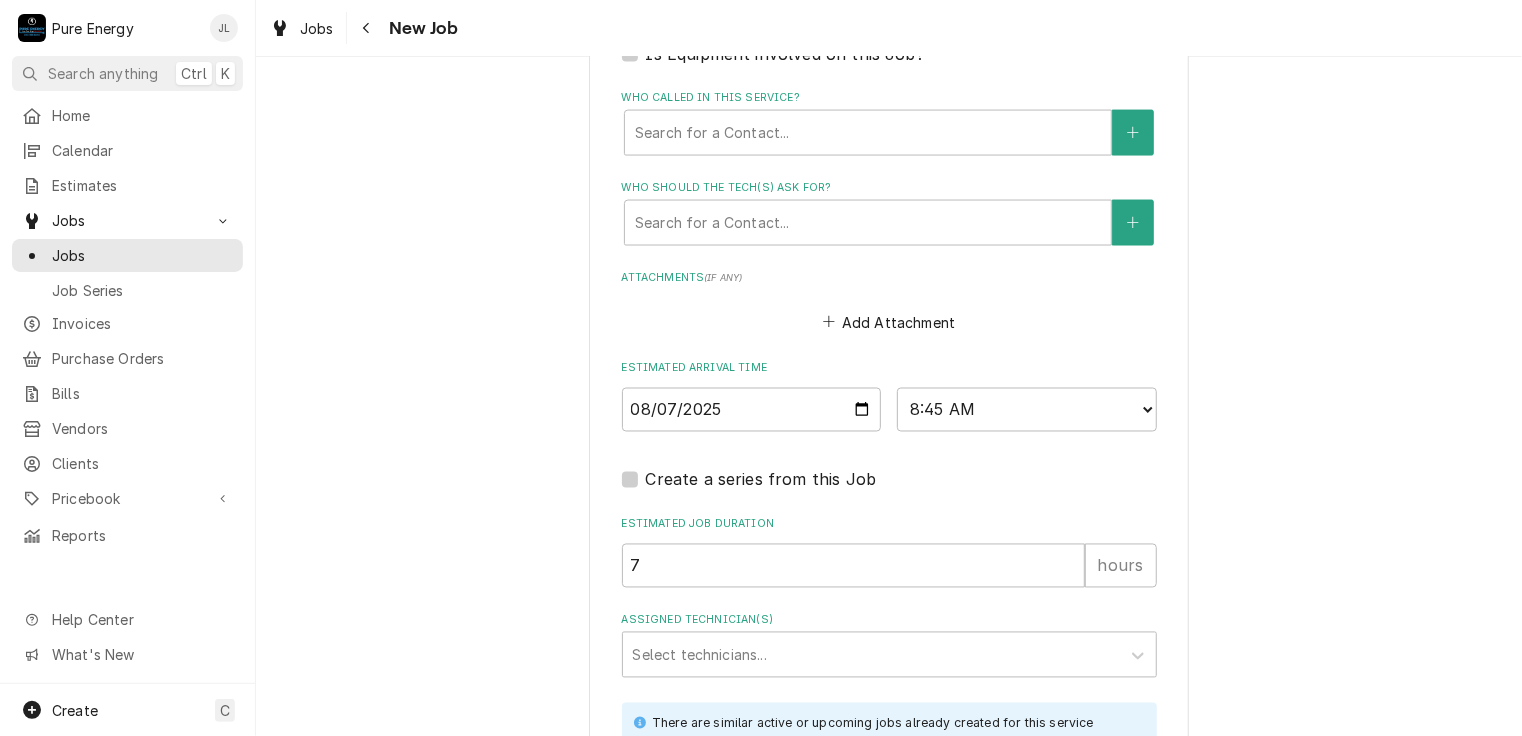 scroll, scrollTop: 1874, scrollLeft: 0, axis: vertical 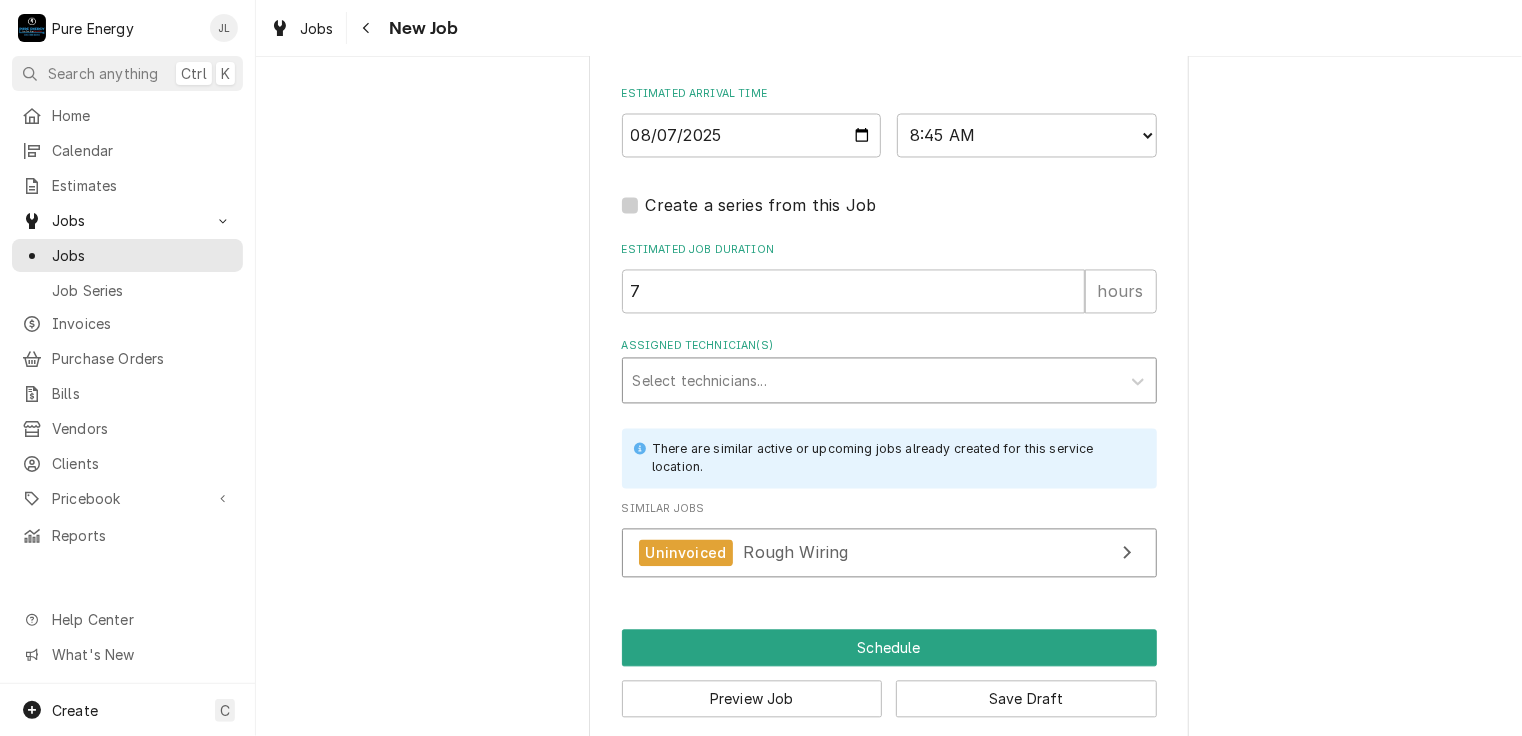 click at bounding box center [871, 381] 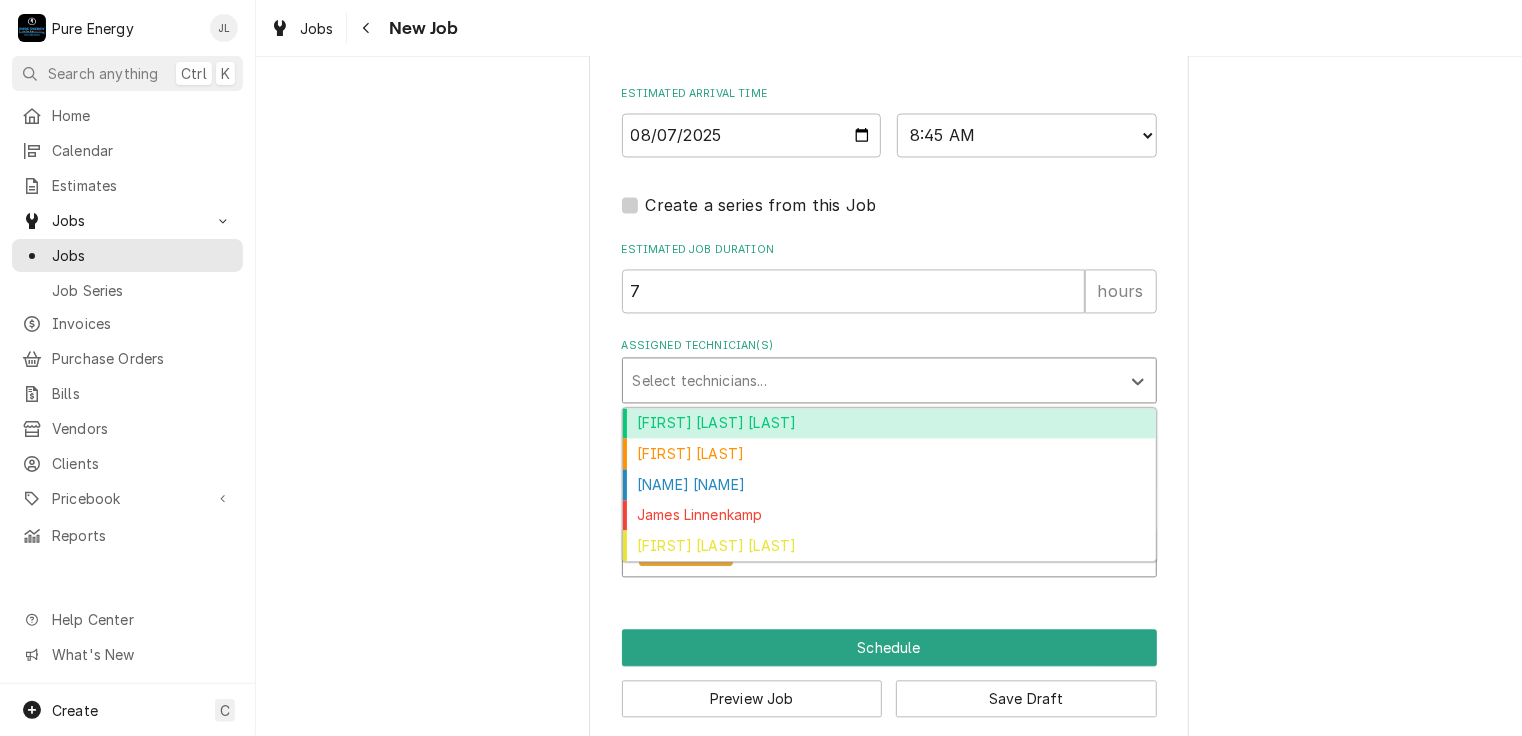 click on "Albert Hernandez Soto" at bounding box center [889, 424] 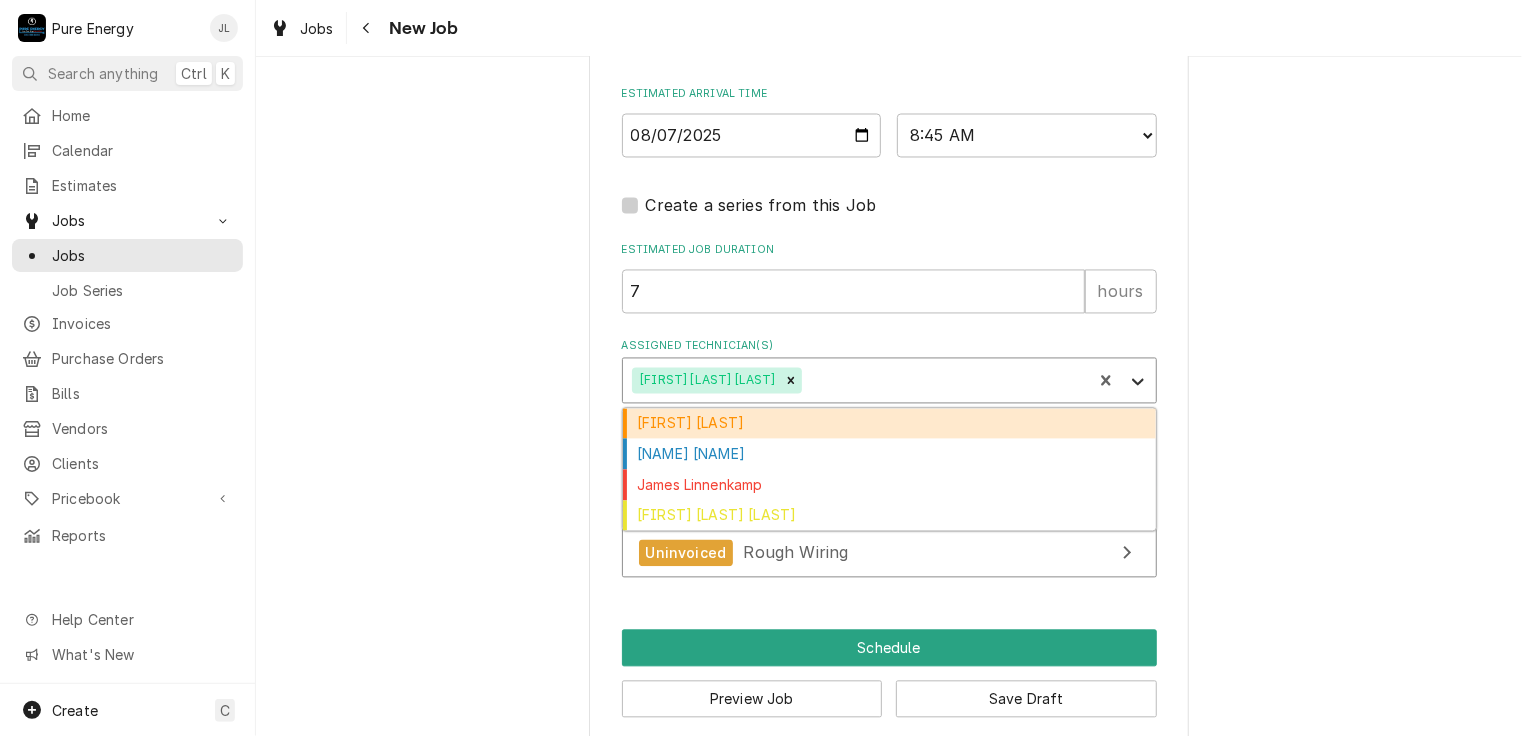 click 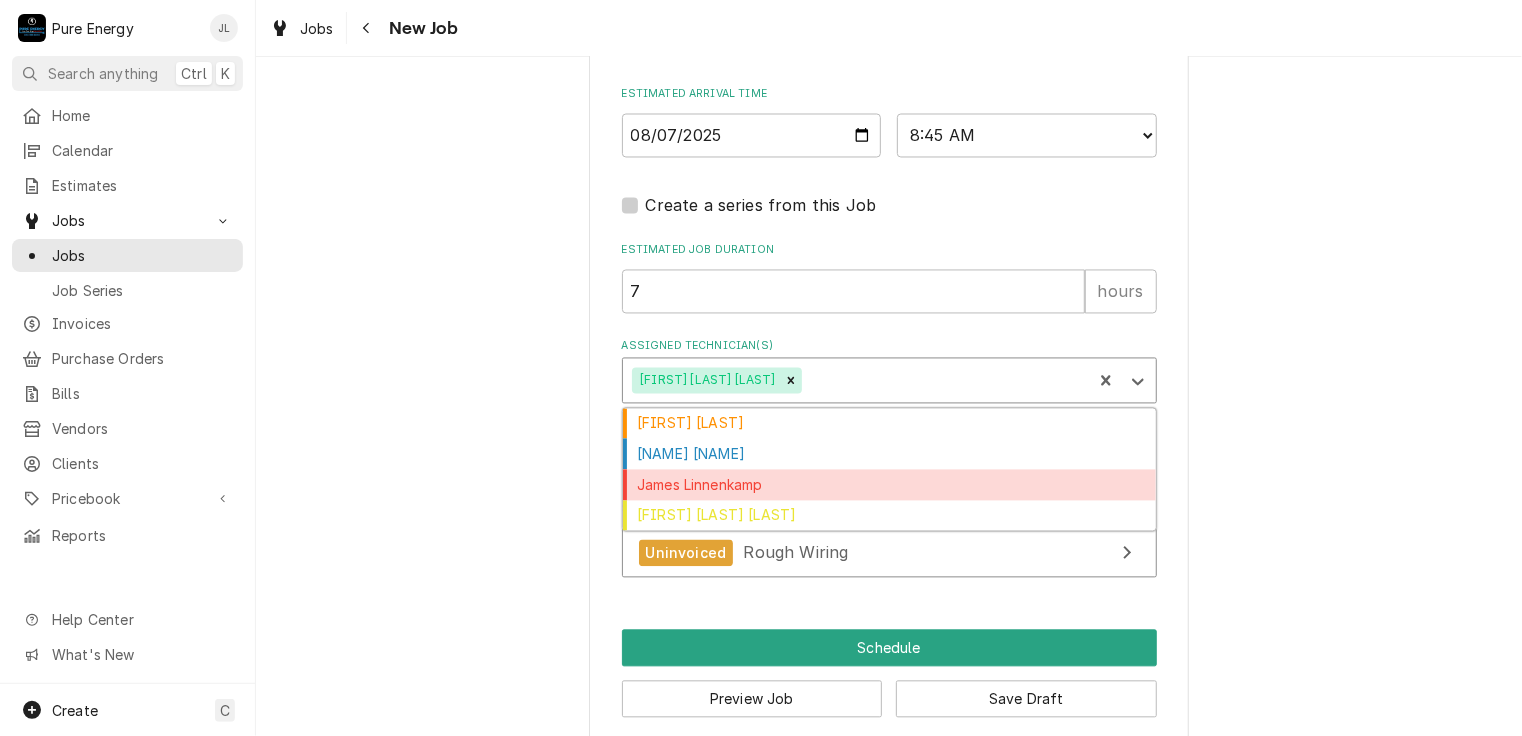 click on "James Linnenkamp" at bounding box center [889, 485] 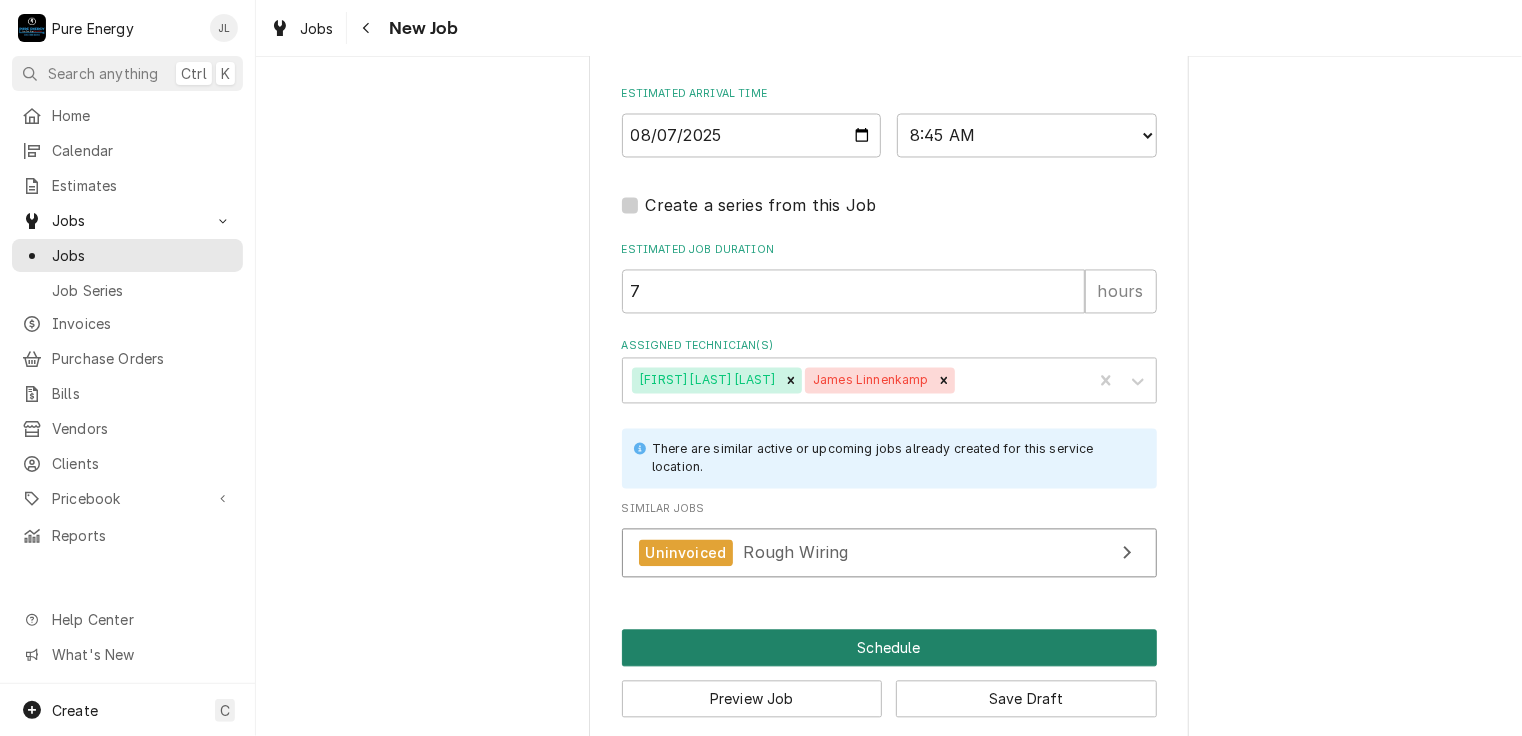 click on "Schedule" at bounding box center (889, 648) 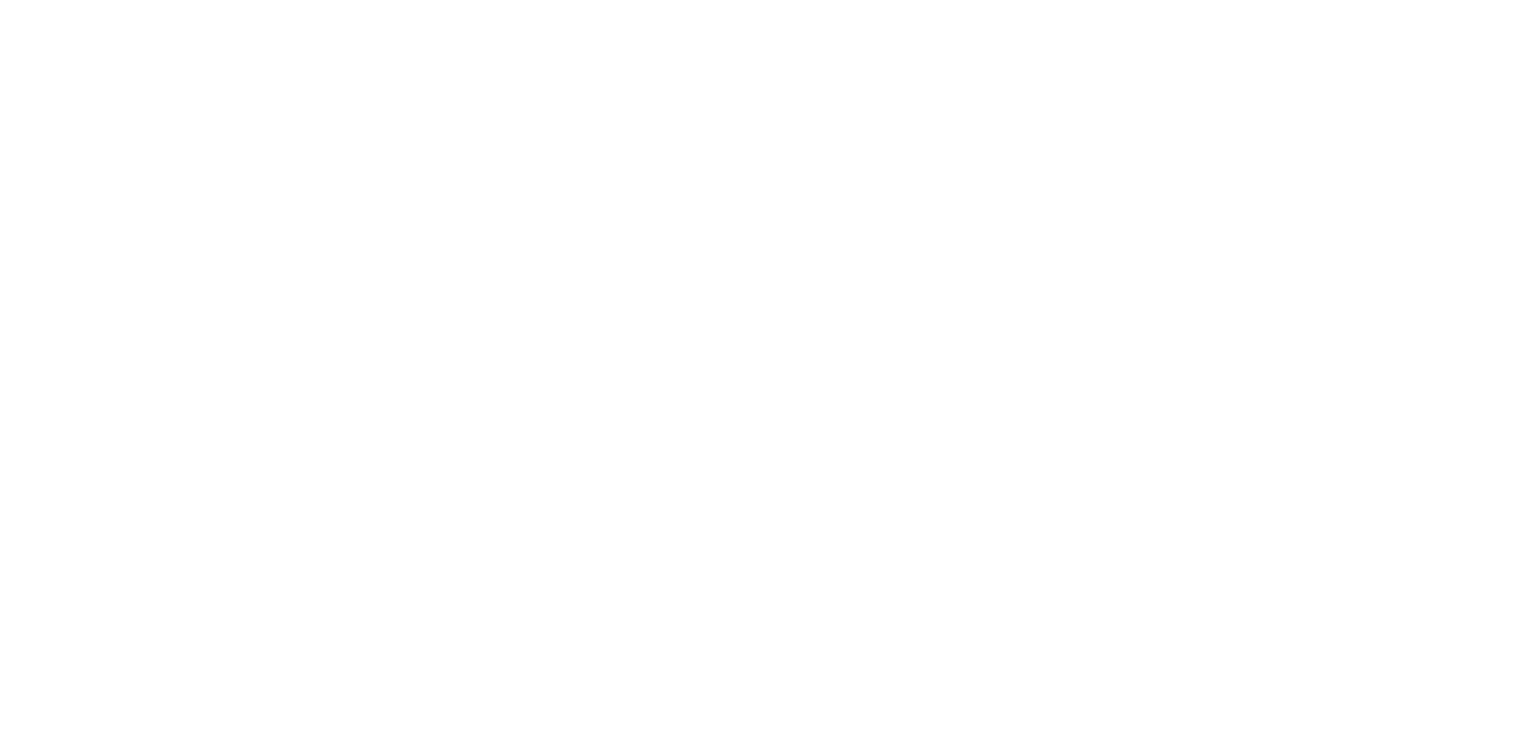 scroll, scrollTop: 0, scrollLeft: 0, axis: both 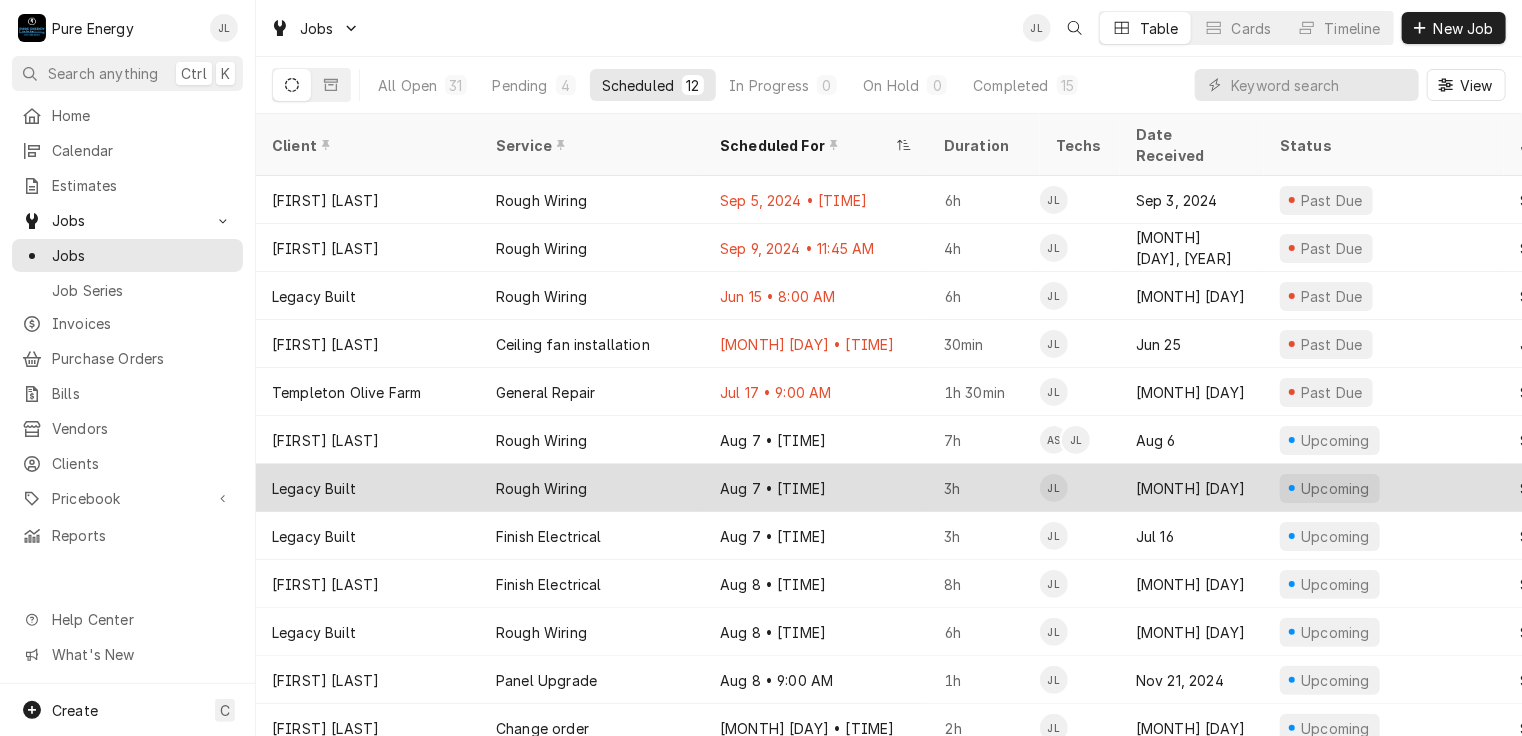 click on "Aug 7   • 9:30 AM" at bounding box center [816, 488] 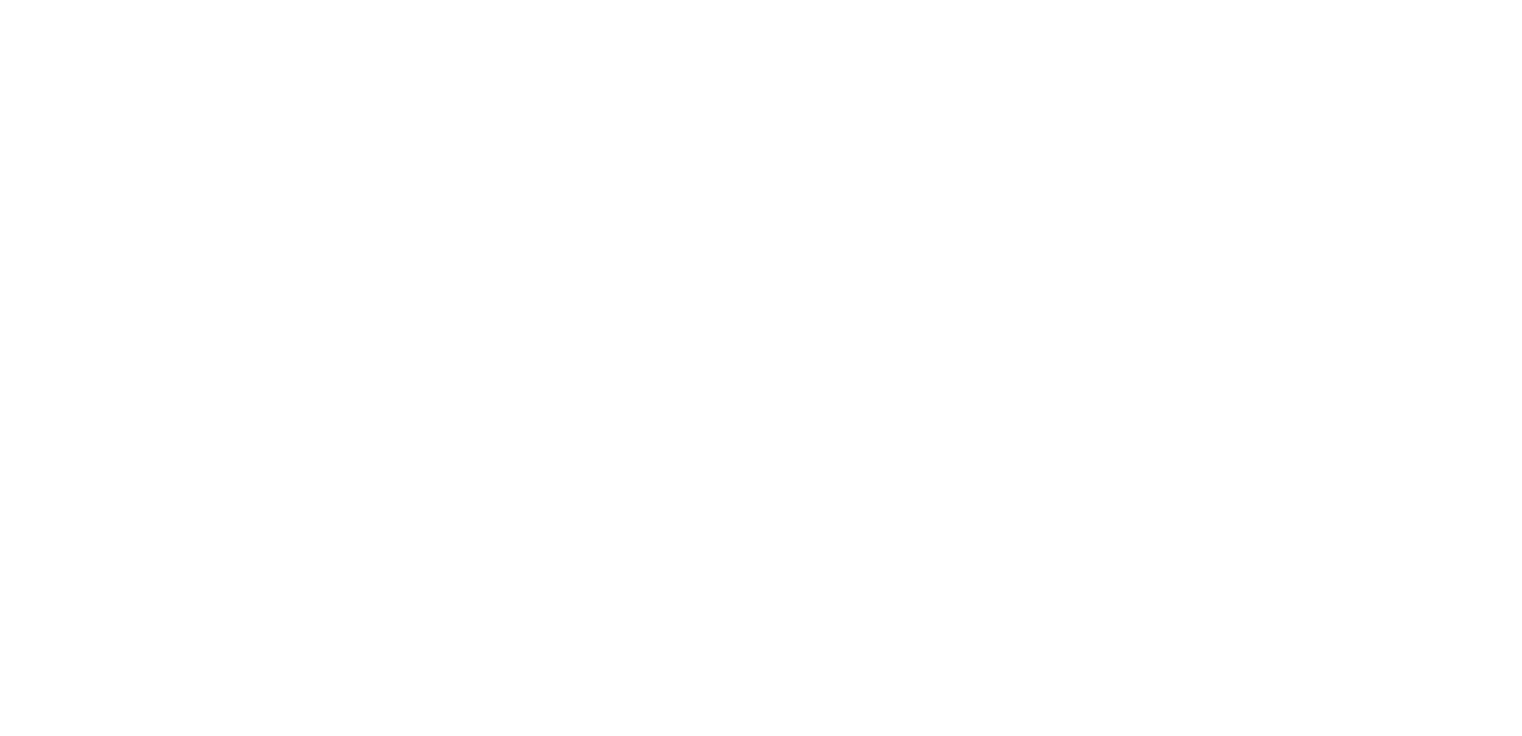 scroll, scrollTop: 0, scrollLeft: 0, axis: both 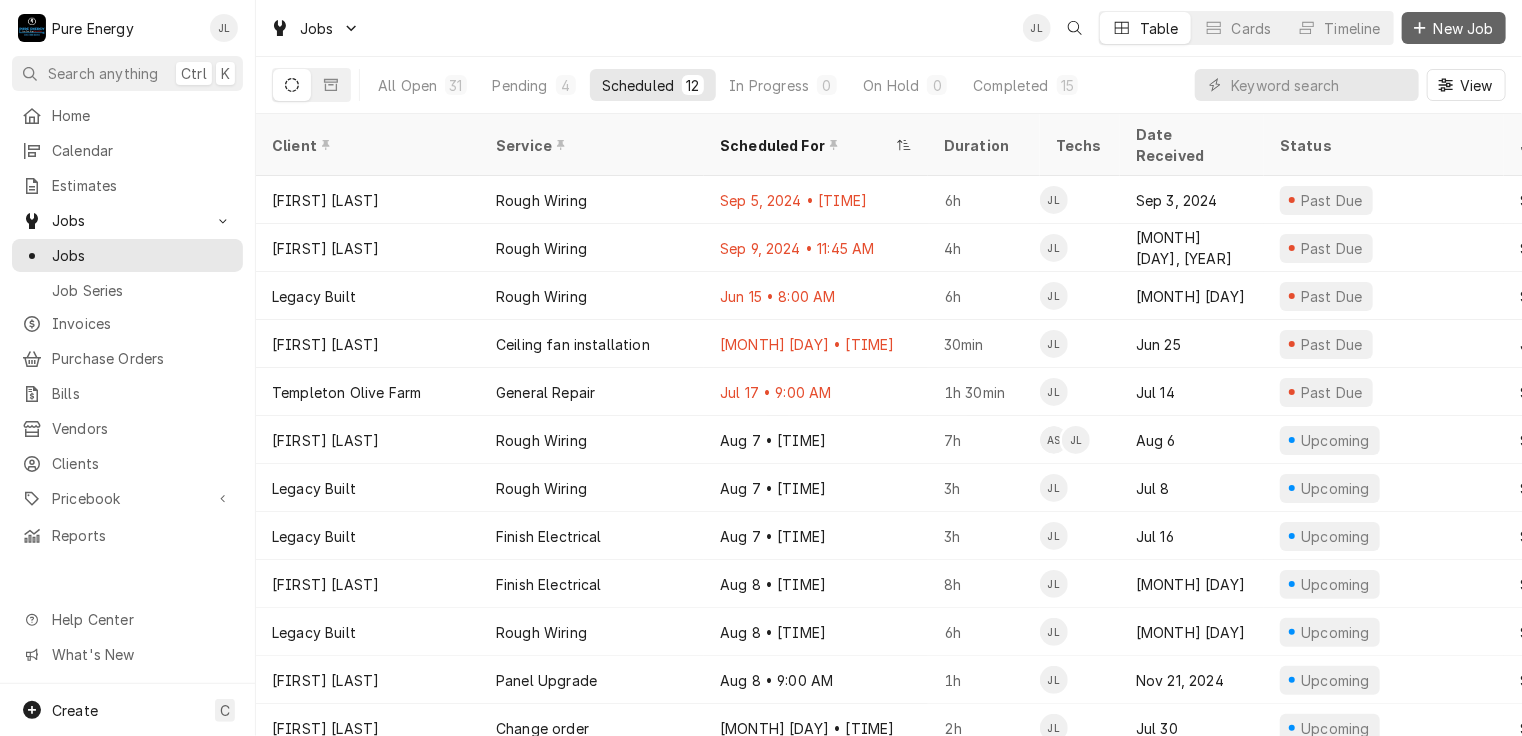click on "New Job" at bounding box center (1464, 28) 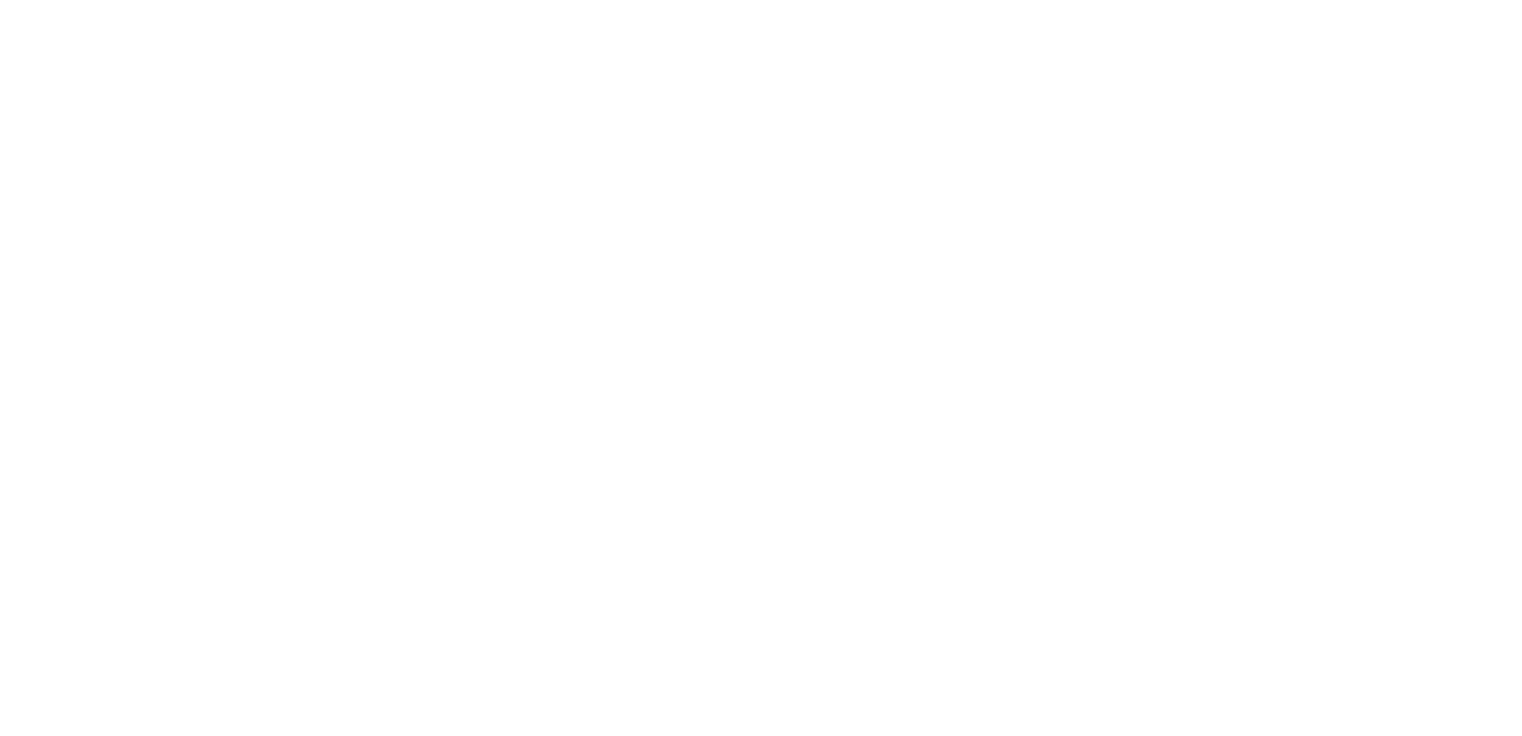 scroll, scrollTop: 0, scrollLeft: 0, axis: both 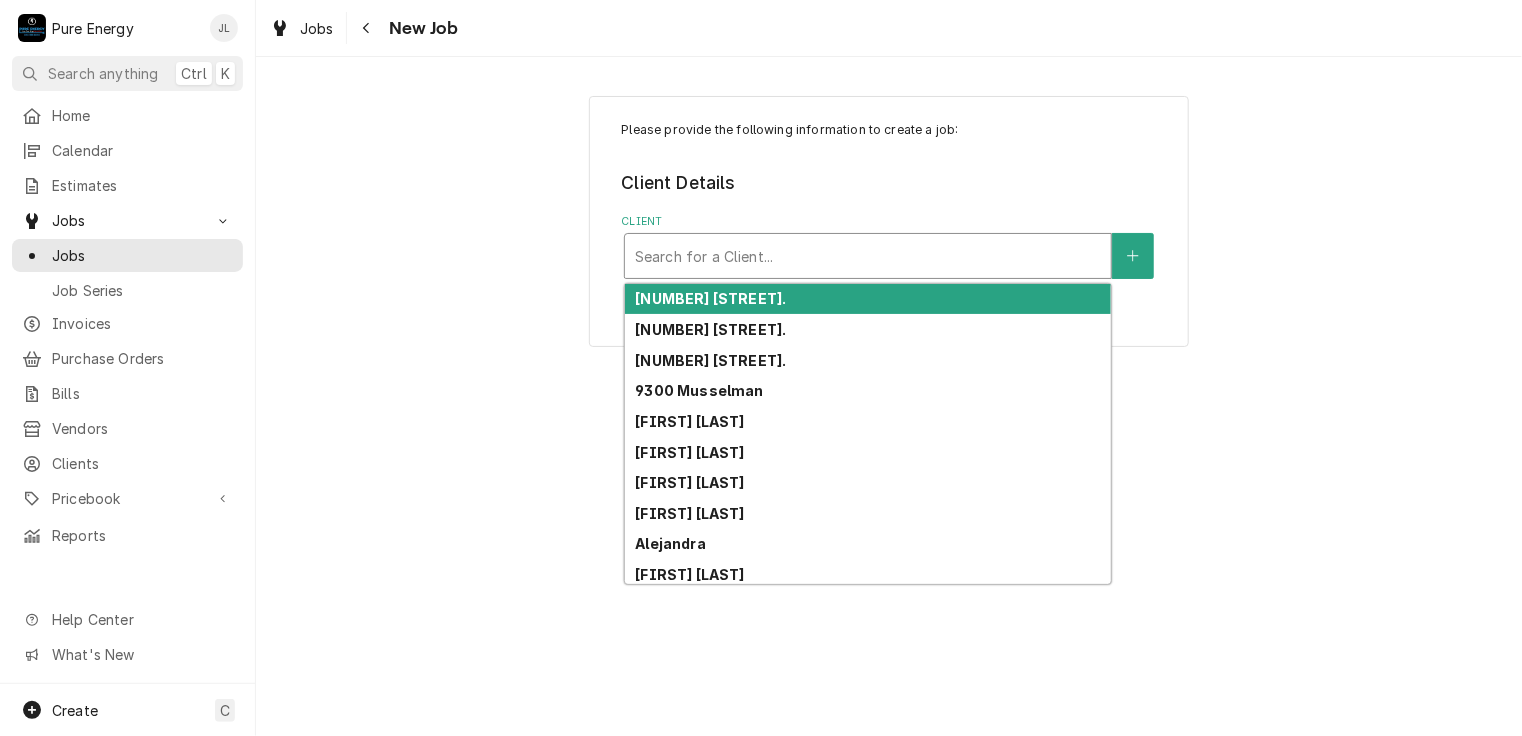 click at bounding box center (868, 256) 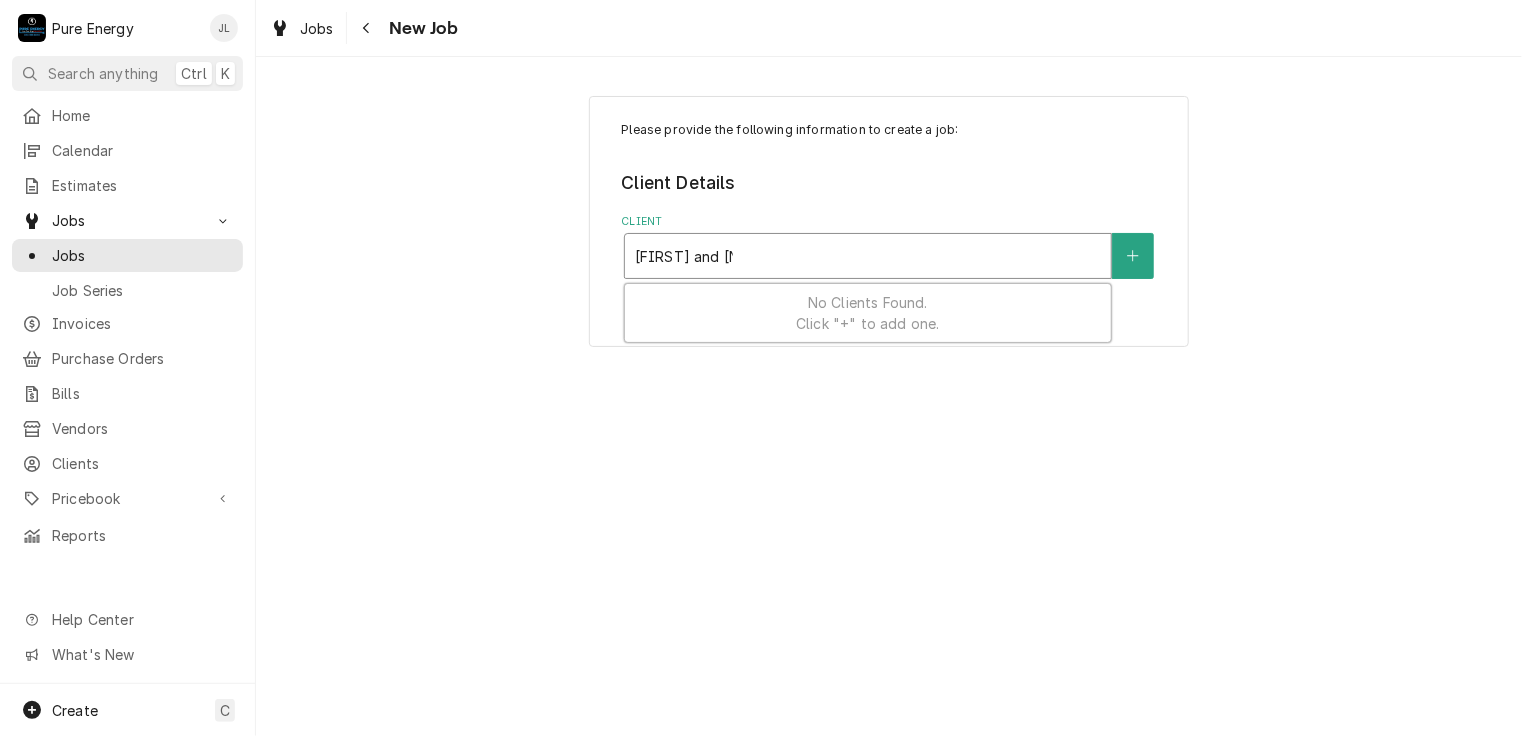 type on "[FIRST] and [NAME]" 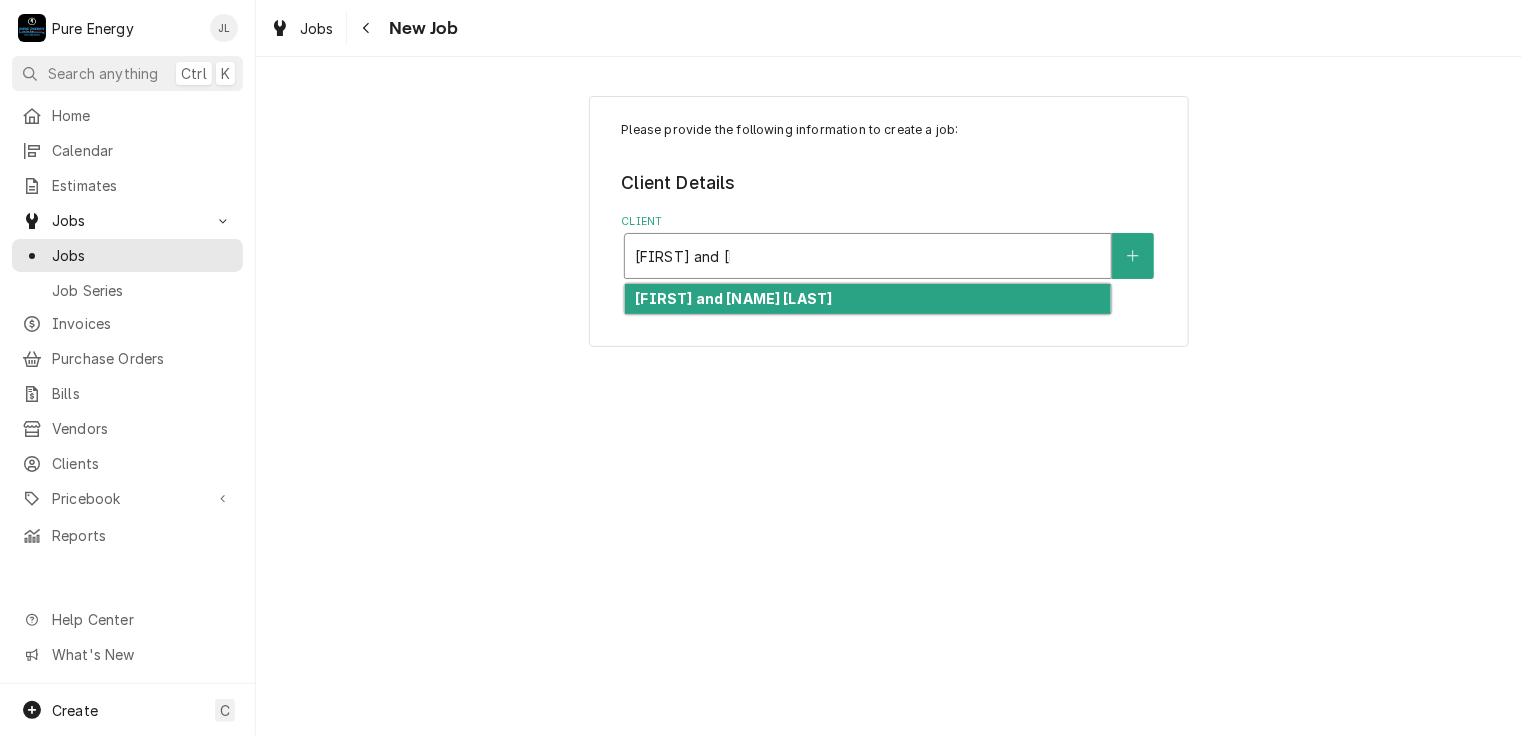 click on "[FIRST] and [NAME] [LAST]" at bounding box center (733, 298) 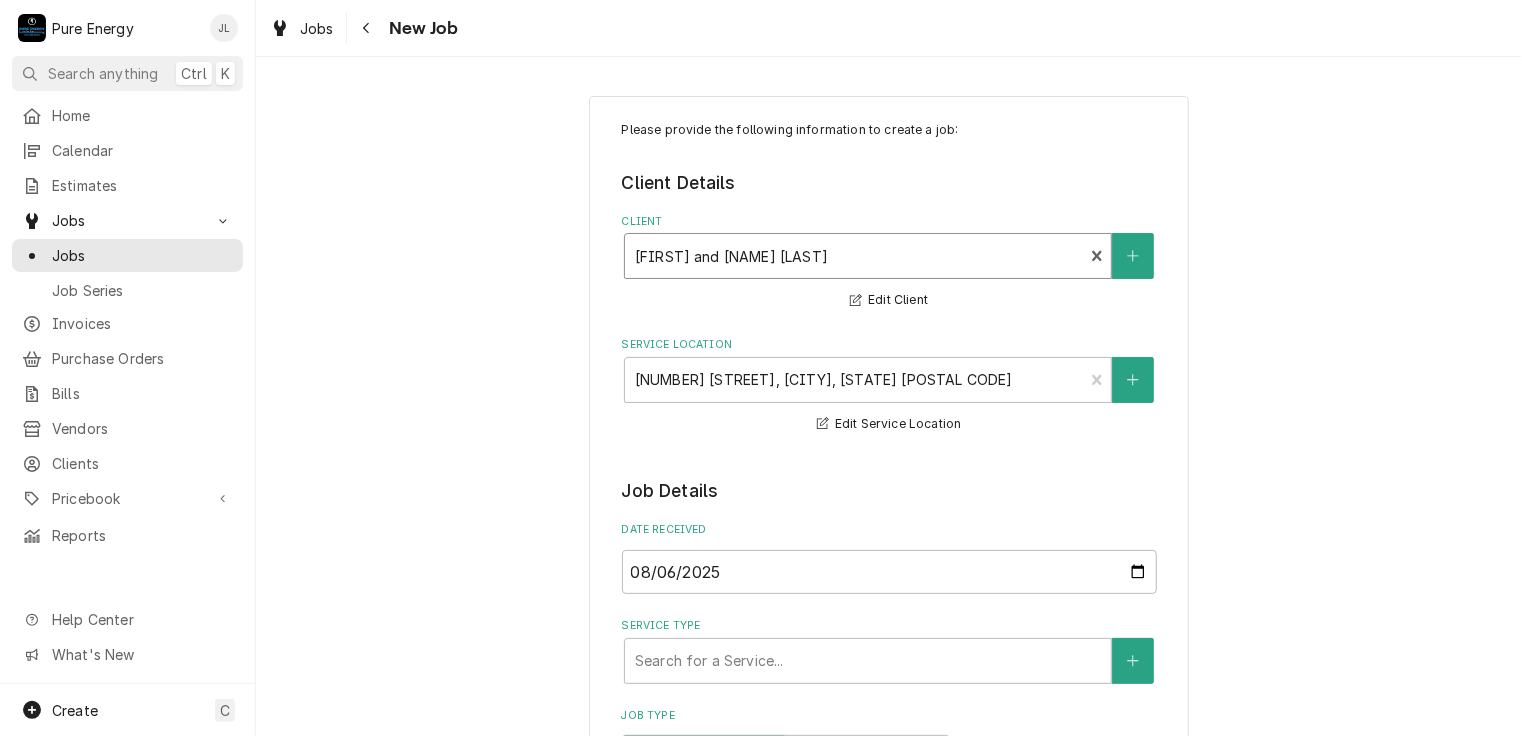 scroll, scrollTop: 200, scrollLeft: 0, axis: vertical 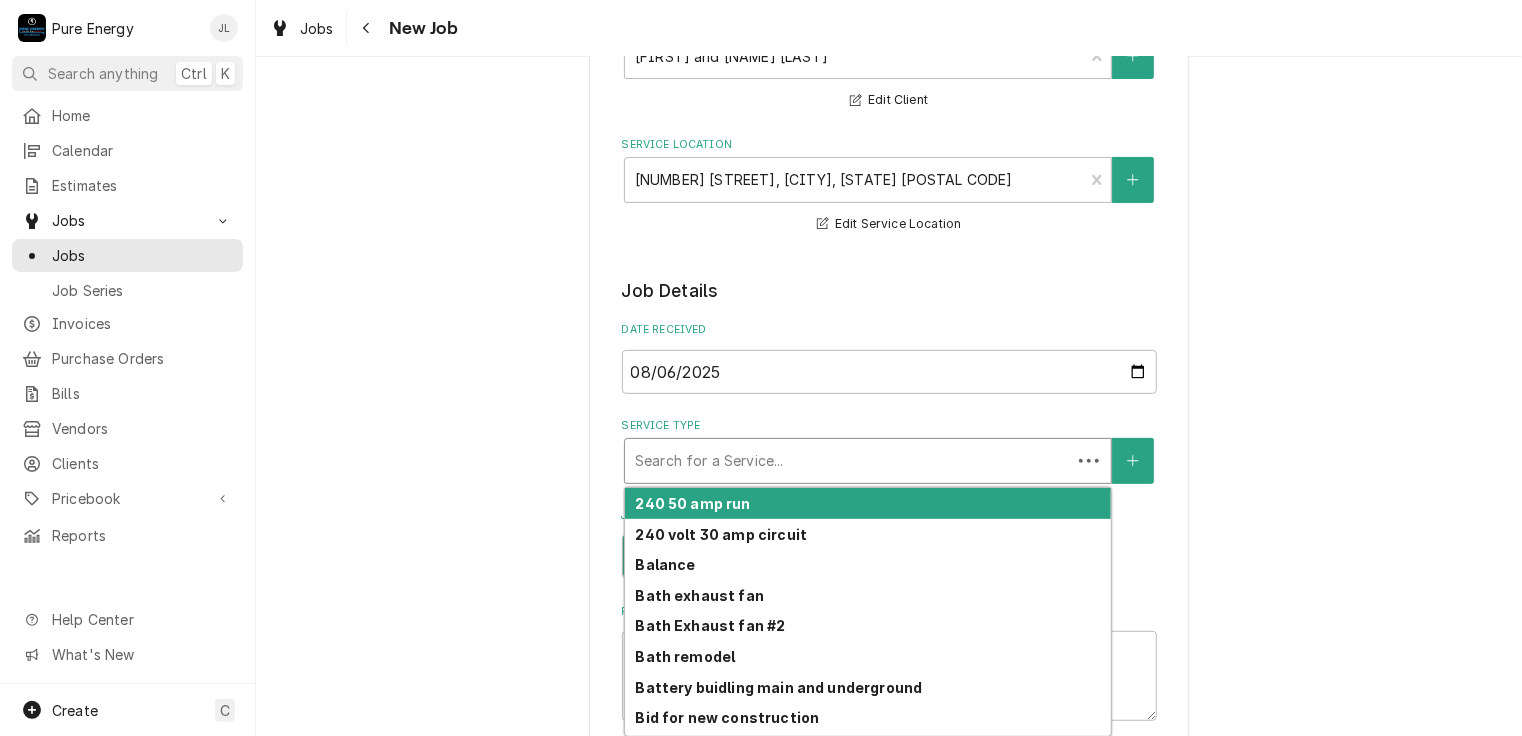 click at bounding box center (848, 461) 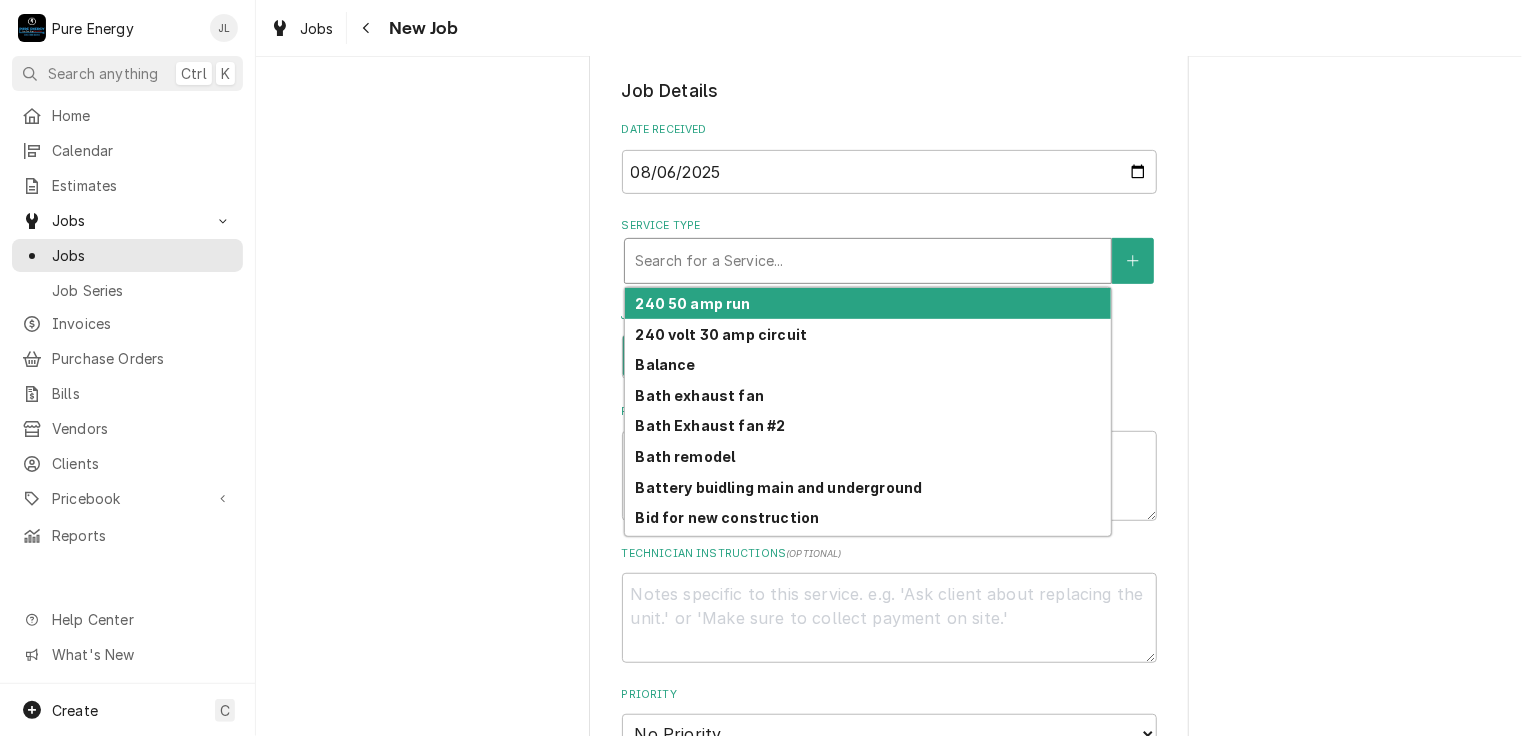 scroll, scrollTop: 500, scrollLeft: 0, axis: vertical 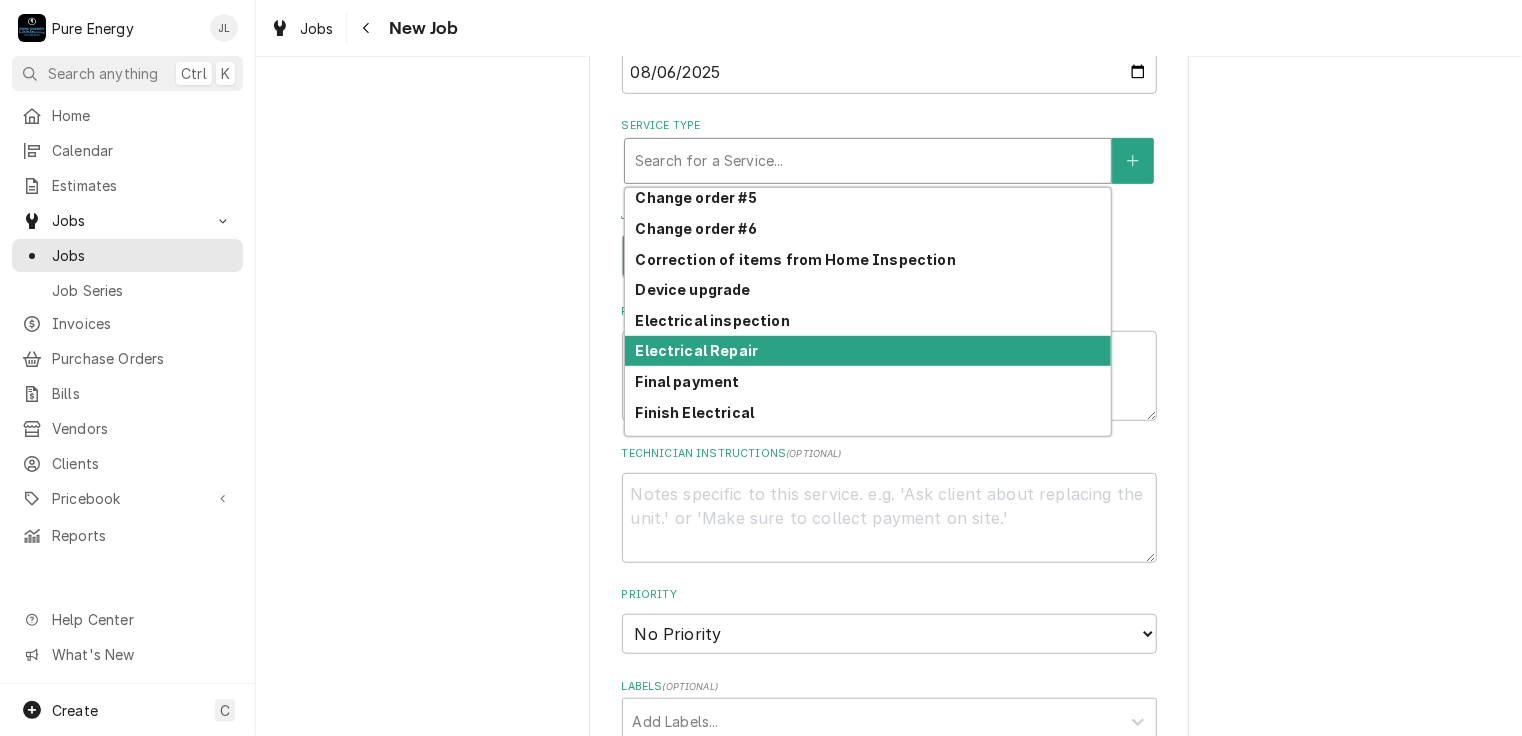 click on "Electrical  Repair" at bounding box center (868, 351) 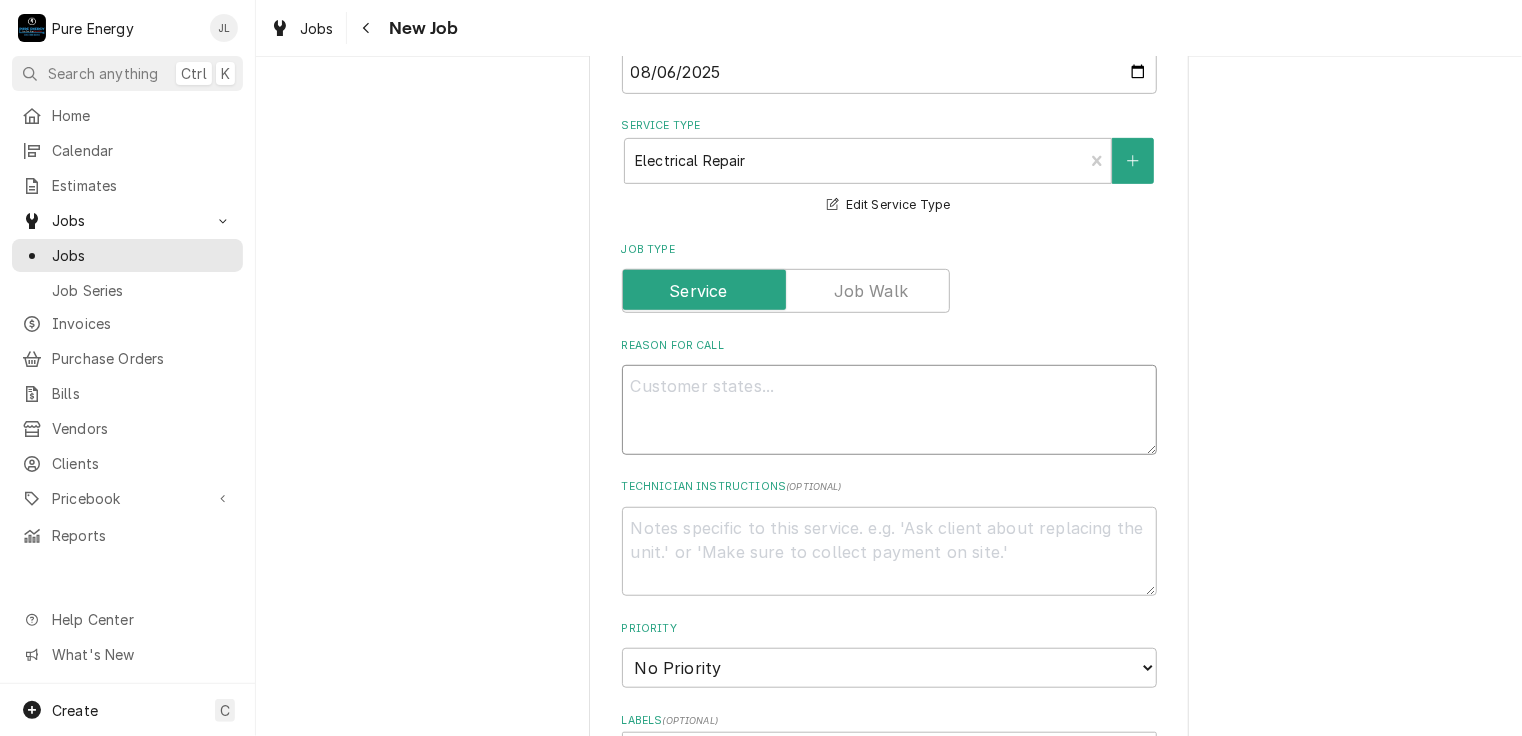 click on "Reason For Call" at bounding box center [889, 410] 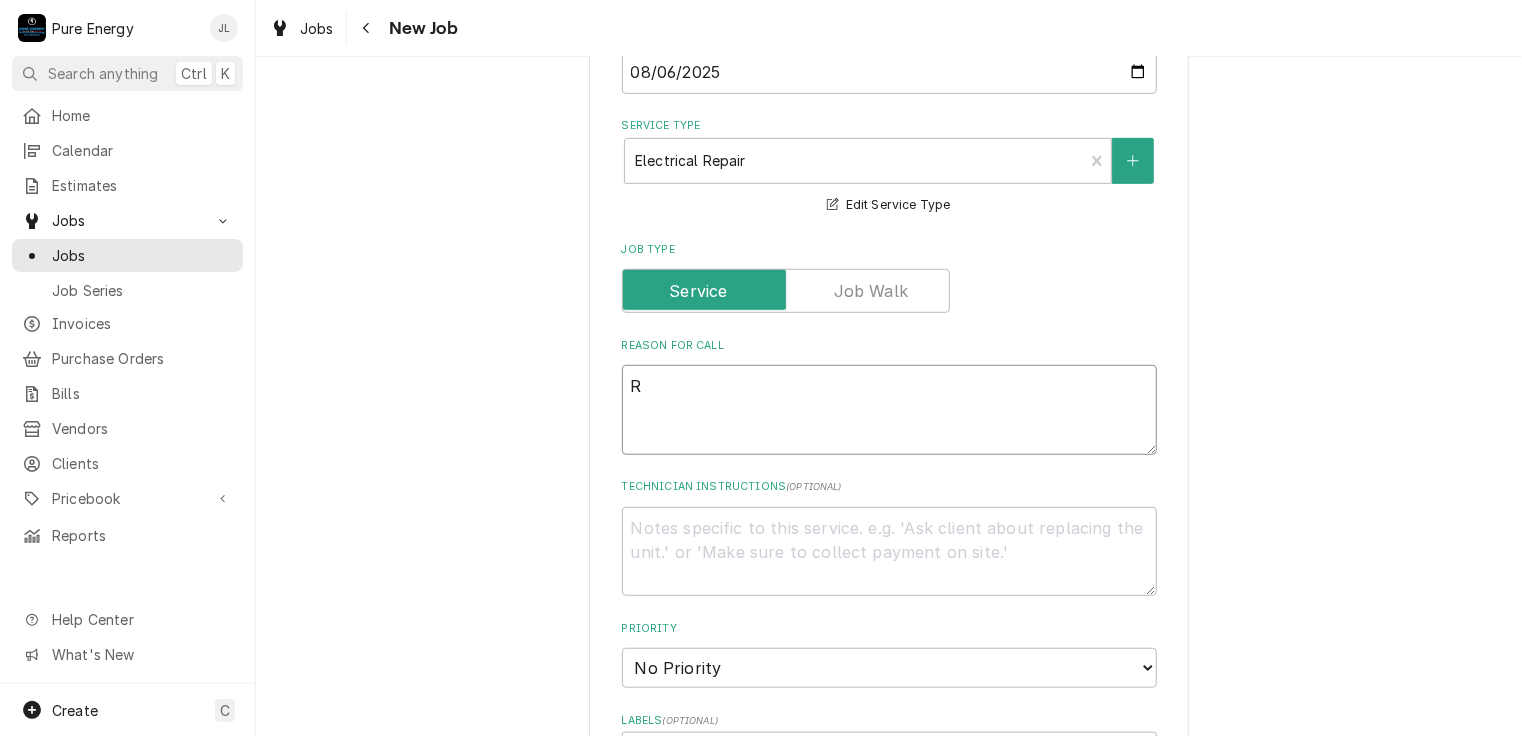 type on "Ri" 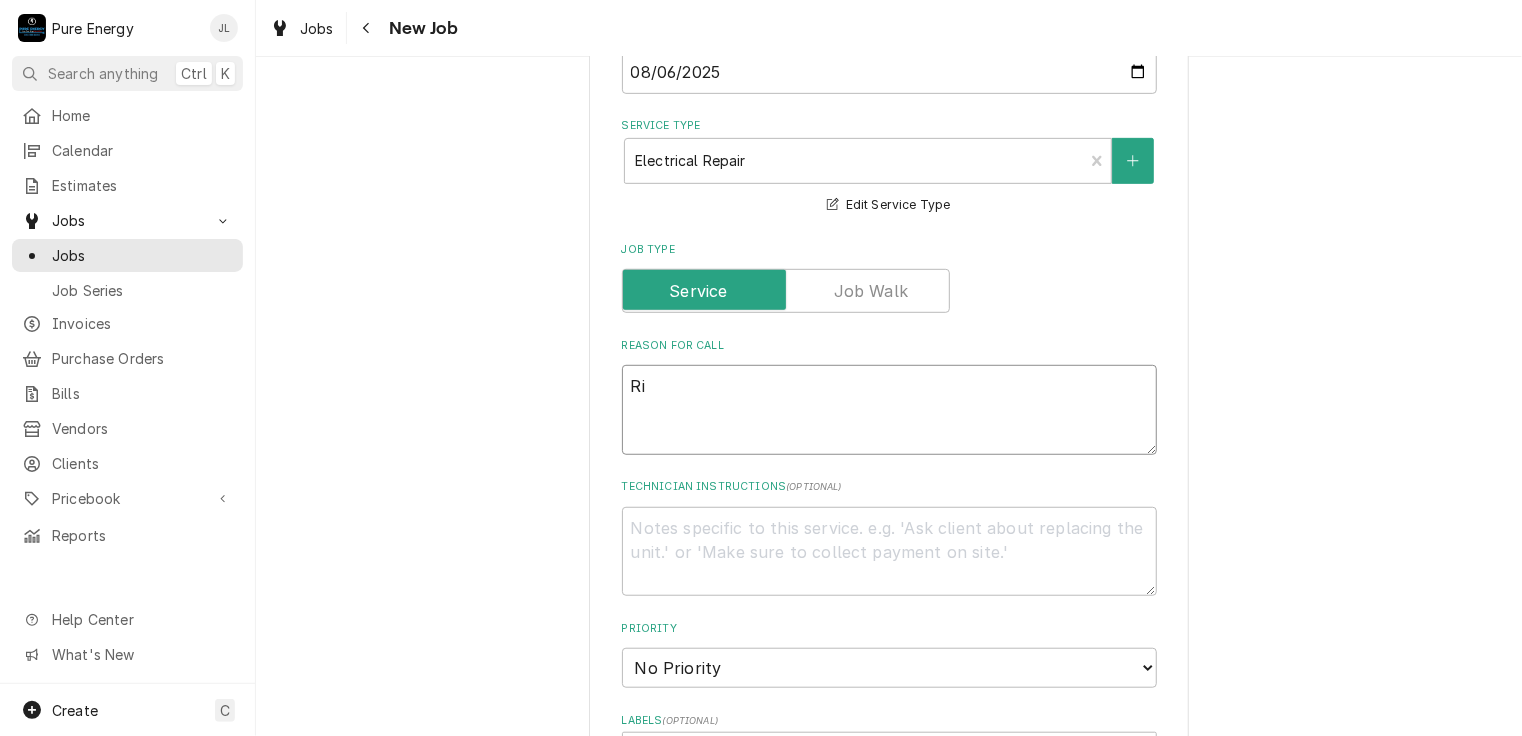 type on "x" 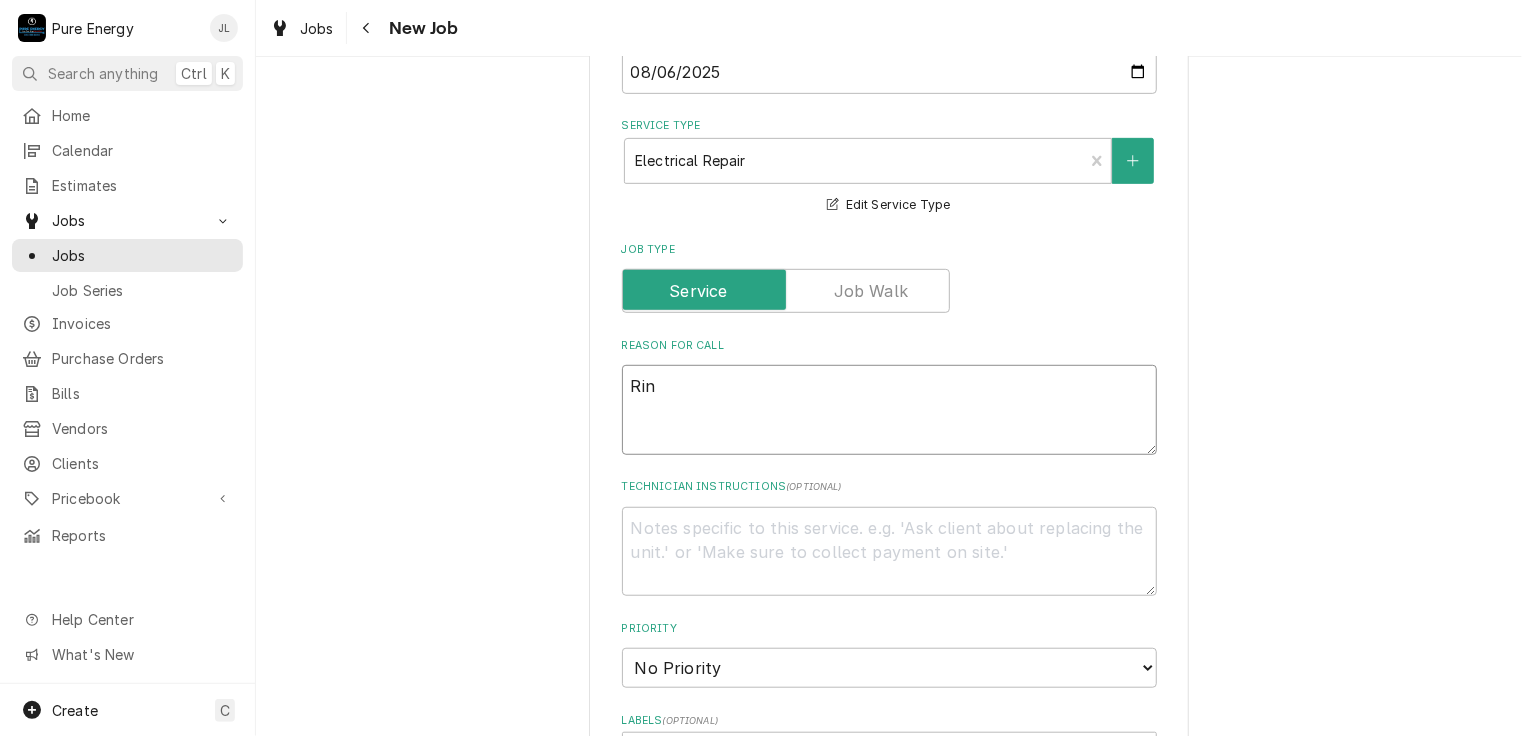type on "x" 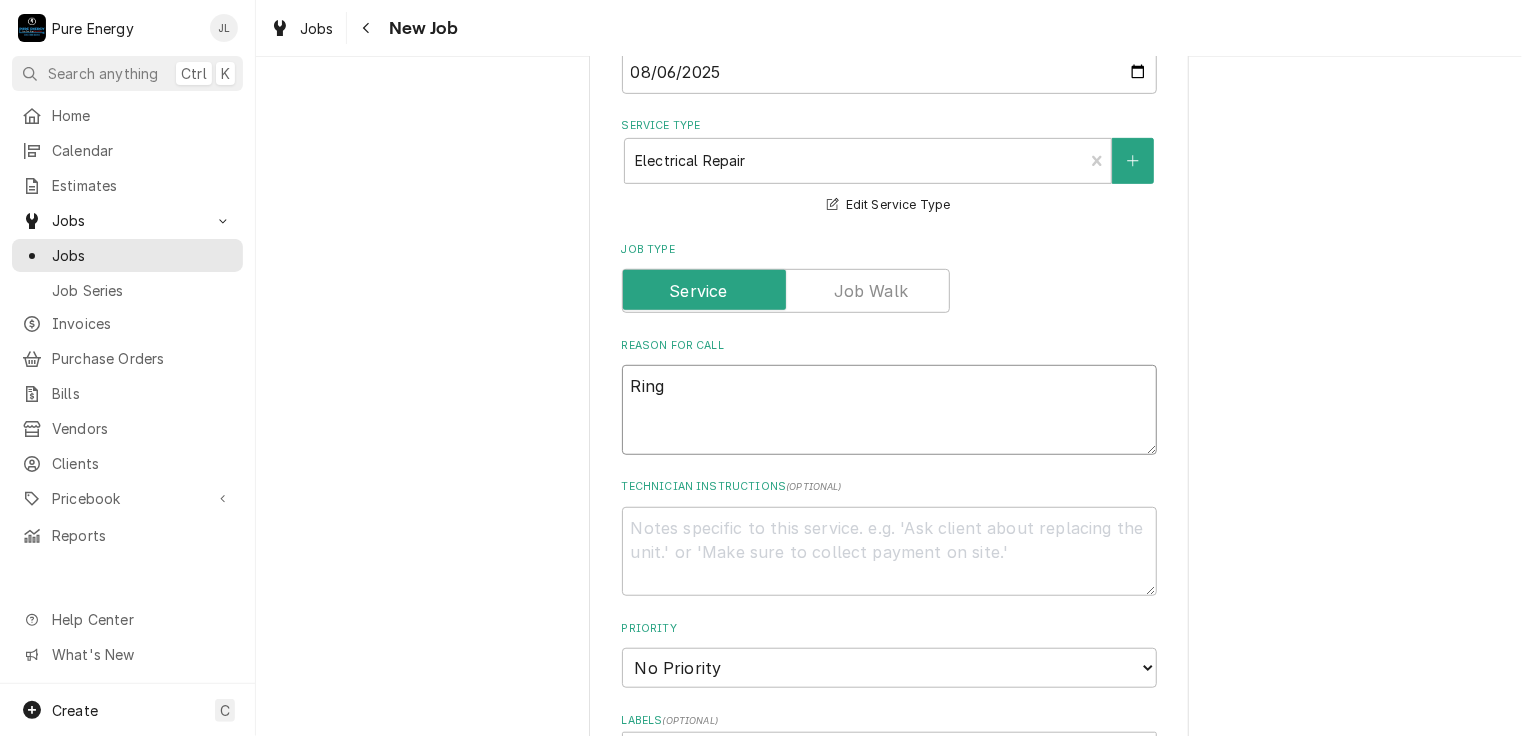 type on "x" 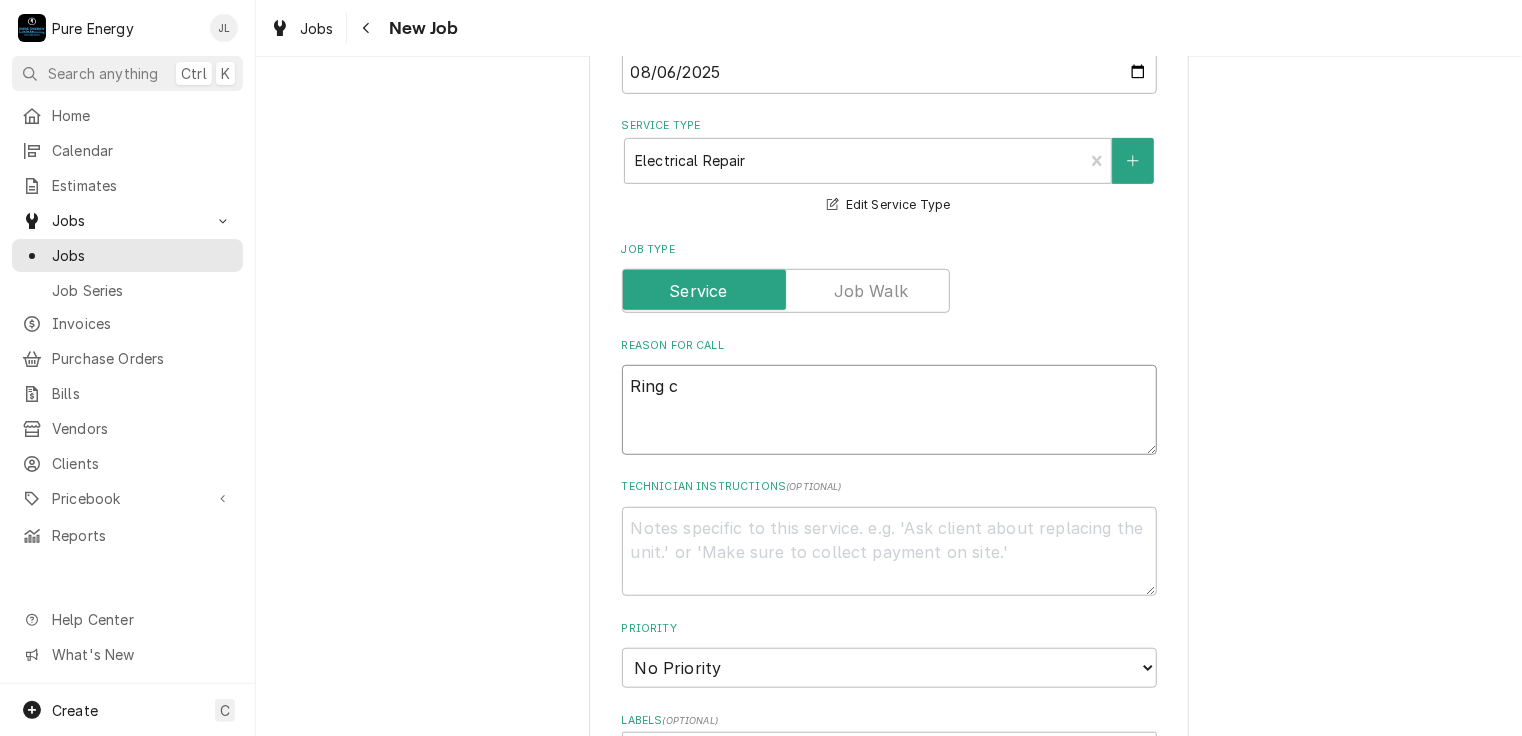 type on "x" 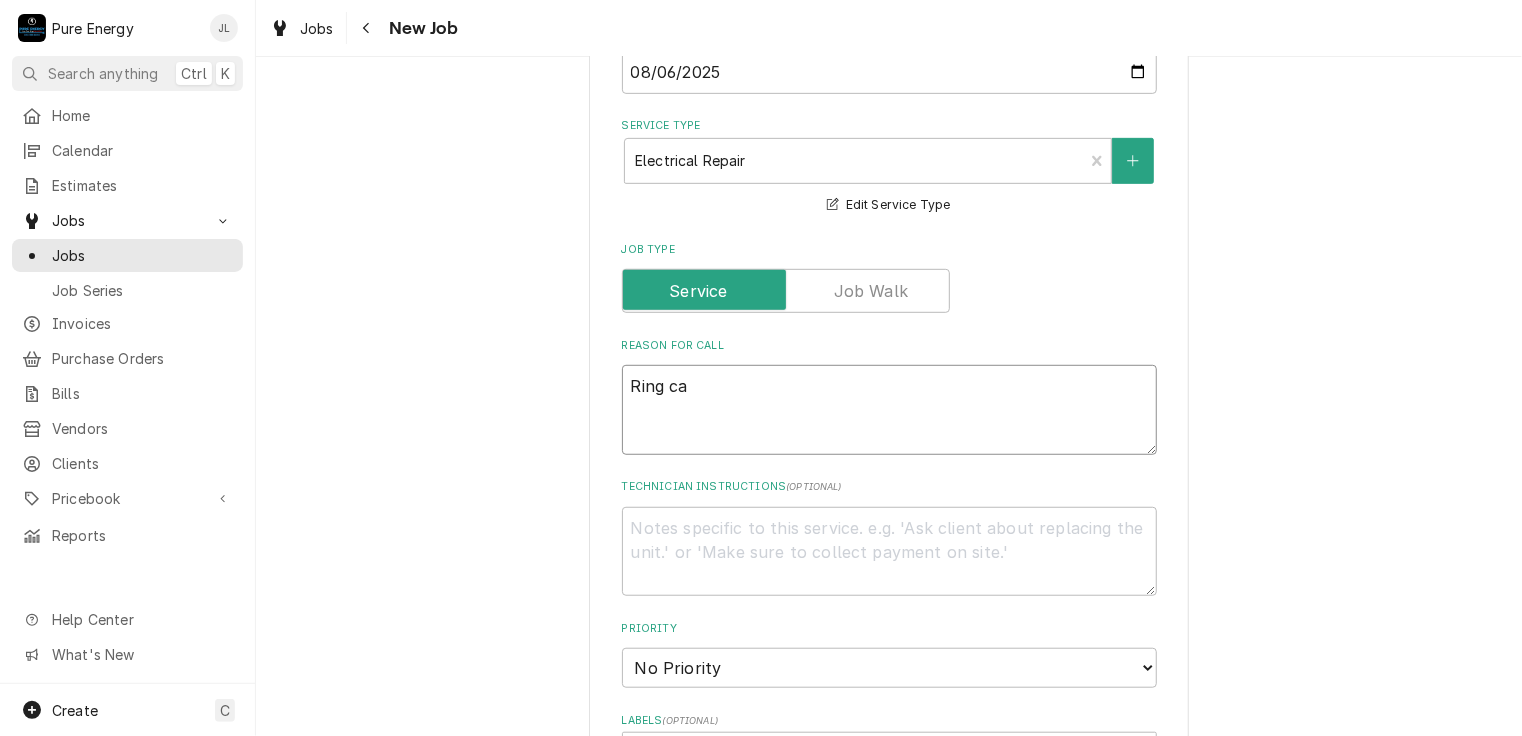 type on "x" 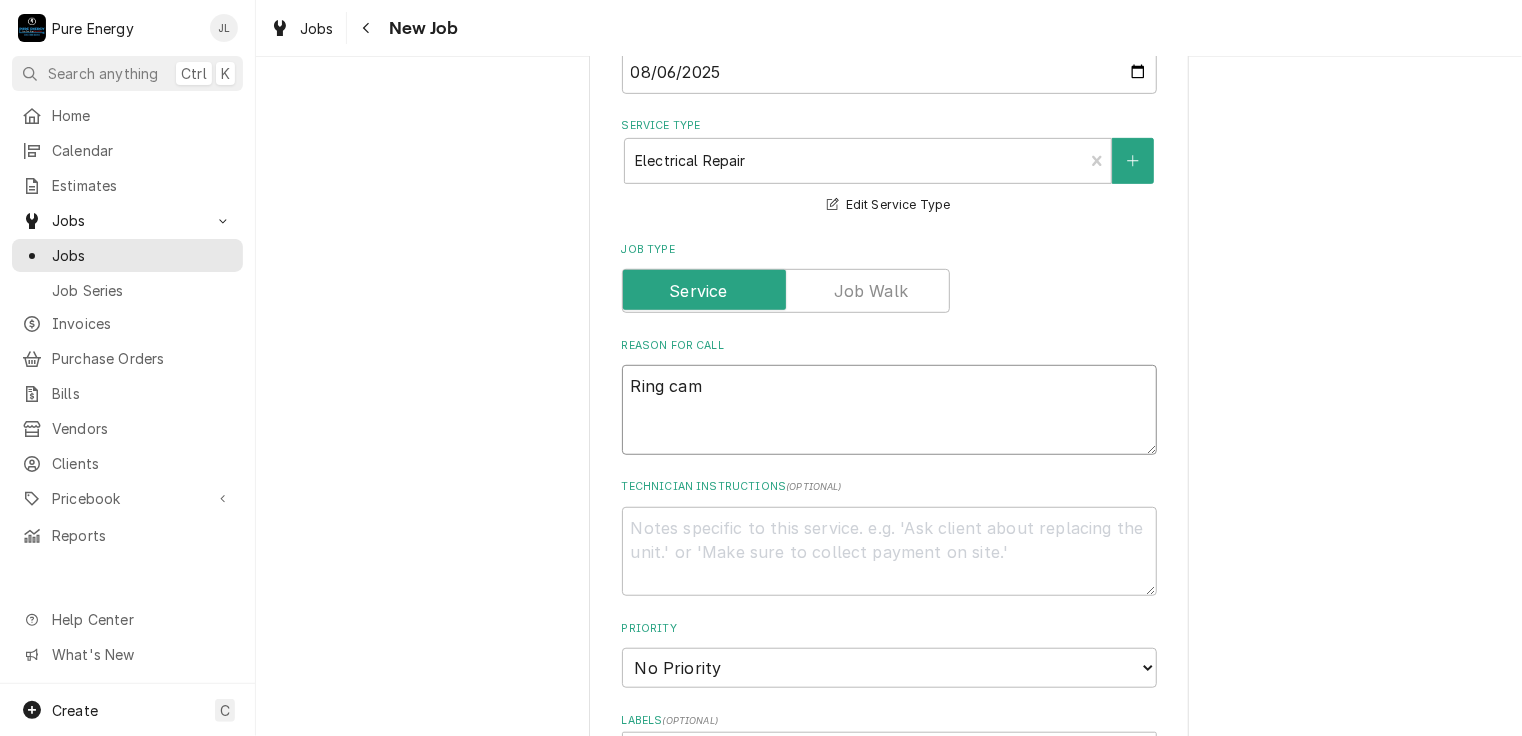 type on "x" 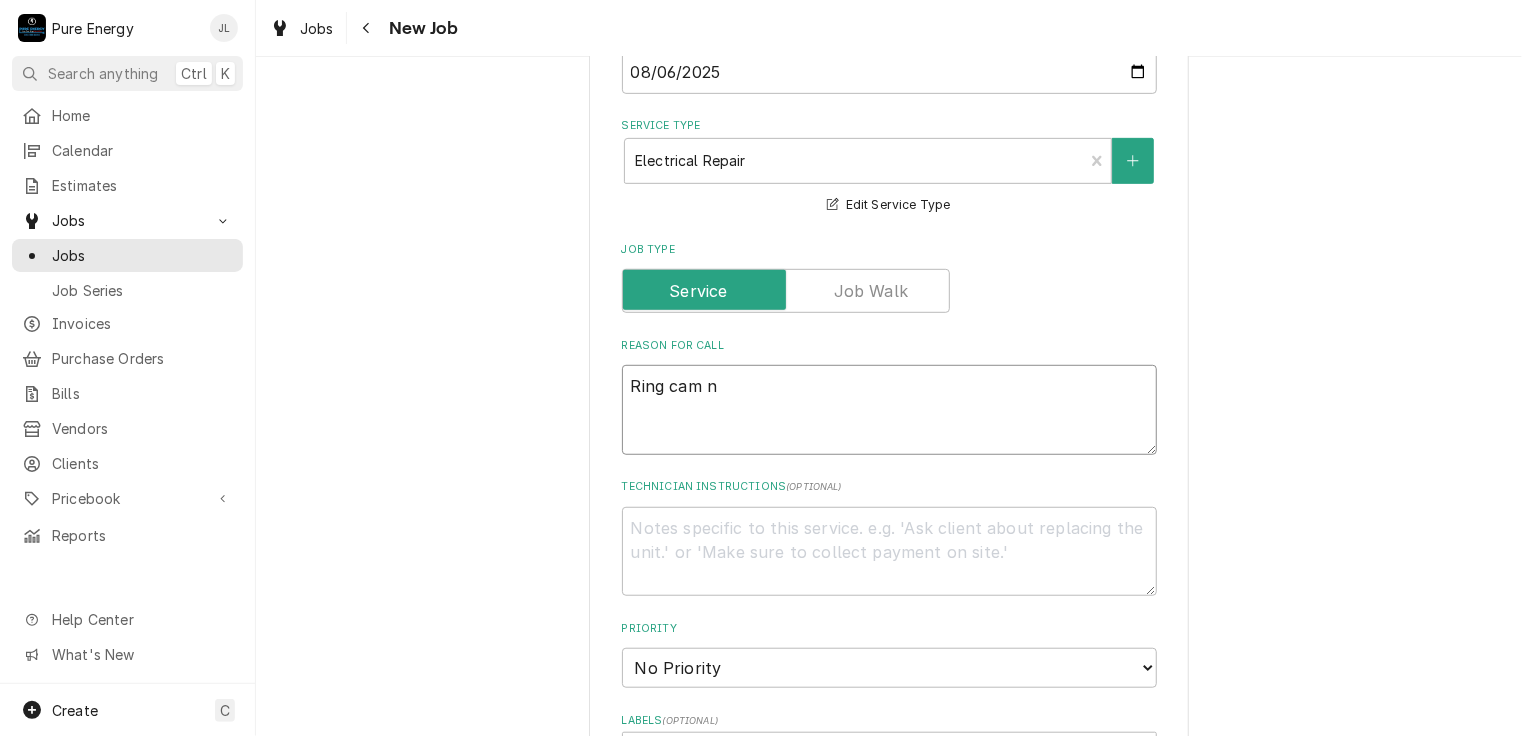 type on "x" 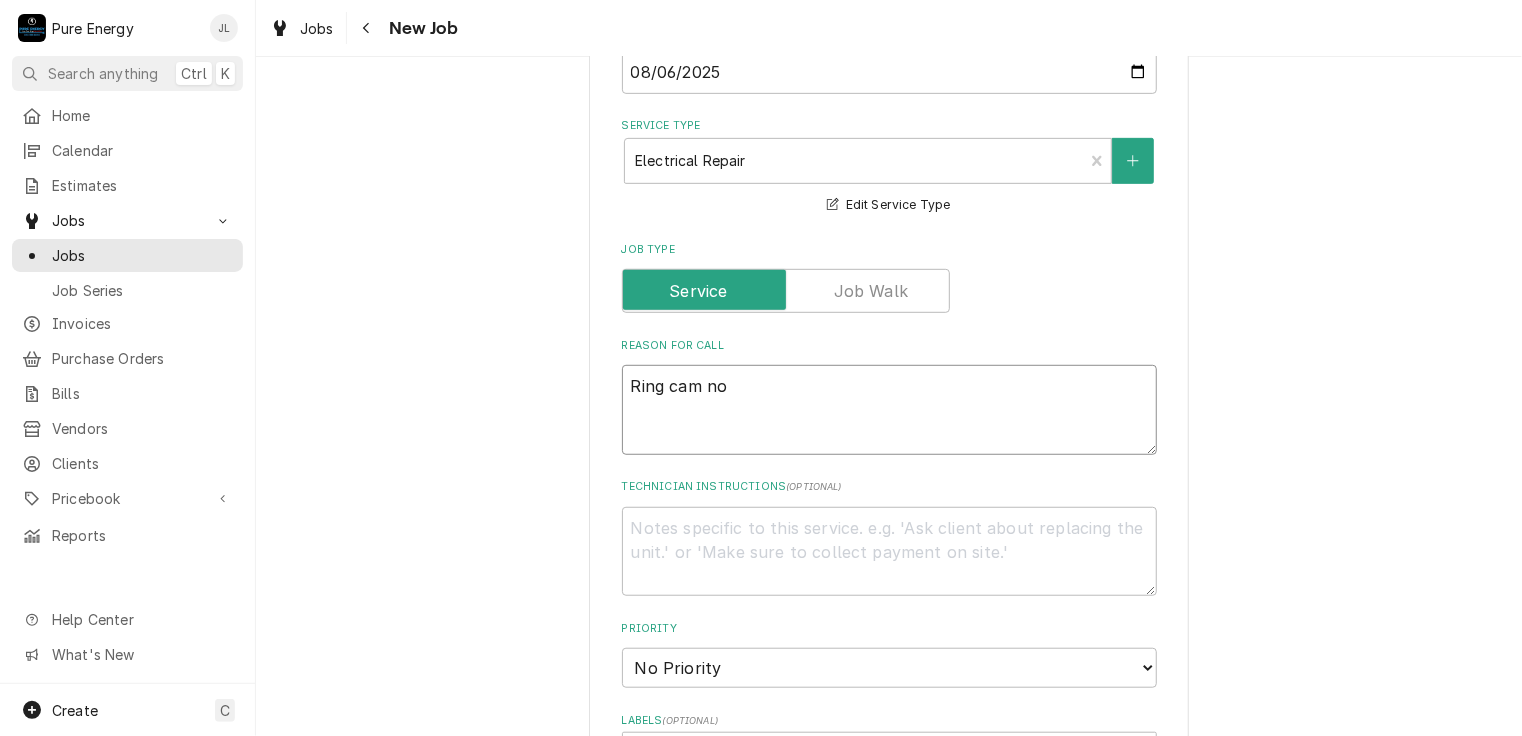 type on "x" 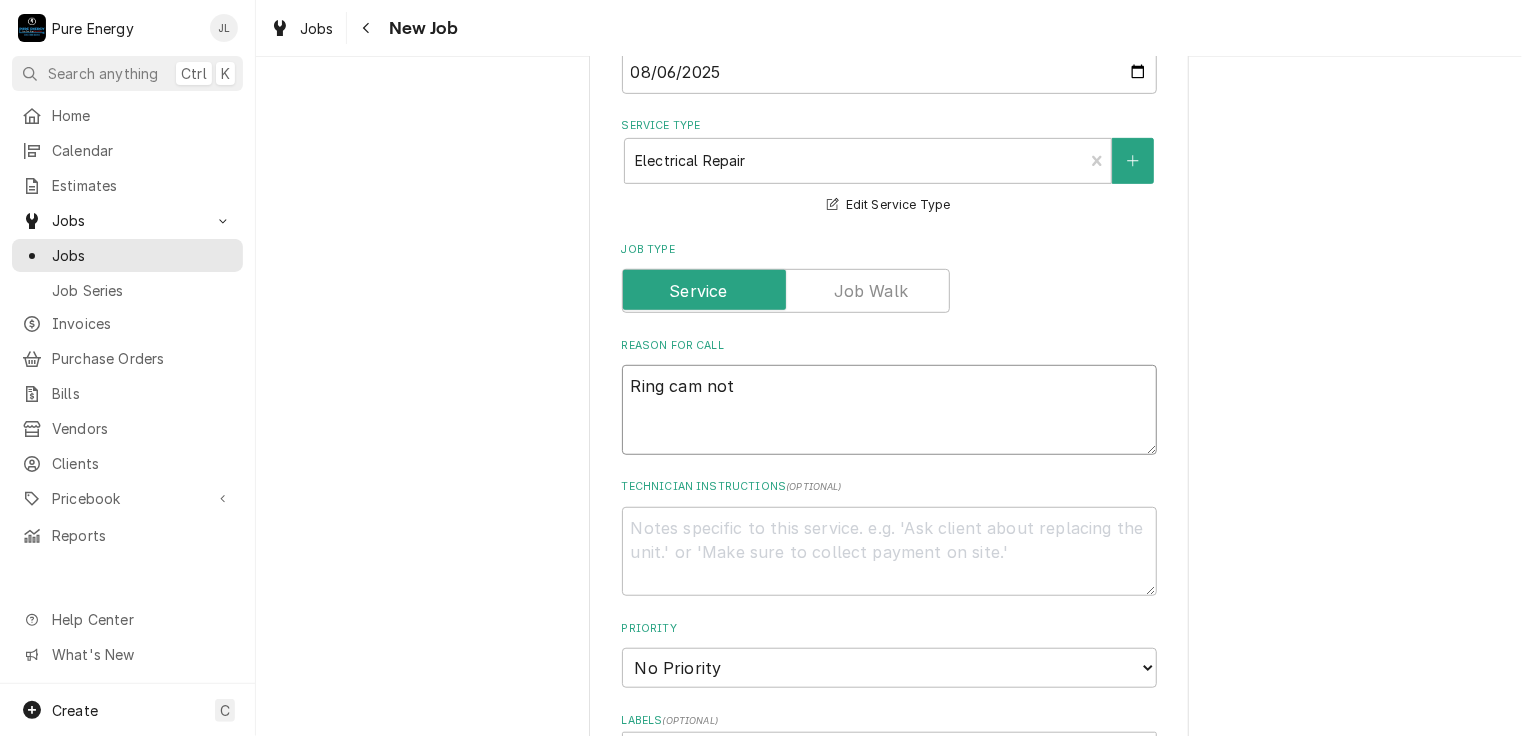 type on "Ring cam not" 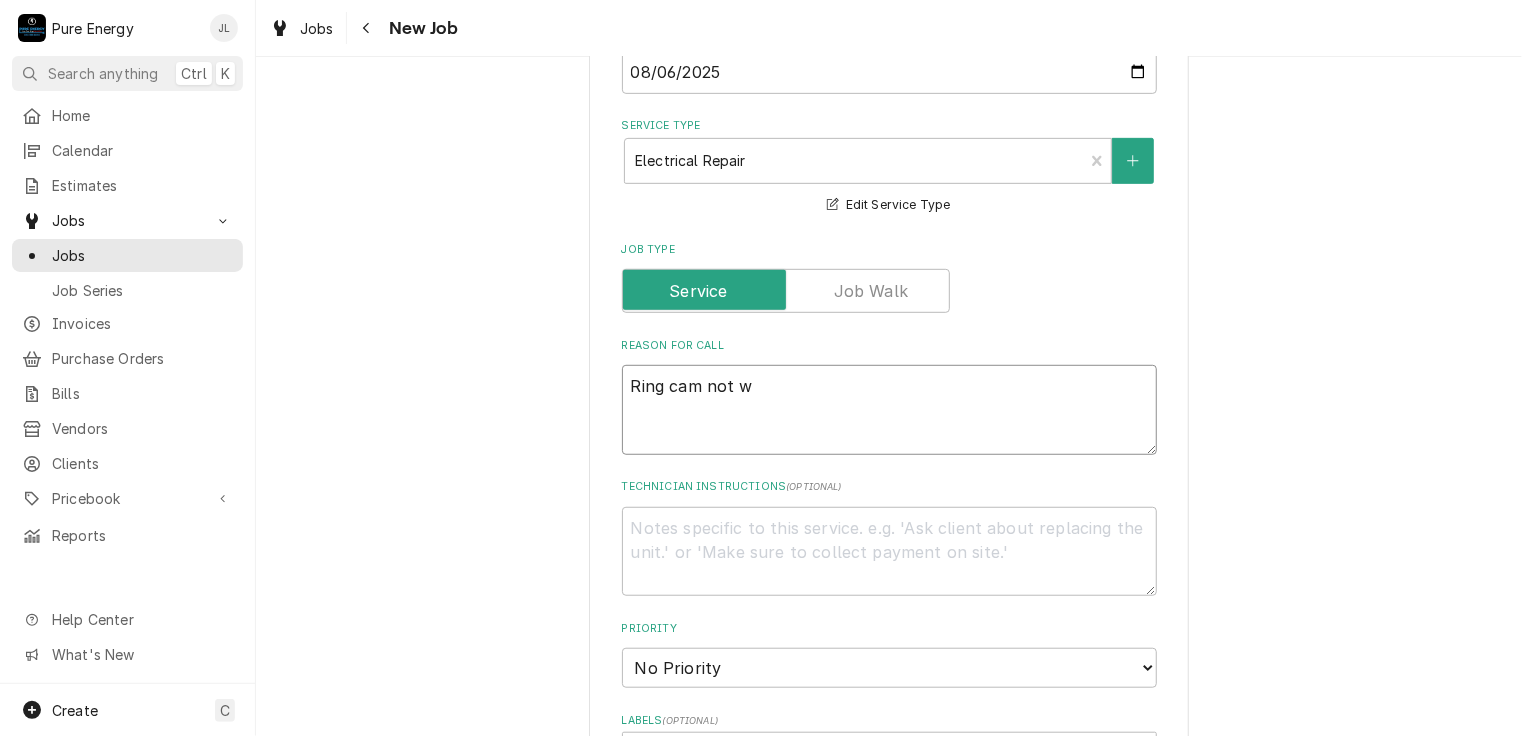 type on "x" 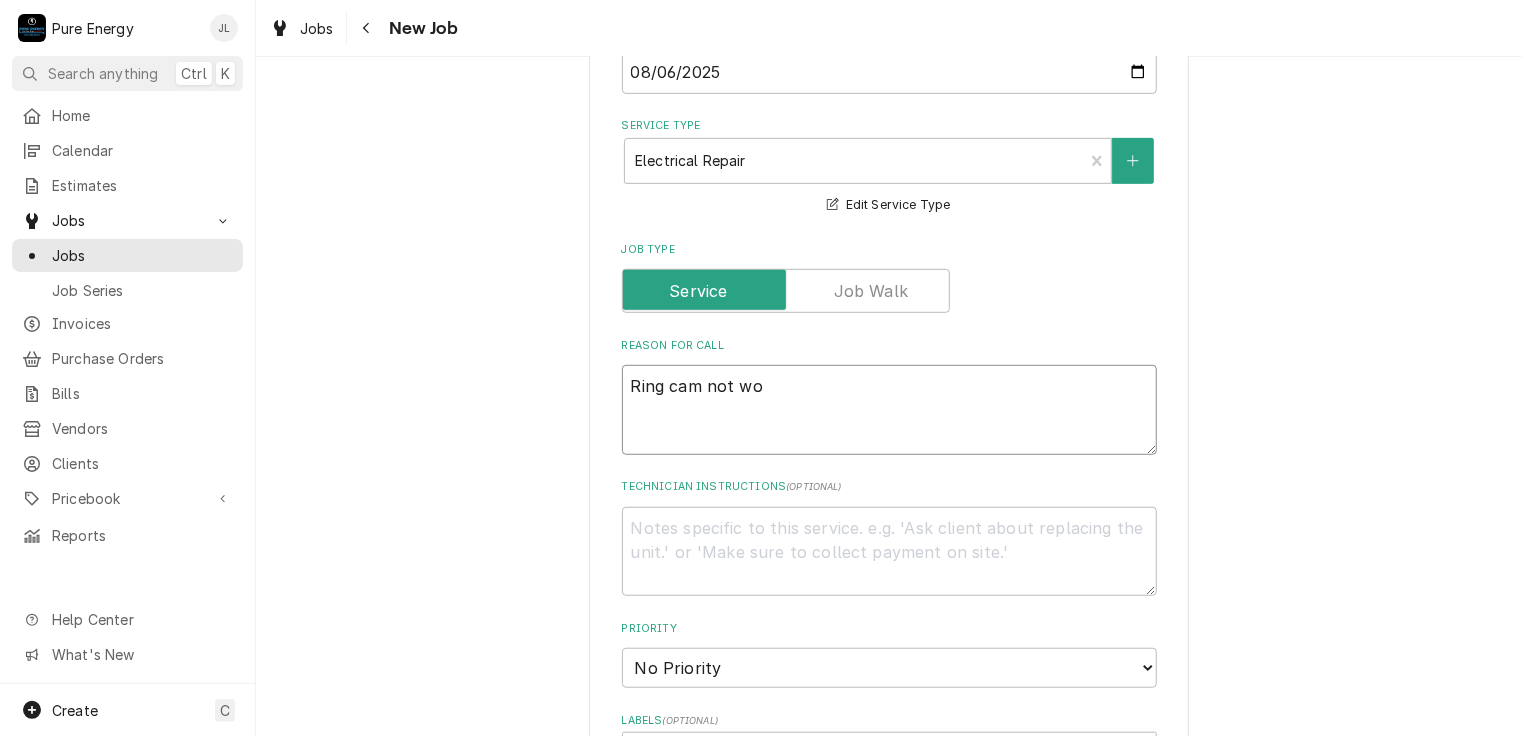 type on "x" 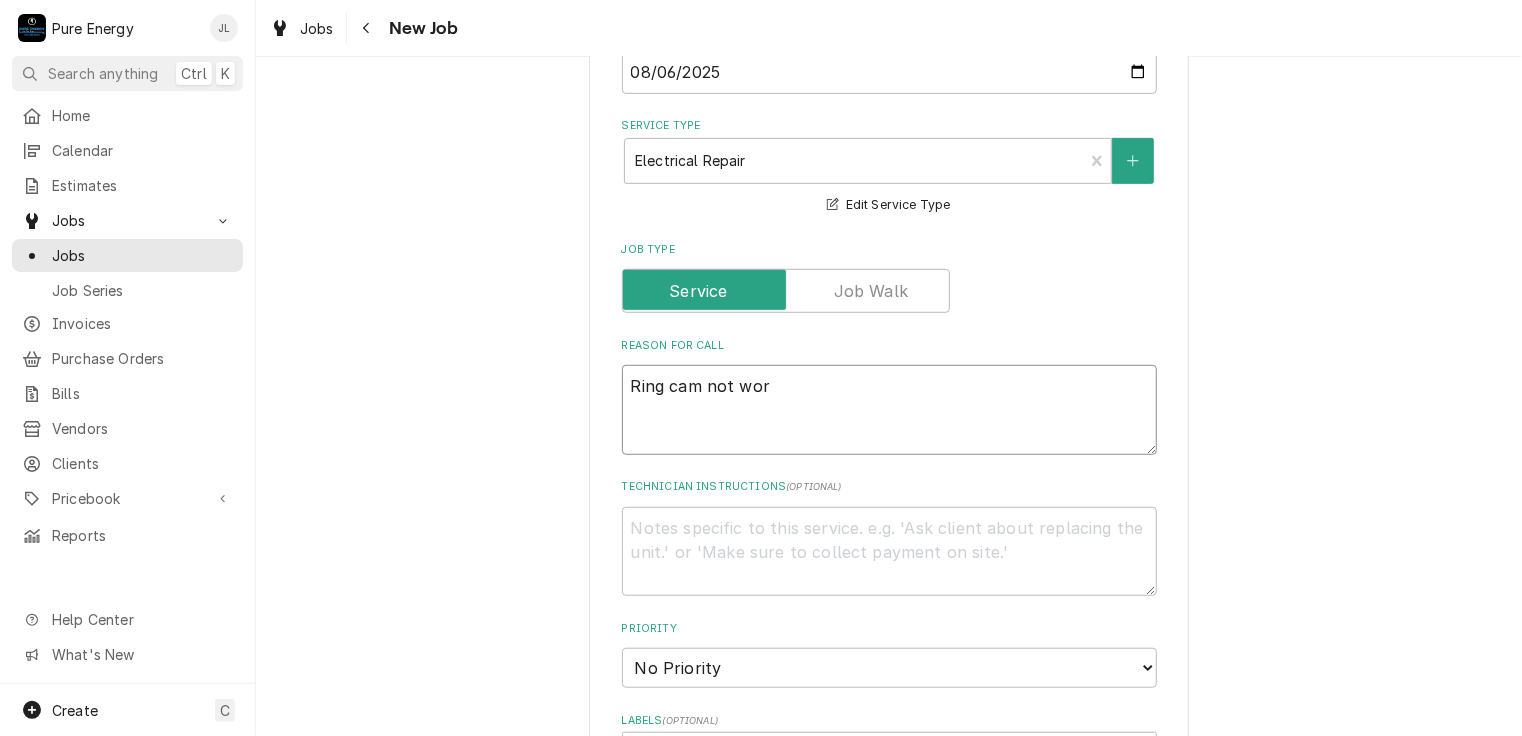 type on "x" 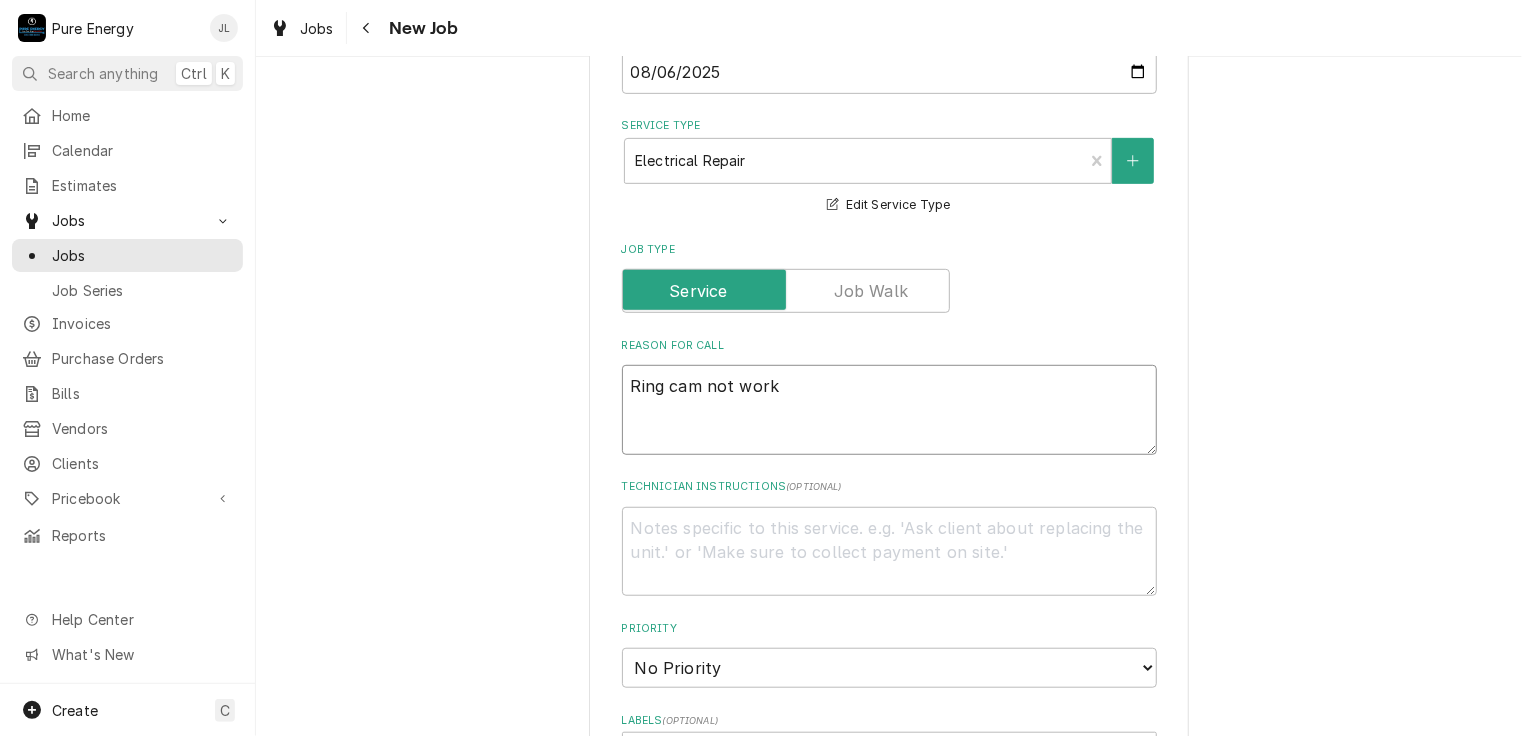 type on "x" 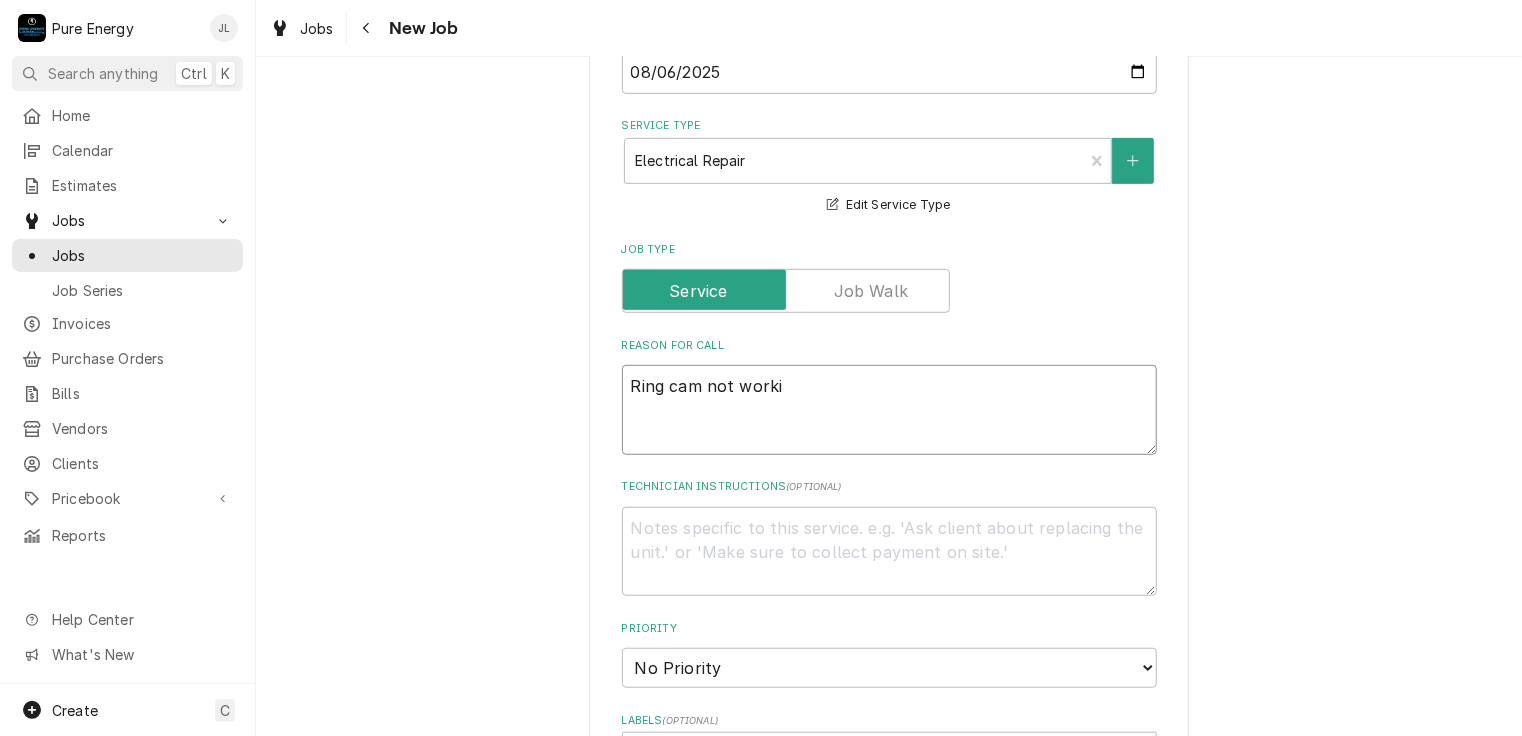 type on "x" 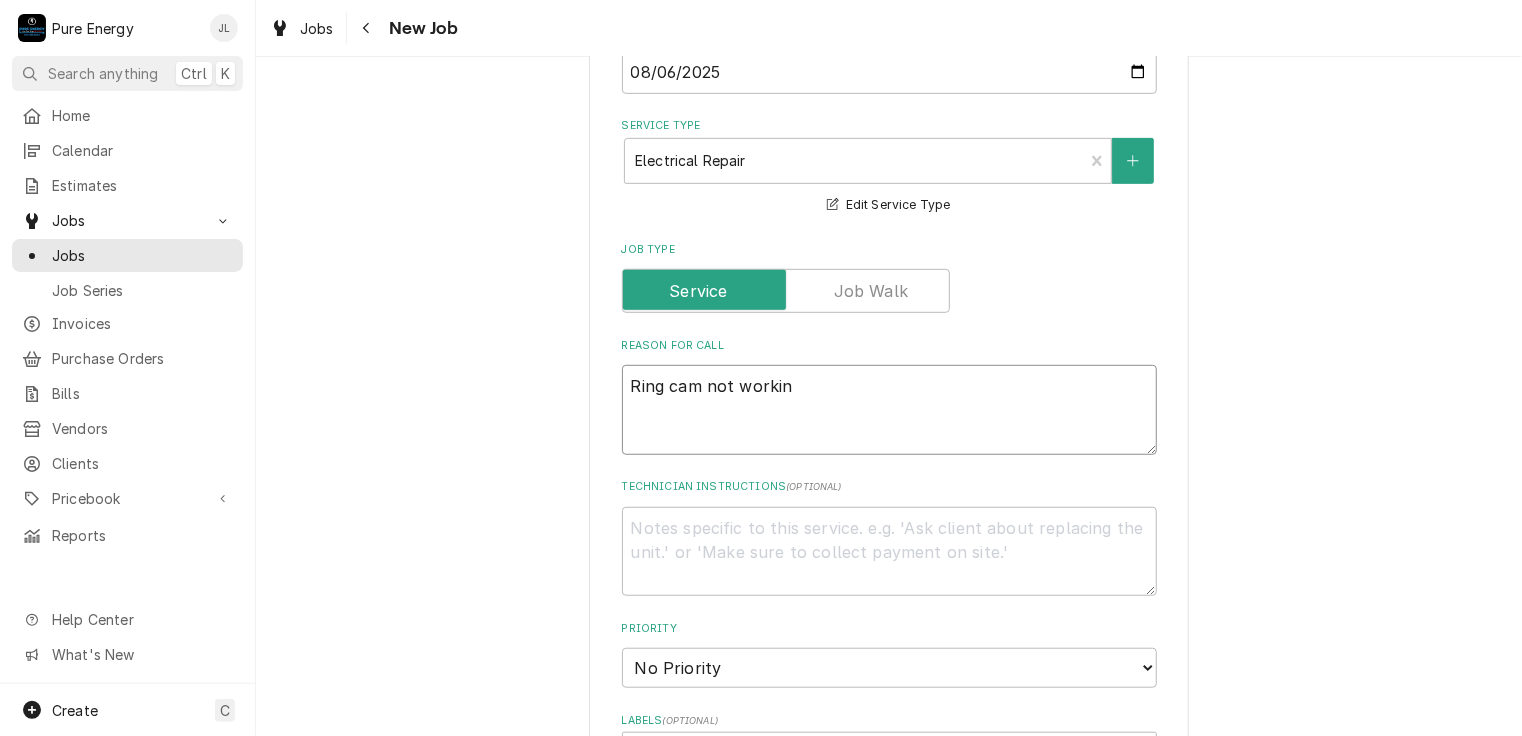 type on "x" 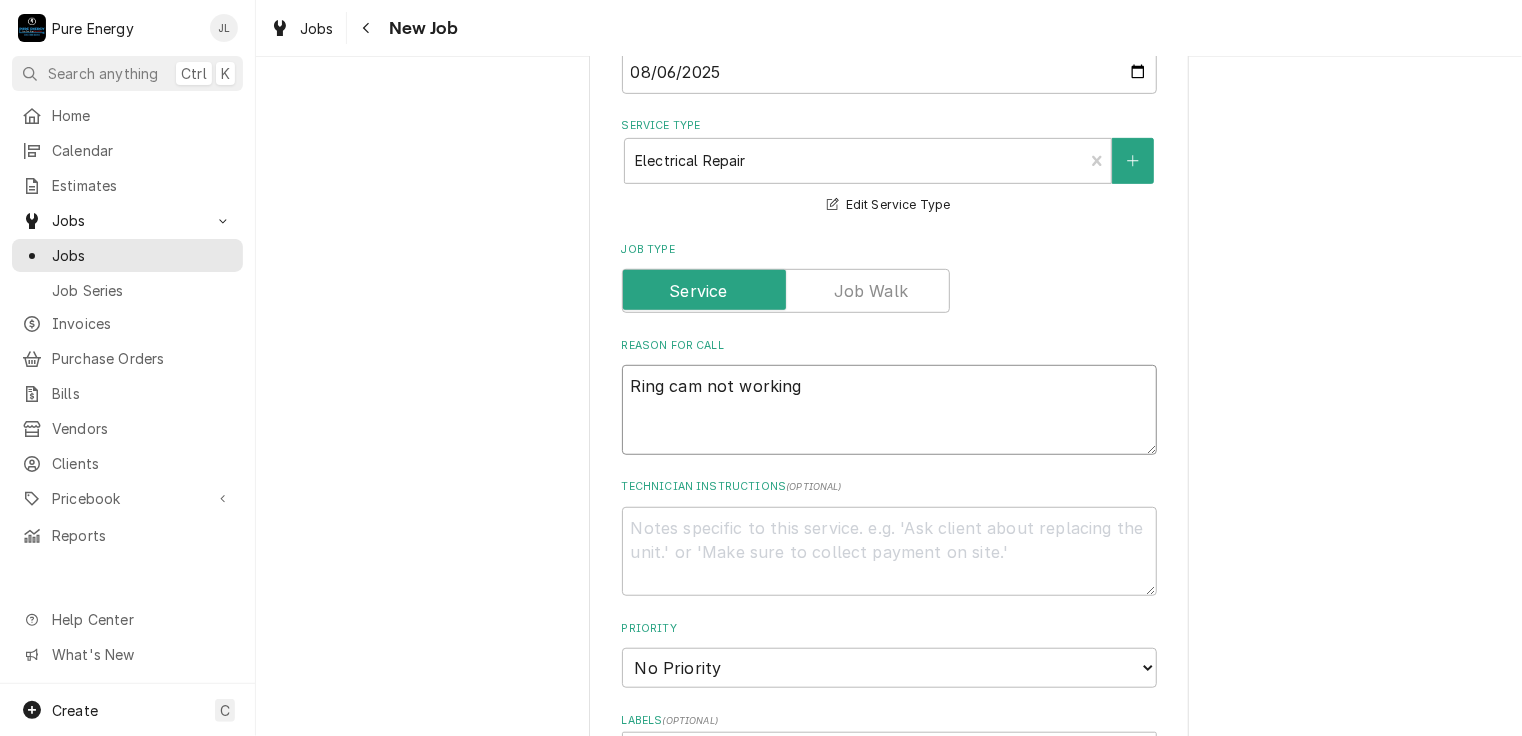 type on "x" 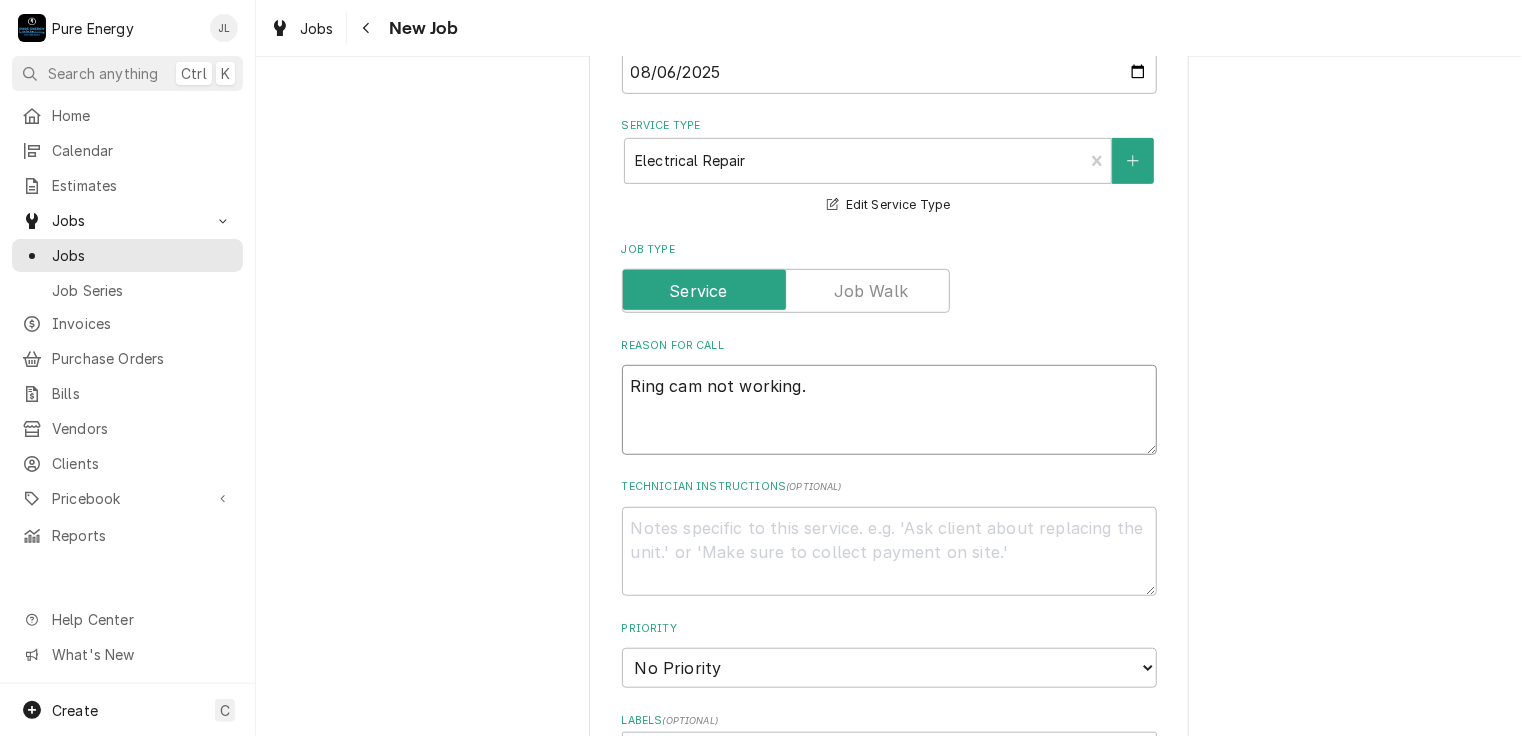 type on "x" 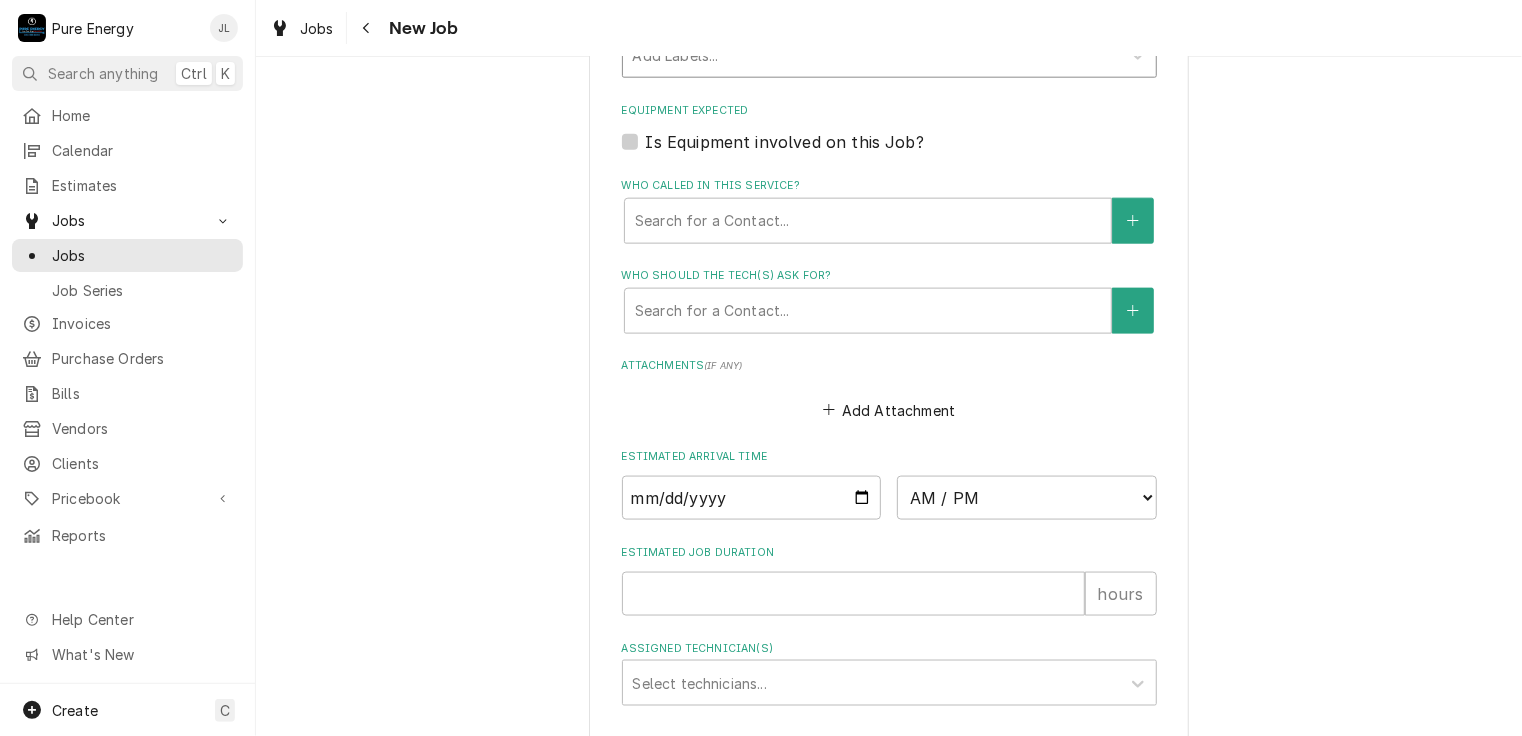 scroll, scrollTop: 1300, scrollLeft: 0, axis: vertical 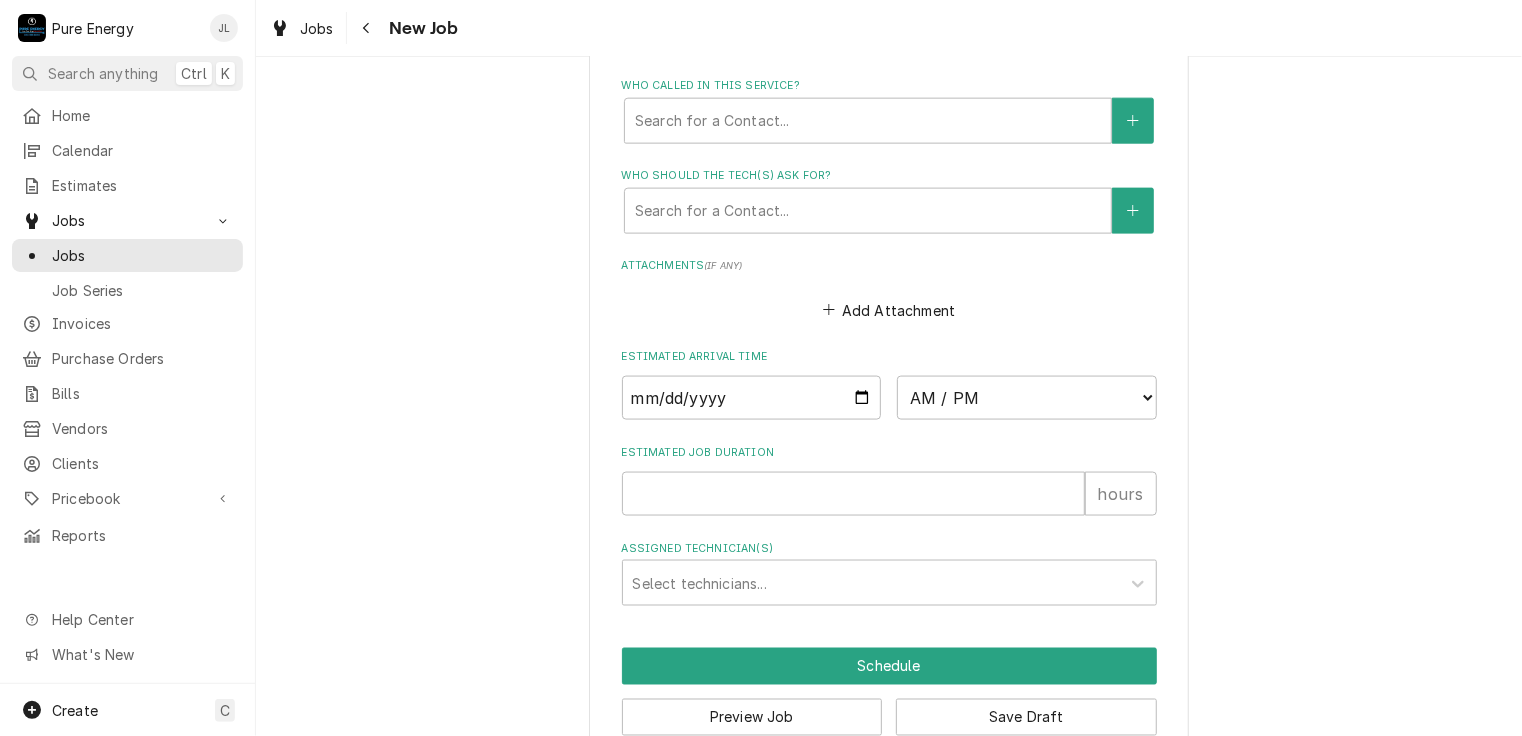 type on "Ring cam not working." 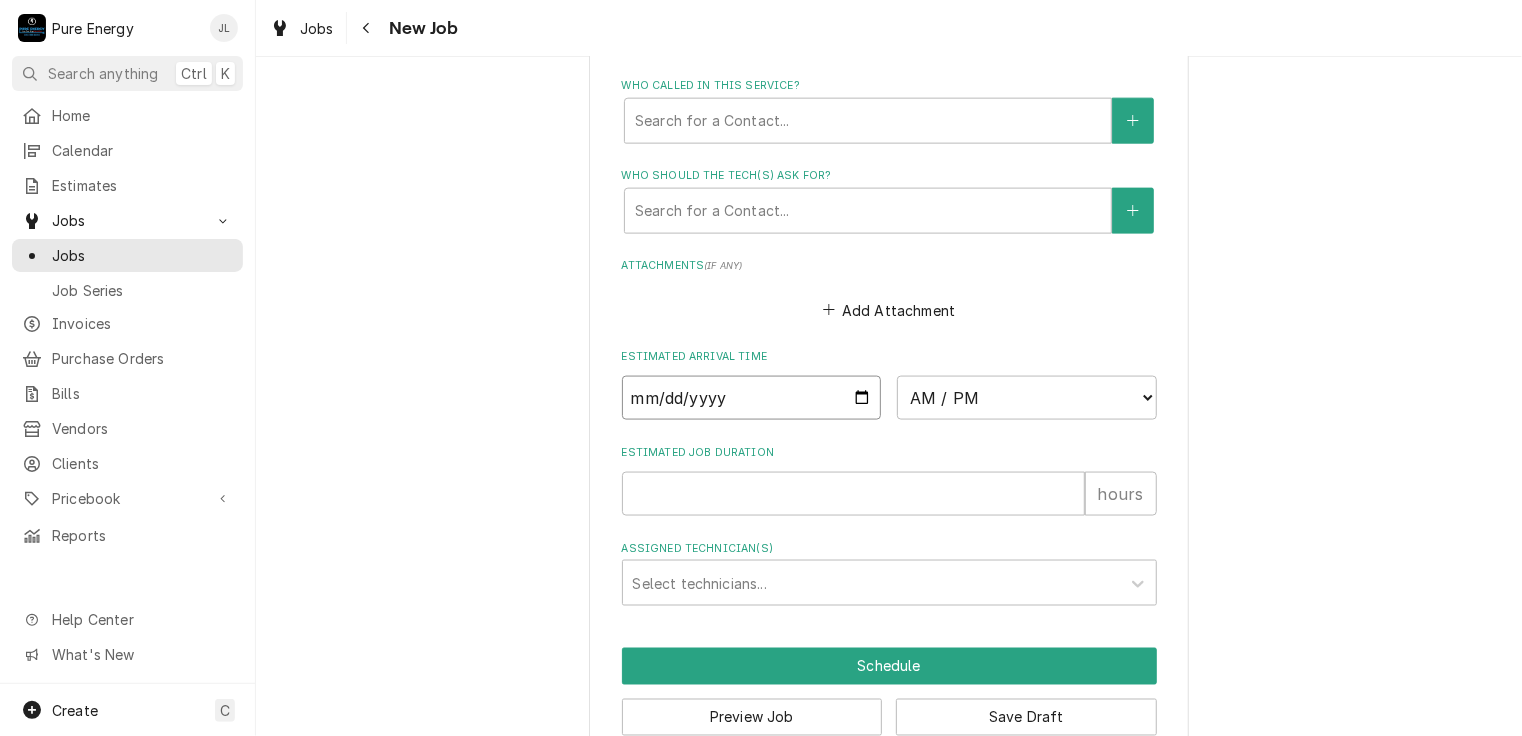 click at bounding box center [752, 398] 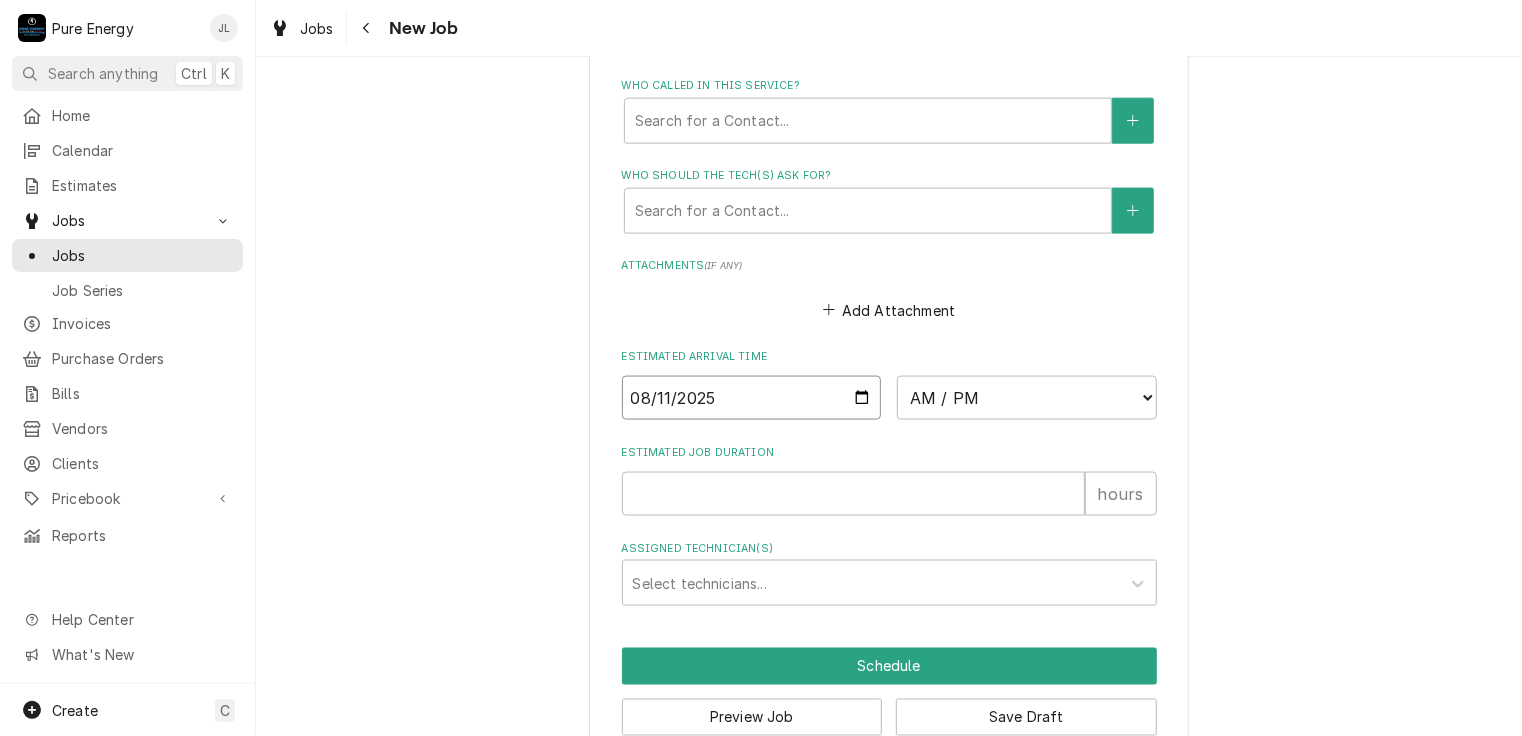 type on "x" 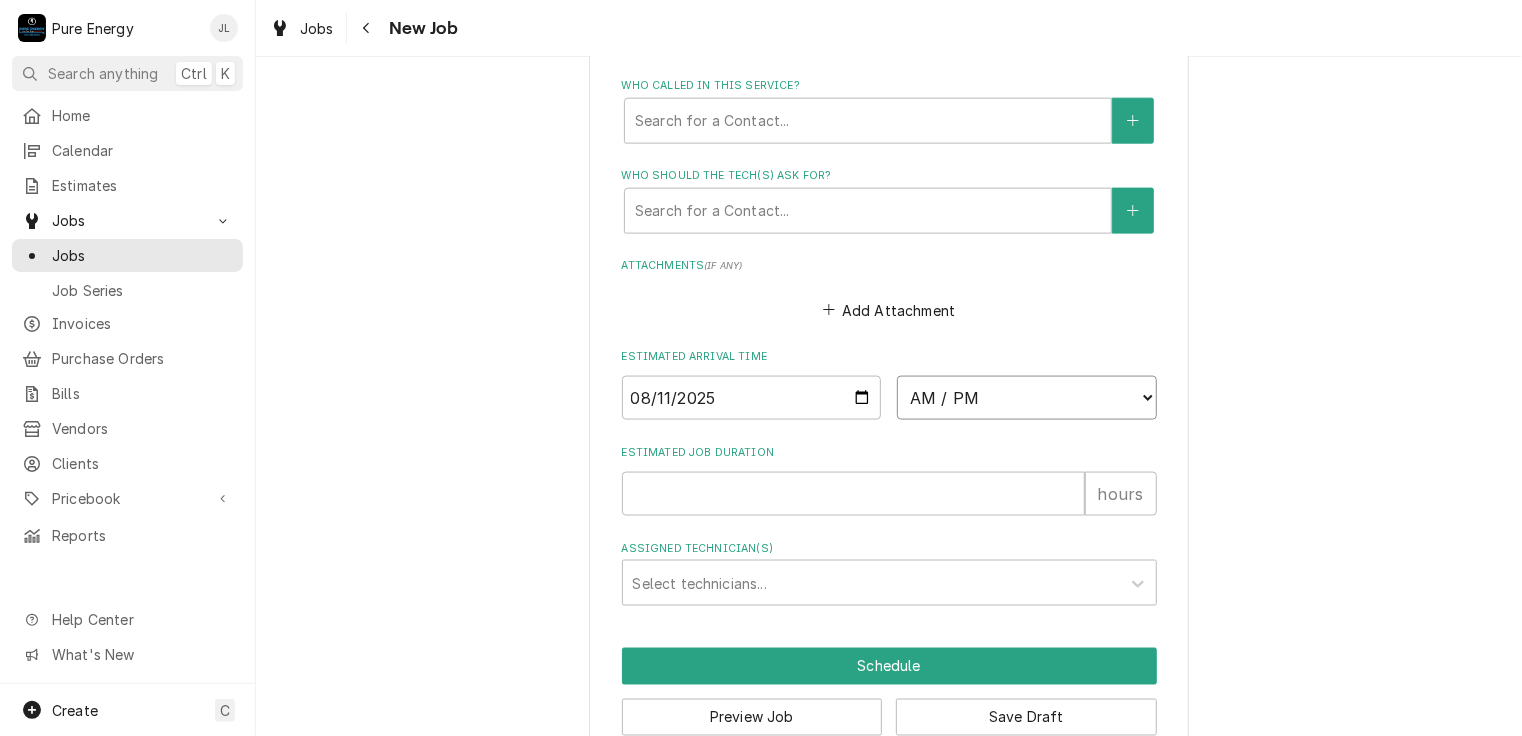 click on "AM / PM 6:00 AM 6:15 AM 6:30 AM 6:45 AM 7:00 AM 7:15 AM 7:30 AM 7:45 AM 8:00 AM 8:15 AM 8:30 AM 8:45 AM 9:00 AM 9:15 AM 9:30 AM 9:45 AM 10:00 AM 10:15 AM 10:30 AM 10:45 AM 11:00 AM 11:15 AM 11:30 AM 11:45 AM 12:00 PM 12:15 PM 12:30 PM 12:45 PM 1:00 PM 1:15 PM 1:30 PM 1:45 PM 2:00 PM 2:15 PM 2:30 PM 2:45 PM 3:00 PM 3:15 PM 3:30 PM 3:45 PM 4:00 PM 4:15 PM 4:30 PM 4:45 PM 5:00 PM 5:15 PM 5:30 PM 5:45 PM 6:00 PM 6:15 PM 6:30 PM 6:45 PM 7:00 PM 7:15 PM 7:30 PM 7:45 PM 8:00 PM 8:15 PM 8:30 PM 8:45 PM 9:00 PM 9:15 PM 9:30 PM 9:45 PM 10:00 PM 10:15 PM 10:30 PM 10:45 PM 11:00 PM 11:15 PM 11:30 PM 11:45 PM 12:00 AM 12:15 AM 12:30 AM 12:45 AM 1:00 AM 1:15 AM 1:30 AM 1:45 AM 2:00 AM 2:15 AM 2:30 AM 2:45 AM 3:00 AM 3:15 AM 3:30 AM 3:45 AM 4:00 AM 4:15 AM 4:30 AM 4:45 AM 5:00 AM 5:15 AM 5:30 AM 5:45 AM" at bounding box center [1027, 398] 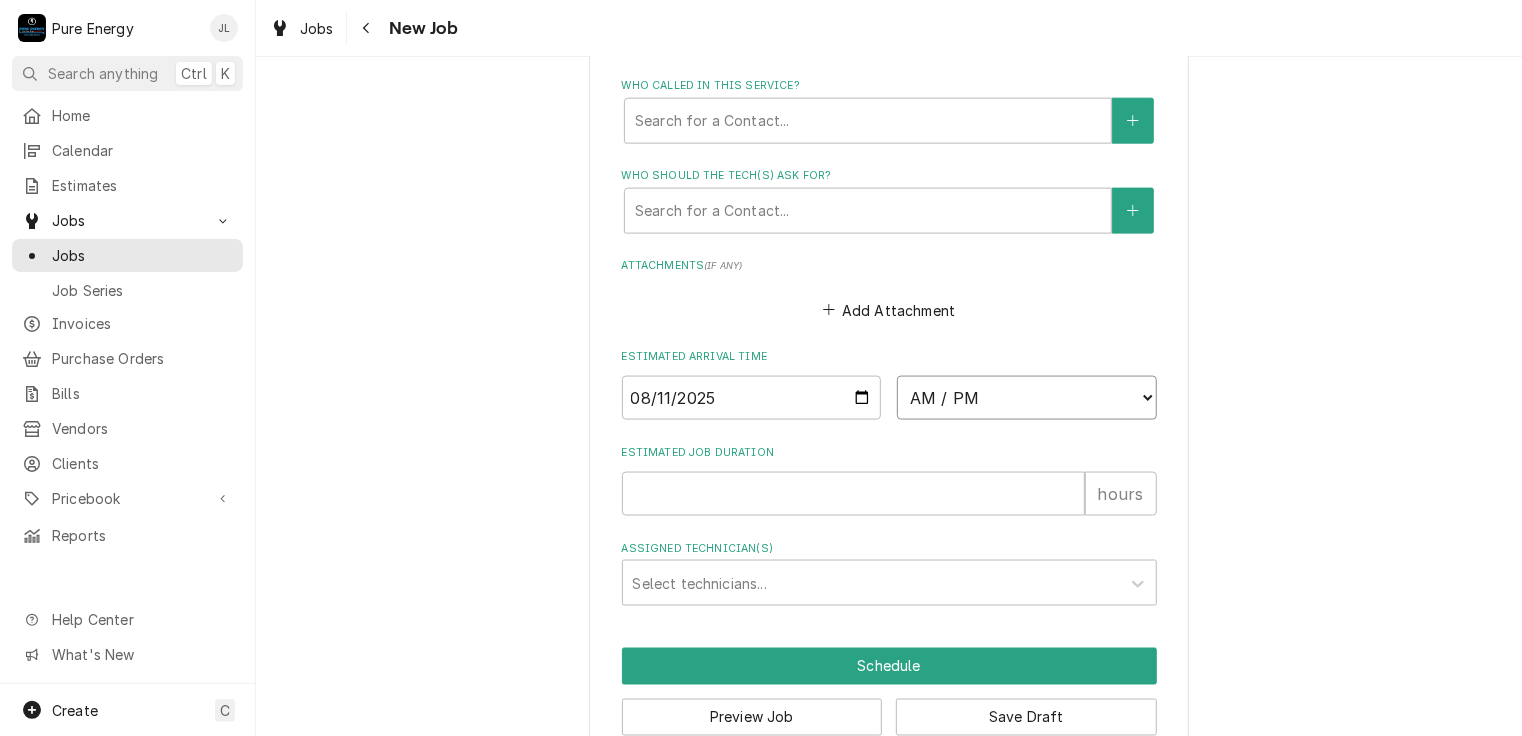 select on "08:00:00" 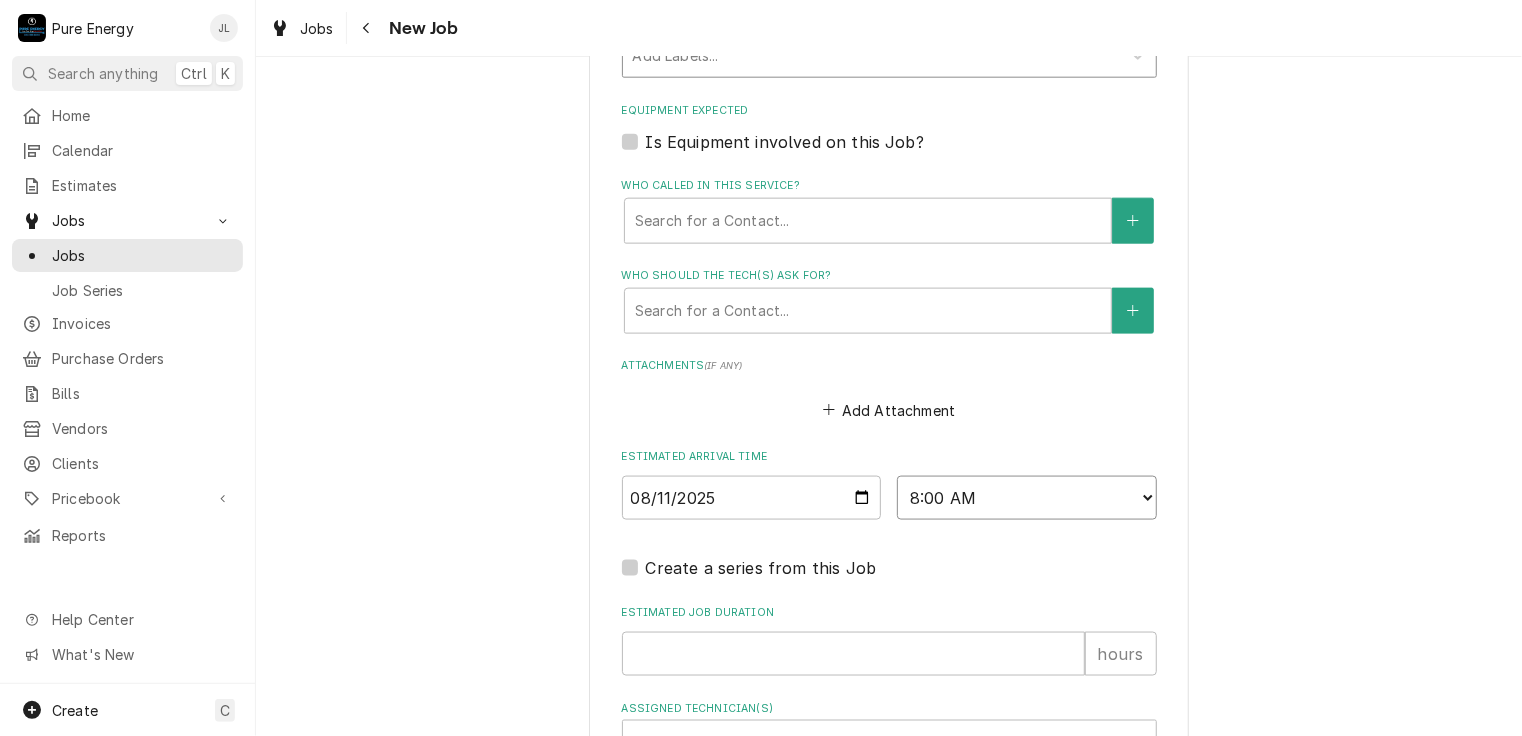 scroll, scrollTop: 1397, scrollLeft: 0, axis: vertical 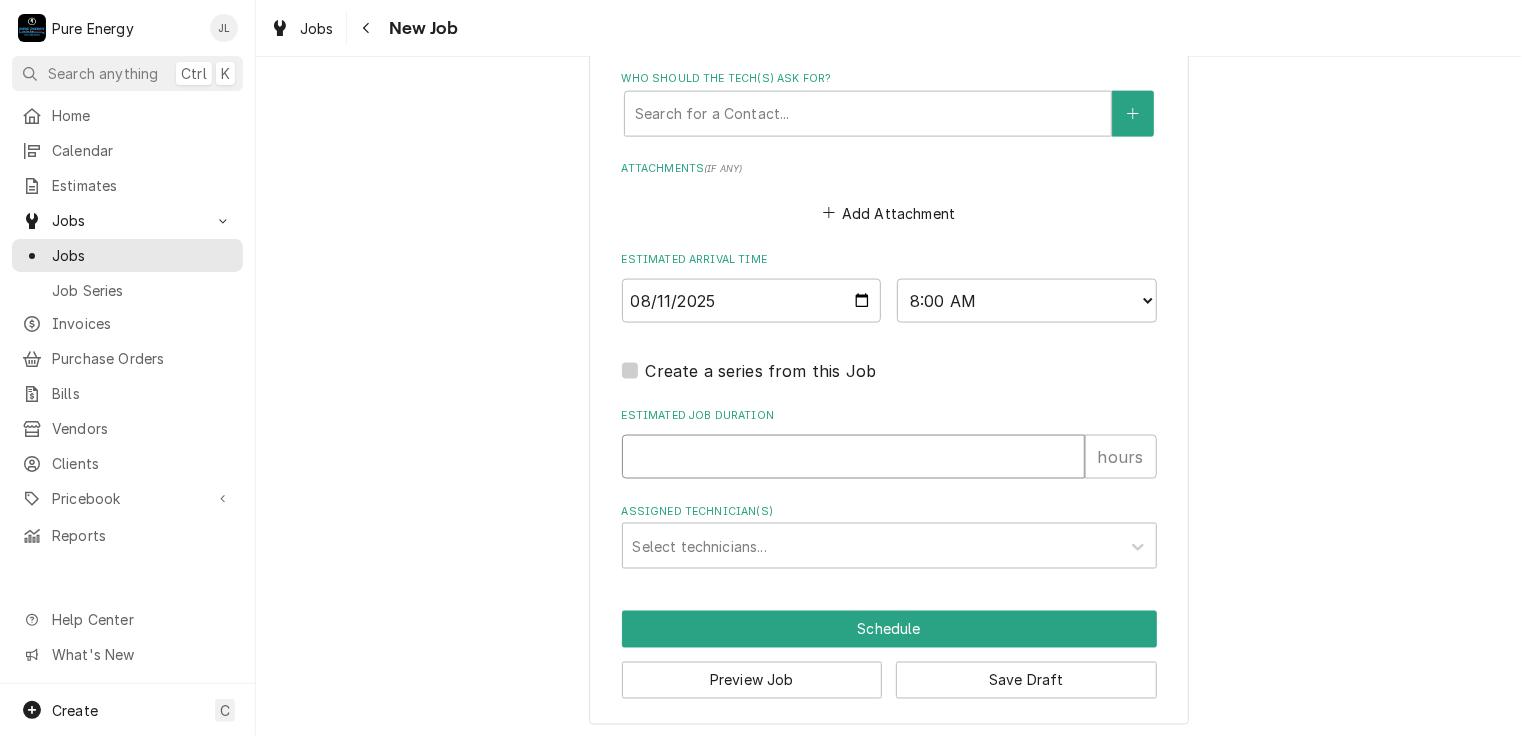 click on "Estimated Job Duration" at bounding box center [853, 457] 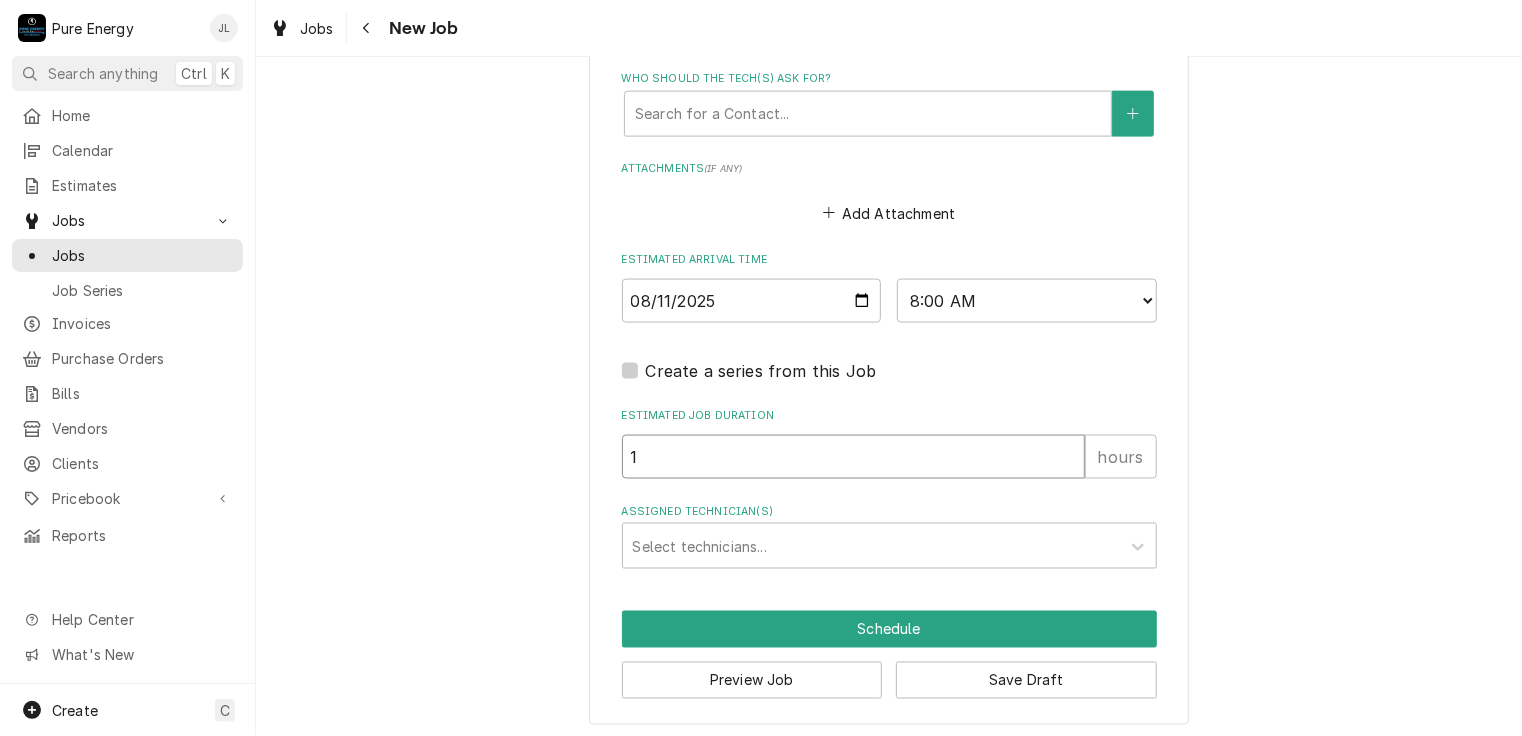 type on "x" 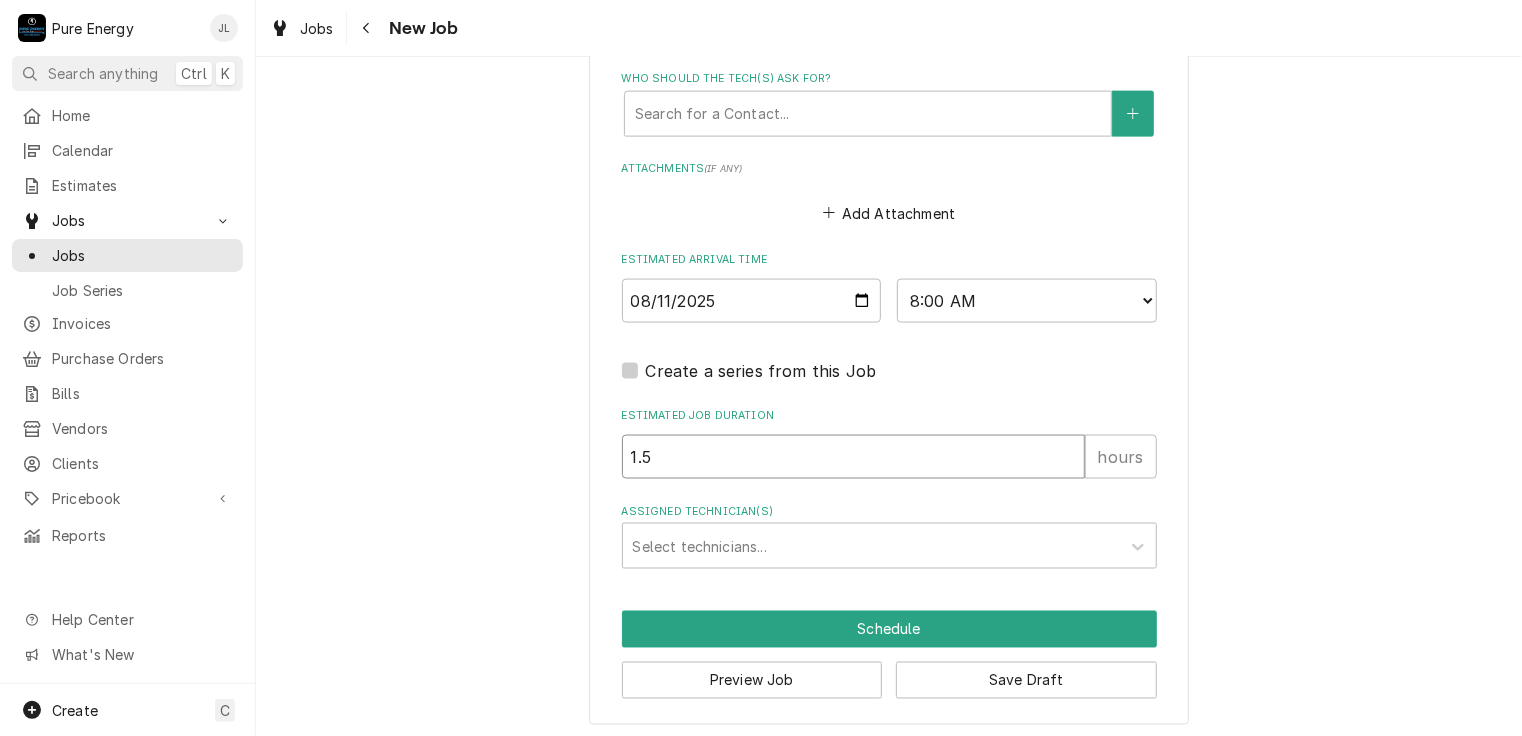 type on "x" 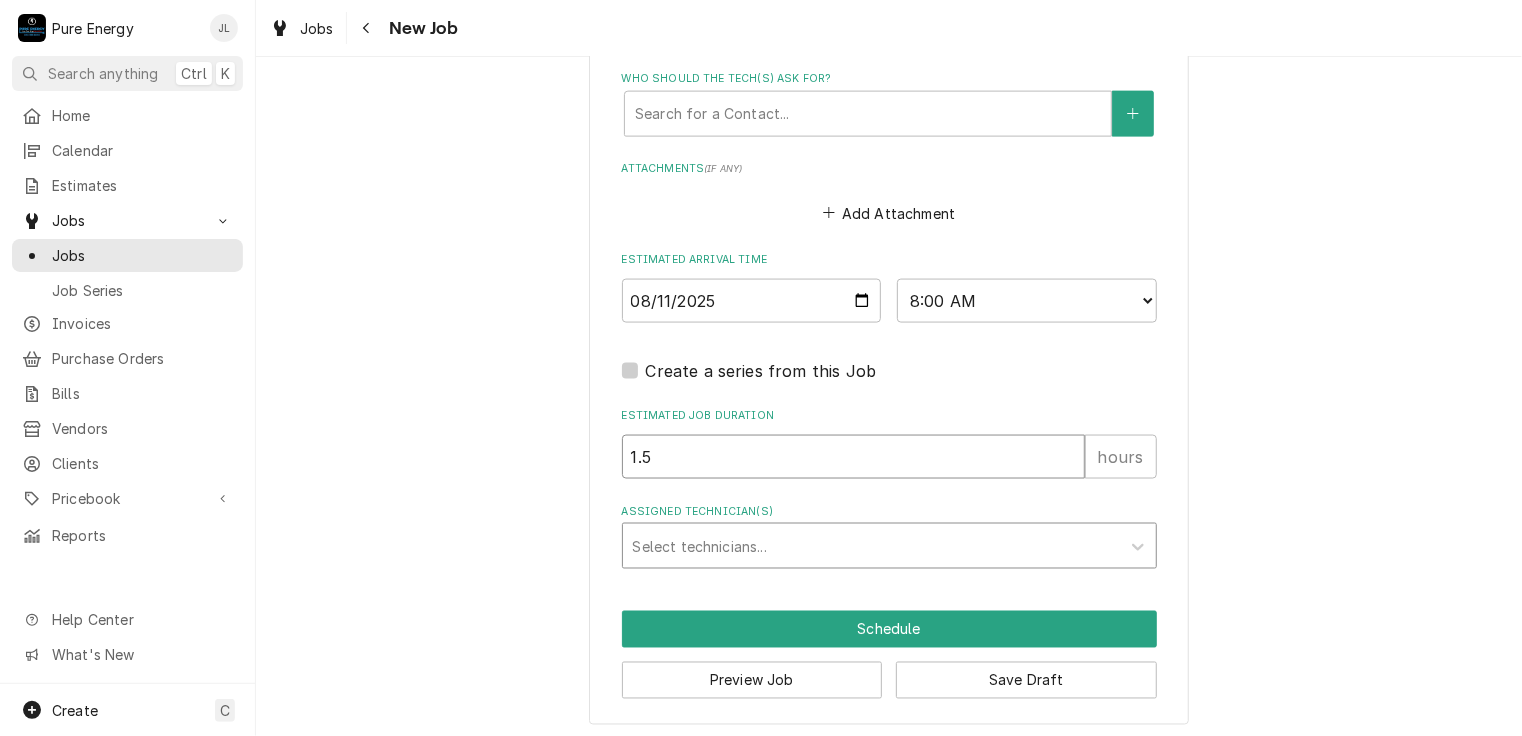 type on "1.5" 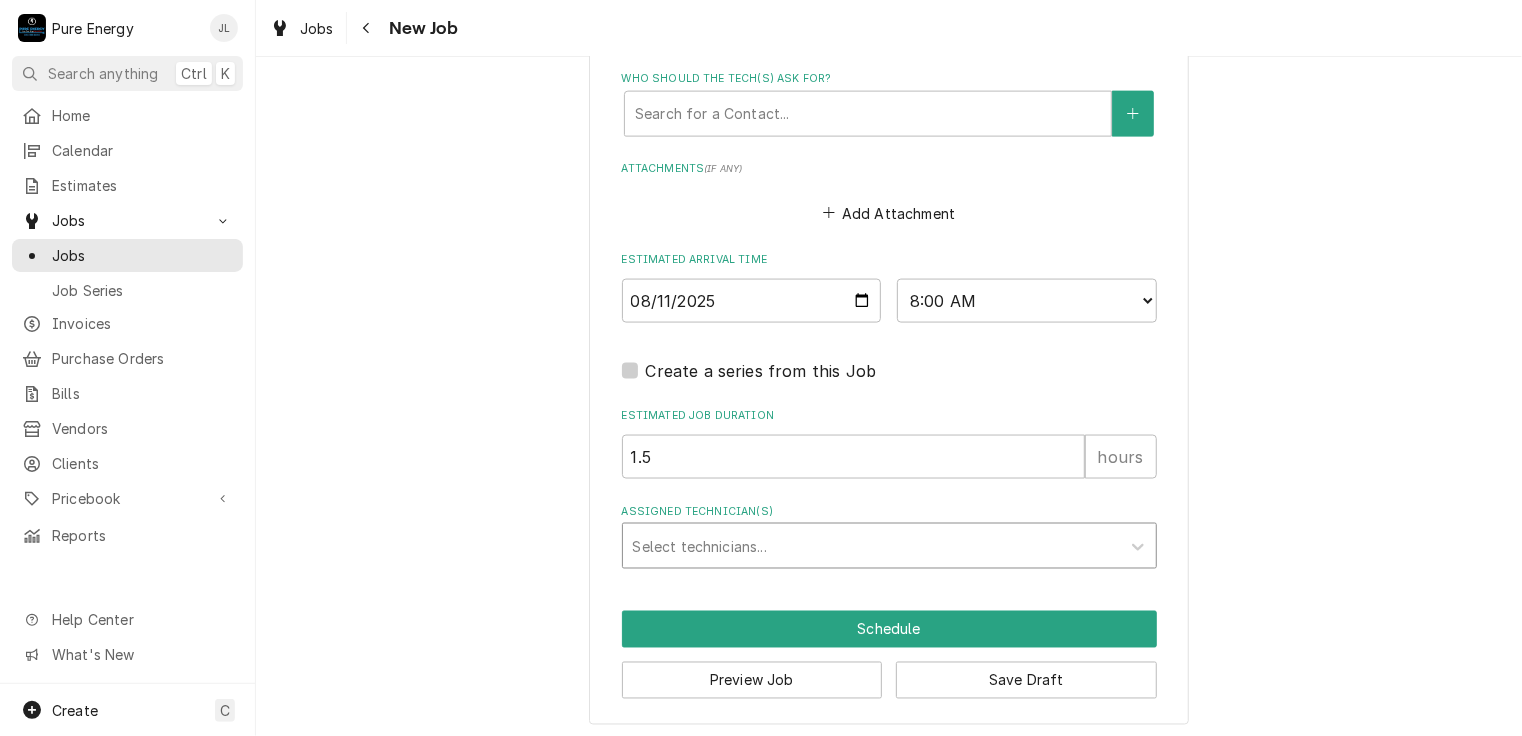 click at bounding box center (871, 546) 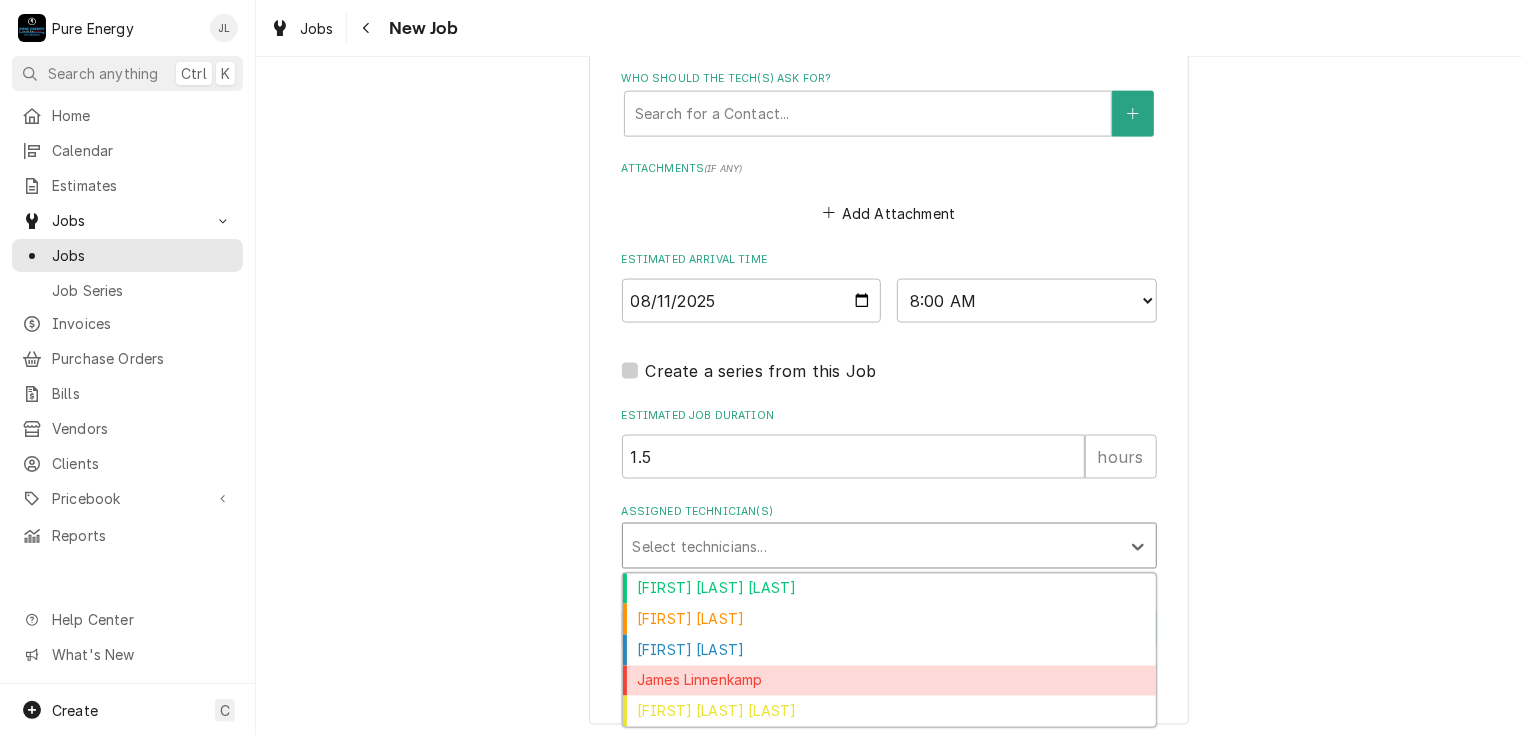 click on "James Linnenkamp" at bounding box center (889, 681) 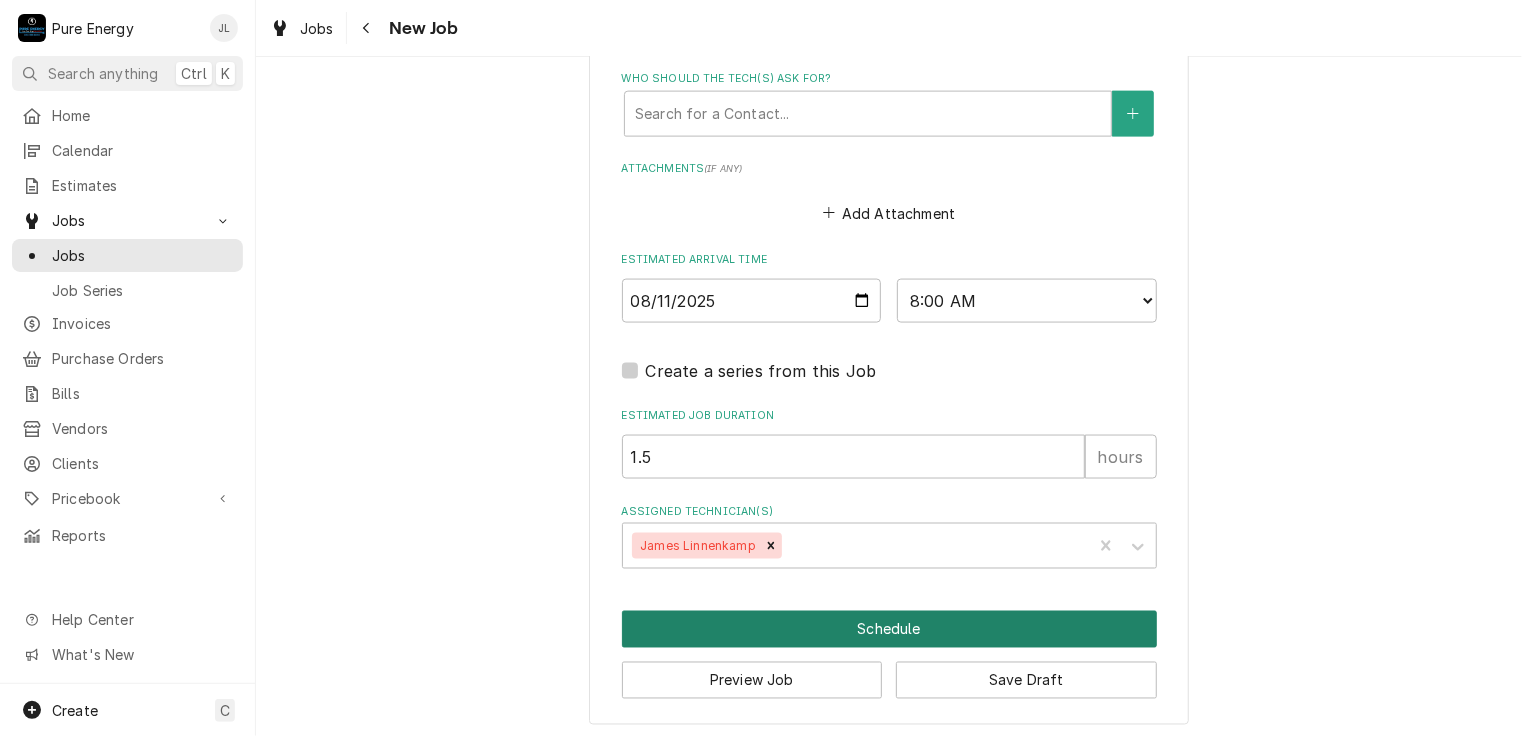 click on "Schedule" at bounding box center [889, 629] 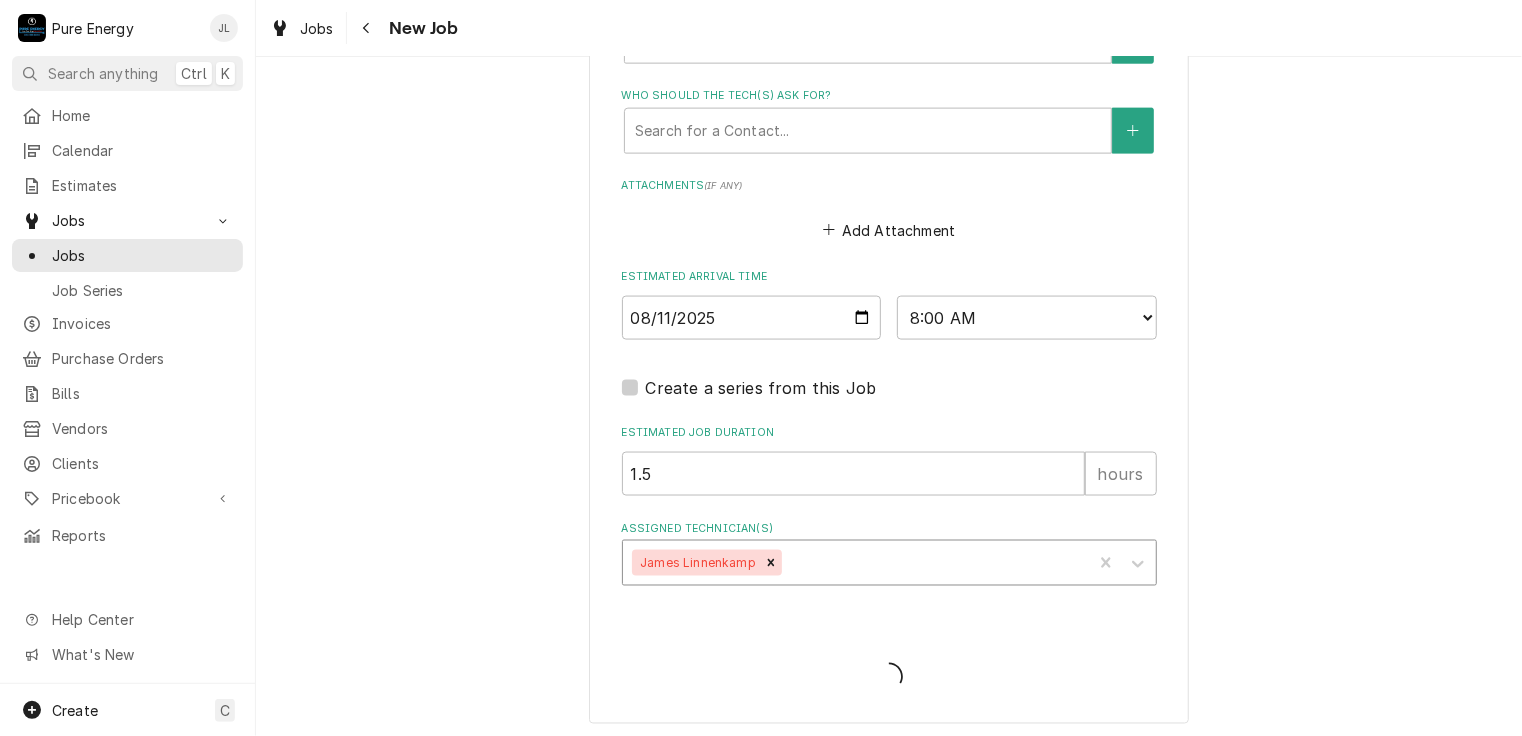 type on "x" 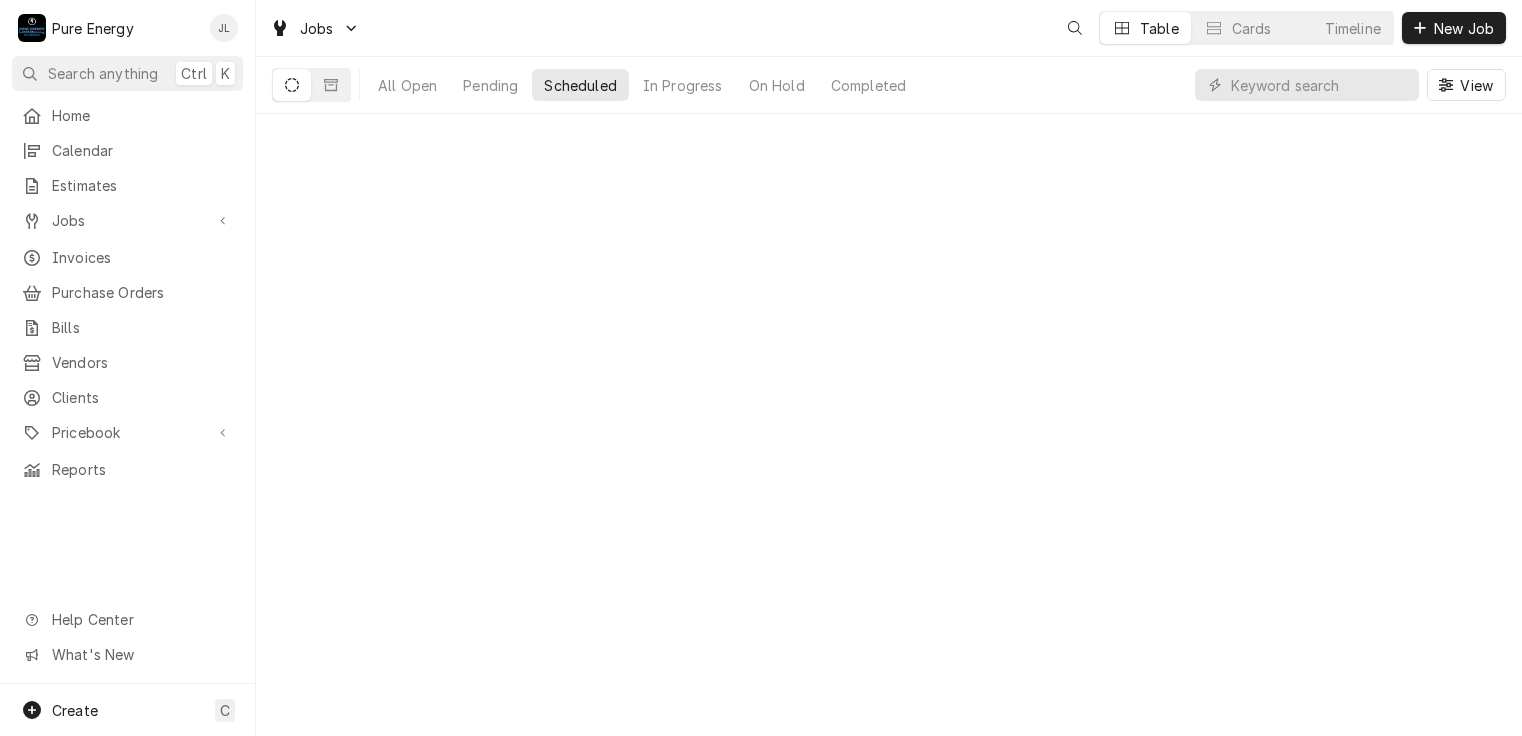 scroll, scrollTop: 0, scrollLeft: 0, axis: both 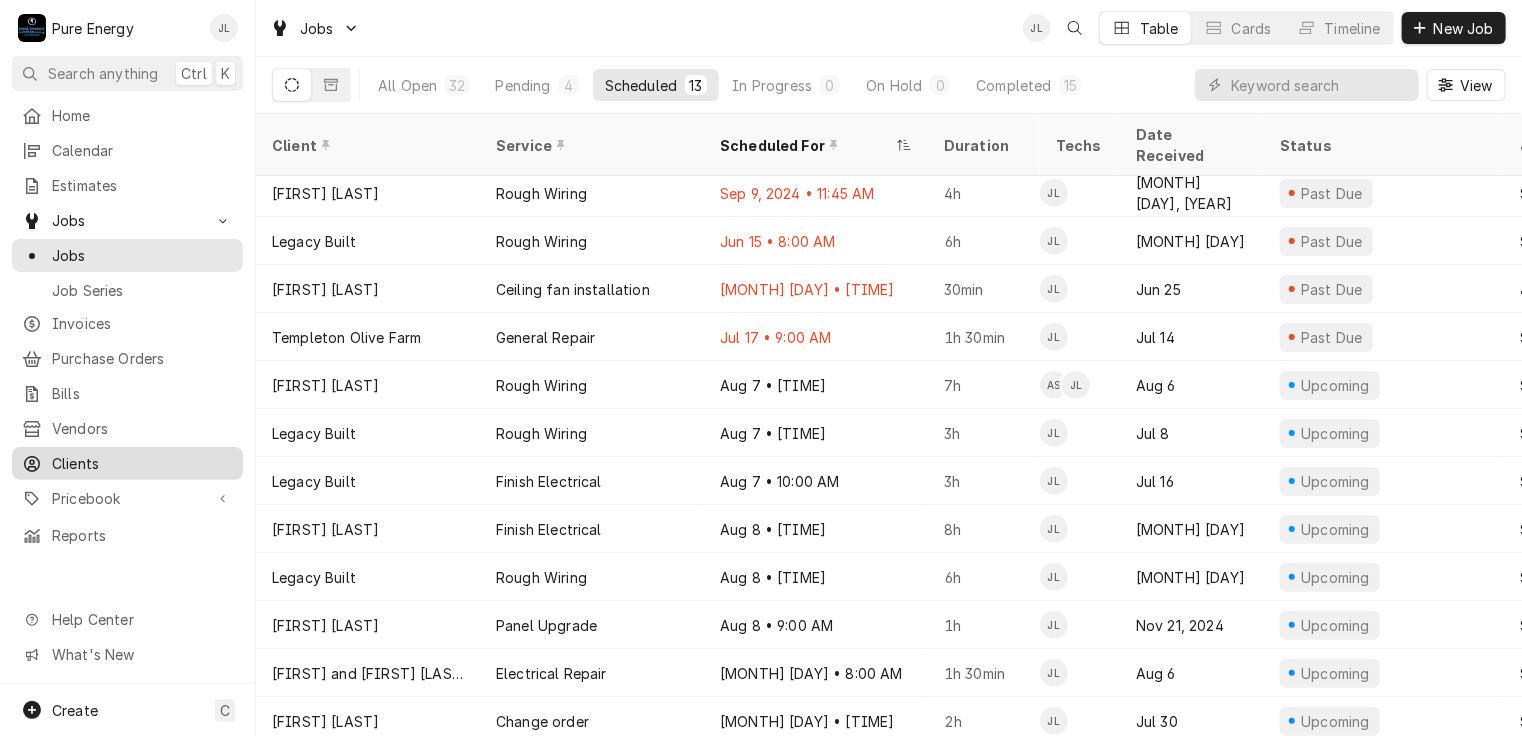click on "Clients" at bounding box center [142, 463] 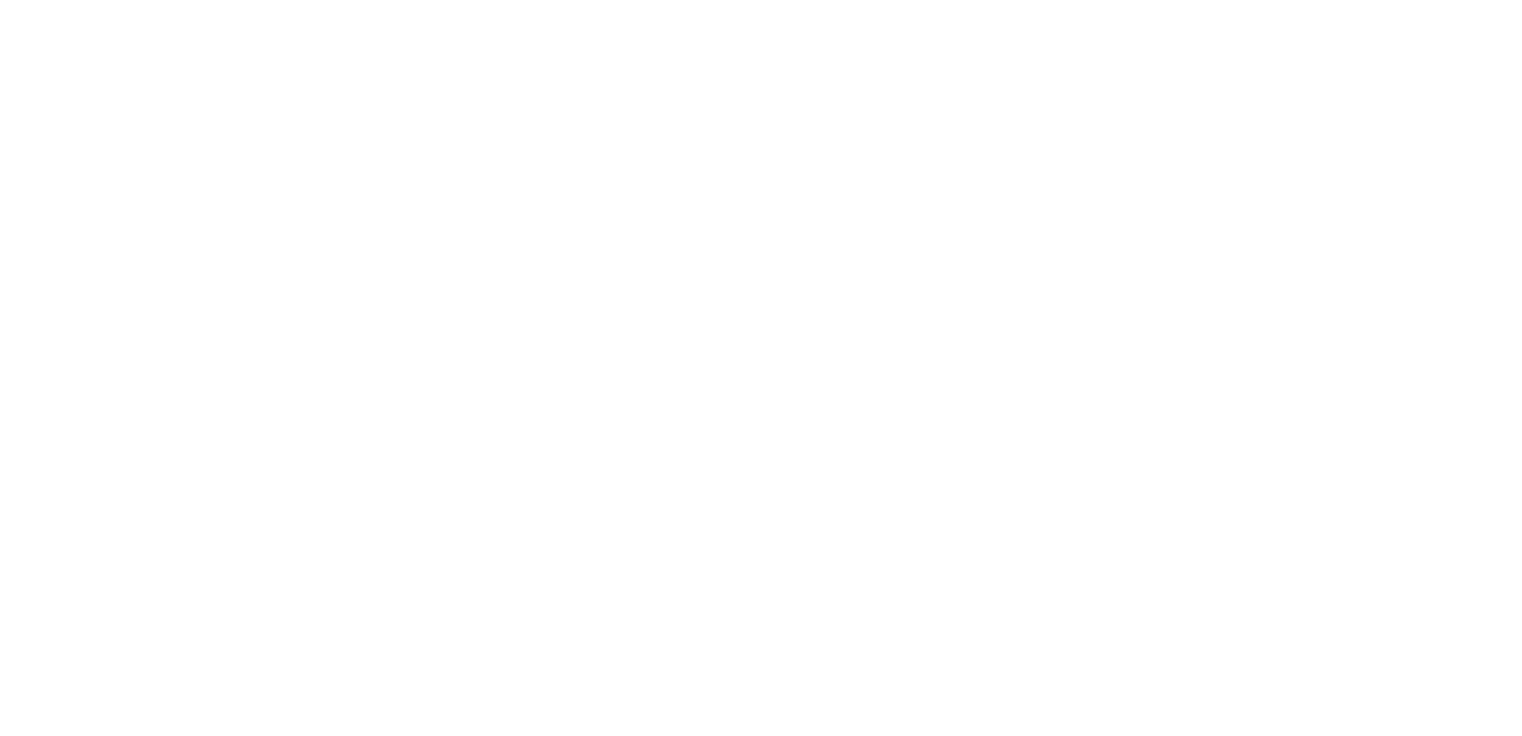 scroll, scrollTop: 0, scrollLeft: 0, axis: both 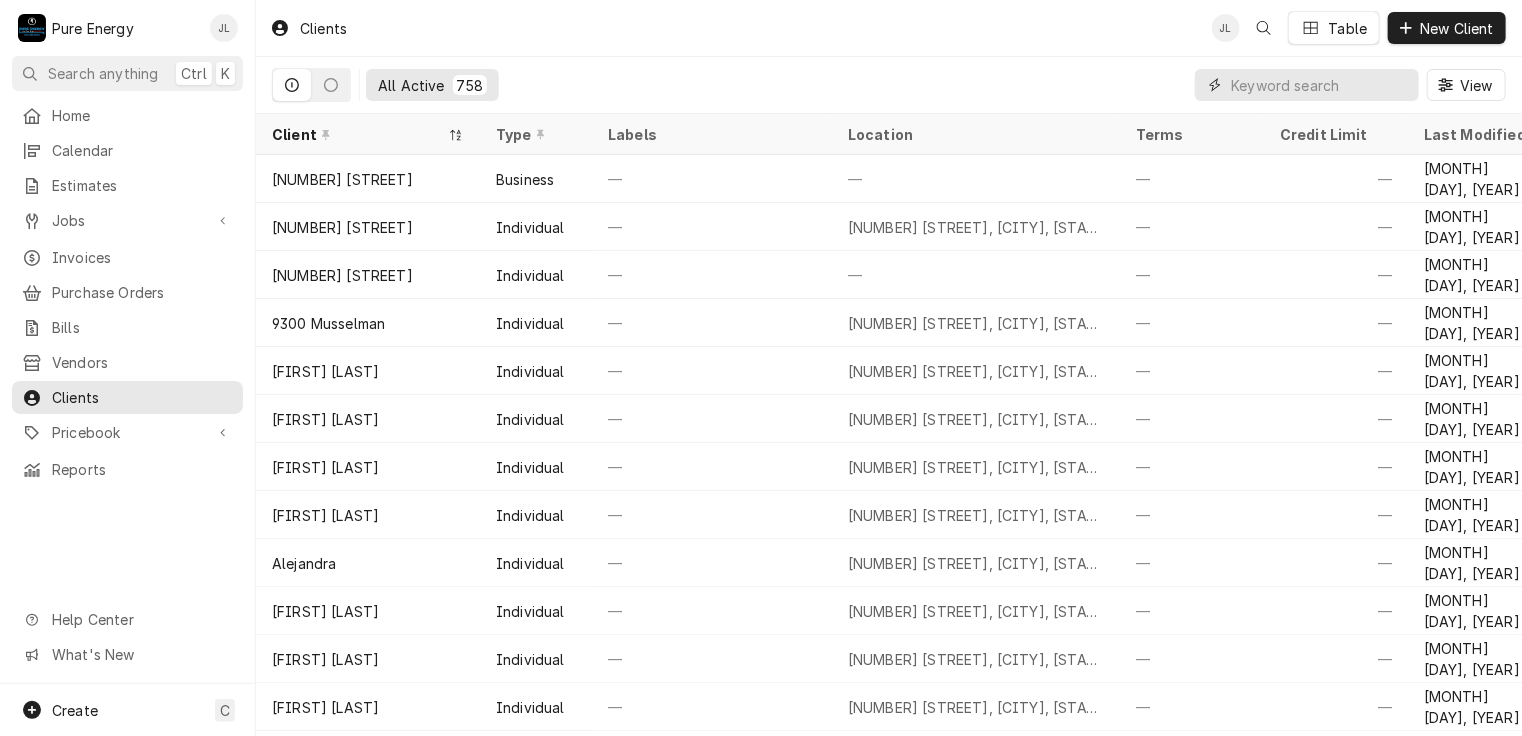 click at bounding box center (1320, 85) 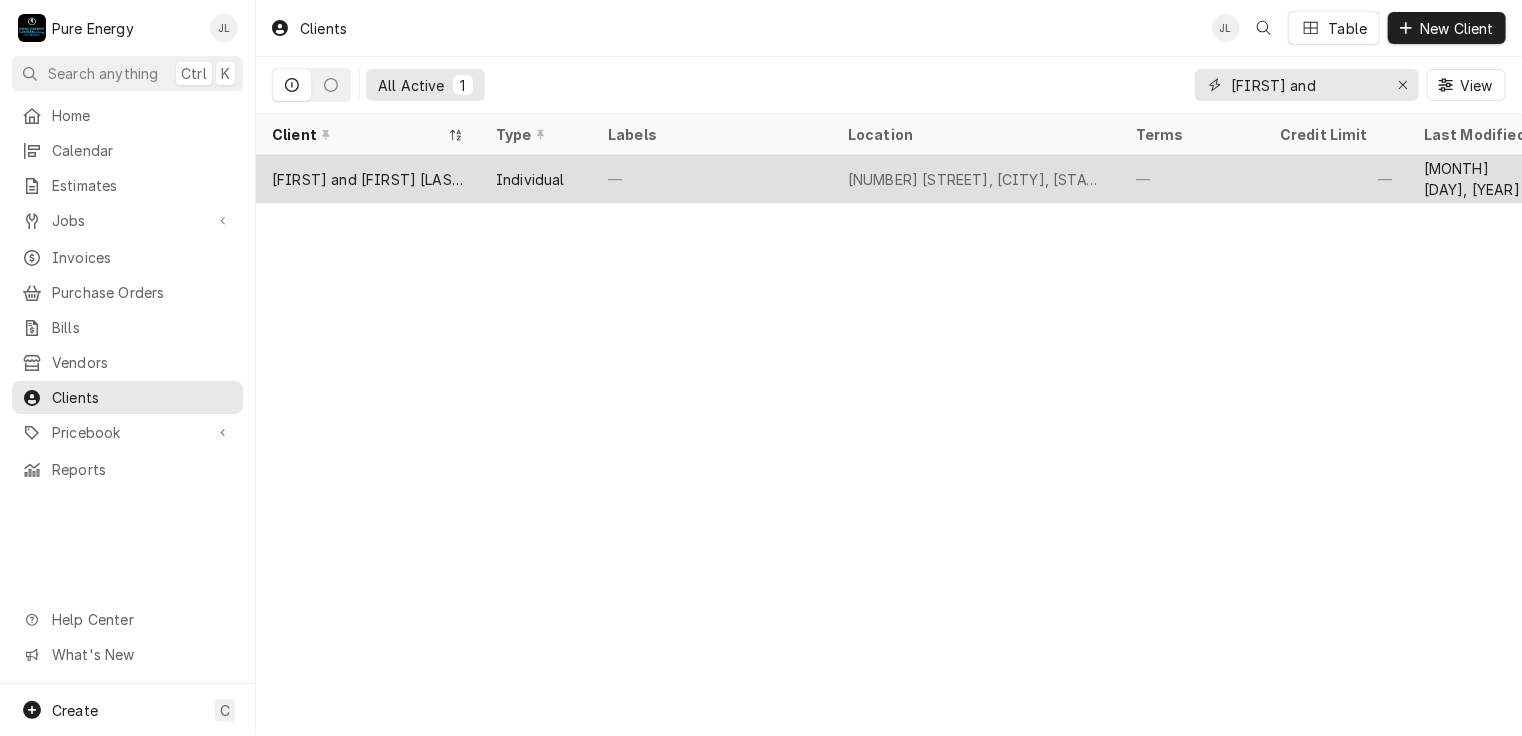 type on "Cathy and" 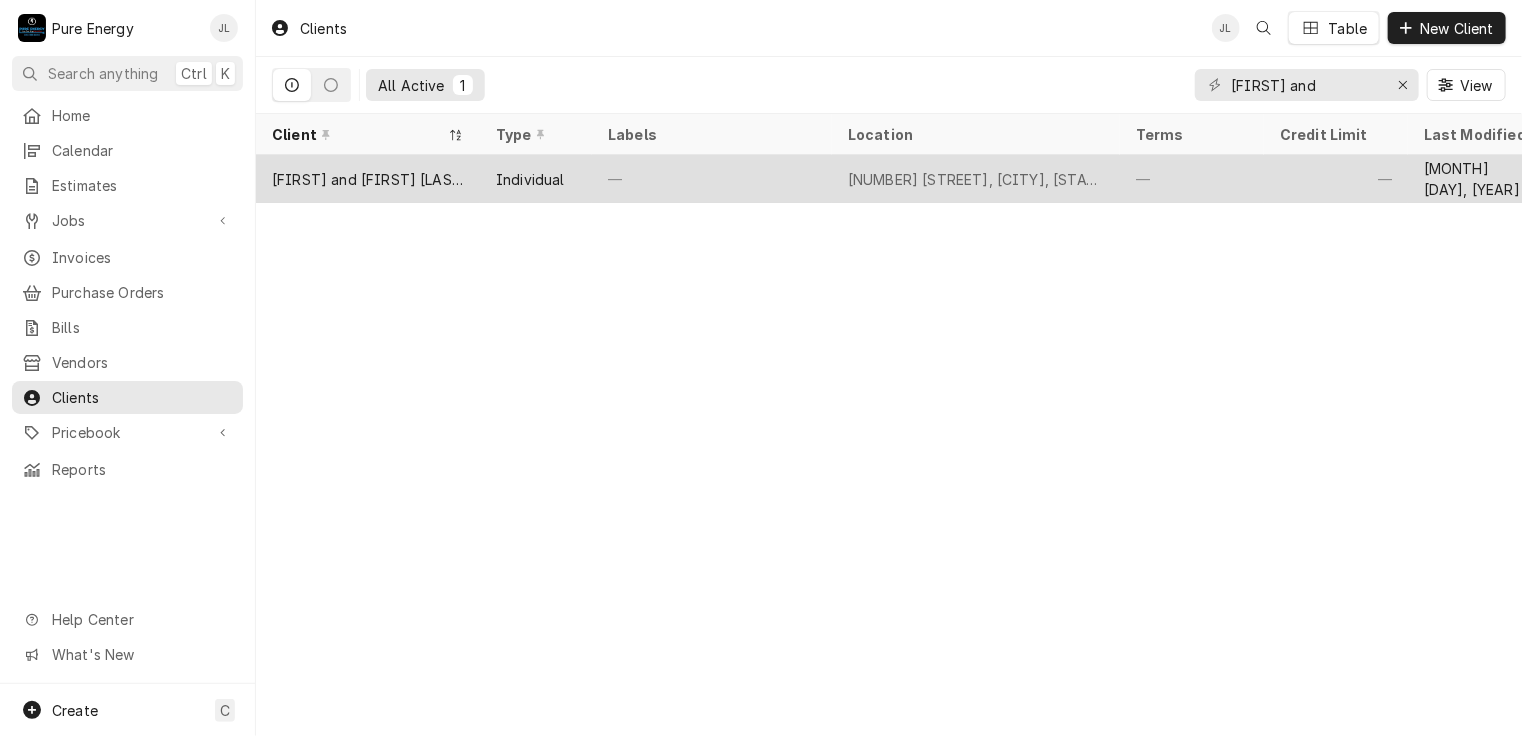 click on "—" at bounding box center [1192, 179] 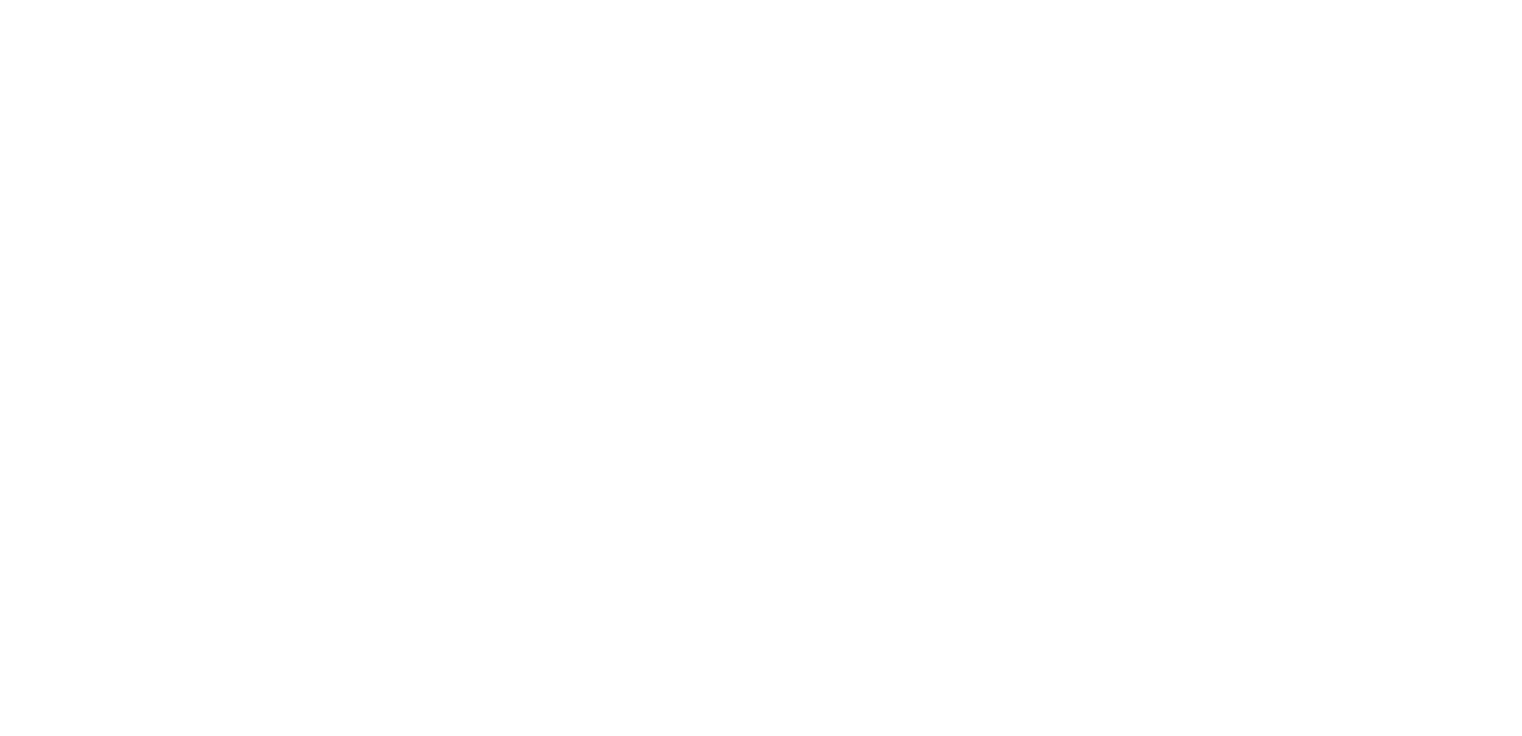 scroll, scrollTop: 0, scrollLeft: 0, axis: both 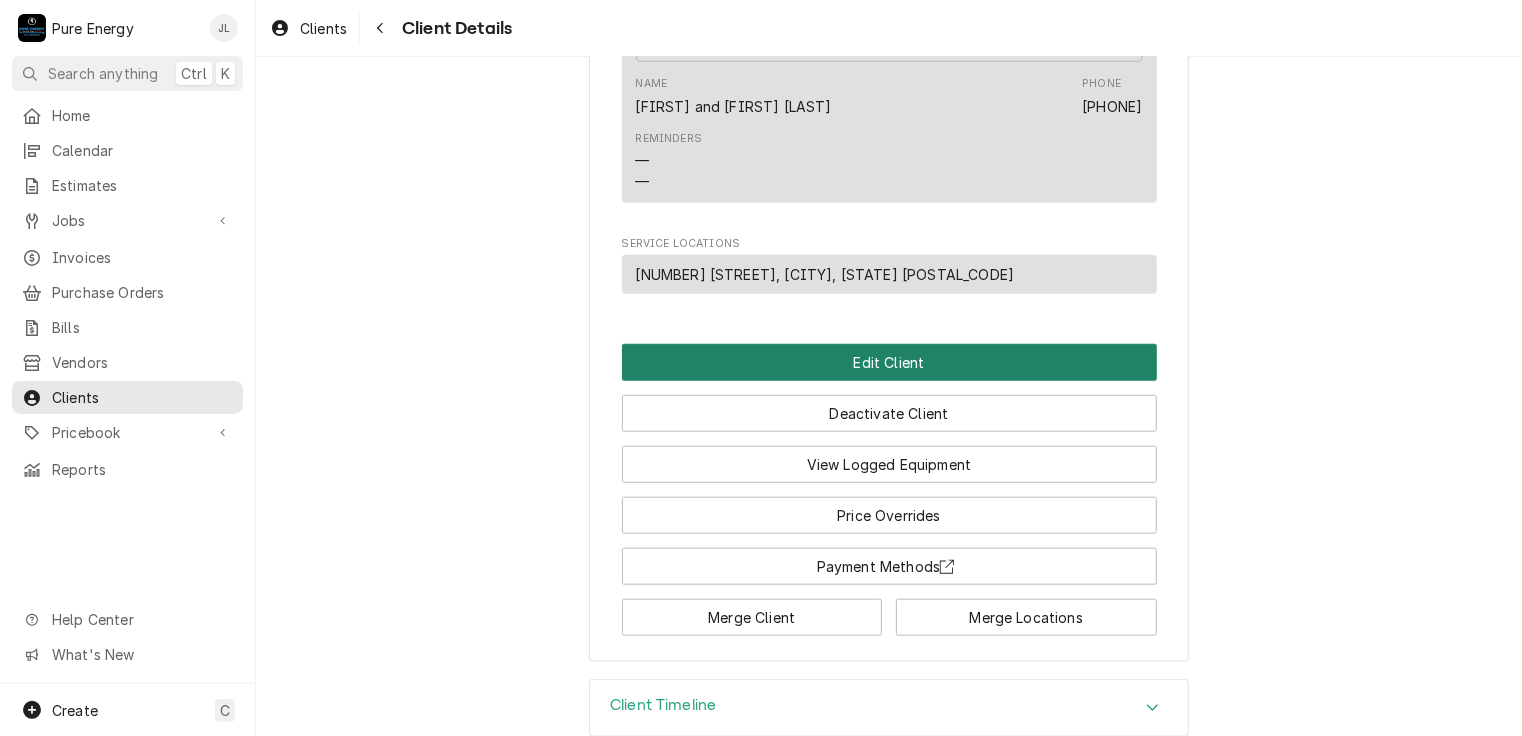 click on "Edit Client" at bounding box center [889, 362] 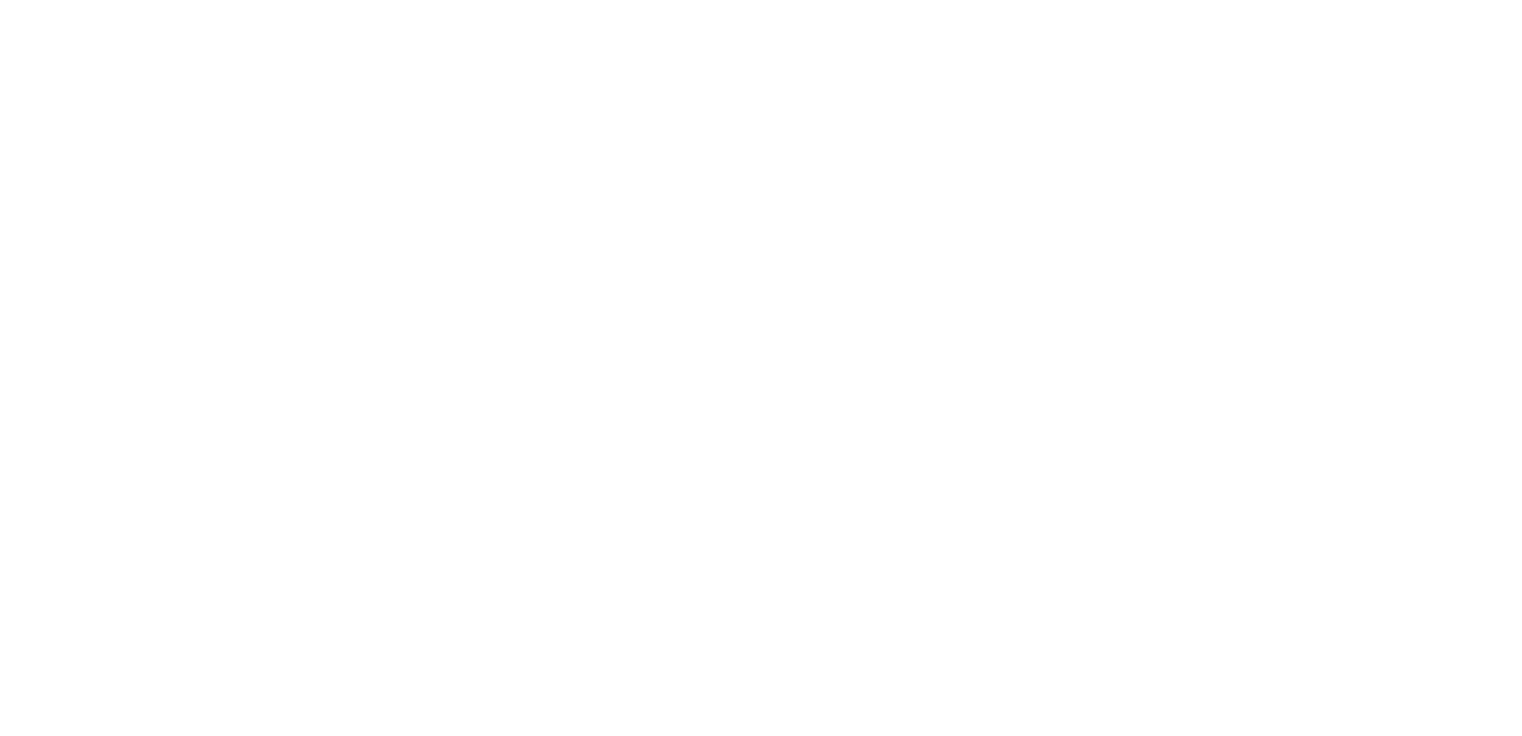 scroll, scrollTop: 0, scrollLeft: 0, axis: both 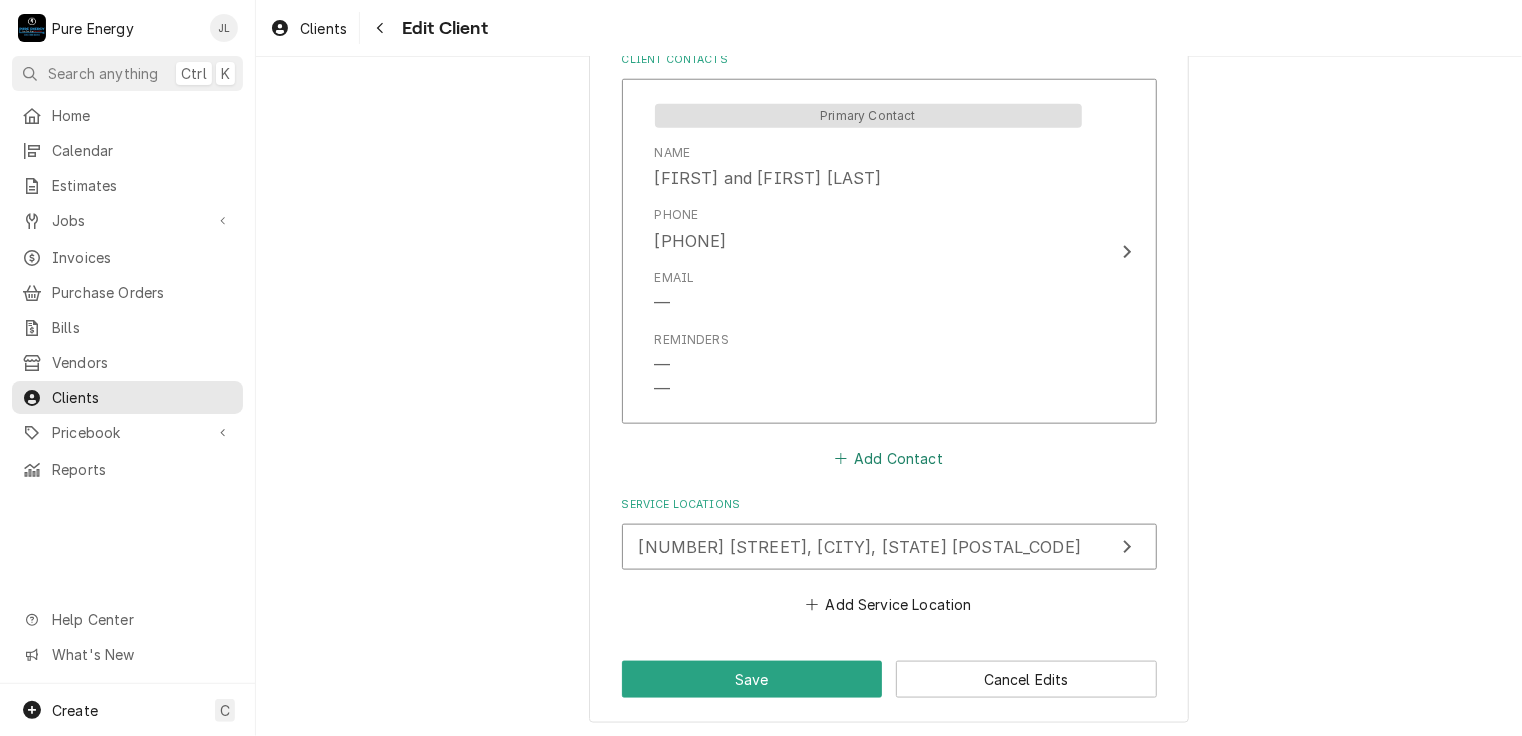click on "Add Contact" at bounding box center [888, 458] 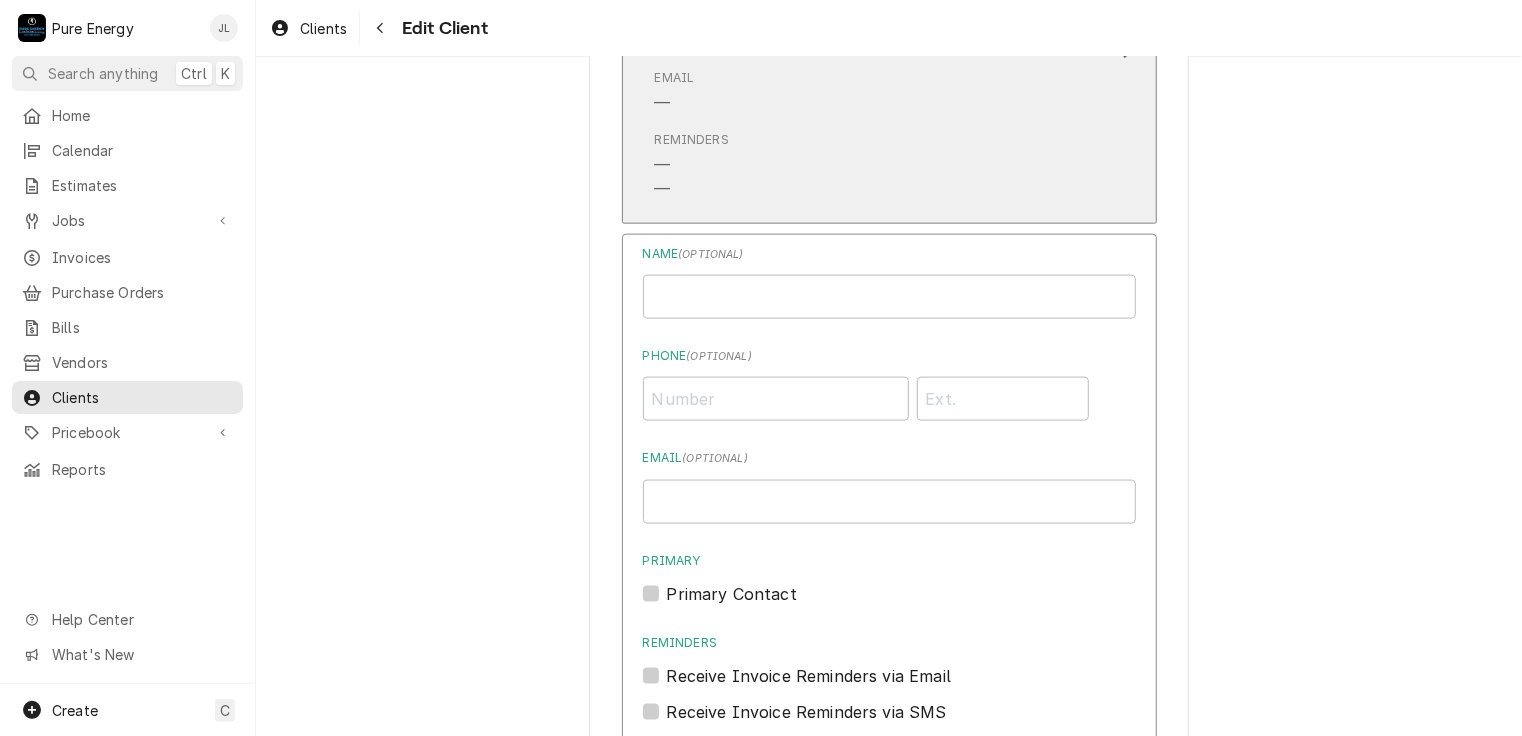 scroll, scrollTop: 1300, scrollLeft: 0, axis: vertical 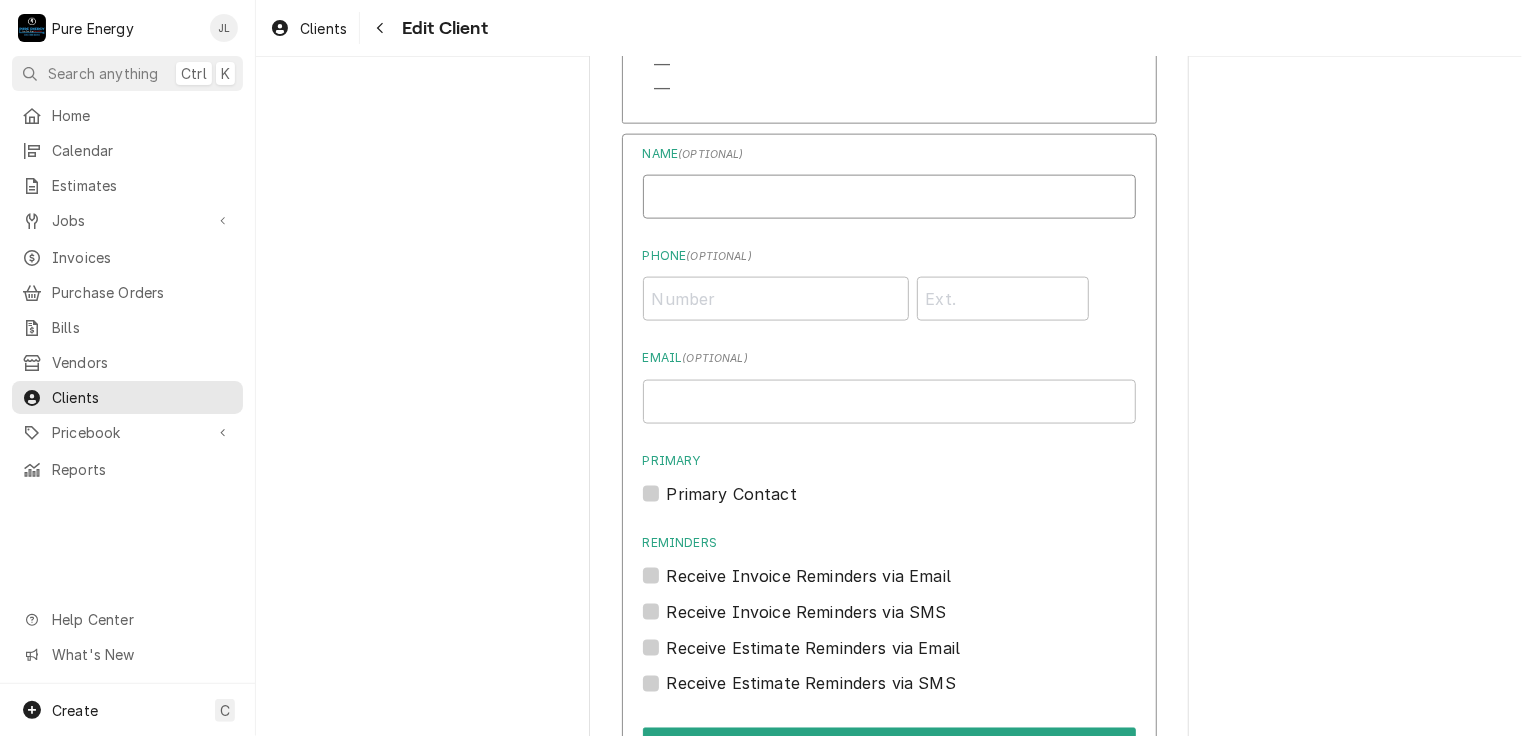 click on "Individual Name" at bounding box center [889, 197] 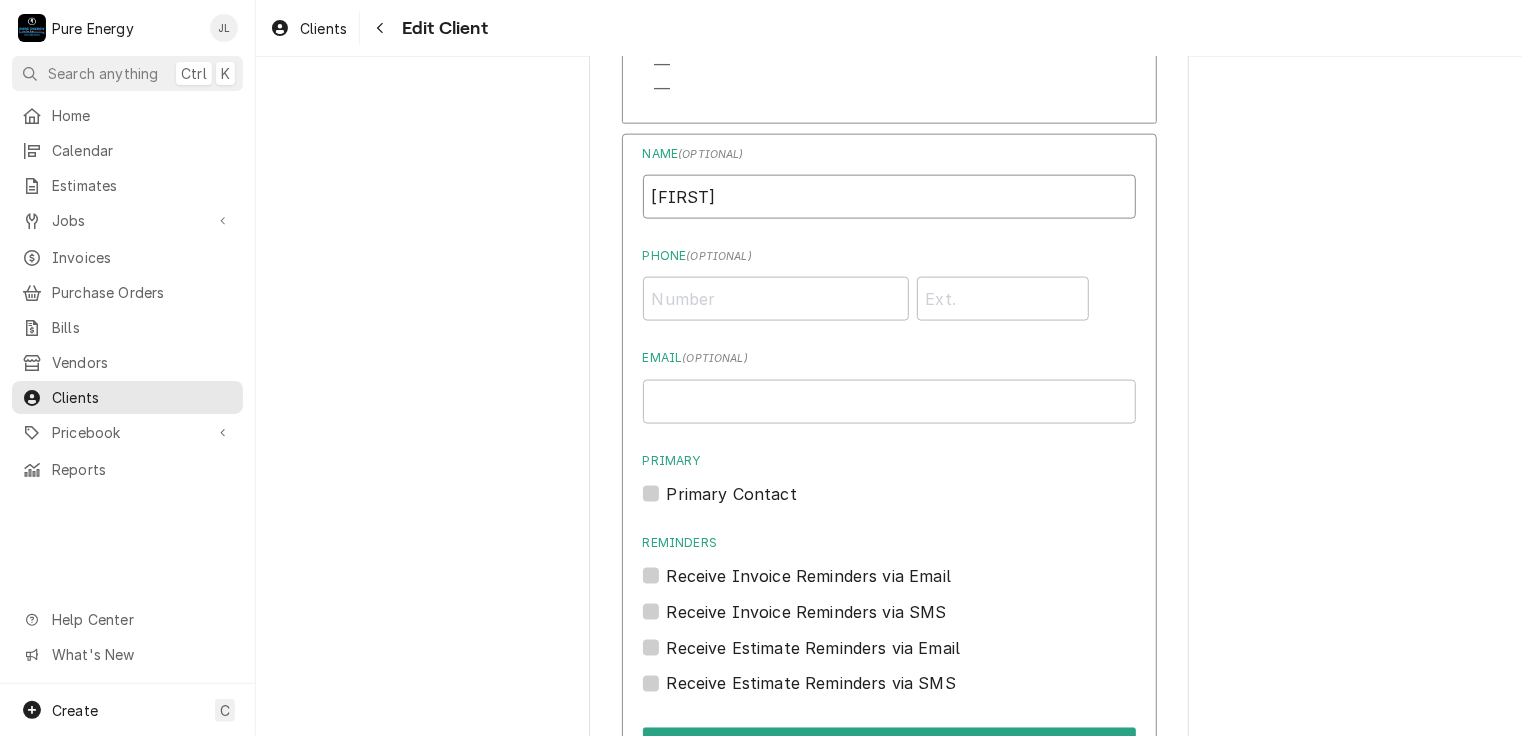 type on "Cathy" 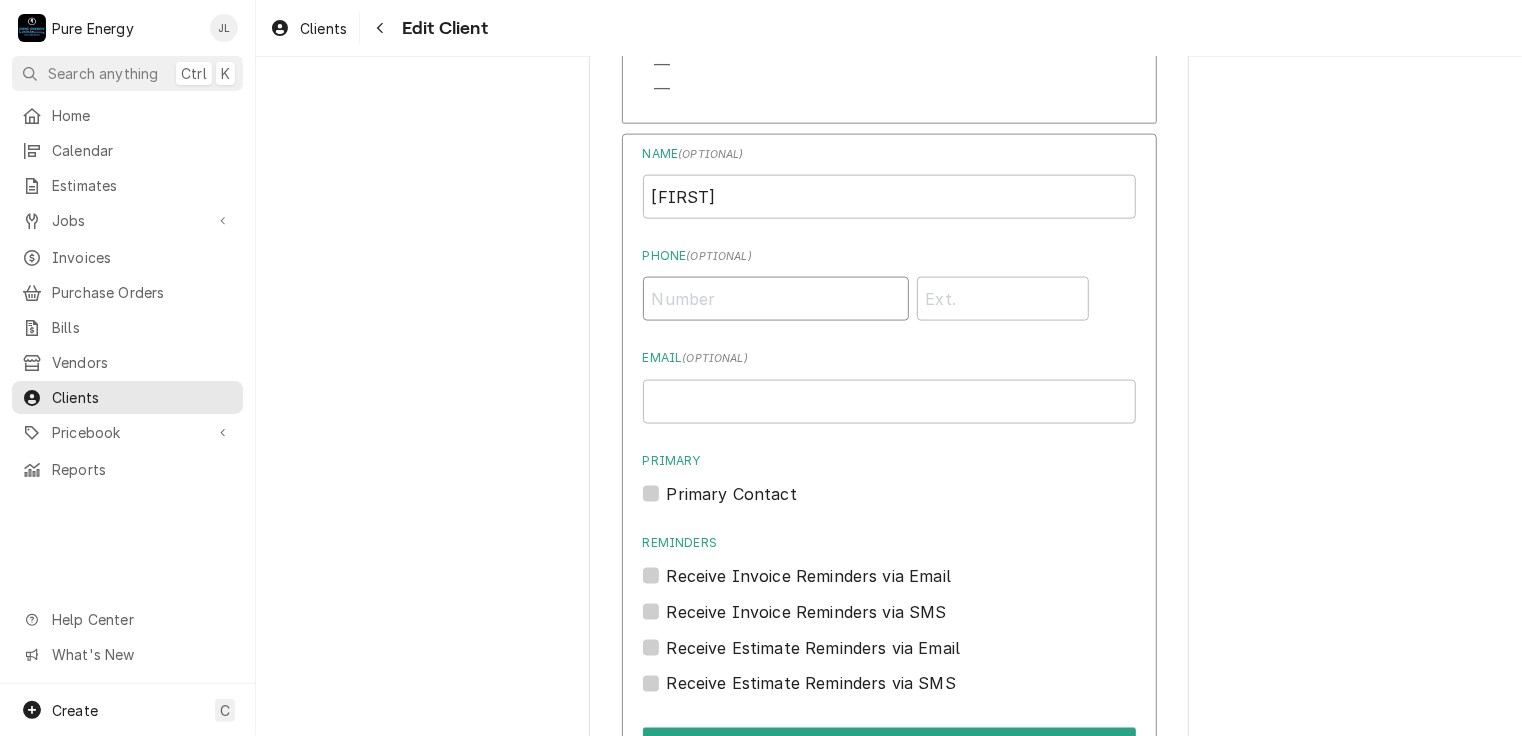 click on "Phone  ( optional )" at bounding box center (776, 299) 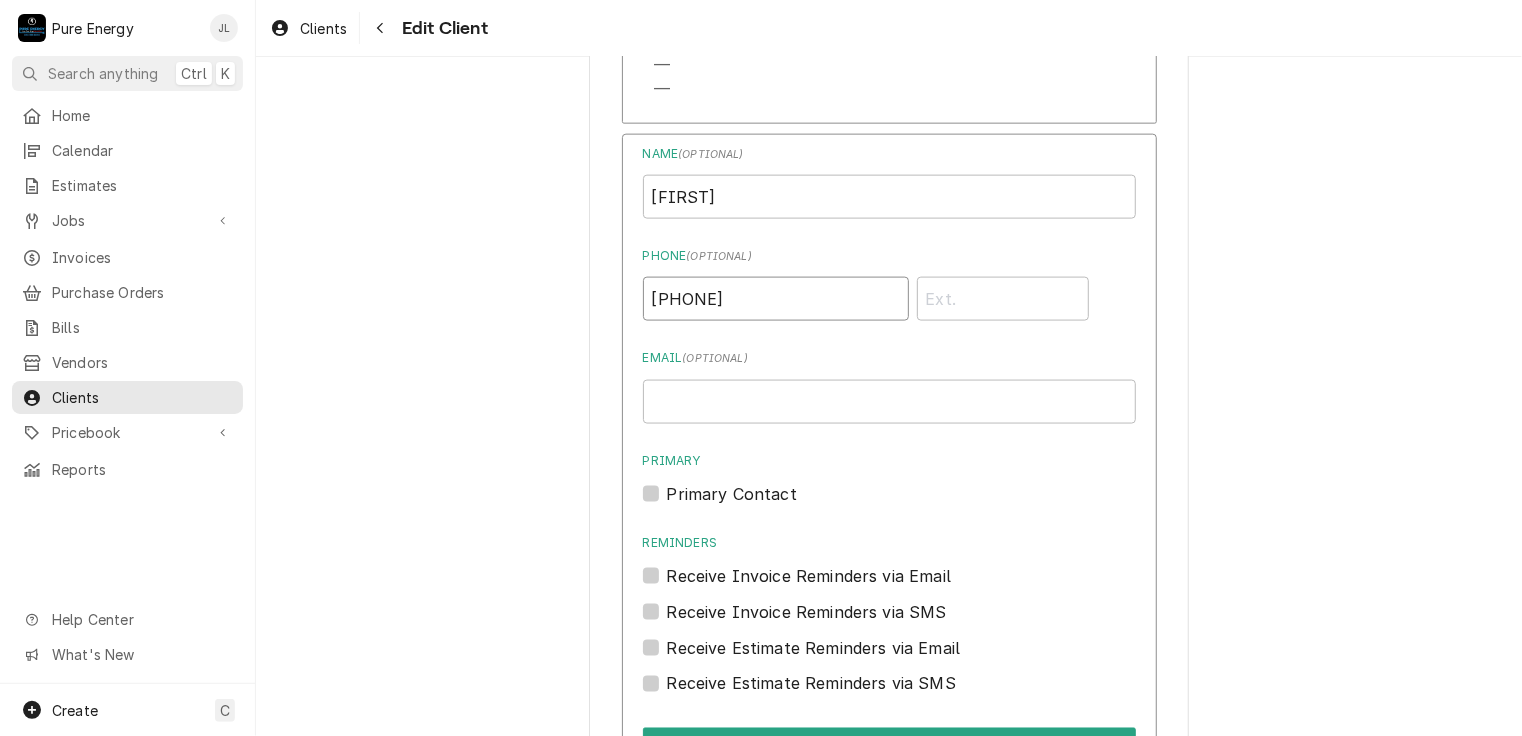 scroll, scrollTop: 1500, scrollLeft: 0, axis: vertical 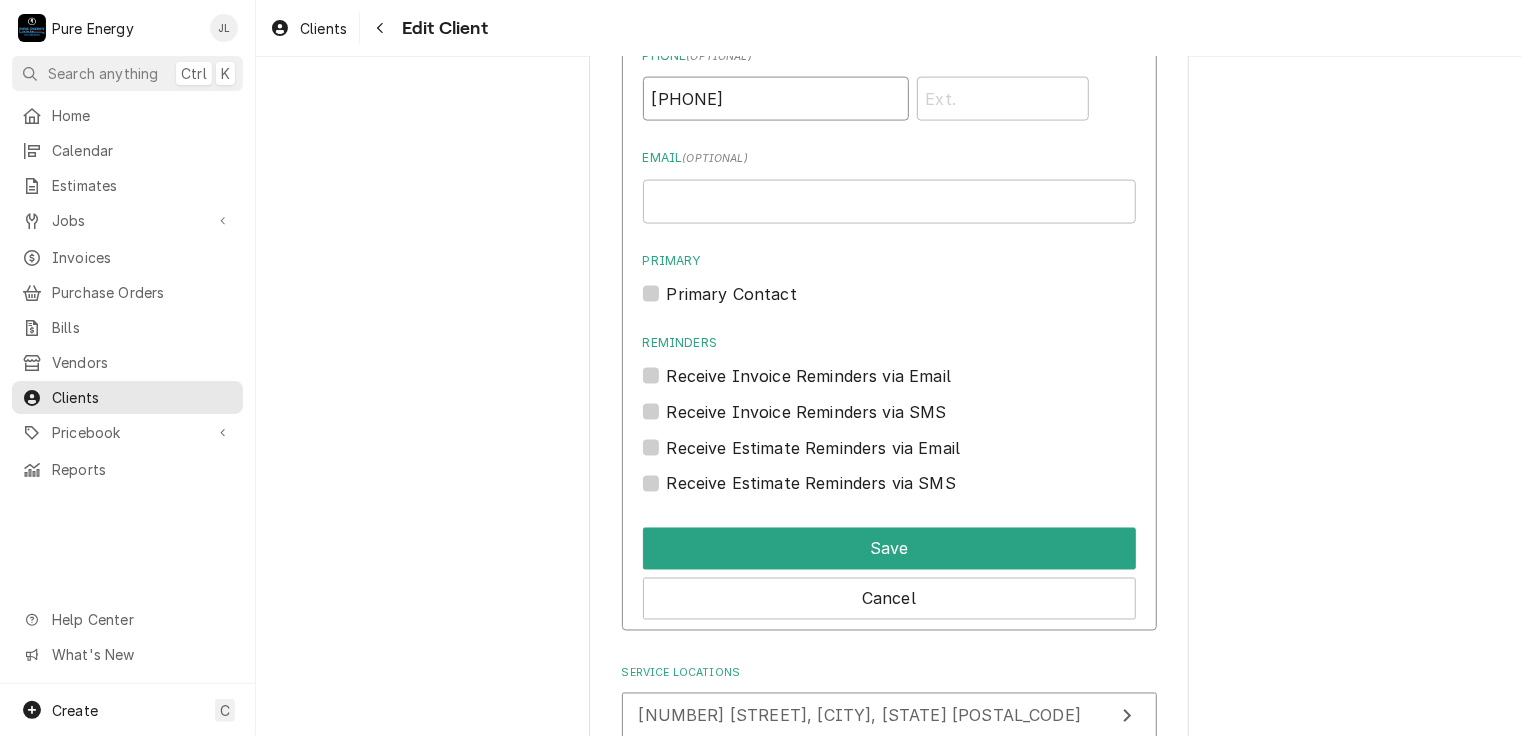 type on "(805) 635-5724" 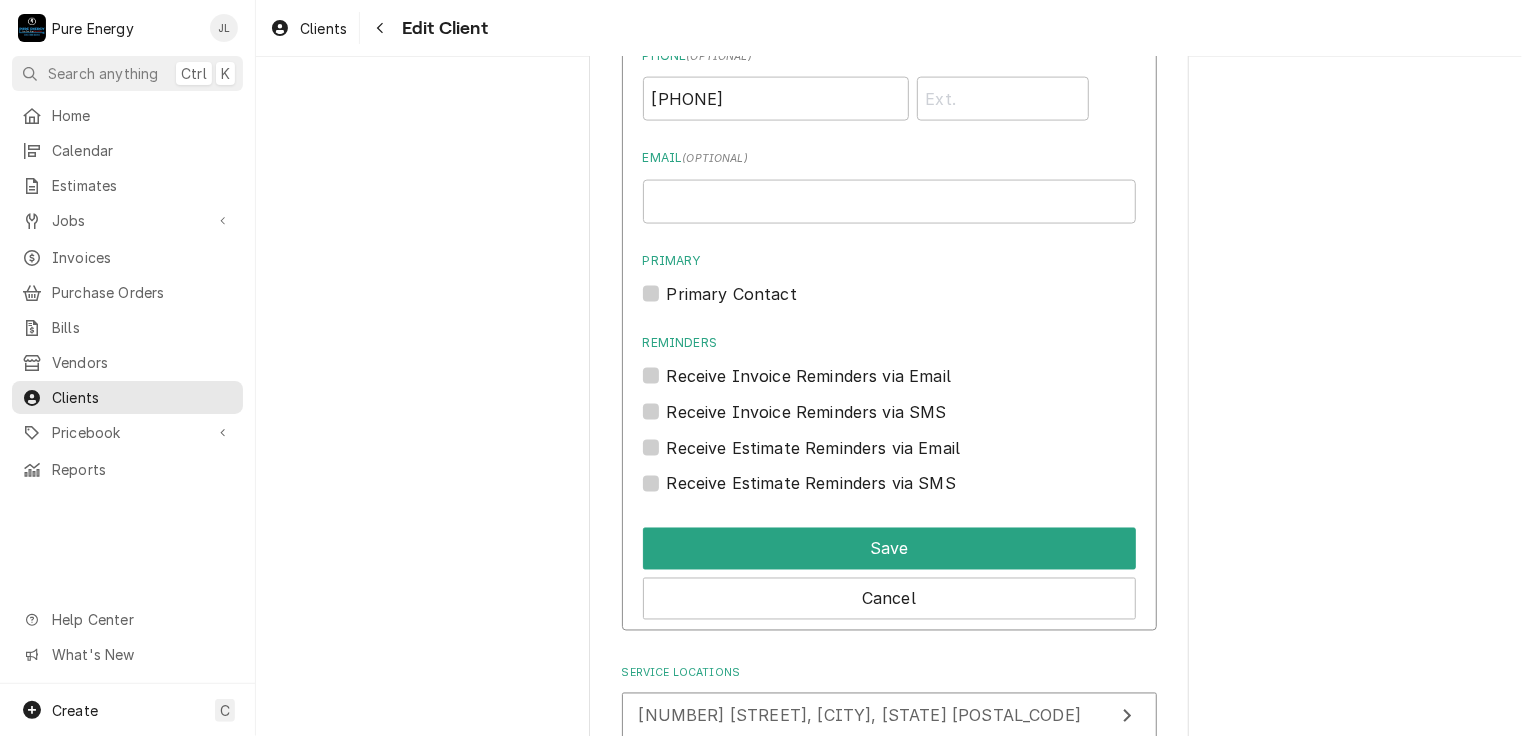click on "Primary Contact" at bounding box center [732, 294] 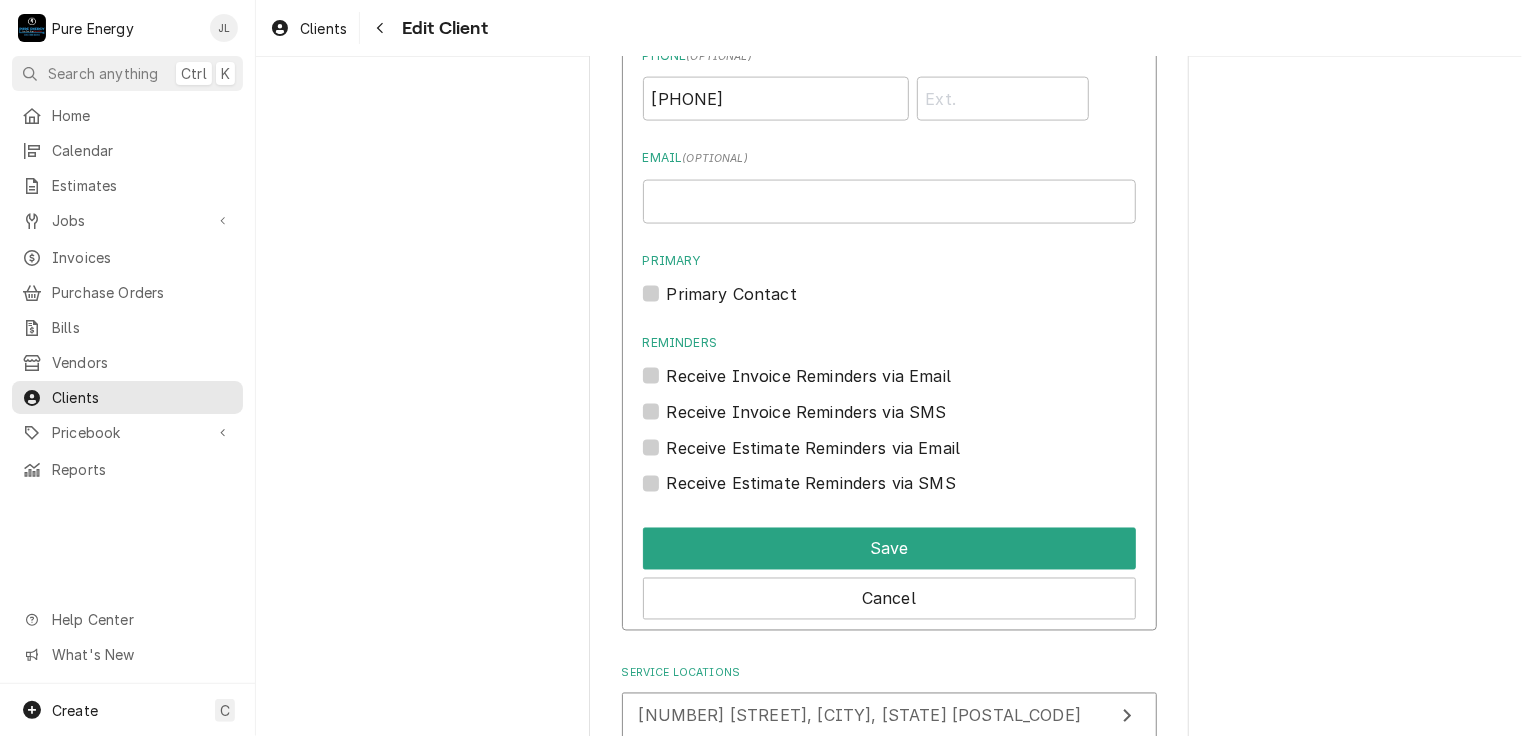 click on "Primary" at bounding box center [913, 304] 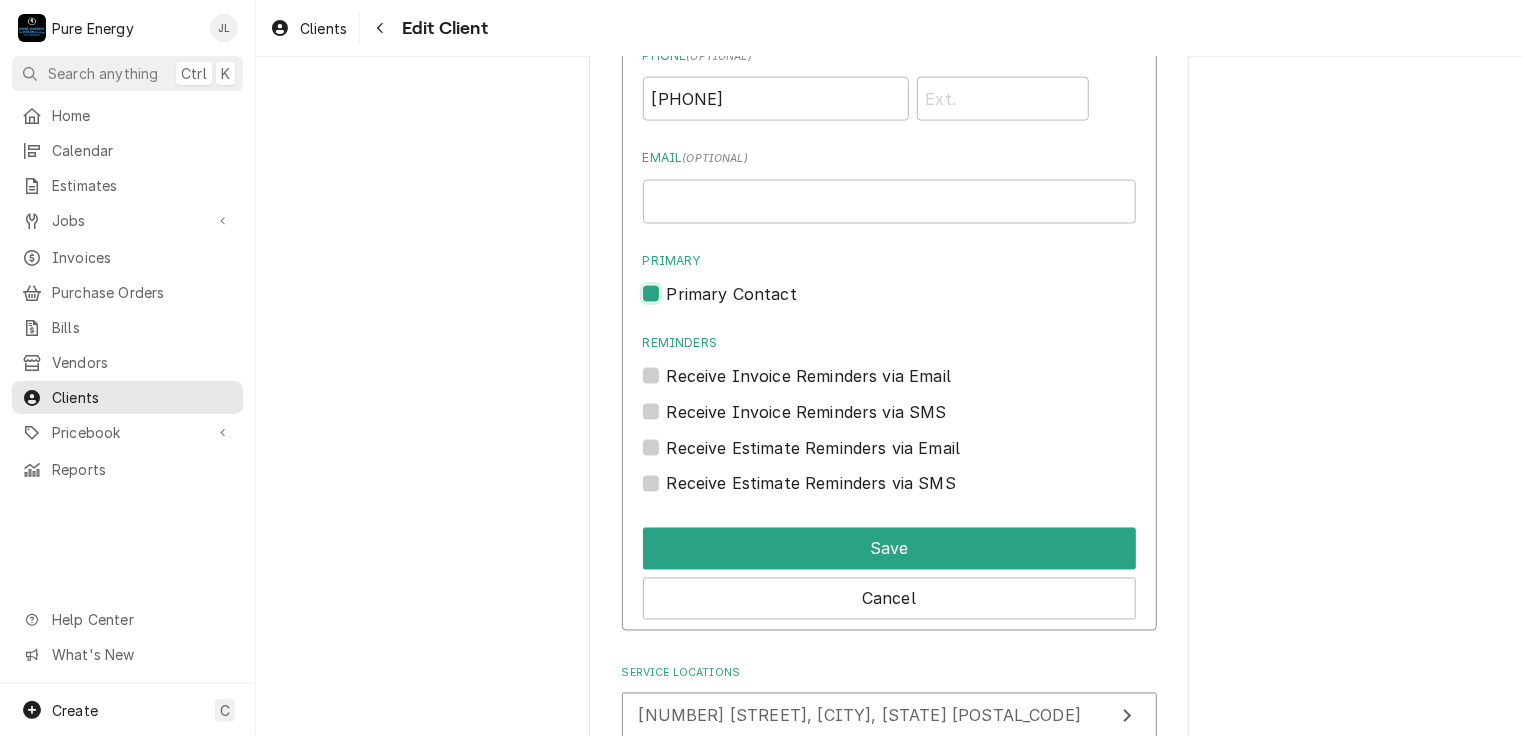 checkbox on "true" 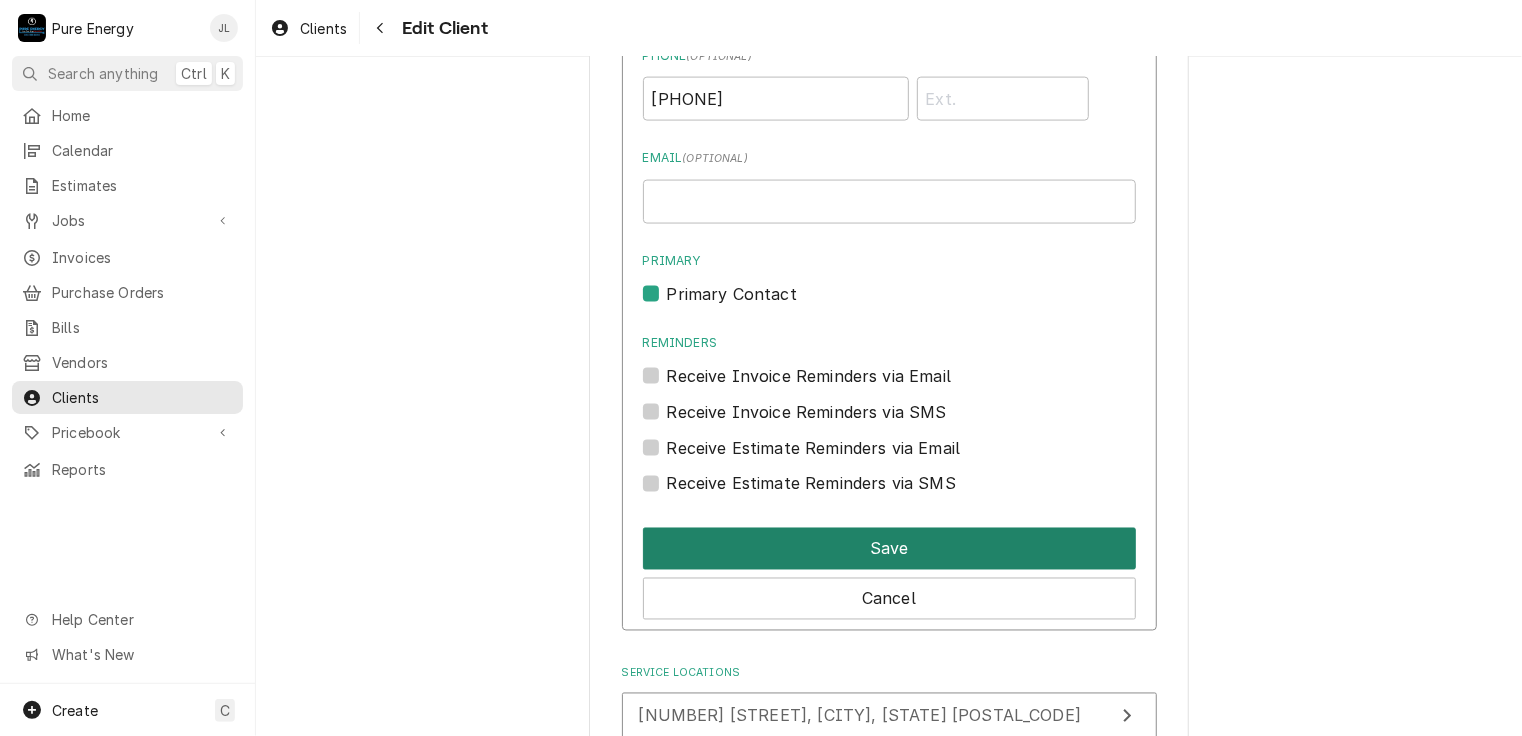 click on "Save" at bounding box center (889, 549) 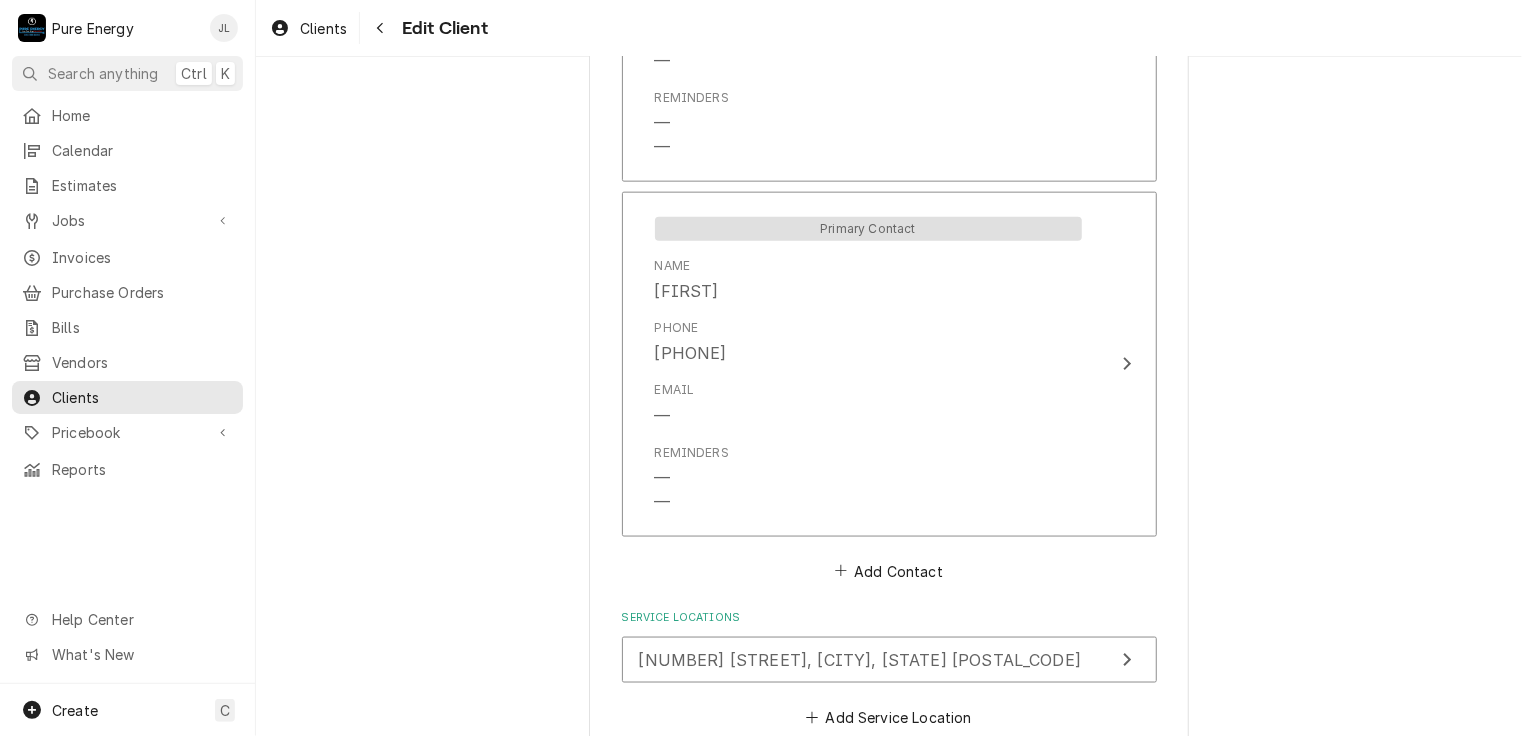 scroll, scrollTop: 1313, scrollLeft: 0, axis: vertical 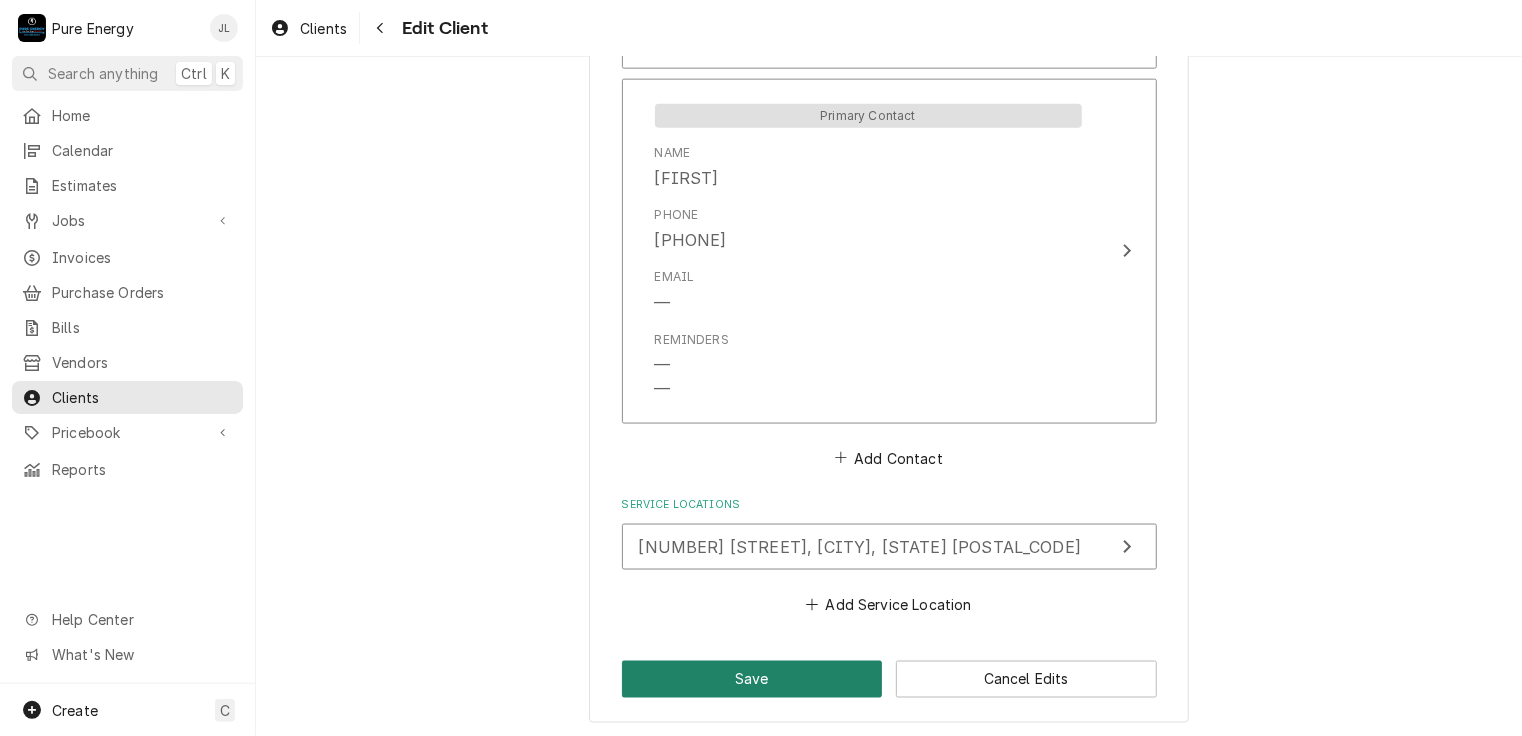 click on "Save" at bounding box center (752, 679) 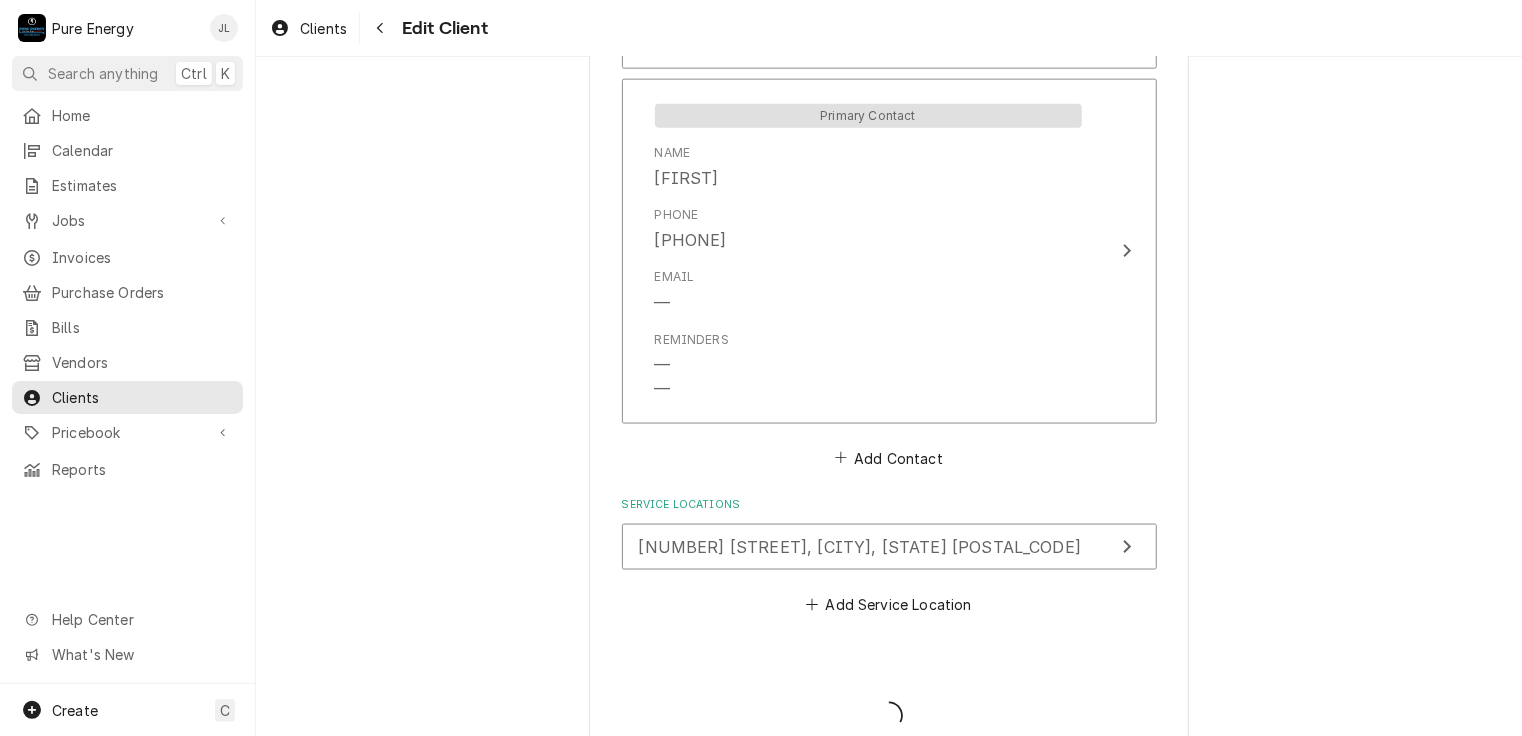 type on "x" 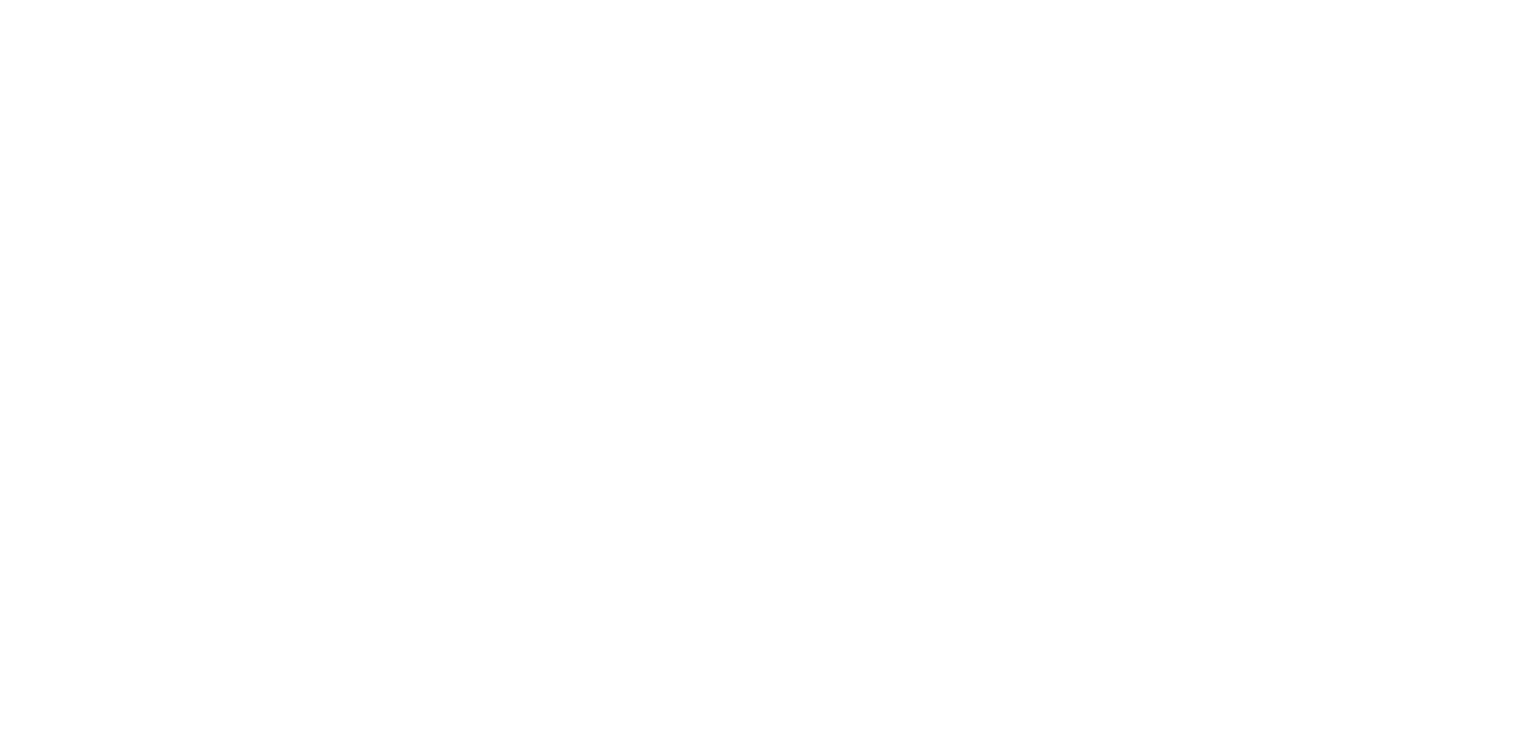 scroll, scrollTop: 0, scrollLeft: 0, axis: both 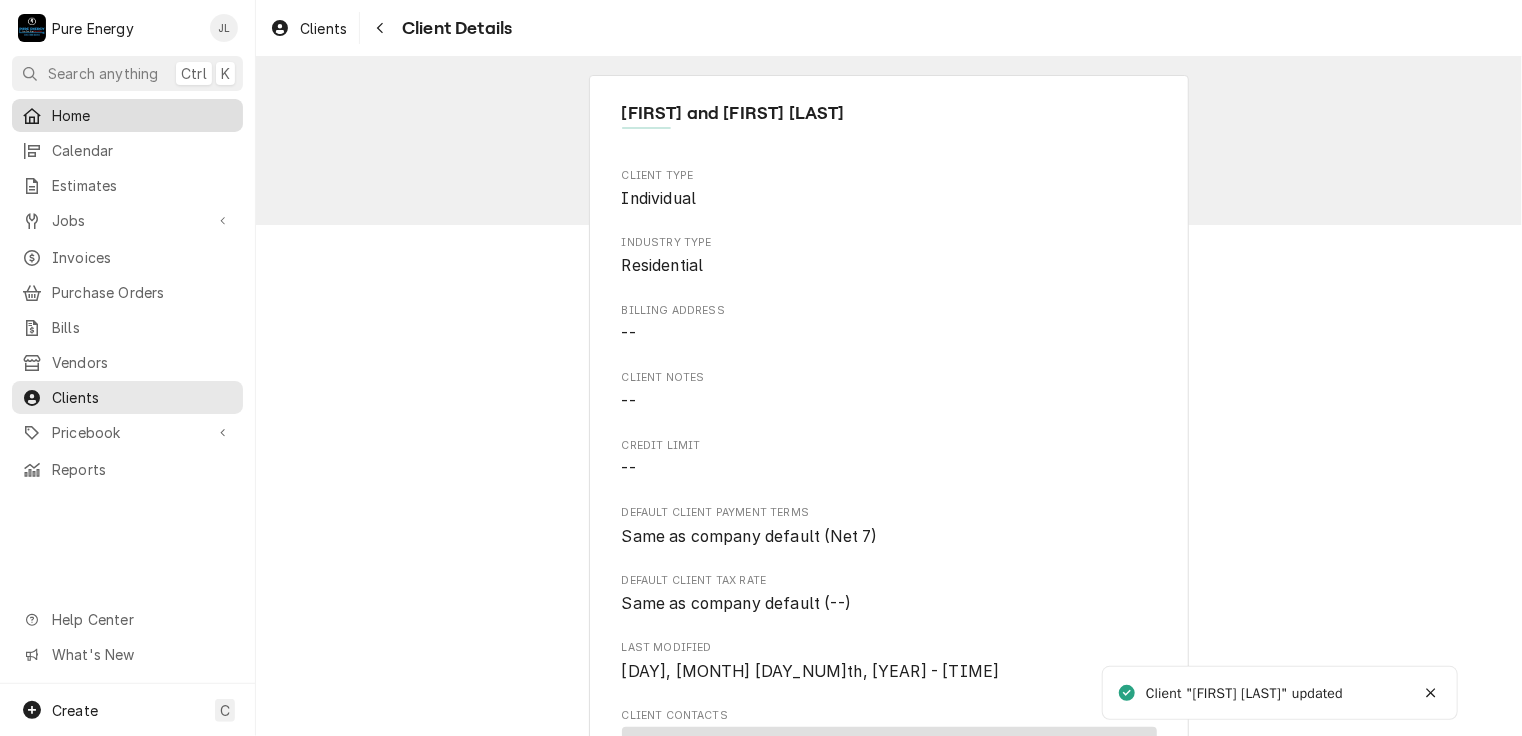 click on "Home" at bounding box center (142, 115) 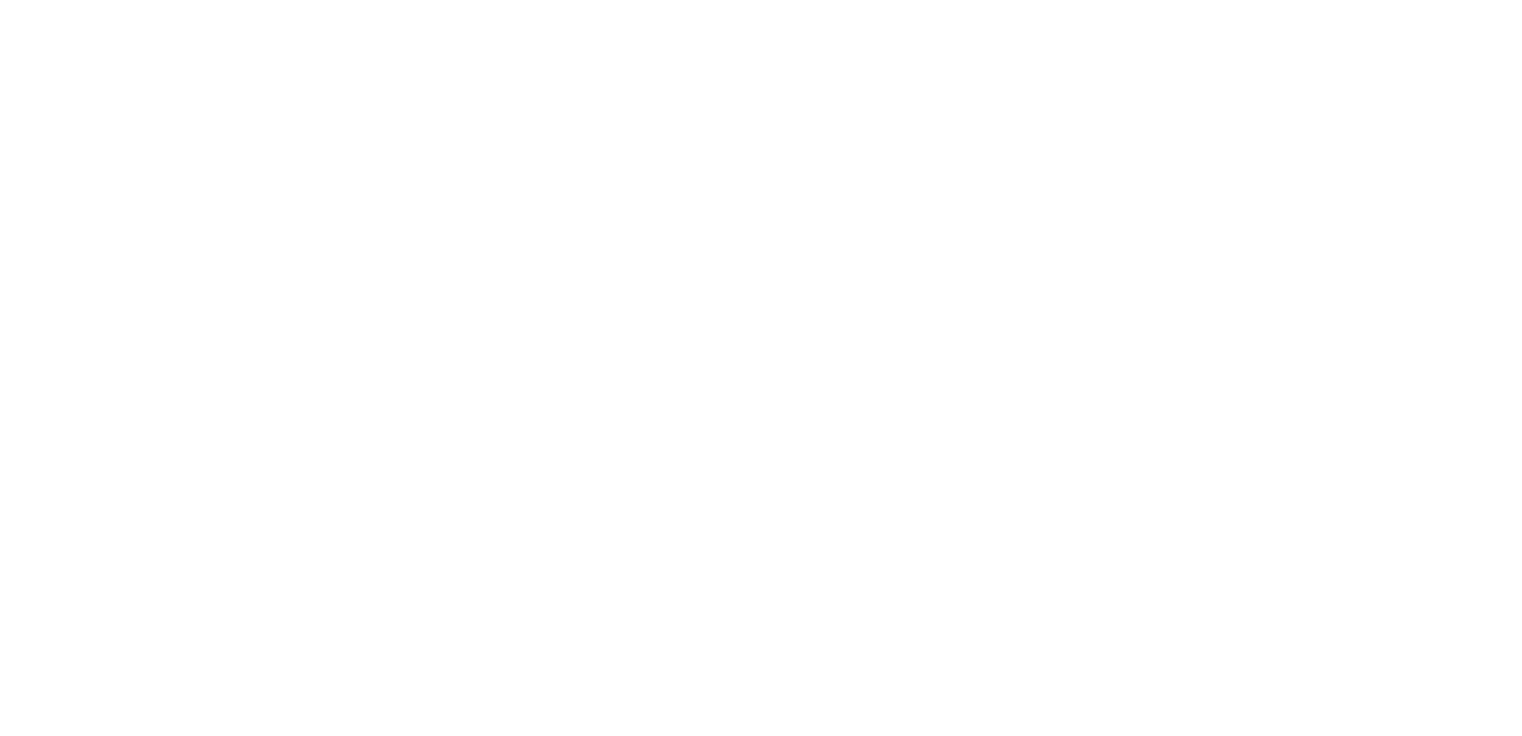 scroll, scrollTop: 0, scrollLeft: 0, axis: both 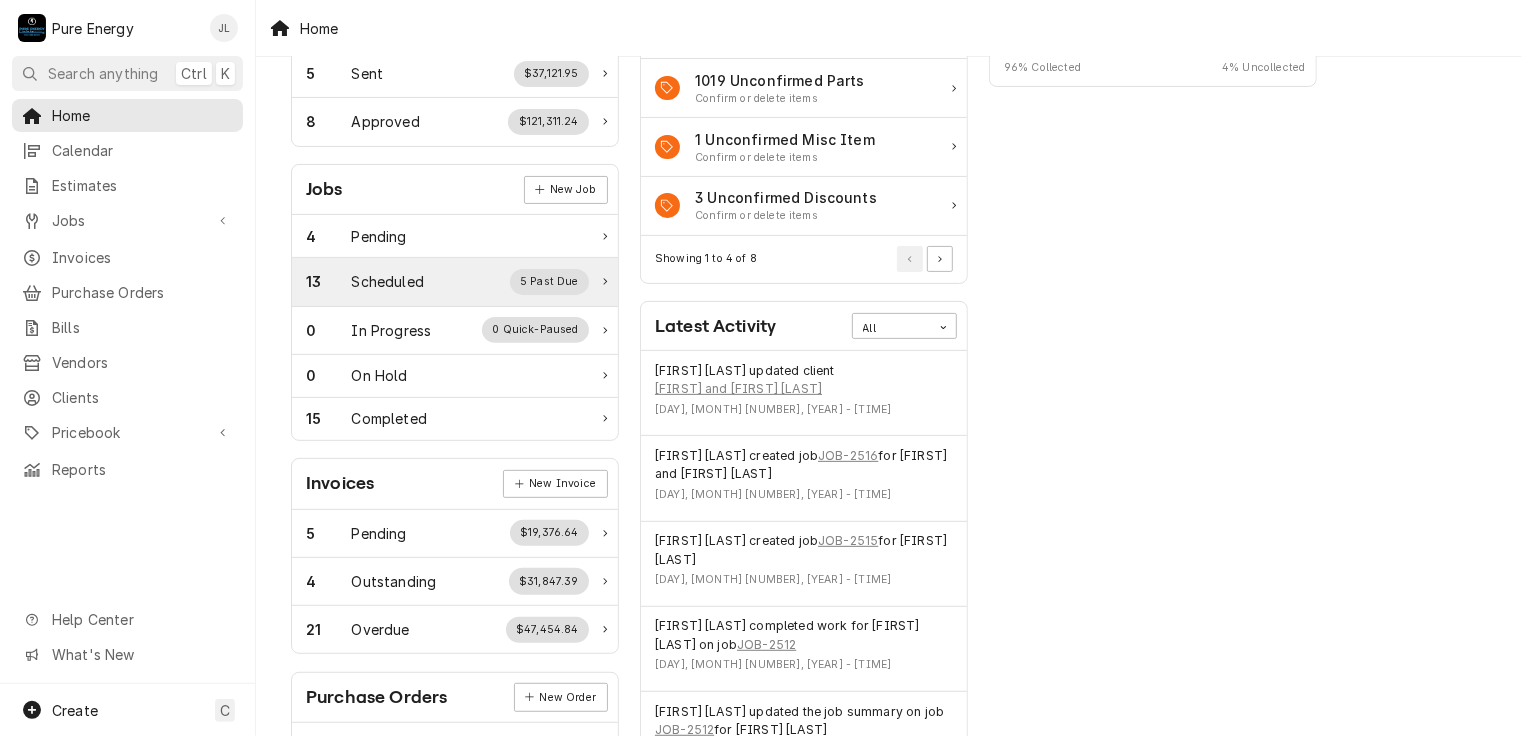click on "Scheduled" at bounding box center [388, 281] 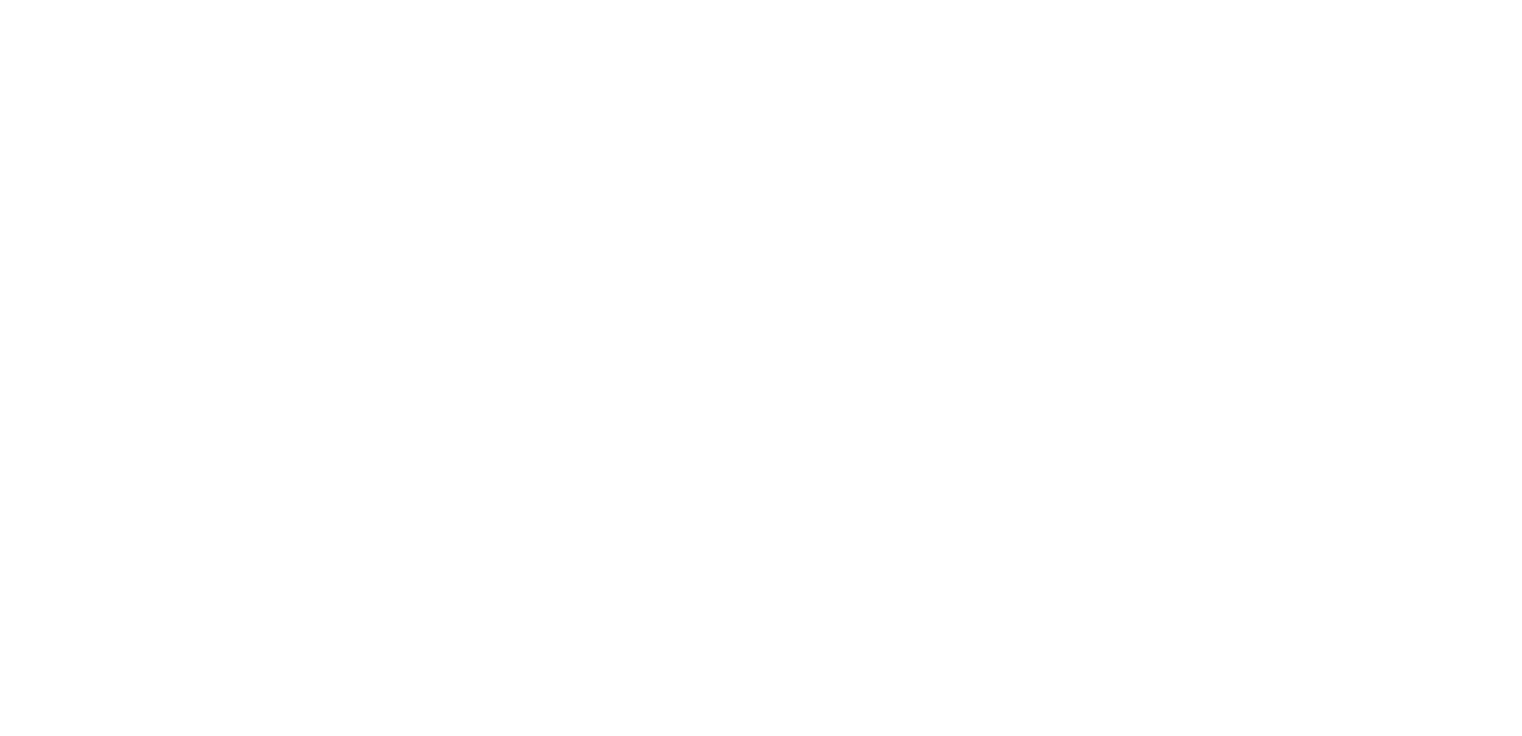 scroll, scrollTop: 0, scrollLeft: 0, axis: both 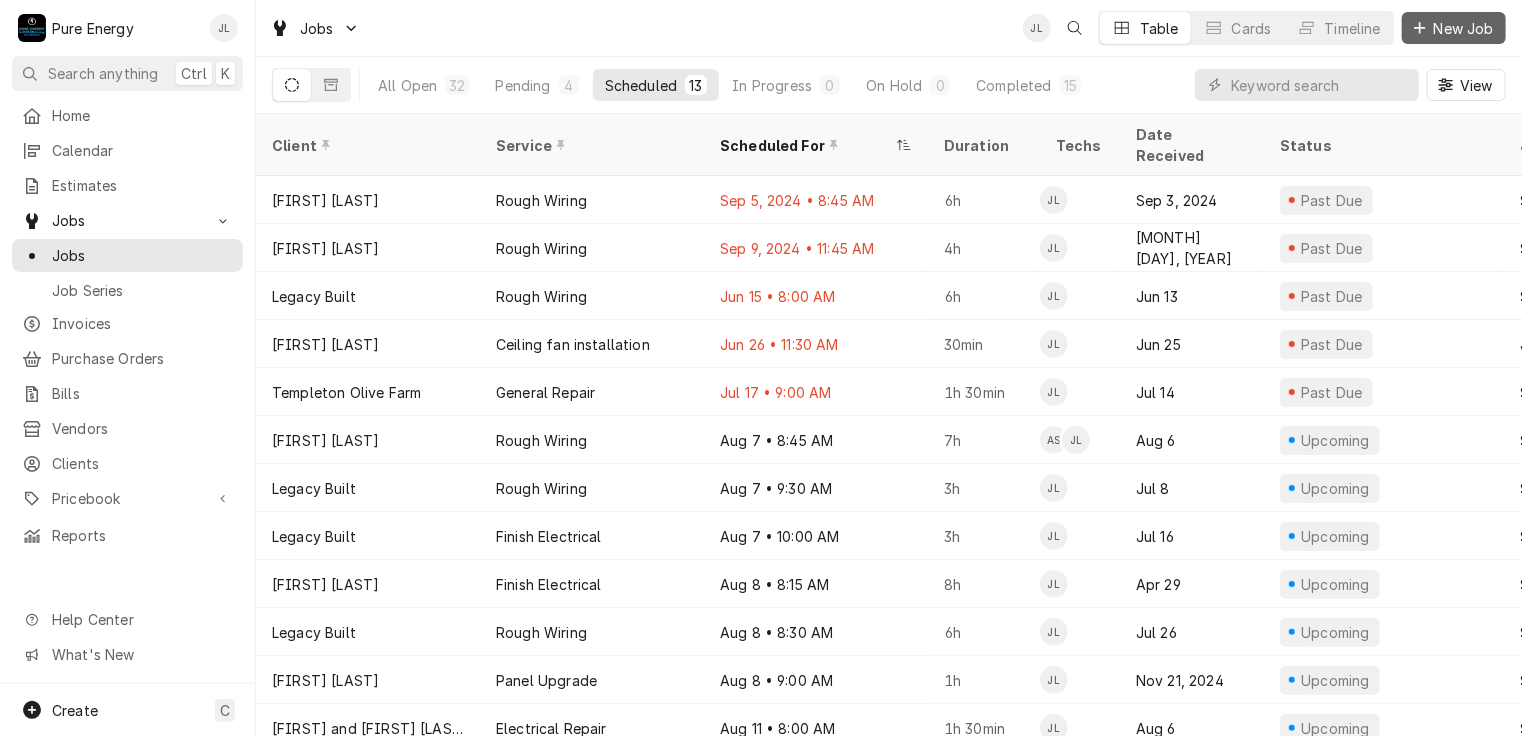click on "New Job" at bounding box center [1464, 28] 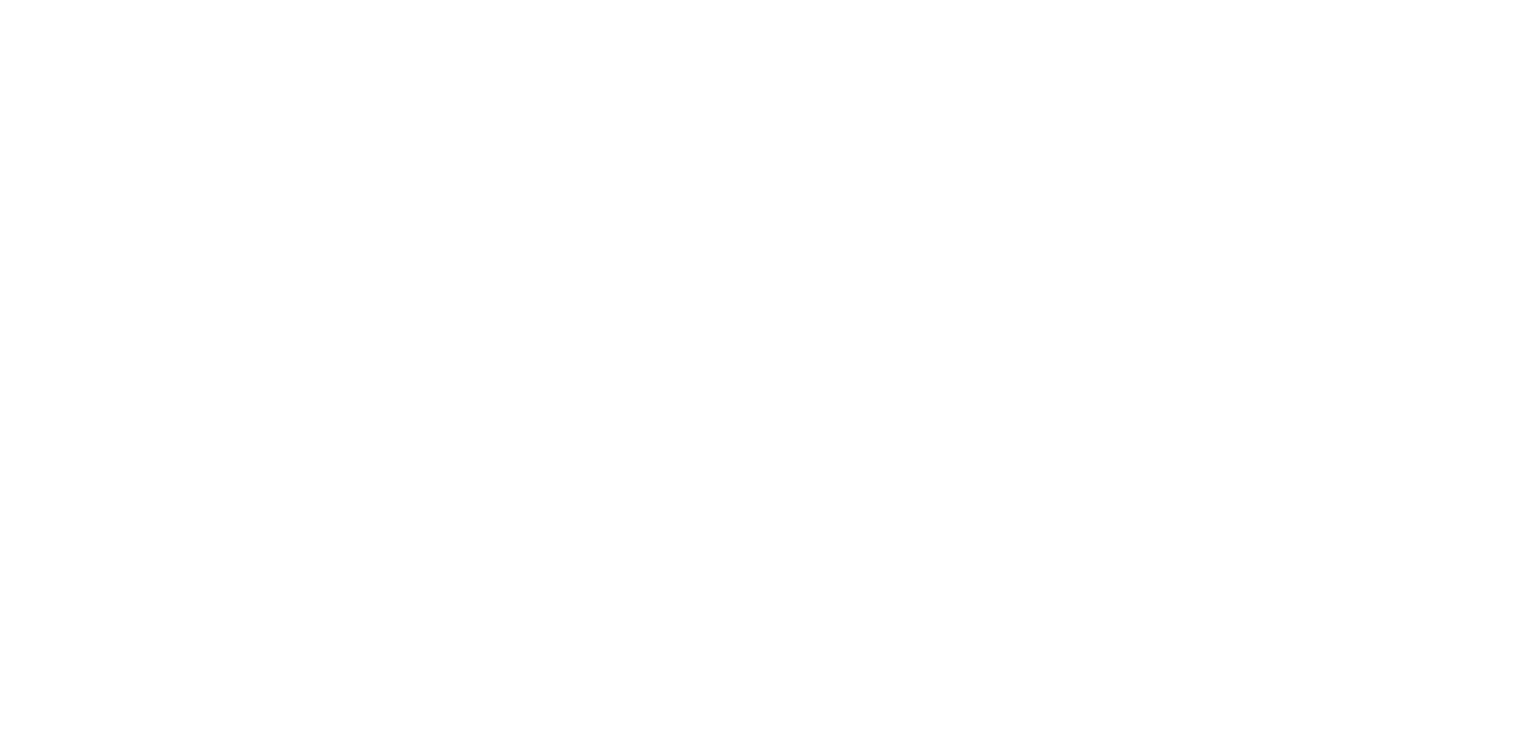 scroll, scrollTop: 0, scrollLeft: 0, axis: both 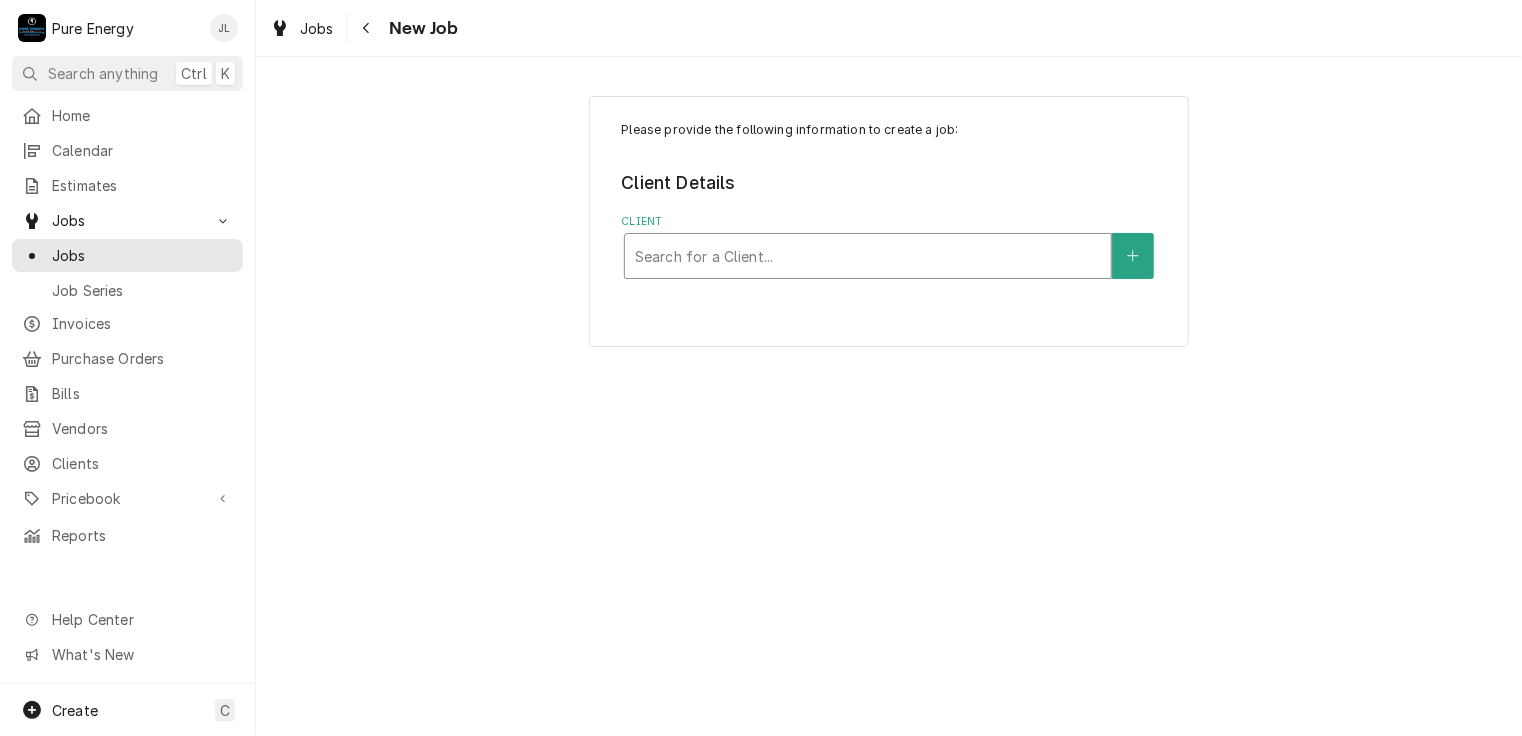 click at bounding box center (868, 256) 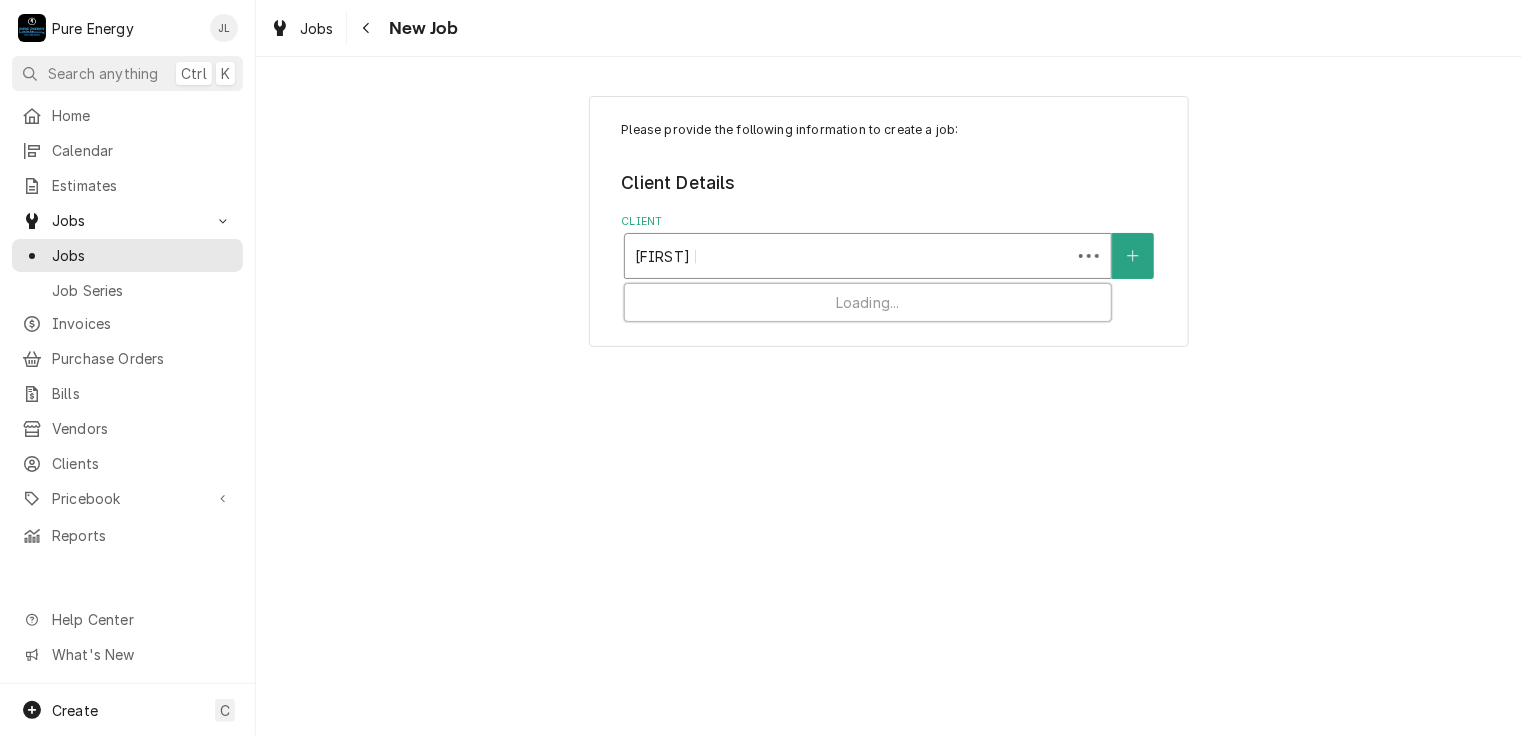 type on "[FIRST] [LAST]" 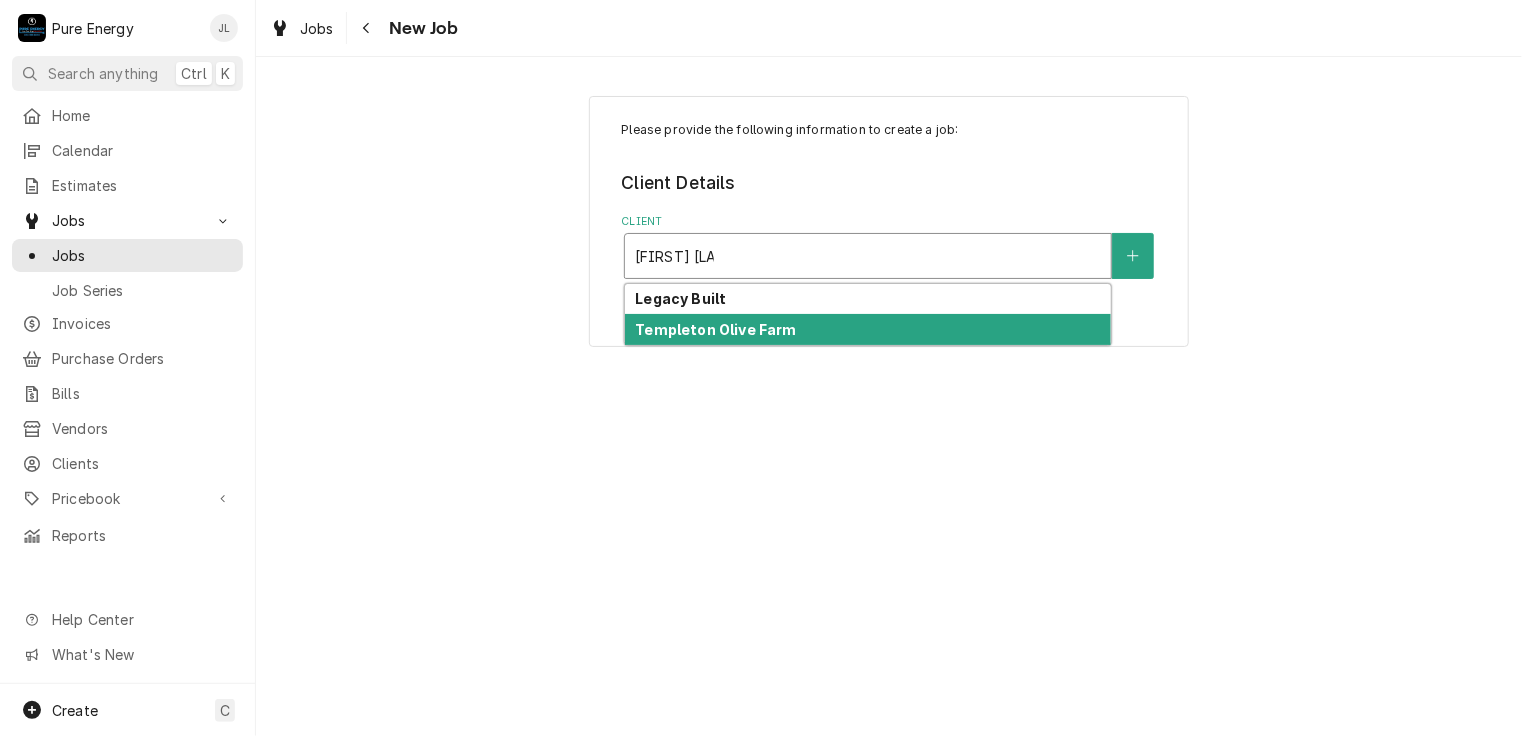 click on "Templeton Olive Farm" at bounding box center [715, 329] 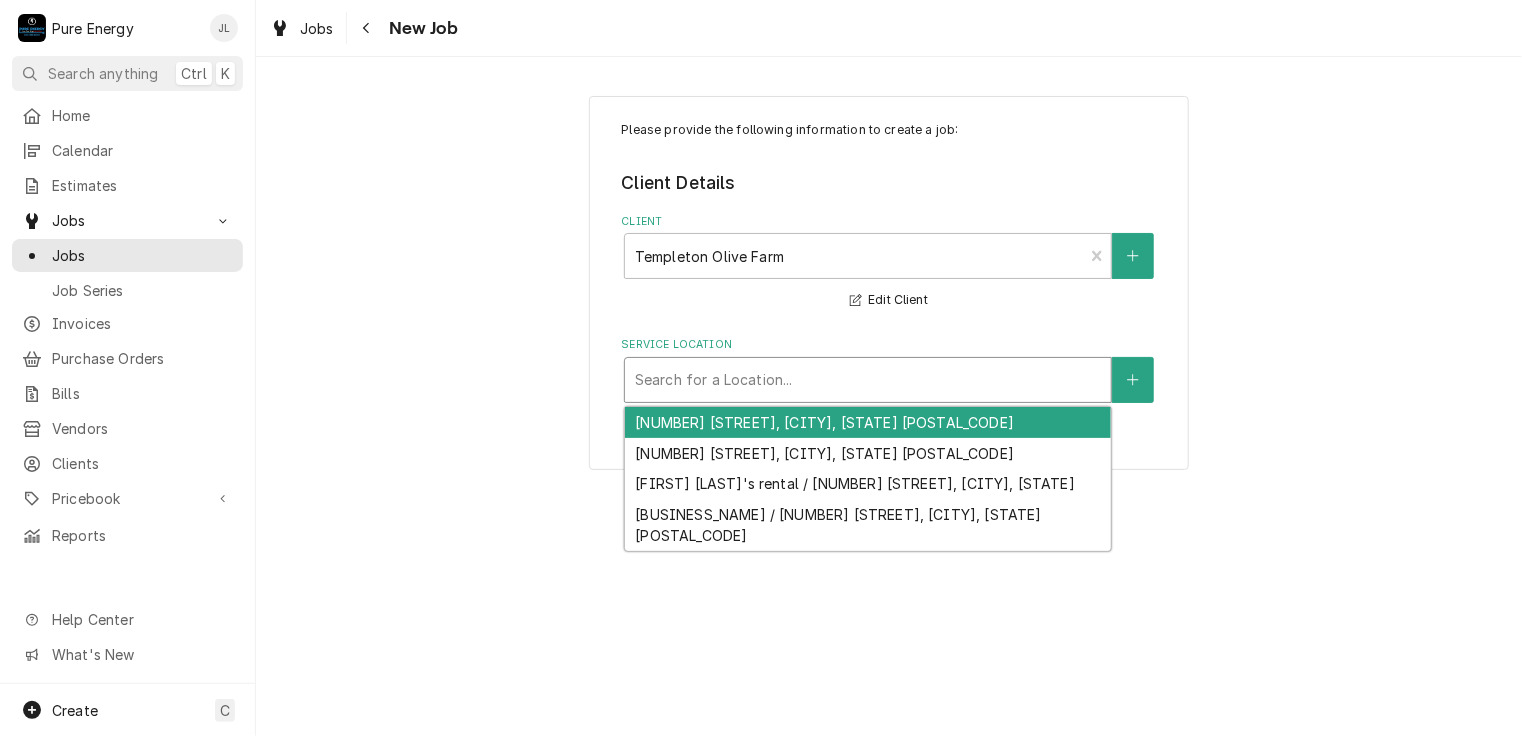 click at bounding box center (868, 380) 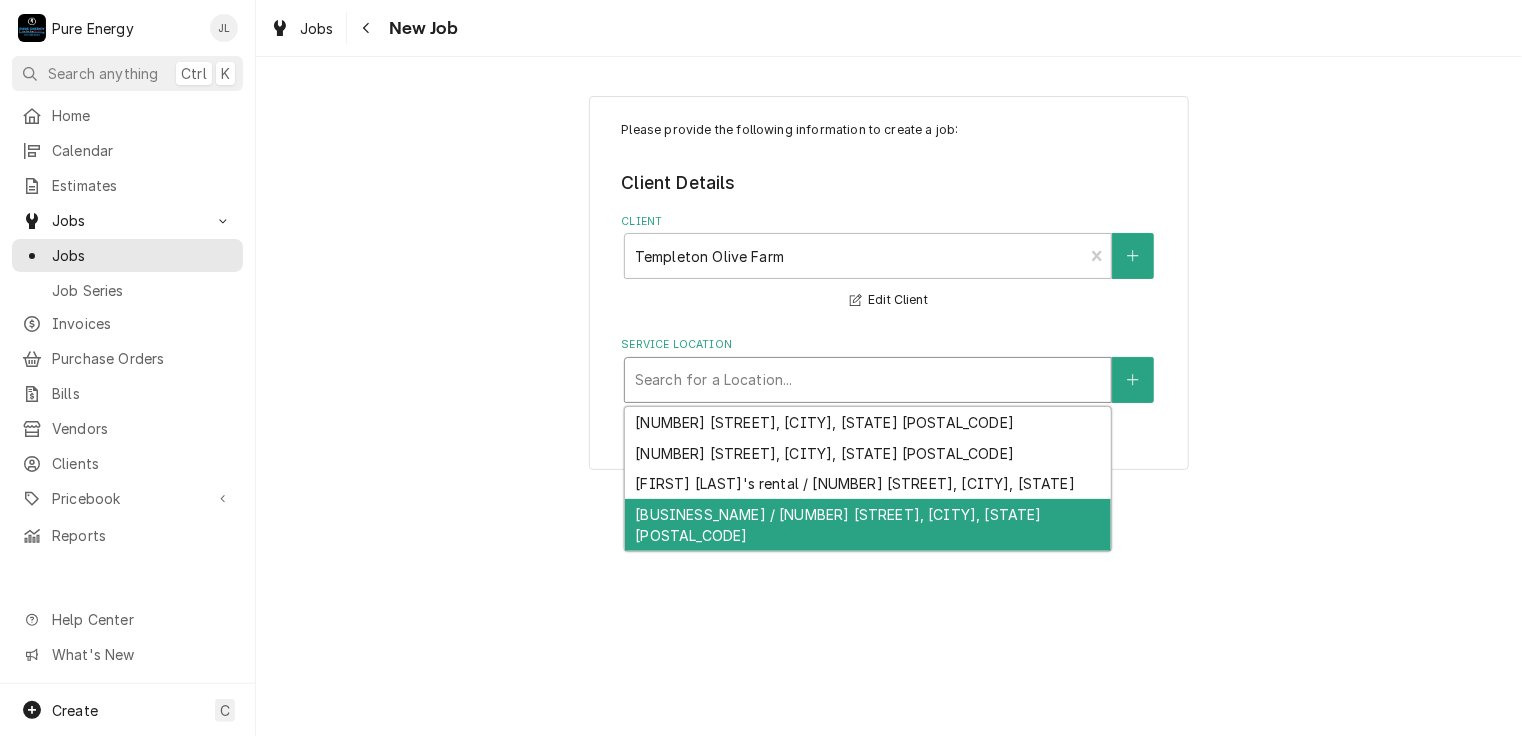 click on "[BUSINESS_NAME] / [NUMBER] [STREET], [CITY], [STATE] [POSTAL_CODE]" at bounding box center (868, 525) 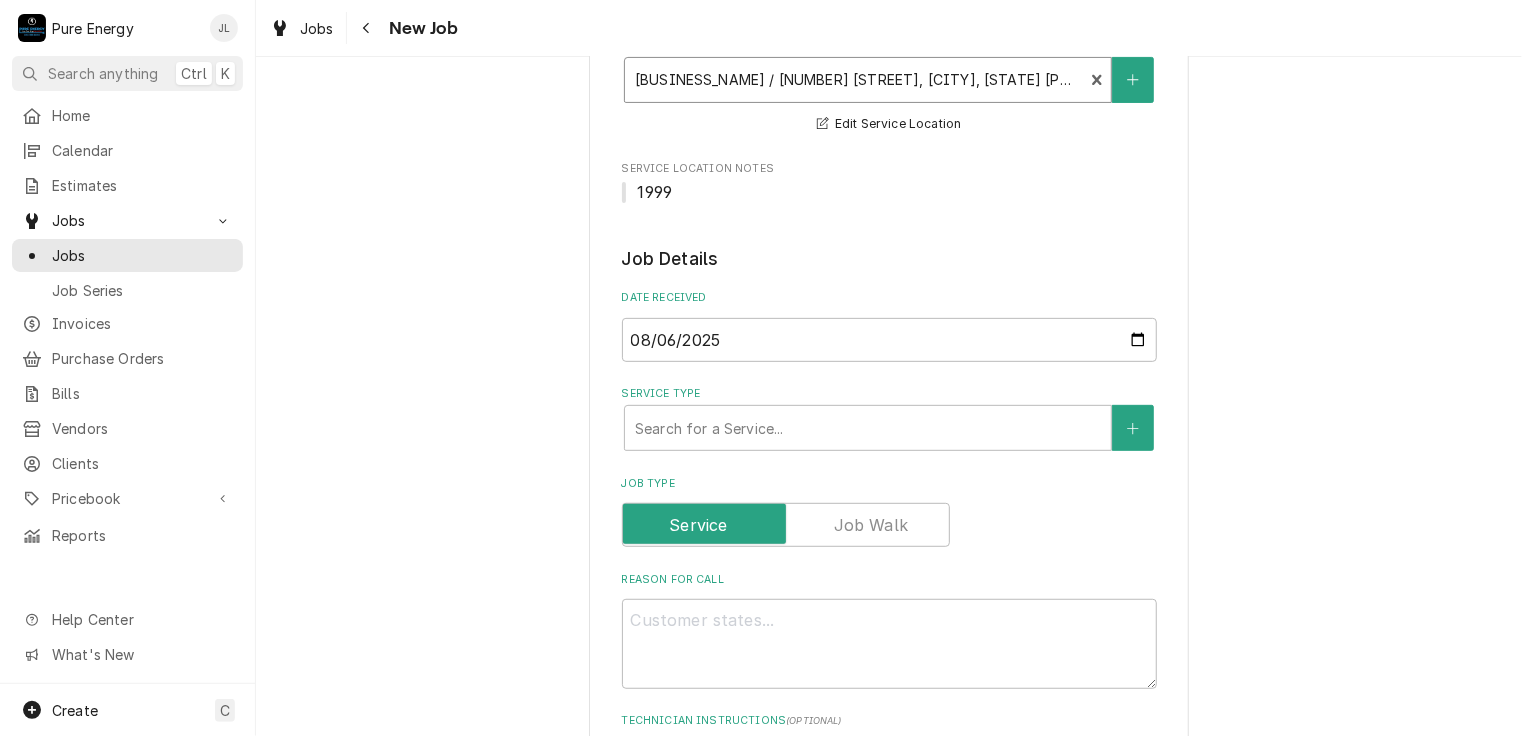 scroll, scrollTop: 400, scrollLeft: 0, axis: vertical 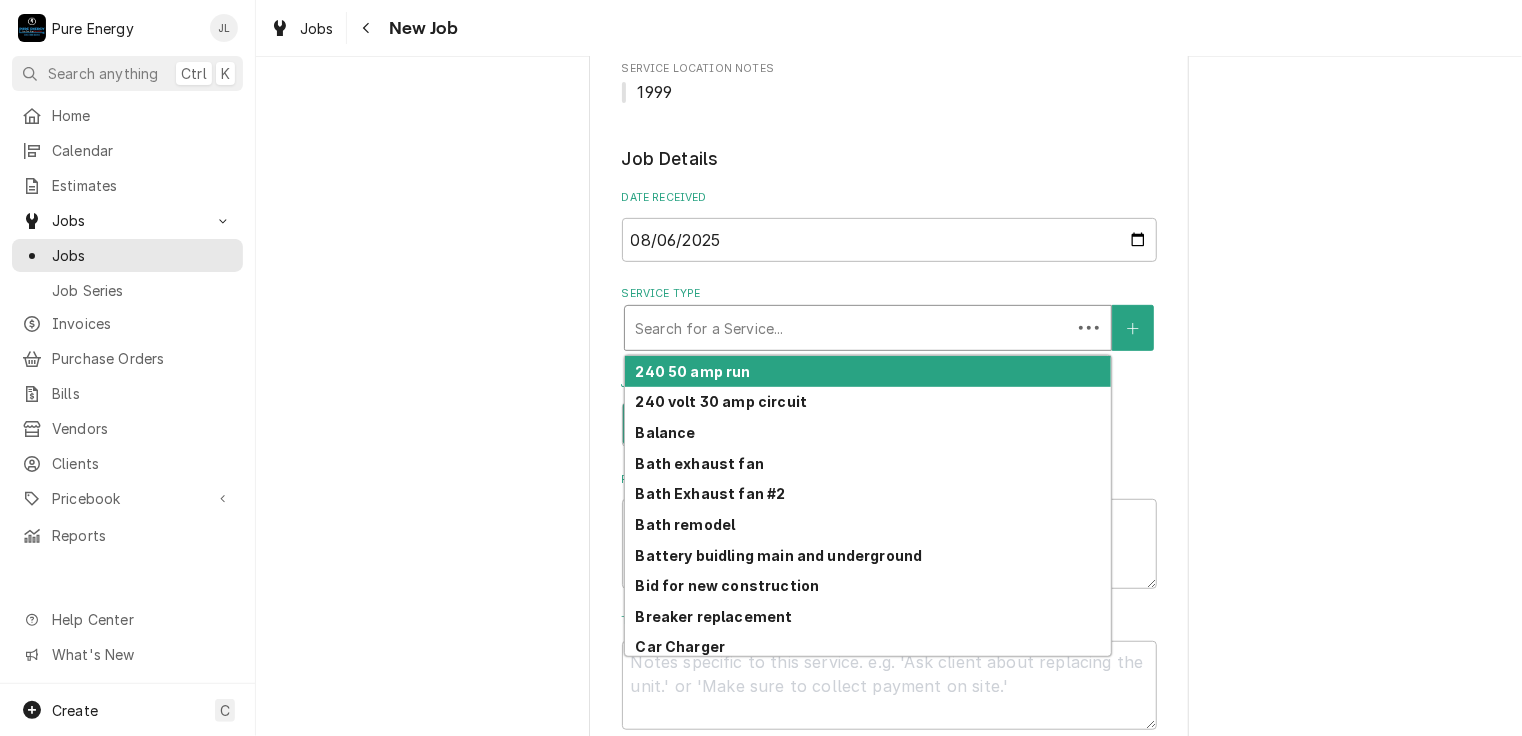 click at bounding box center [848, 328] 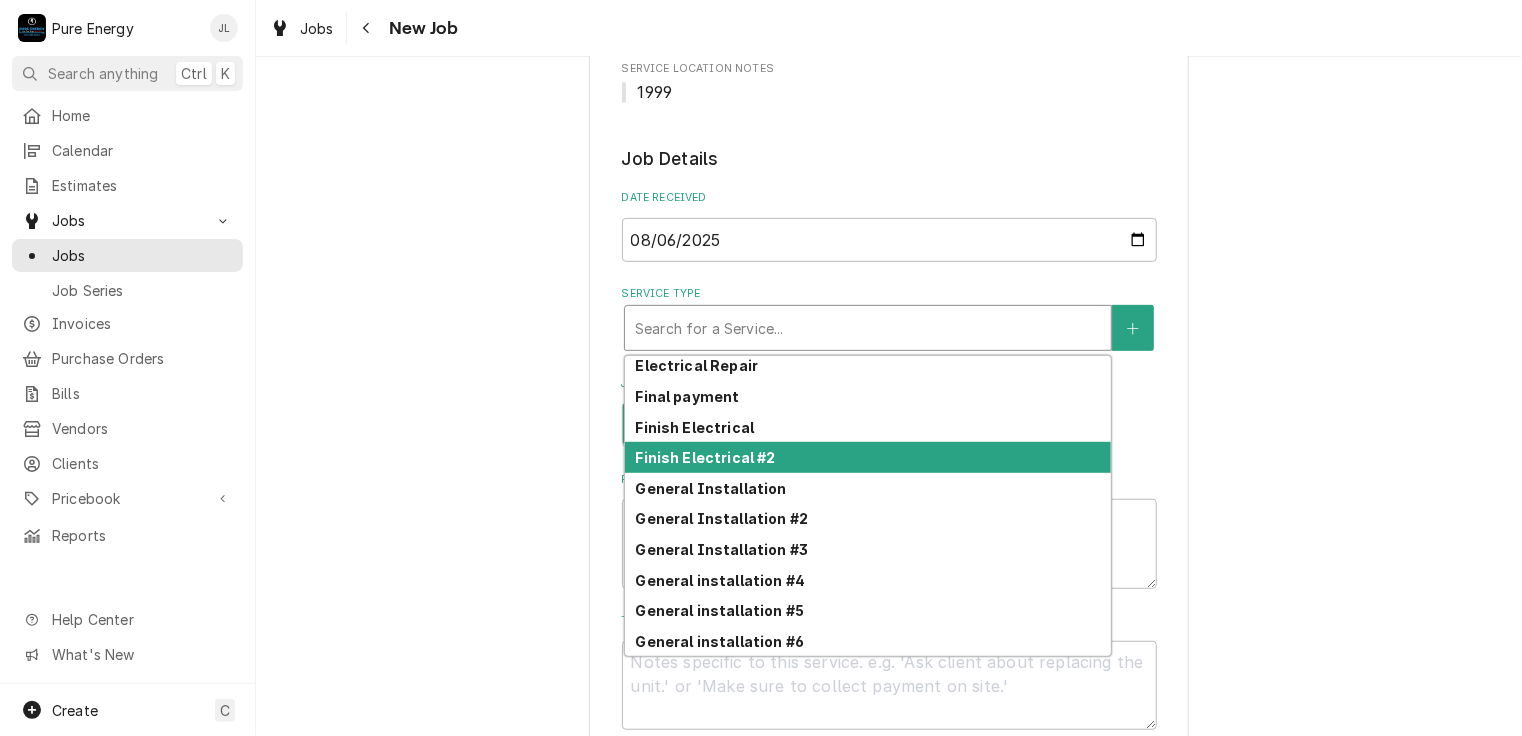 scroll, scrollTop: 718, scrollLeft: 0, axis: vertical 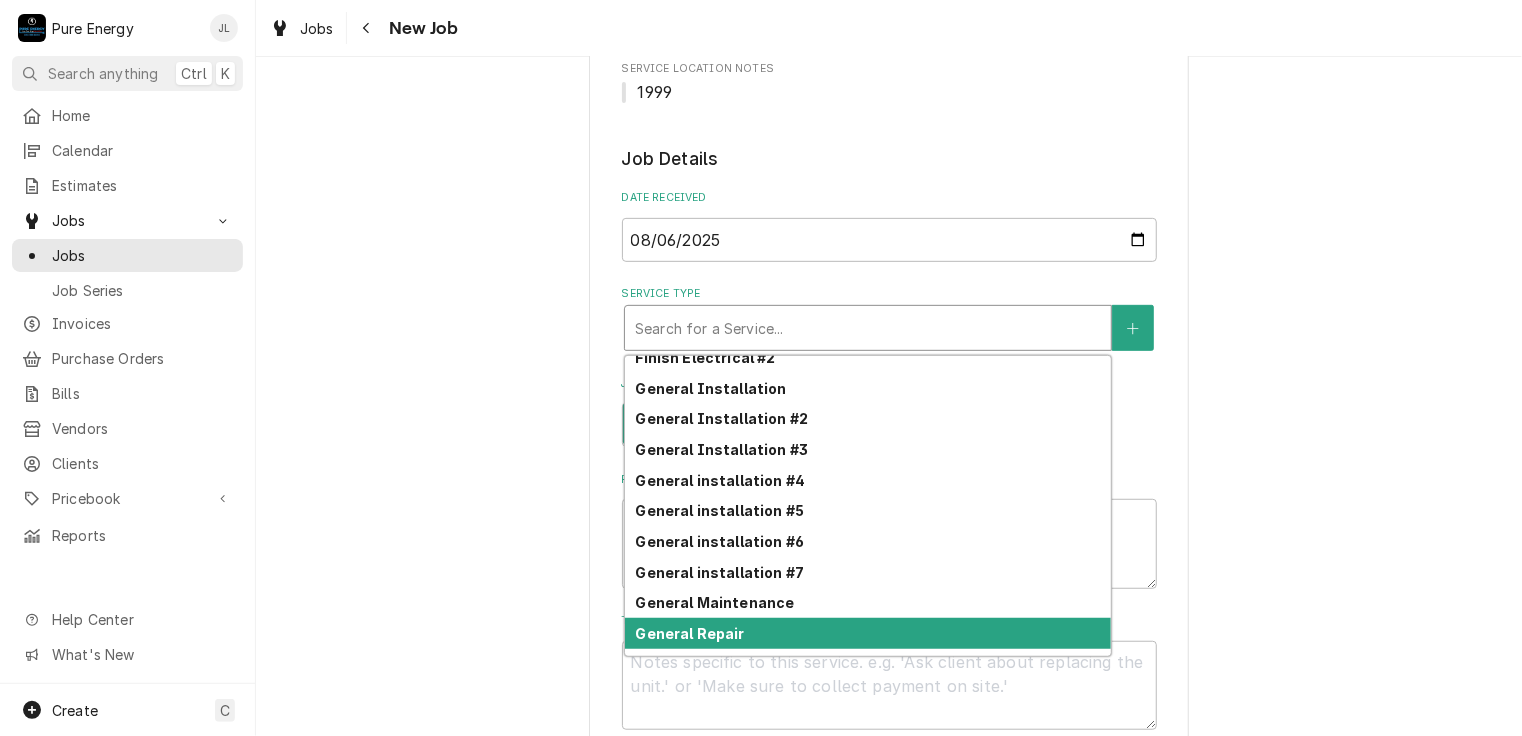 click on "General Repair" at bounding box center [689, 633] 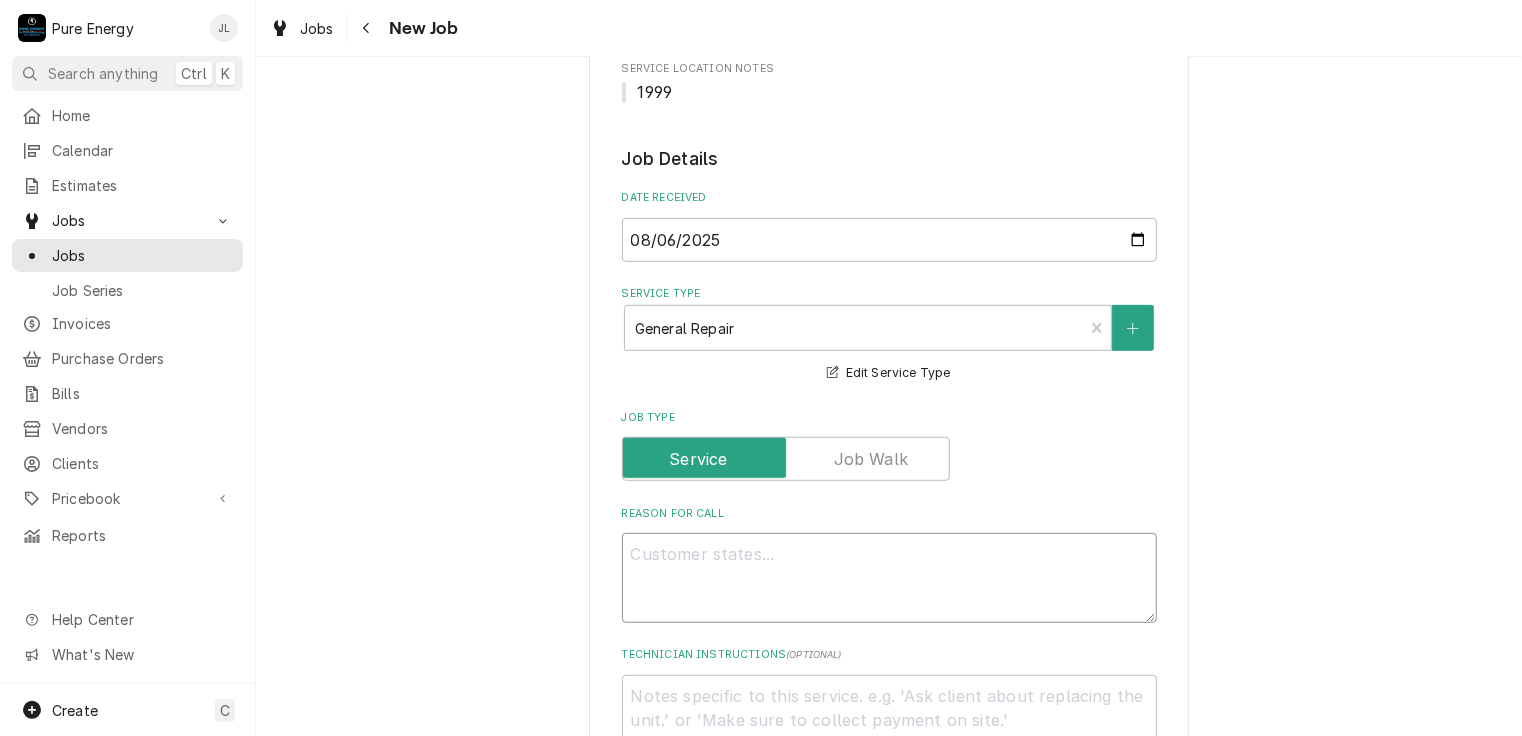 click on "Reason For Call" at bounding box center (889, 578) 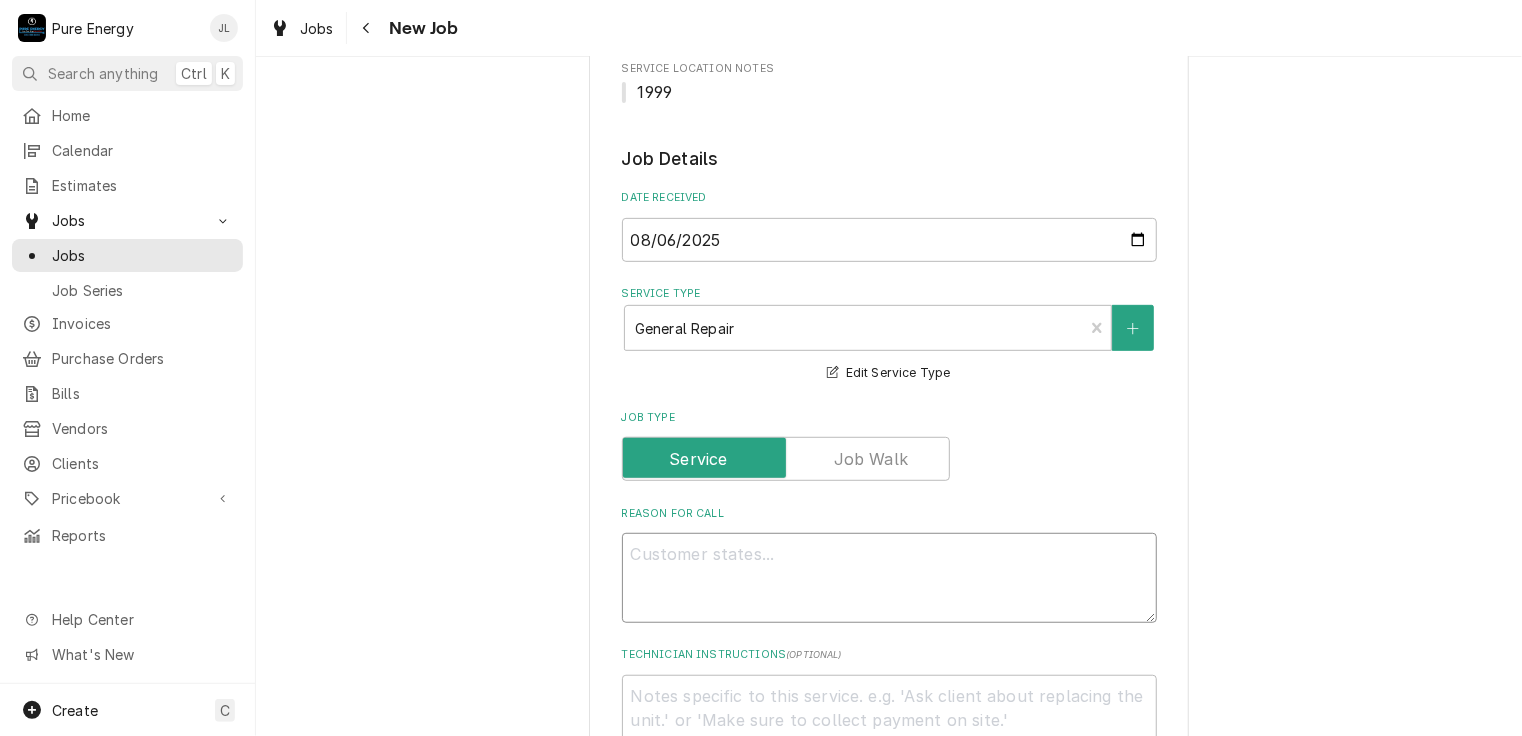 type on "x" 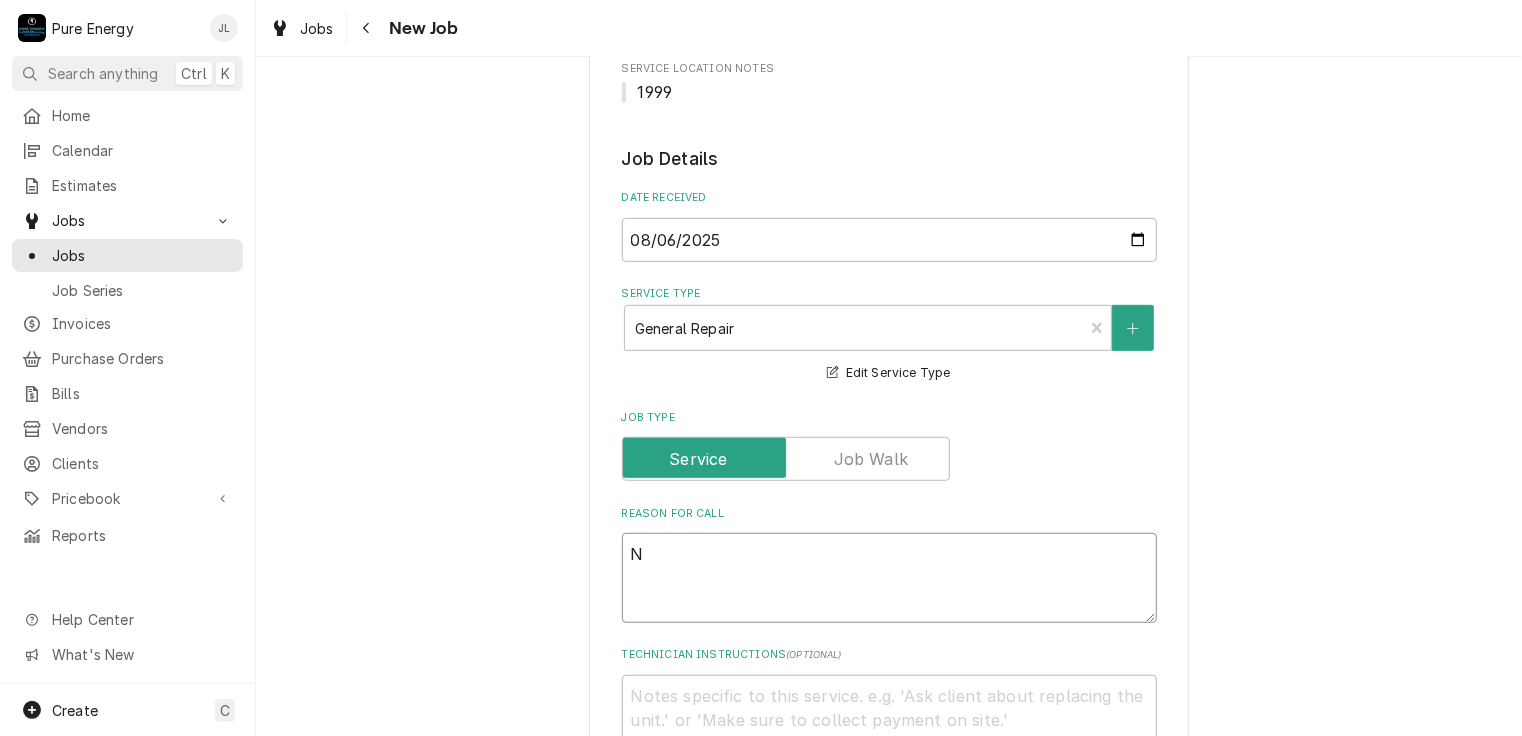 type on "x" 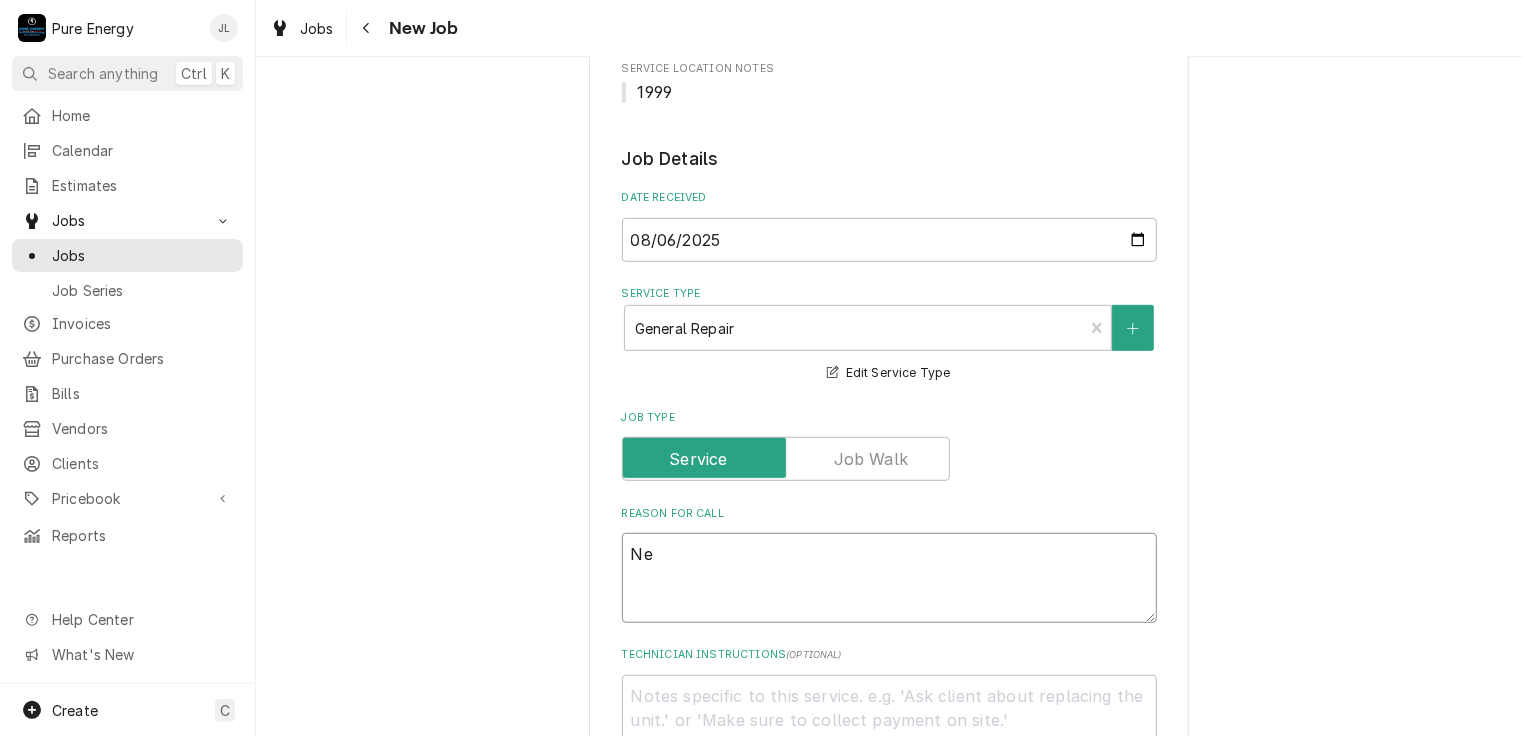 type on "x" 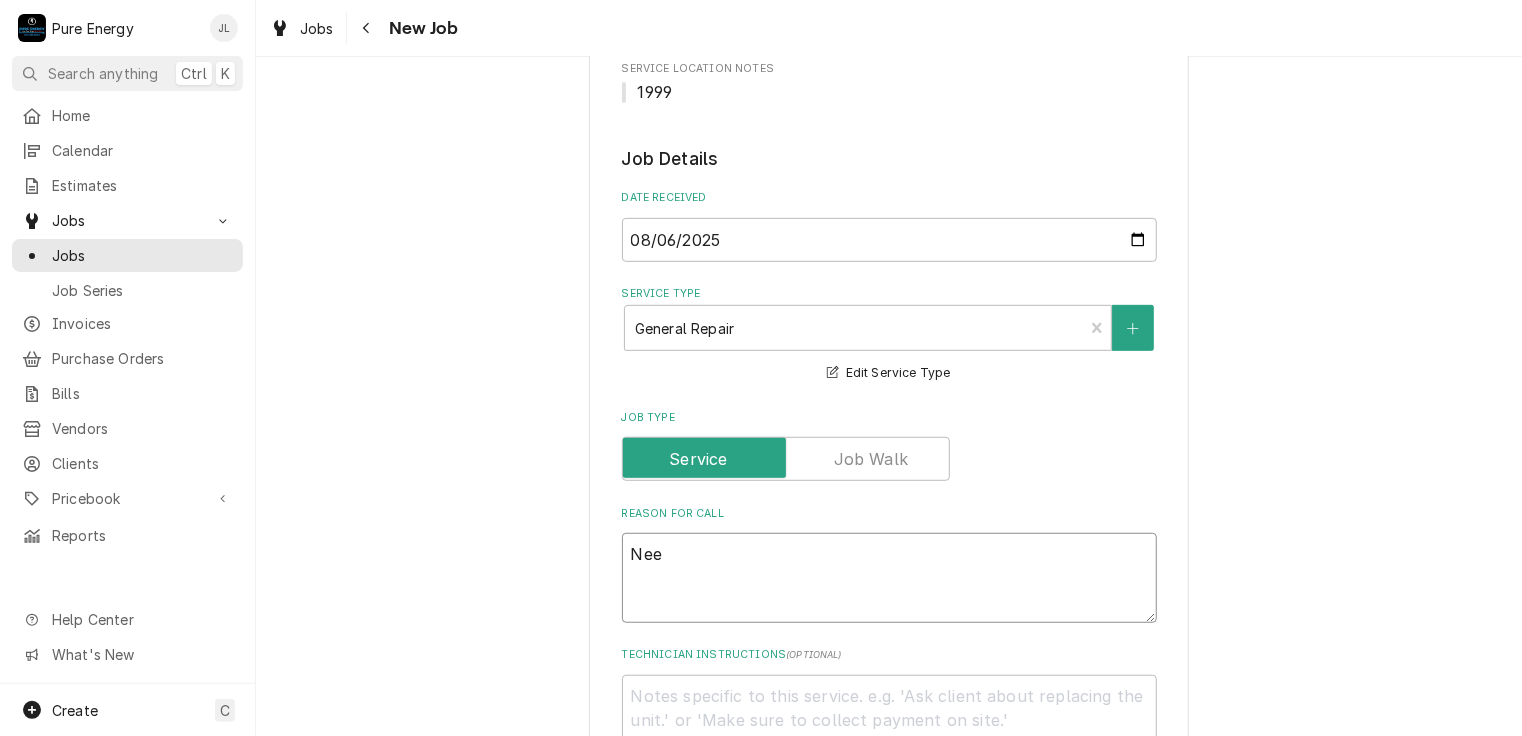 type on "x" 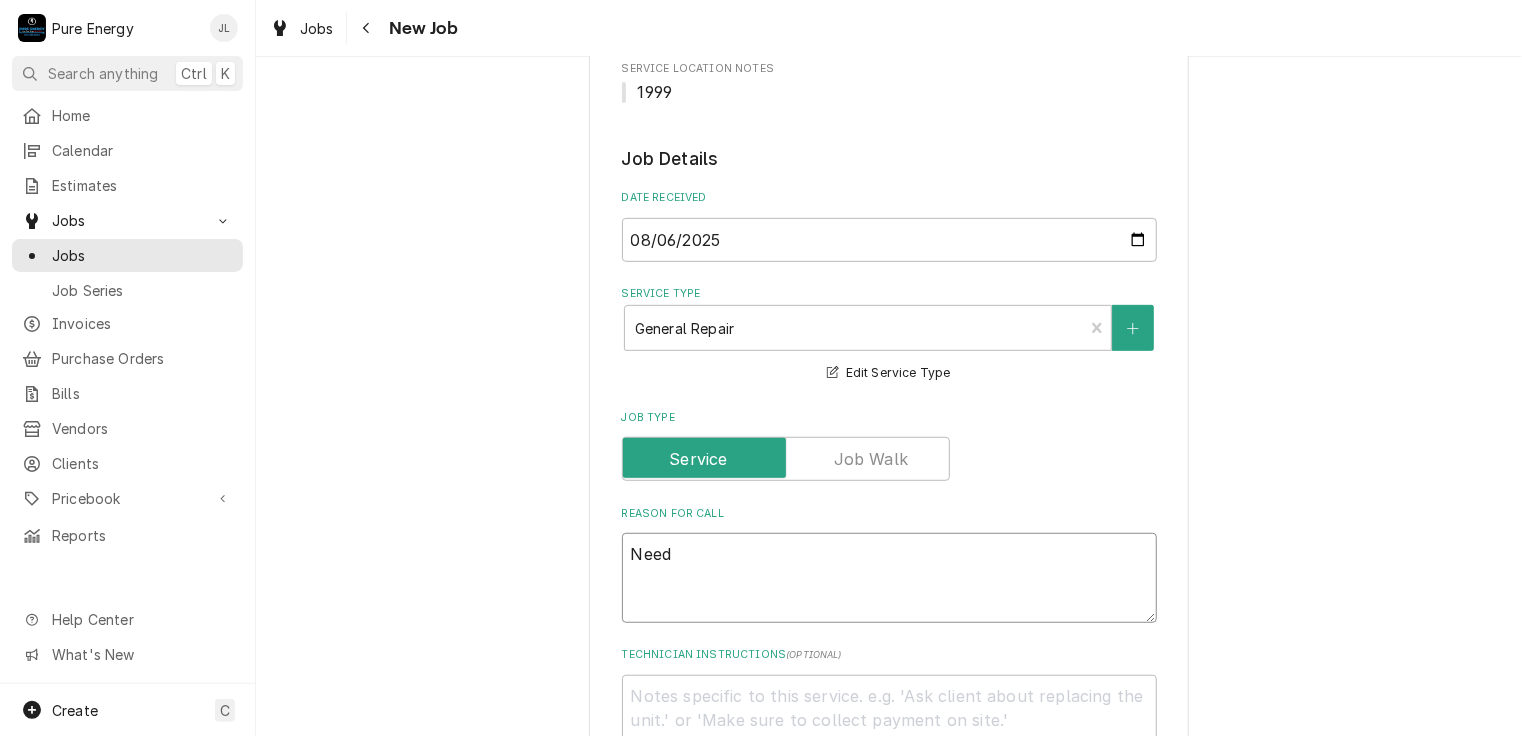 type on "Need" 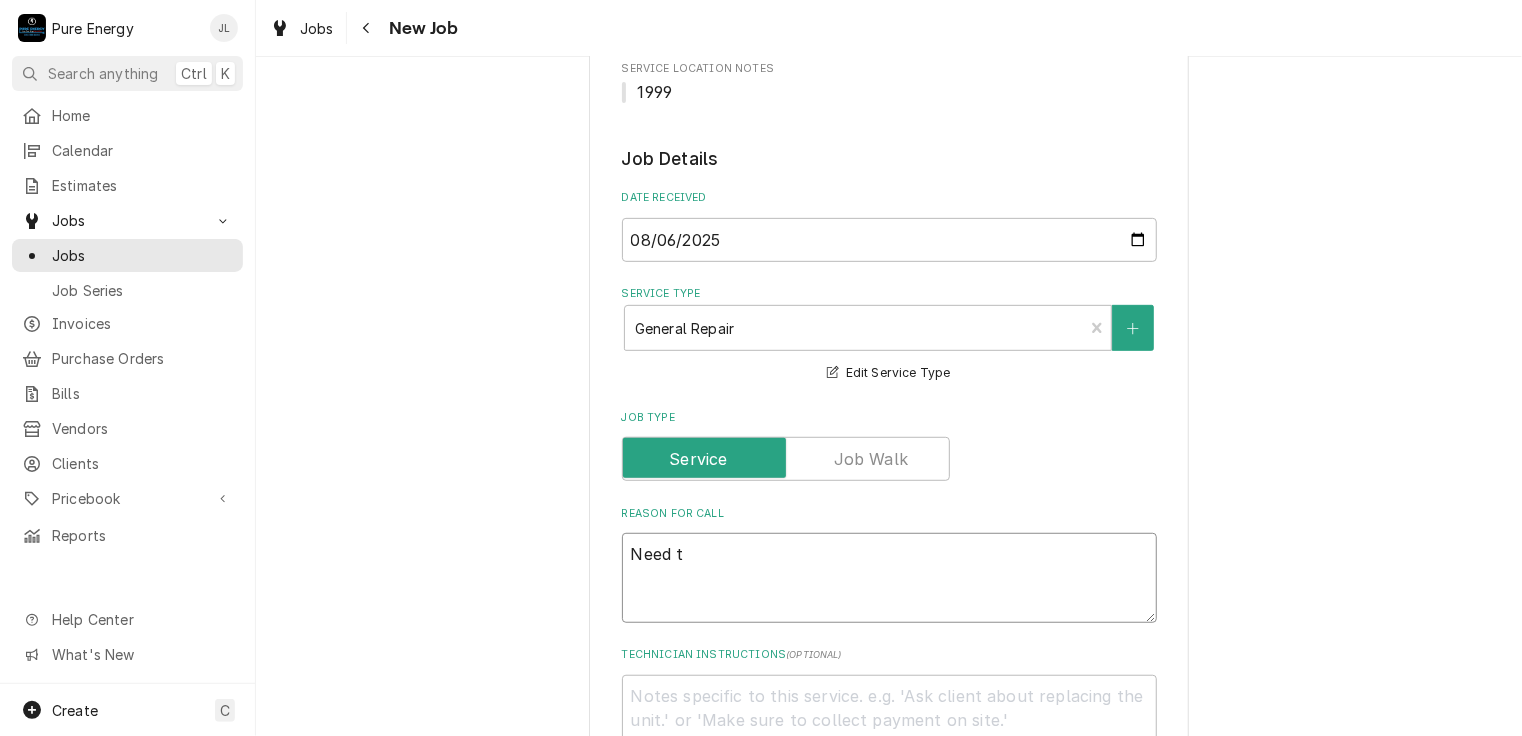 type on "Need to" 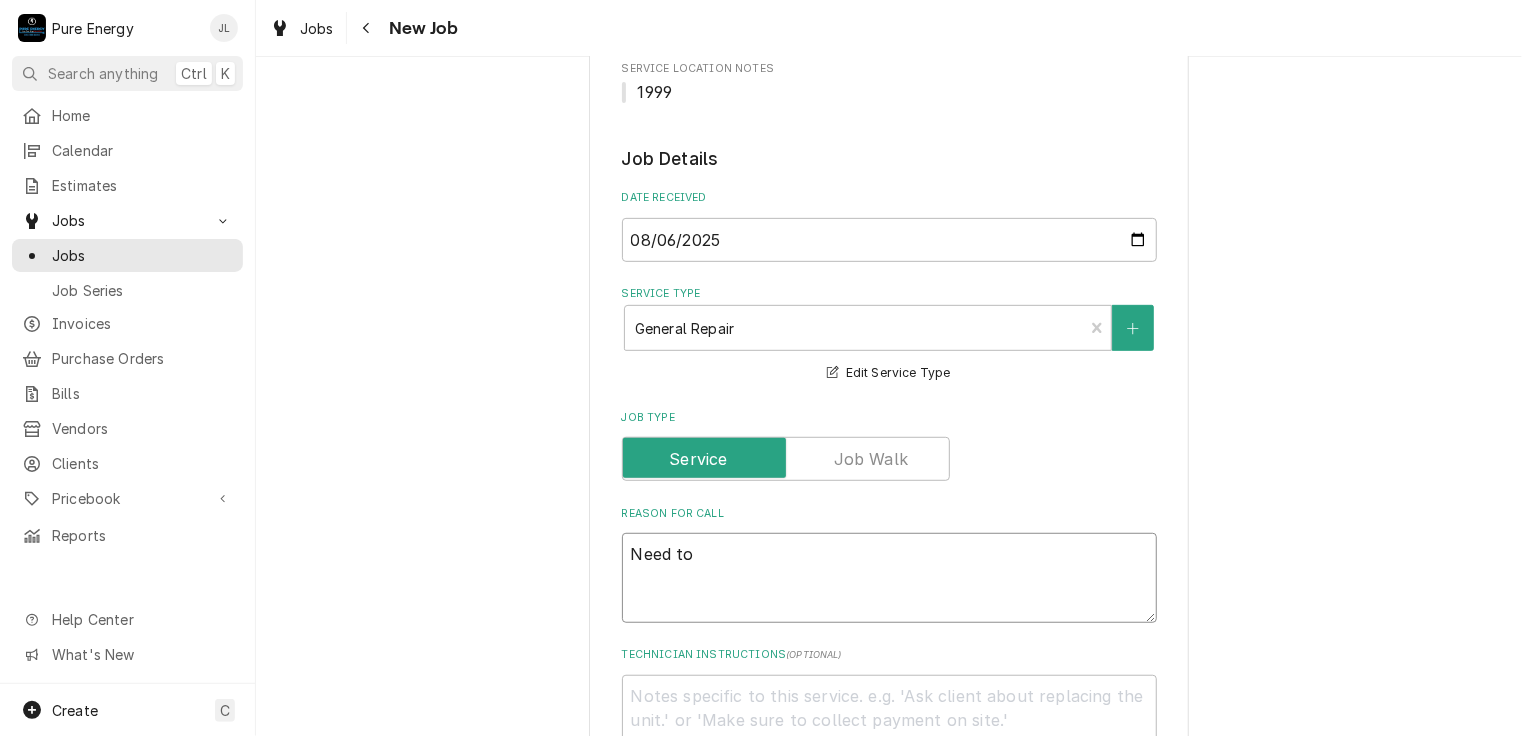 type on "x" 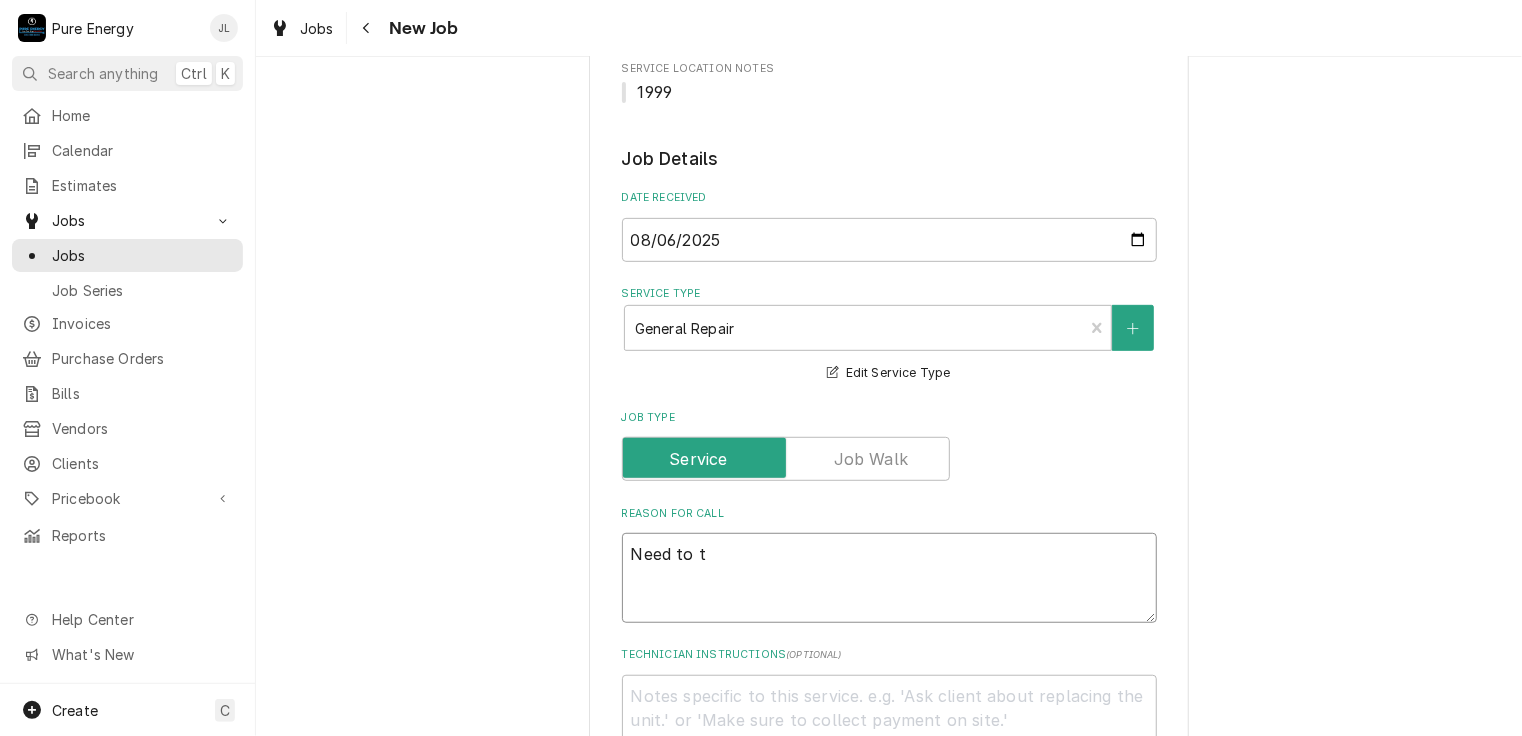 type on "x" 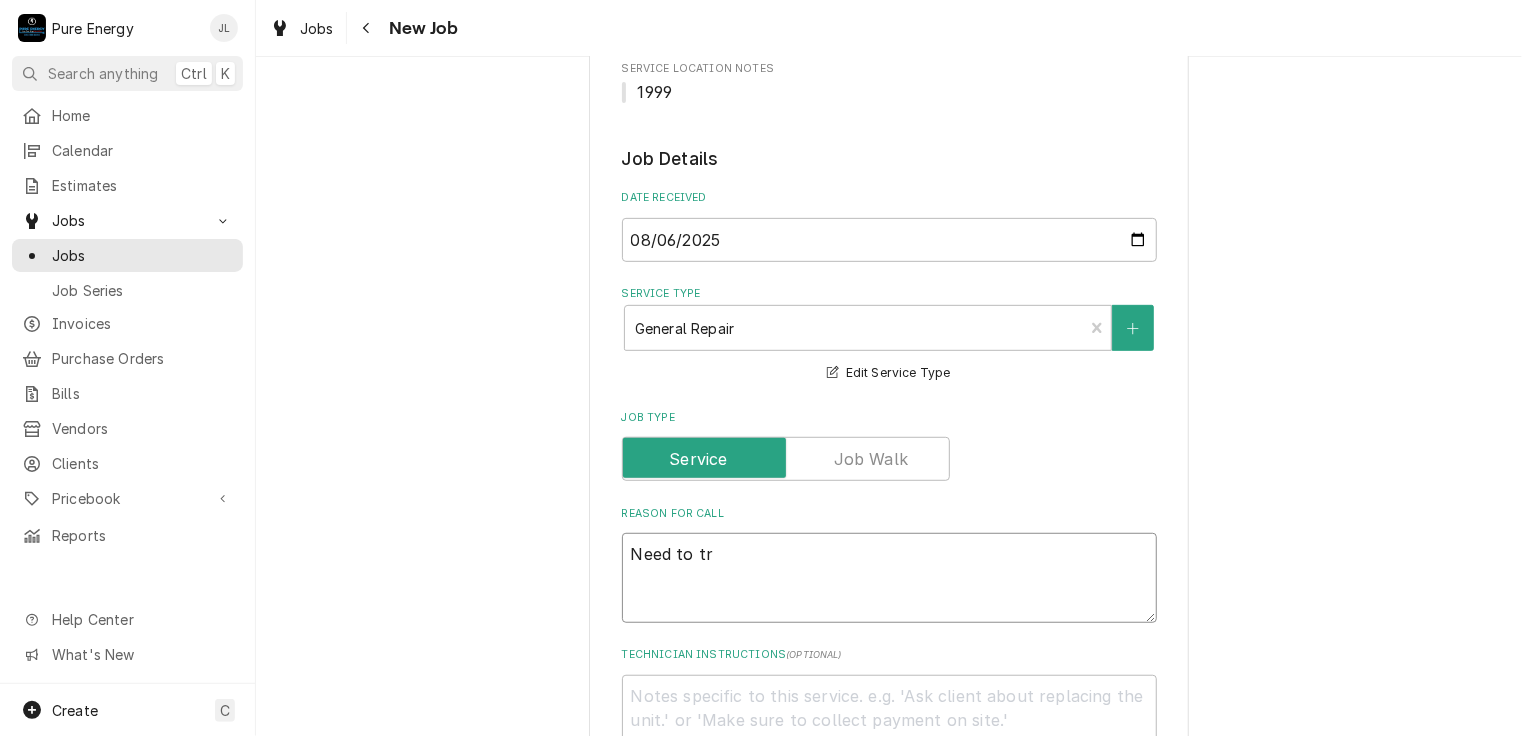 type on "Need to tro" 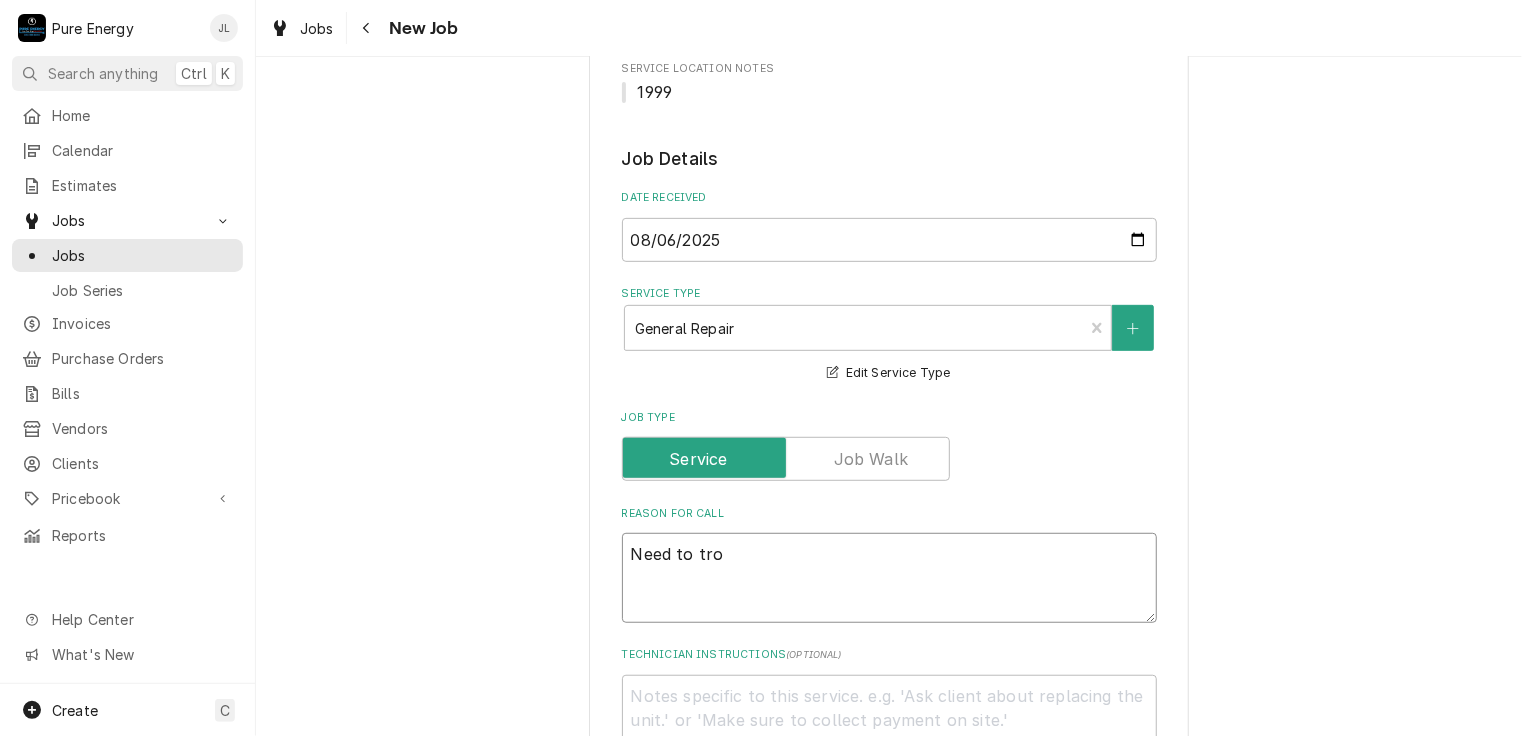 type on "x" 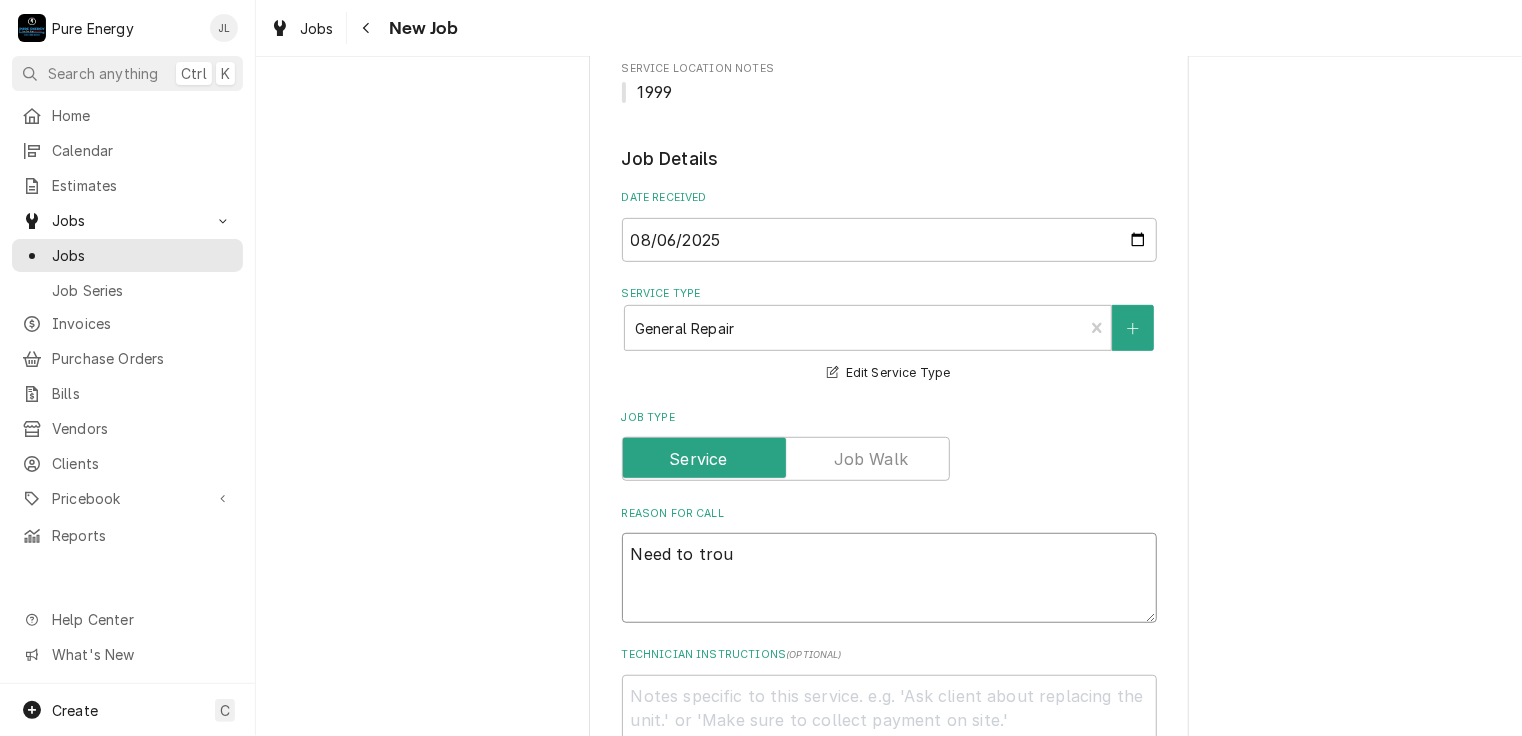 type on "x" 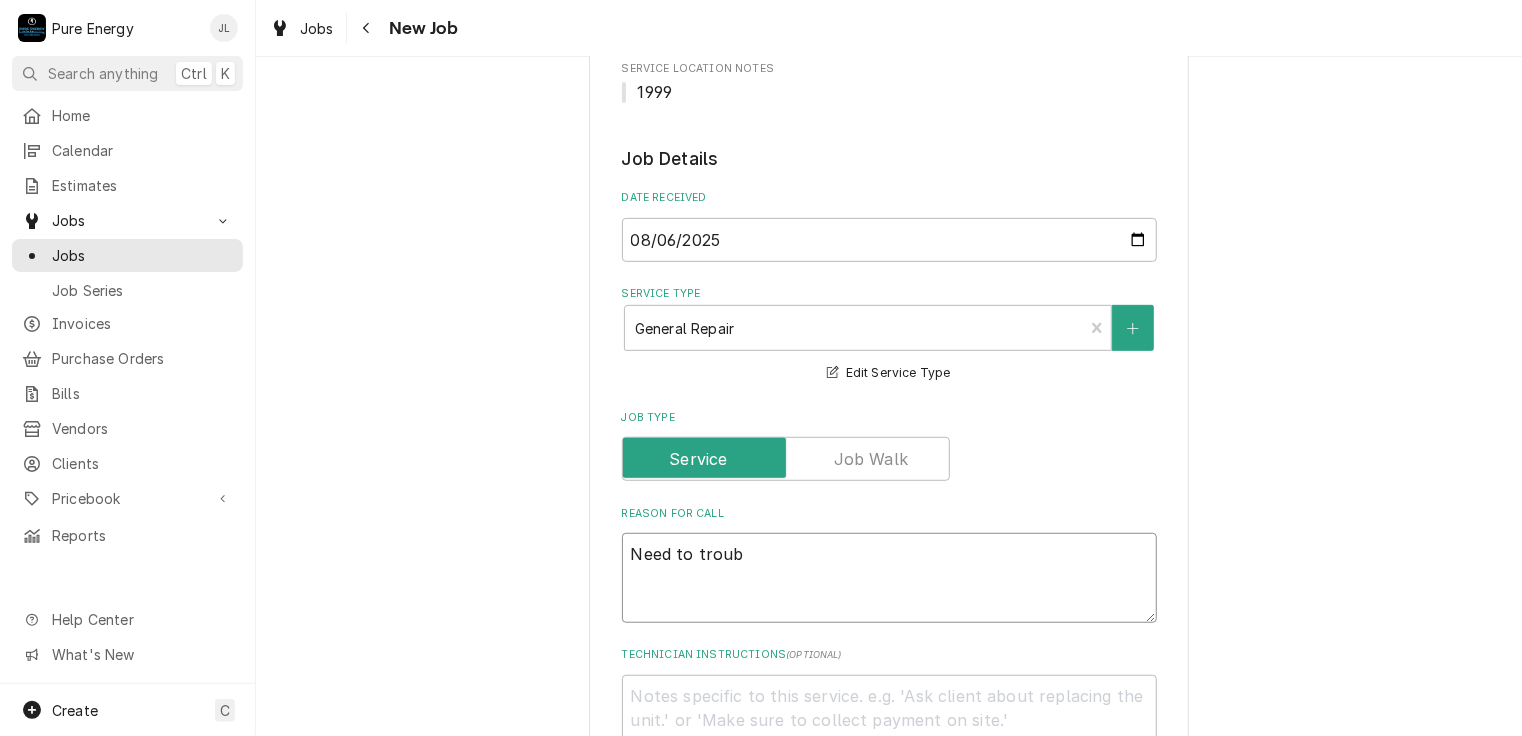 type on "Need to troubl" 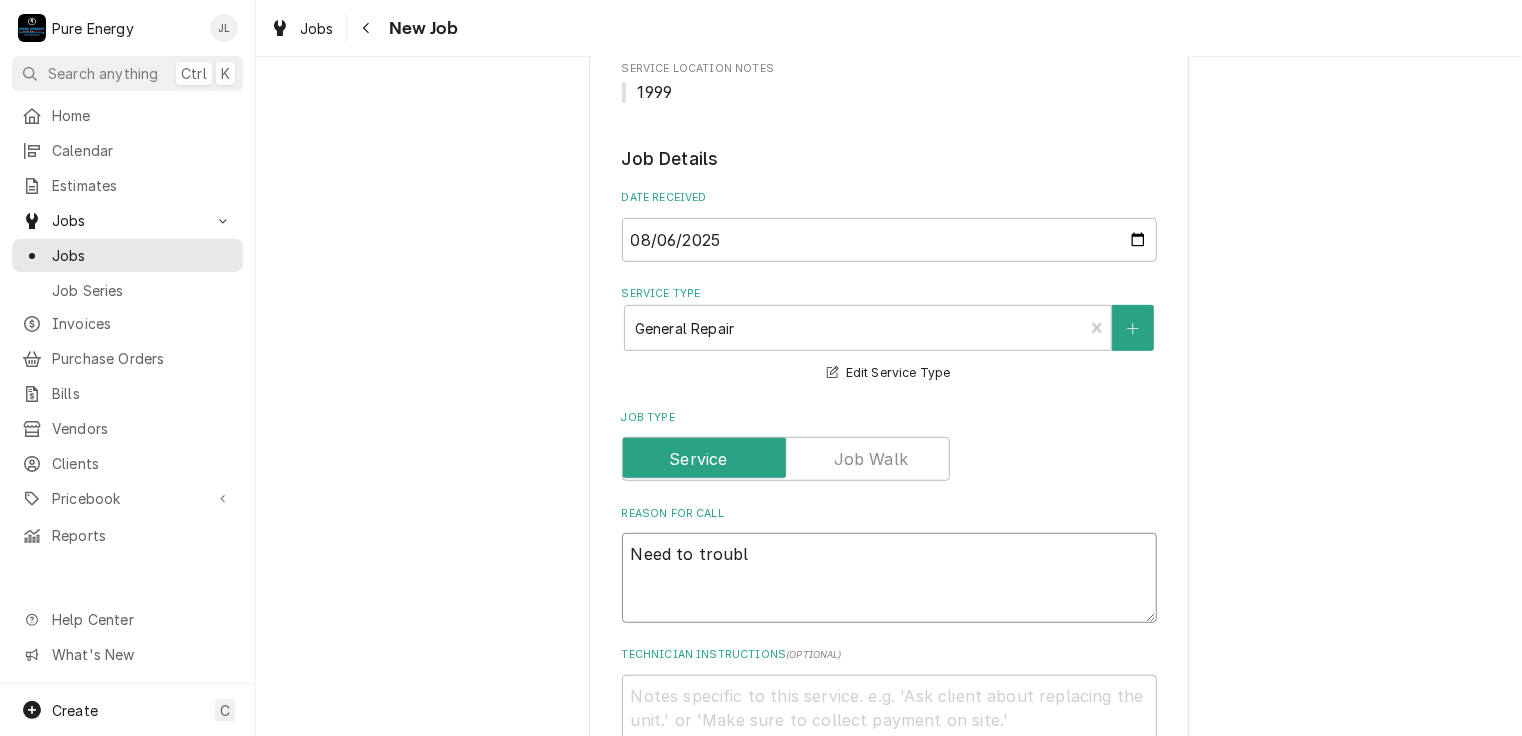 type on "x" 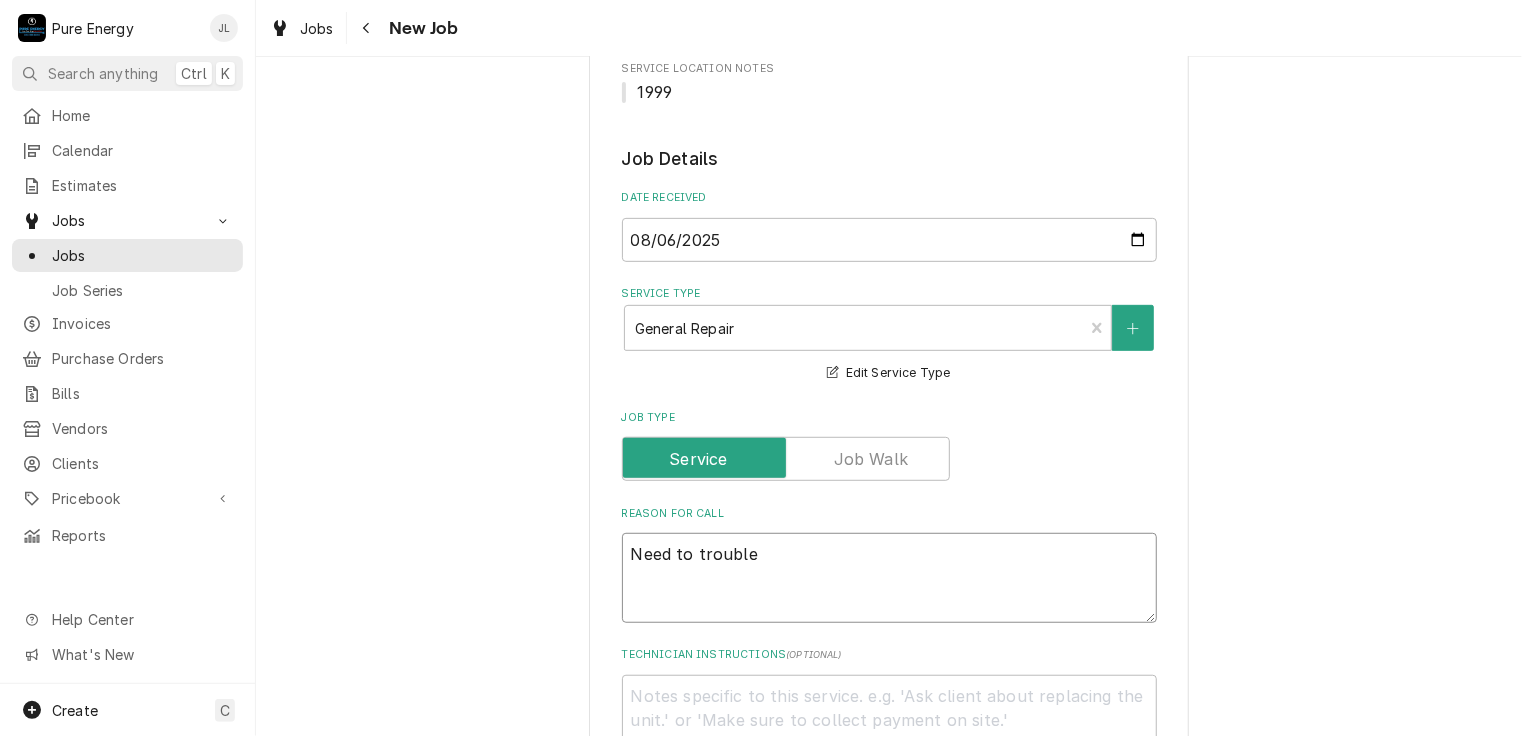 type on "x" 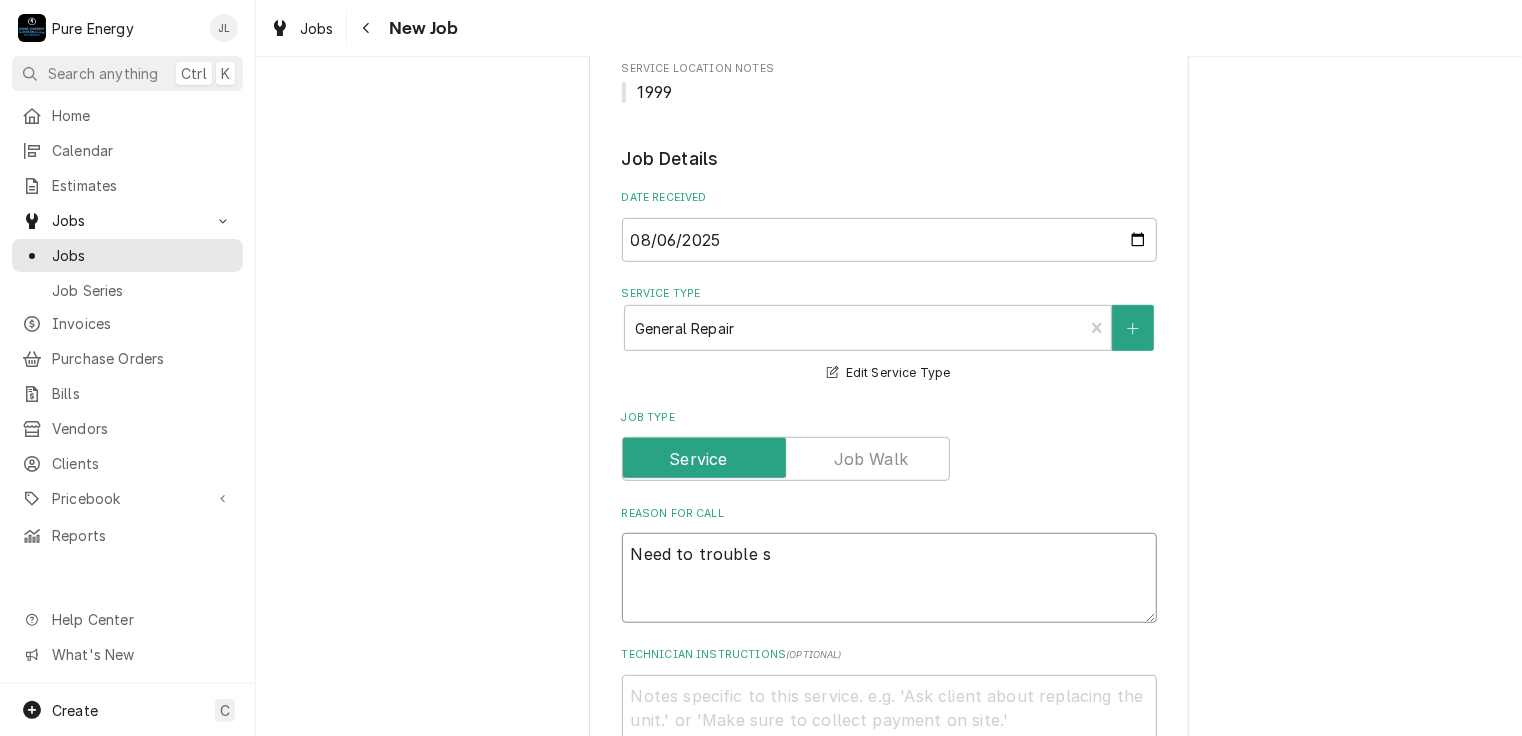 type on "x" 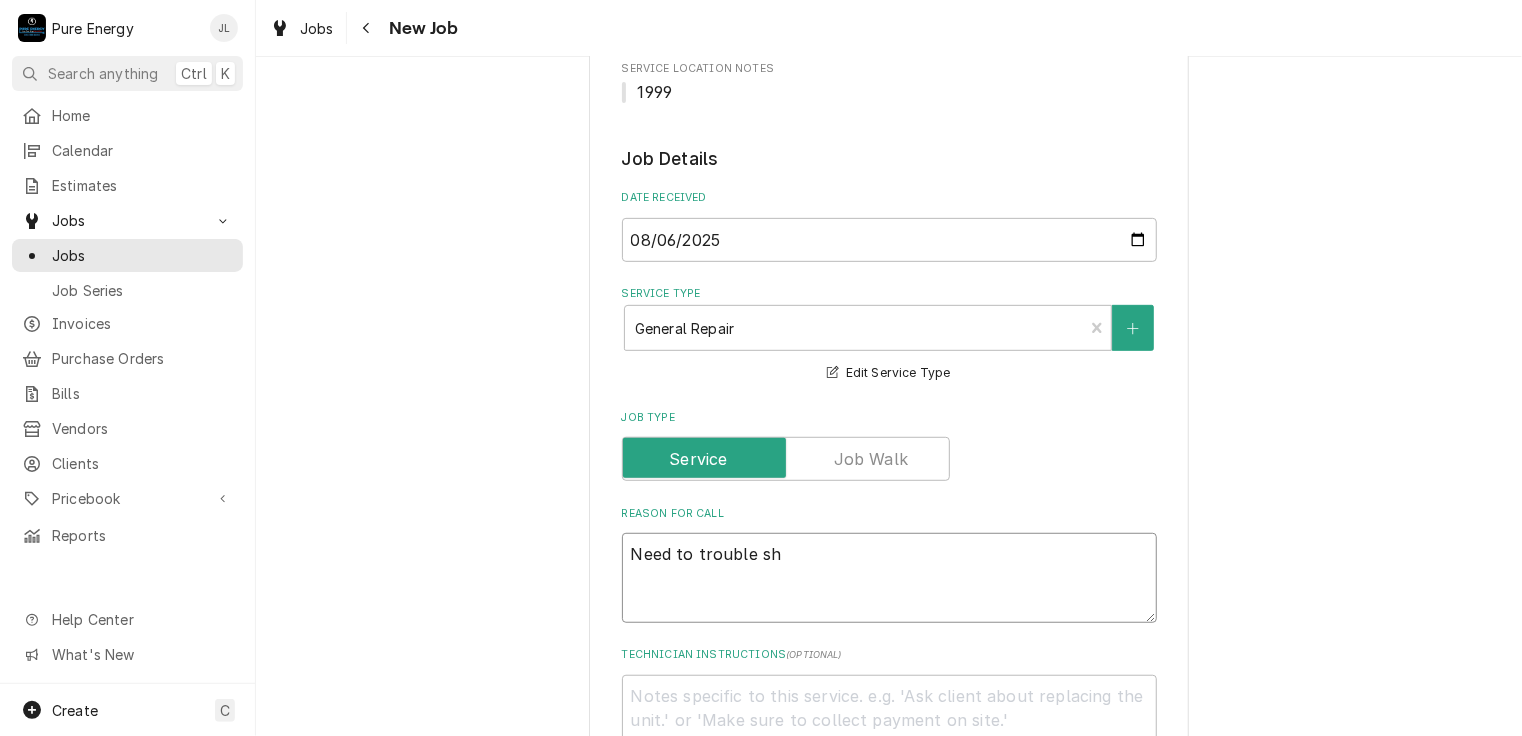 type on "x" 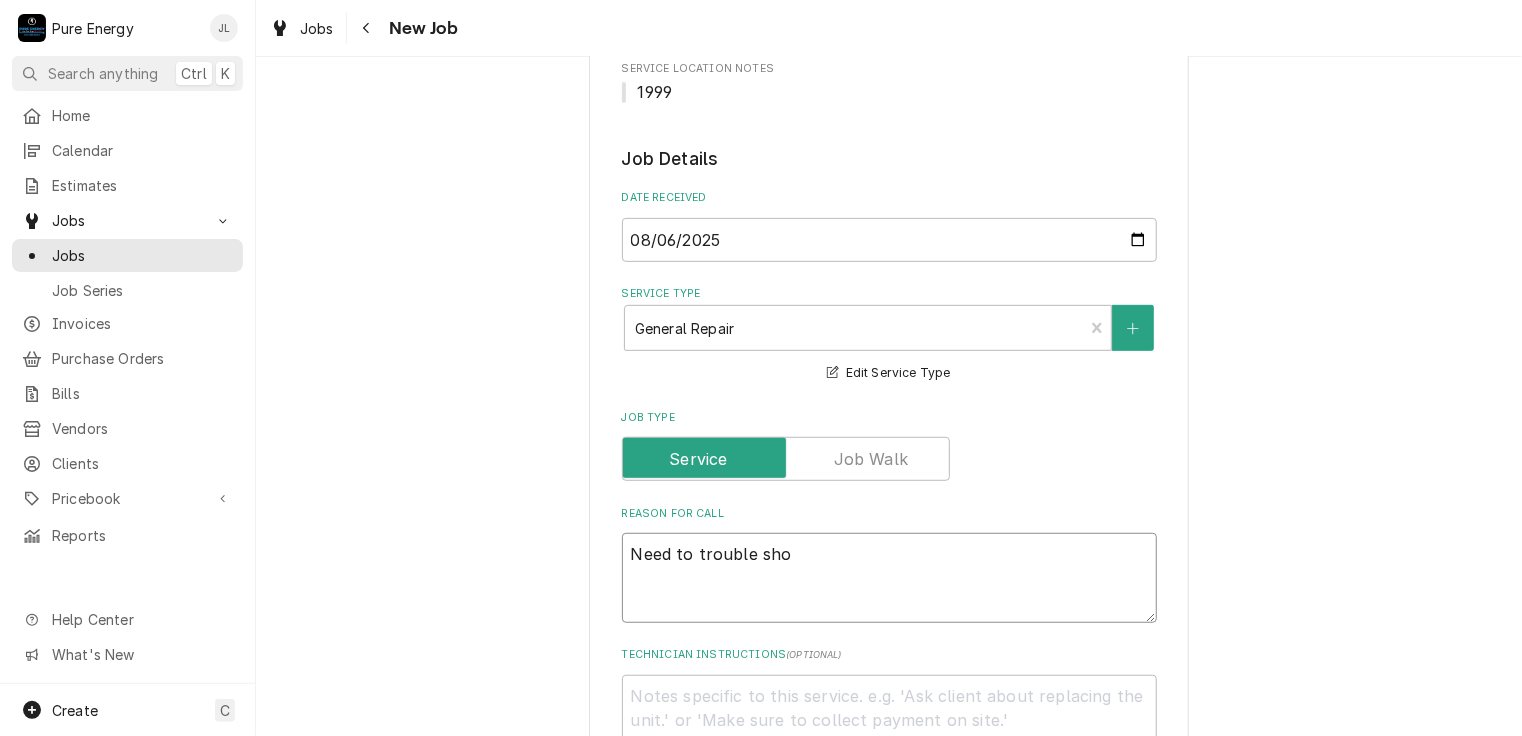 type on "x" 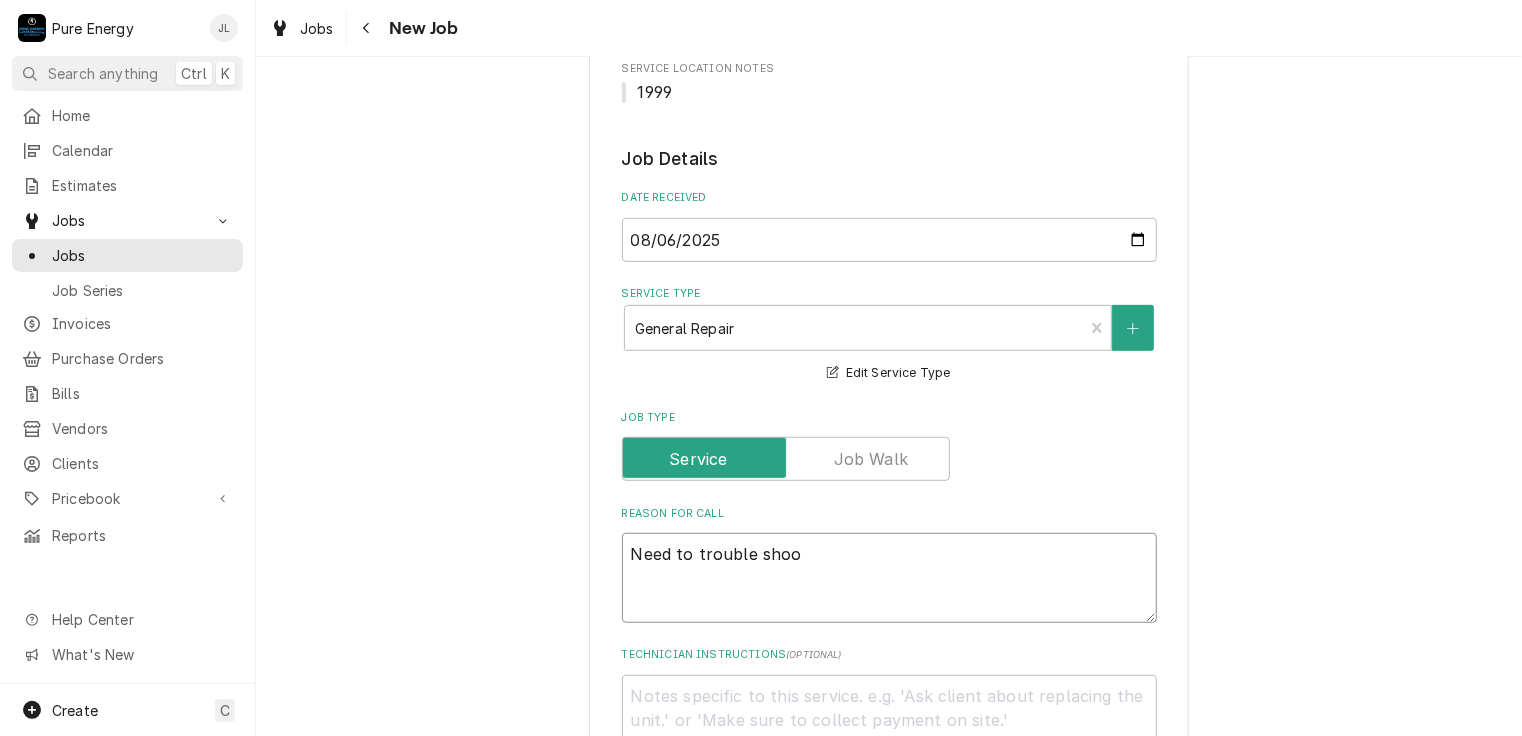 type on "x" 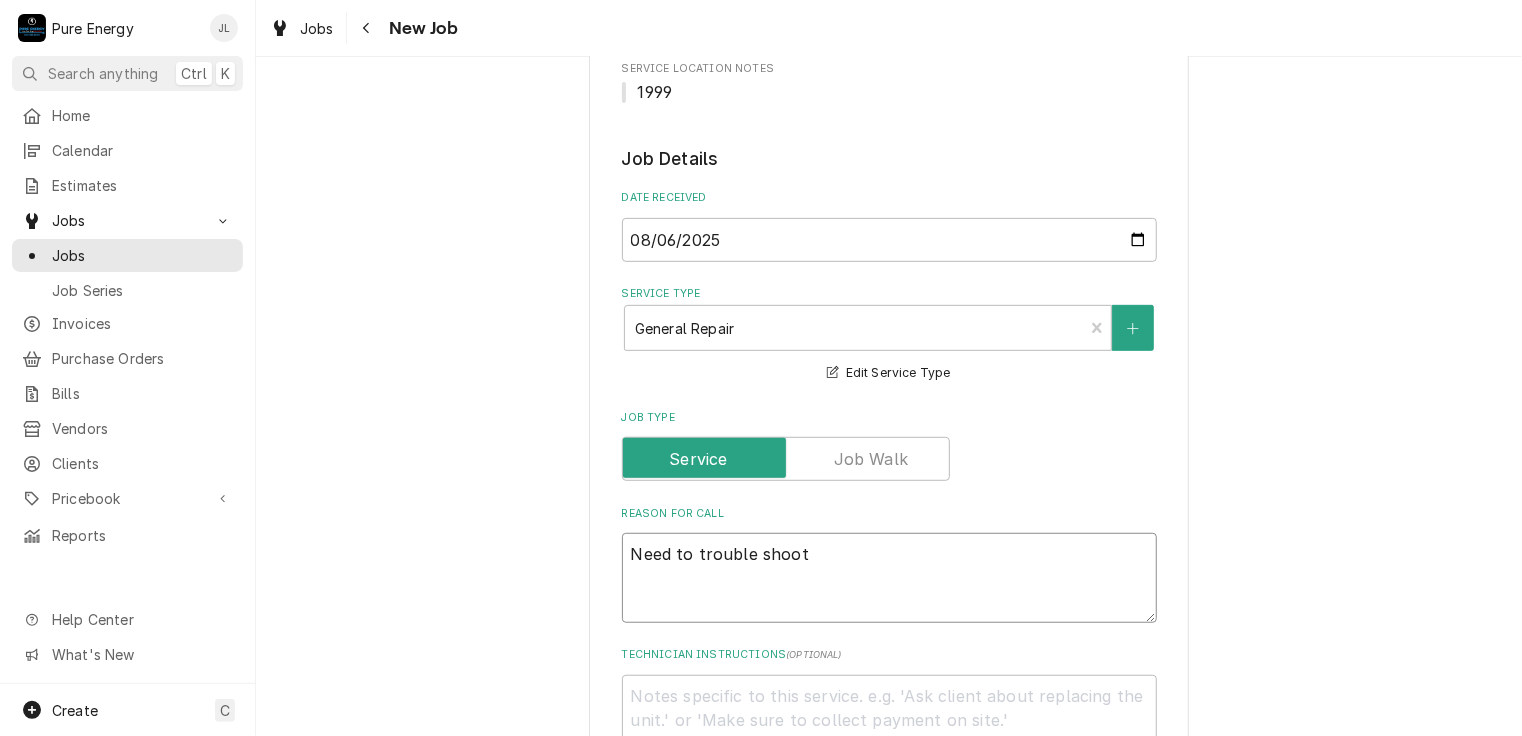 type on "x" 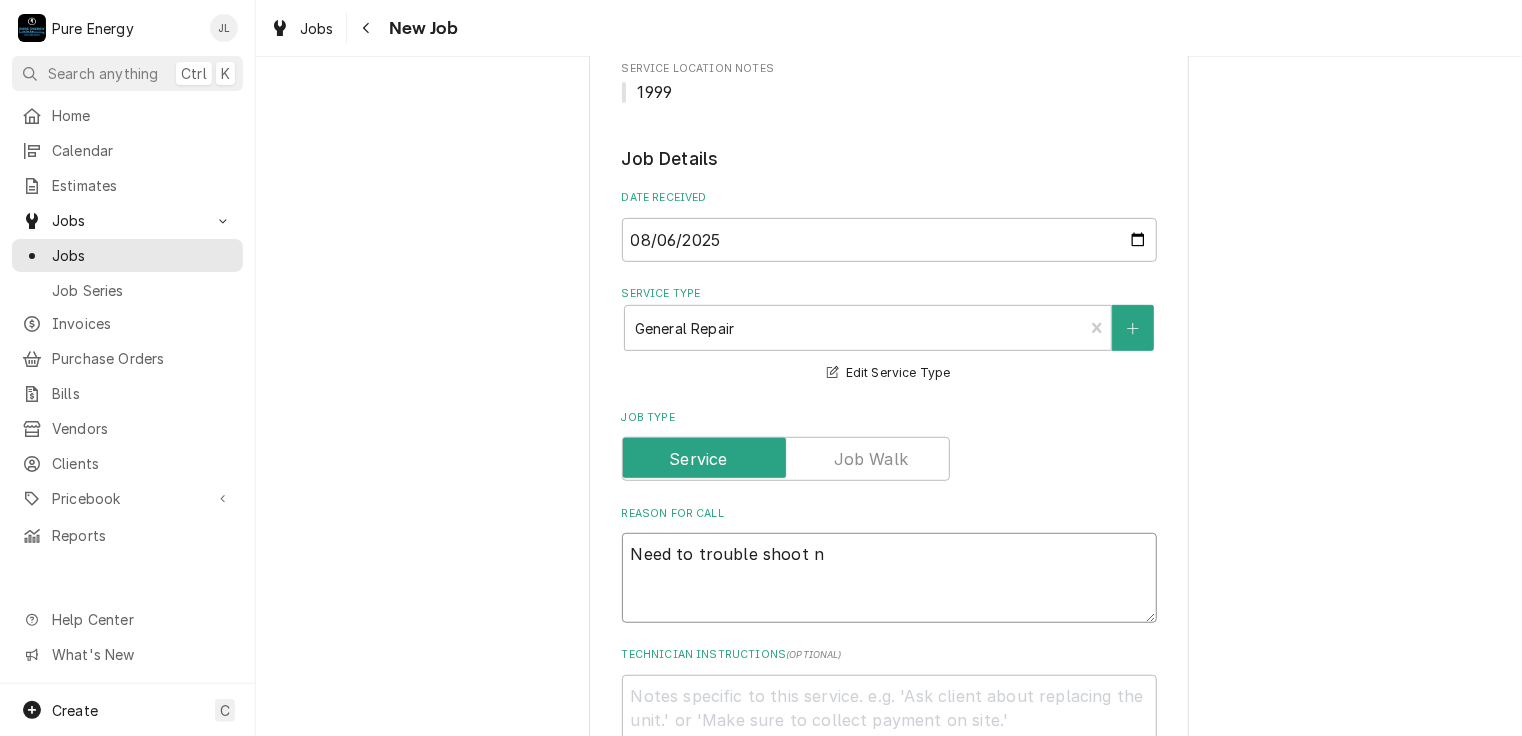 type on "x" 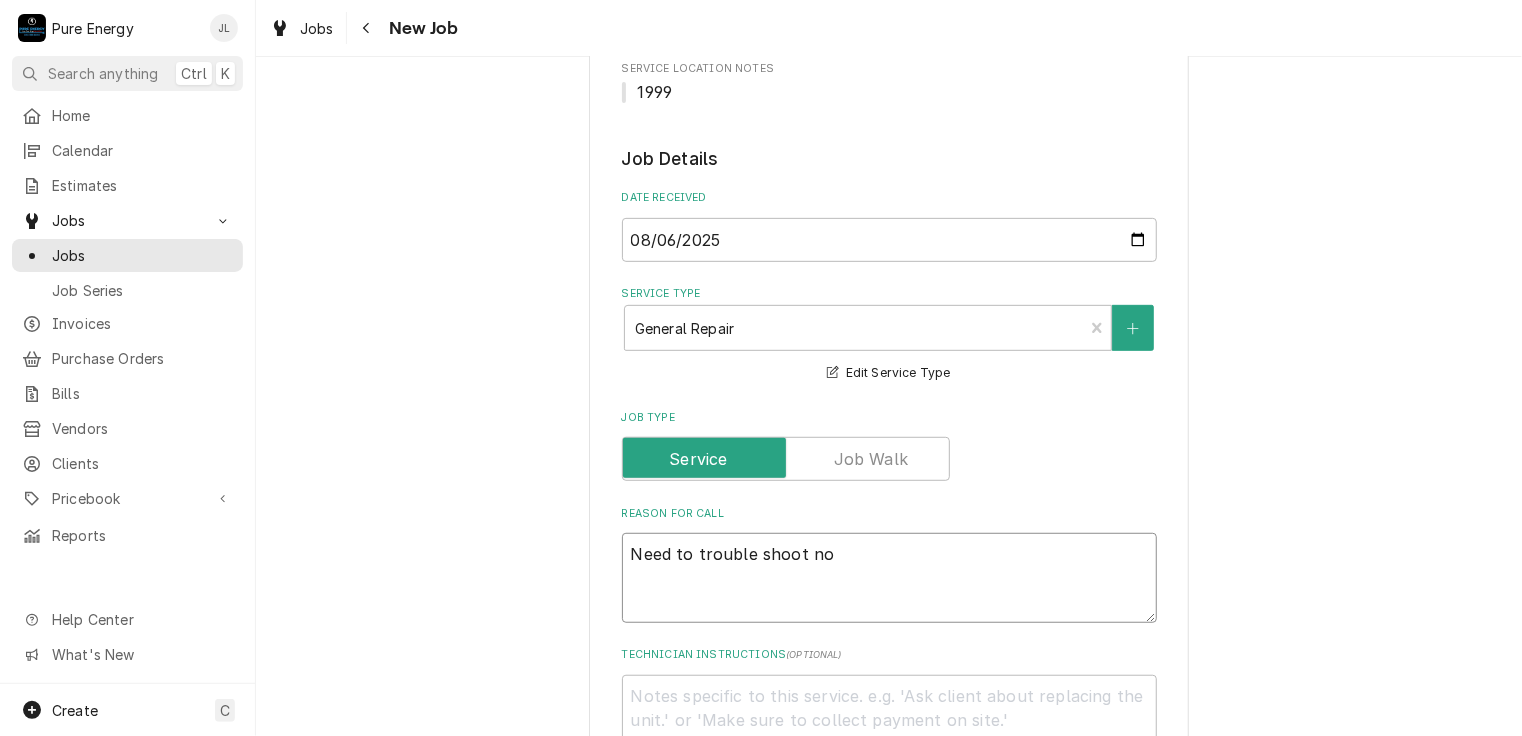 type on "Need to trouble shoot no" 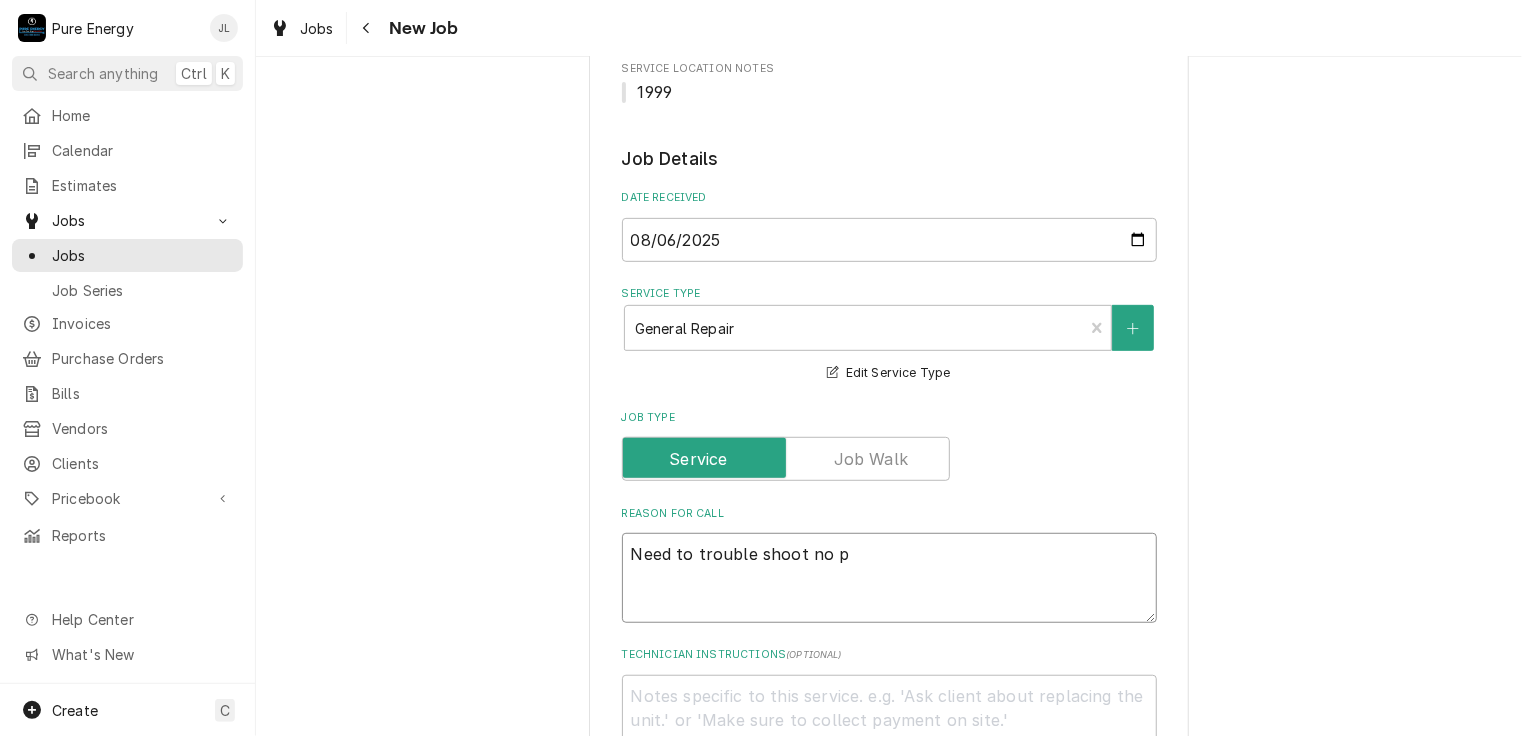 type on "x" 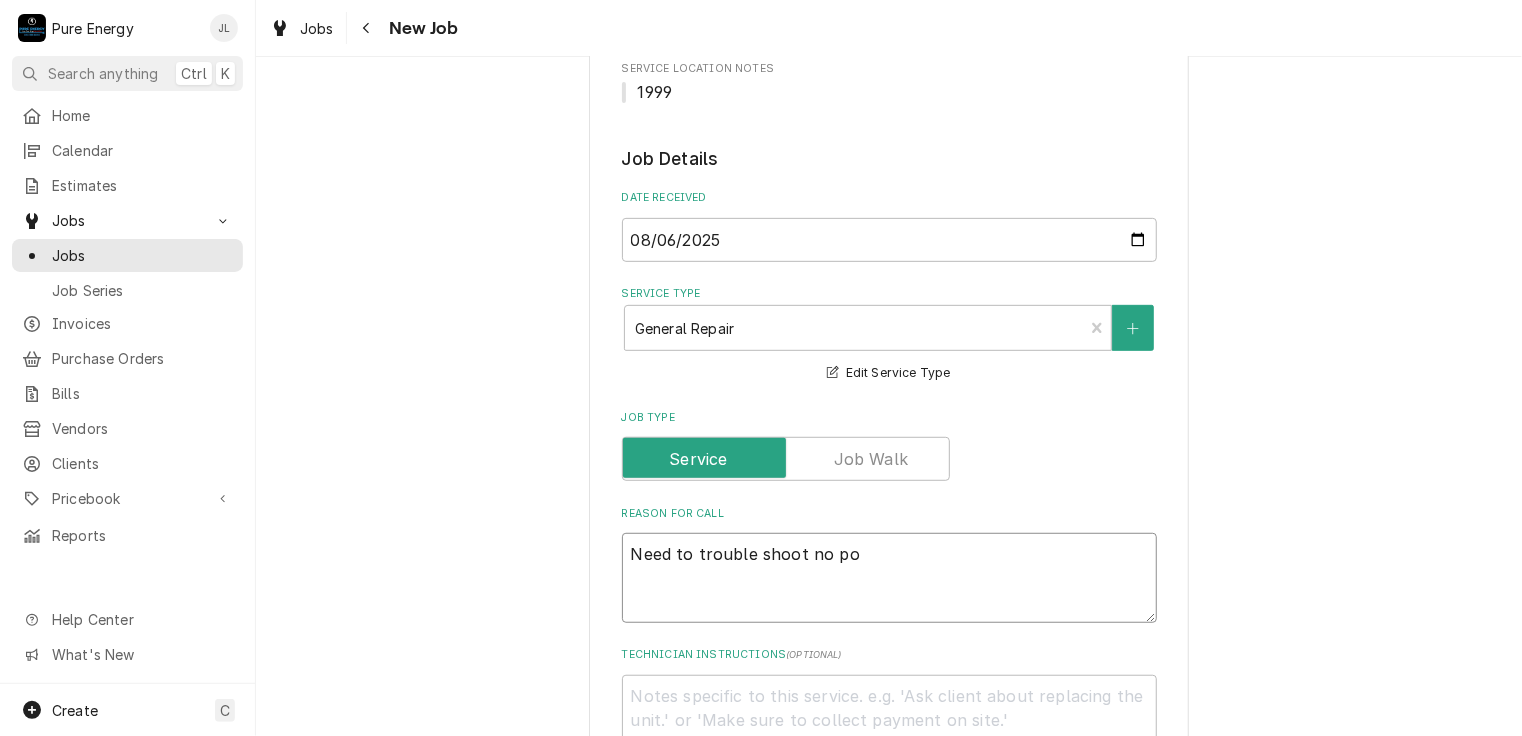 type on "x" 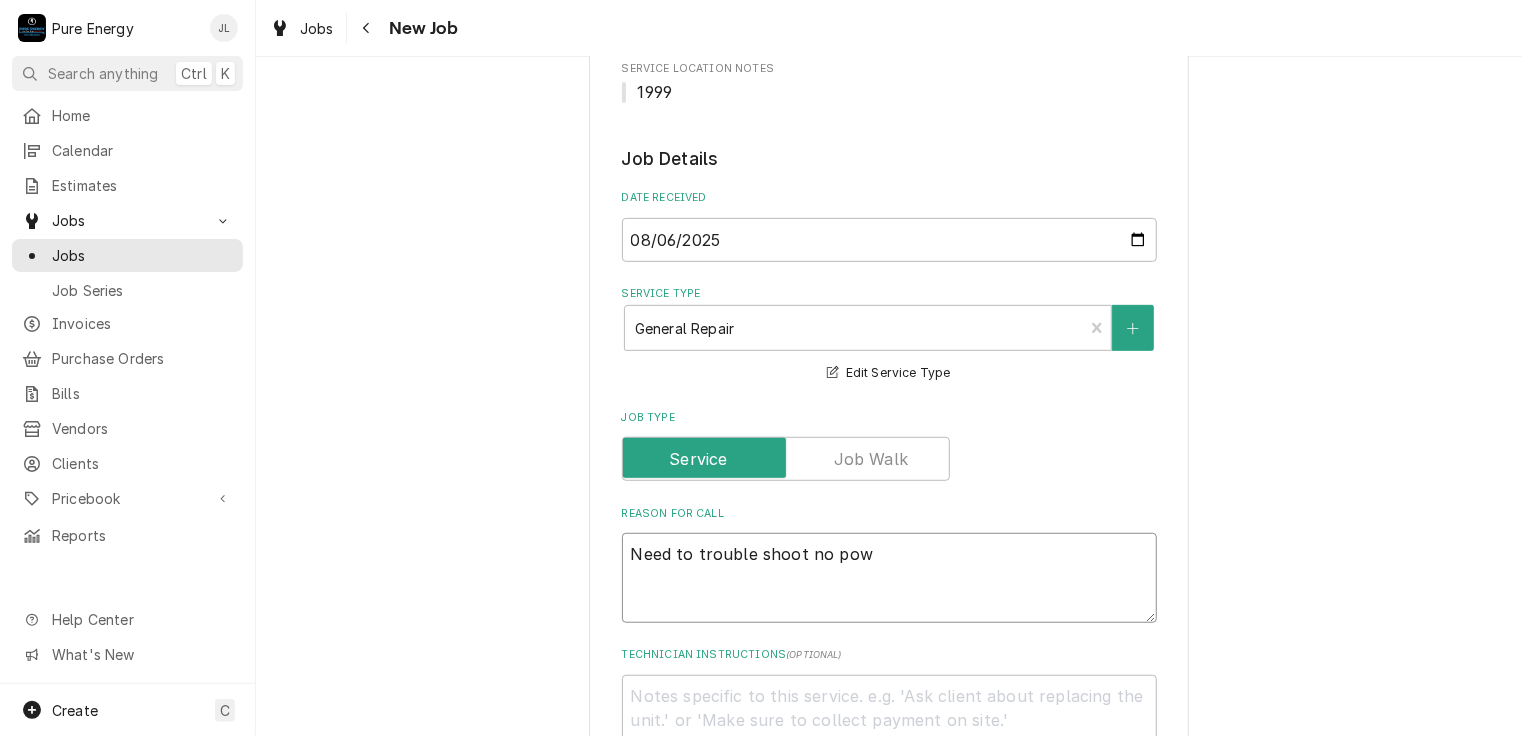 type on "x" 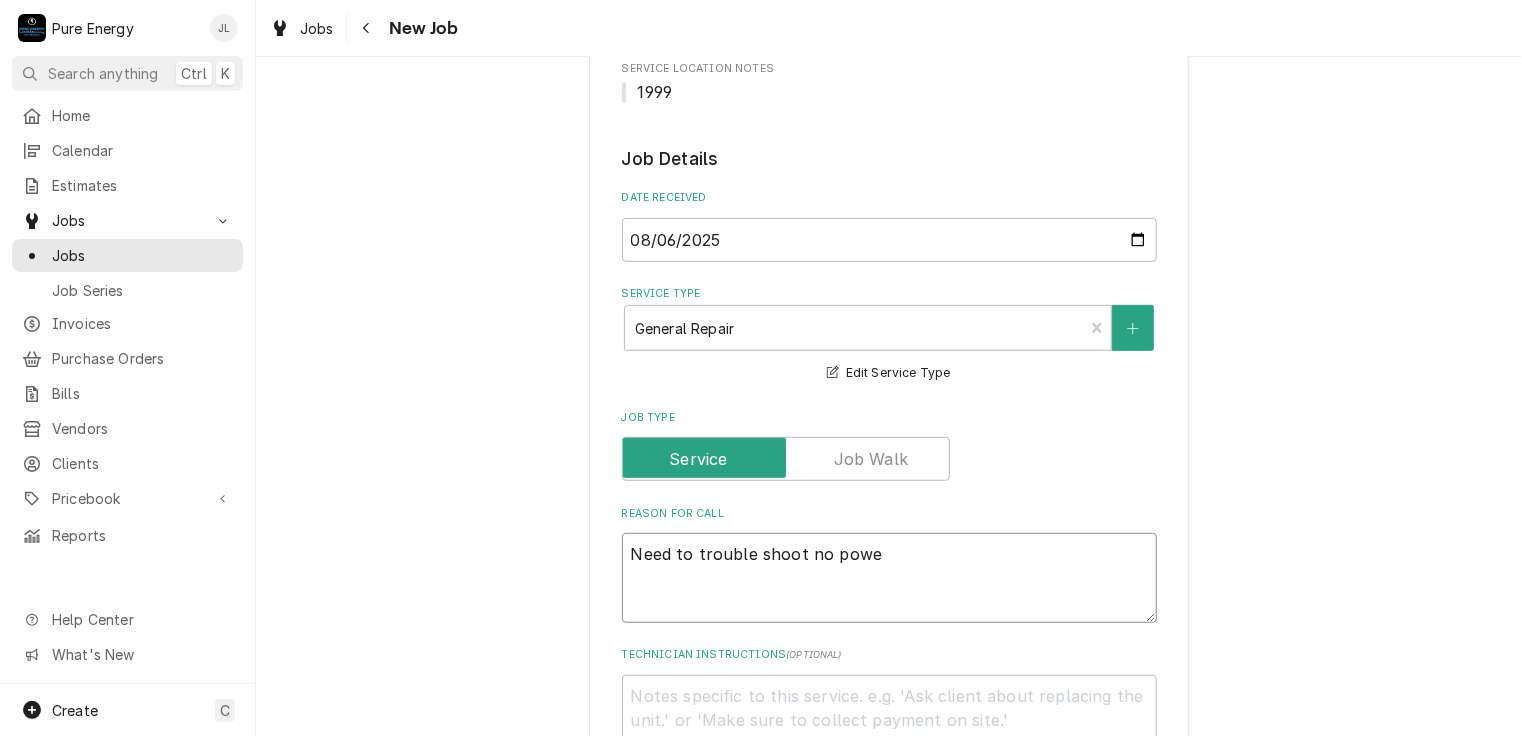 type on "Need to trouble shoot no power" 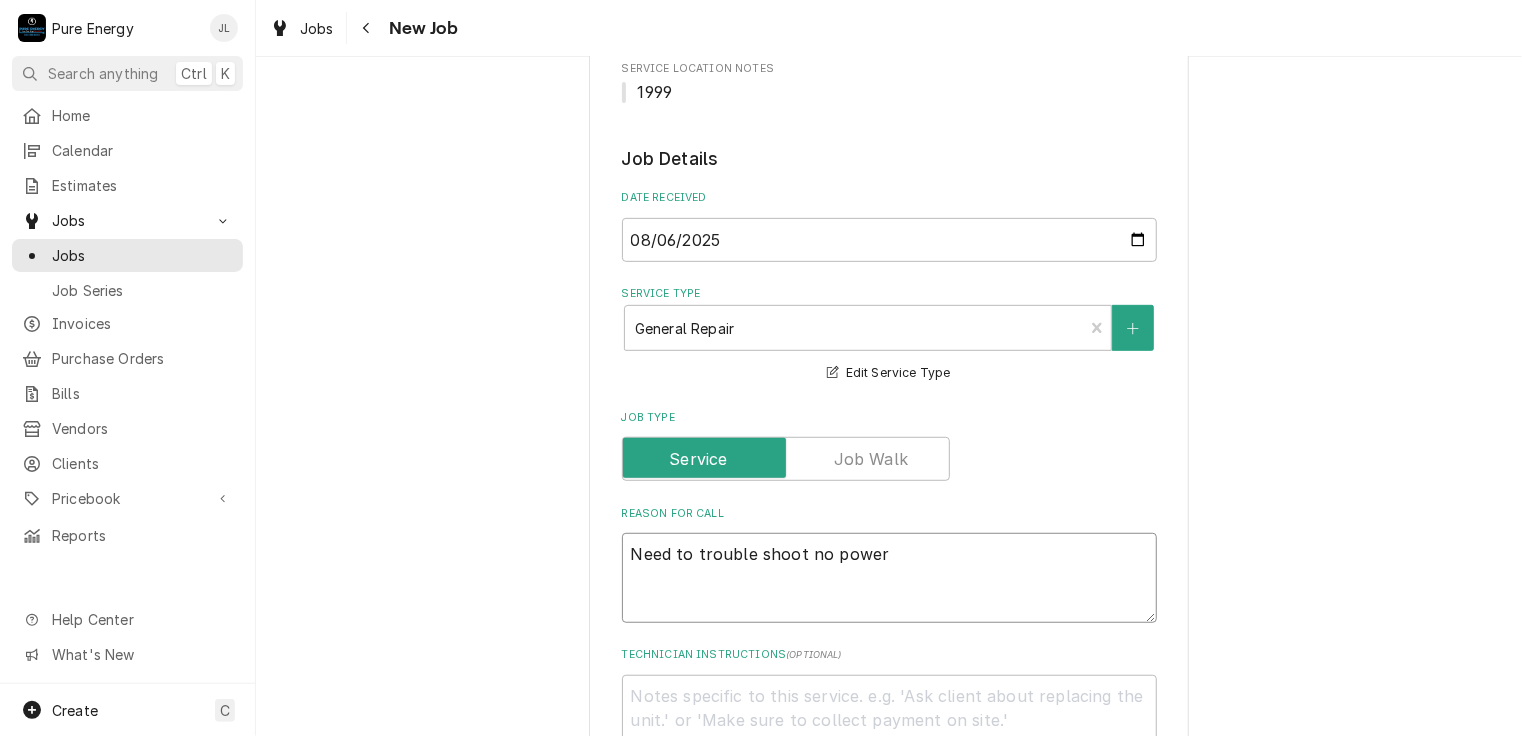 type on "x" 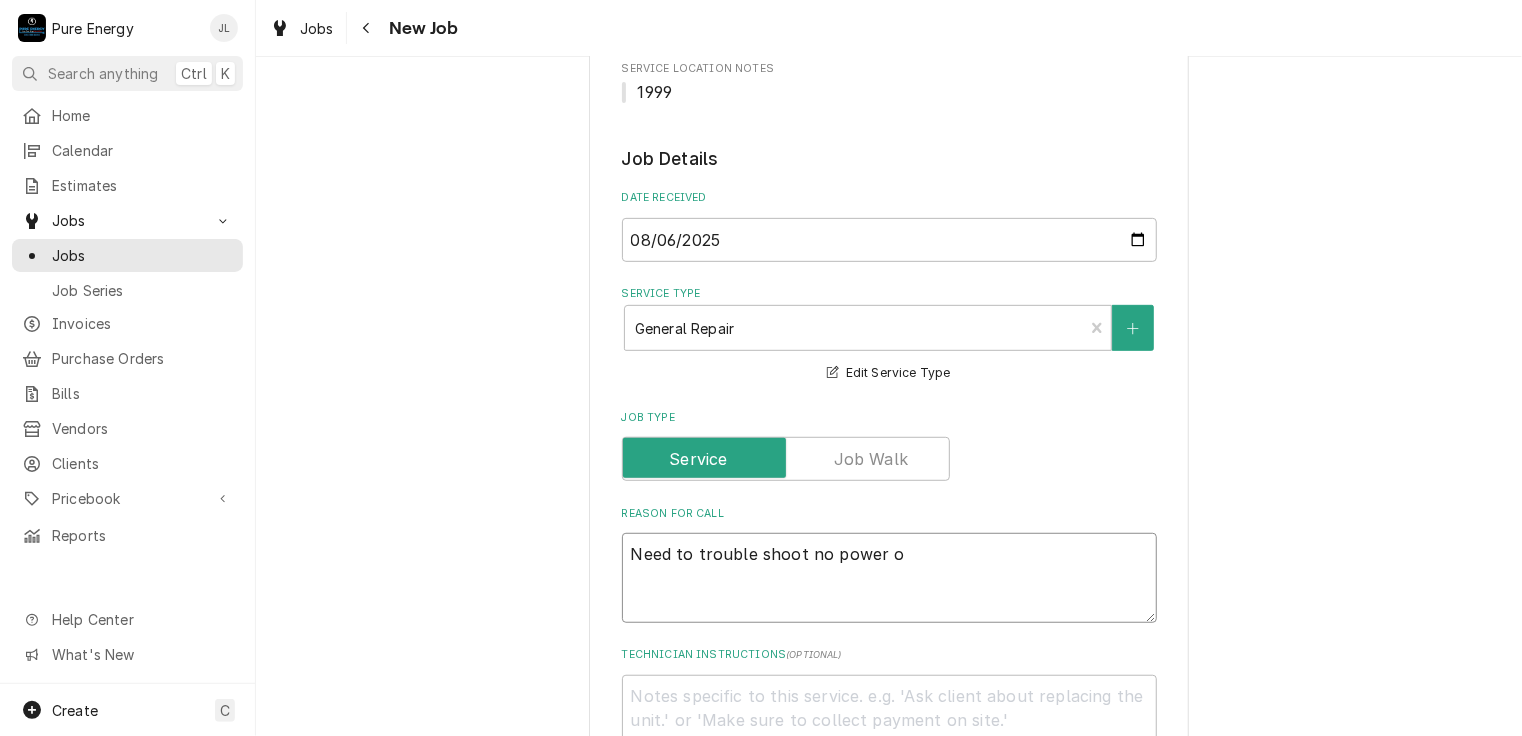 type on "x" 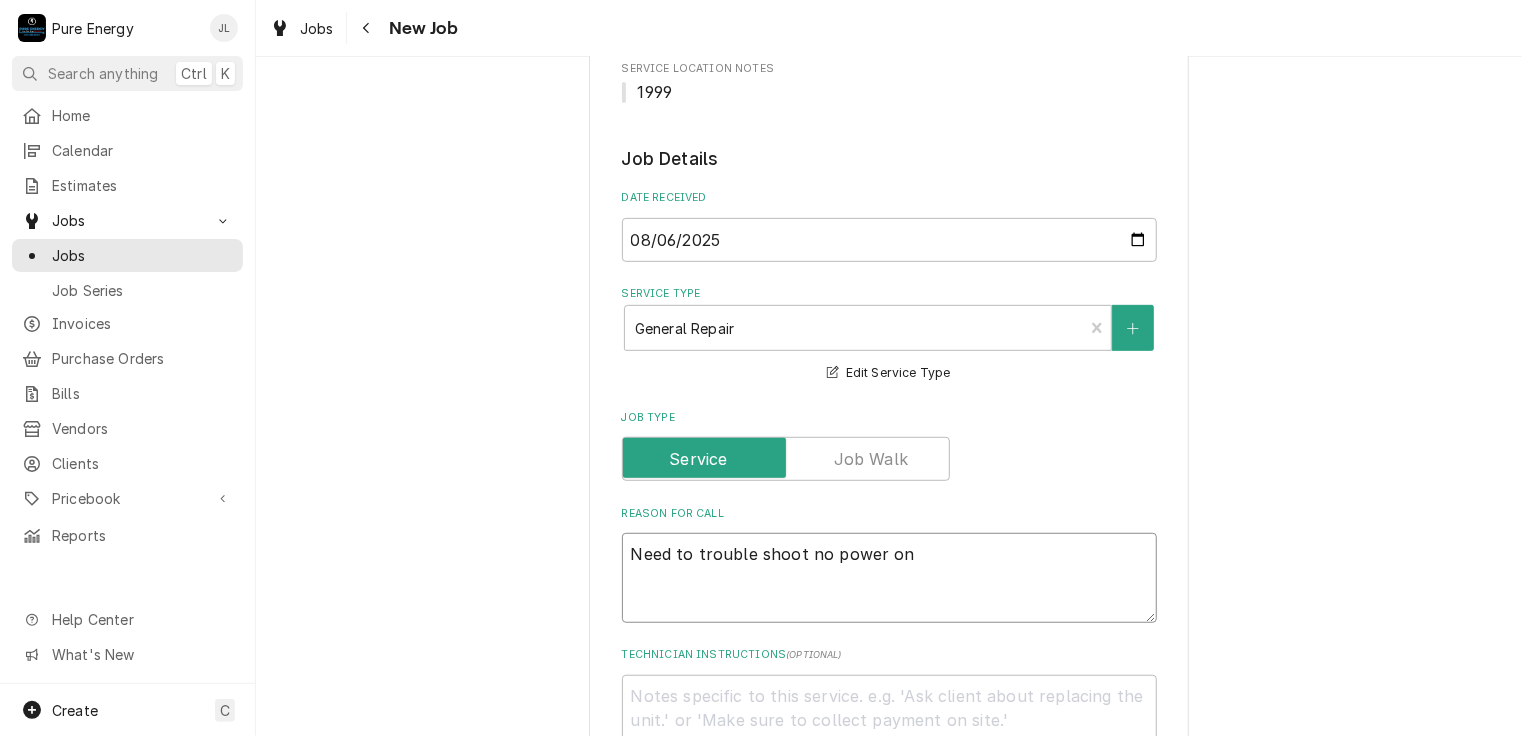 type on "x" 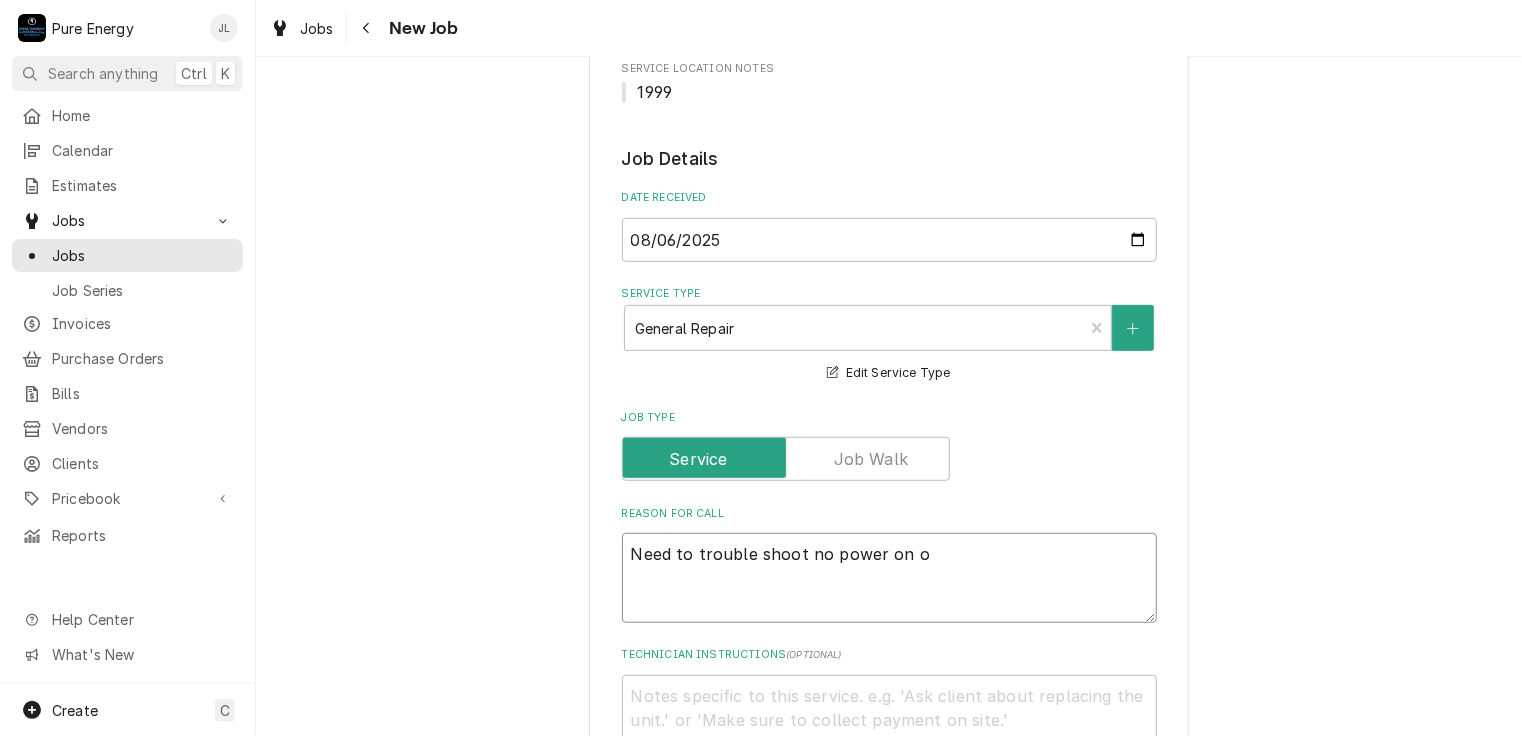type on "x" 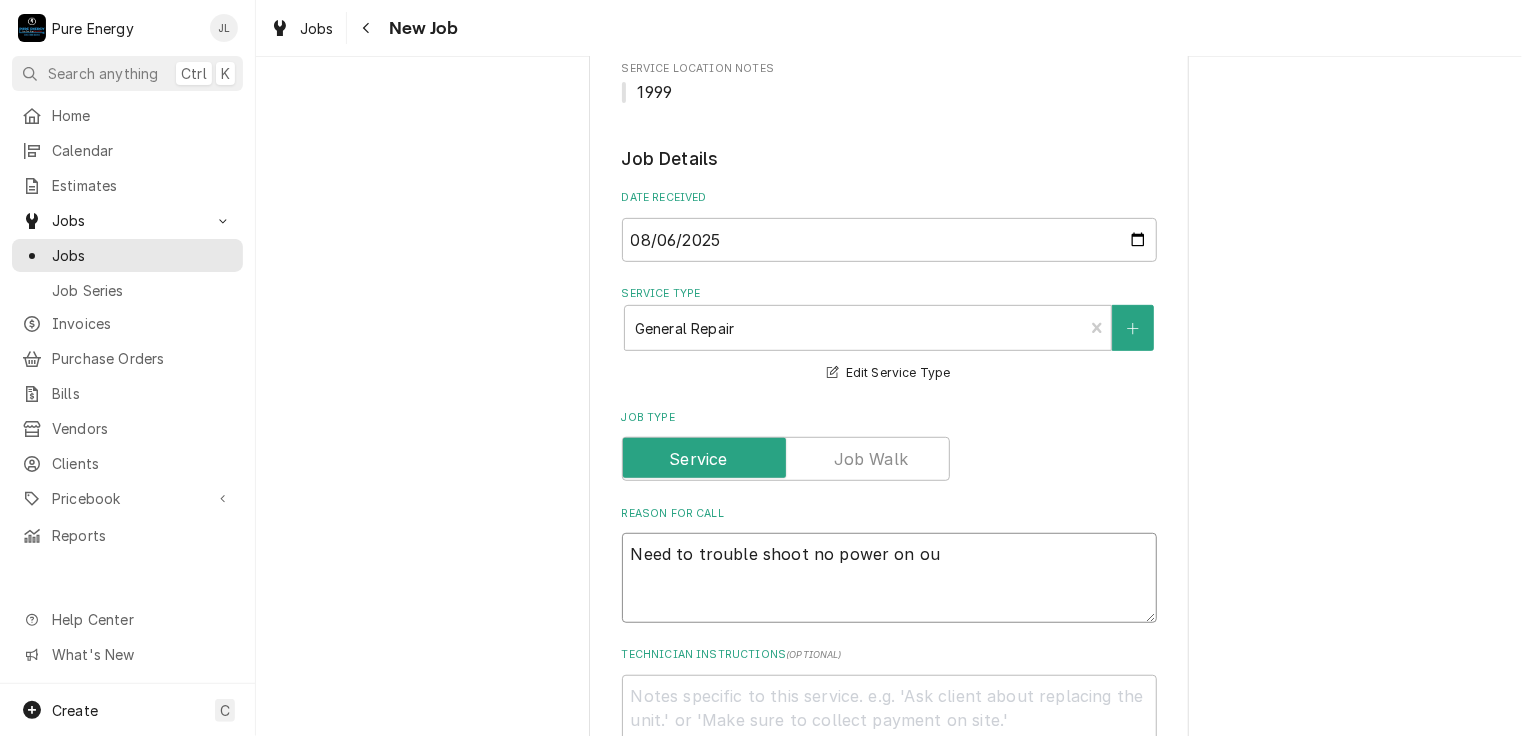 type on "x" 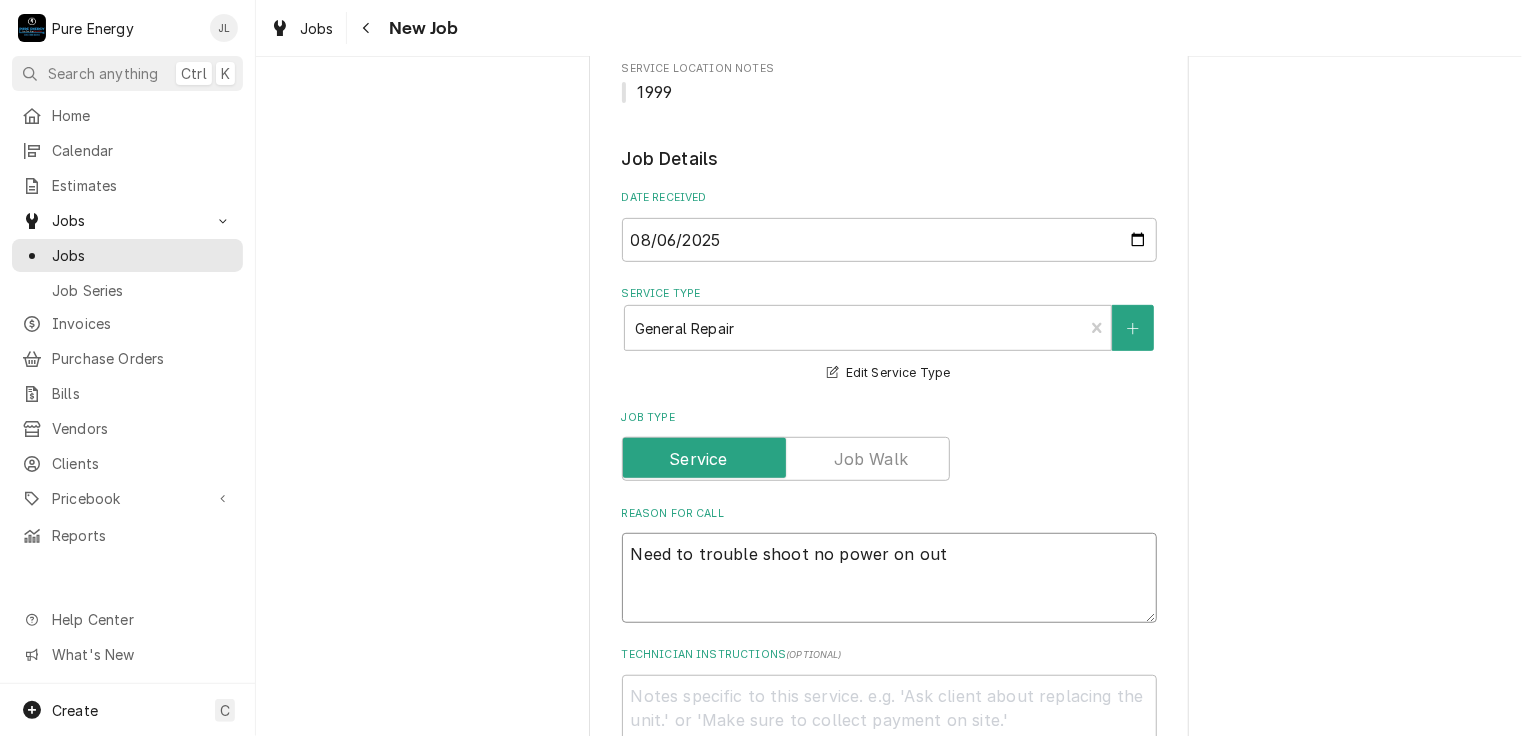 type on "x" 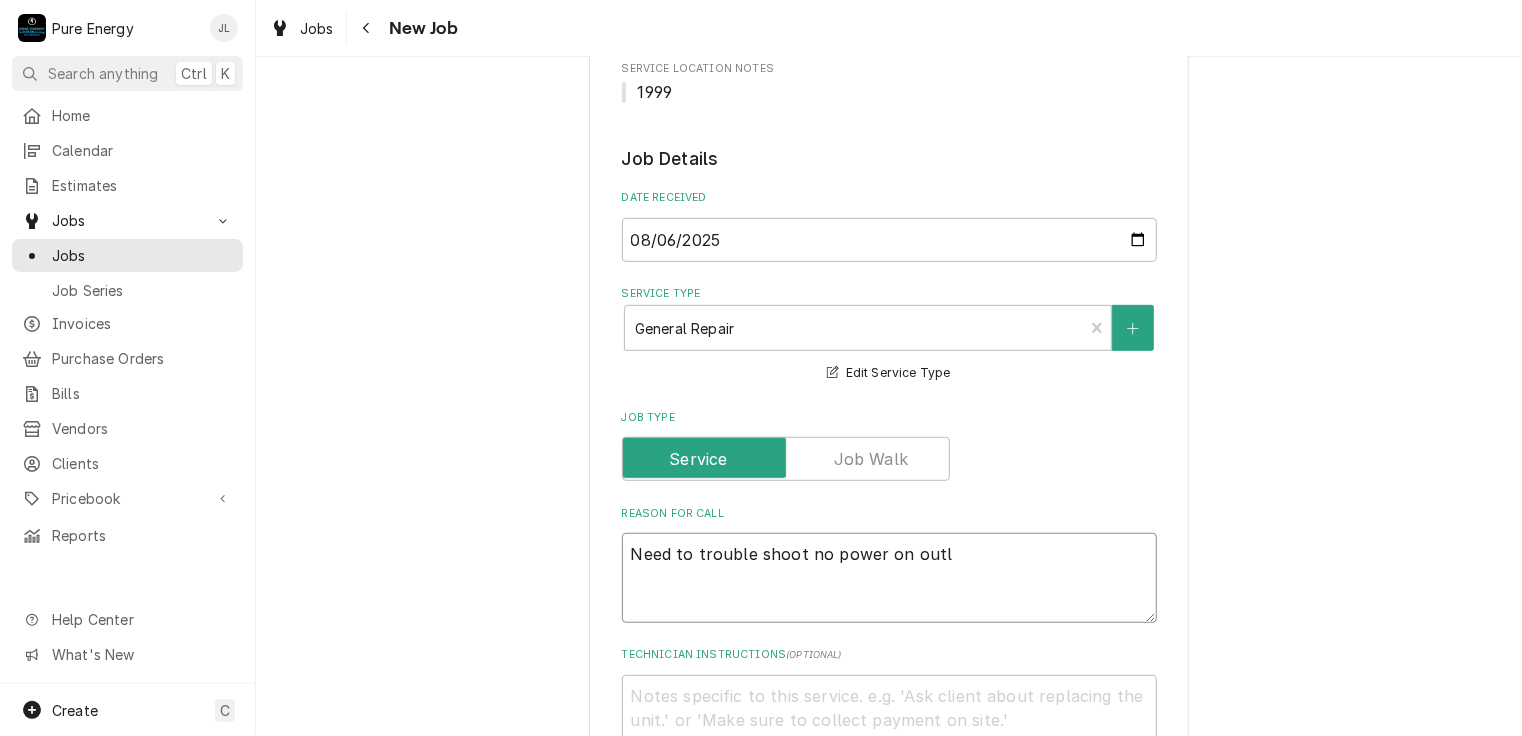 type on "x" 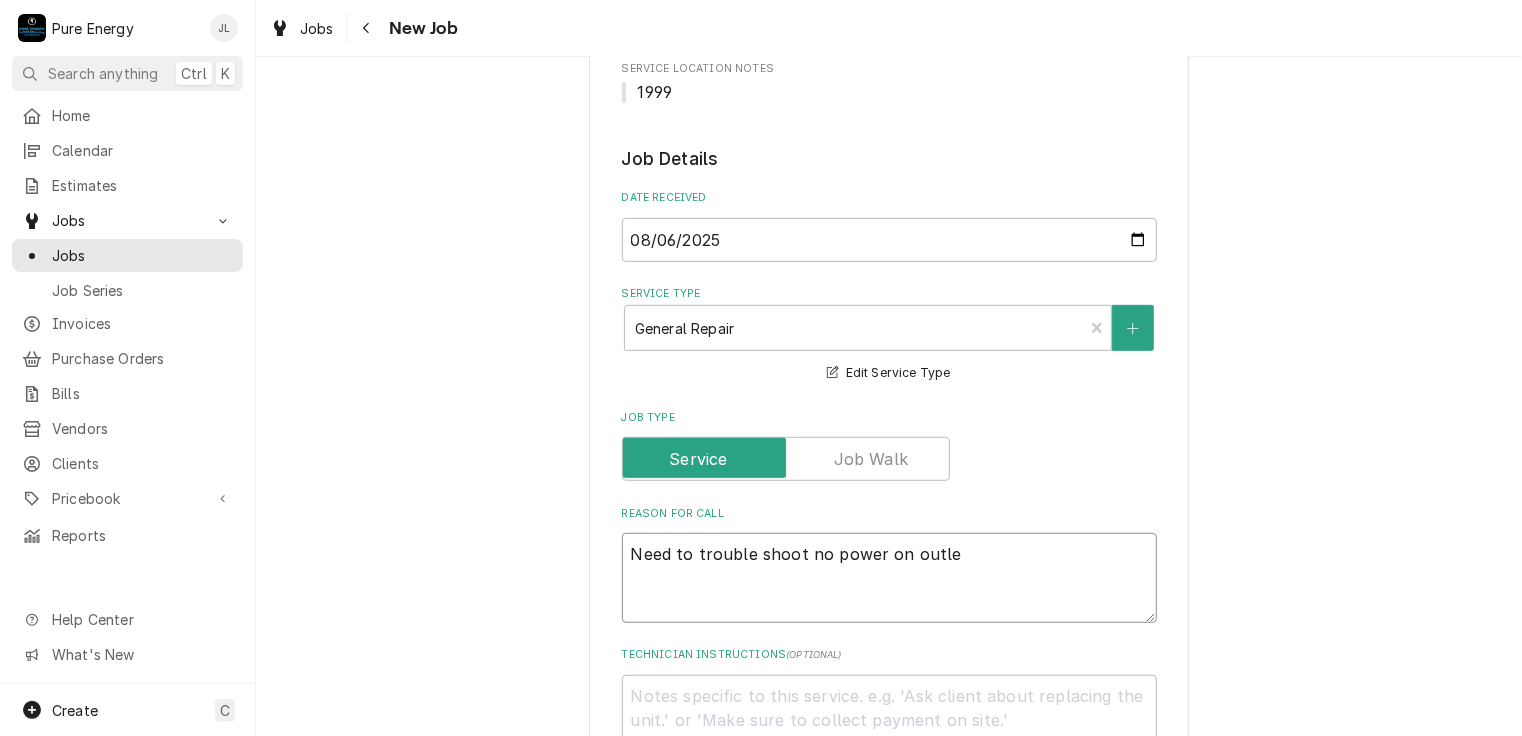 type on "x" 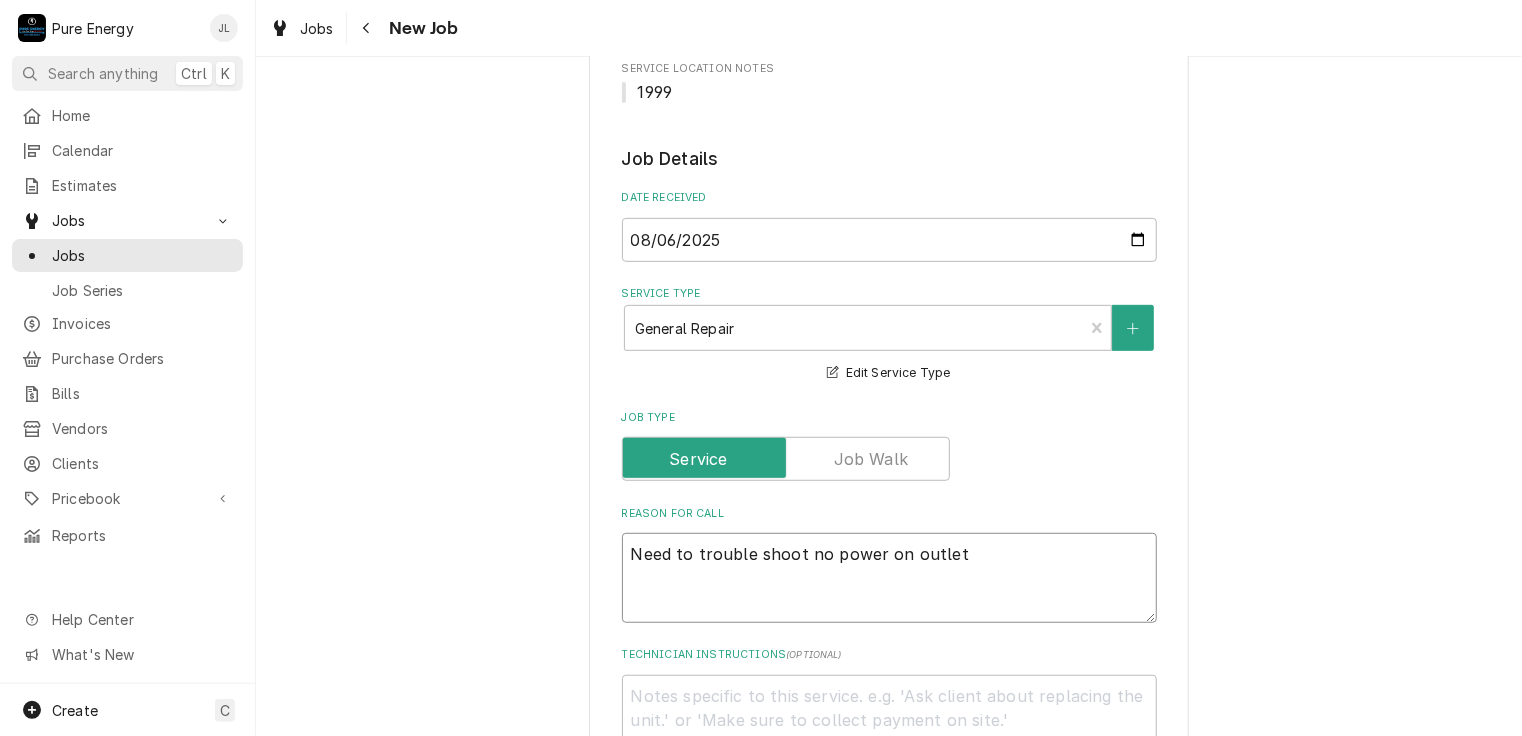 type on "x" 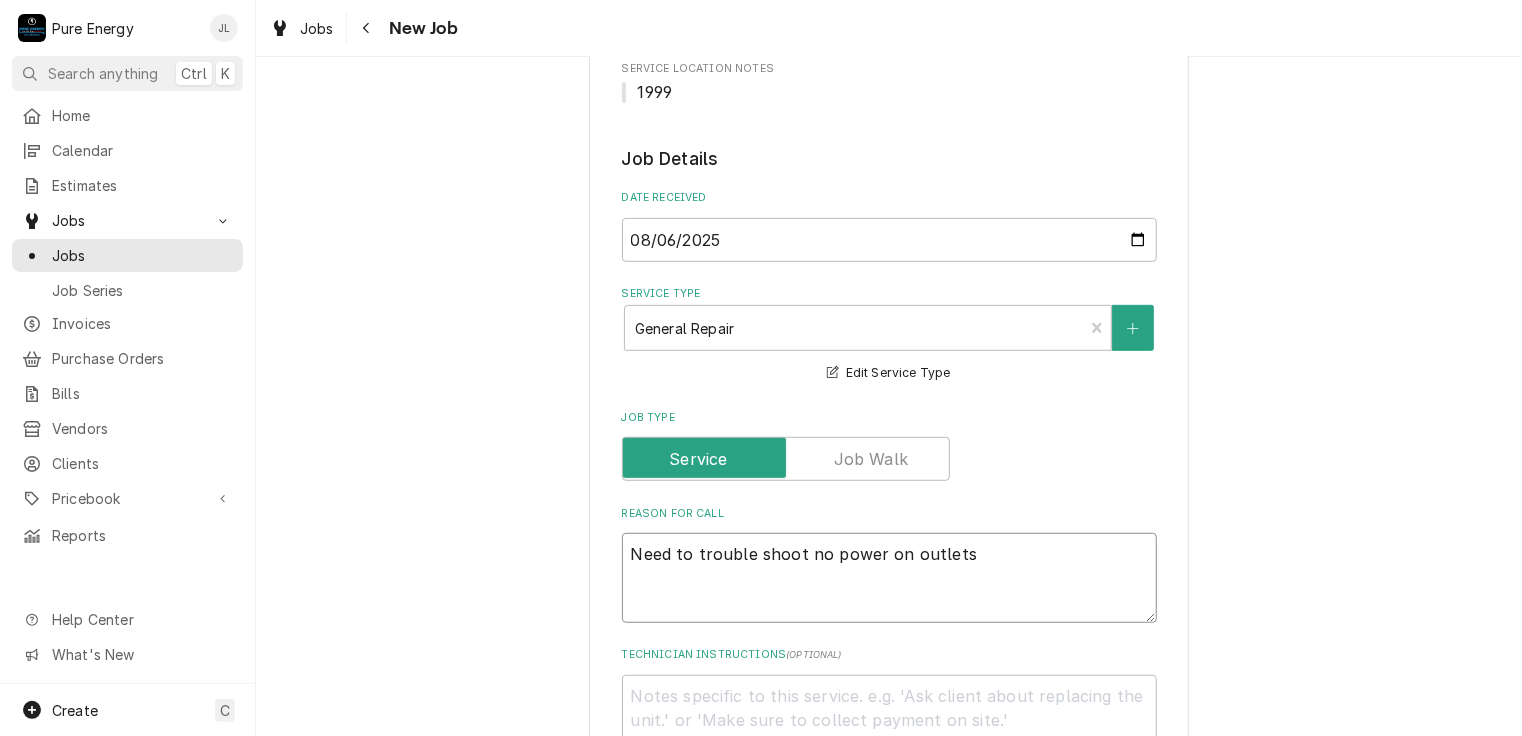type on "x" 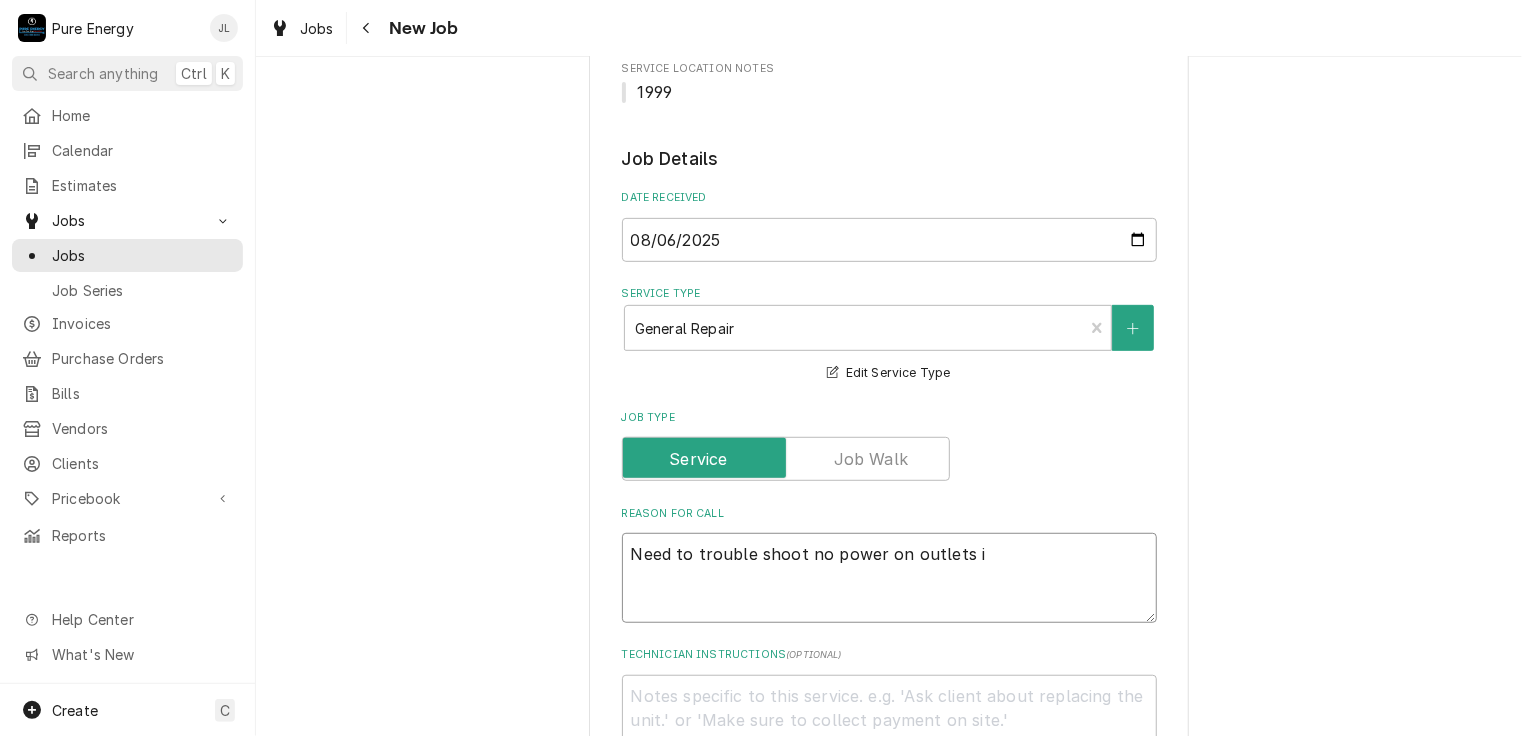 type on "x" 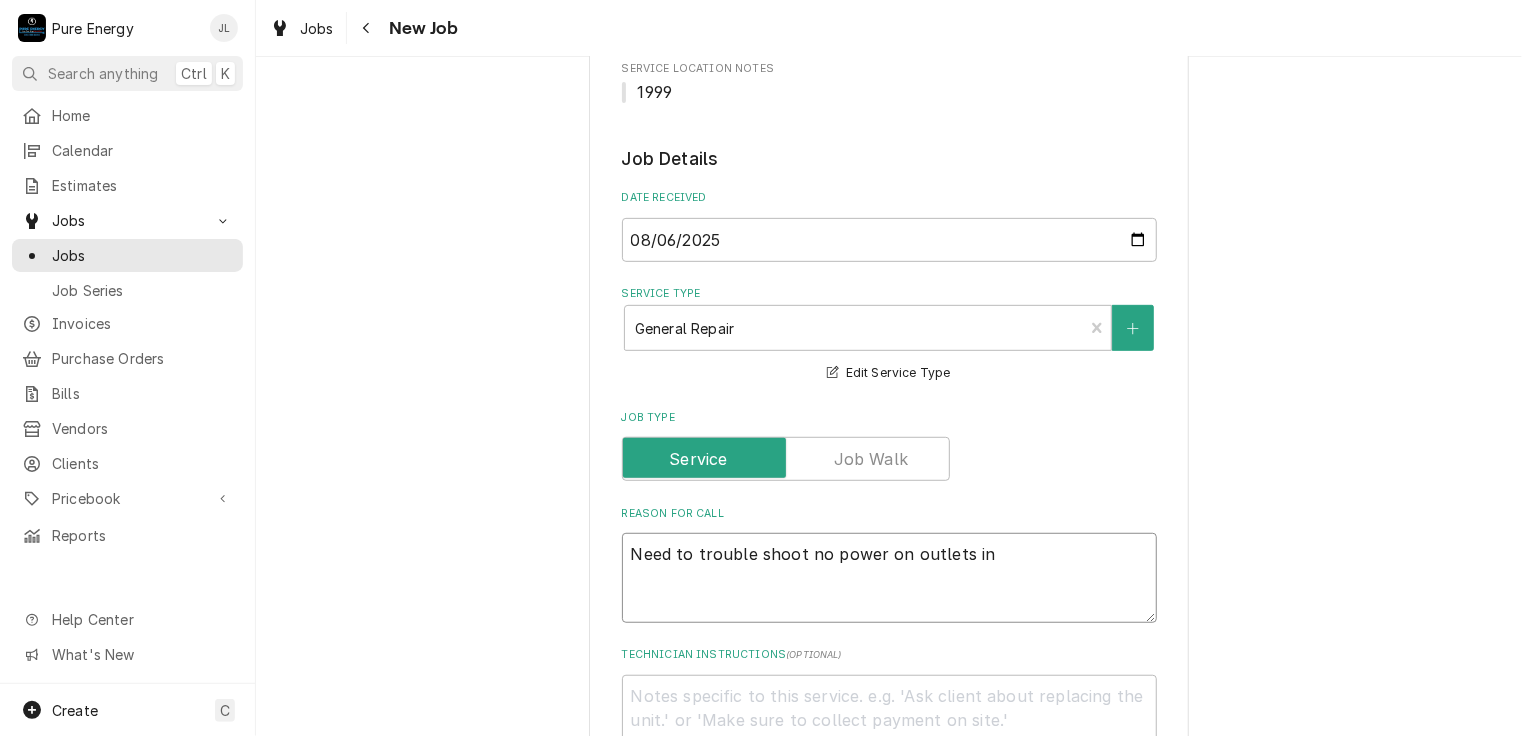 type on "x" 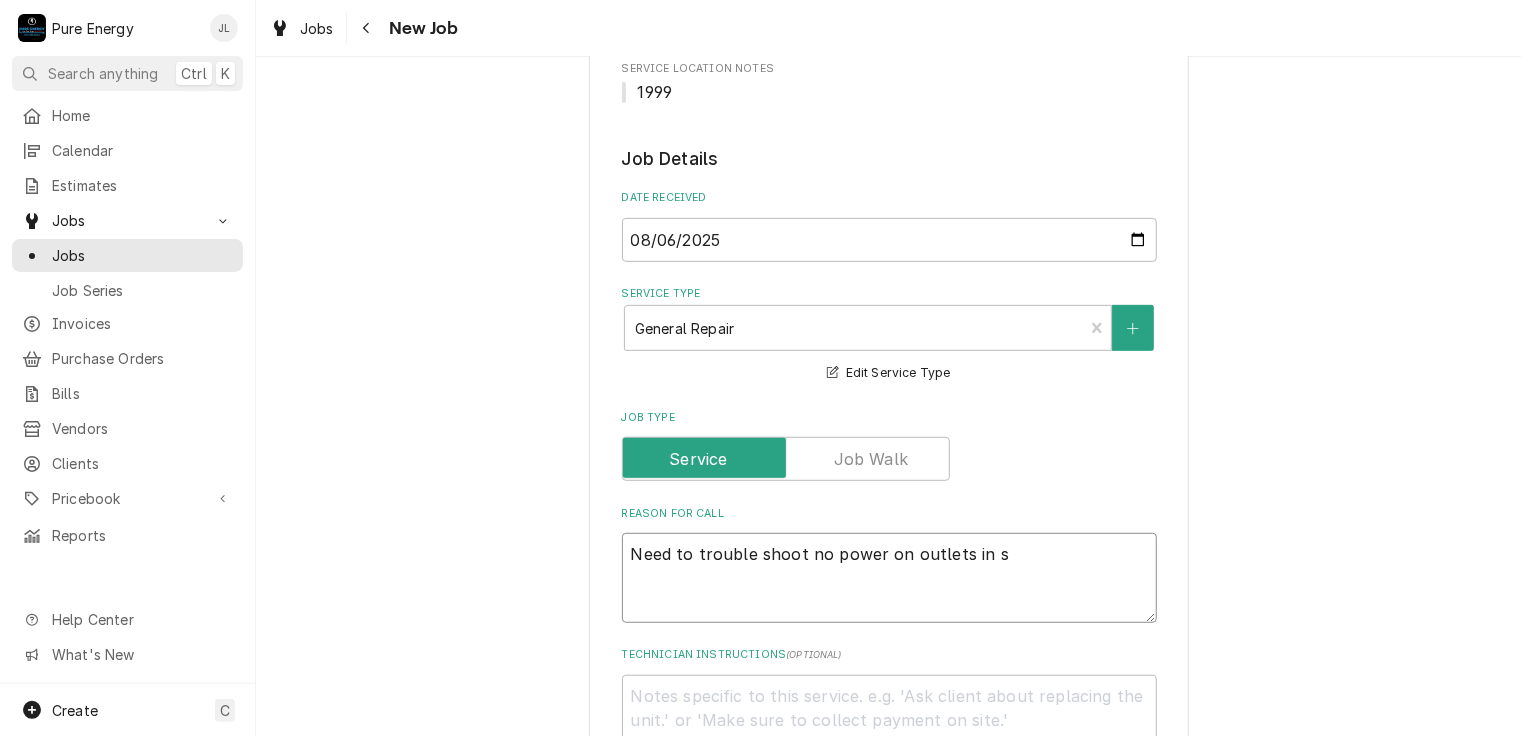 type on "x" 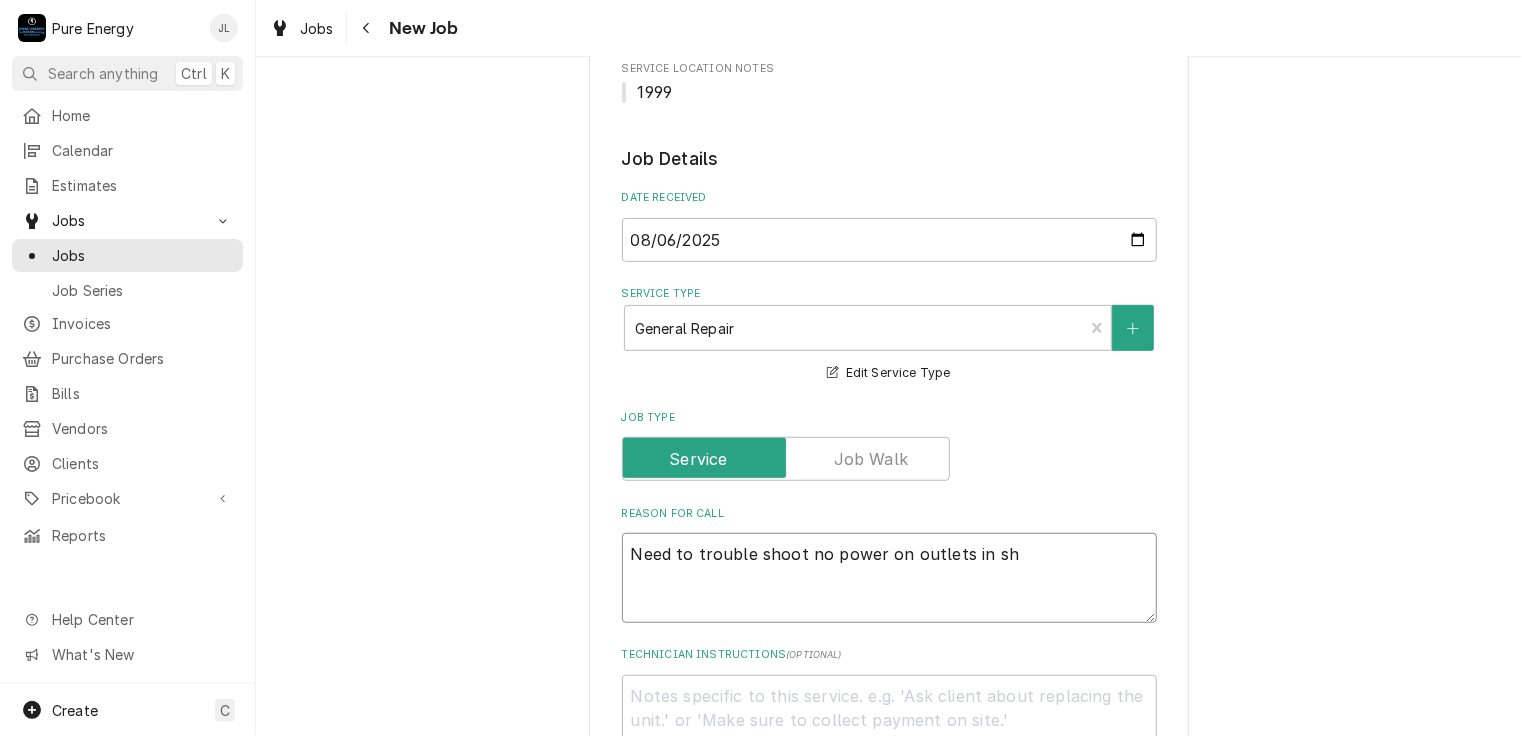type on "x" 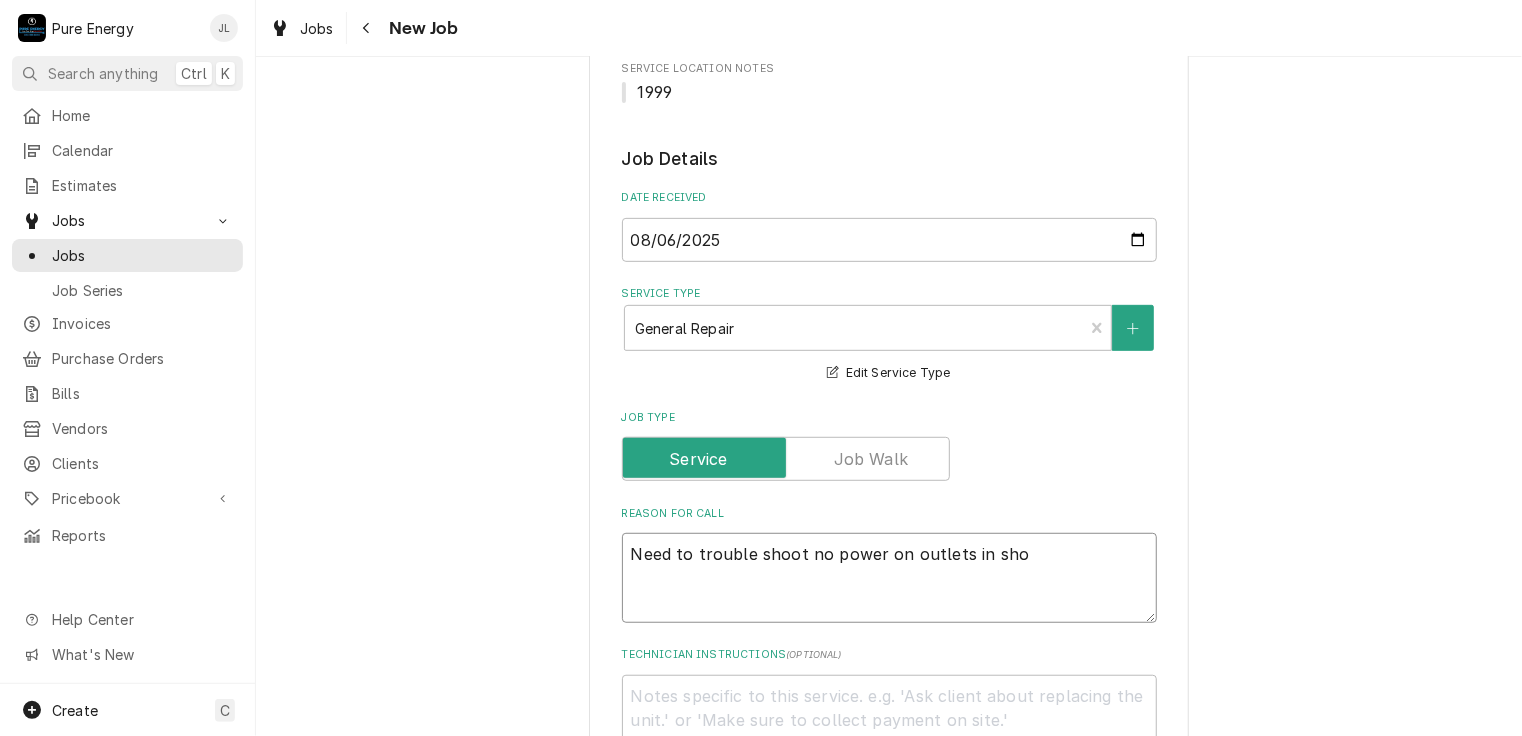 type on "x" 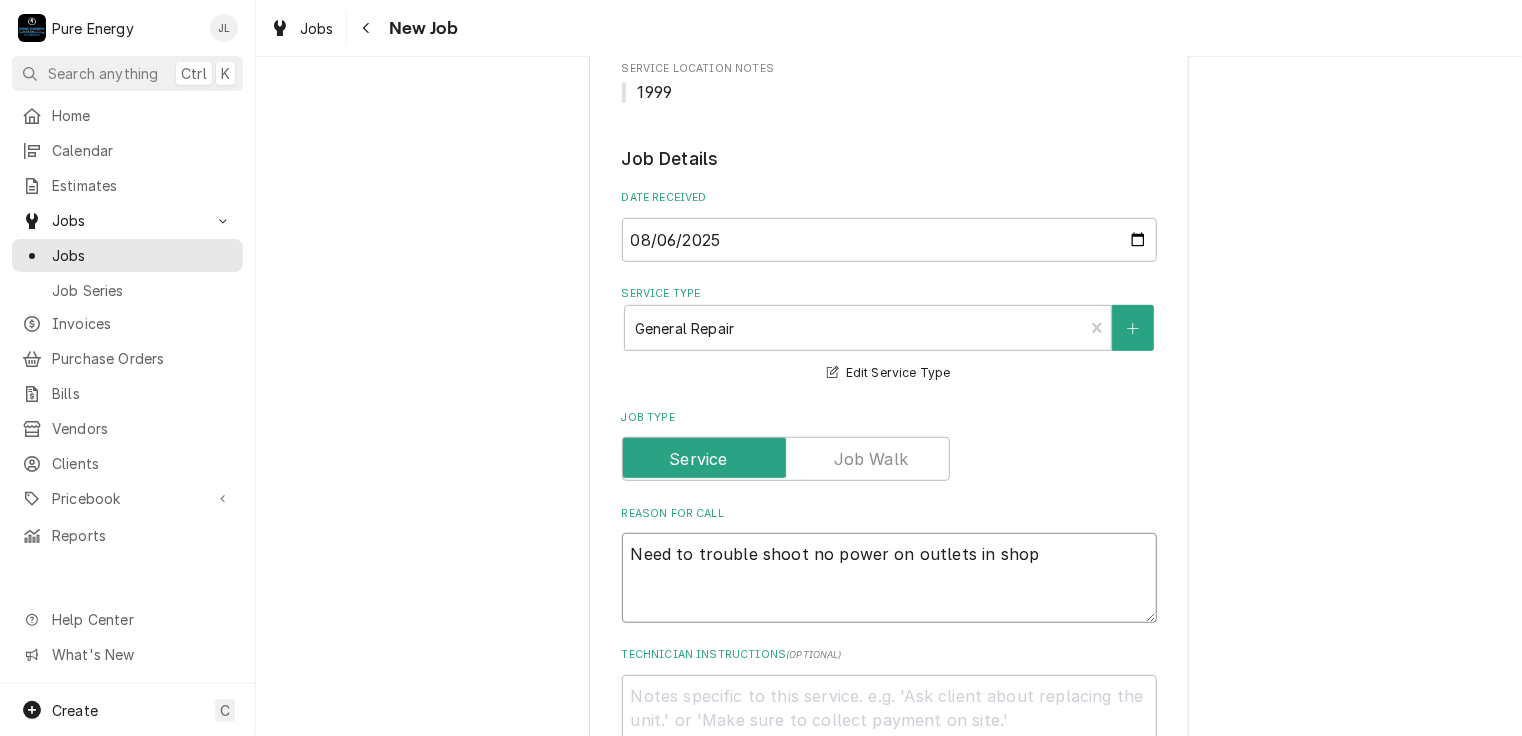type on "x" 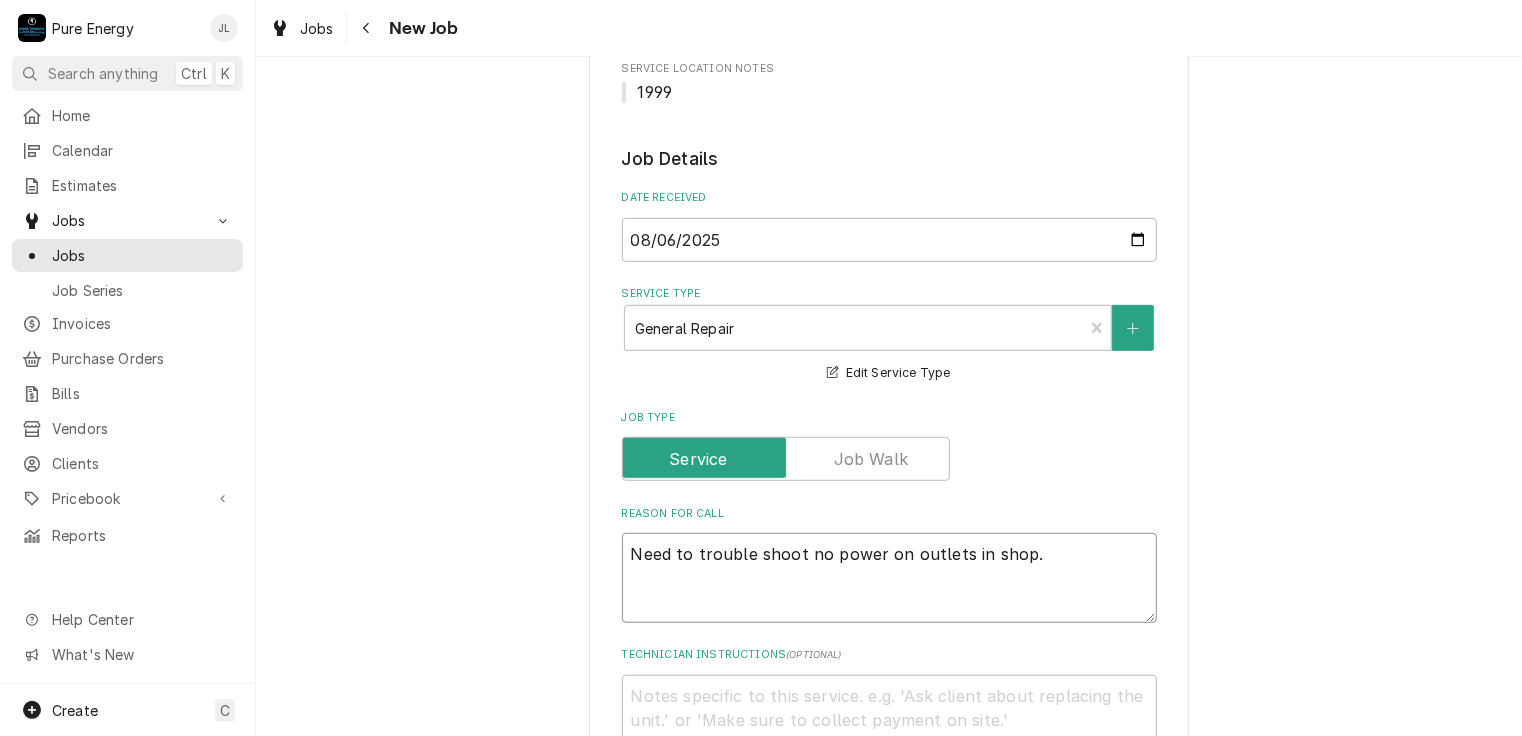 type on "x" 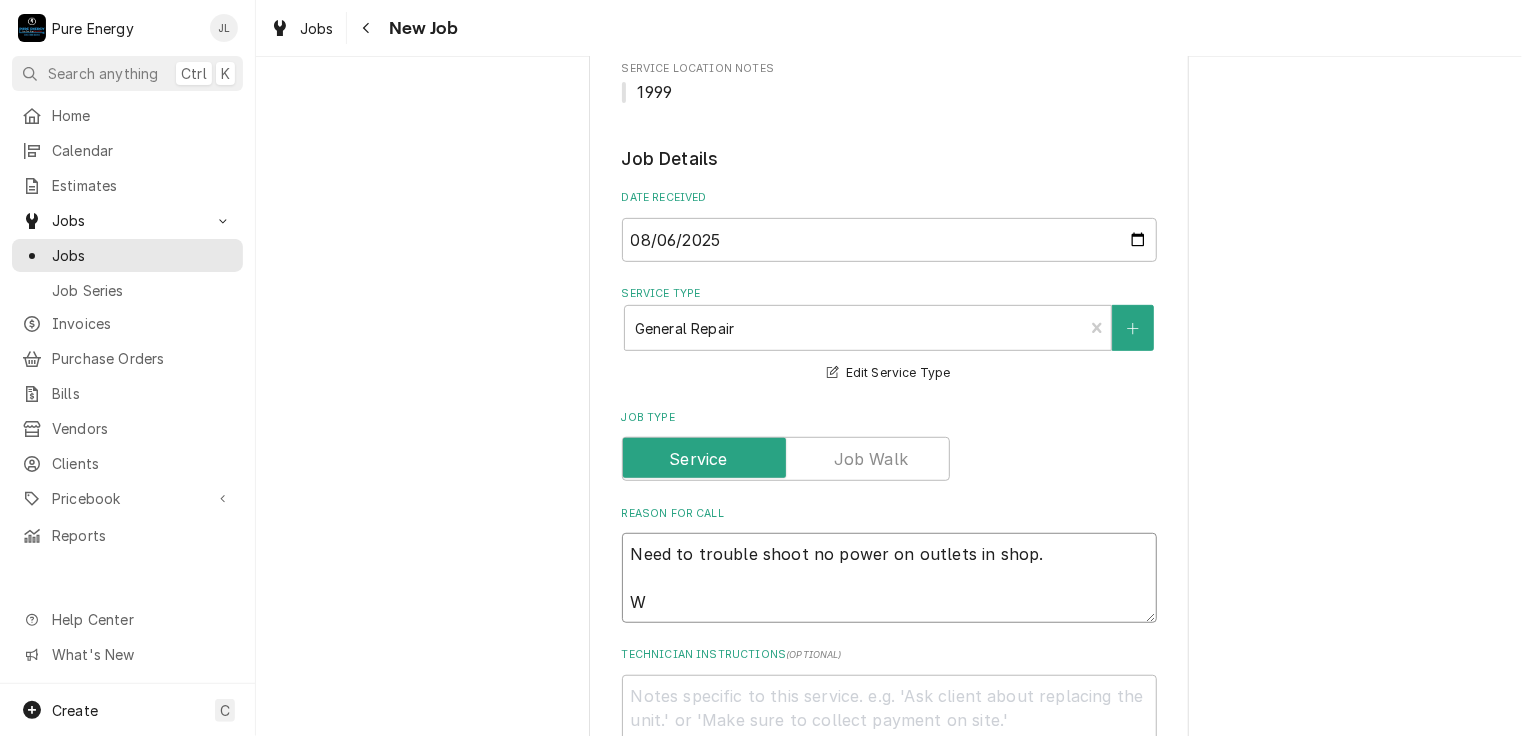 type on "x" 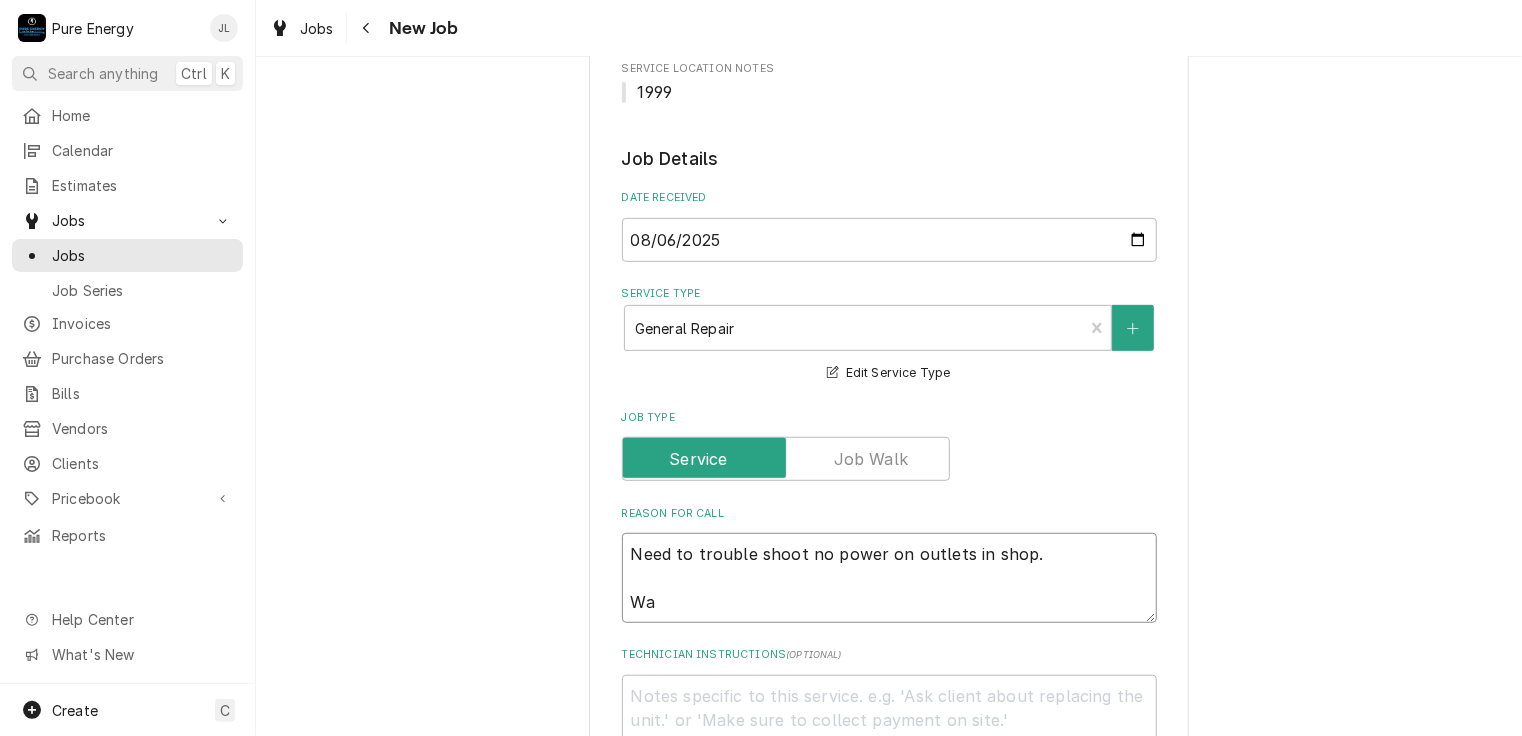 type on "x" 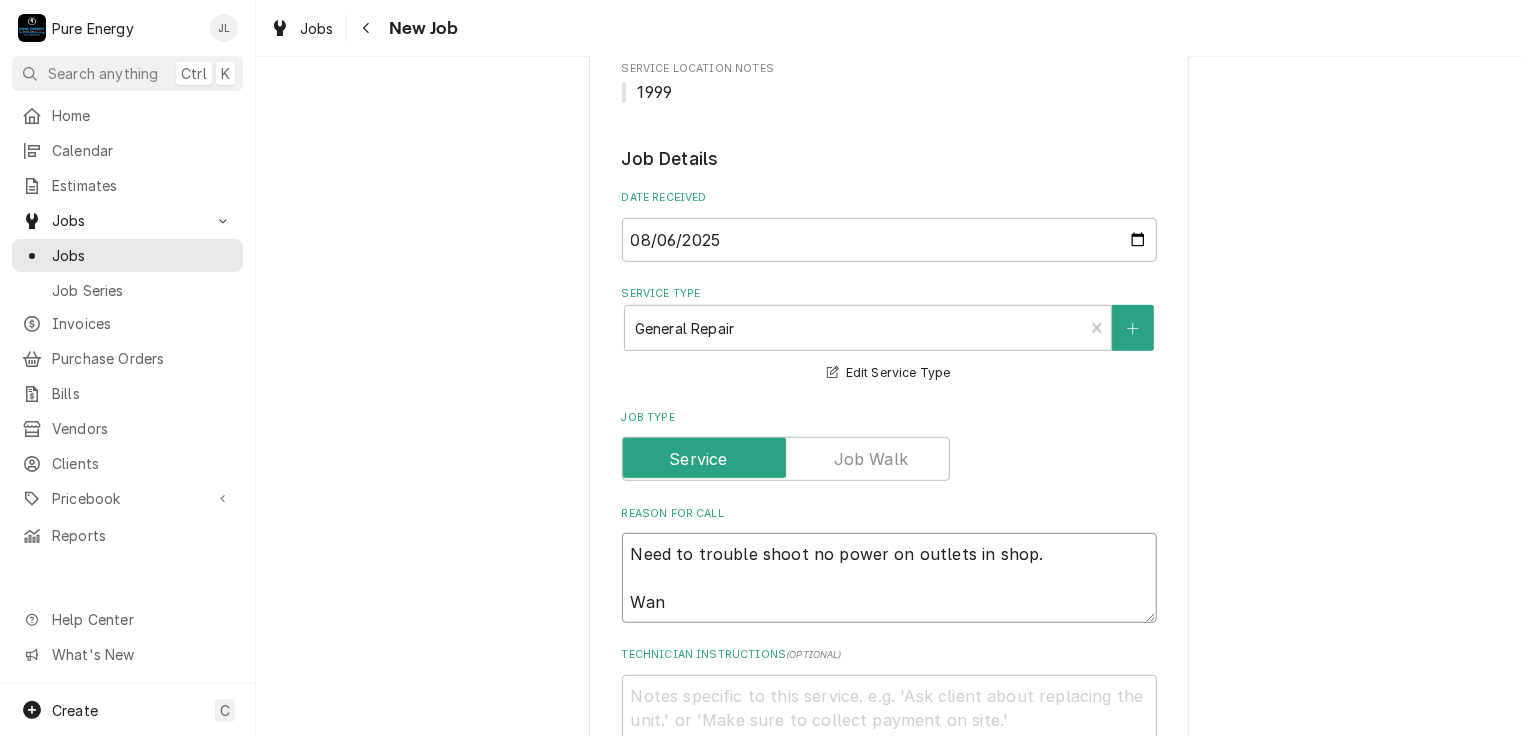 type on "x" 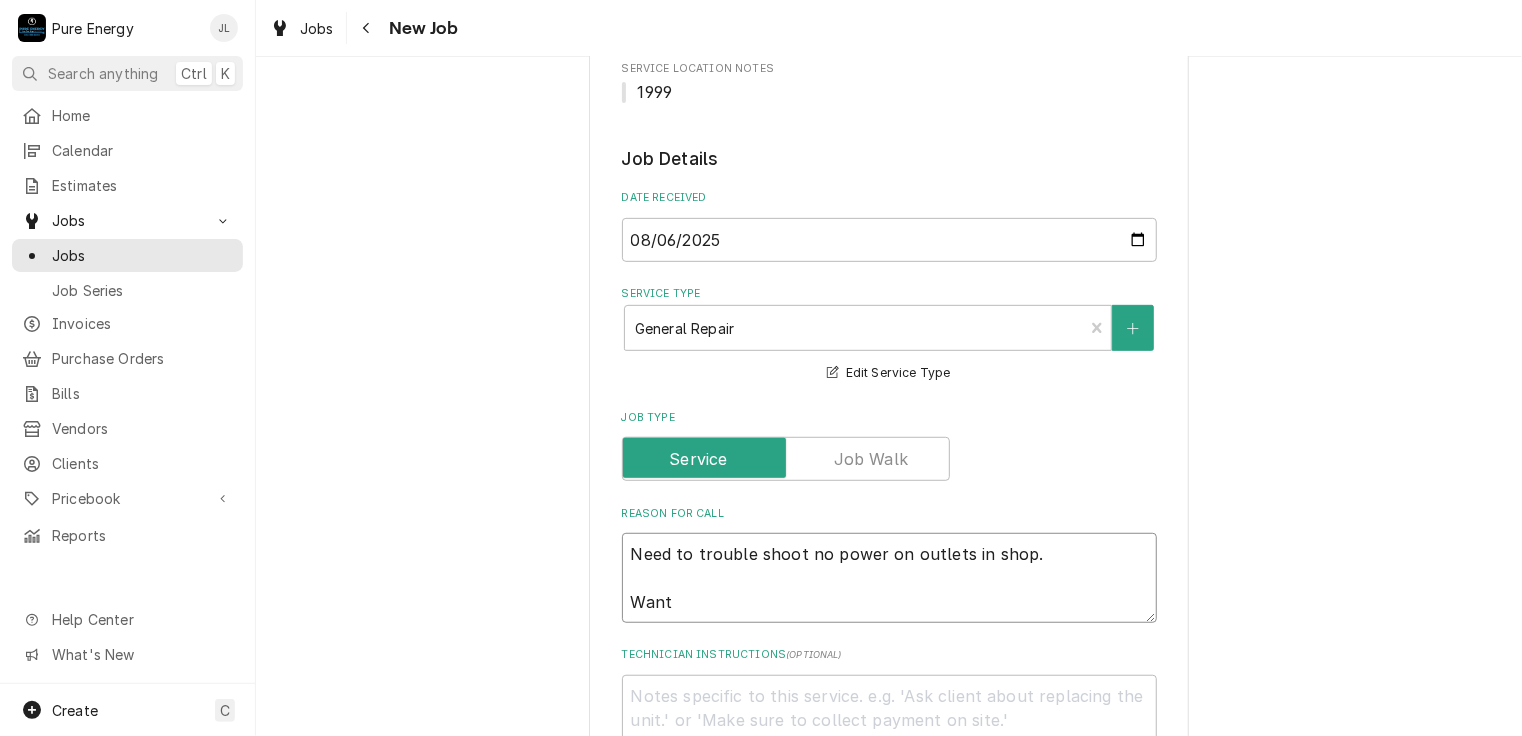 type on "x" 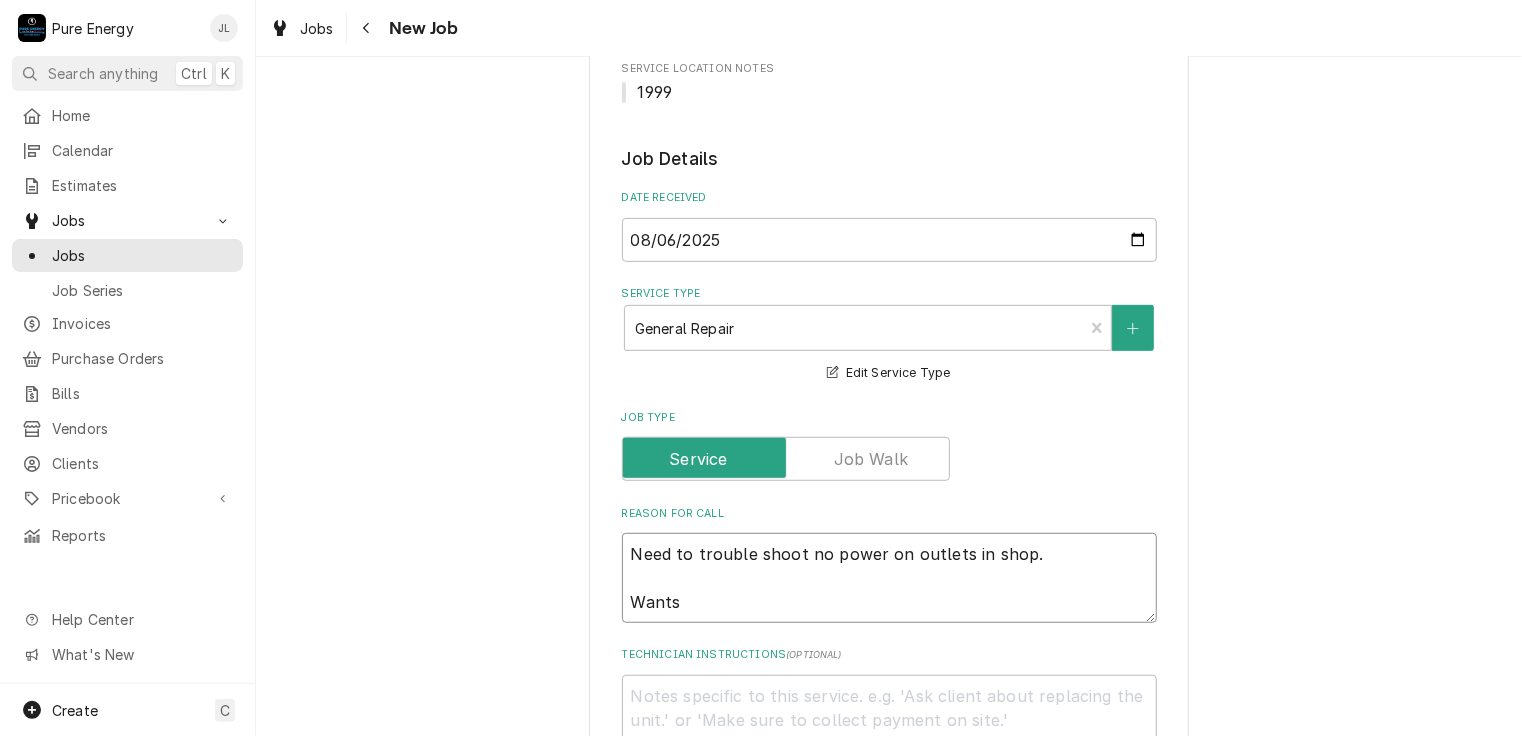 type on "x" 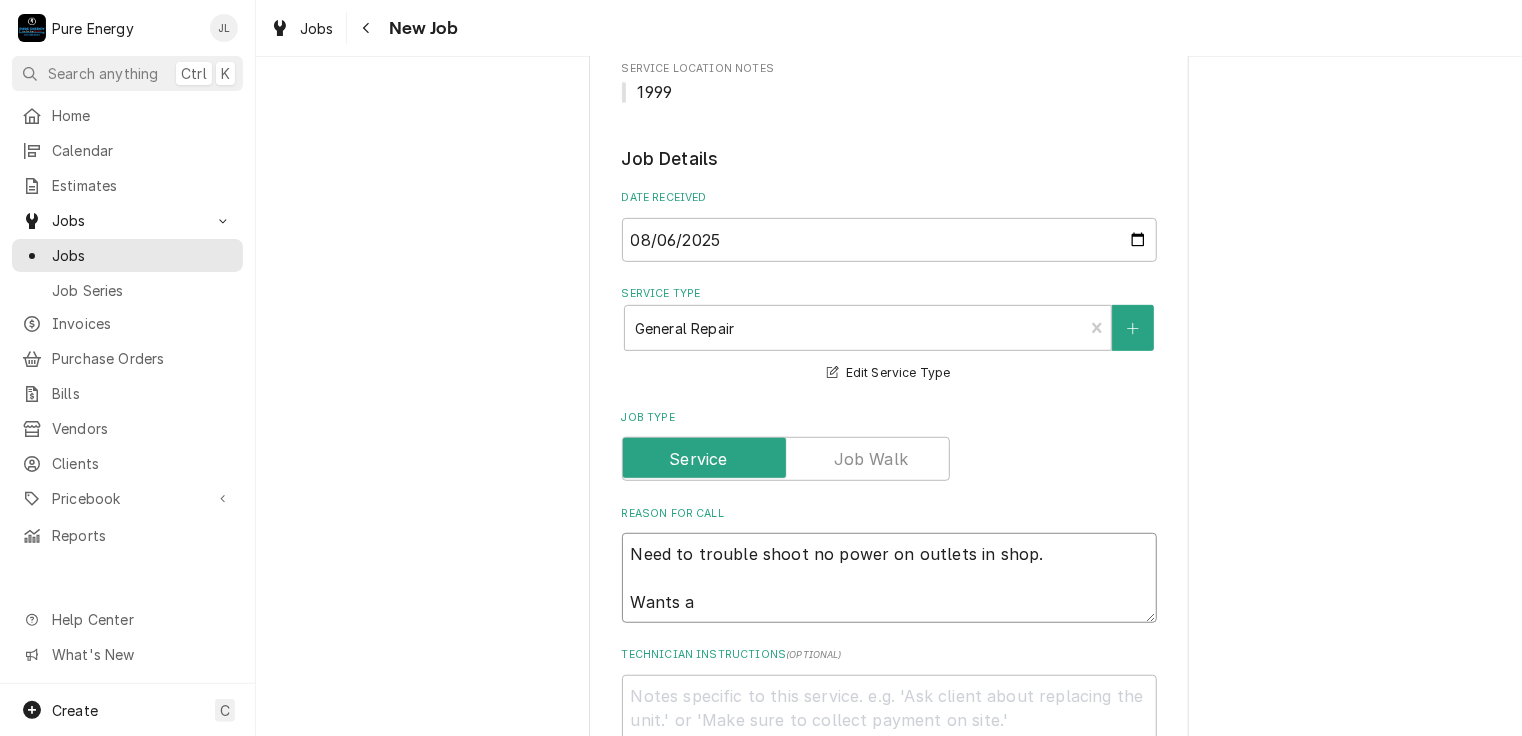 type on "x" 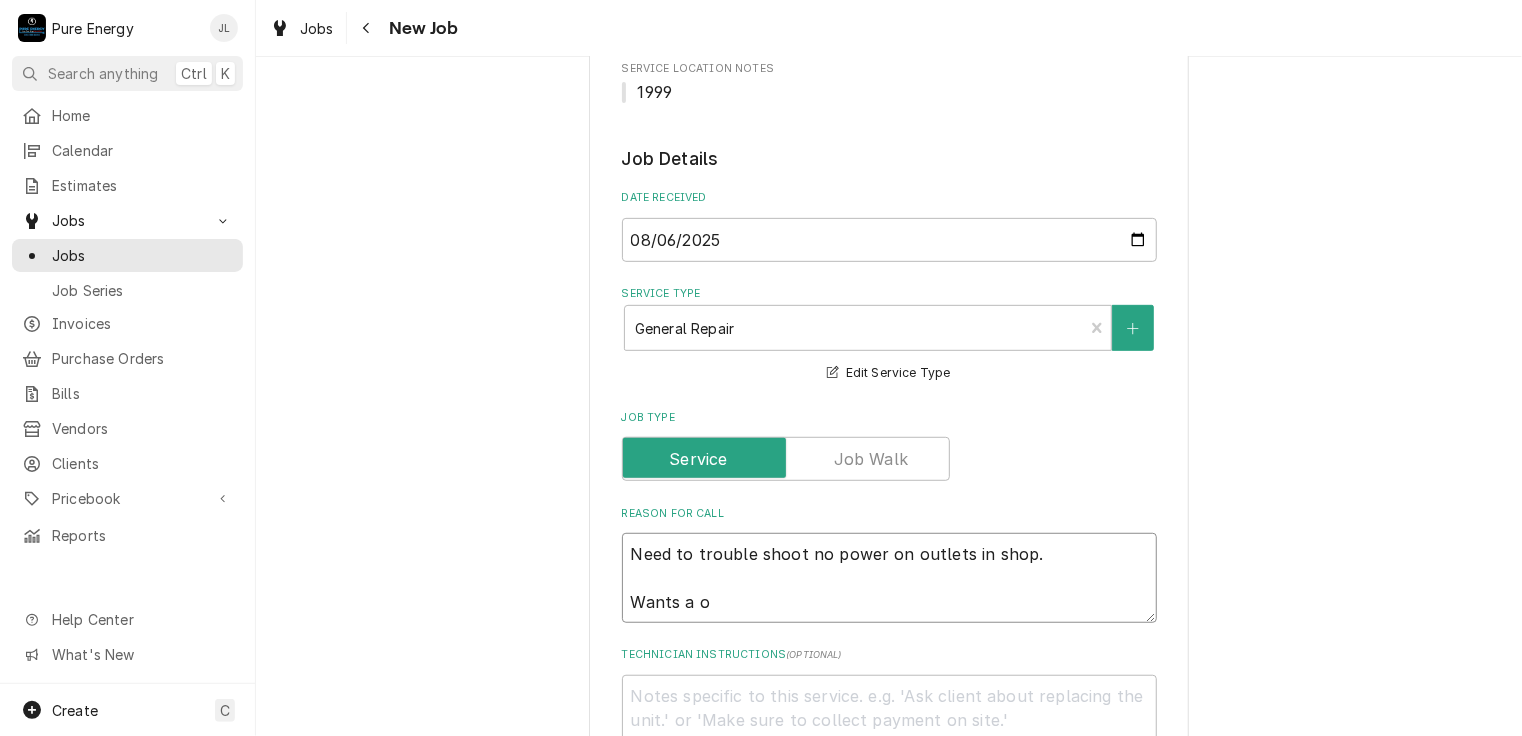 type on "x" 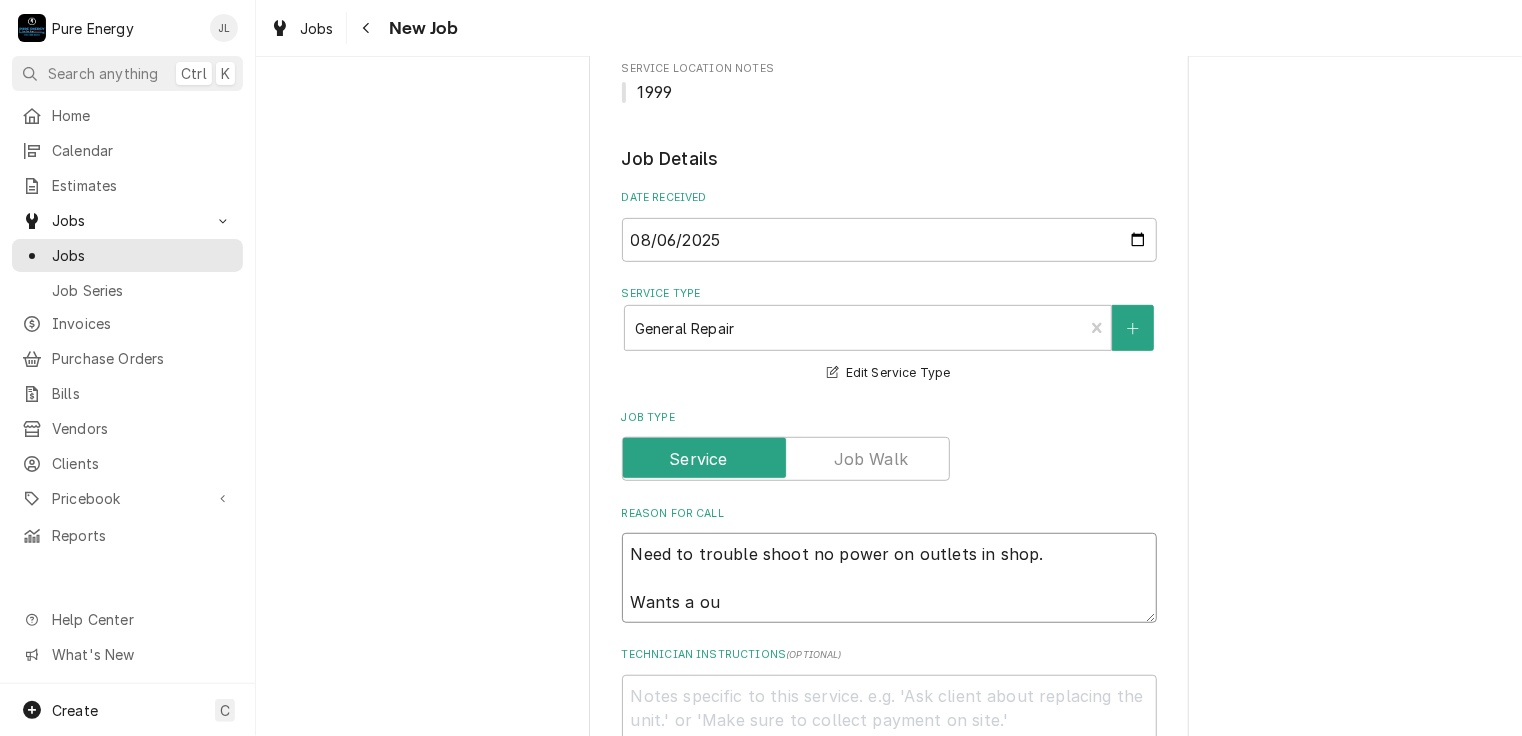 type on "x" 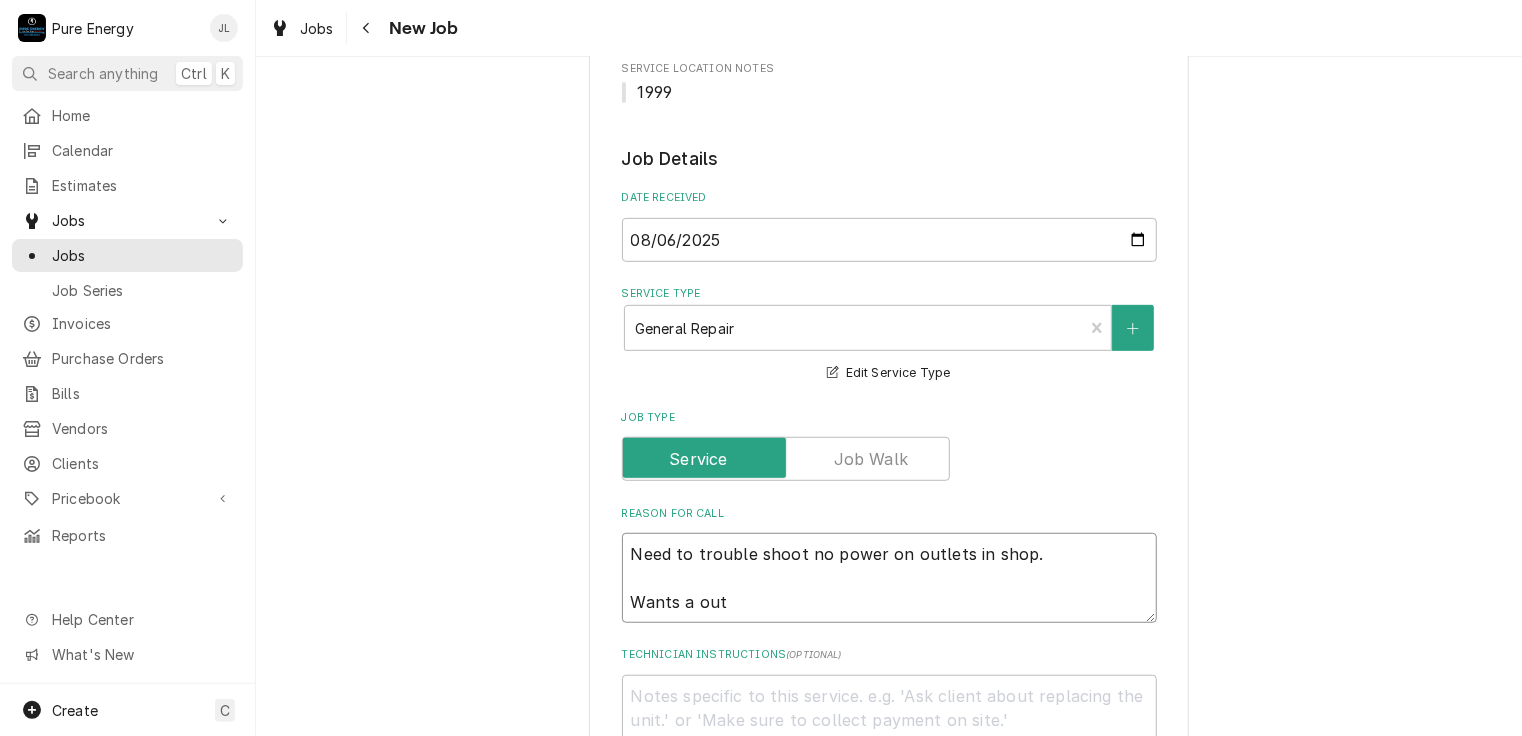 type on "x" 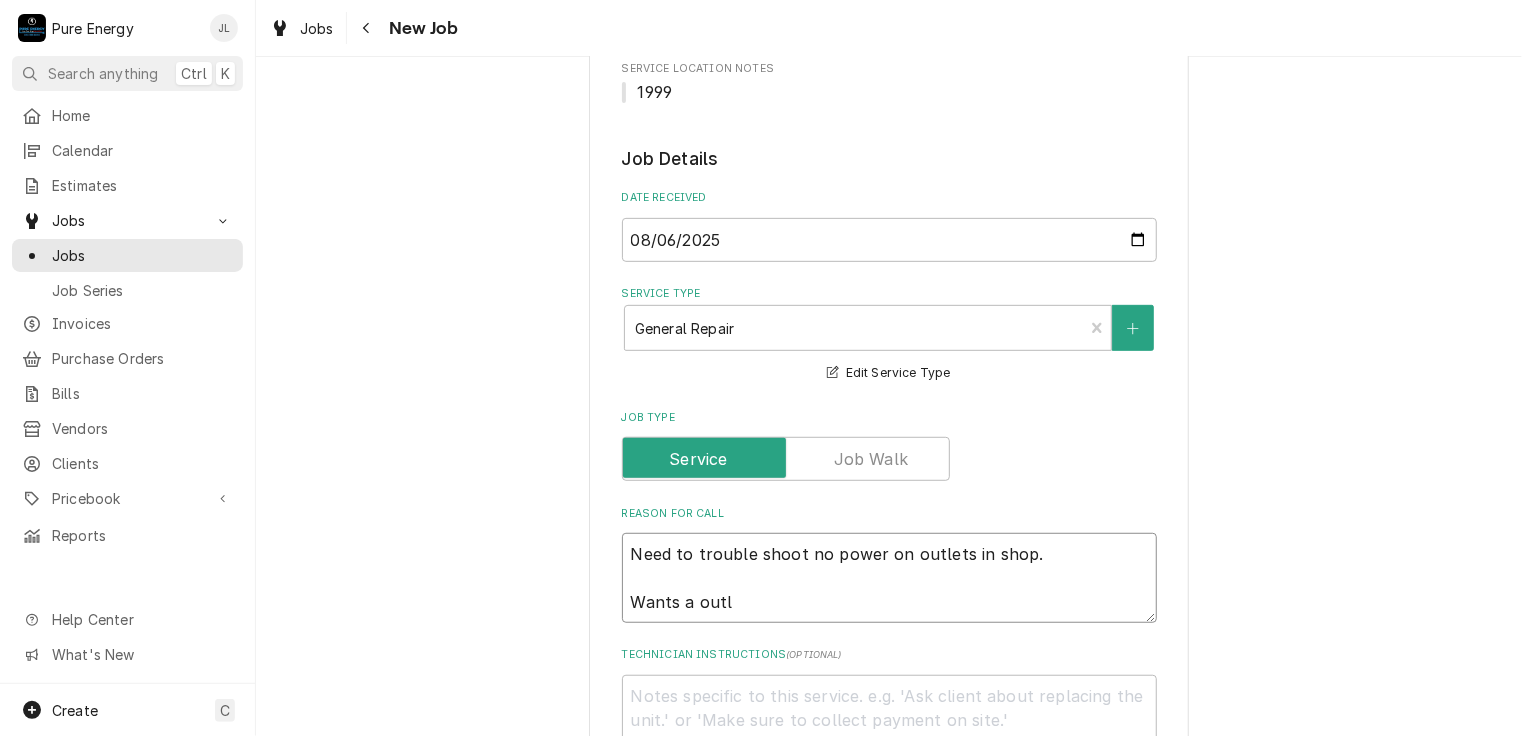 type on "x" 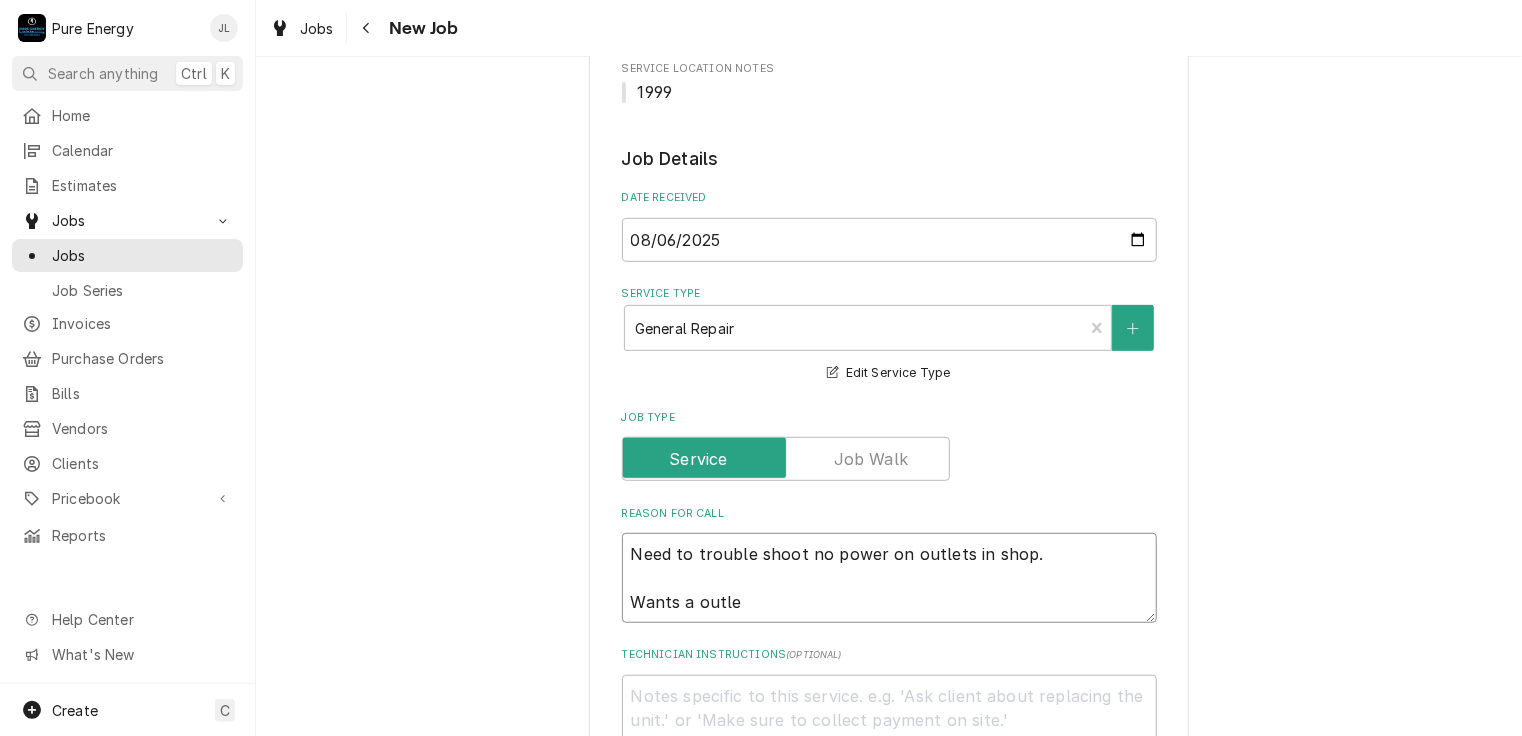 type on "x" 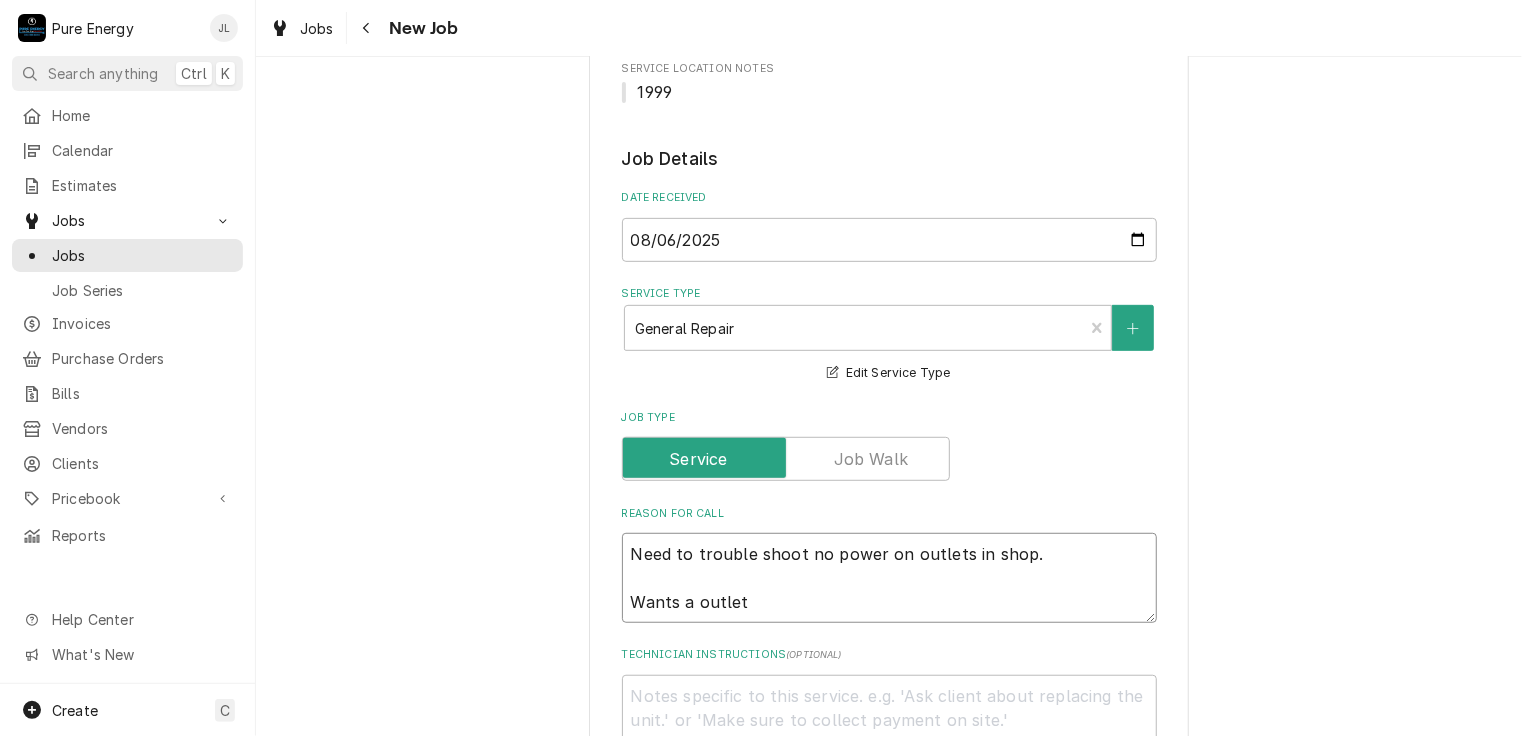 type on "x" 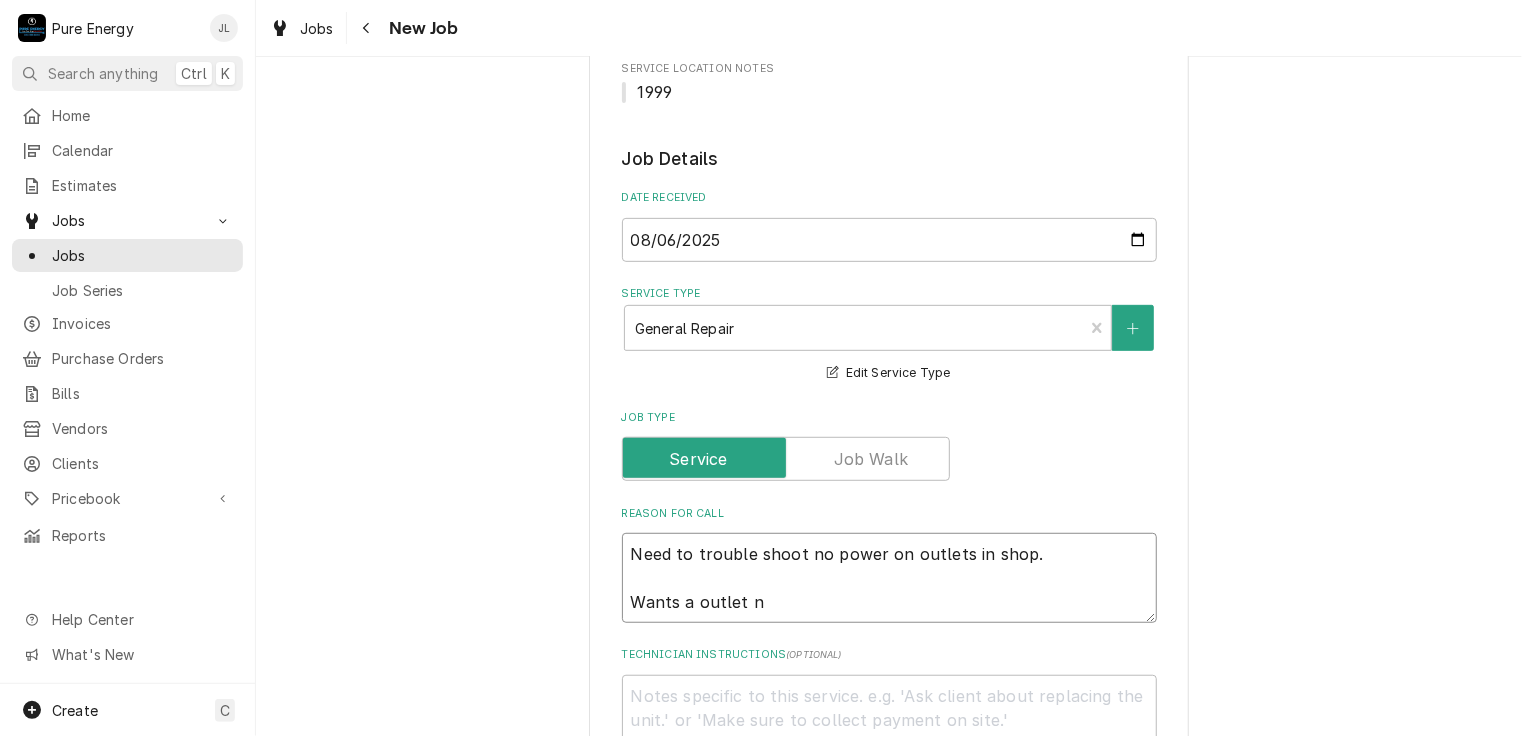 type on "x" 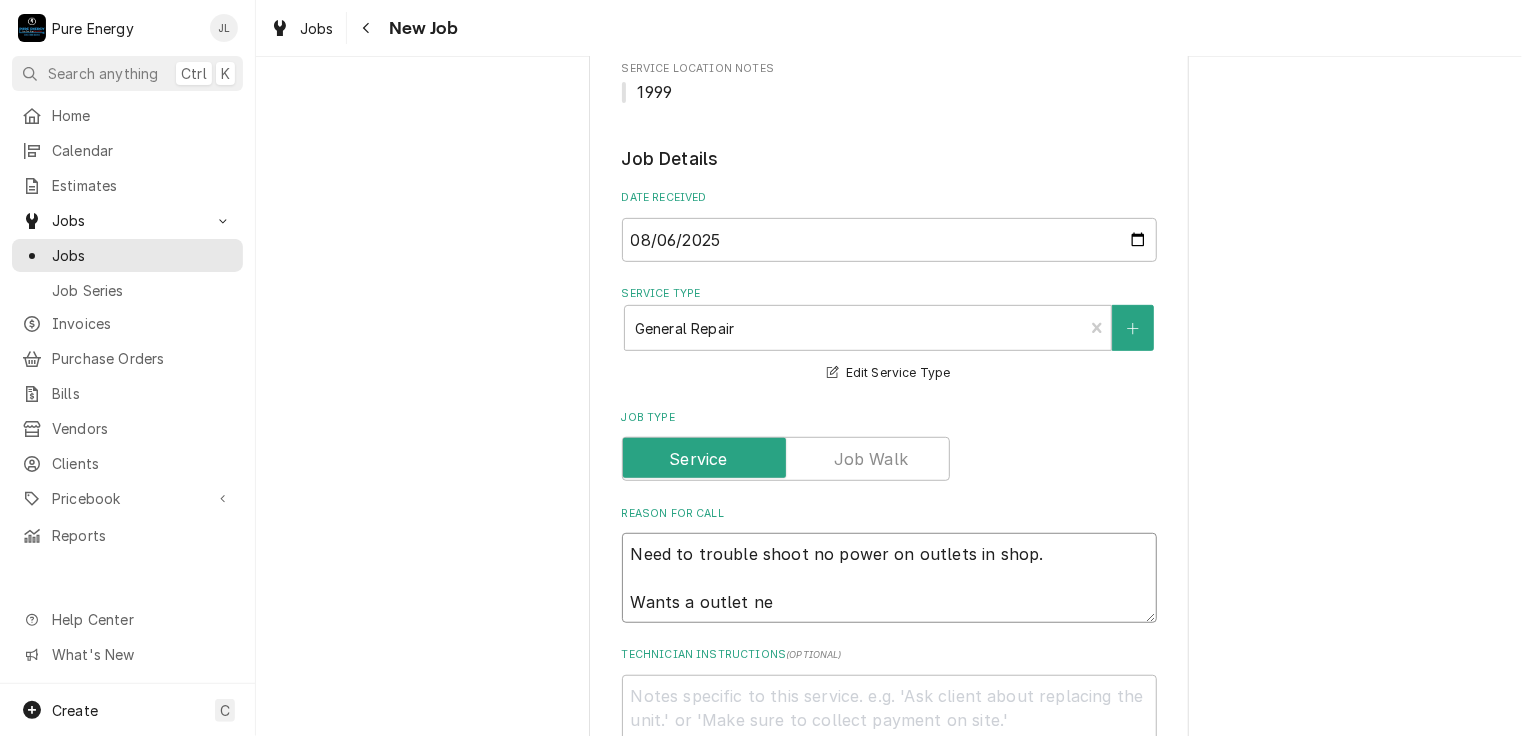 type on "x" 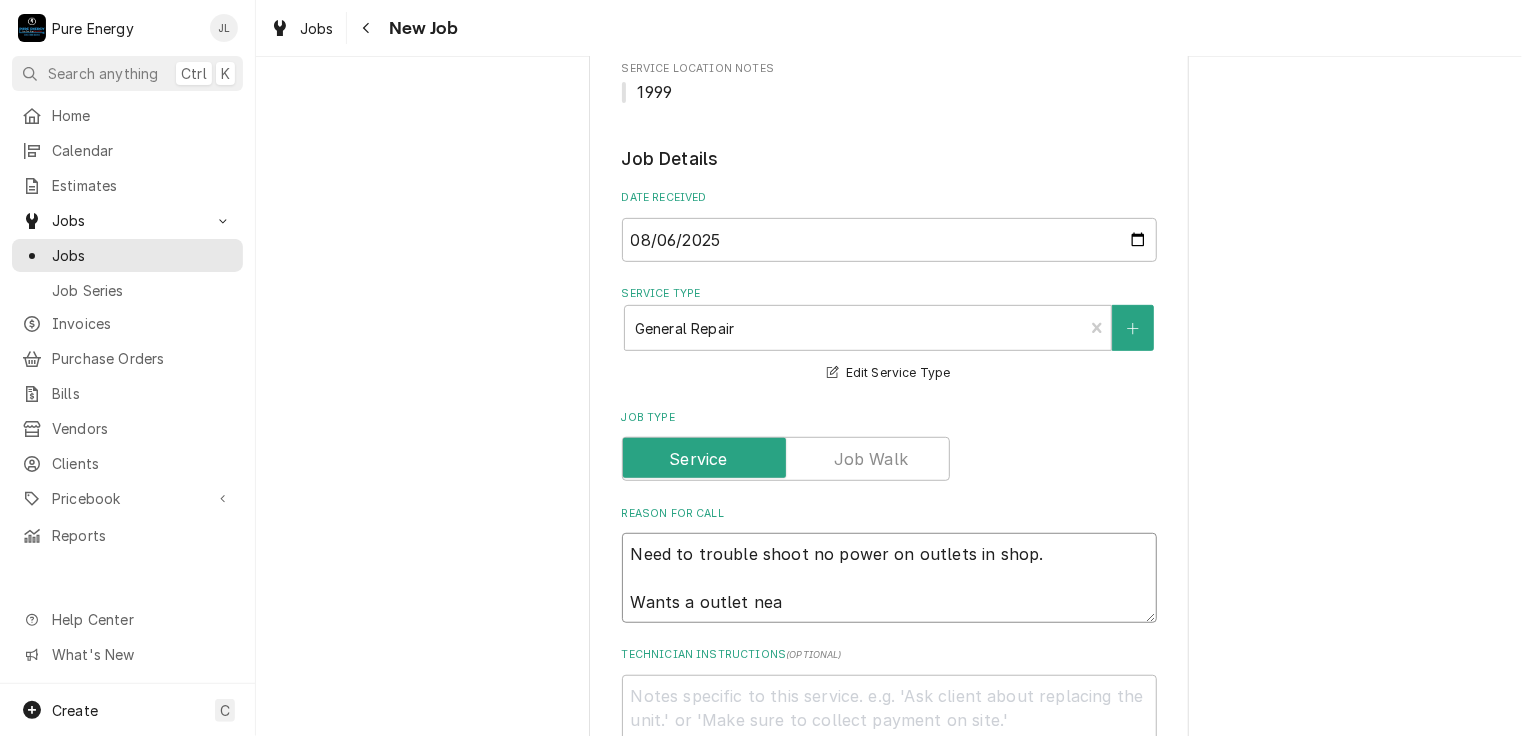 type on "x" 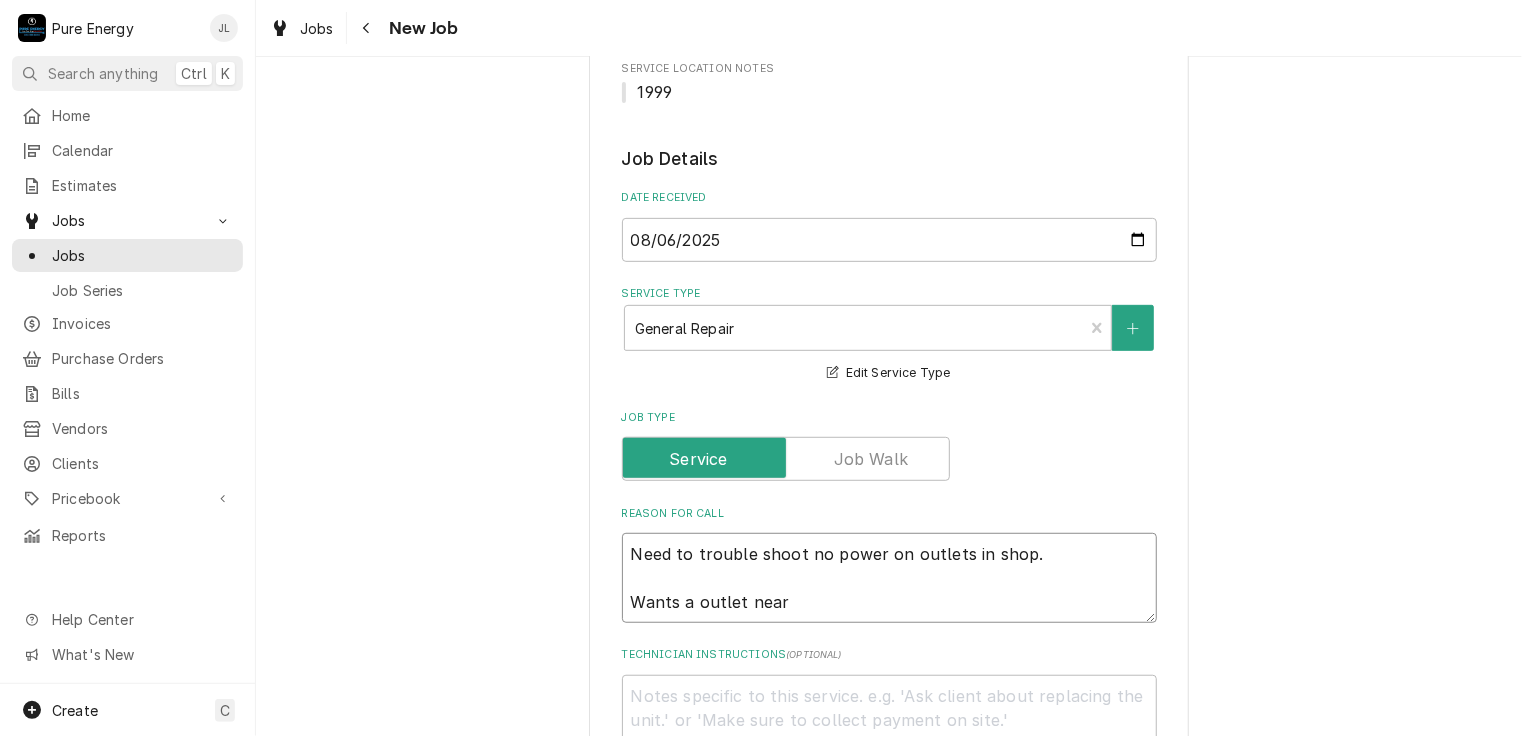 type on "x" 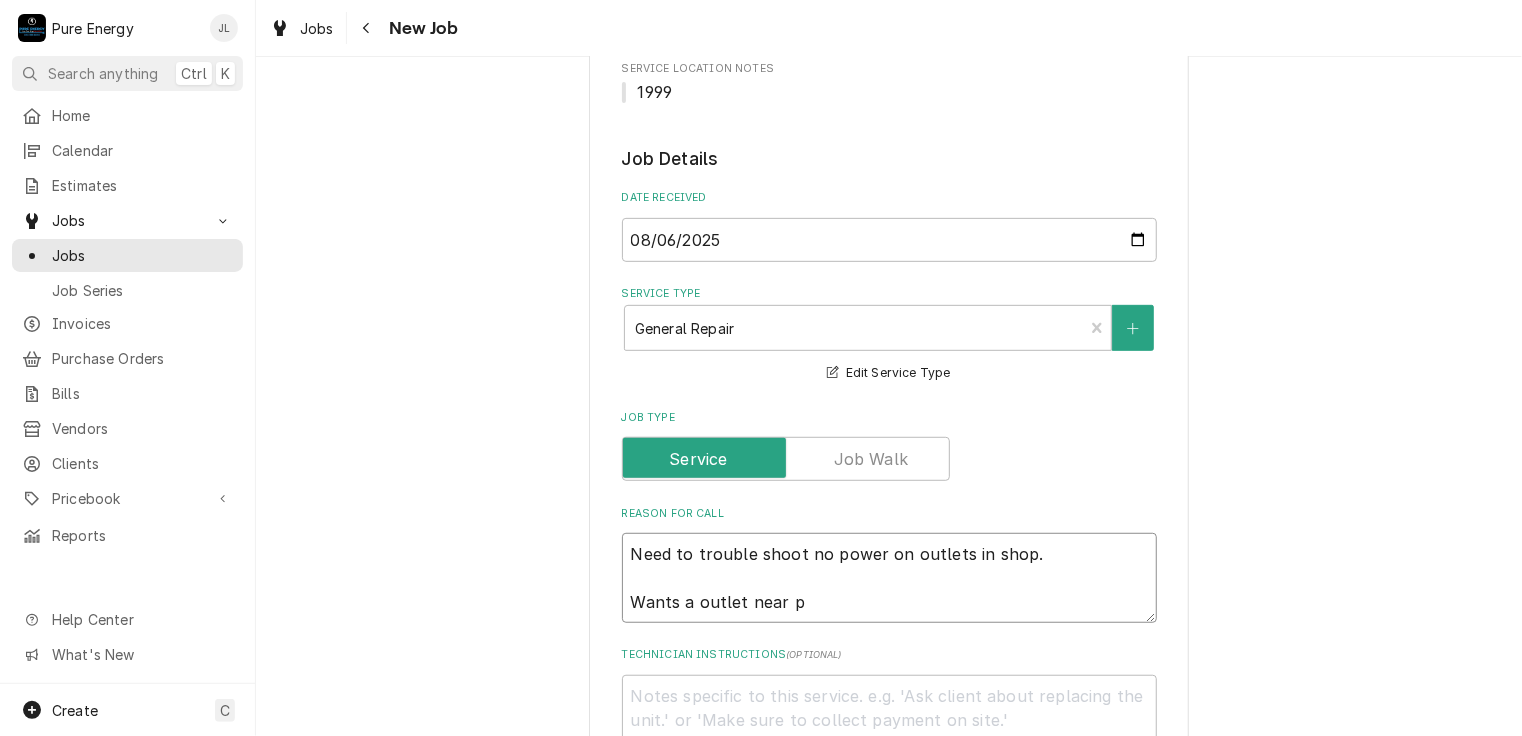 type on "x" 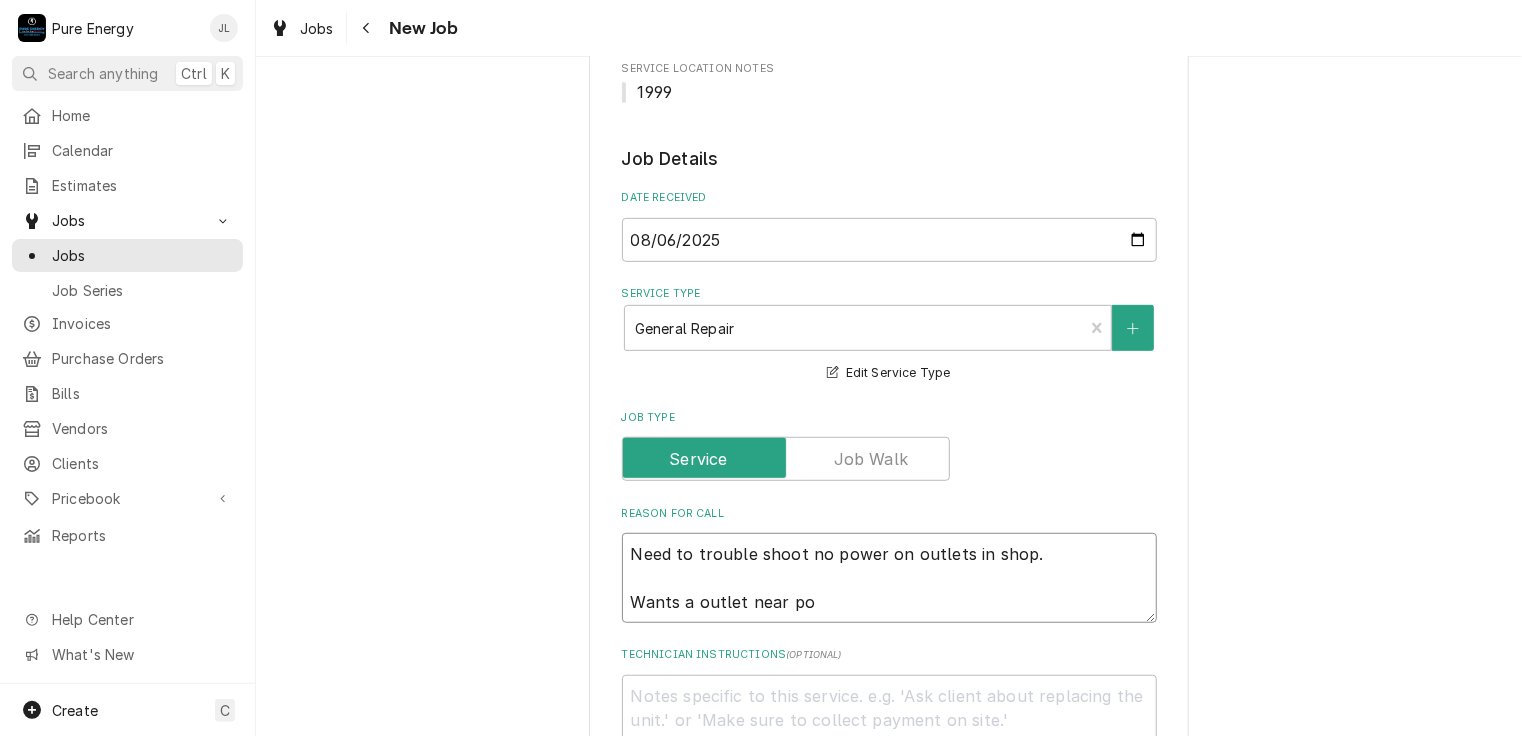 type on "x" 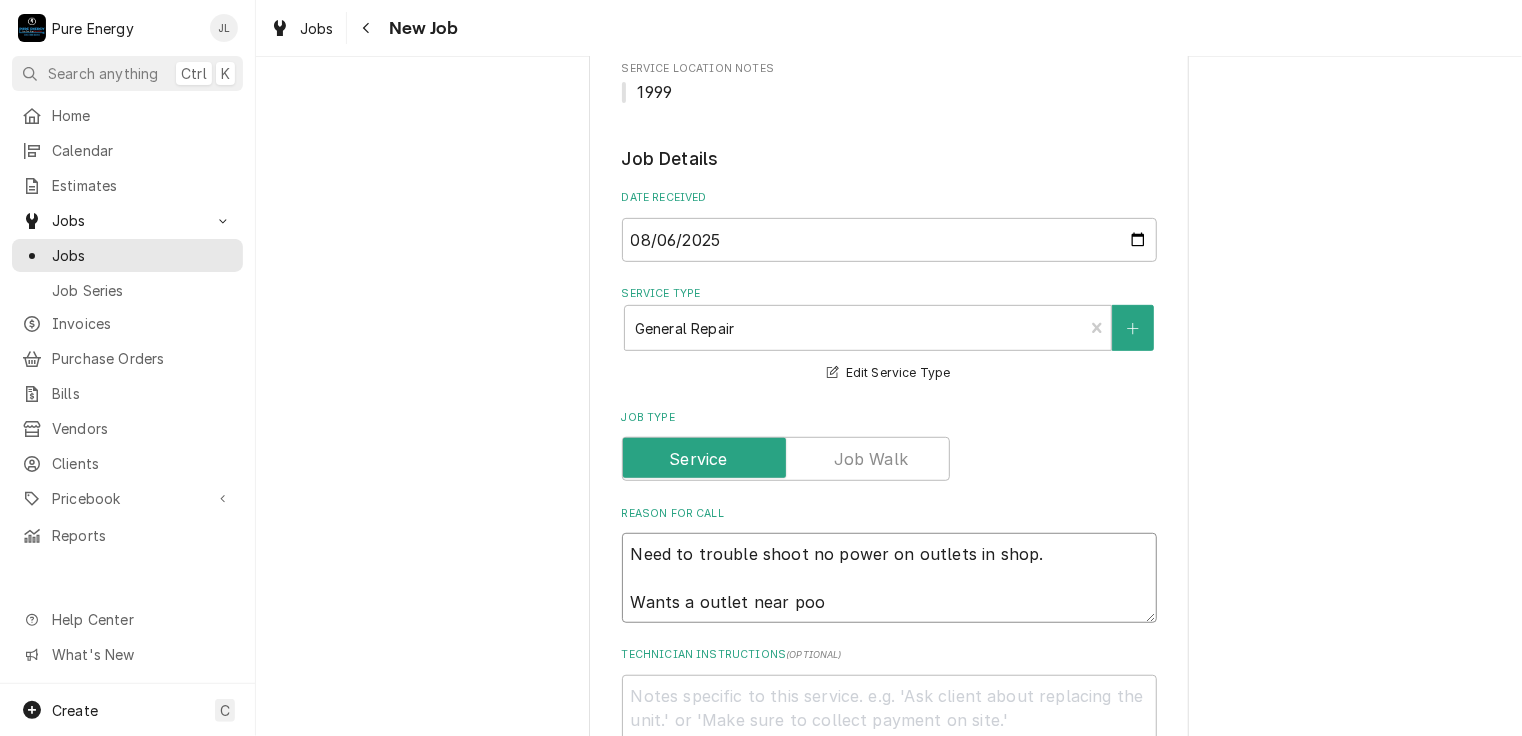 type on "x" 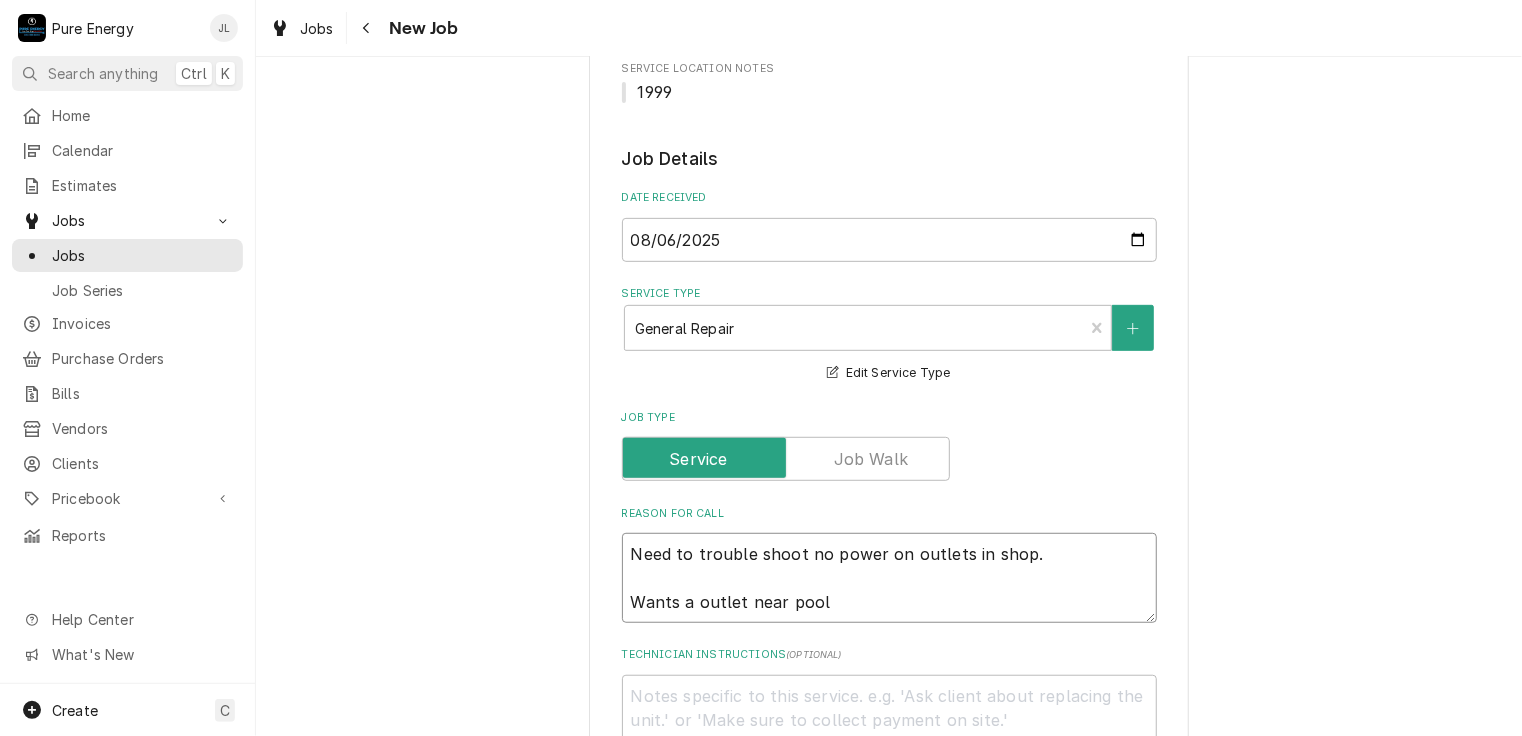 type on "x" 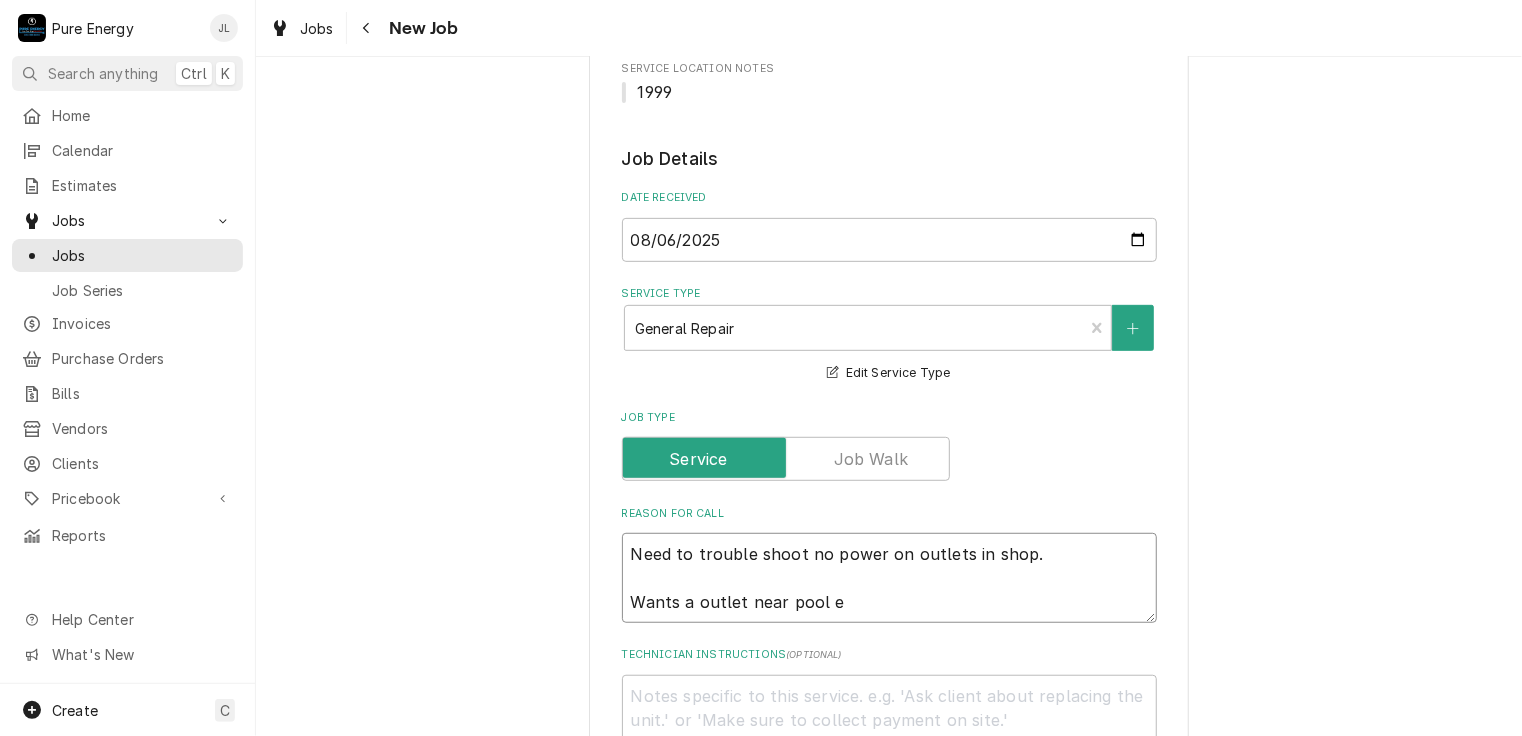 type on "x" 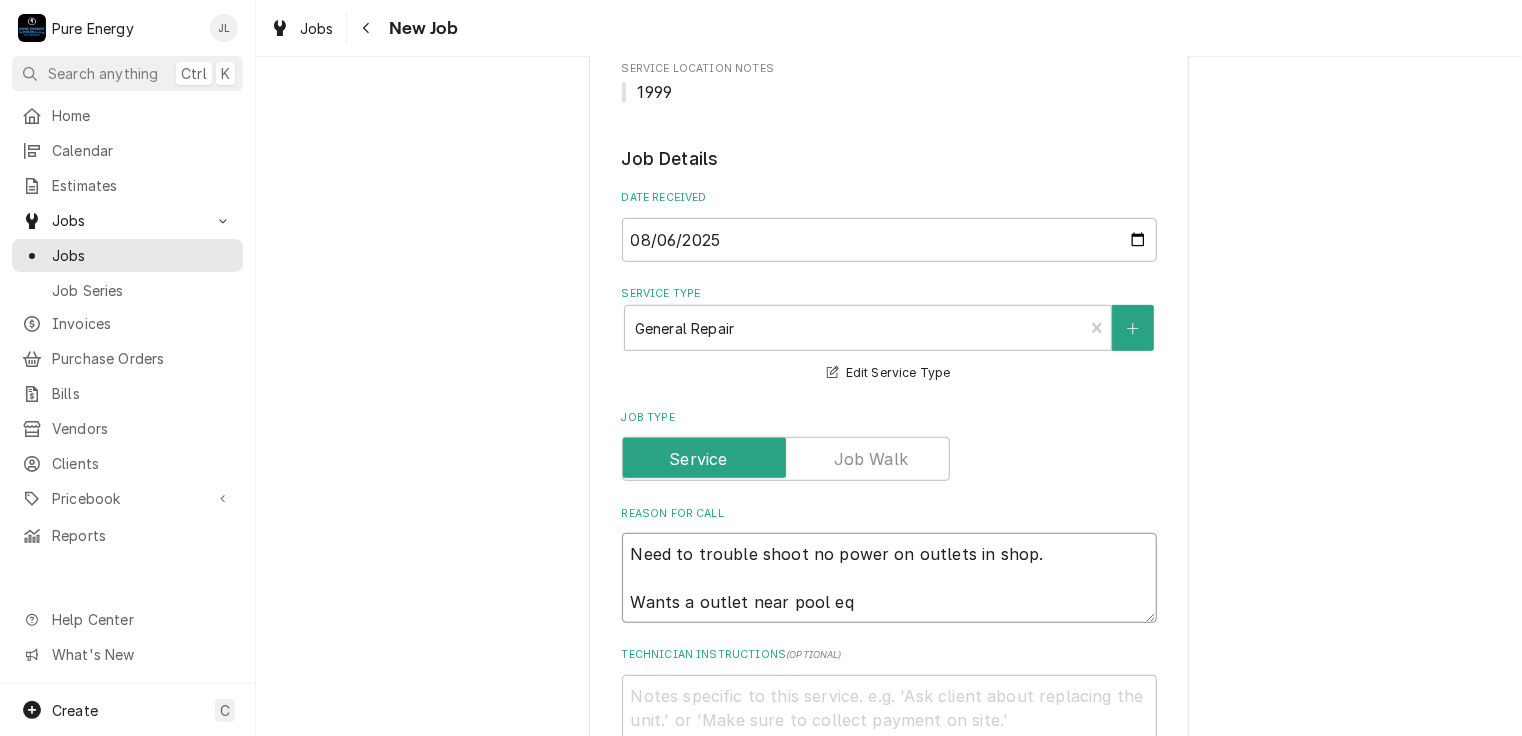 type on "Need to trouble shoot no power on outlets in shop.
Wants a outlet near pool equ" 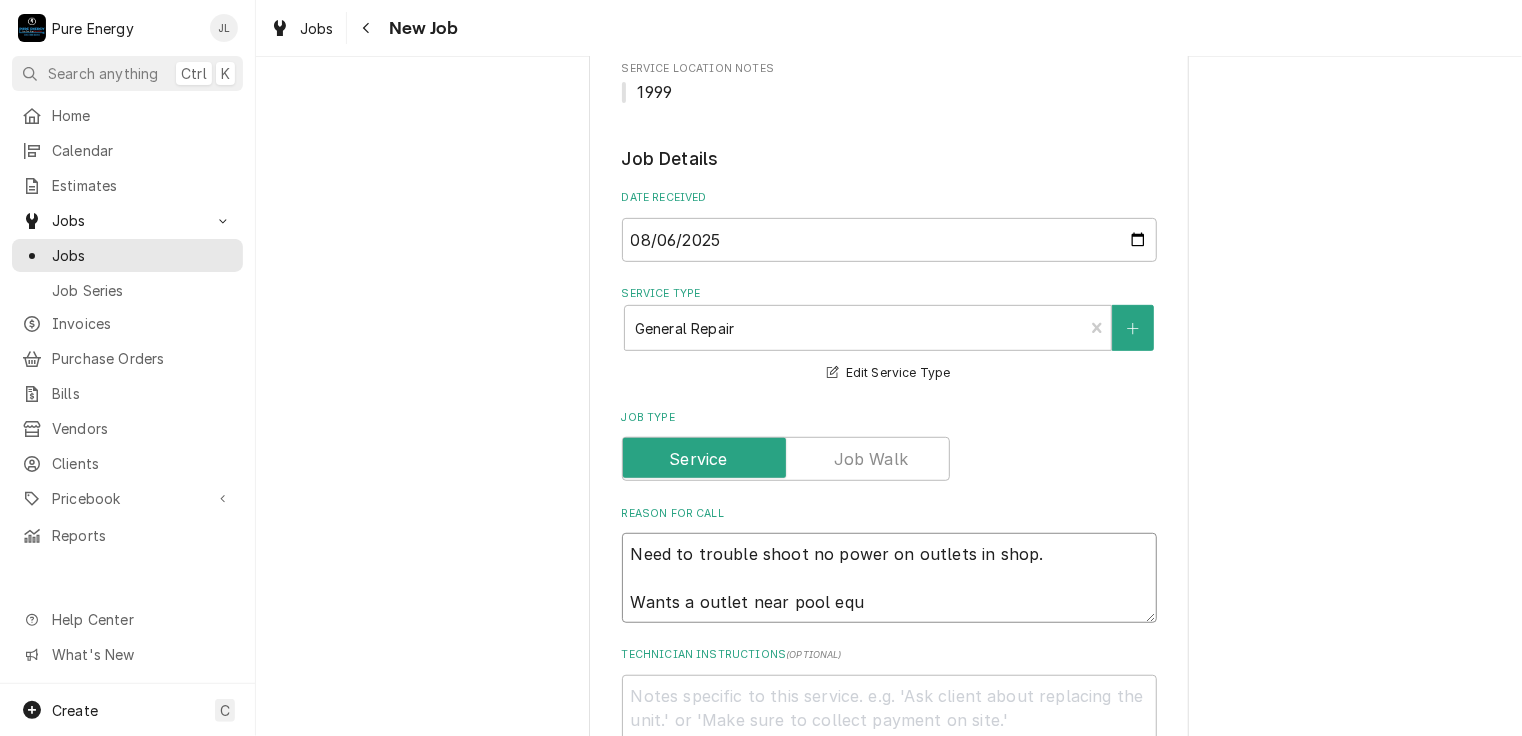 type on "x" 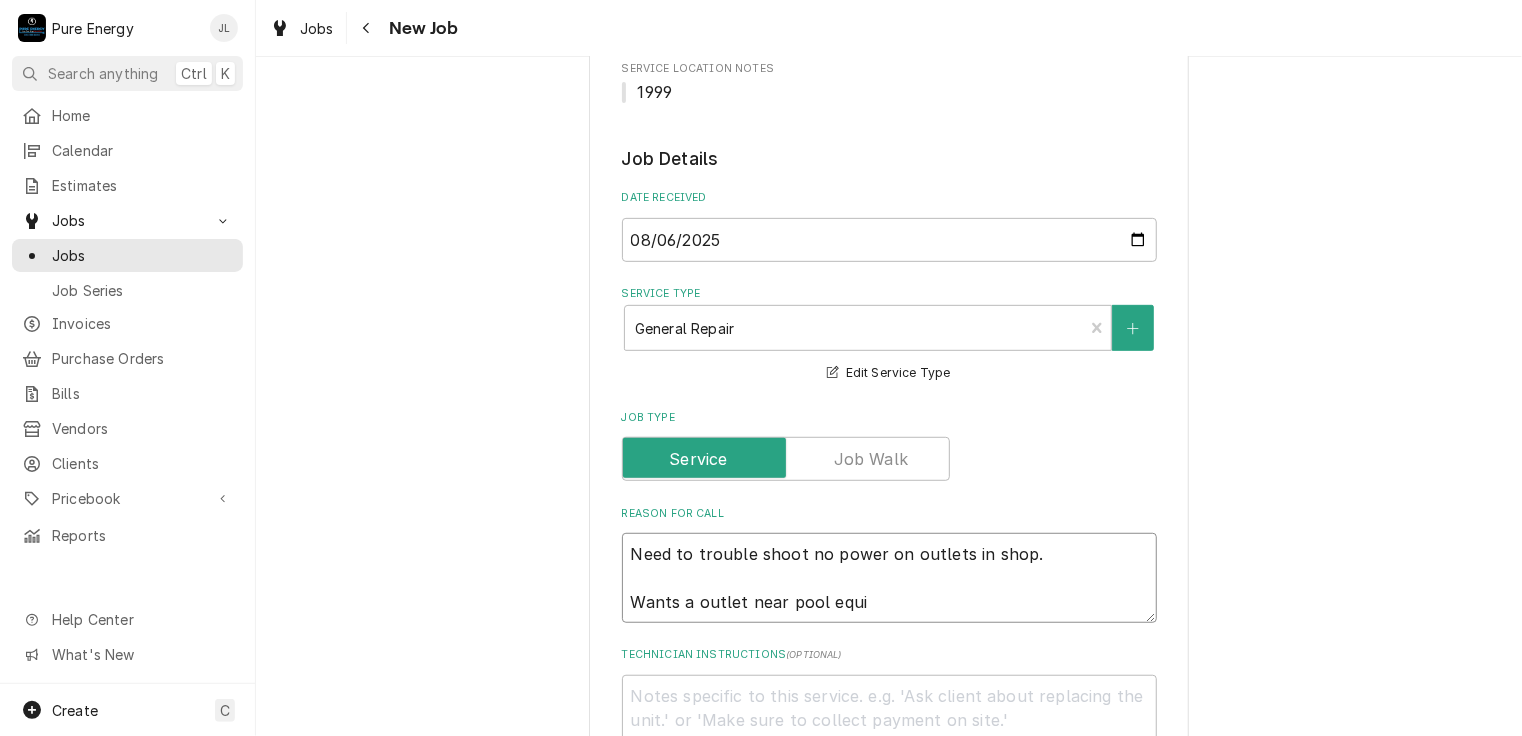 type on "x" 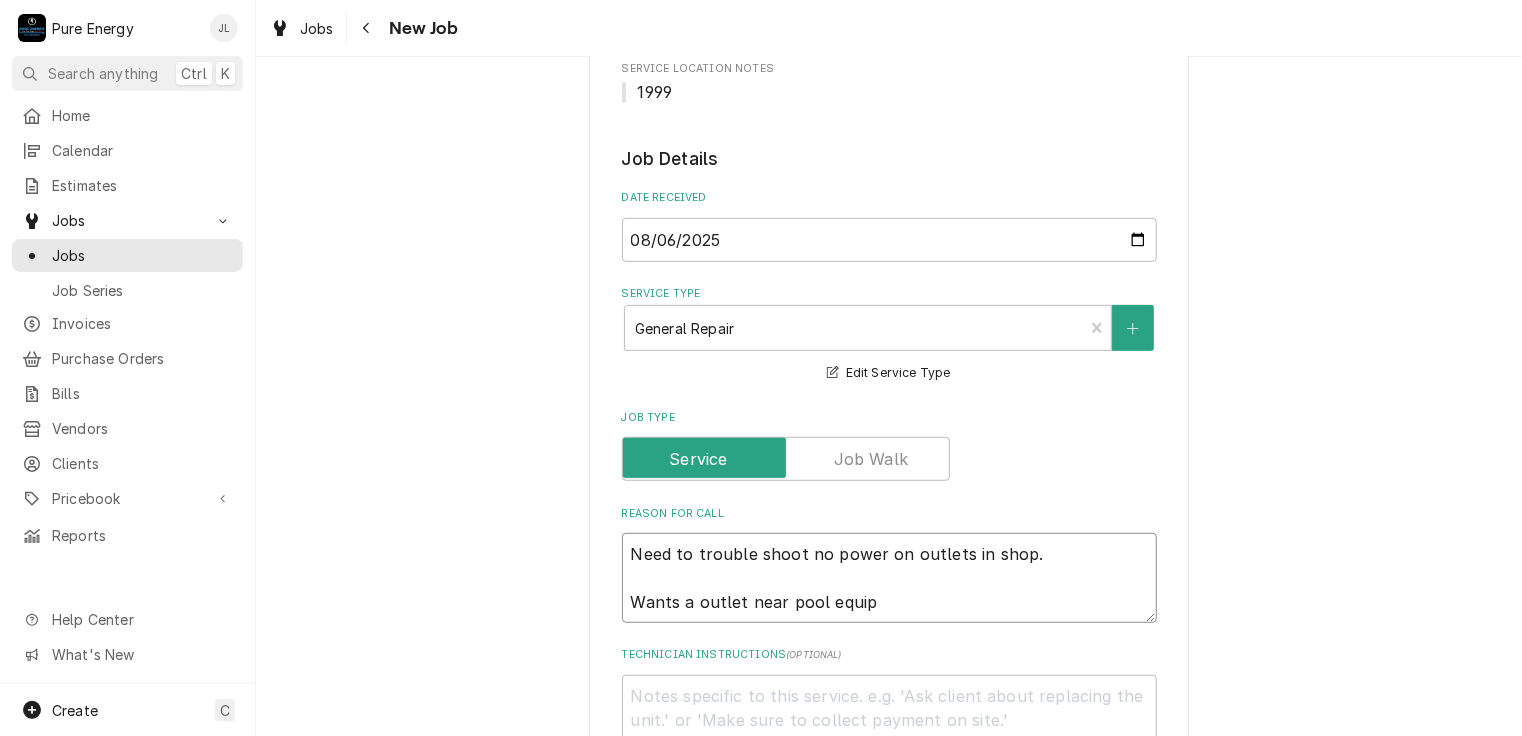 type on "x" 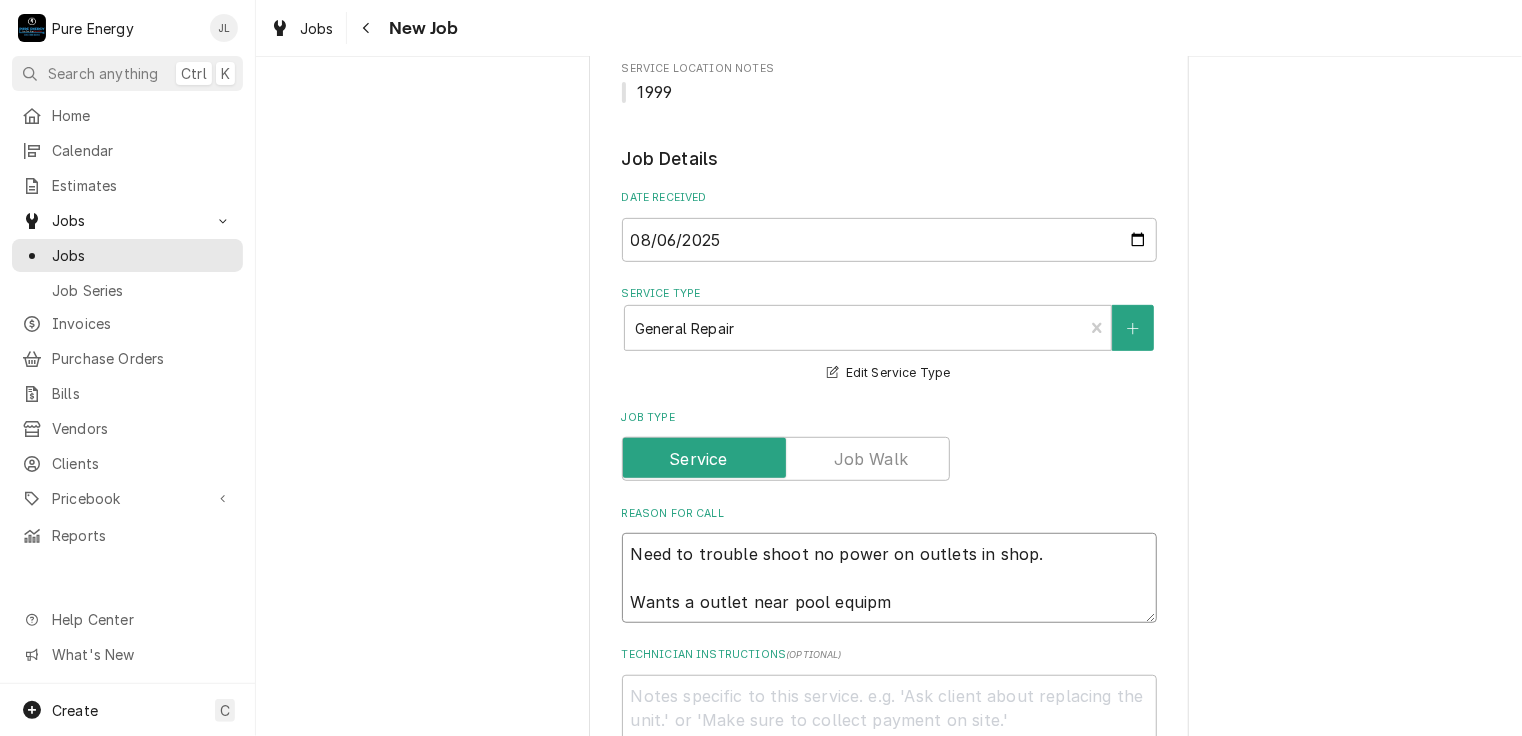 type on "x" 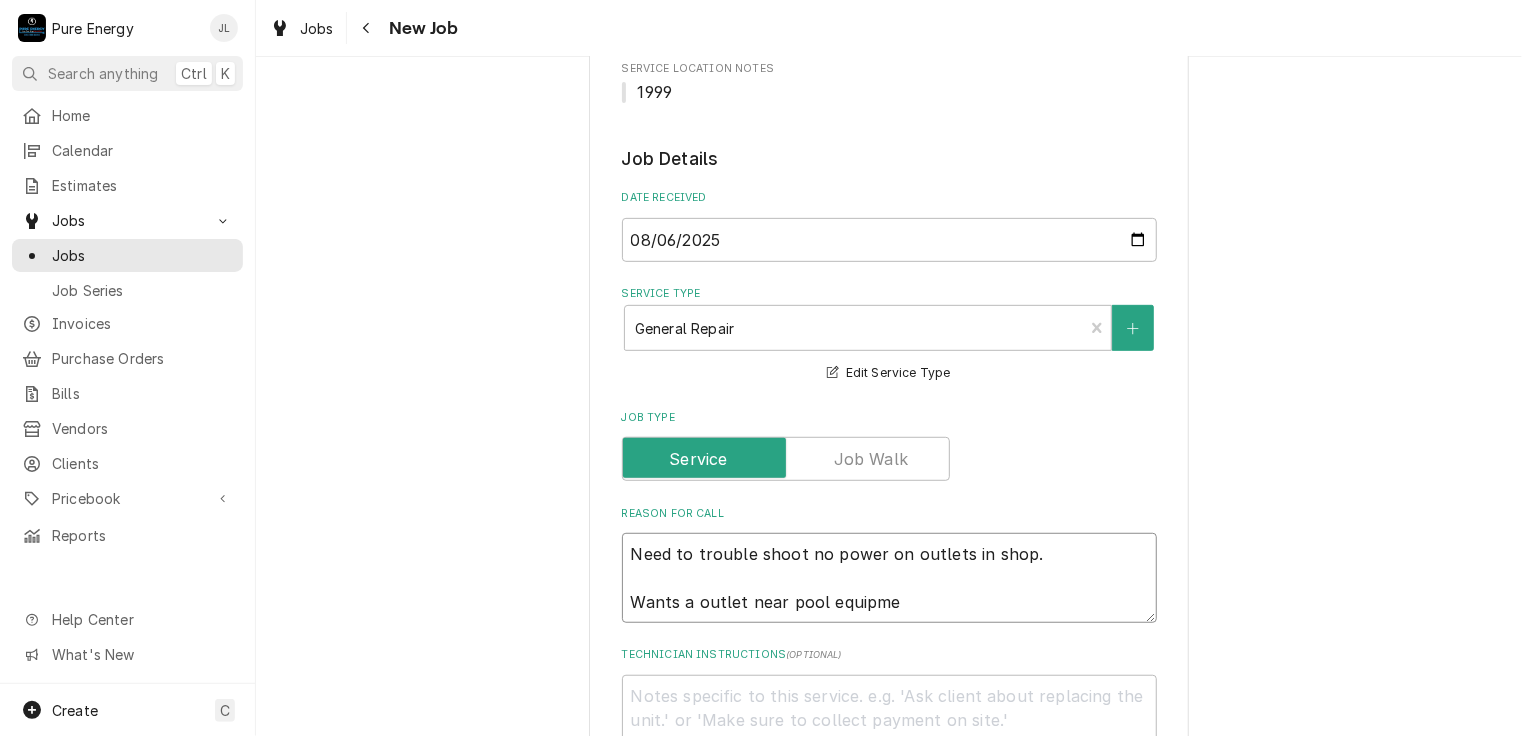 type on "x" 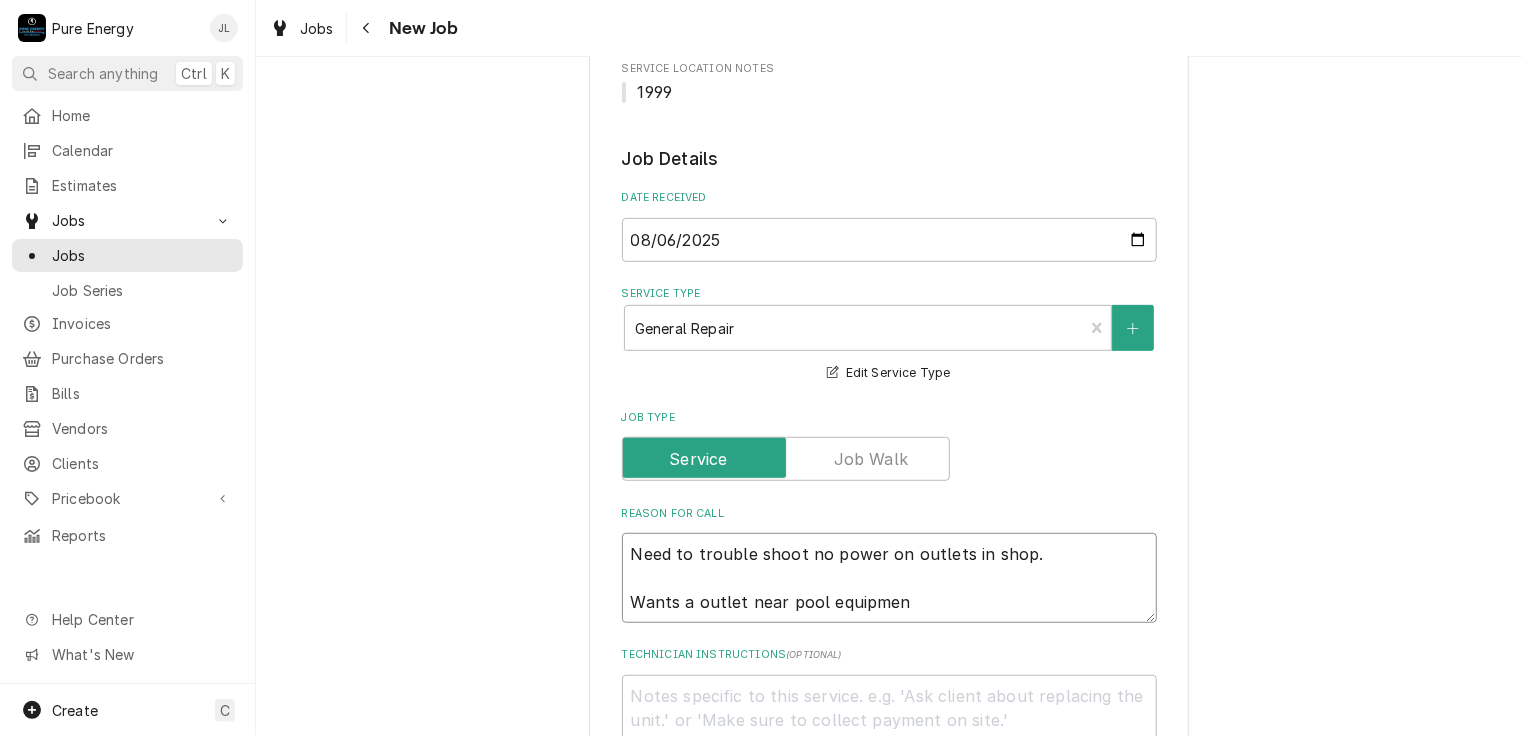 type on "x" 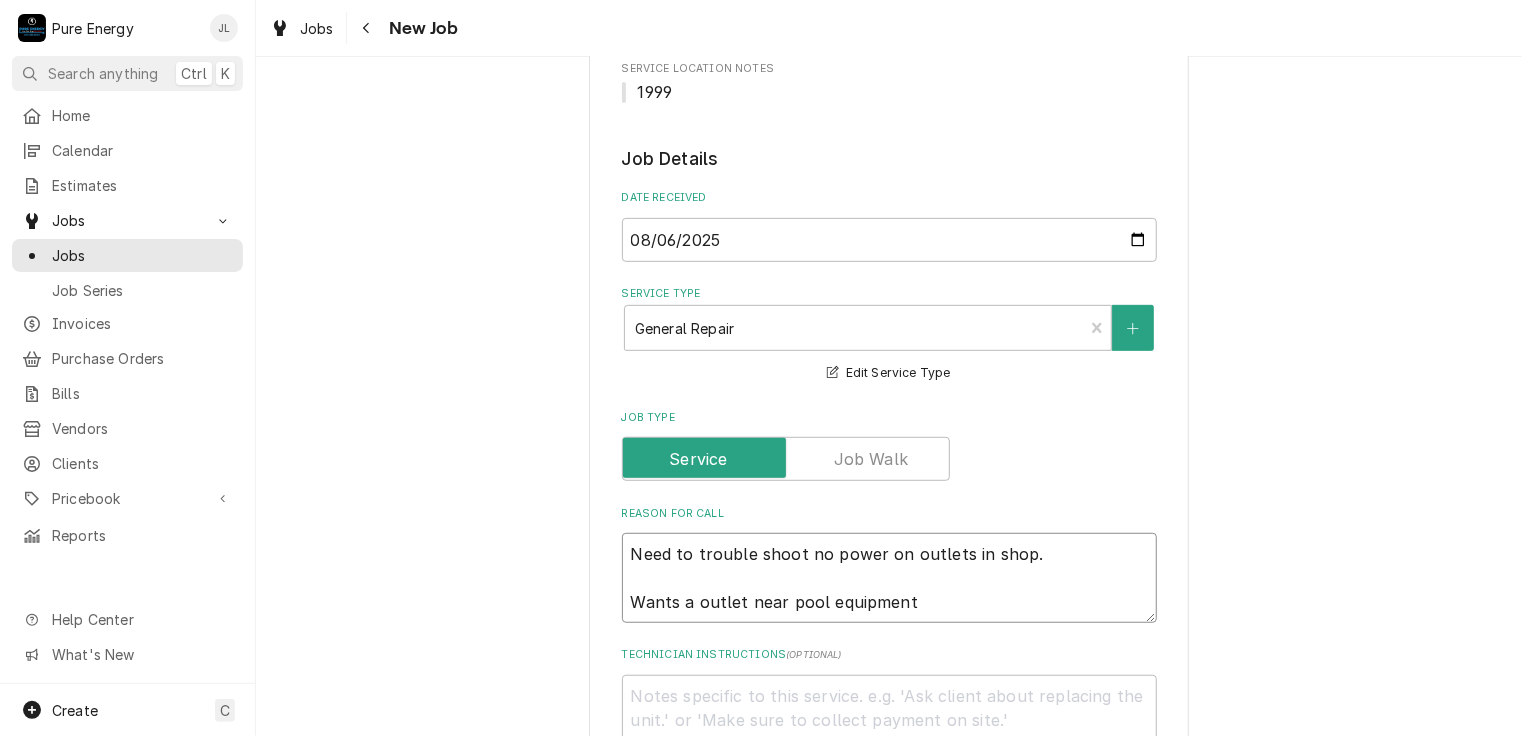 type on "x" 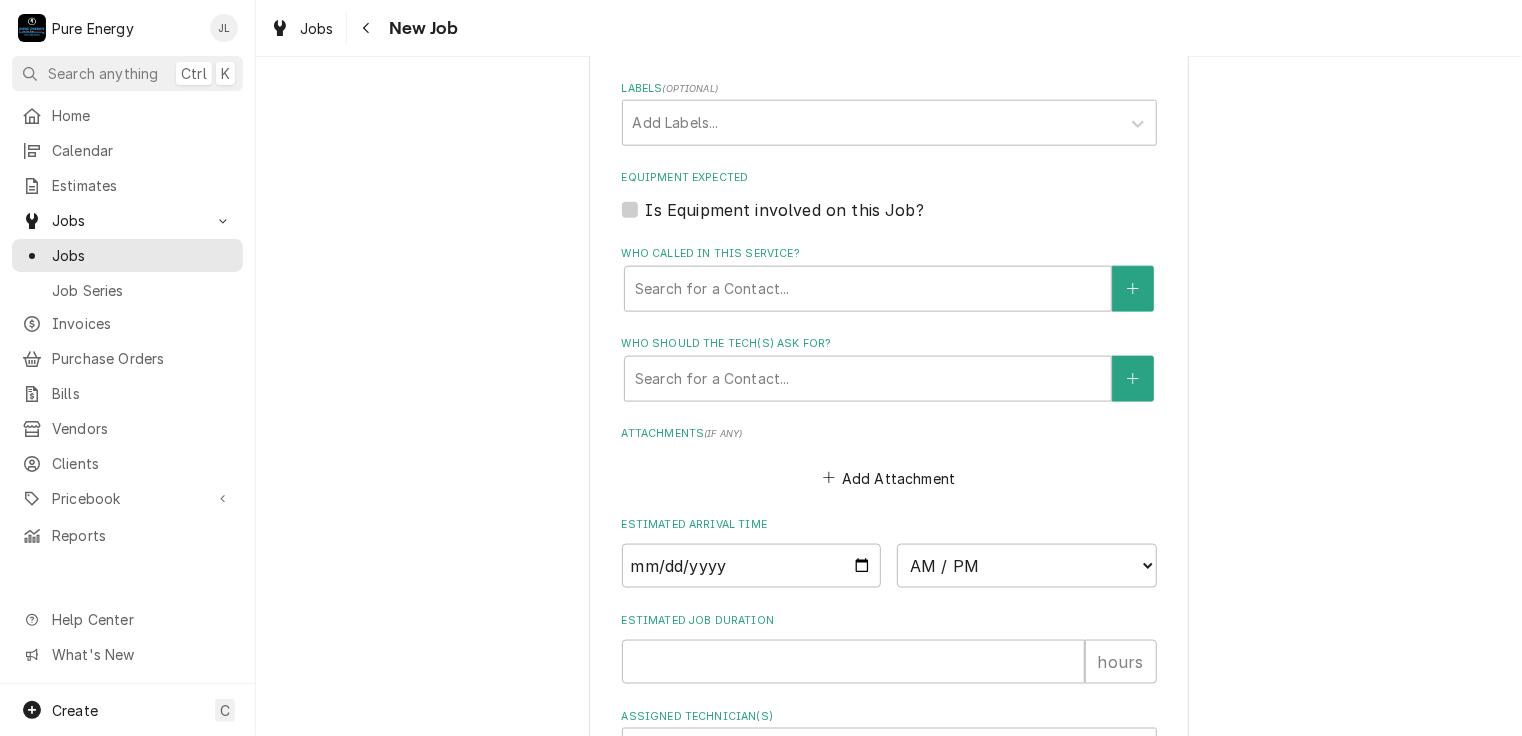 scroll, scrollTop: 1400, scrollLeft: 0, axis: vertical 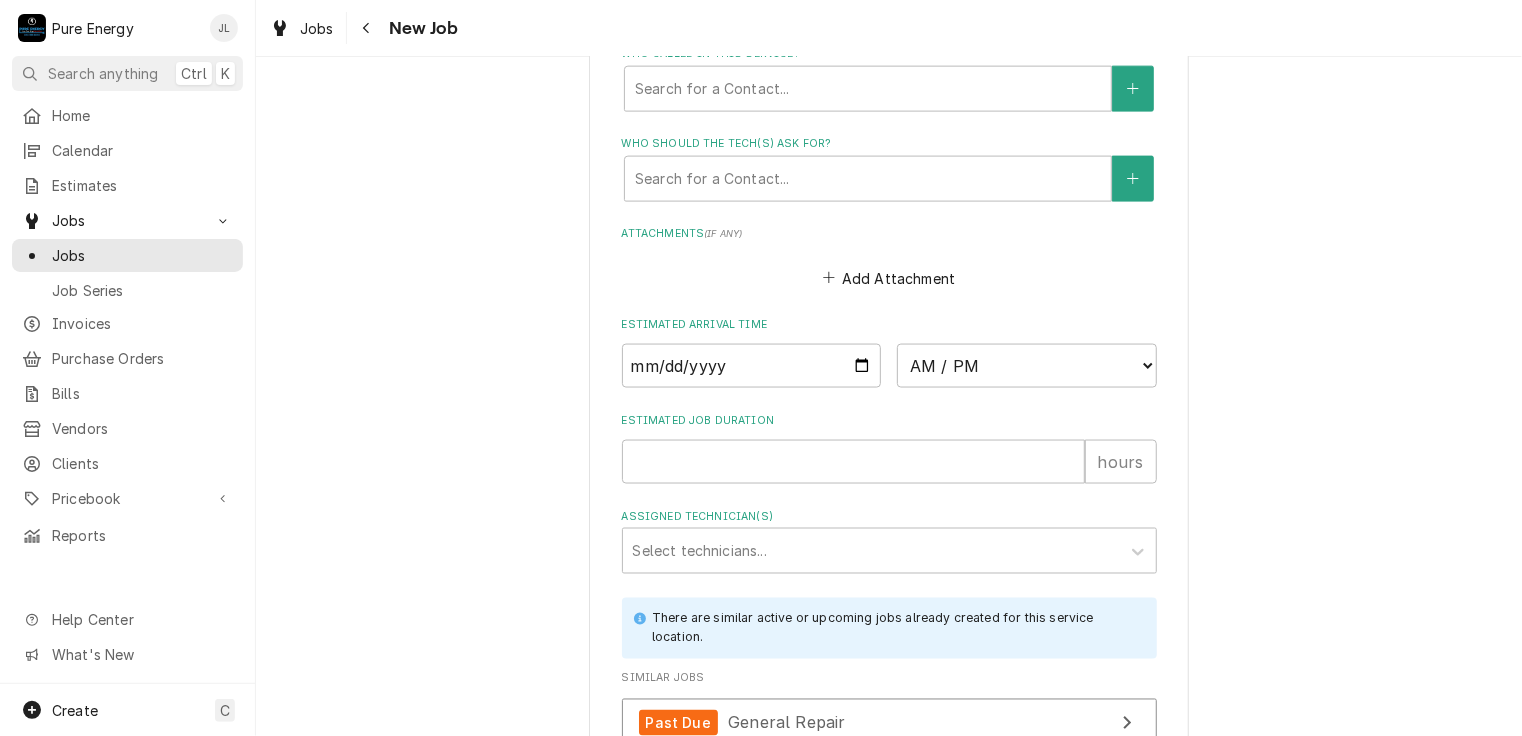 type on "Need to trouble shoot no power on outlets in shop.
Wants a outlet near pool equipment" 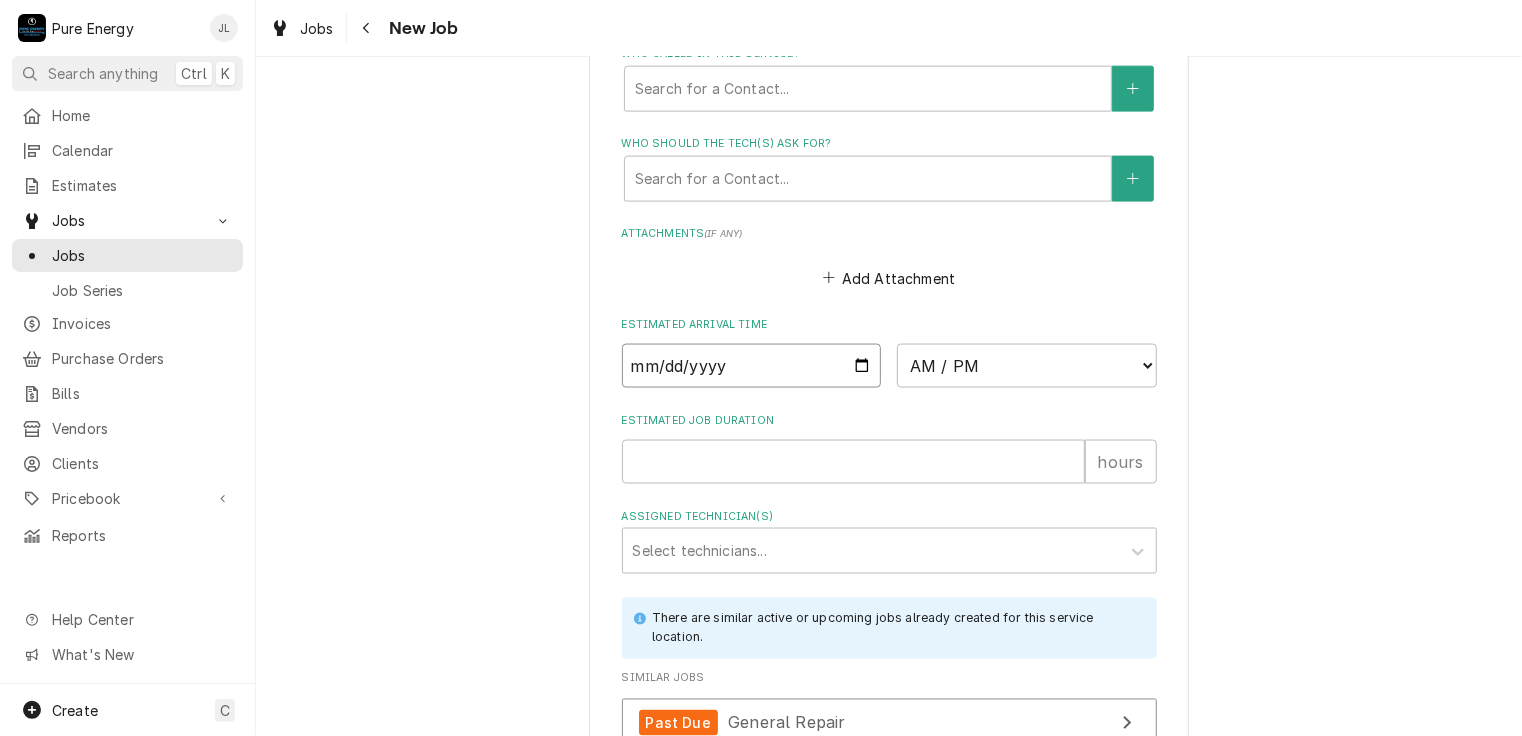 click at bounding box center [752, 366] 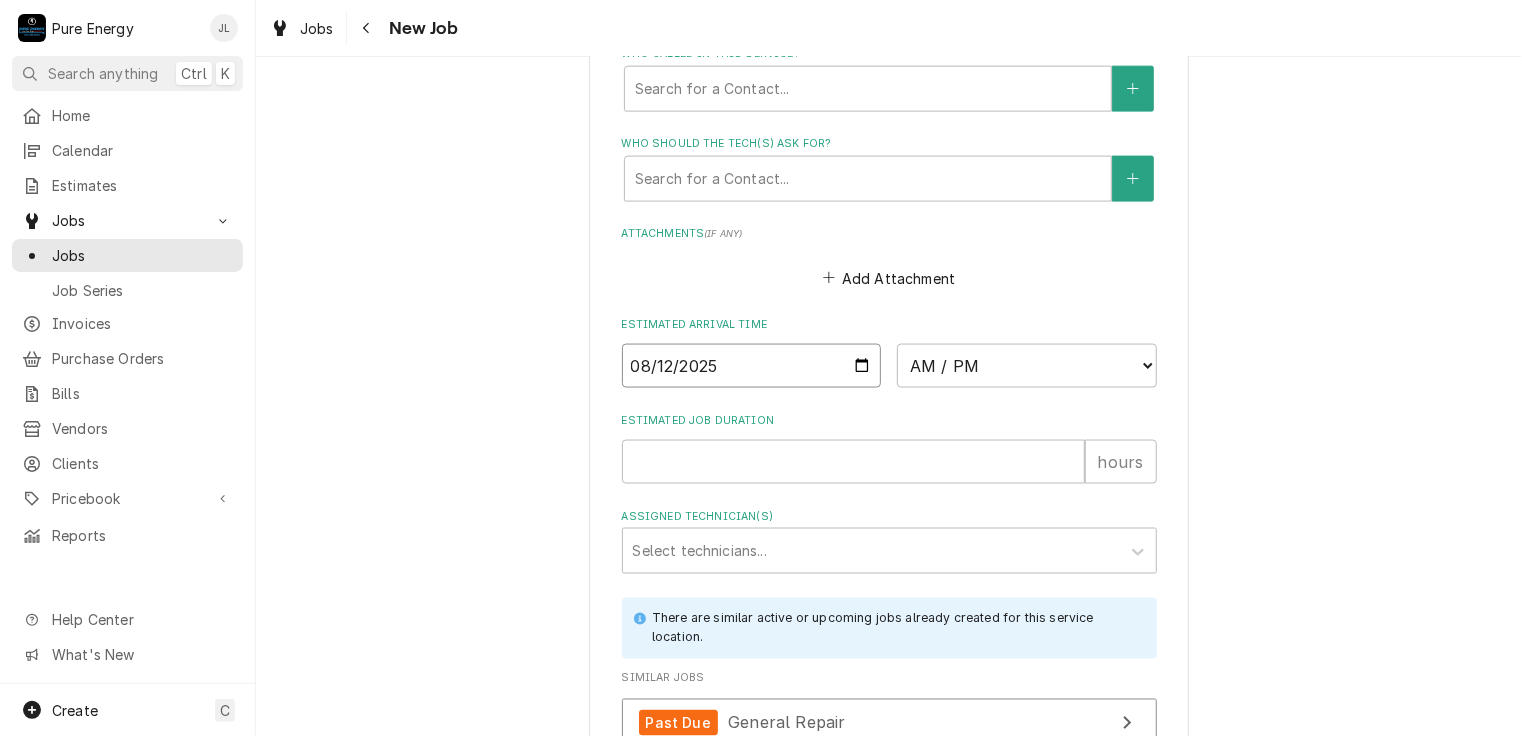 type on "2025-08-12" 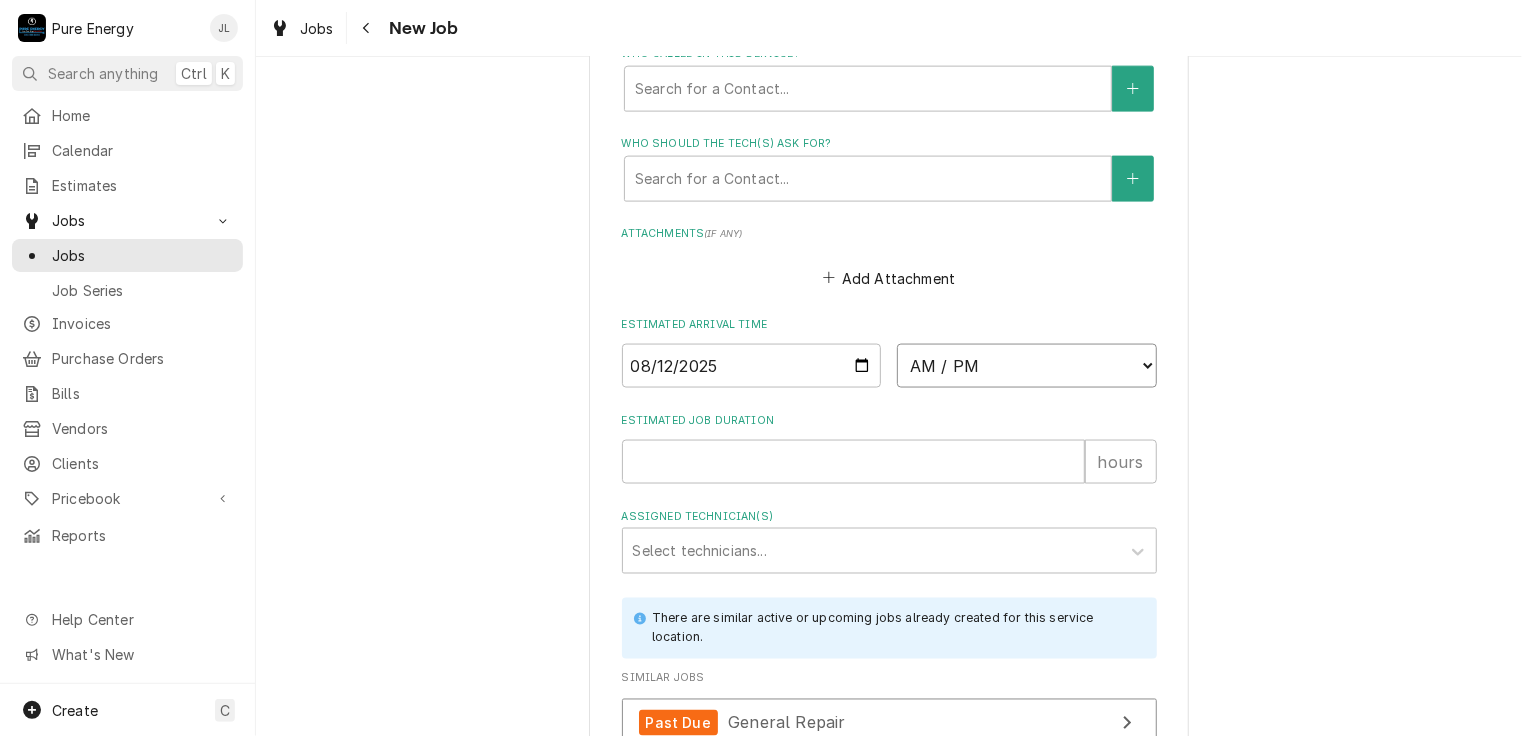 click on "AM / PM 6:00 AM 6:15 AM 6:30 AM 6:45 AM 7:00 AM 7:15 AM 7:30 AM 7:45 AM 8:00 AM 8:15 AM 8:30 AM 8:45 AM 9:00 AM 9:15 AM 9:30 AM 9:45 AM 10:00 AM 10:15 AM 10:30 AM 10:45 AM 11:00 AM 11:15 AM 11:30 AM 11:45 AM 12:00 PM 12:15 PM 12:30 PM 12:45 PM 1:00 PM 1:15 PM 1:30 PM 1:45 PM 2:00 PM 2:15 PM 2:30 PM 2:45 PM 3:00 PM 3:15 PM 3:30 PM 3:45 PM 4:00 PM 4:15 PM 4:30 PM 4:45 PM 5:00 PM 5:15 PM 5:30 PM 5:45 PM 6:00 PM 6:15 PM 6:30 PM 6:45 PM 7:00 PM 7:15 PM 7:30 PM 7:45 PM 8:00 PM 8:15 PM 8:30 PM 8:45 PM 9:00 PM 9:15 PM 9:30 PM 9:45 PM 10:00 PM 10:15 PM 10:30 PM 10:45 PM 11:00 PM 11:15 PM 11:30 PM 11:45 PM 12:00 AM 12:15 AM 12:30 AM 12:45 AM 1:00 AM 1:15 AM 1:30 AM 1:45 AM 2:00 AM 2:15 AM 2:30 AM 2:45 AM 3:00 AM 3:15 AM 3:30 AM 3:45 AM 4:00 AM 4:15 AM 4:30 AM 4:45 AM 5:00 AM 5:15 AM 5:30 AM 5:45 AM" at bounding box center [1027, 366] 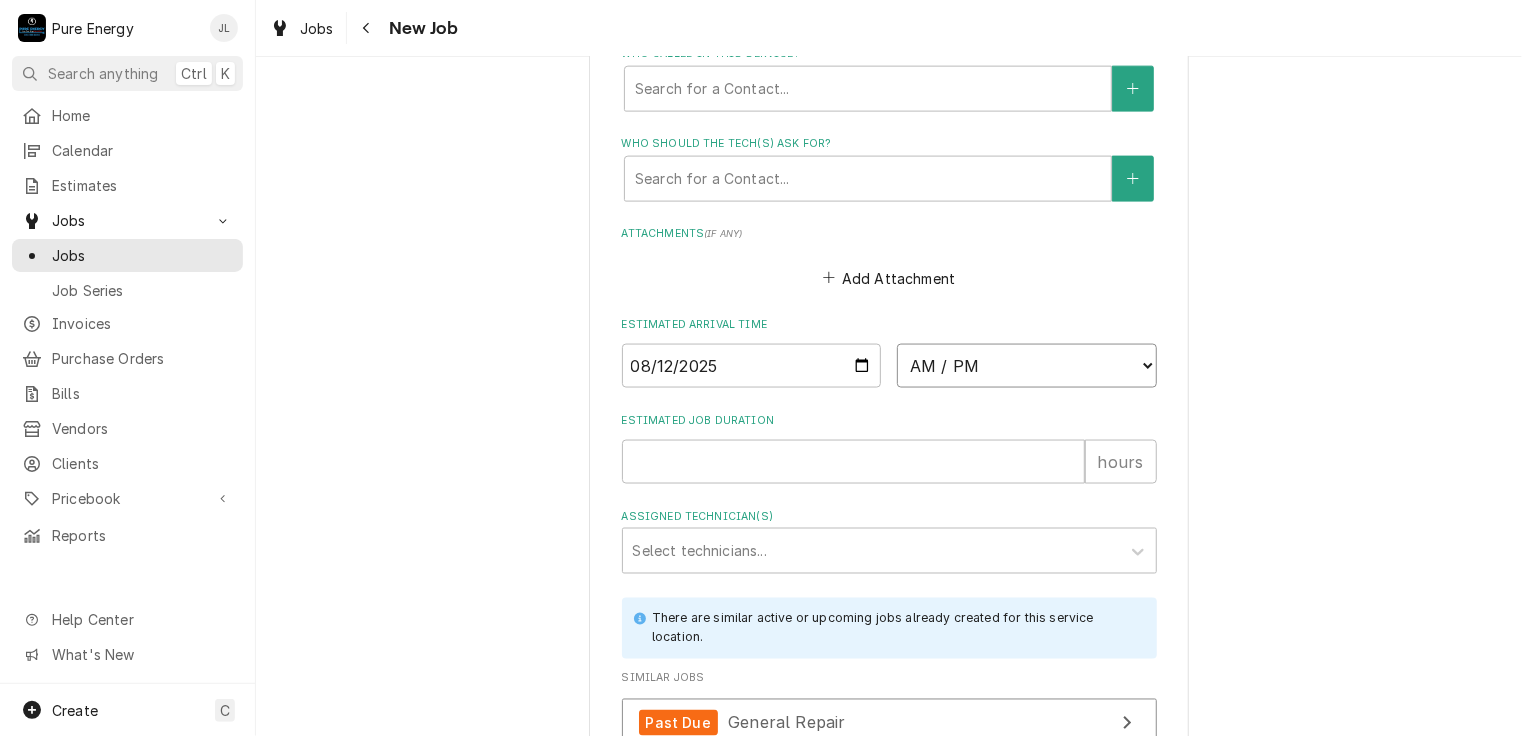 select on "08:30:00" 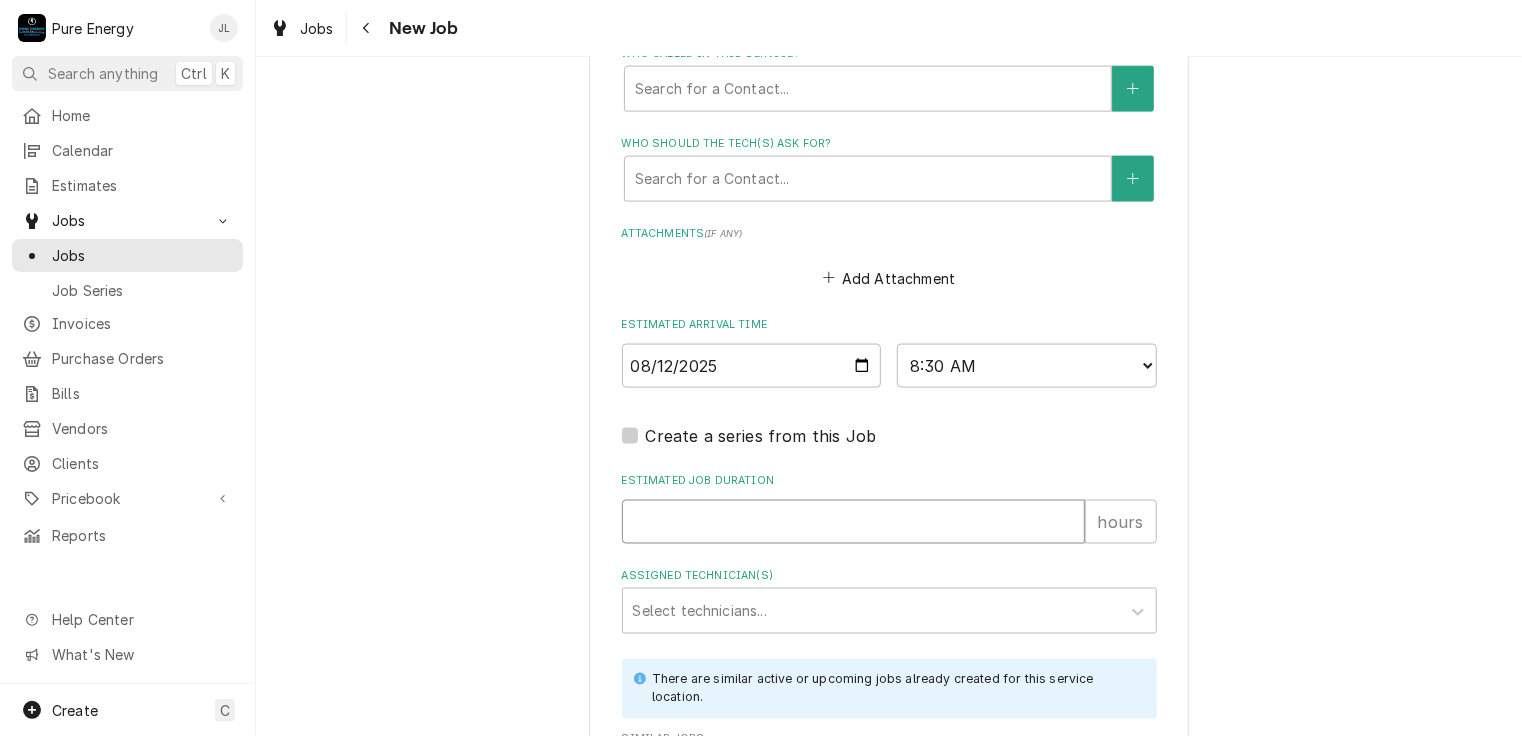 click on "Estimated Job Duration" at bounding box center [853, 522] 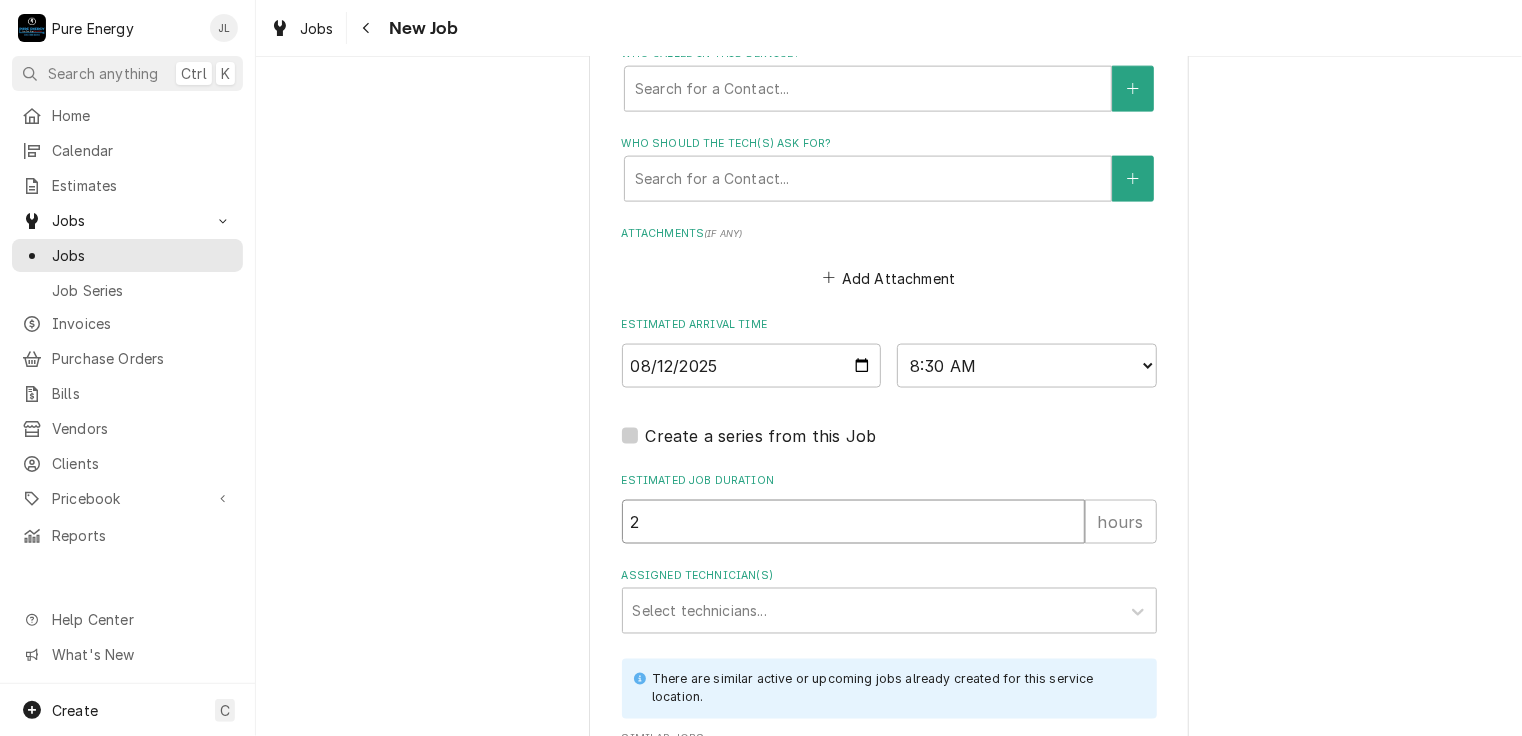 type on "x" 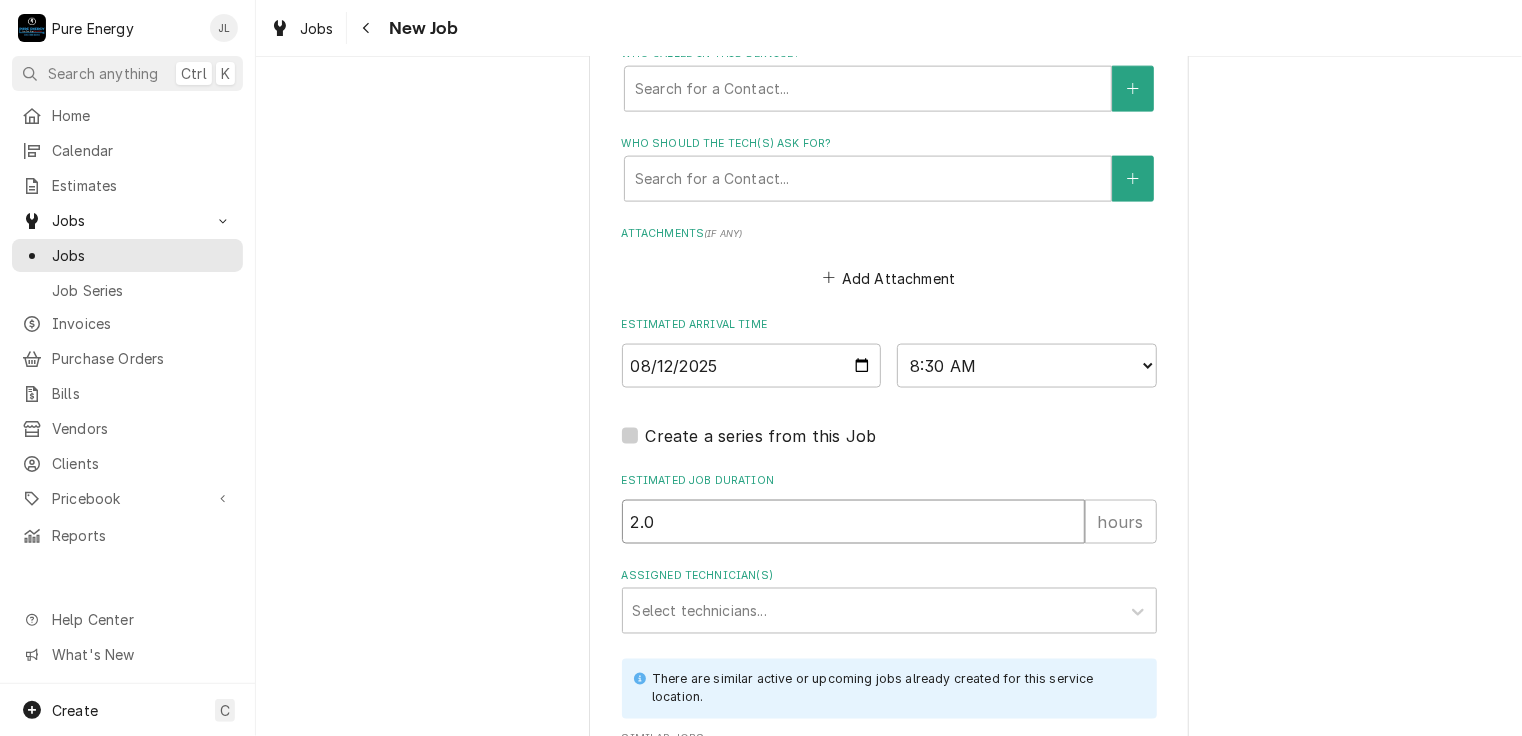 type on "x" 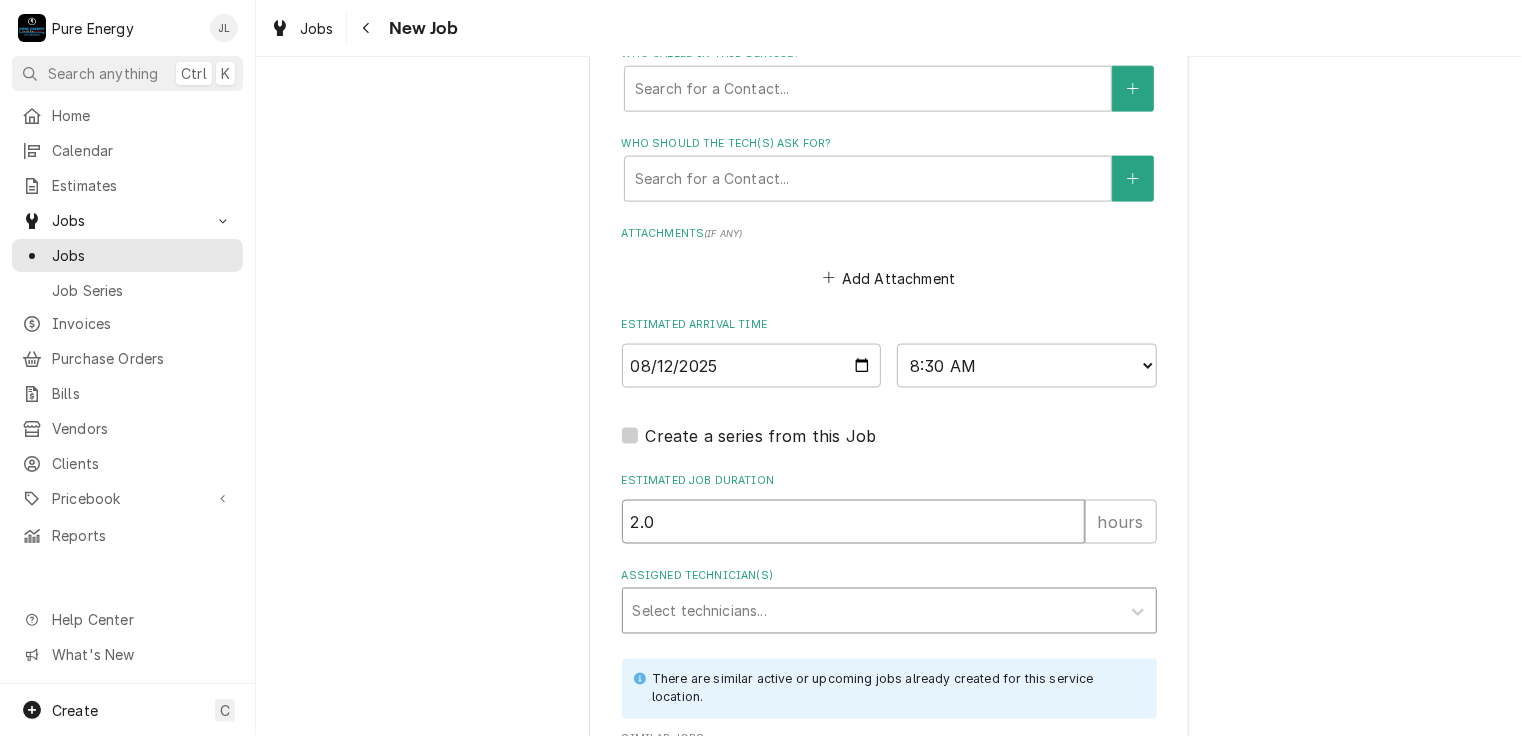 type on "2.0" 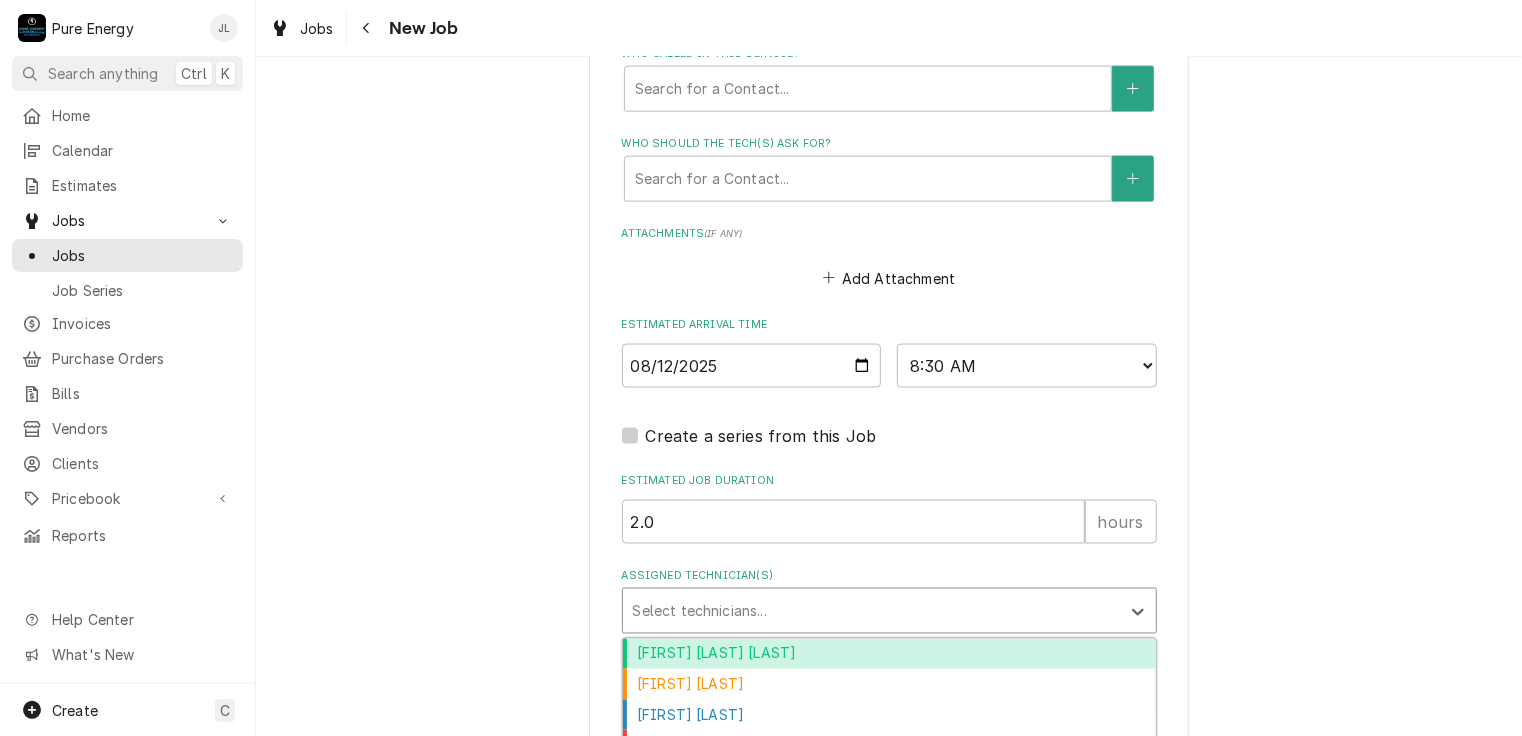 click at bounding box center (871, 611) 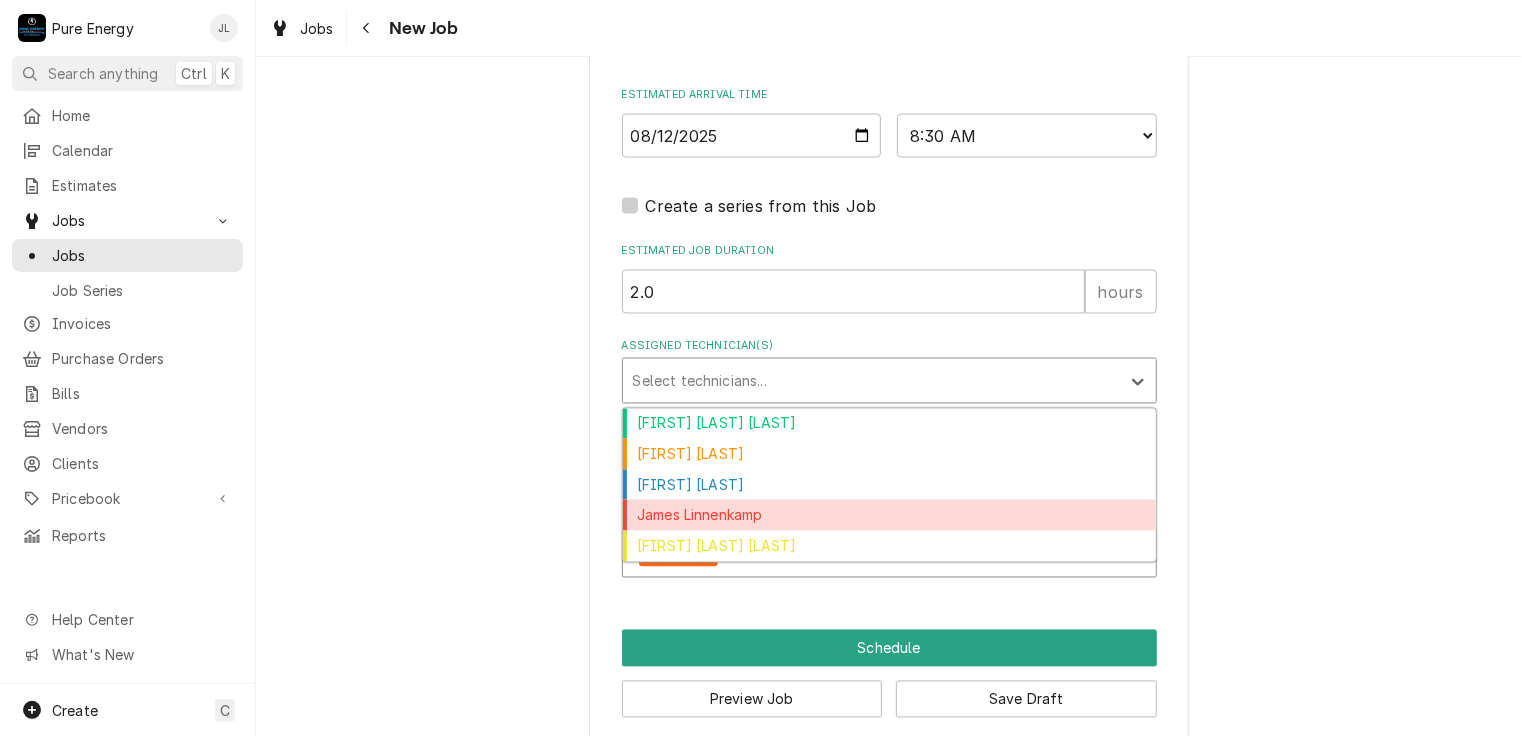 click on "James Linnenkamp" at bounding box center [889, 515] 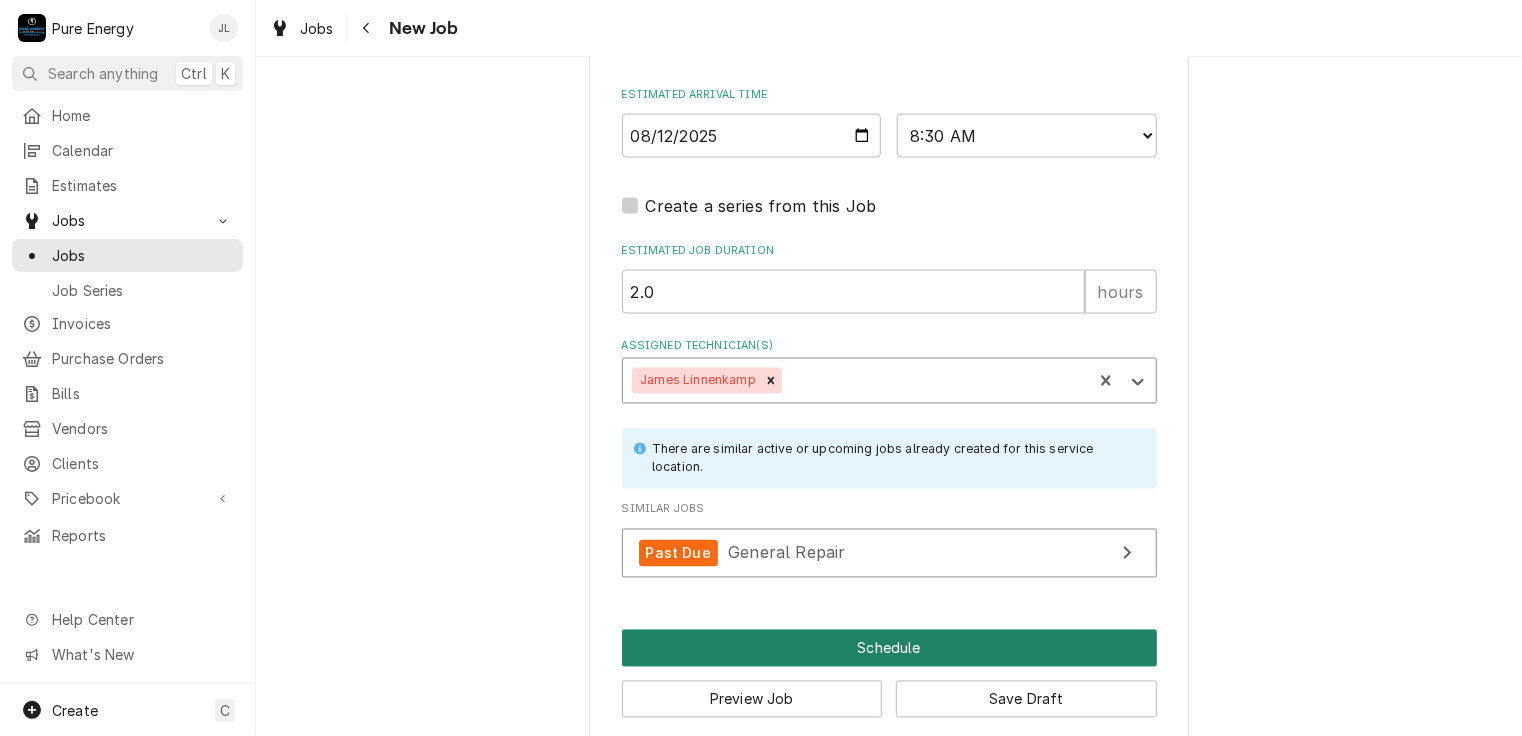 click on "Schedule" at bounding box center [889, 648] 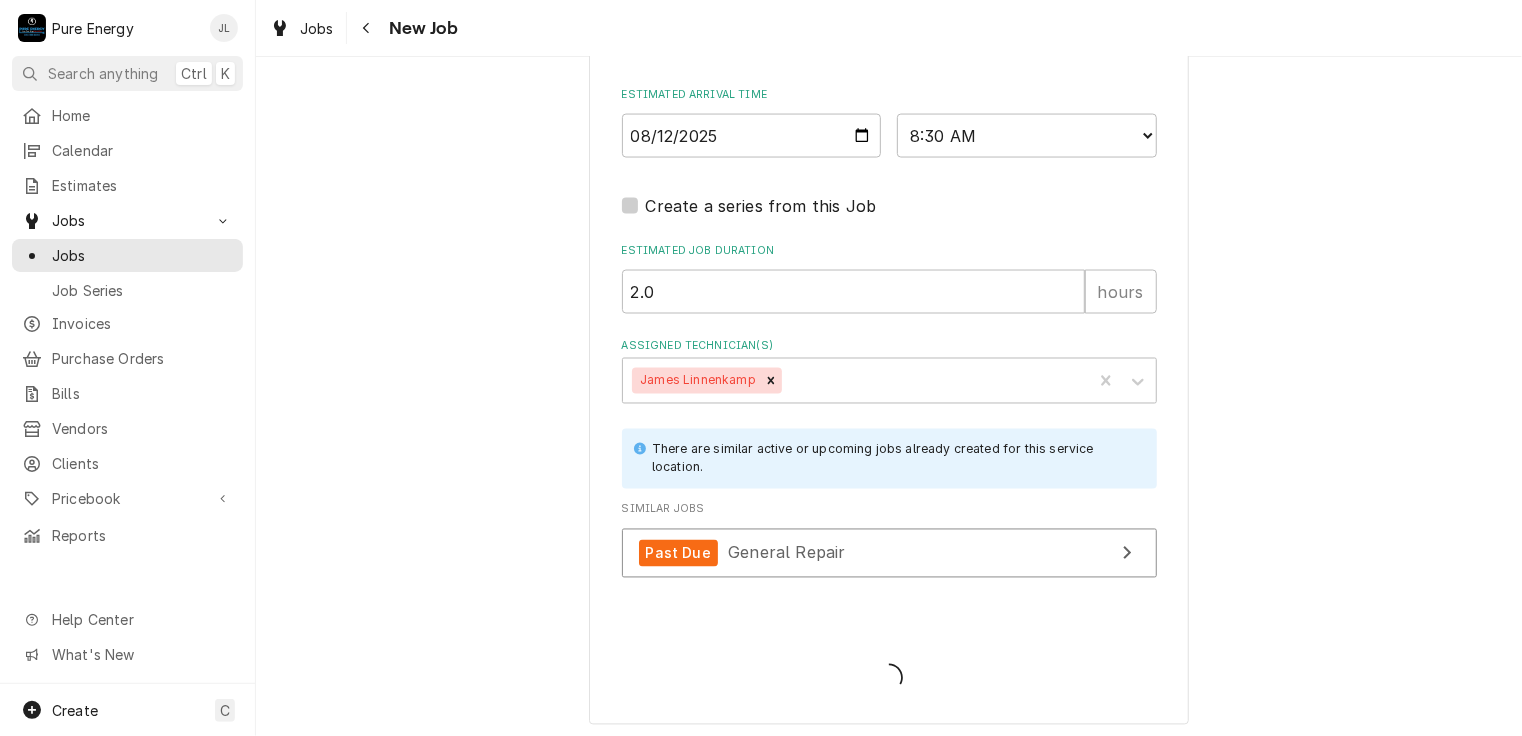 scroll, scrollTop: 1612, scrollLeft: 0, axis: vertical 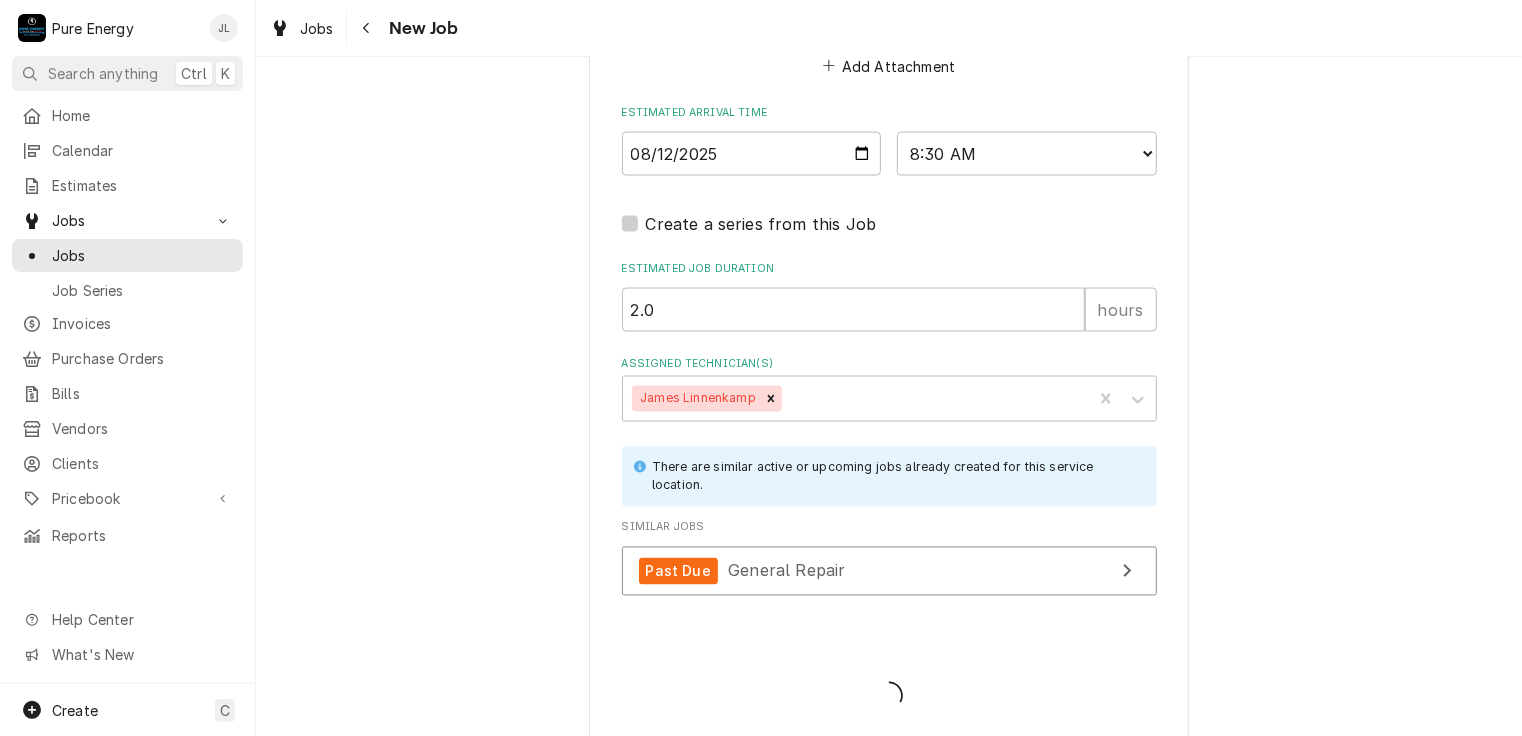 type on "x" 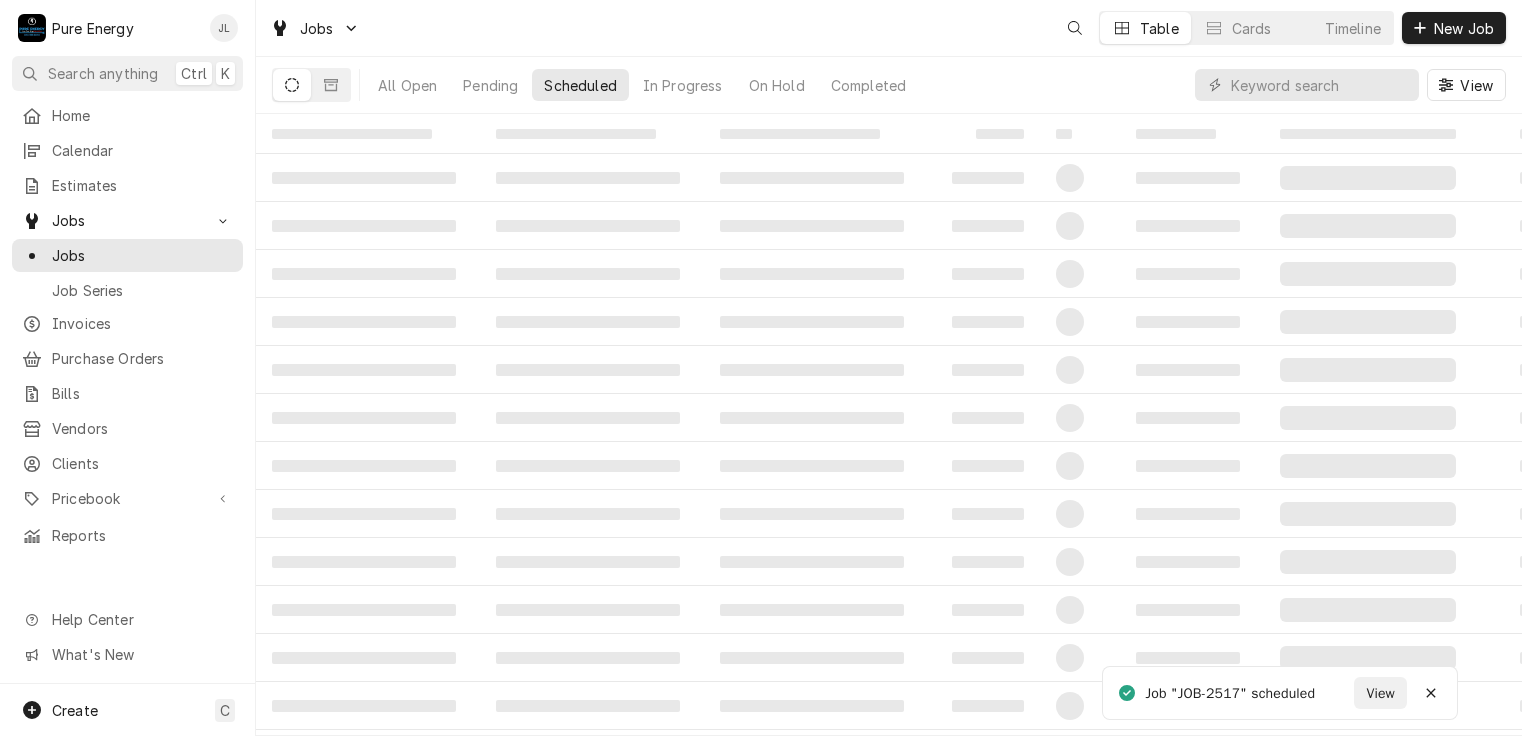 scroll, scrollTop: 0, scrollLeft: 0, axis: both 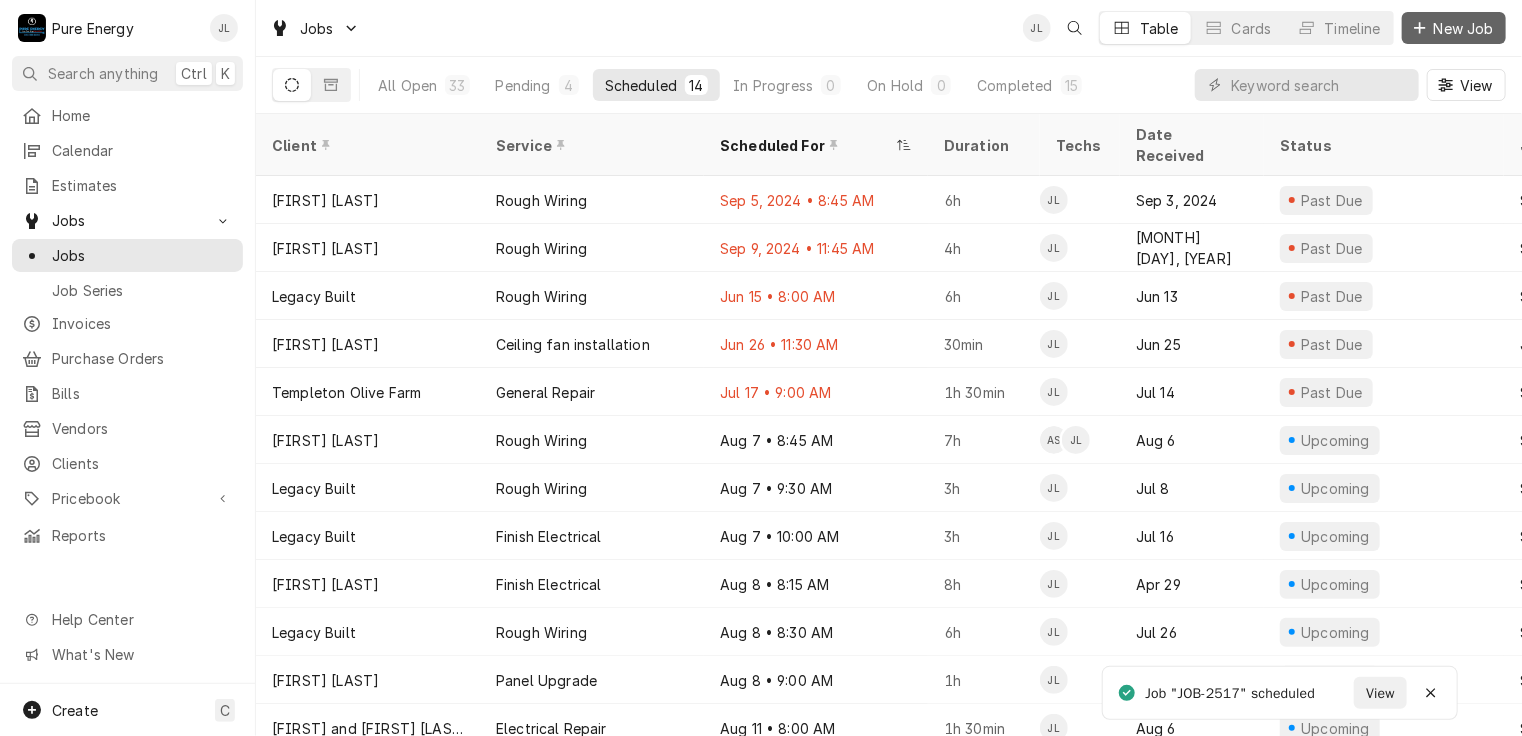click on "New Job" at bounding box center (1464, 28) 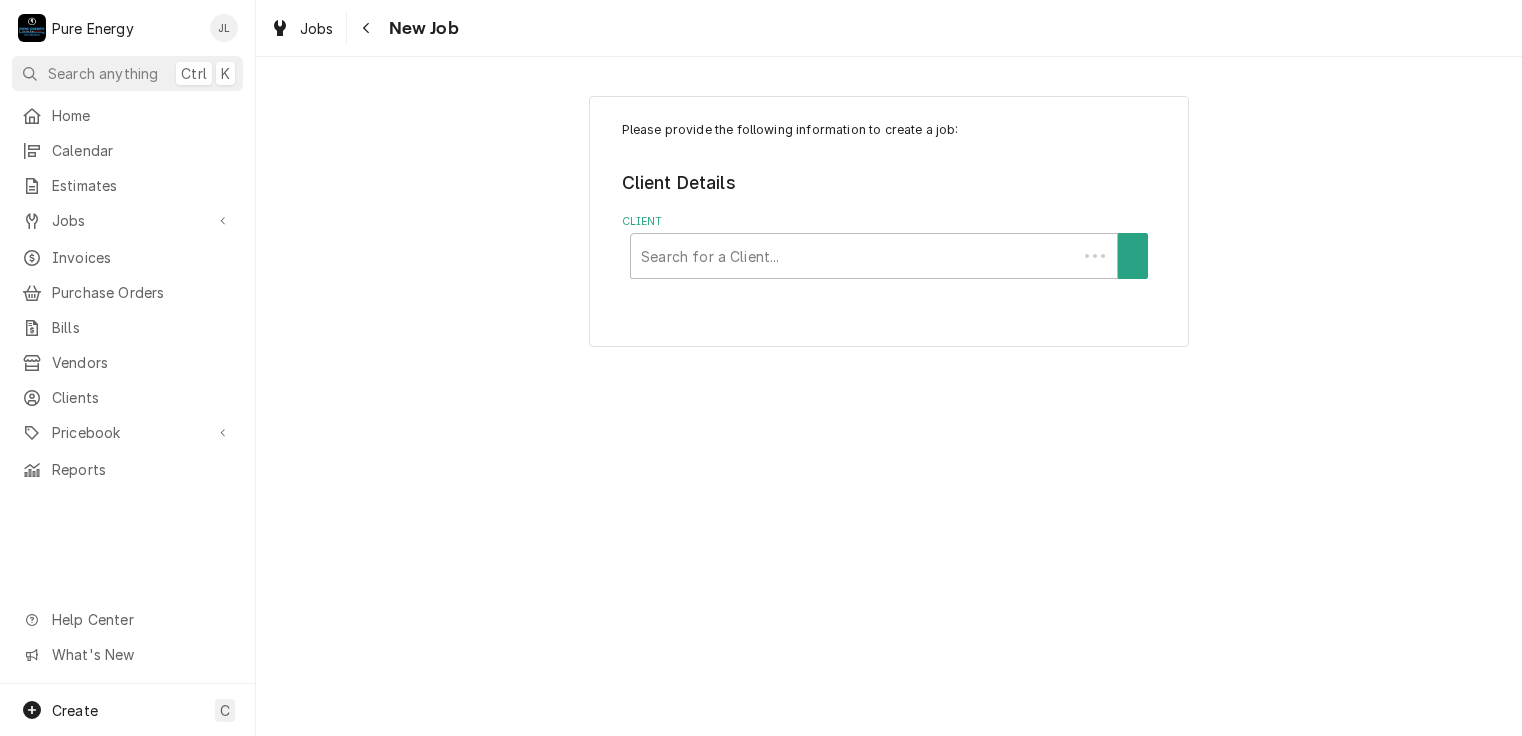 scroll, scrollTop: 0, scrollLeft: 0, axis: both 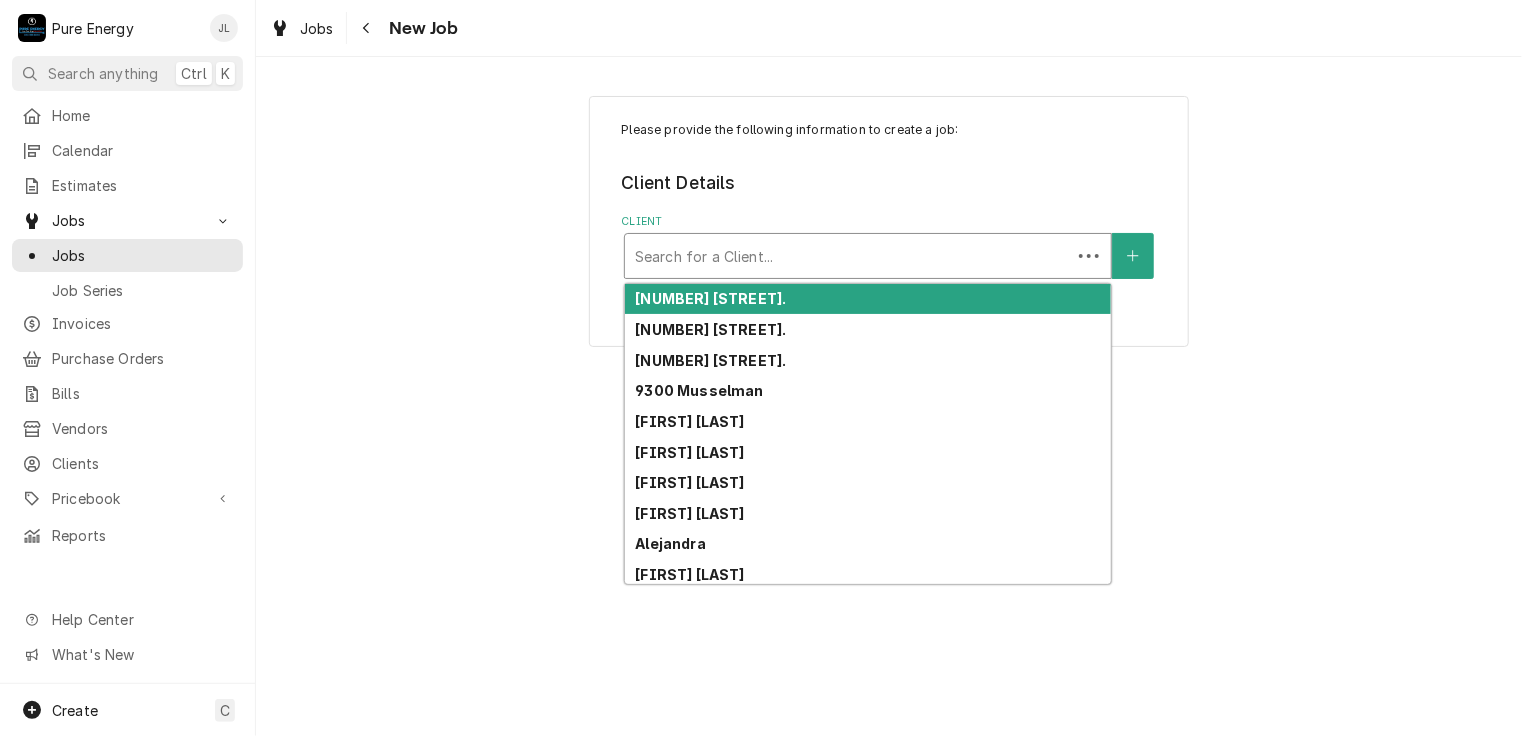 click at bounding box center (848, 256) 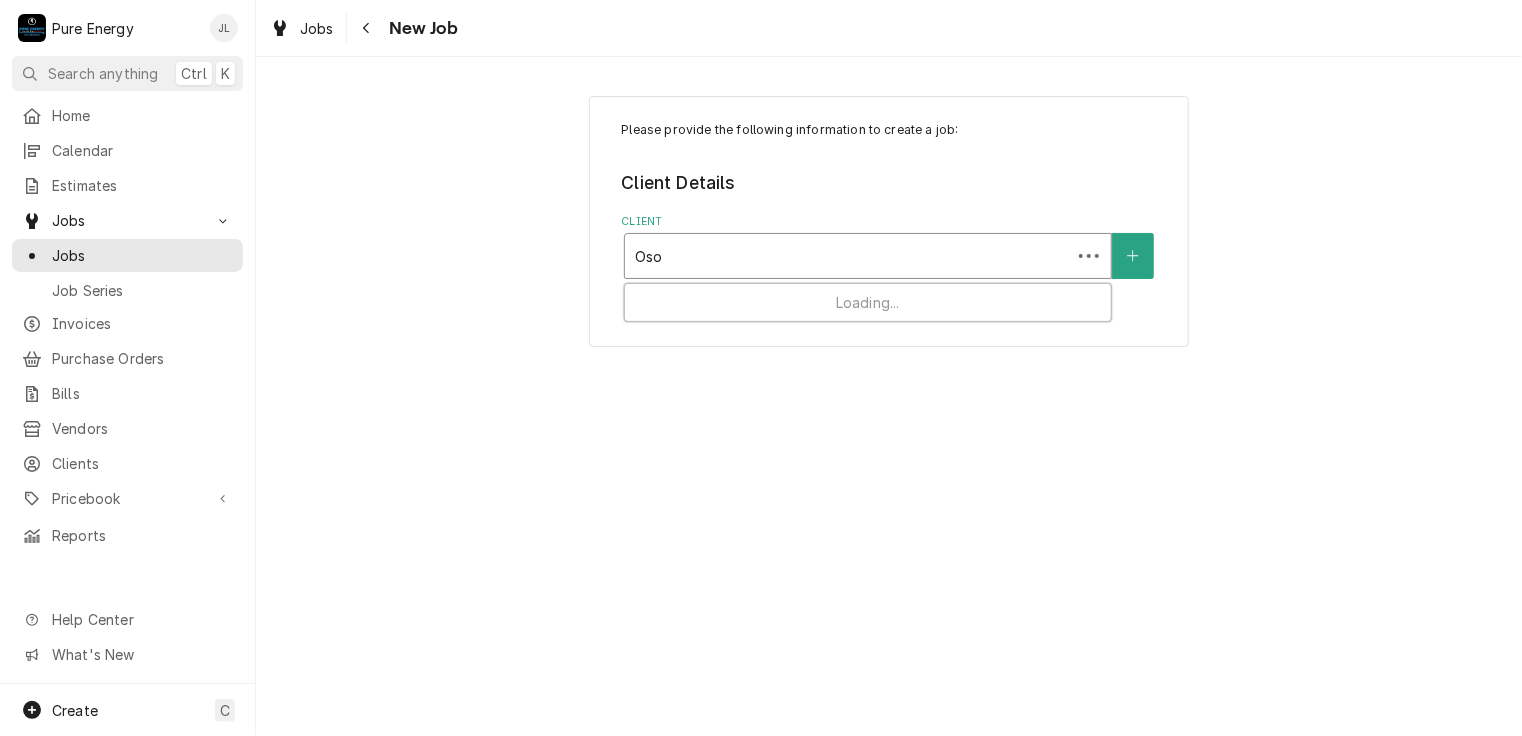 type on "Oso" 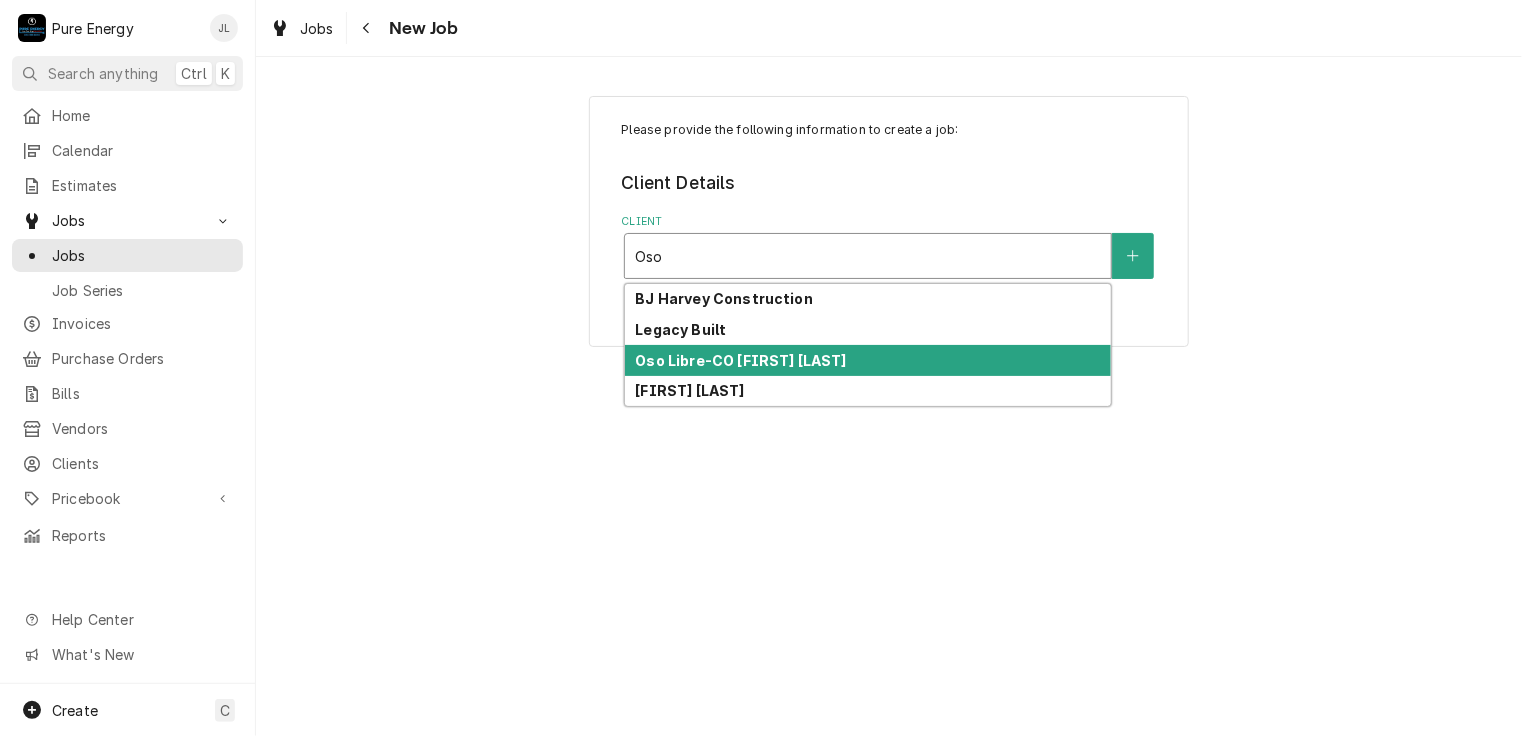 click on "Oso Libre-CO Jake Young" at bounding box center [740, 360] 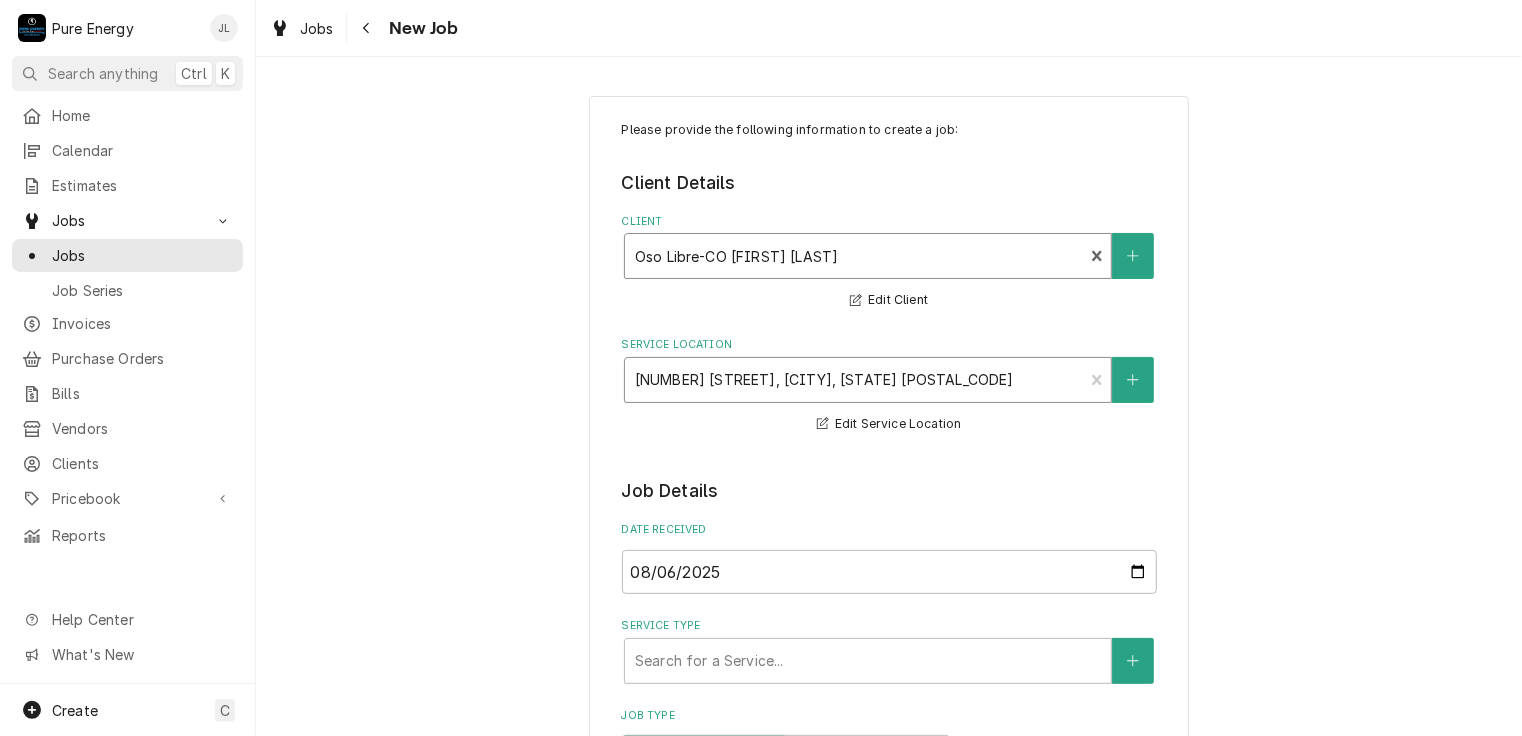 scroll, scrollTop: 200, scrollLeft: 0, axis: vertical 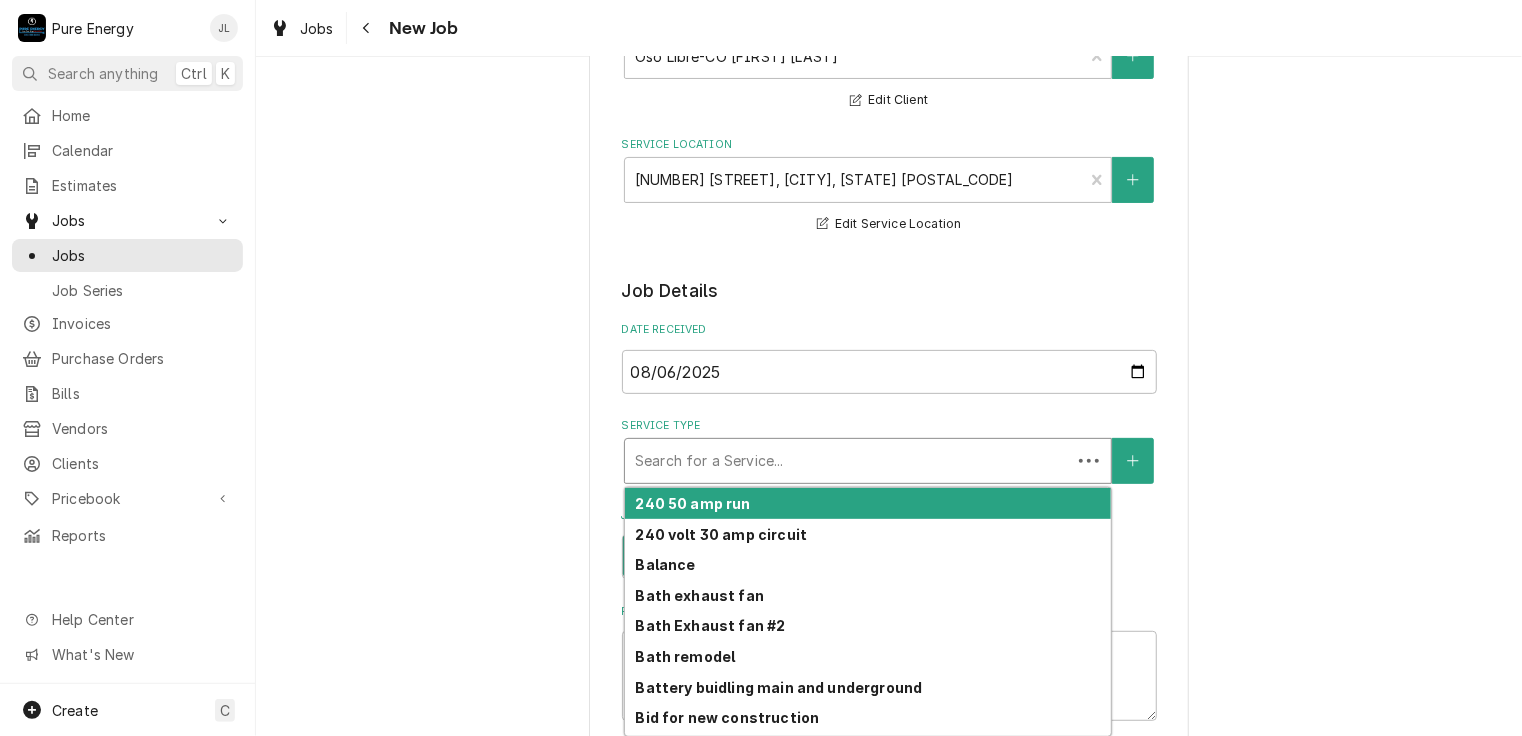 click at bounding box center (848, 461) 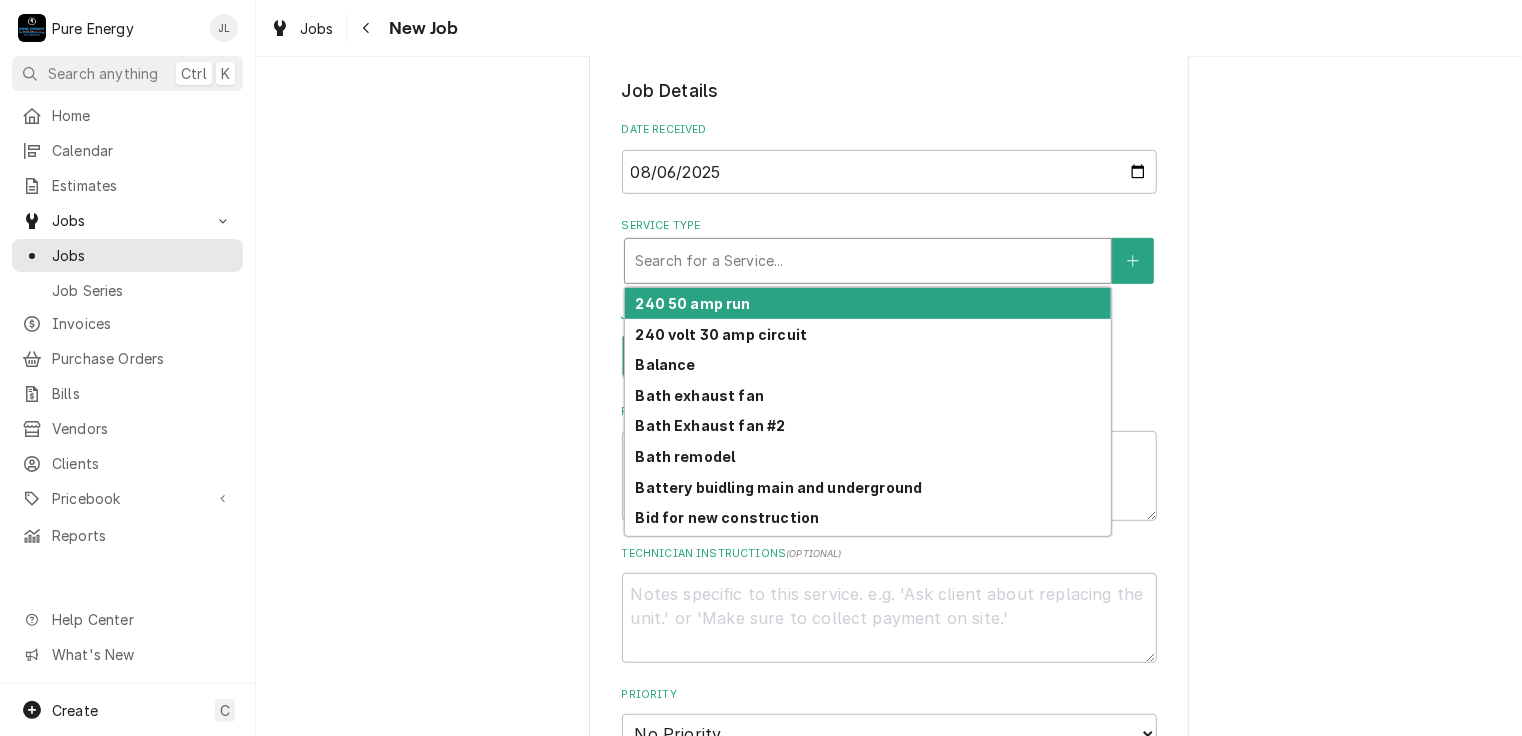 scroll, scrollTop: 500, scrollLeft: 0, axis: vertical 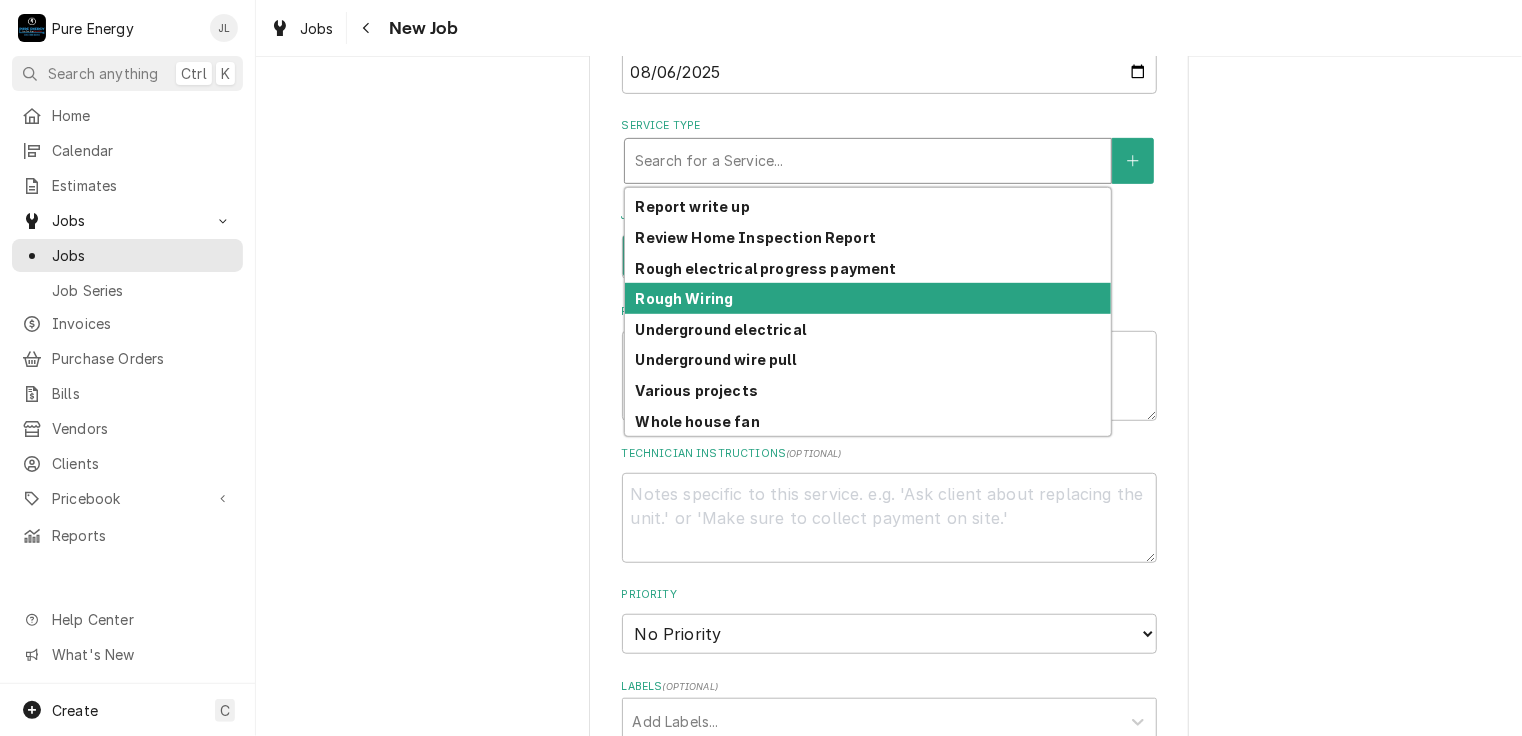 click on "Rough Wiring" at bounding box center [868, 298] 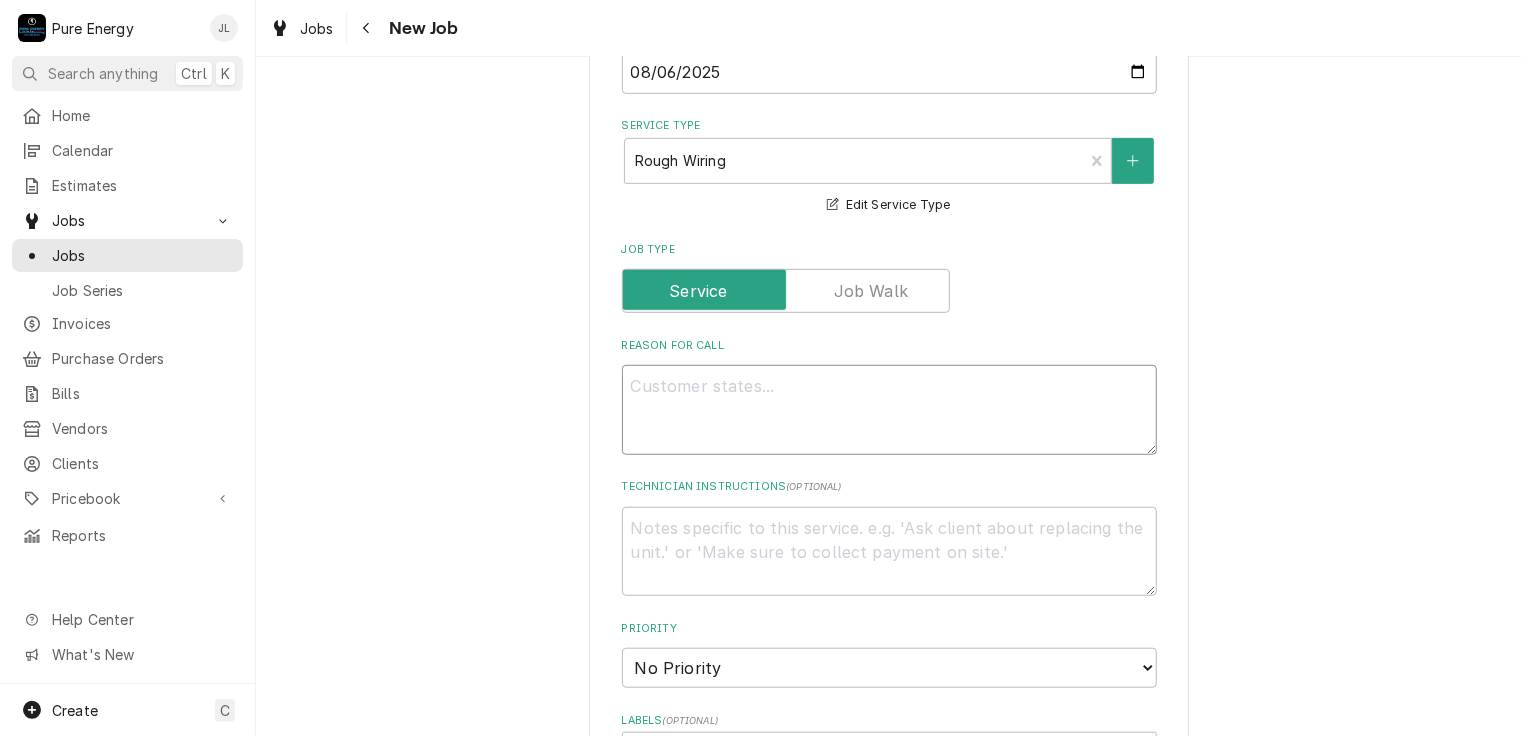 click on "Reason For Call" at bounding box center (889, 410) 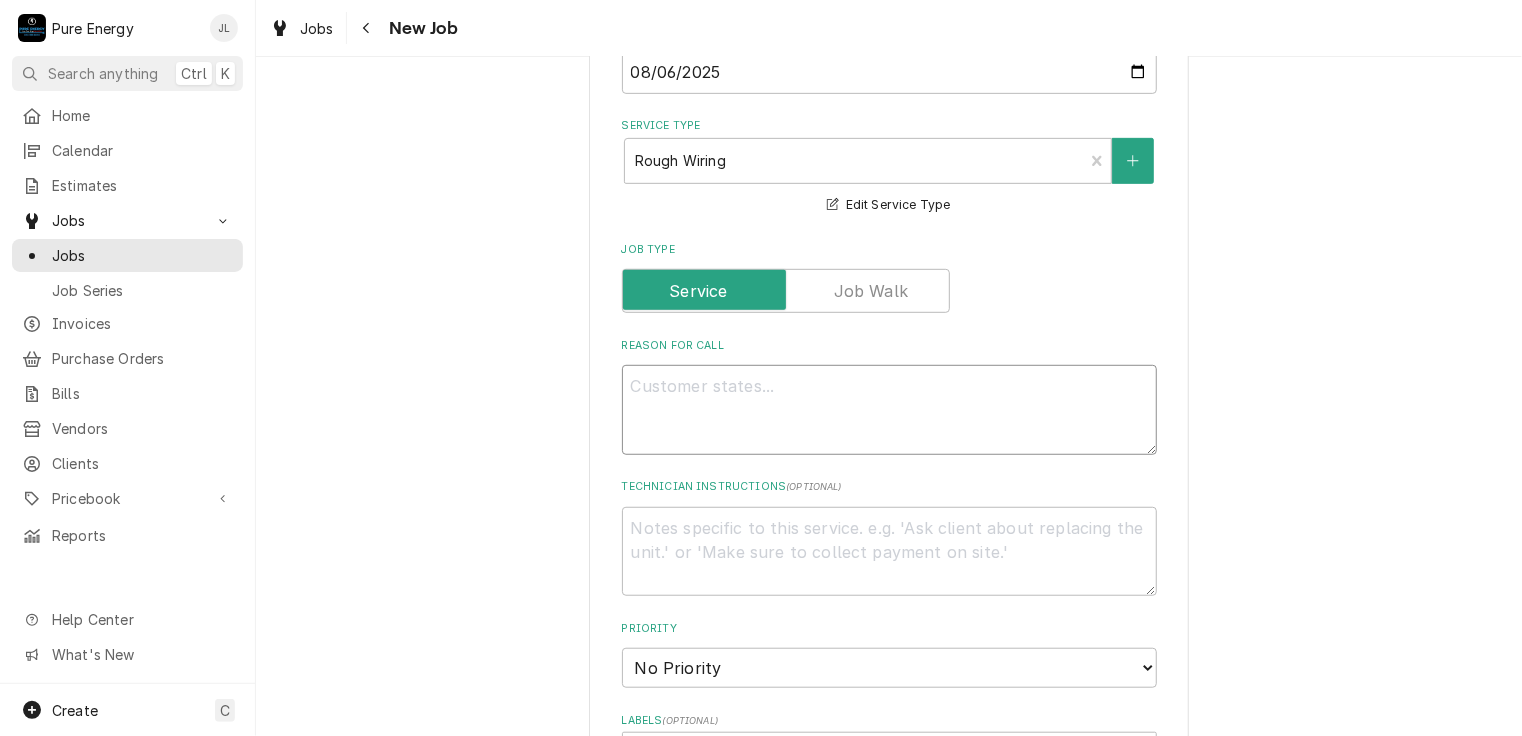 type on "x" 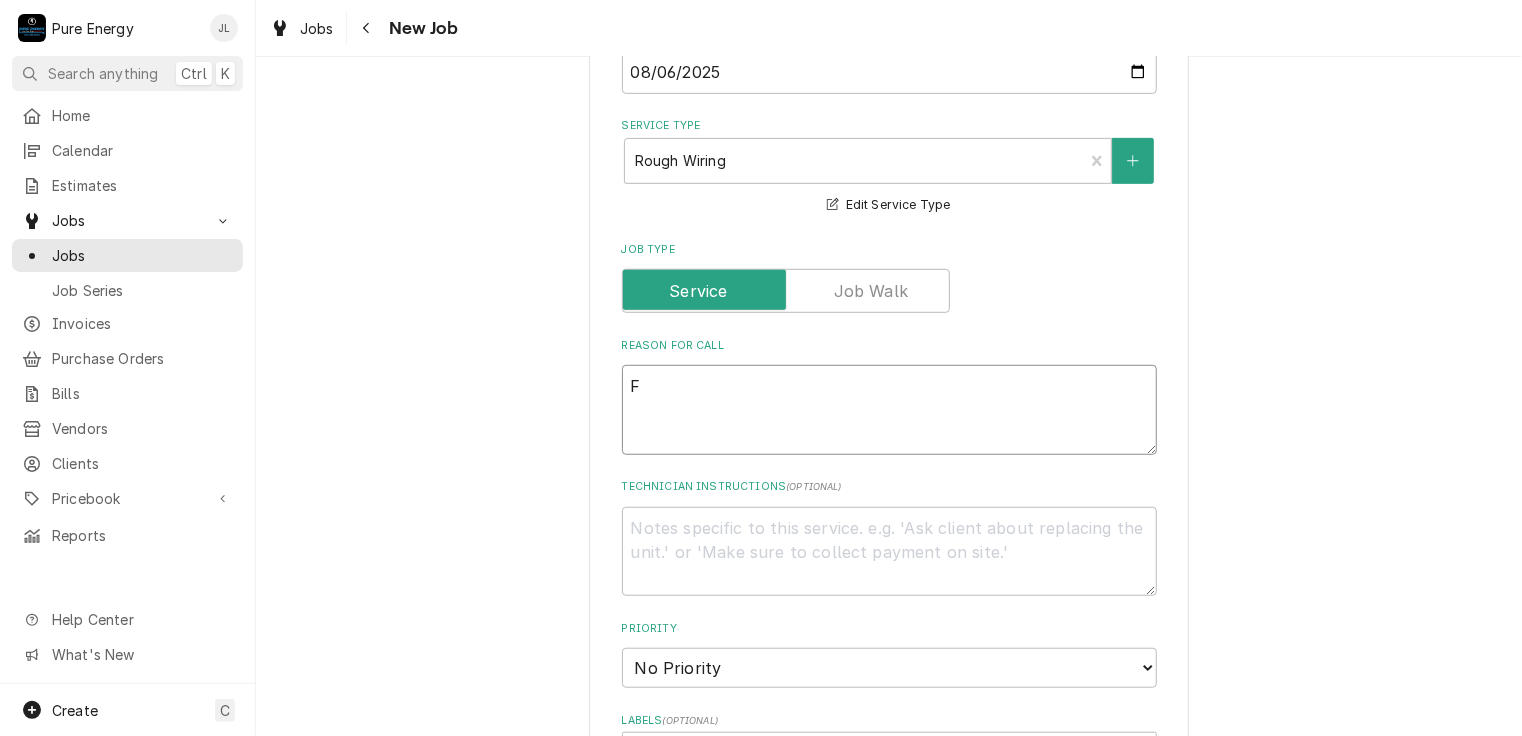 type on "Fi" 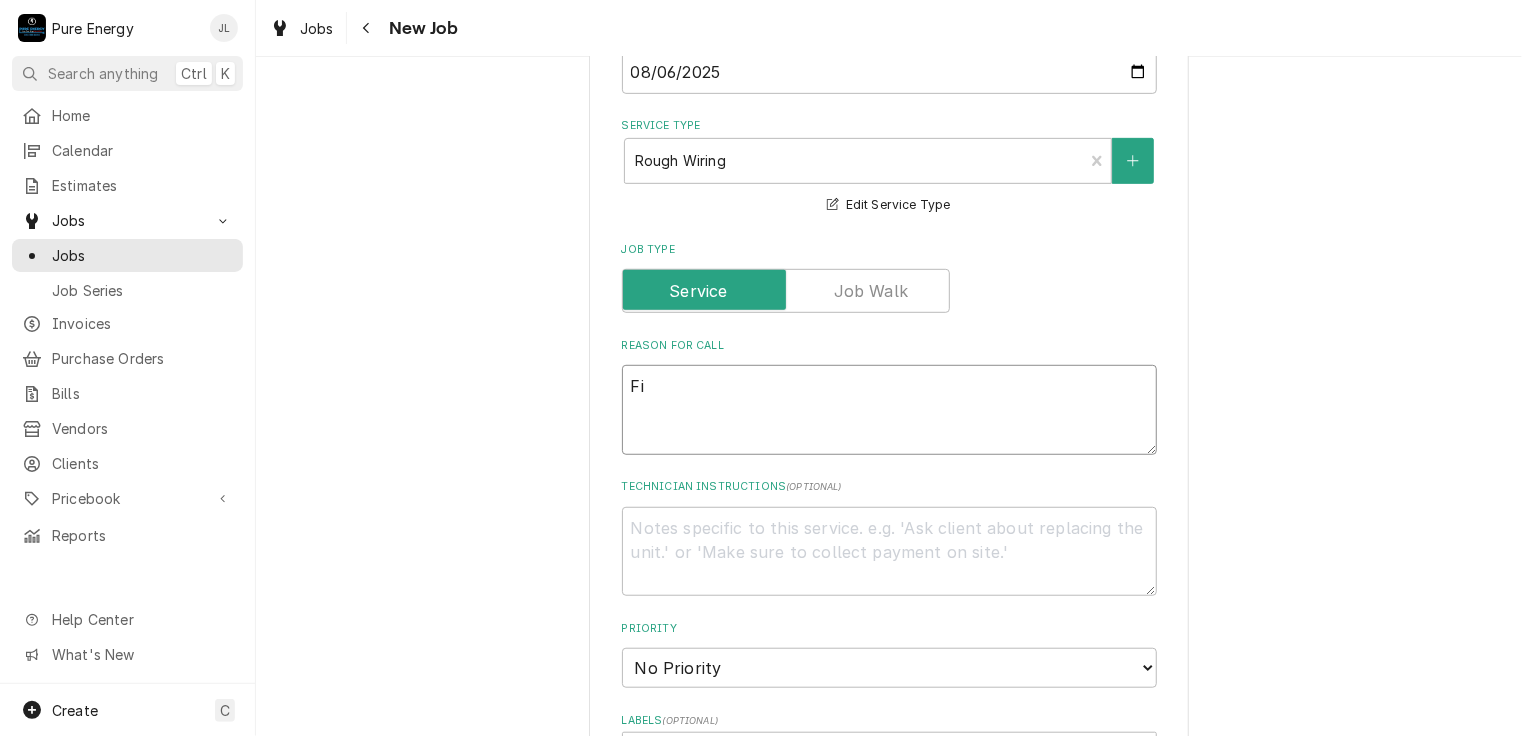 type on "x" 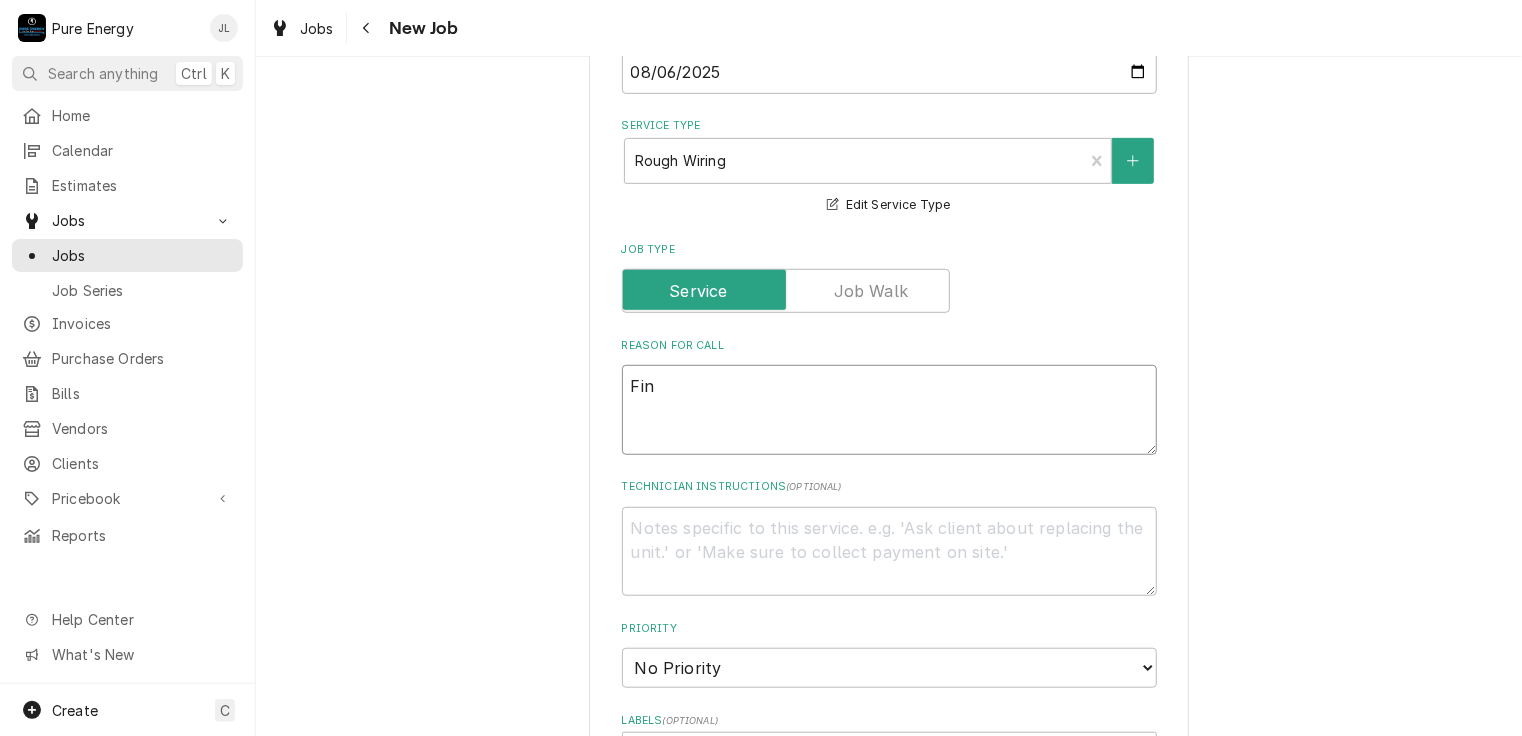 type on "x" 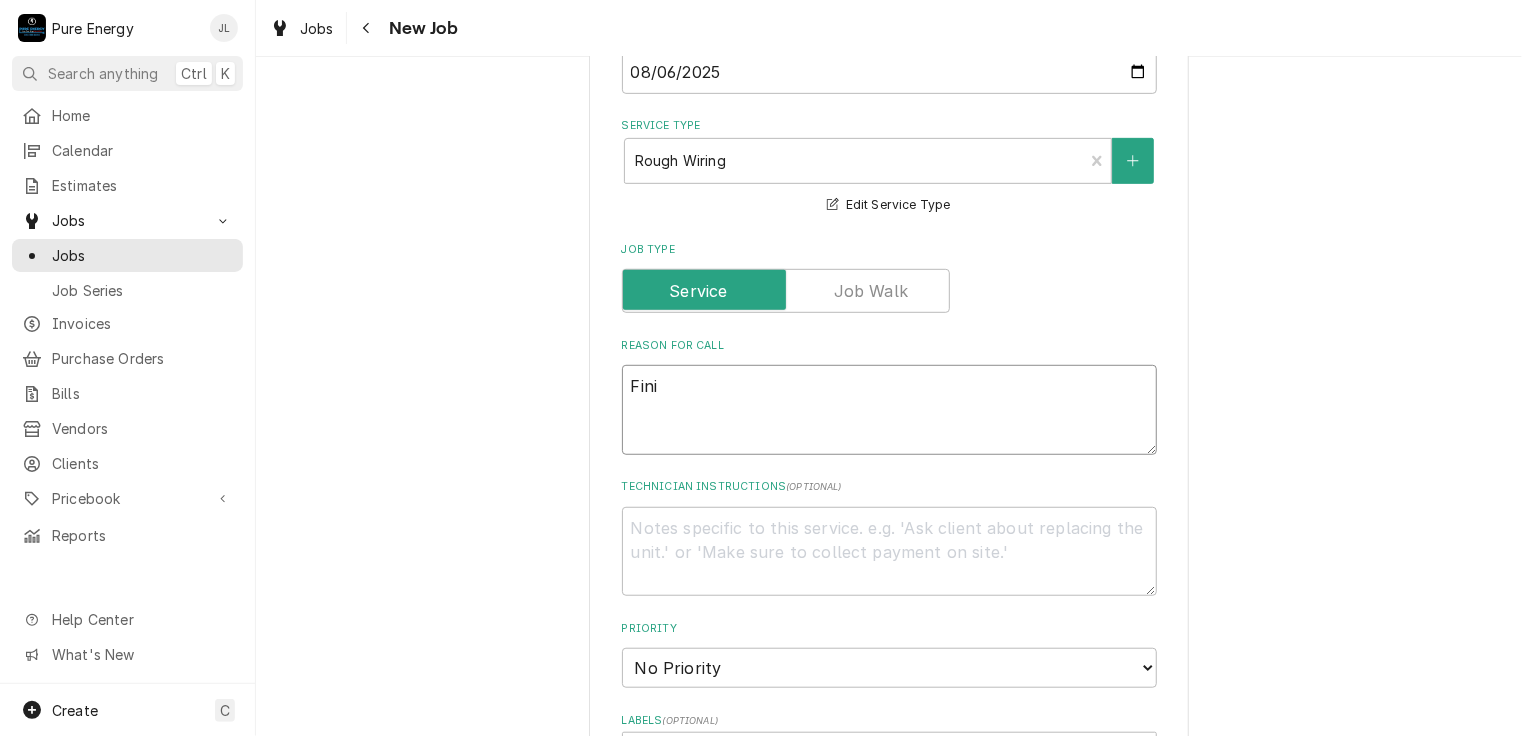 type on "x" 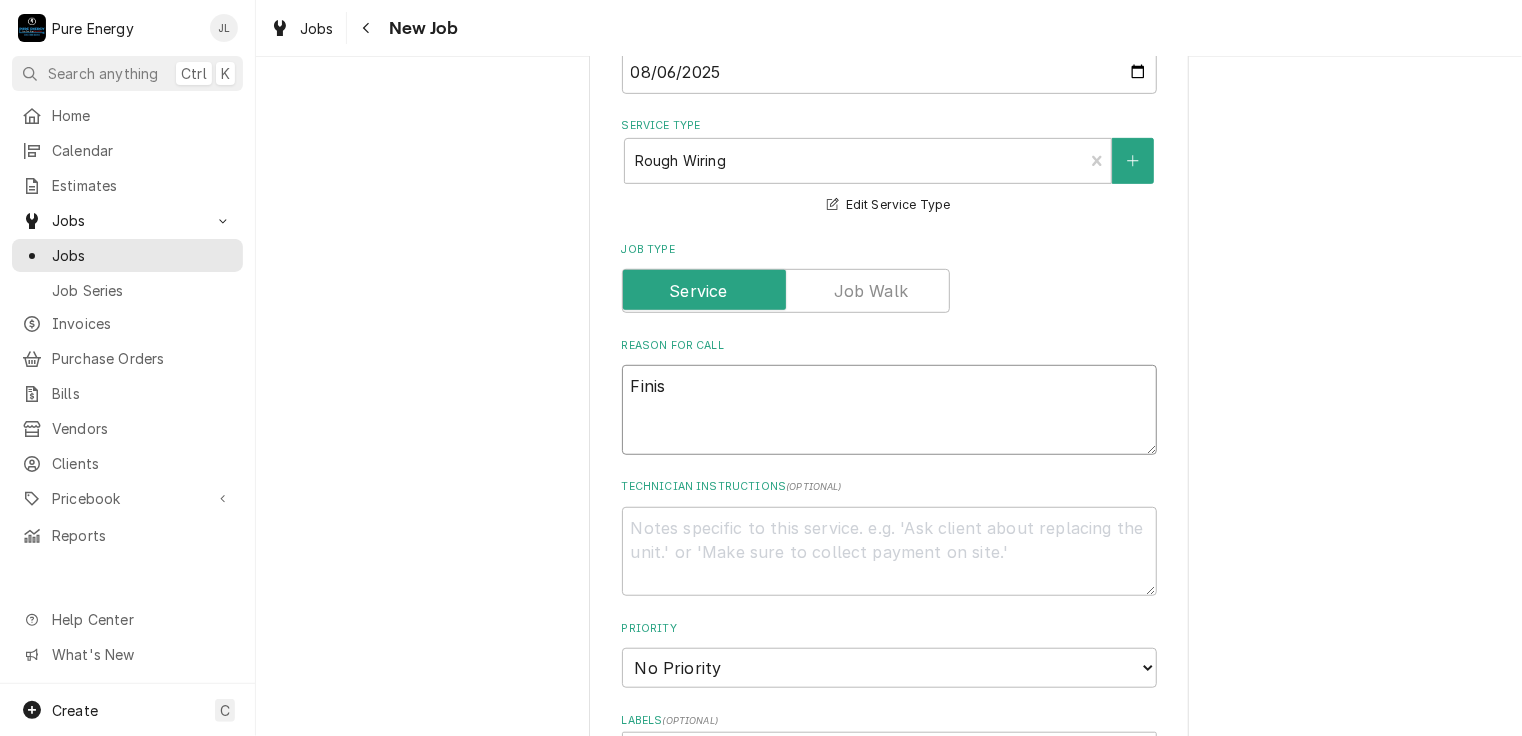 type on "x" 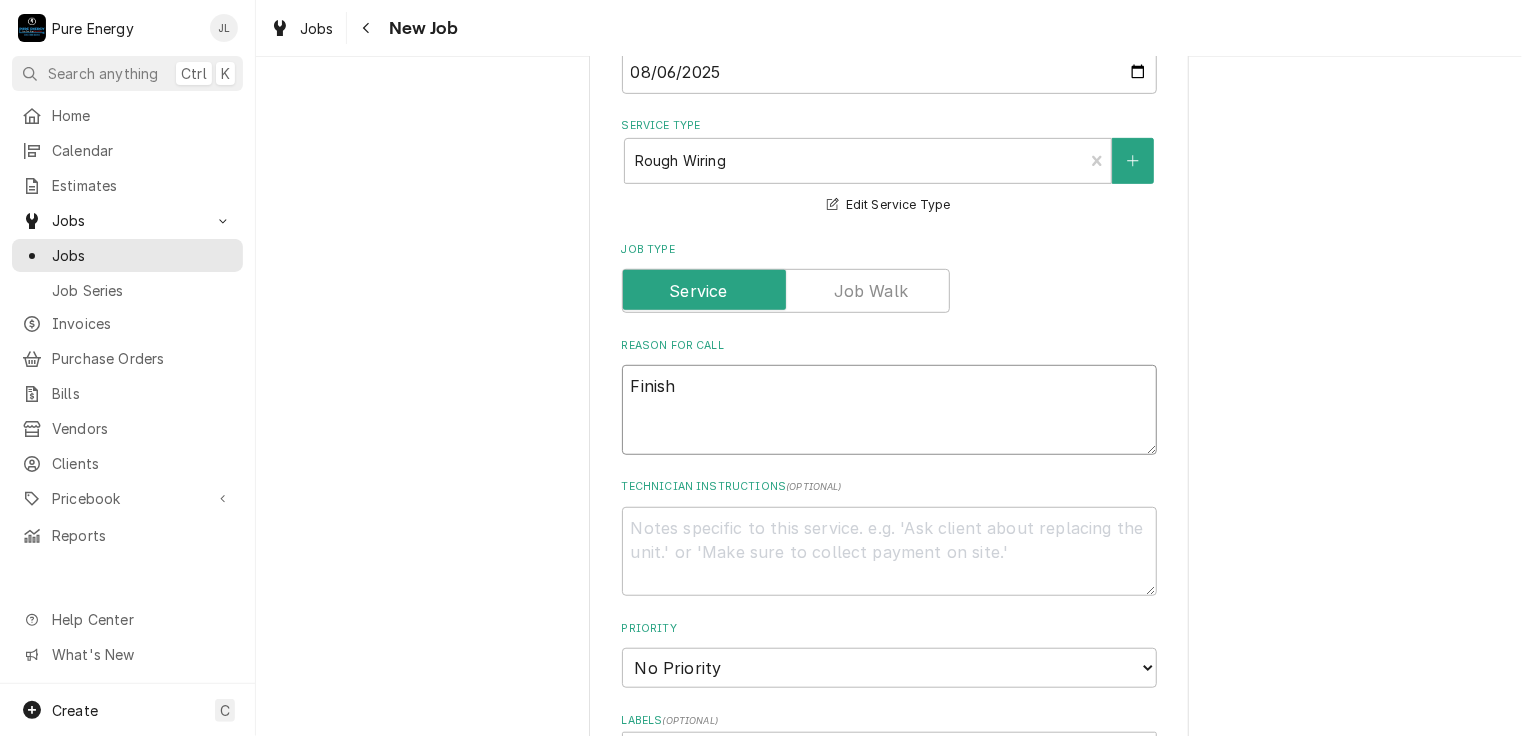 type on "Finish" 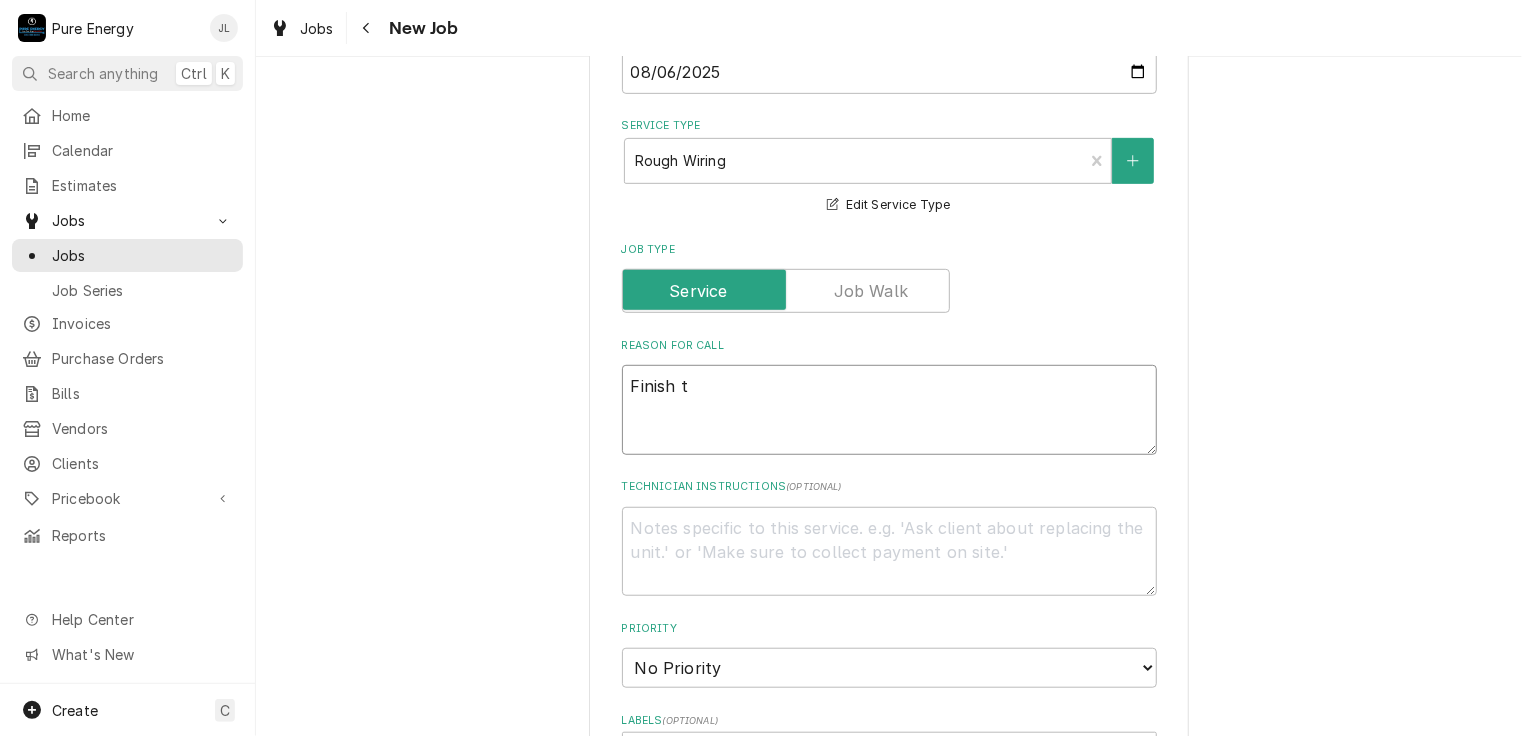 type on "x" 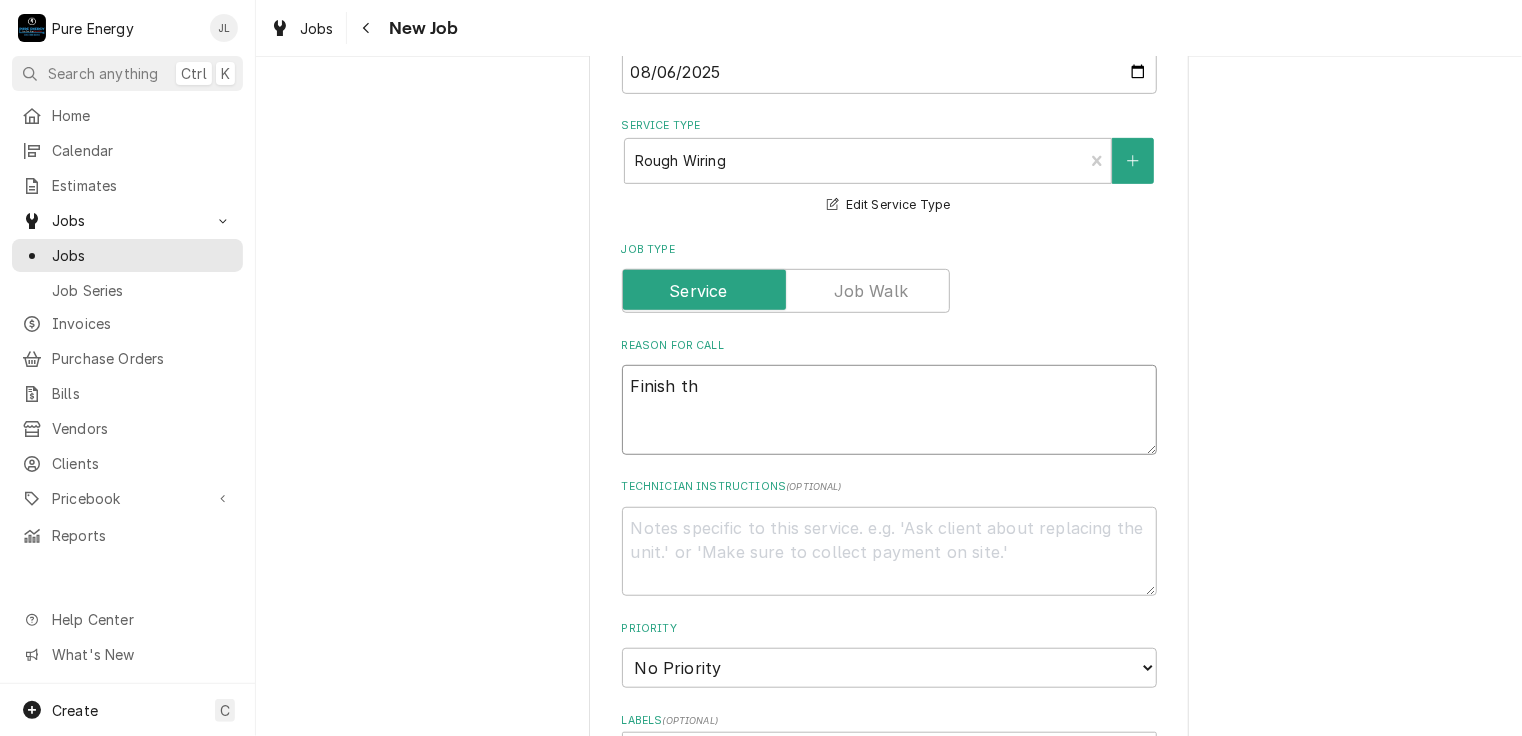 type on "x" 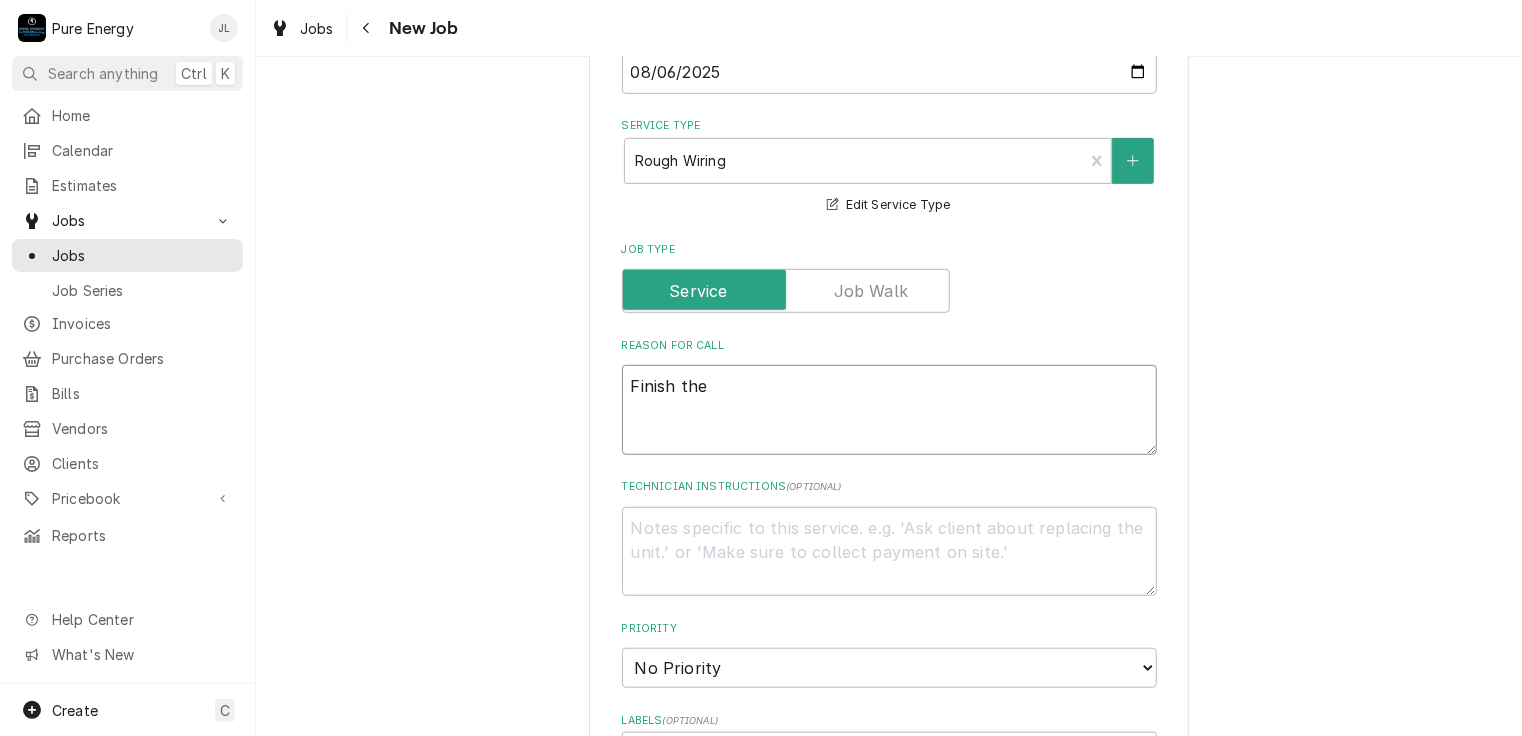type on "x" 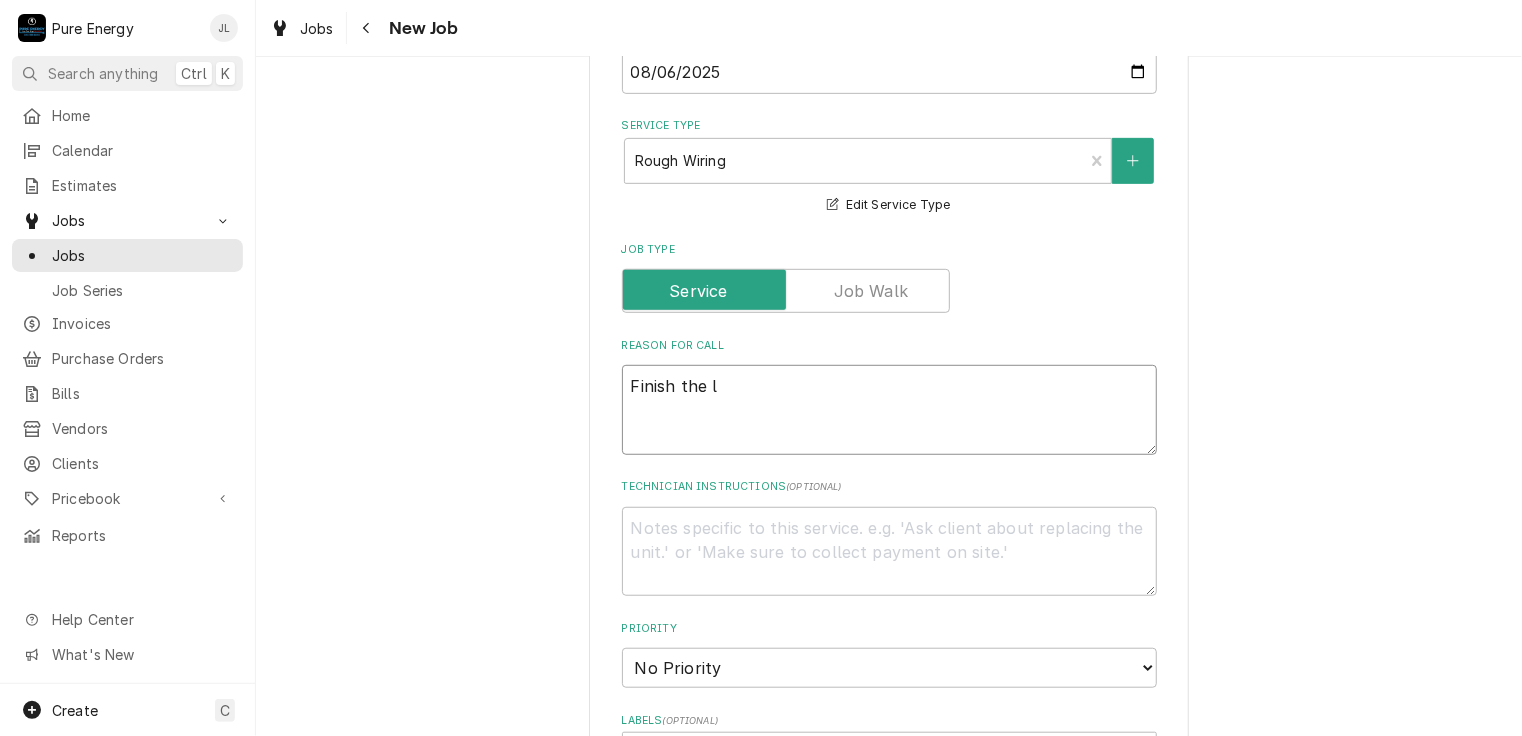 type on "x" 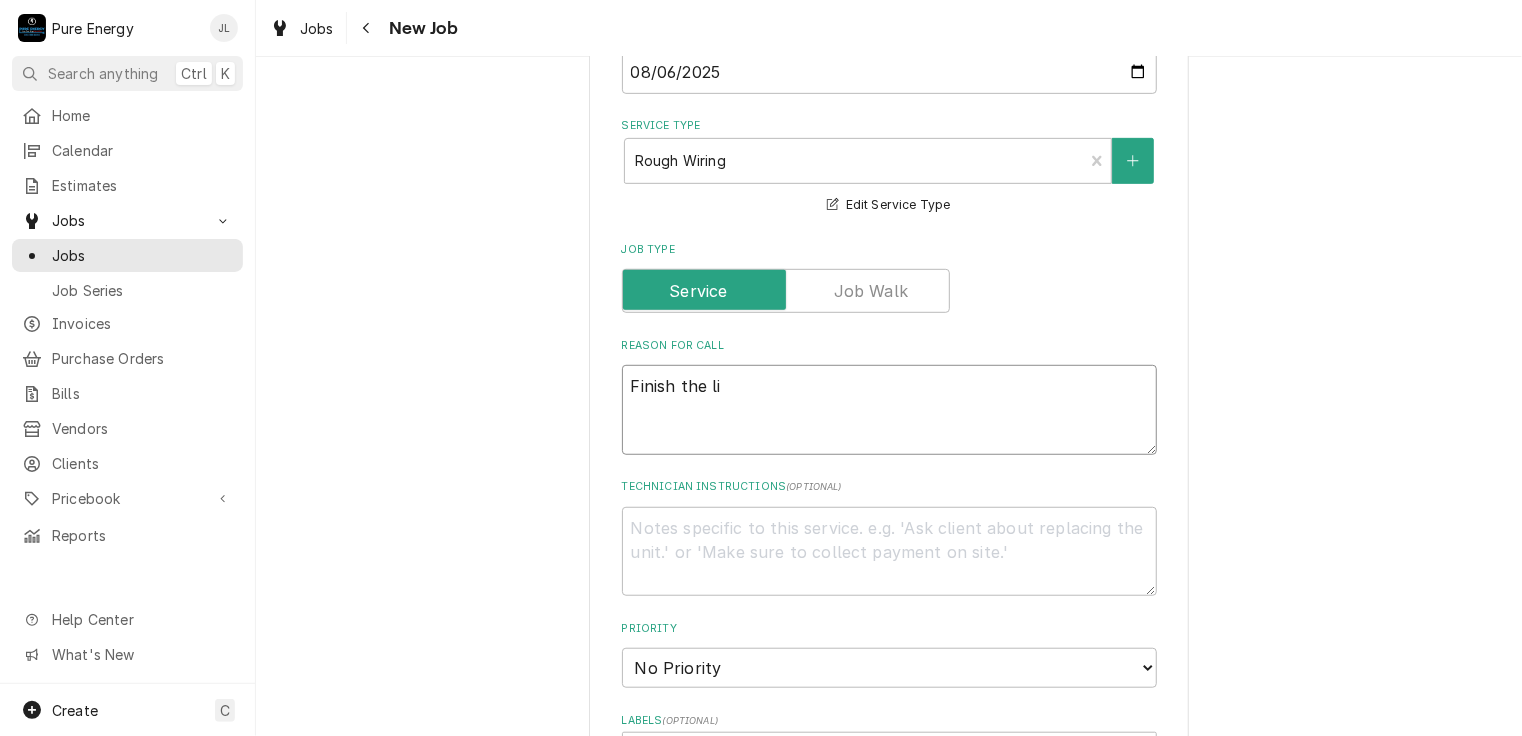 type on "x" 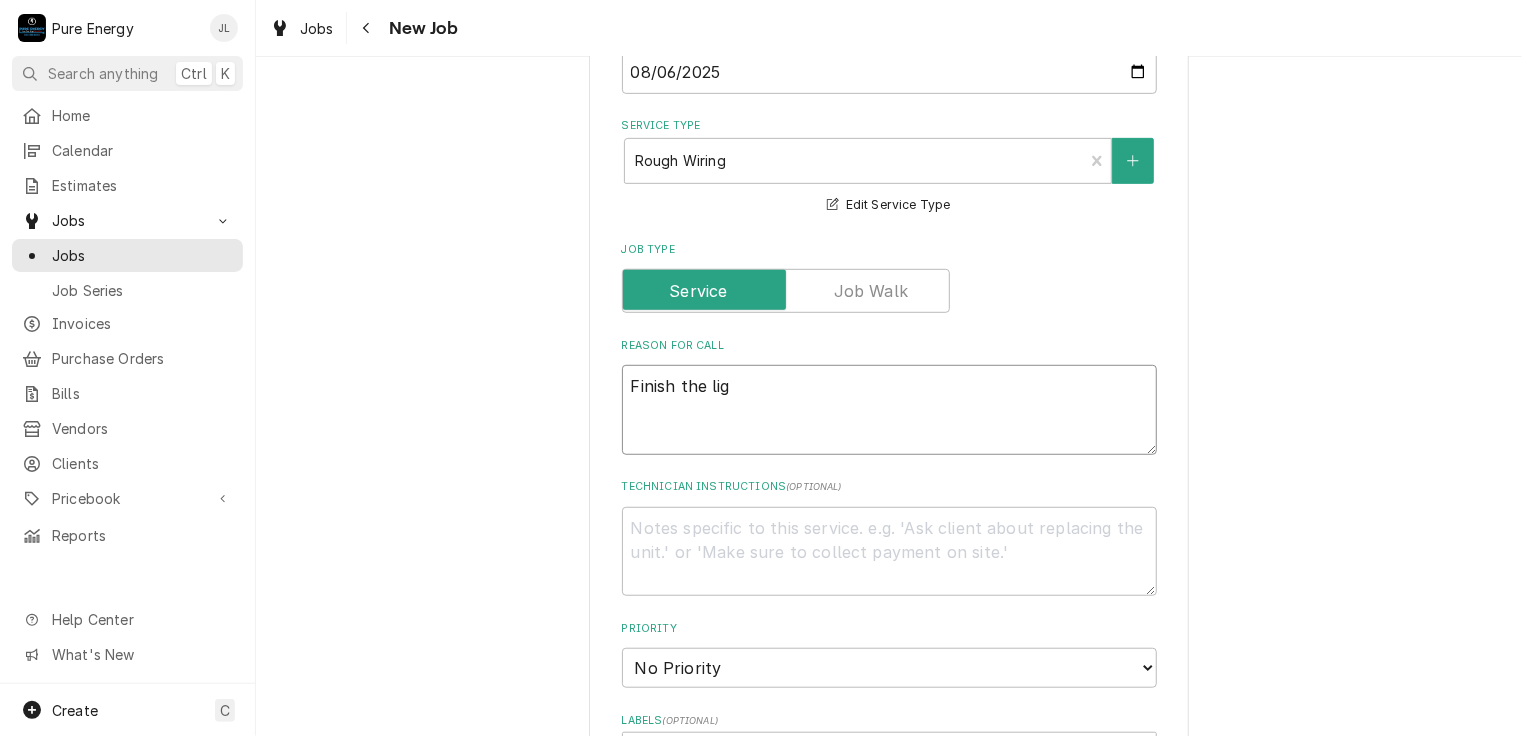 type on "Finish the ligh" 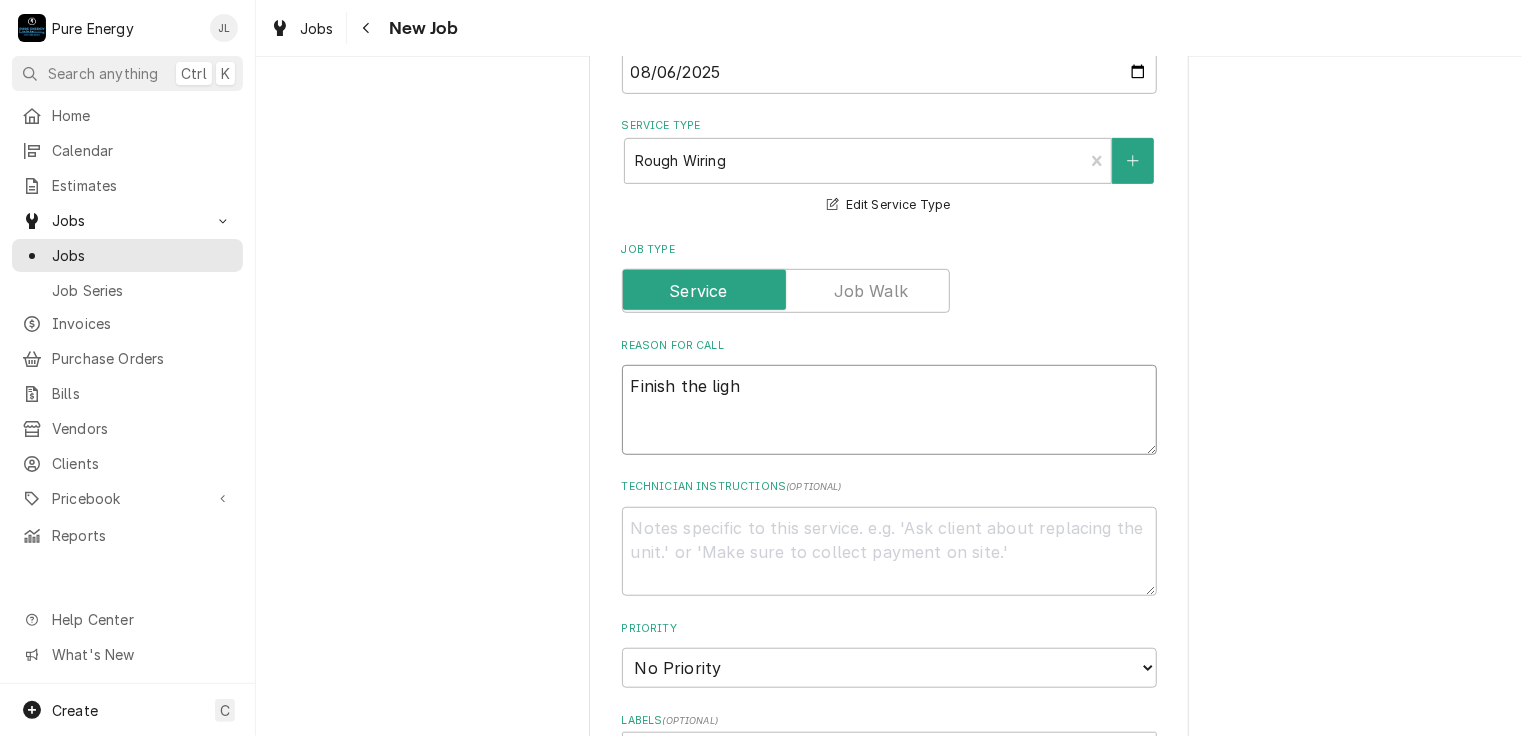 type on "x" 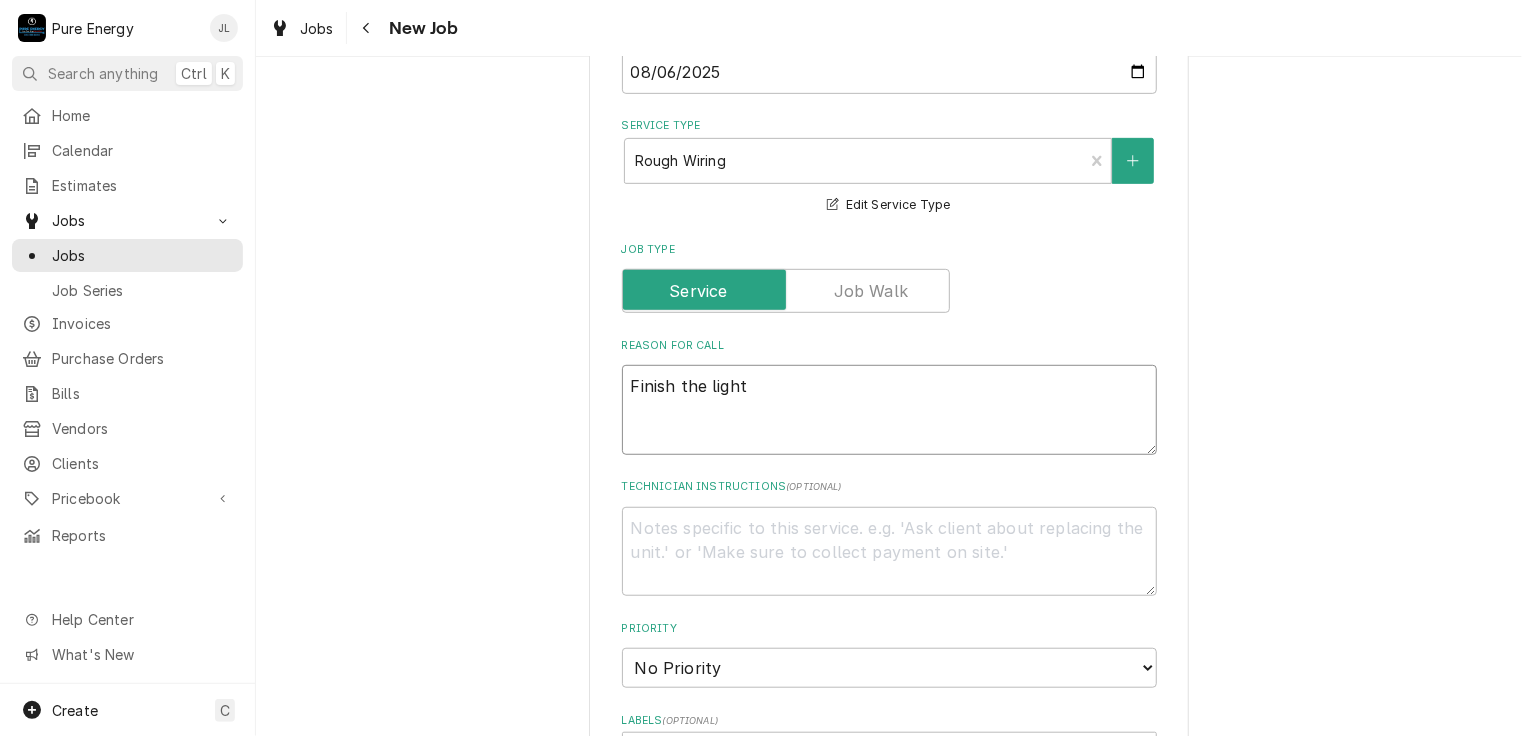 type on "x" 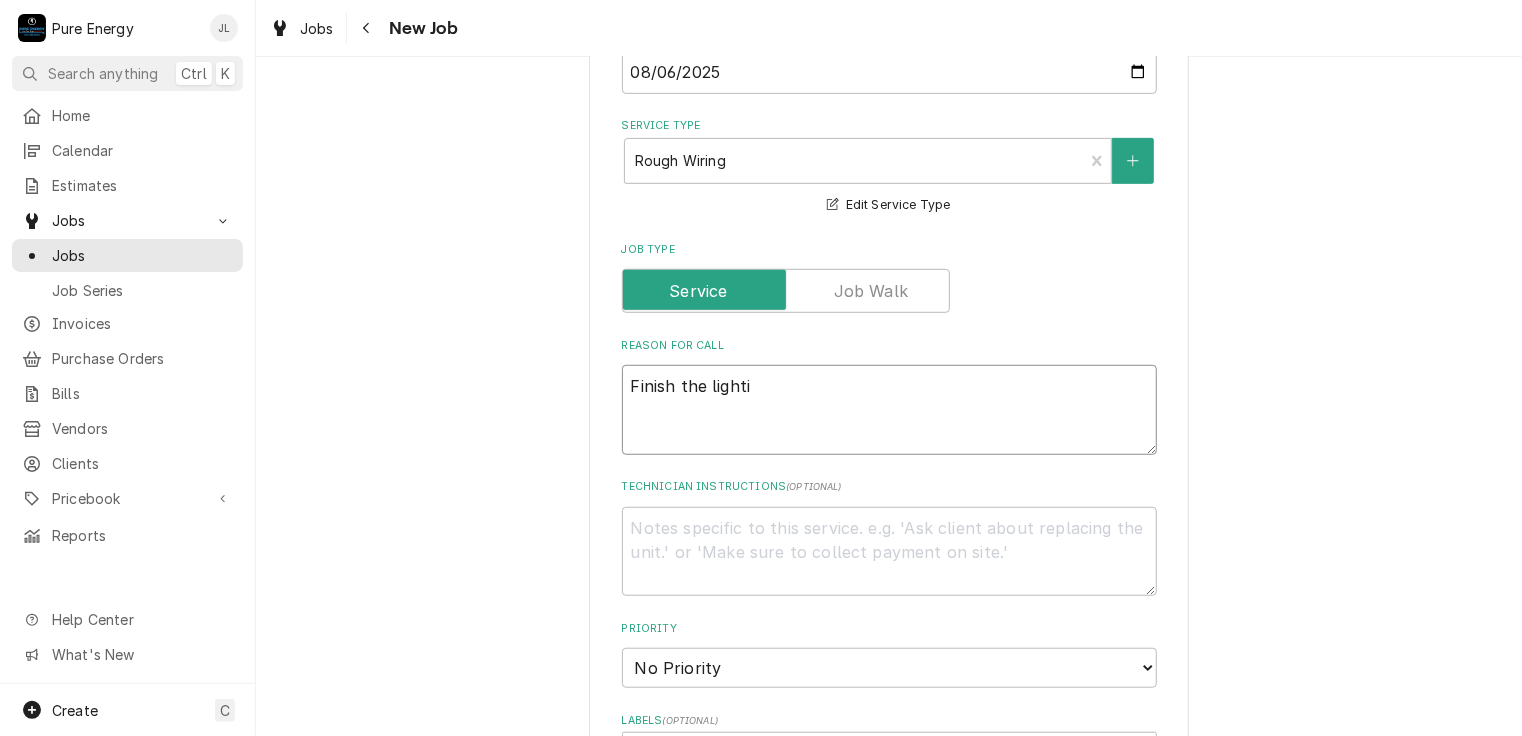 type on "x" 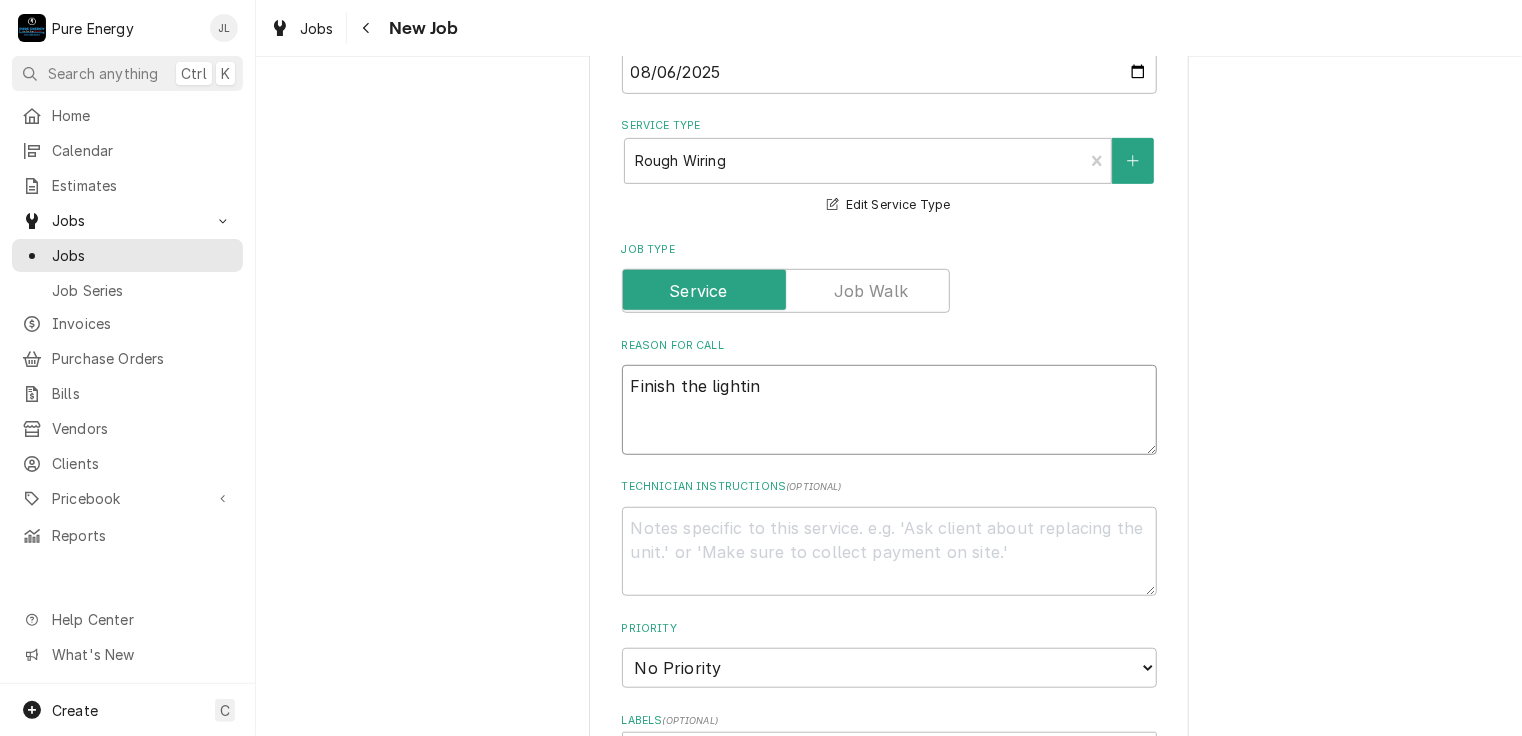 type on "x" 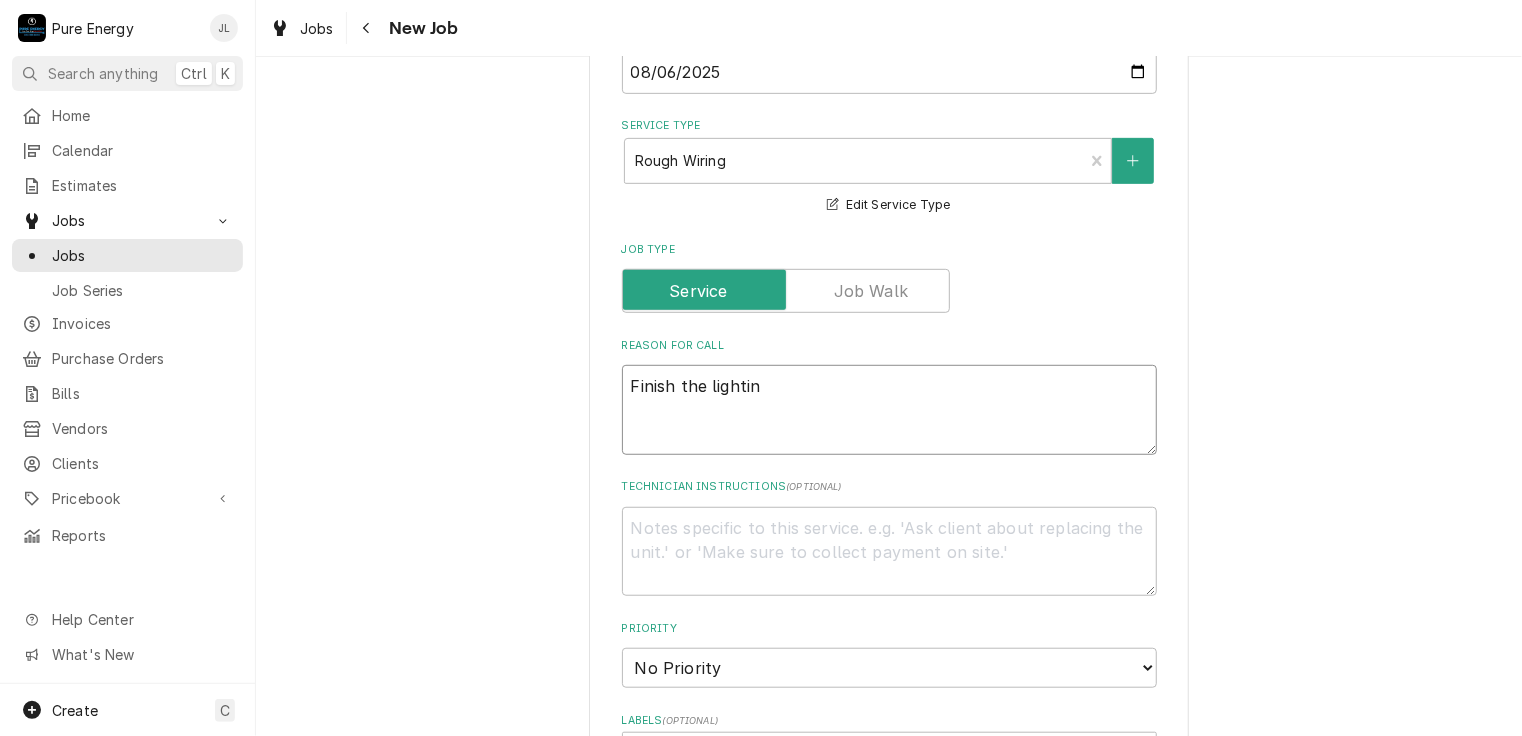type on "Finish the lighting" 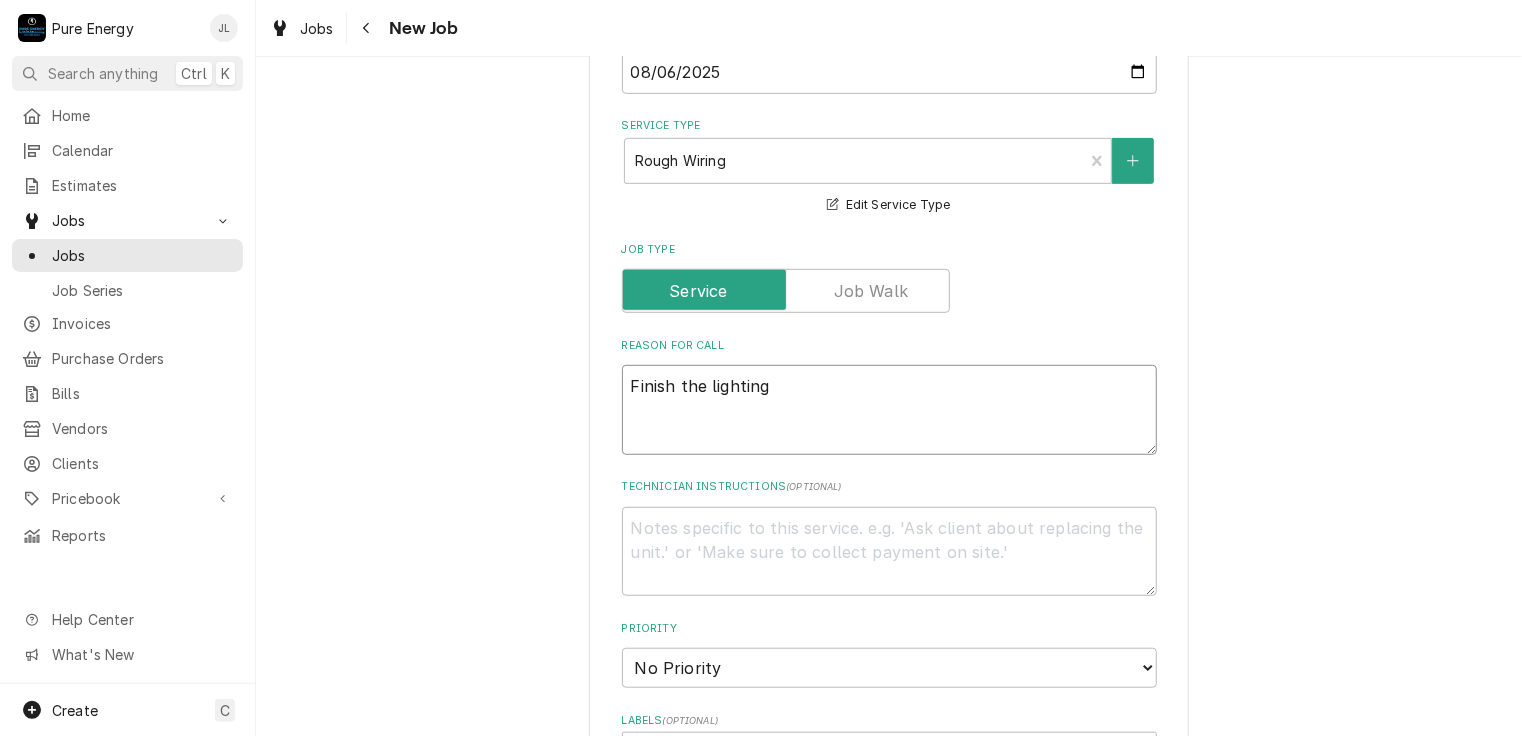 type on "x" 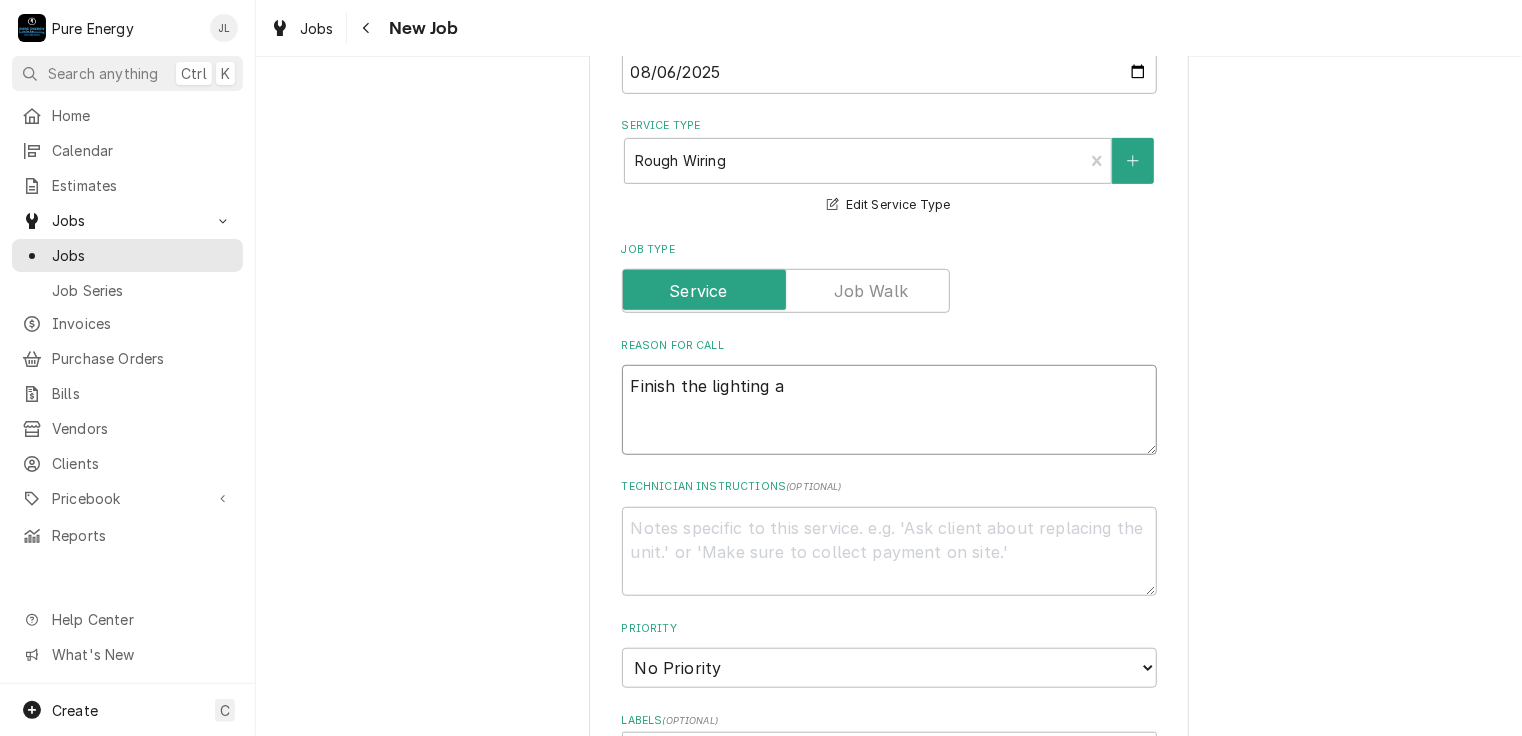 type on "x" 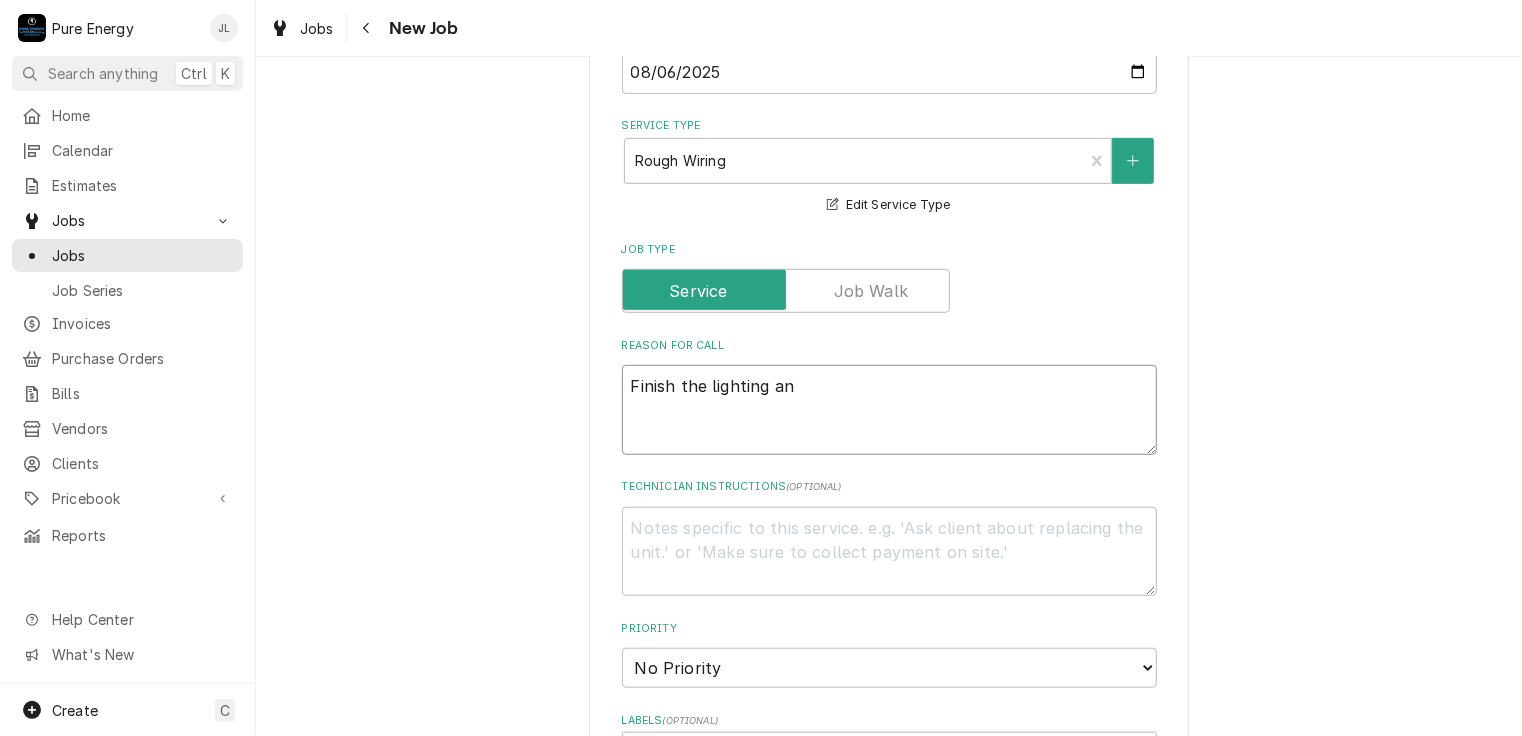 type on "x" 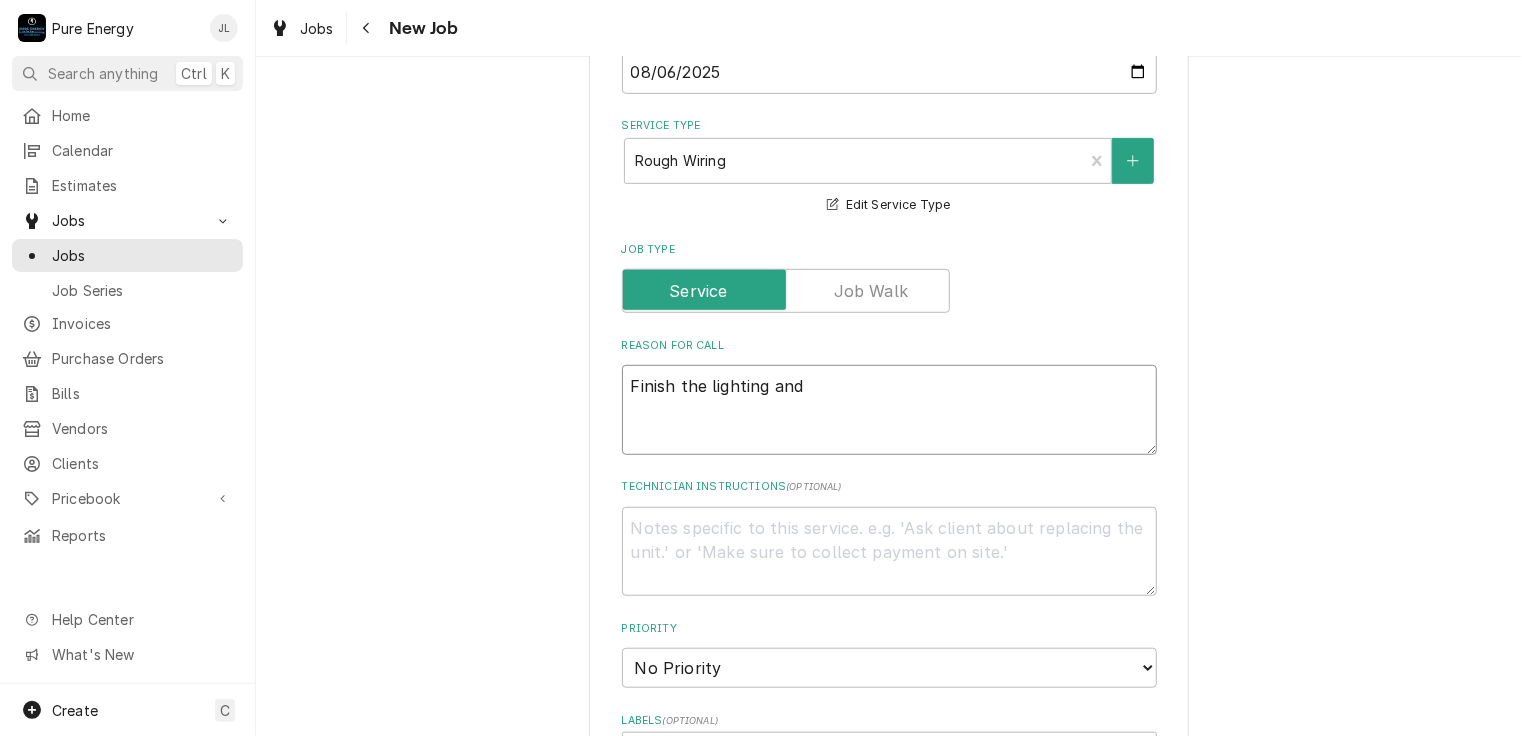 type on "Finish the lighting and" 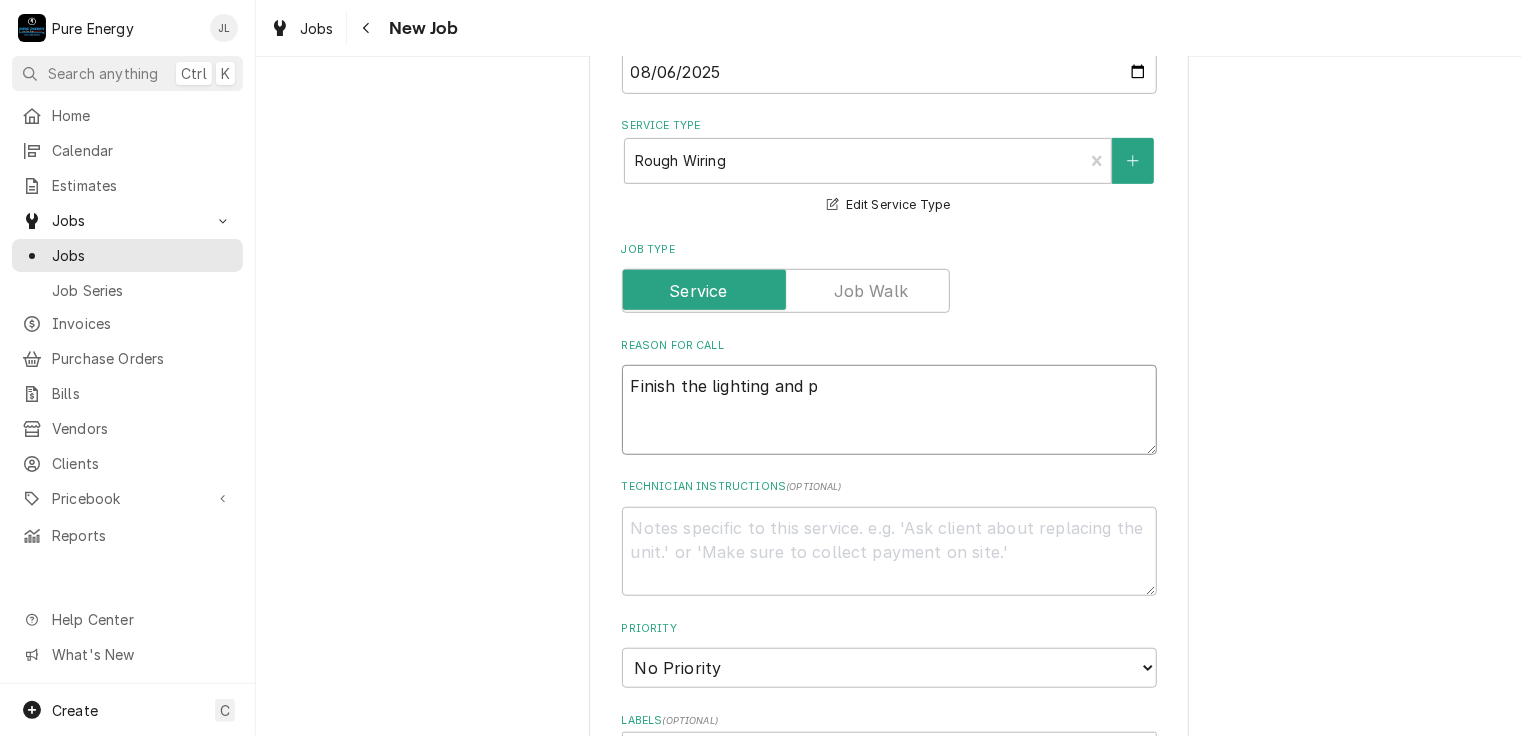 type on "x" 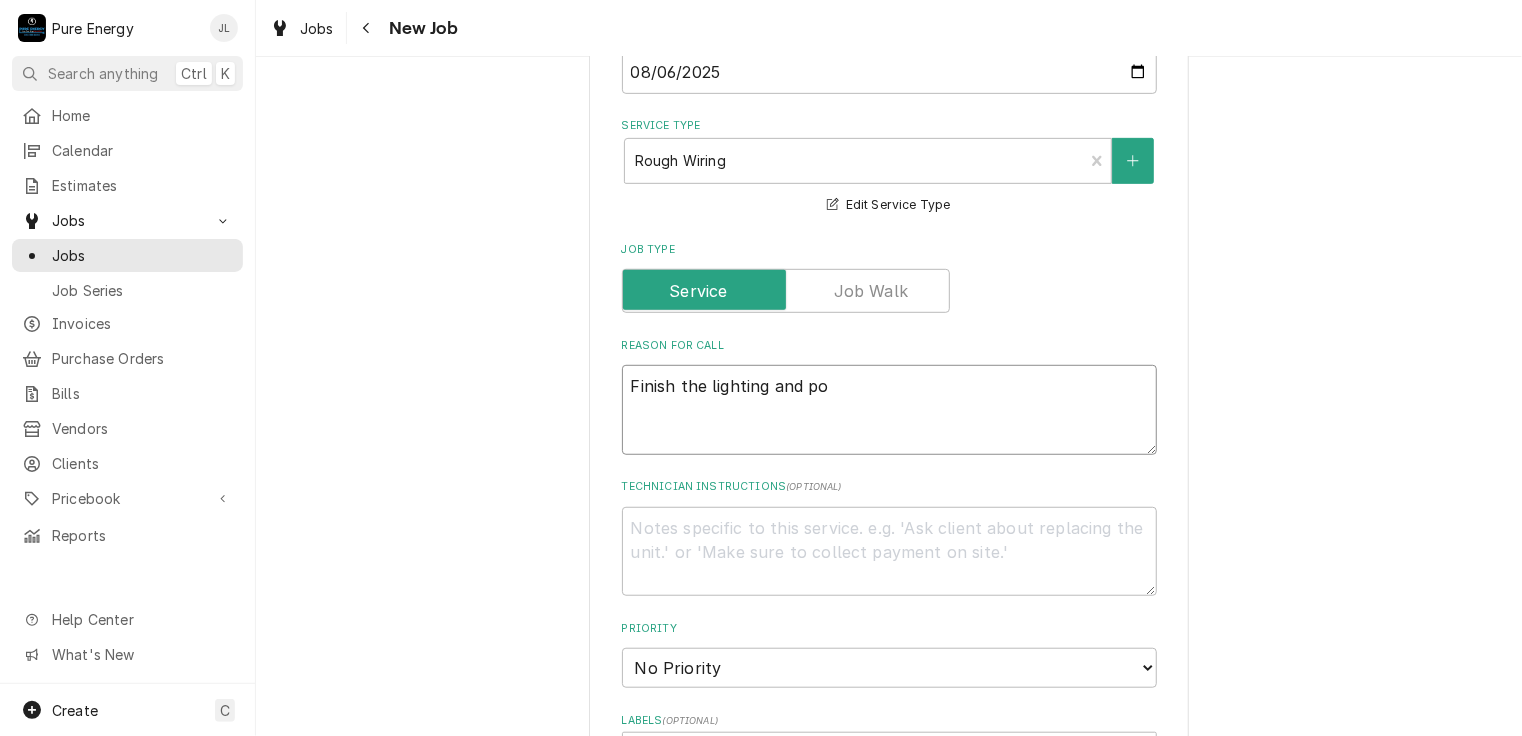 type on "x" 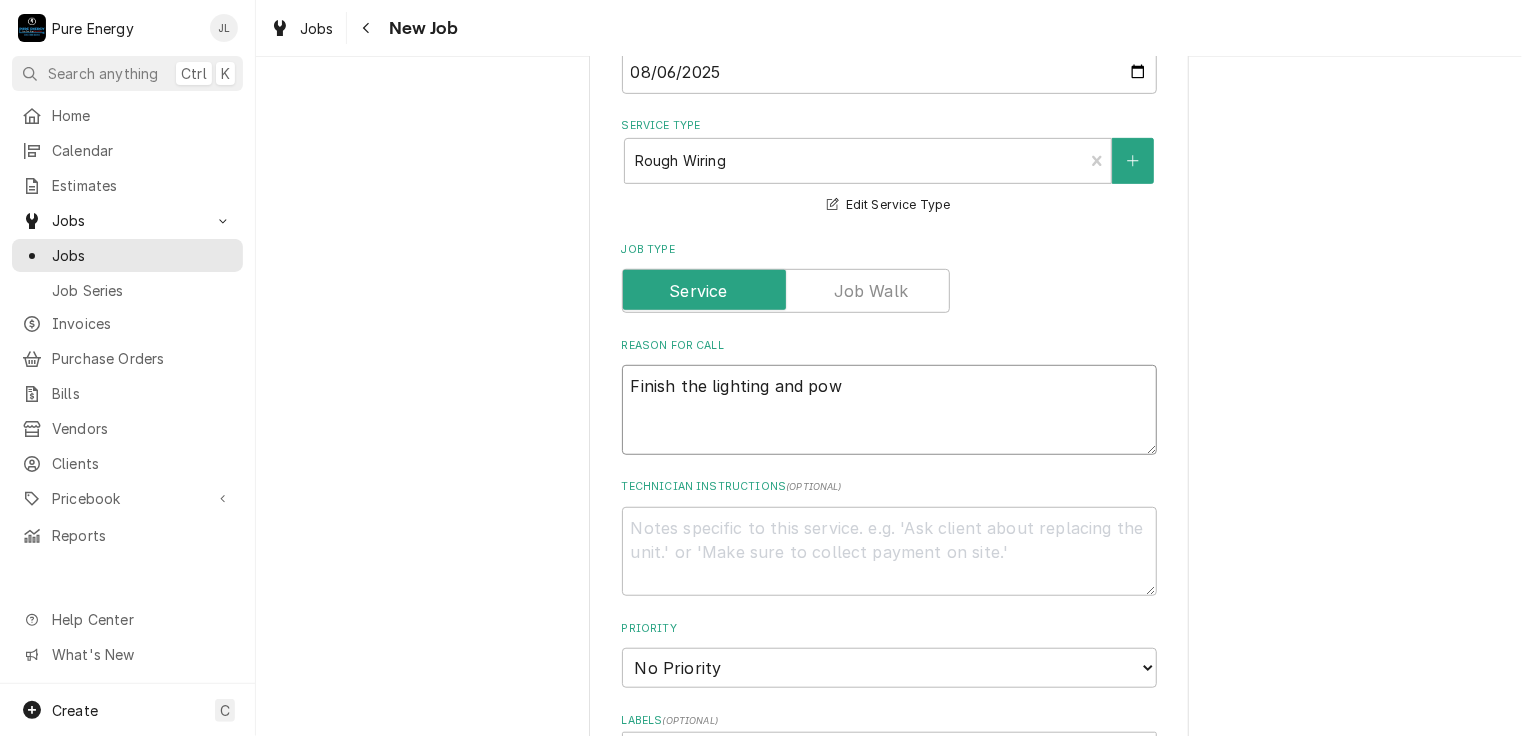 type on "x" 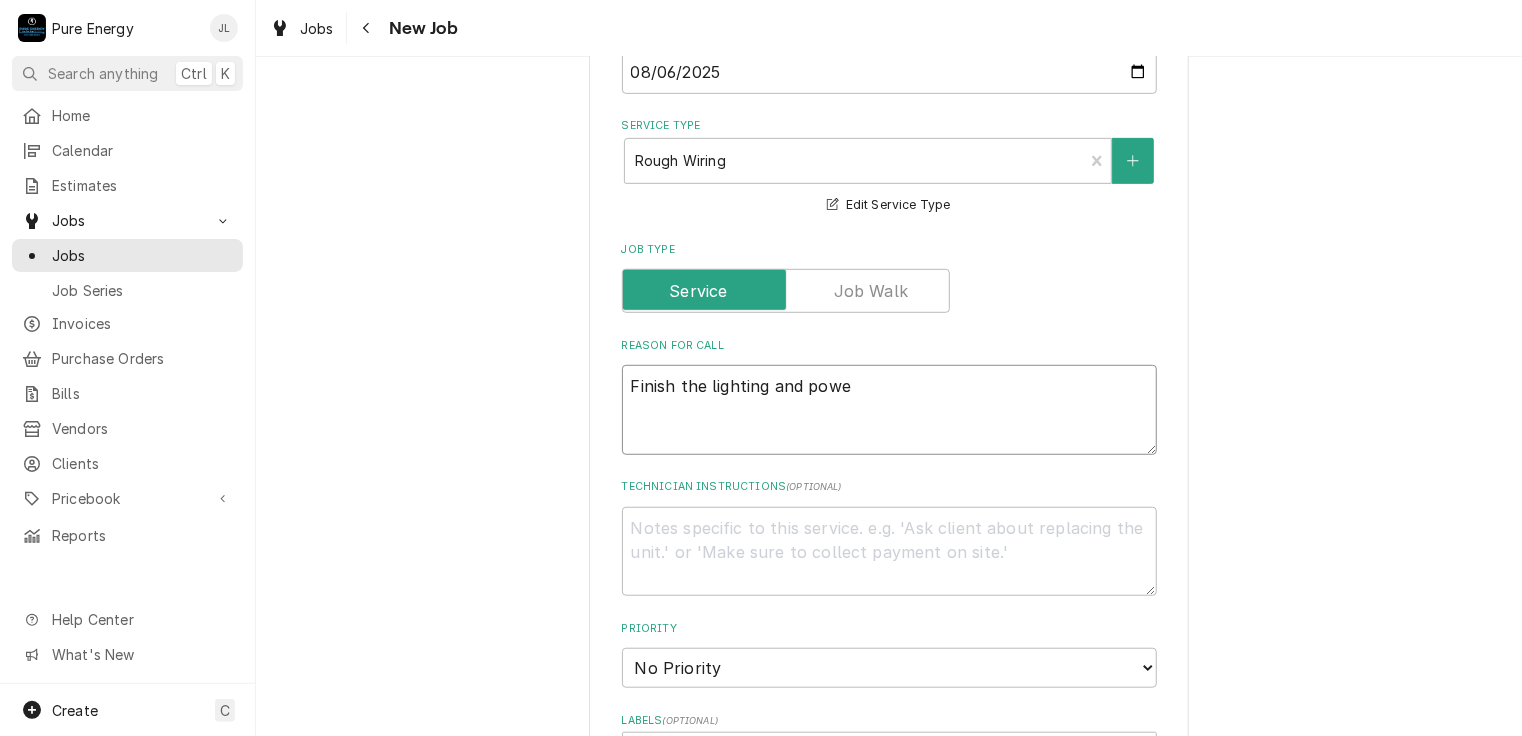 type on "x" 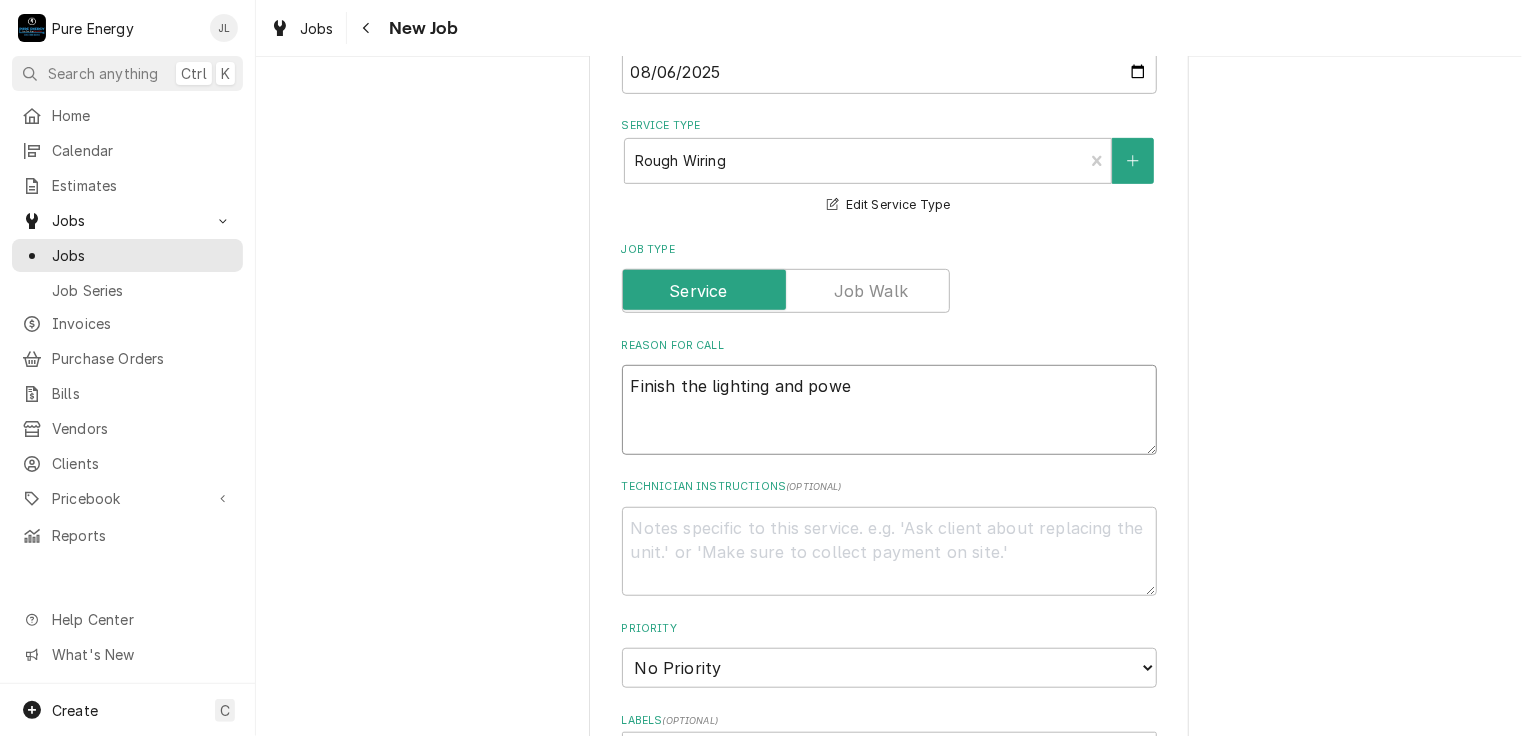 type on "Finish the lighting and power" 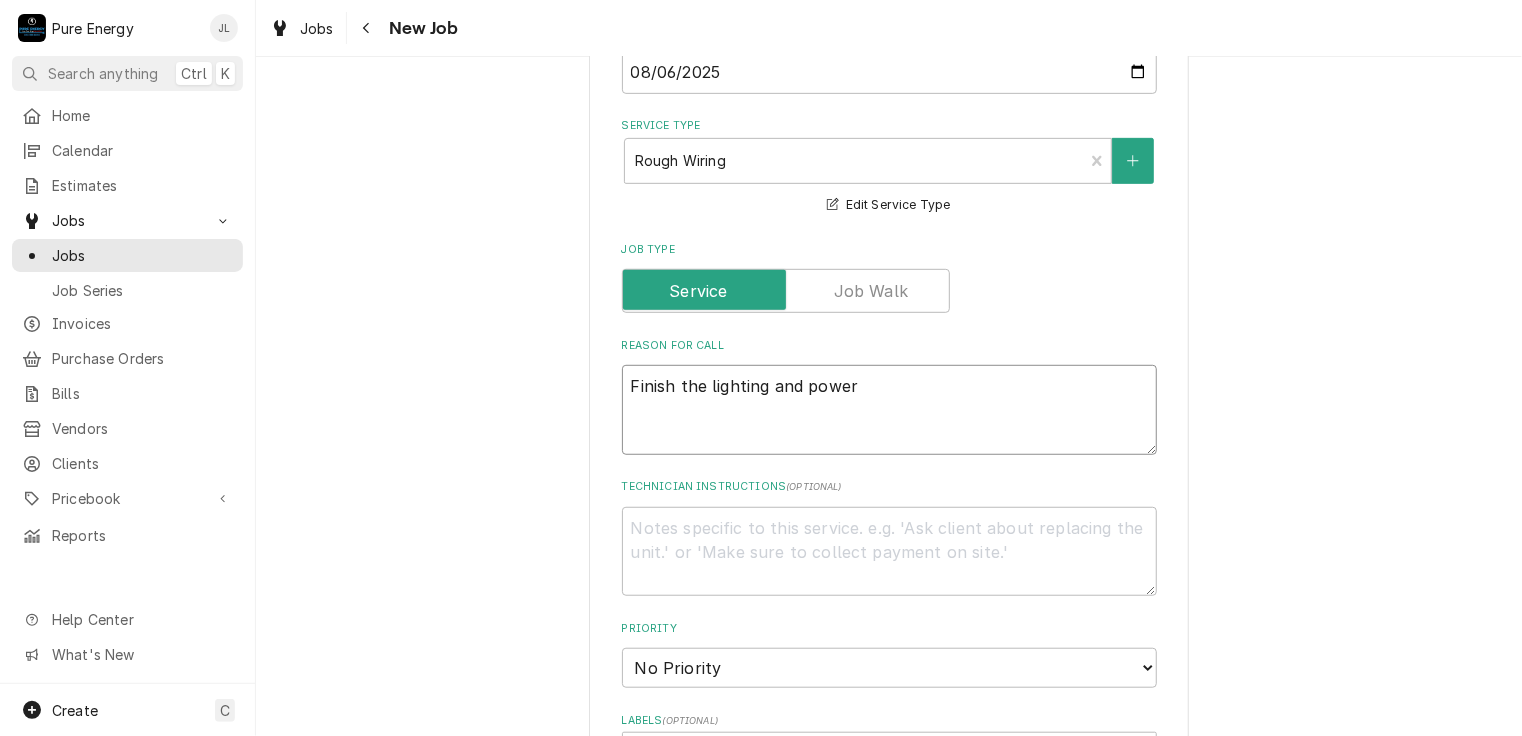 type on "x" 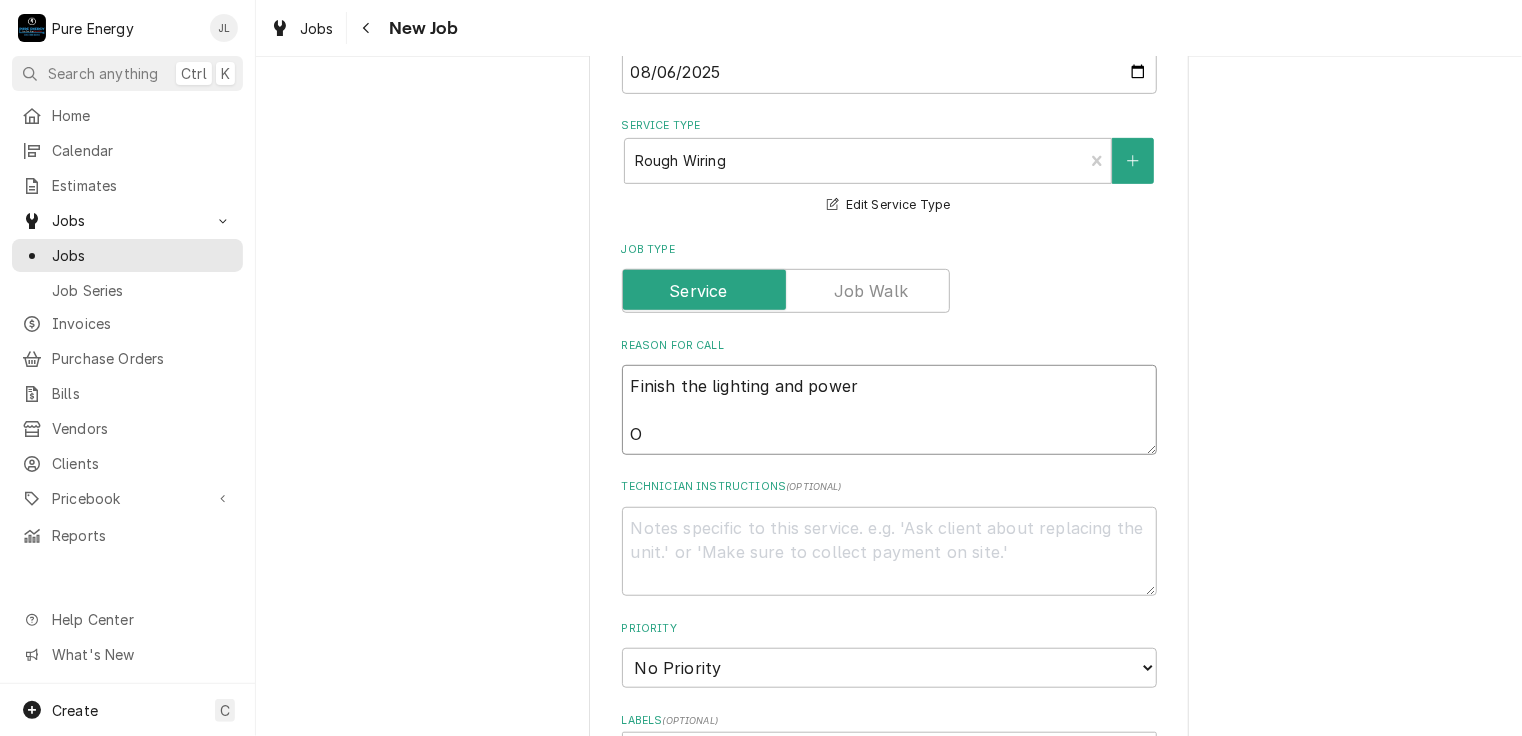 type on "x" 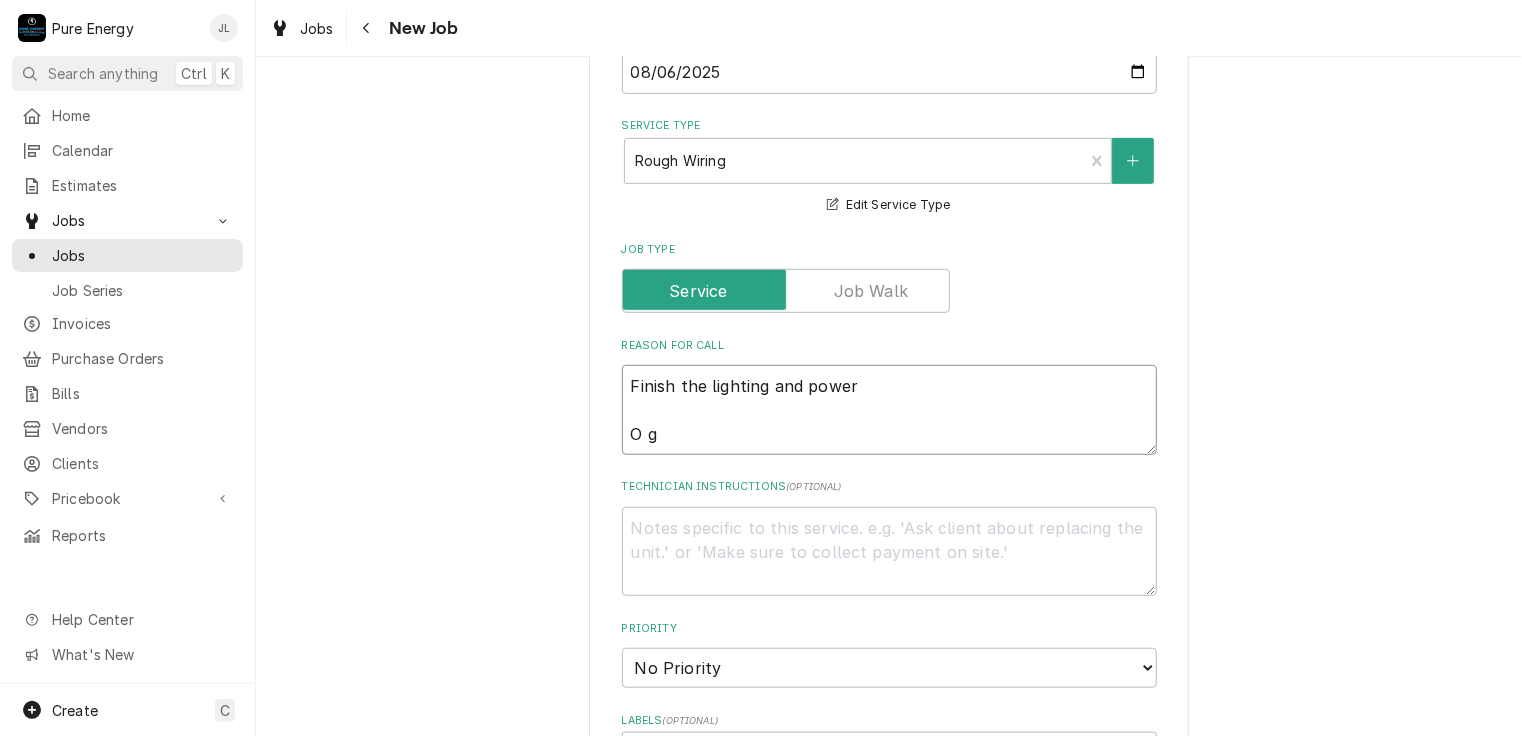 type on "x" 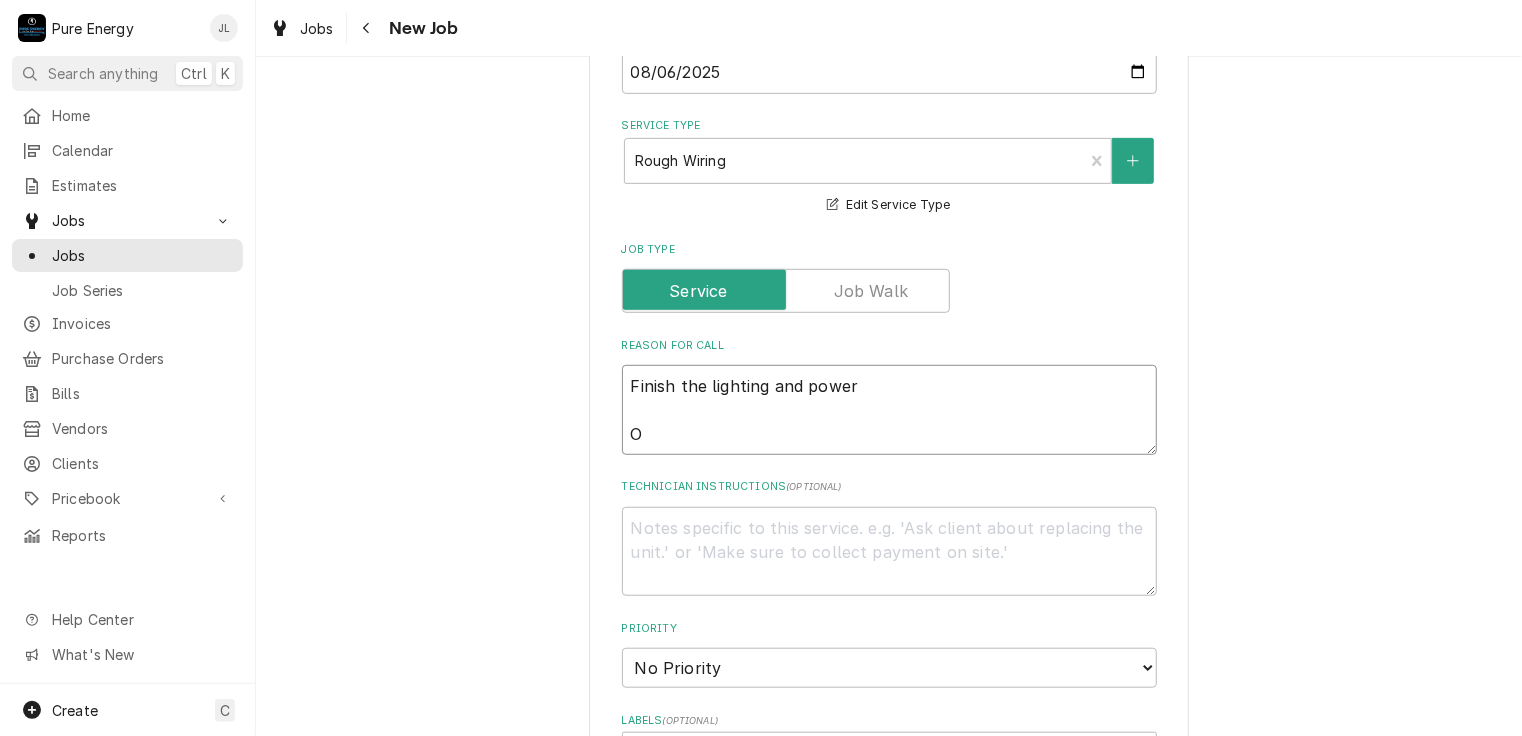 type on "x" 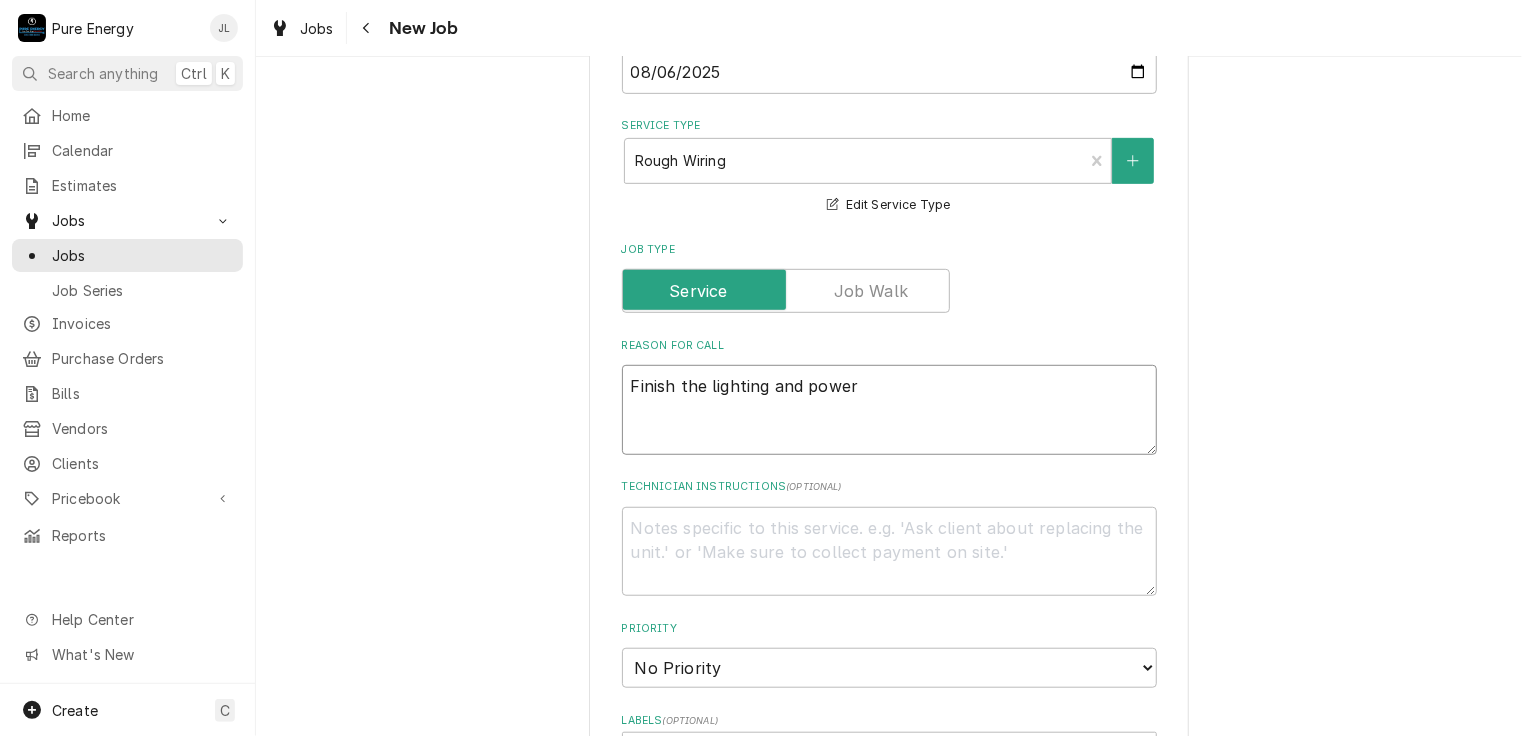 type on "x" 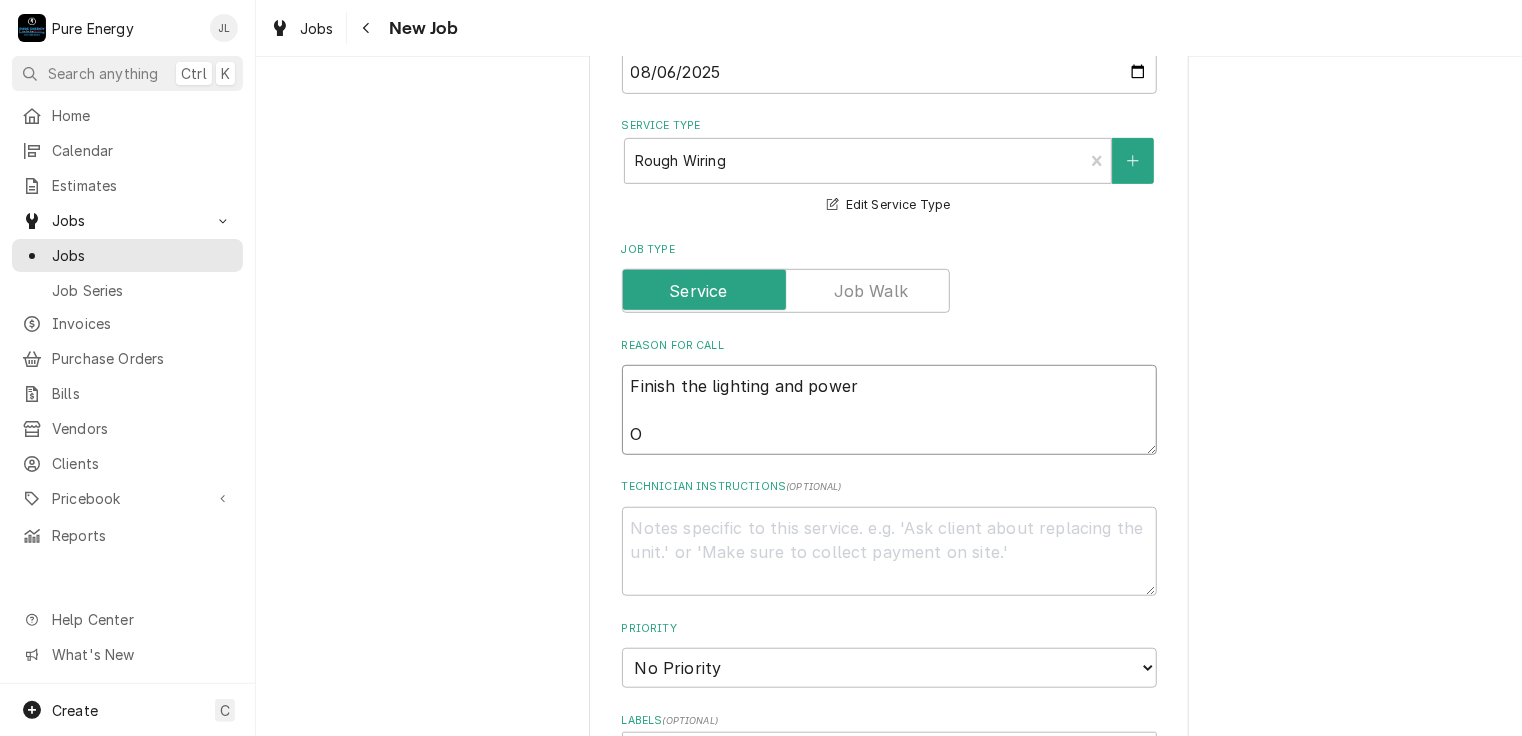 type on "Finish the lighting and power
O" 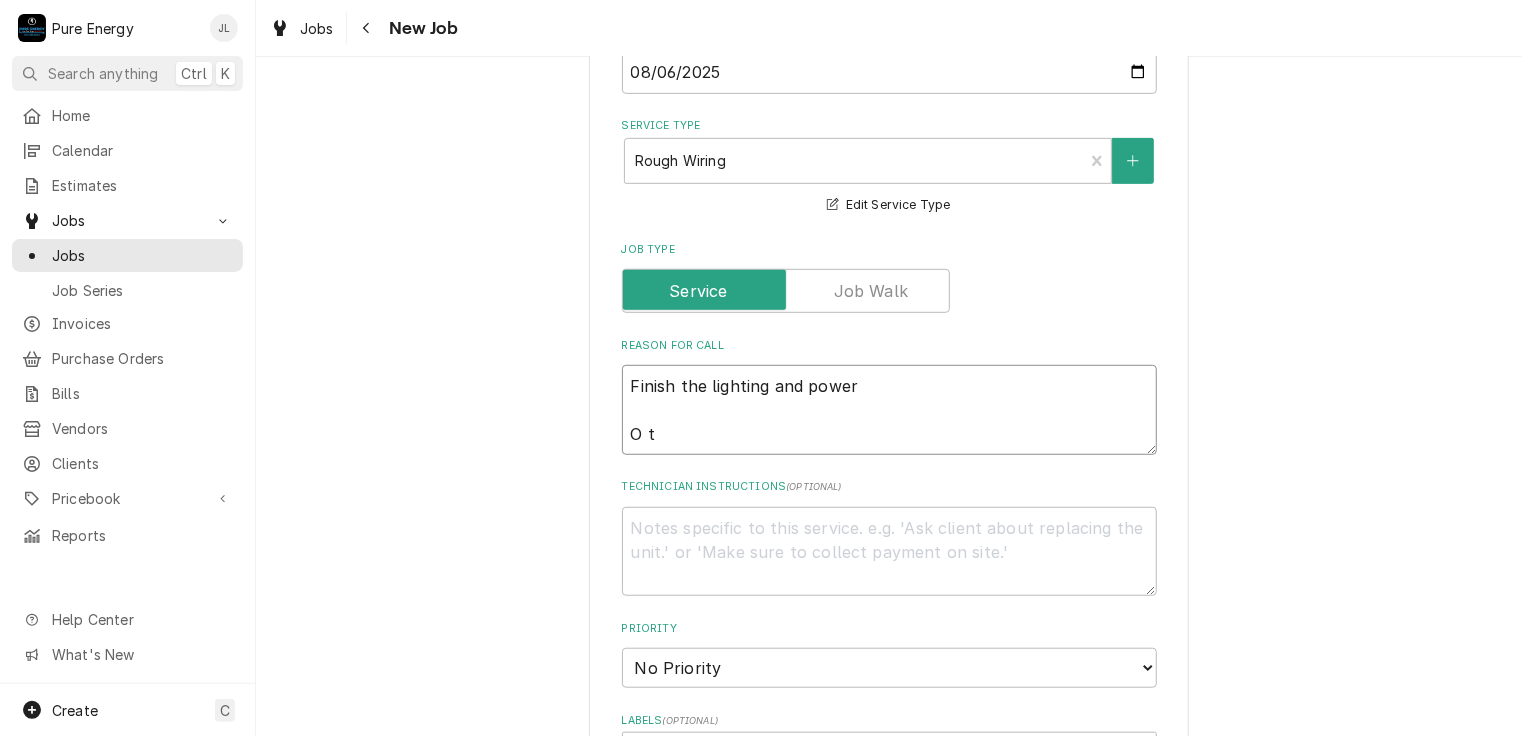 type on "Finish the lighting and power
O tp" 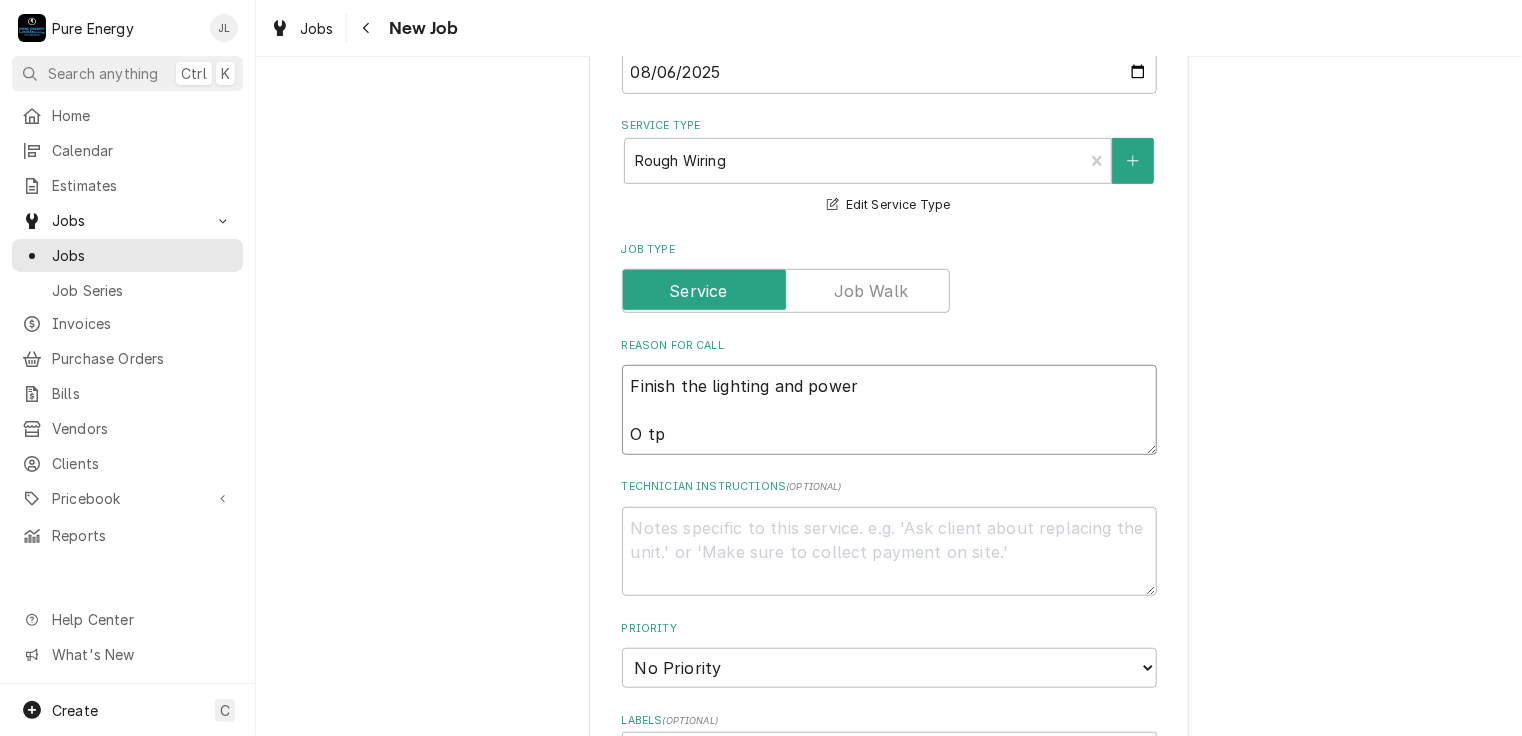 type on "x" 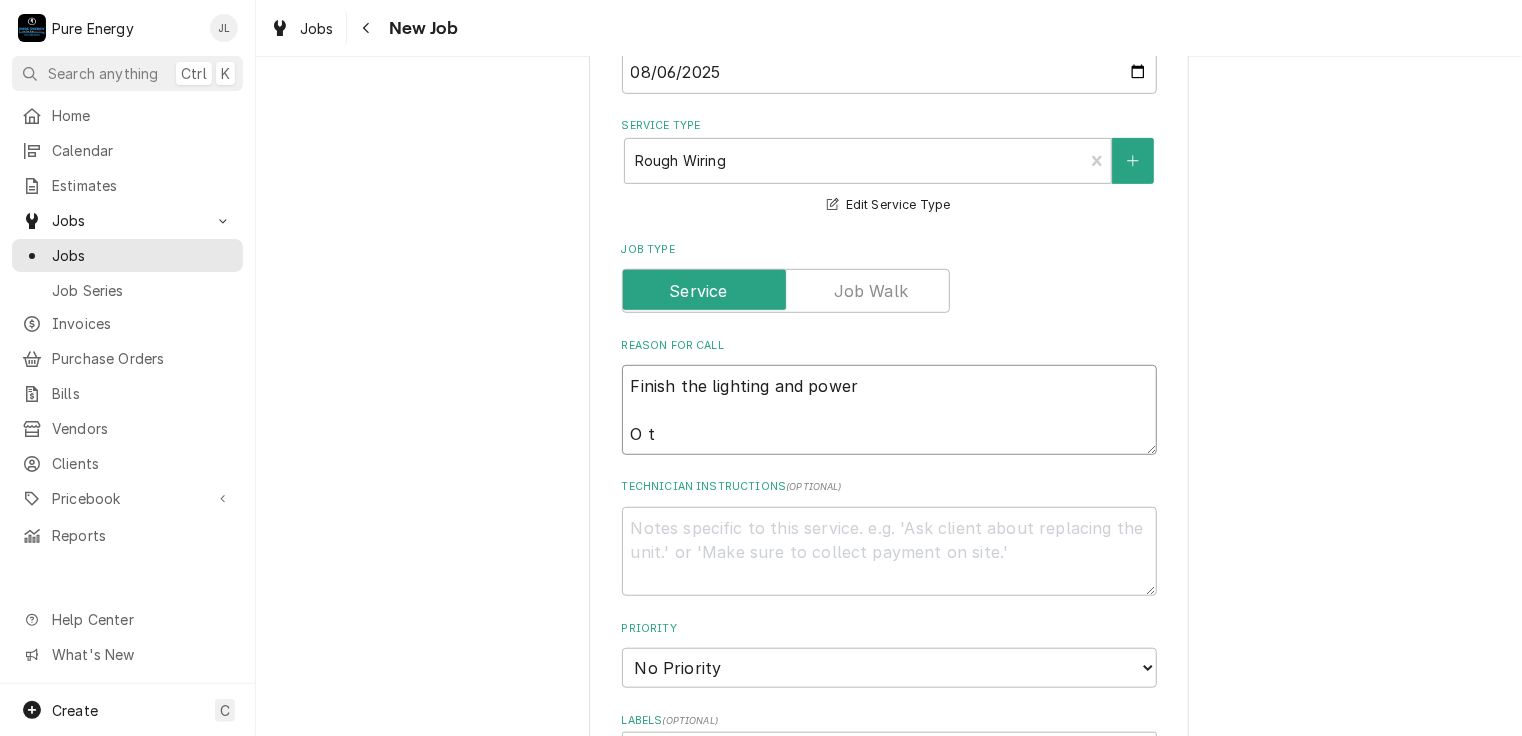 type on "x" 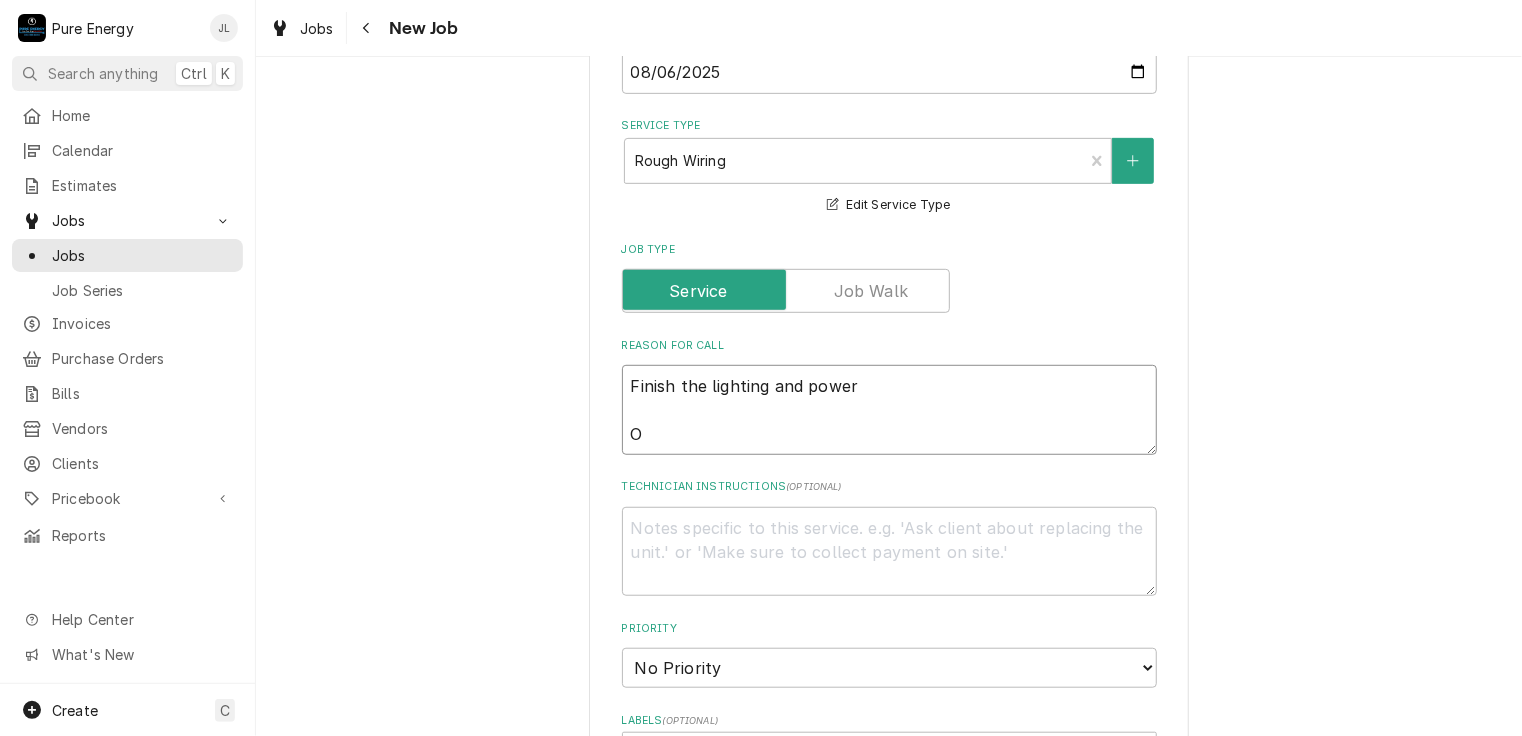 type on "x" 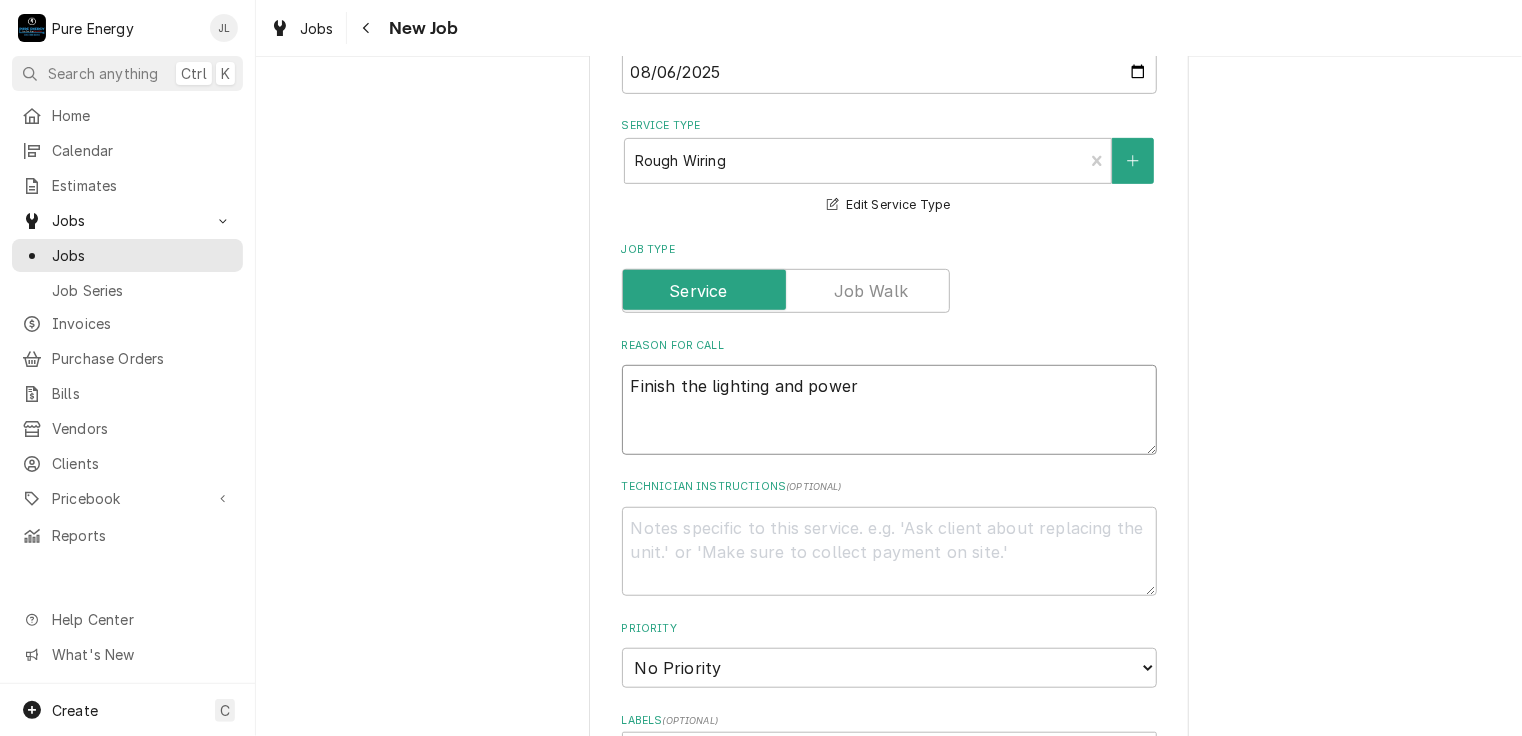 type on "x" 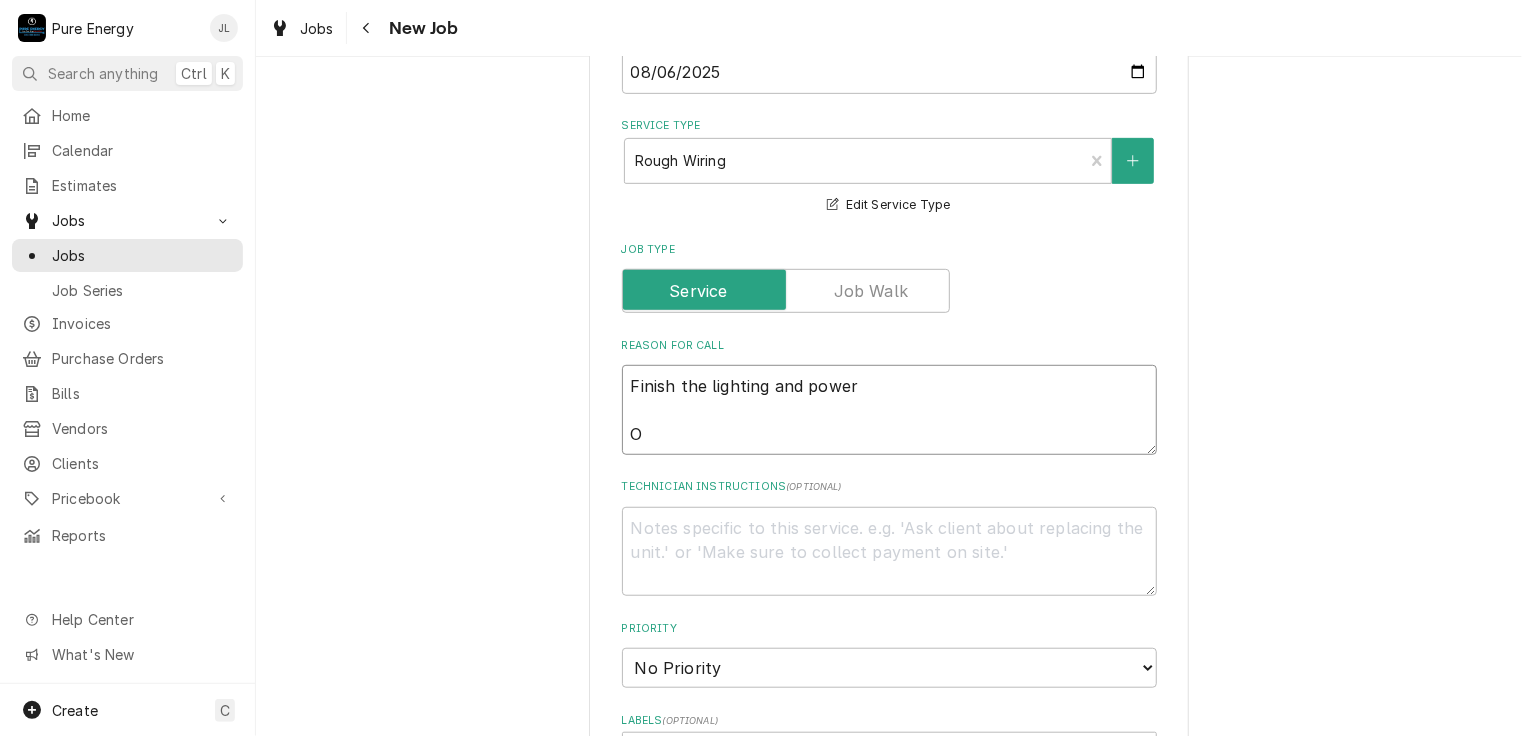 type on "x" 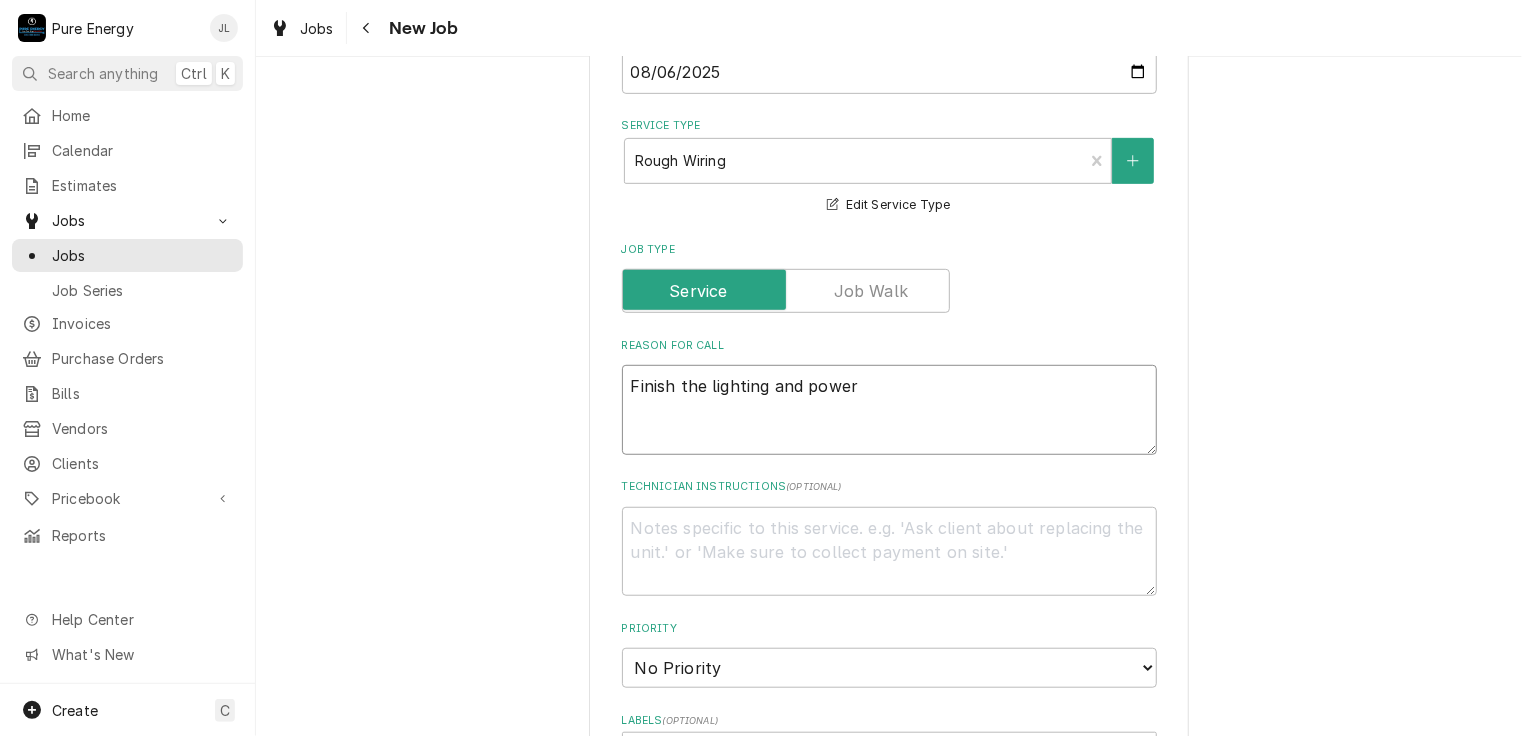 type on "x" 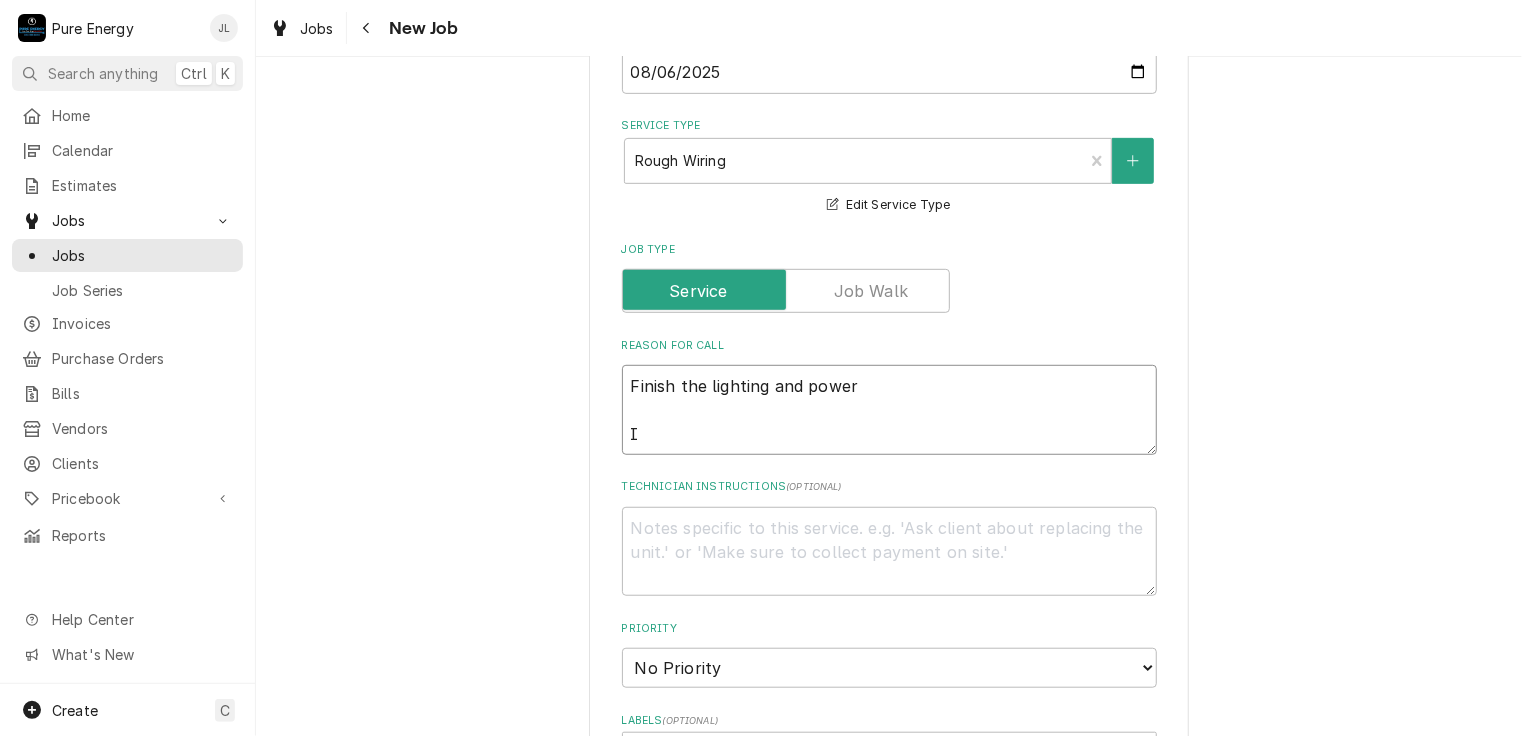 type on "x" 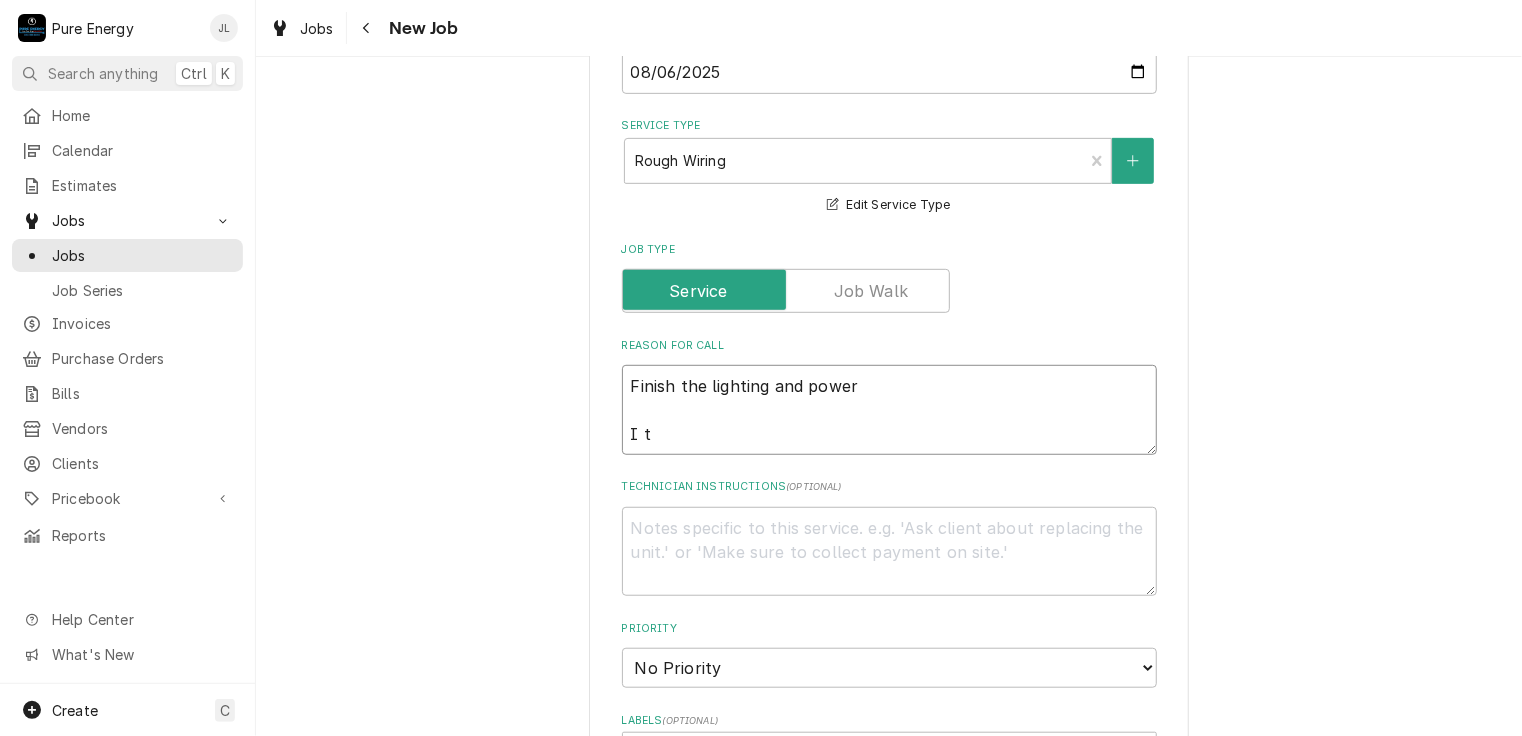 type on "x" 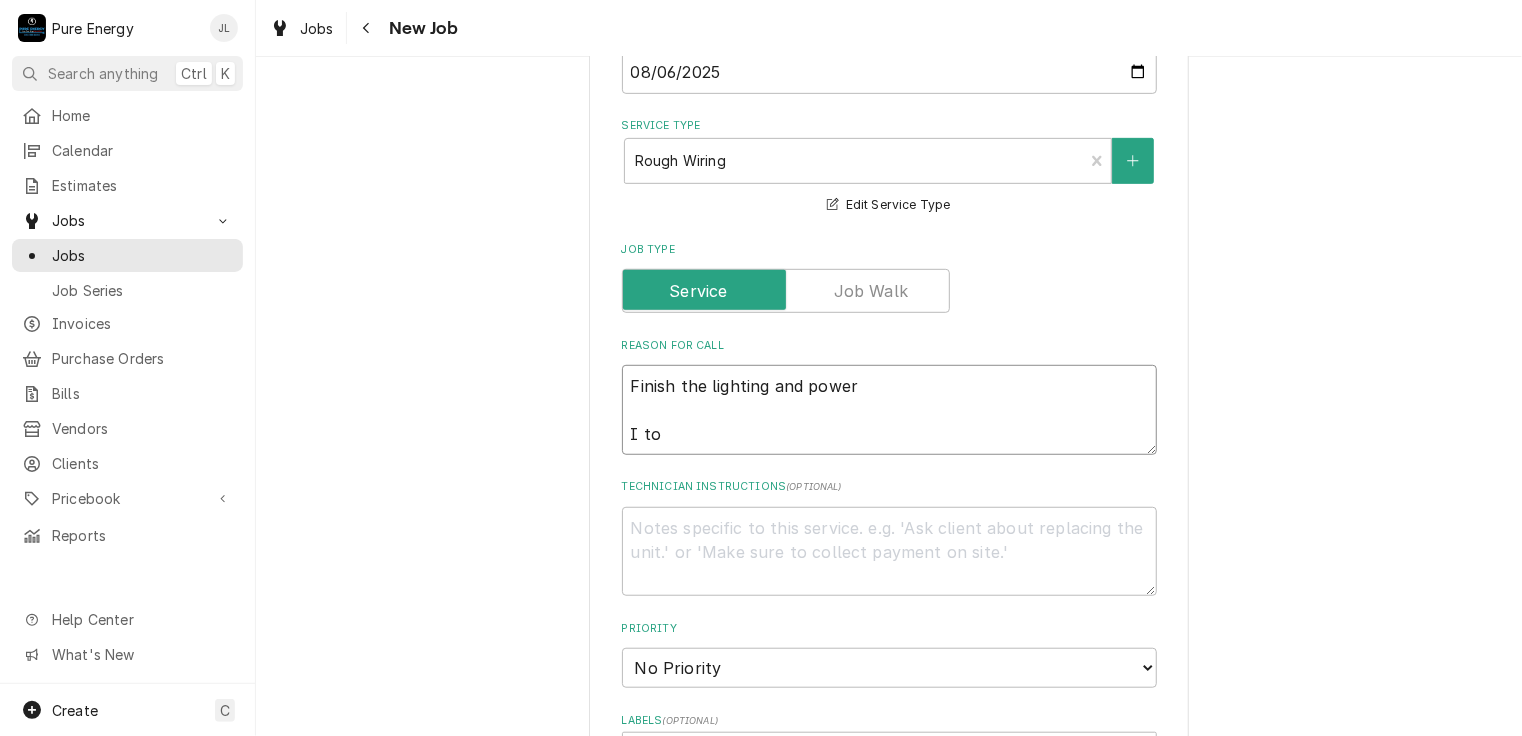 type on "x" 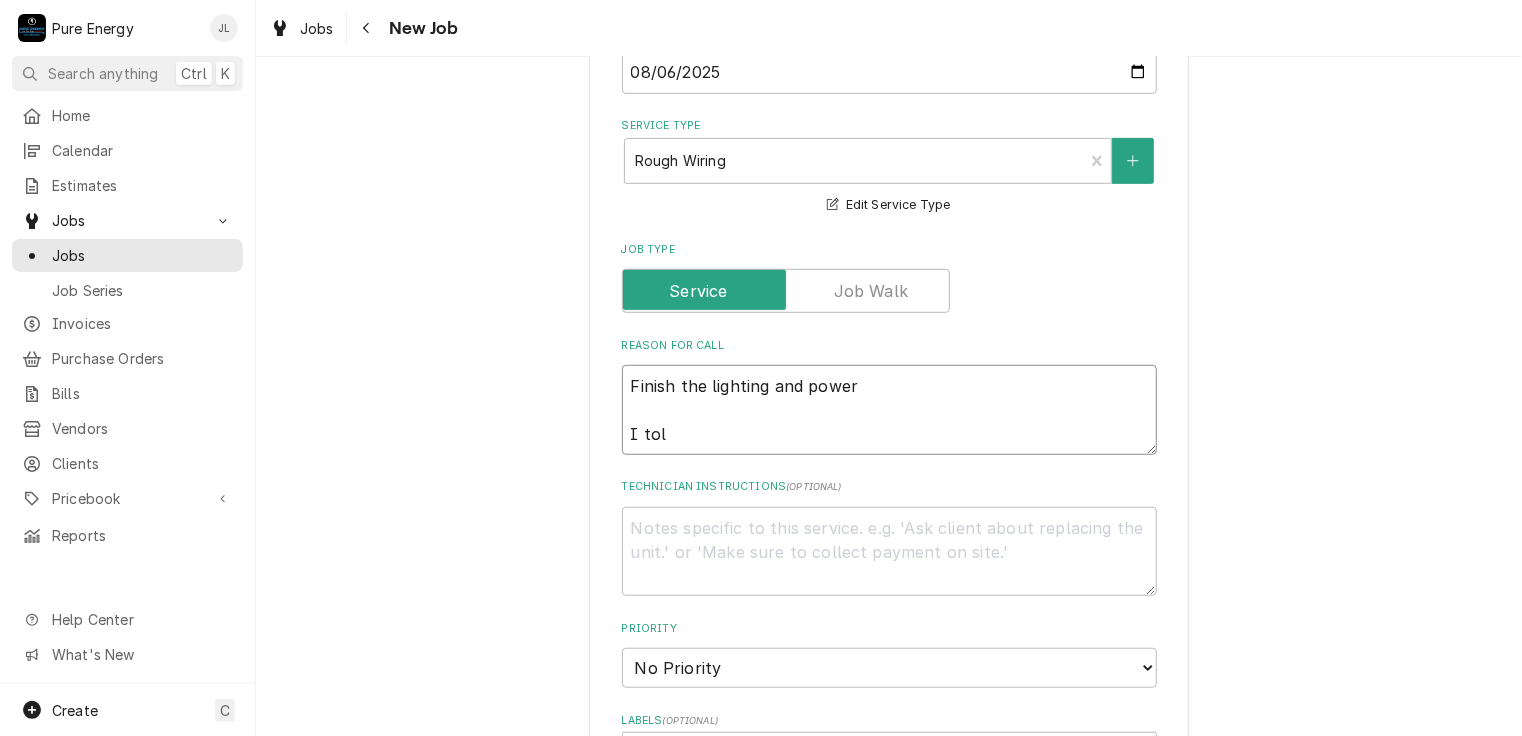 type on "x" 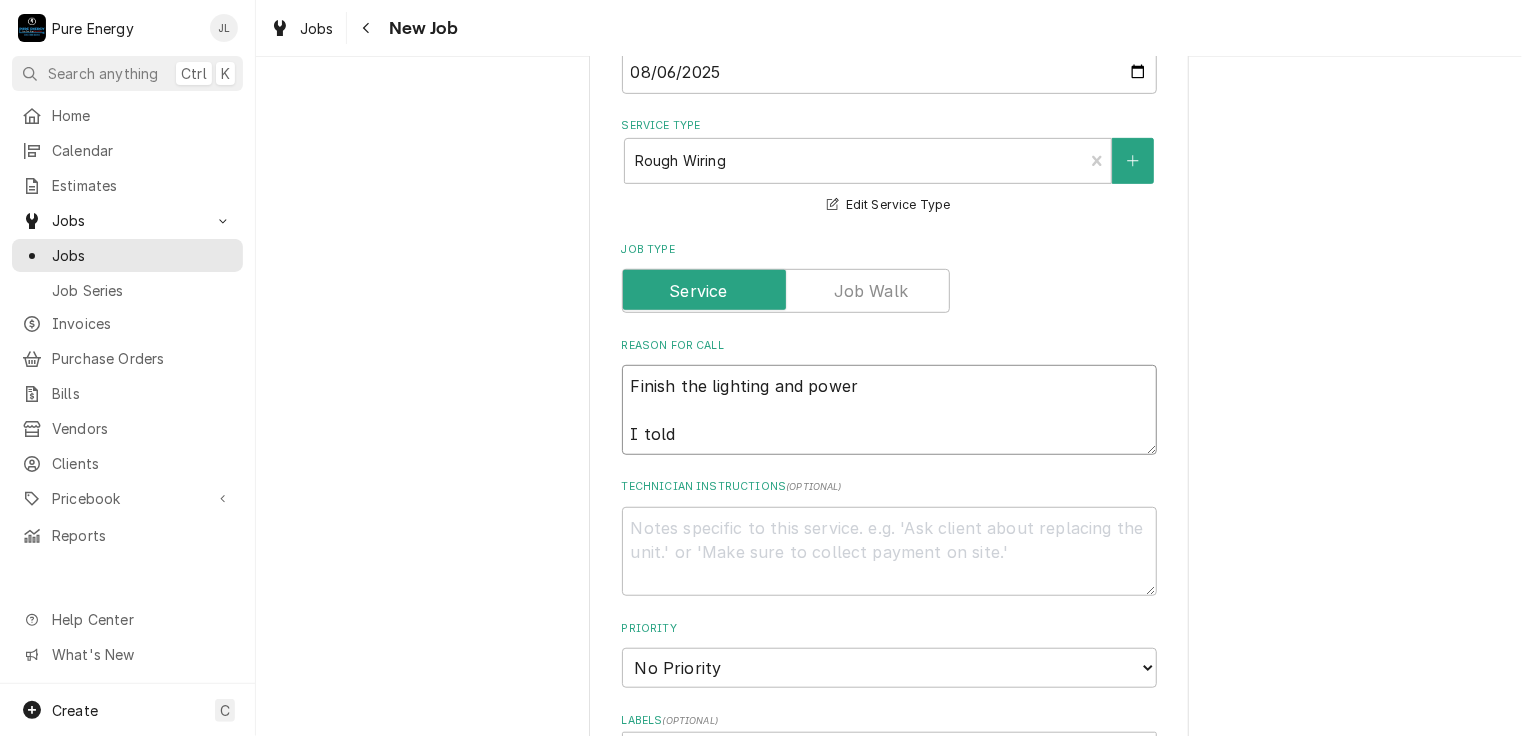 type on "Finish the lighting and power
I told" 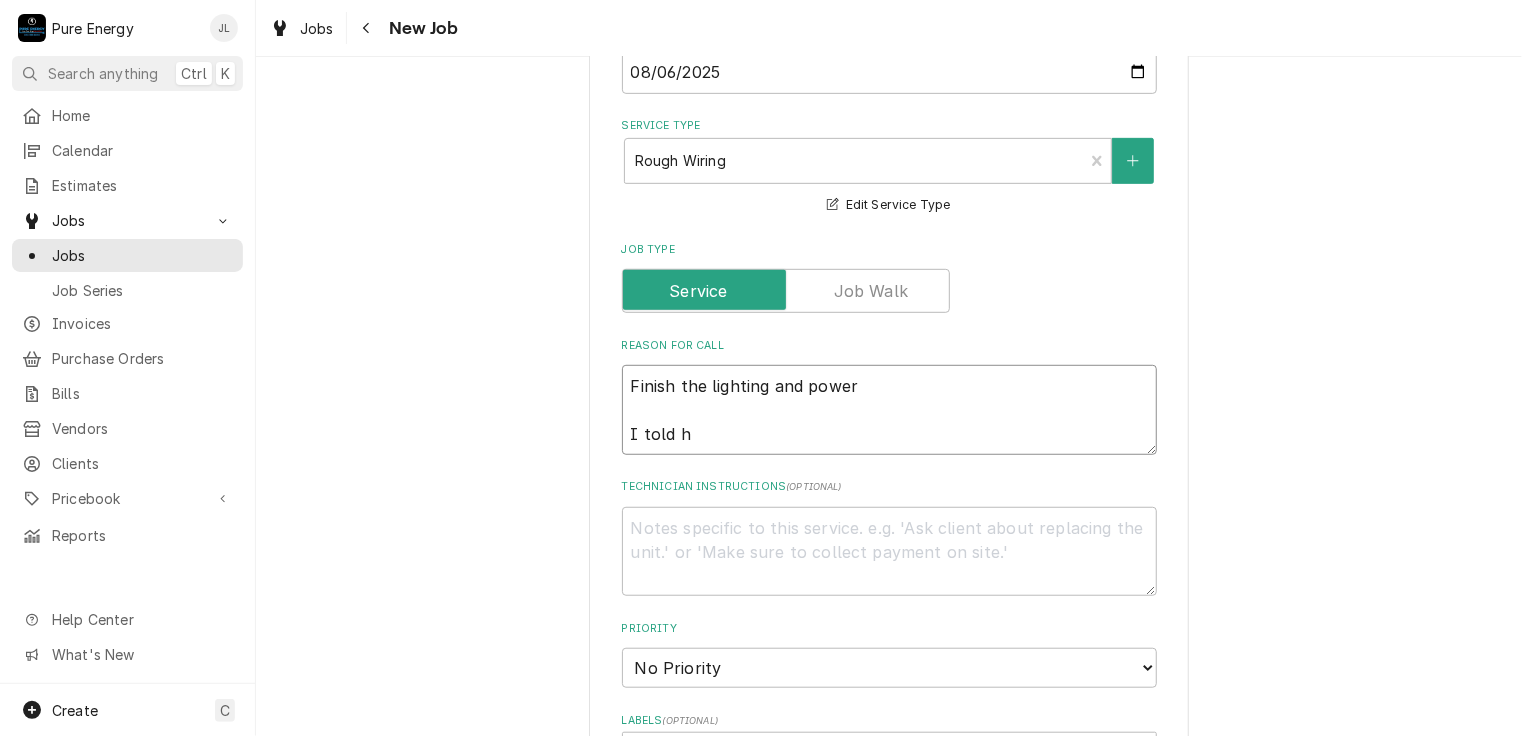 type on "x" 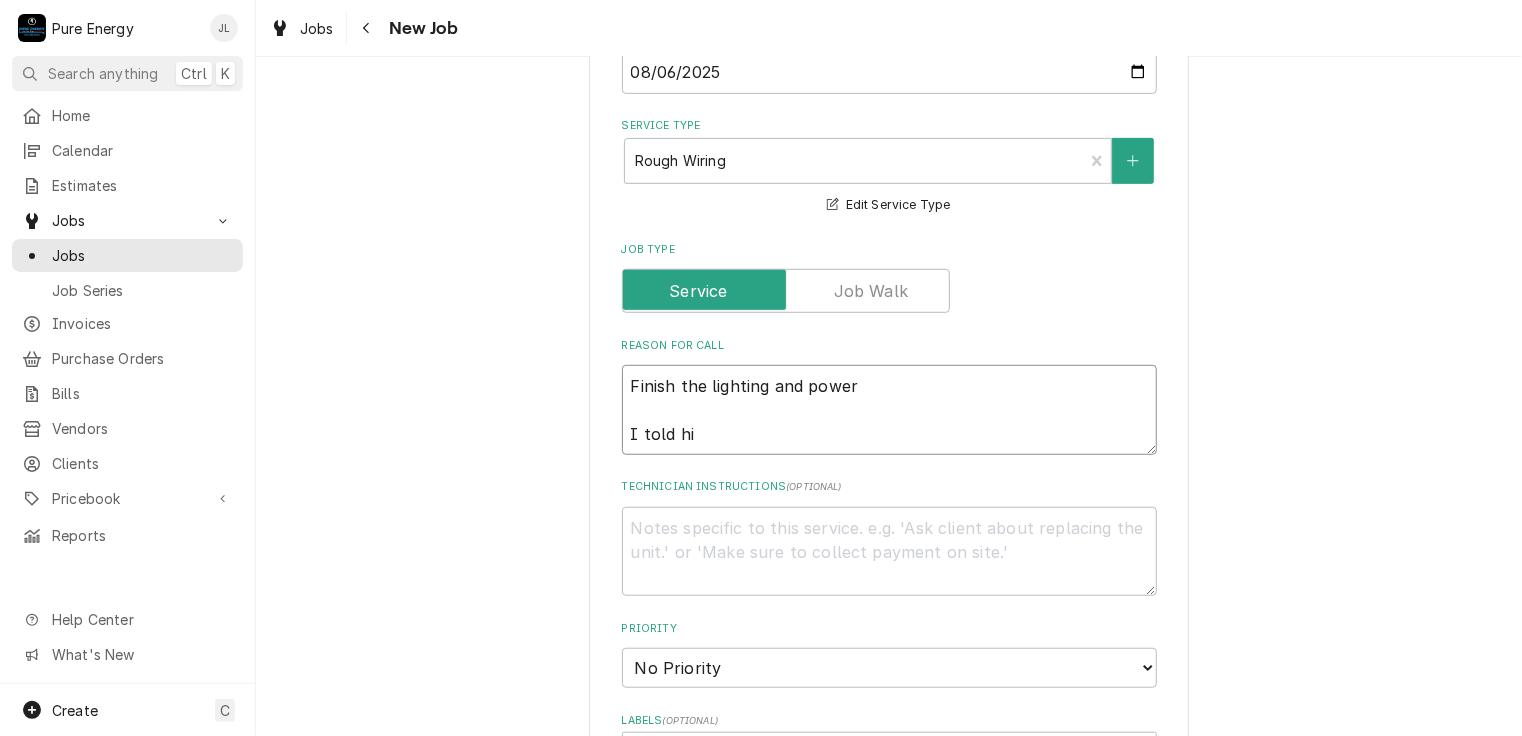 type on "x" 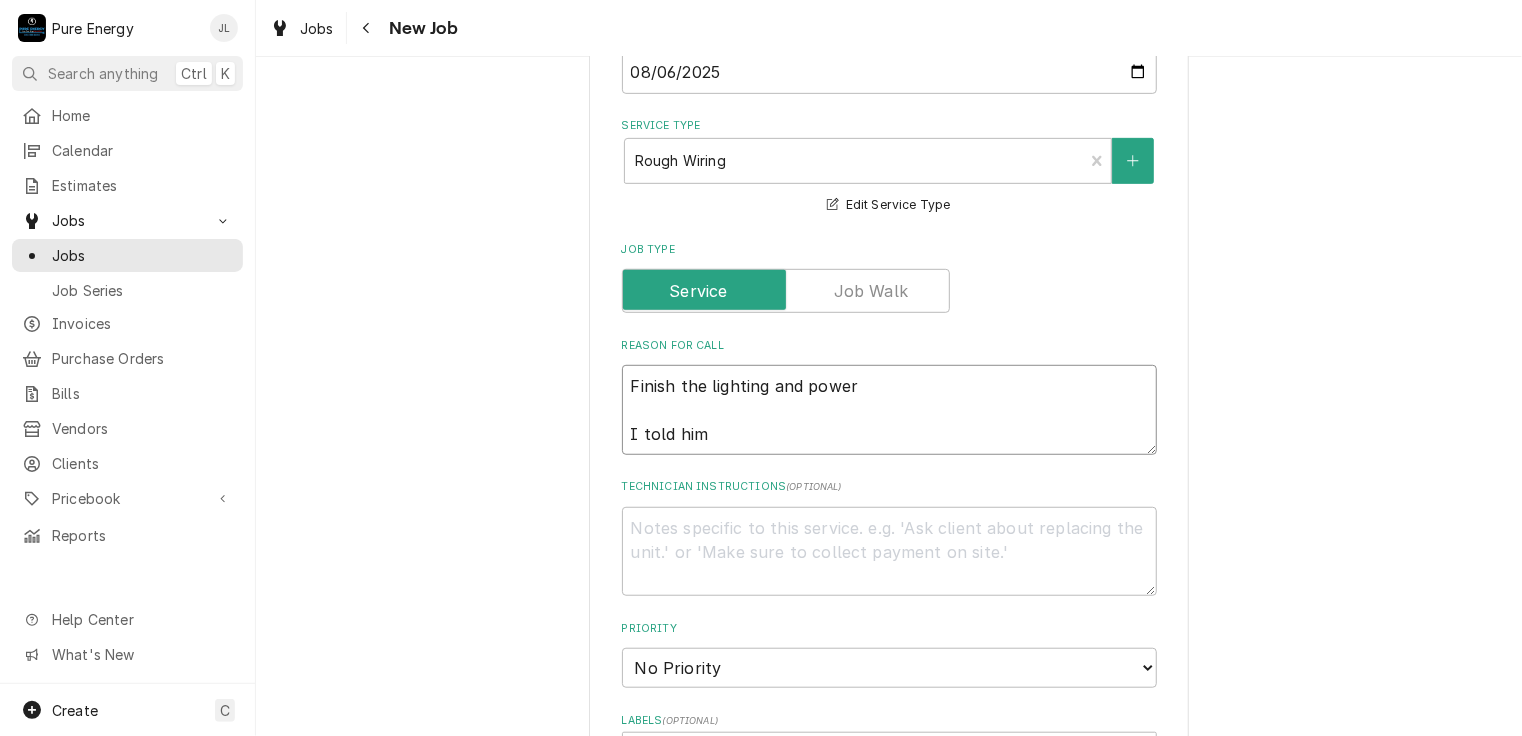 type on "x" 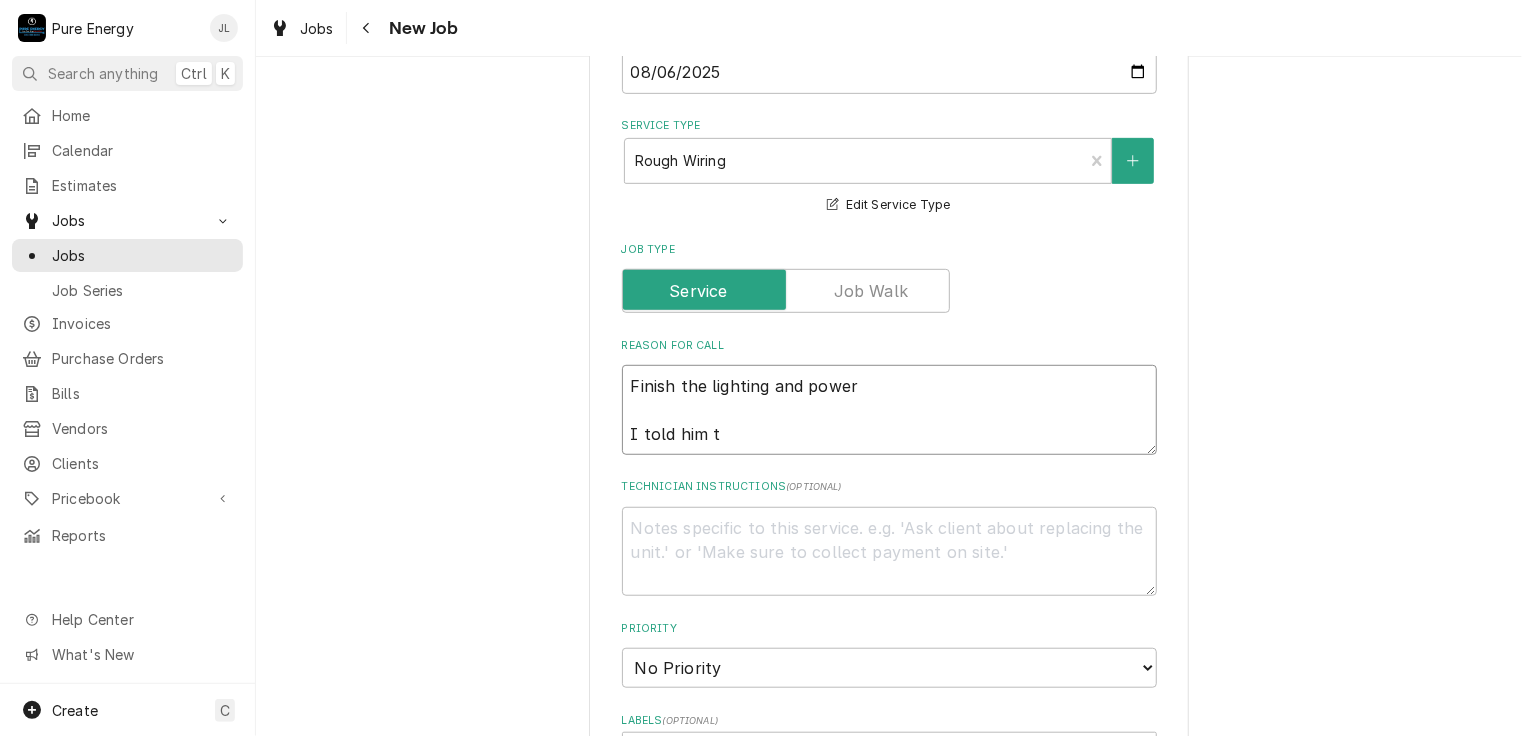 type on "x" 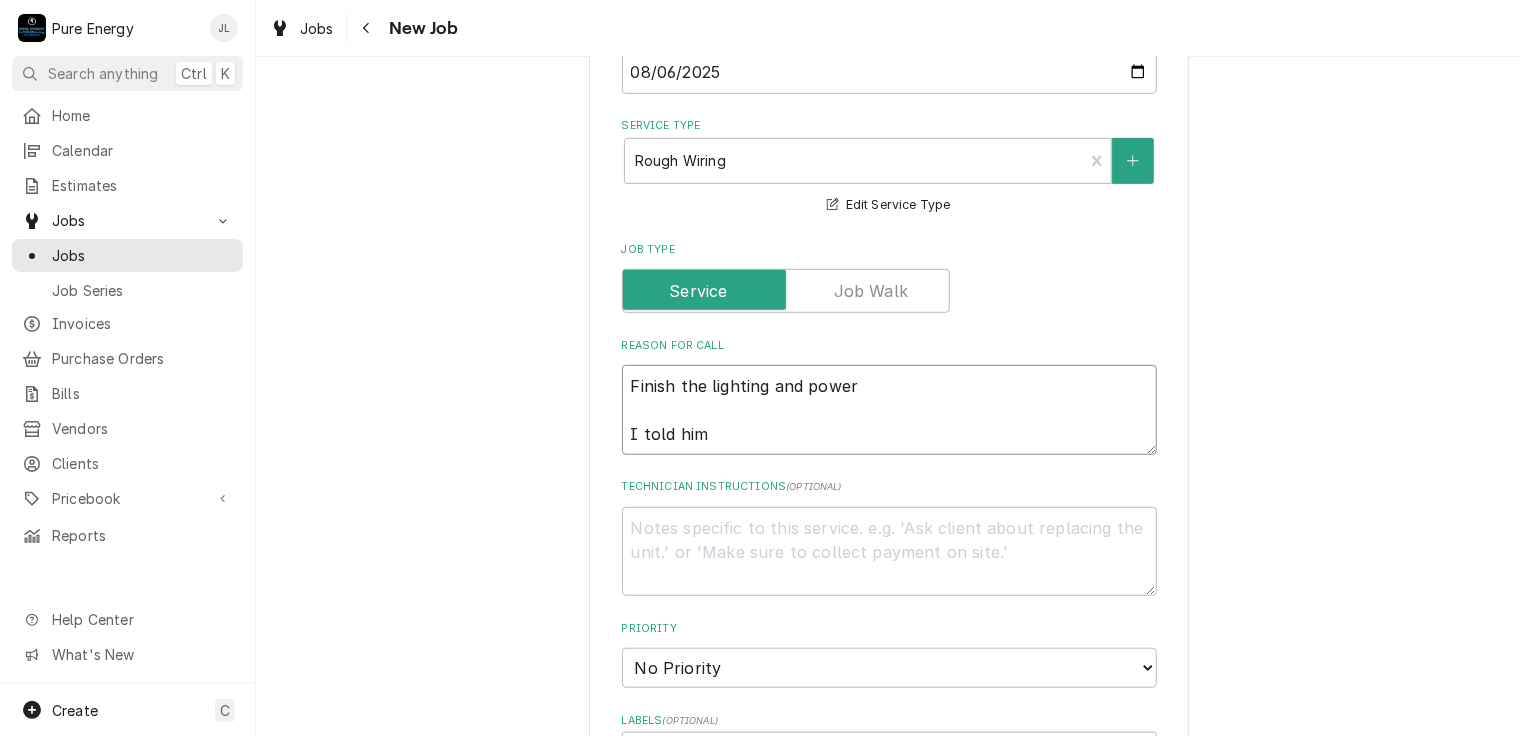 type on "x" 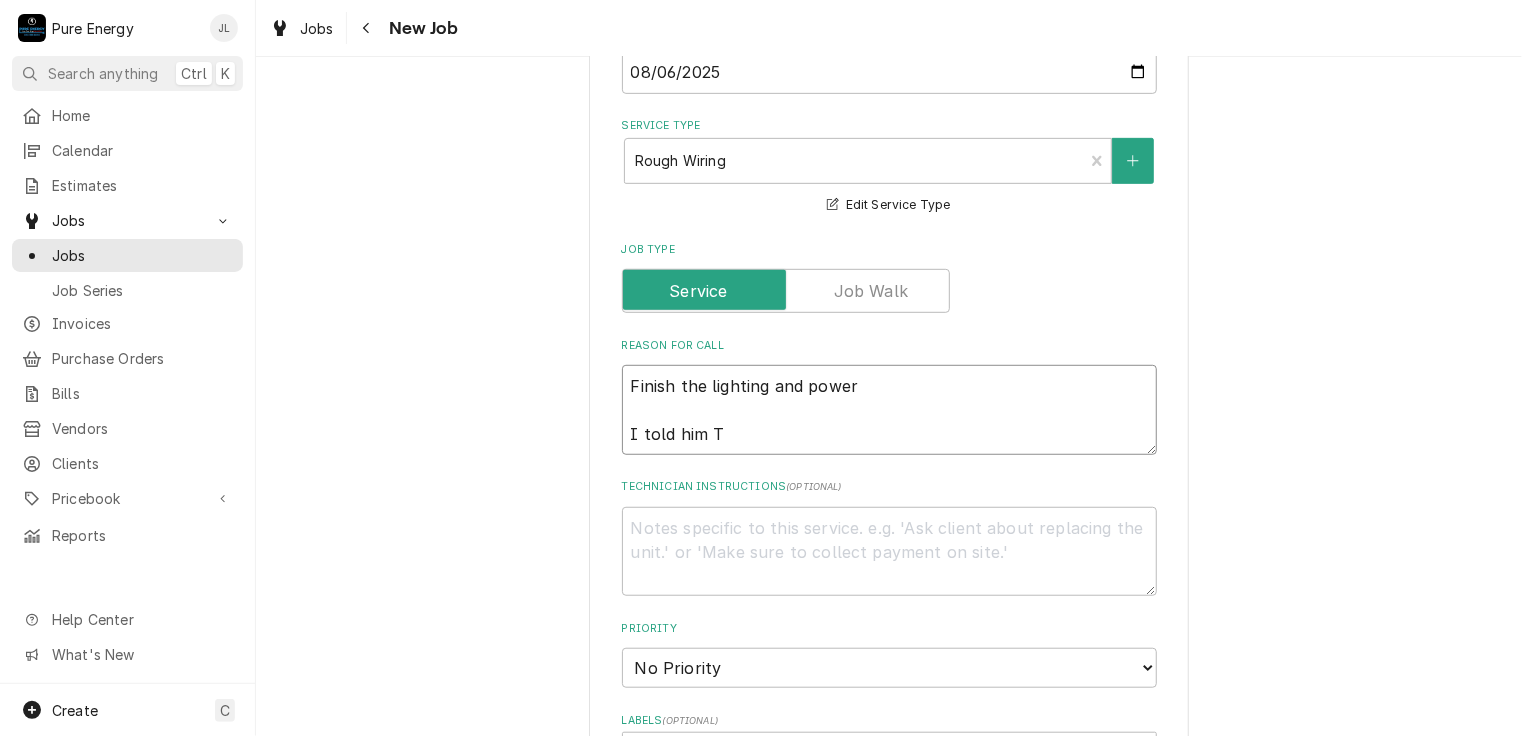 type on "x" 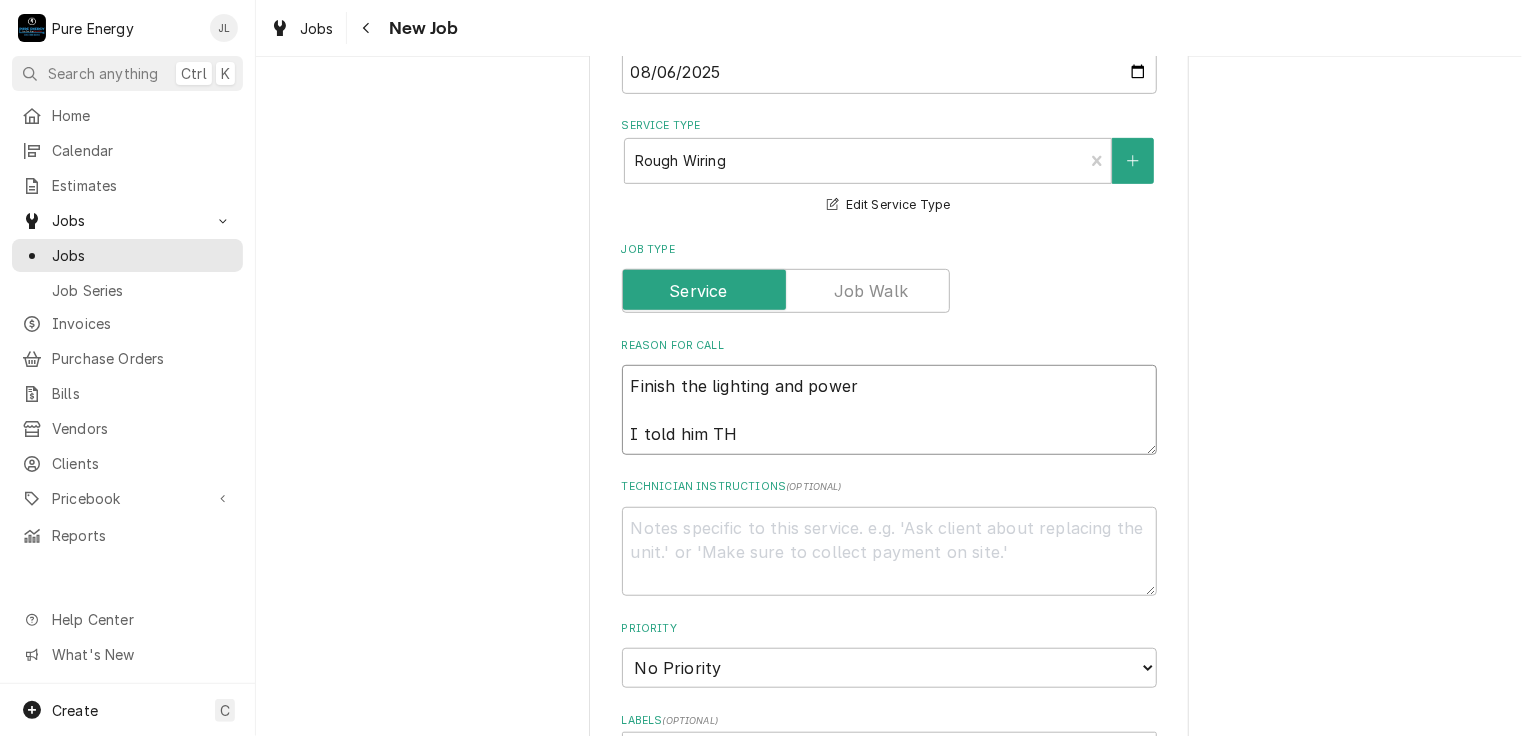 type on "x" 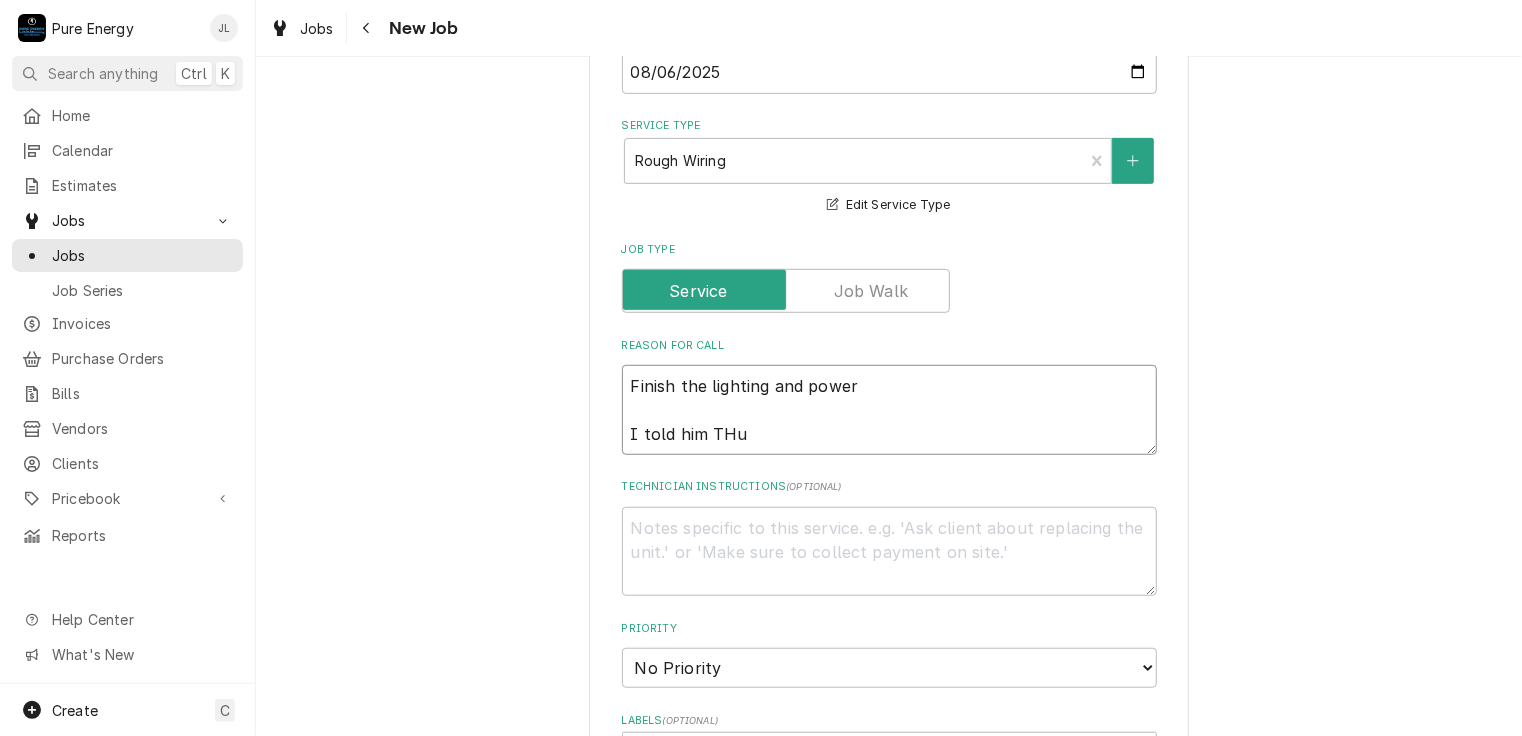 type on "x" 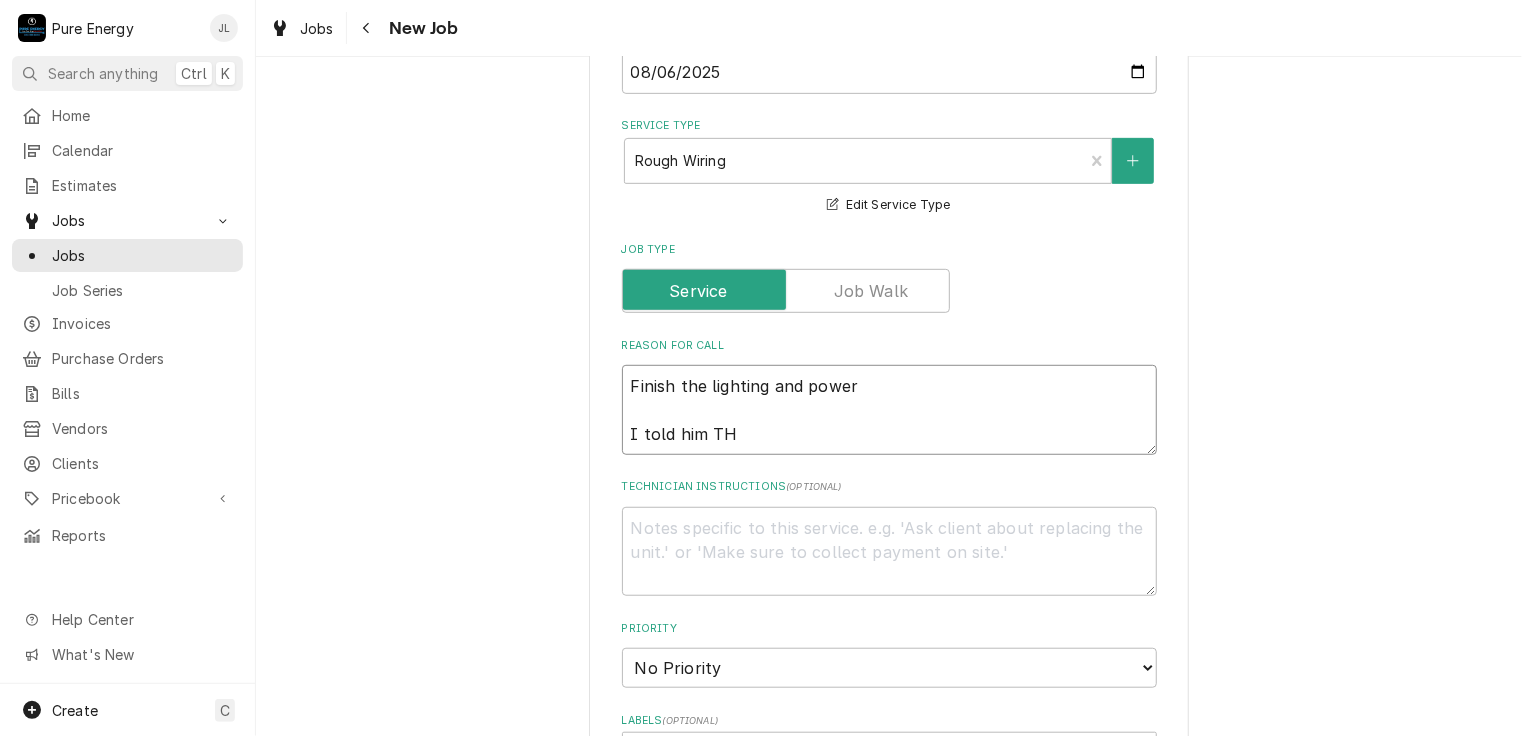 type on "x" 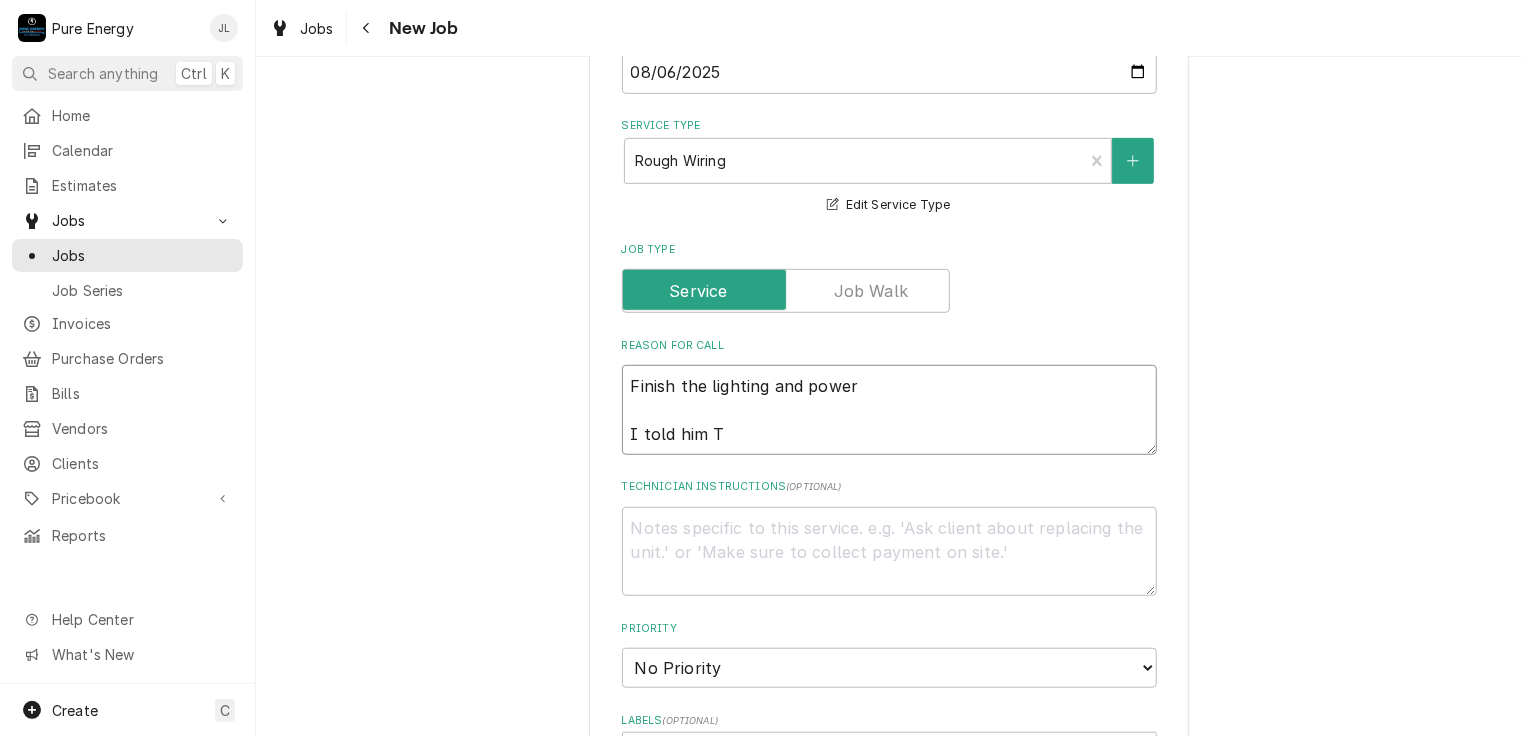 type on "x" 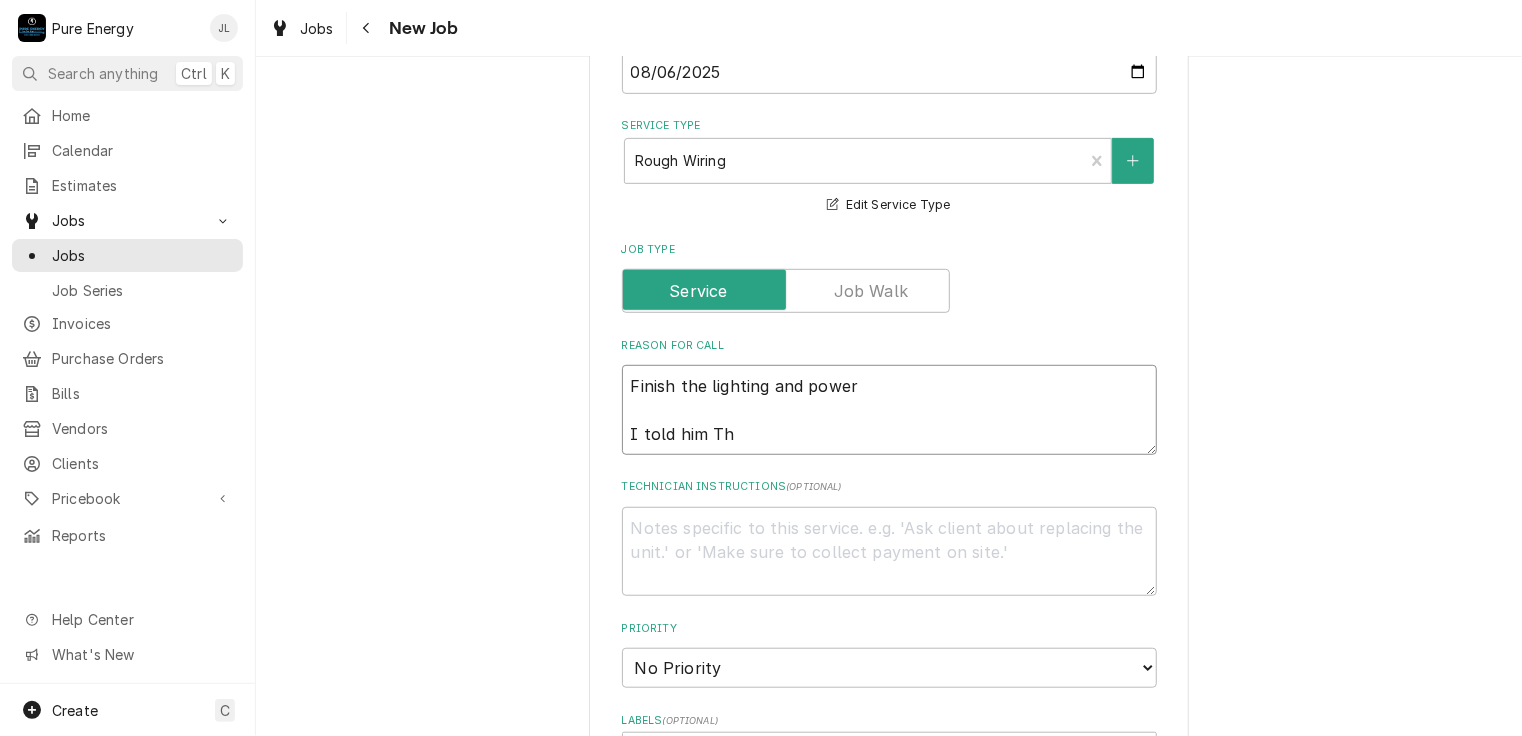 type on "x" 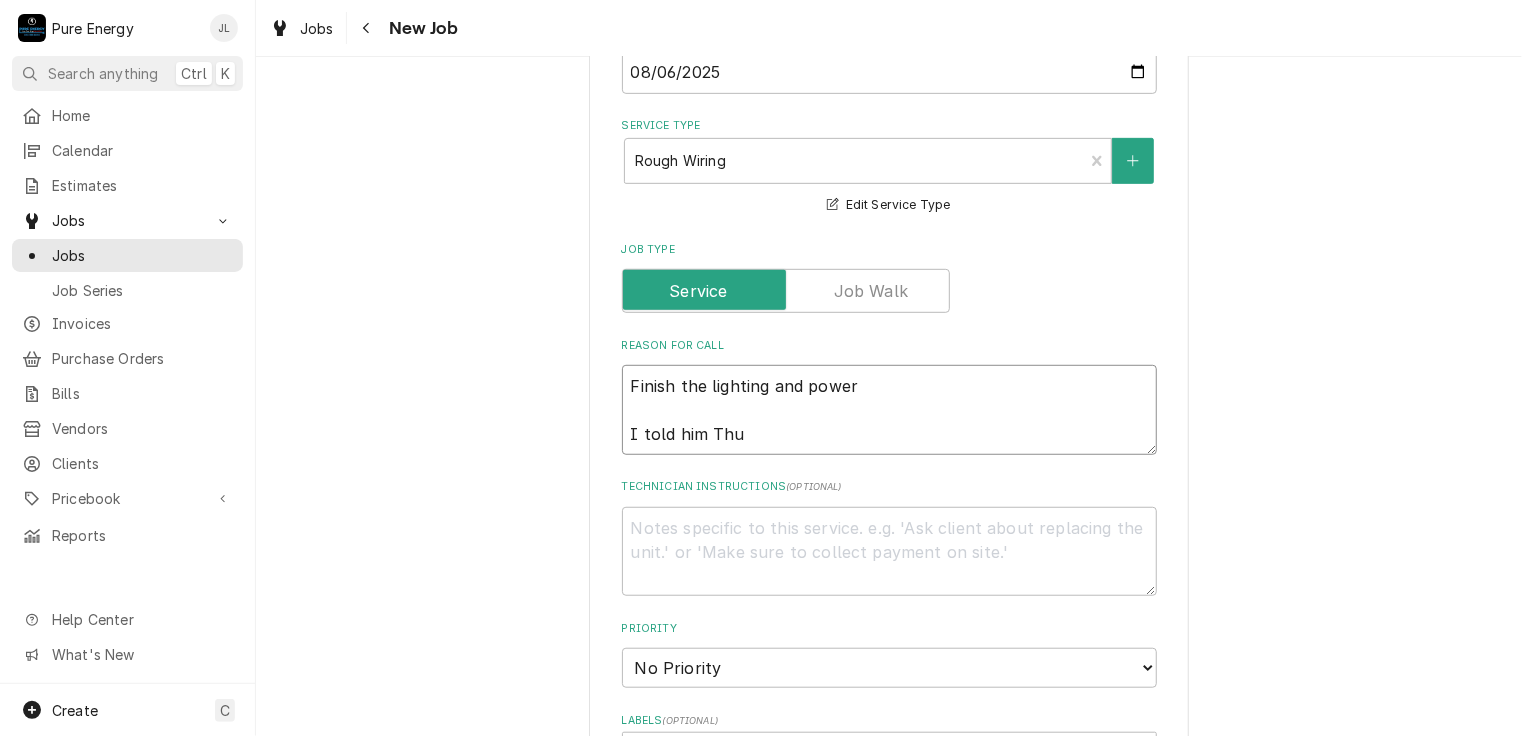 type on "x" 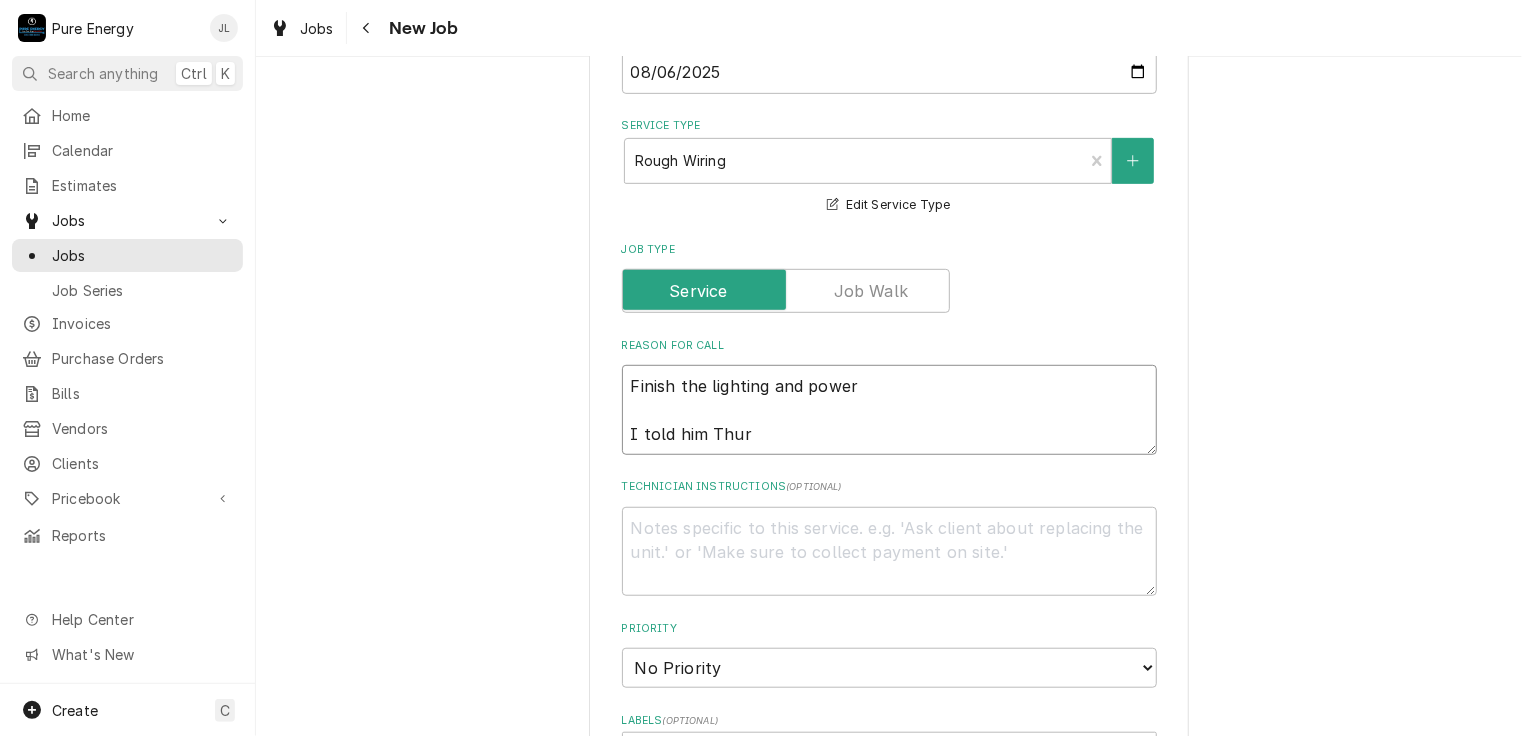 type on "x" 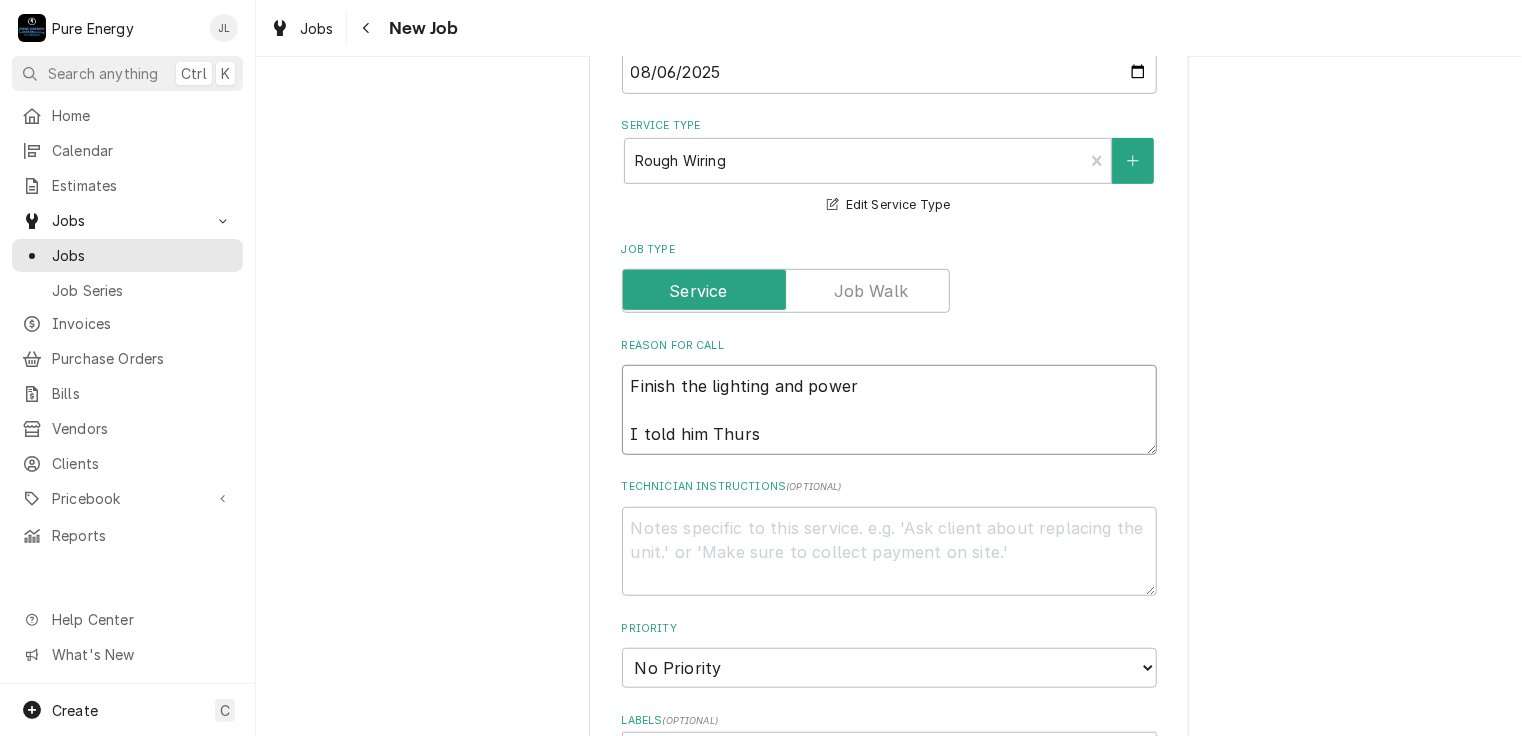 type on "Finish the lighting and power
I told him Thurs" 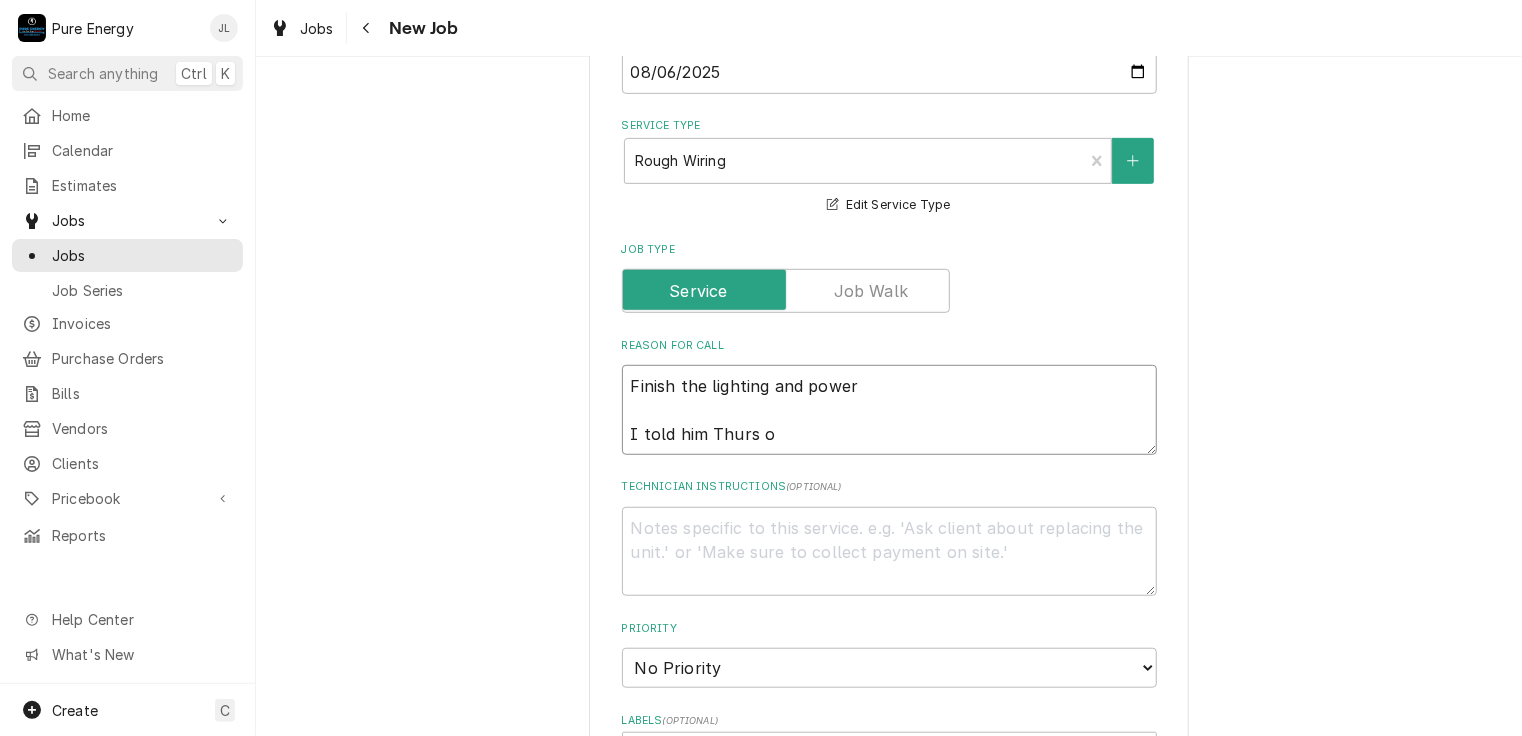 type on "x" 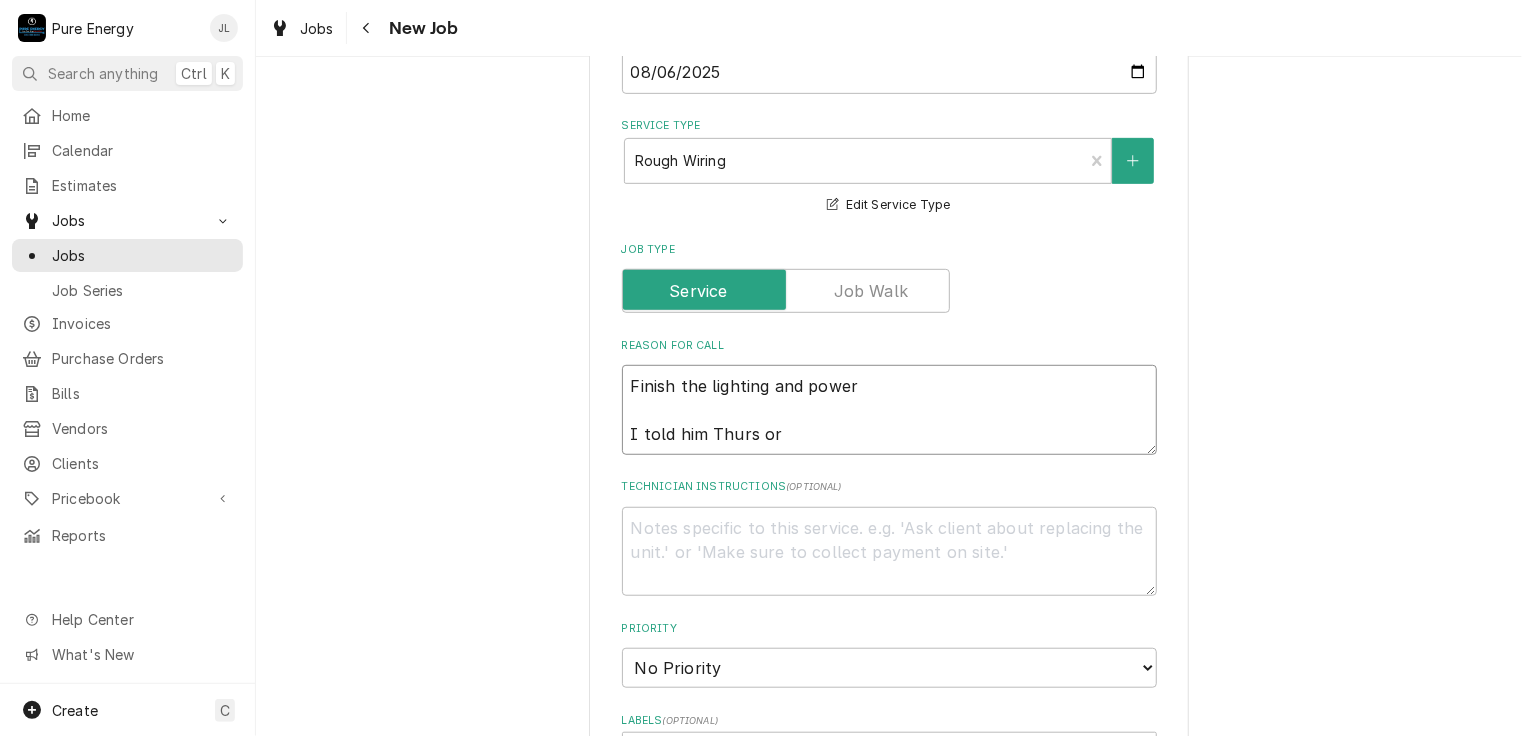 type on "x" 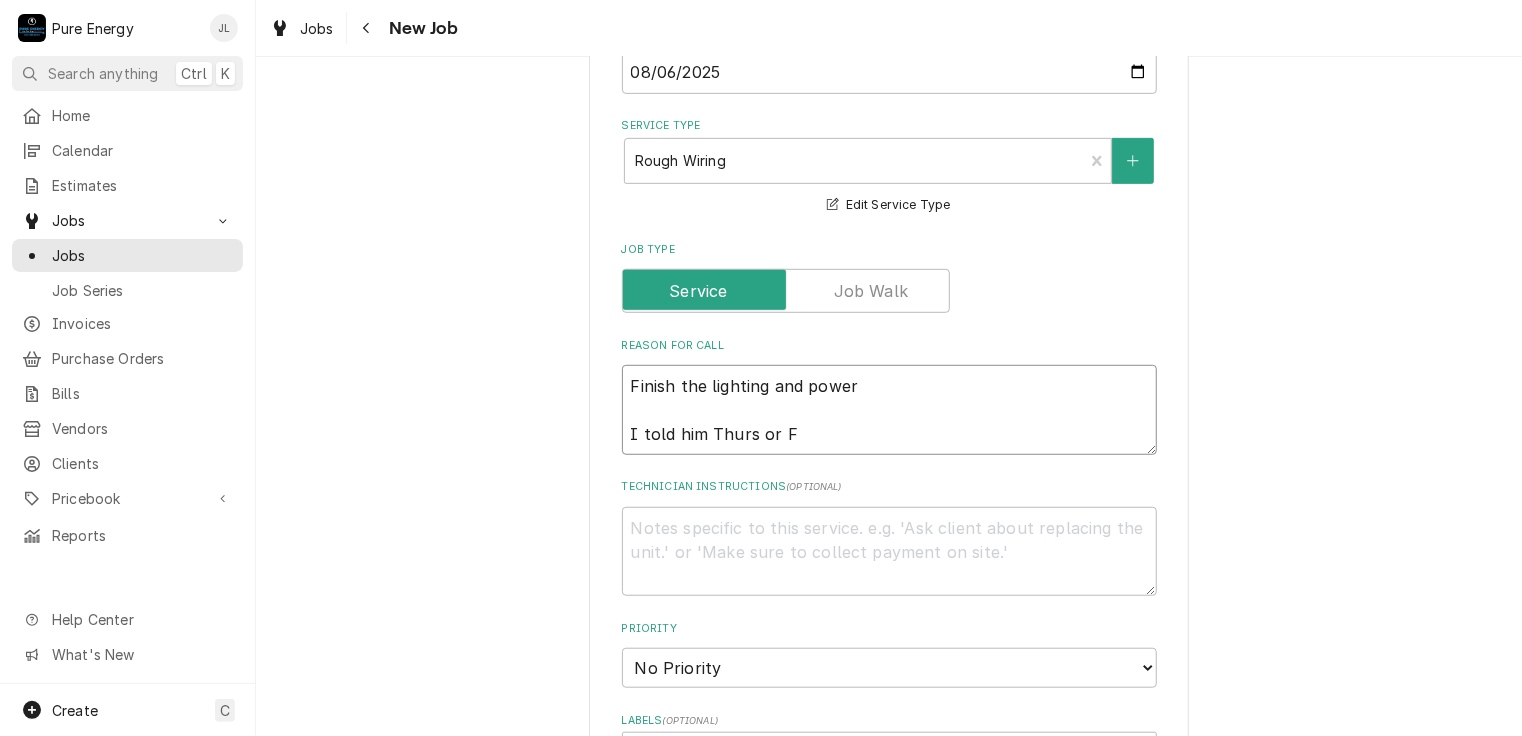 type on "x" 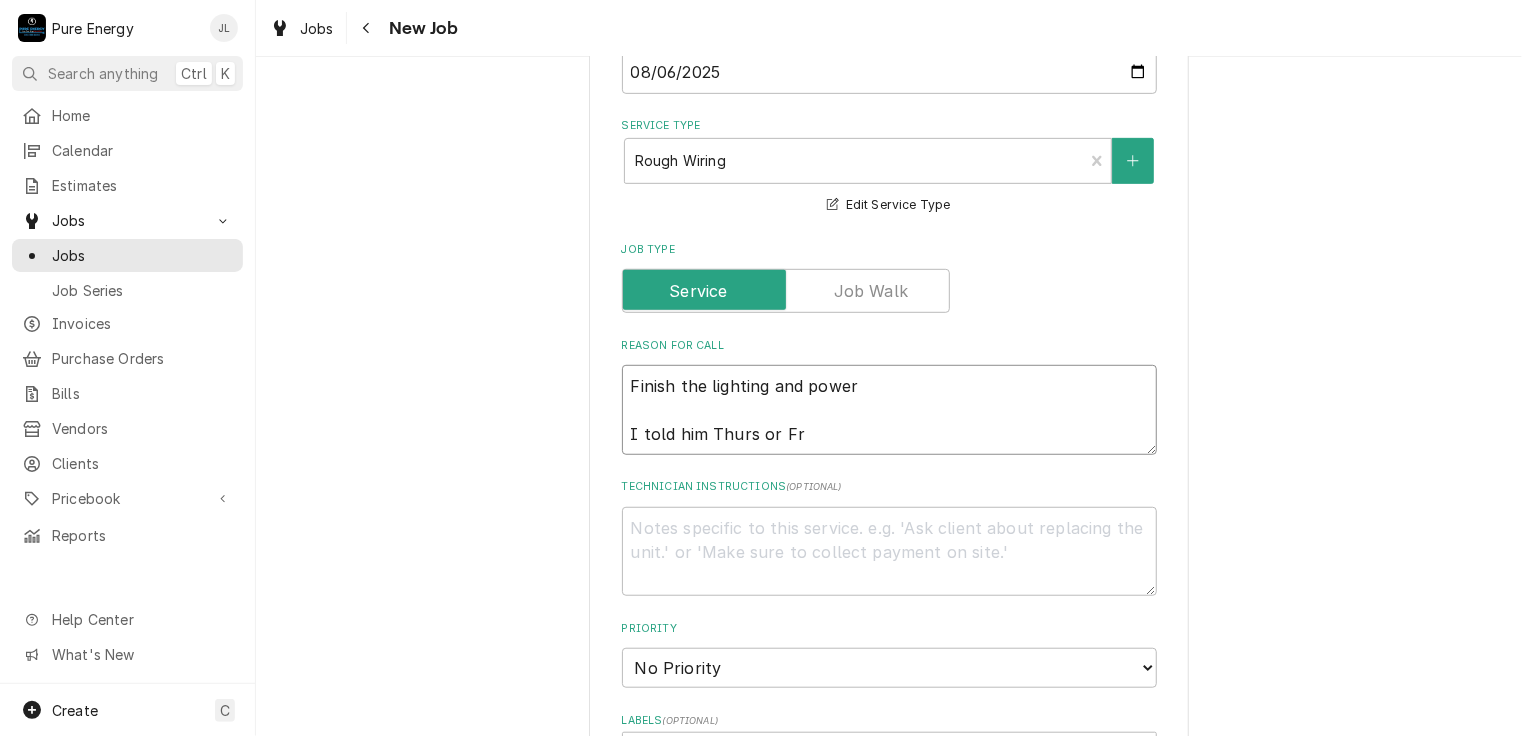 type on "x" 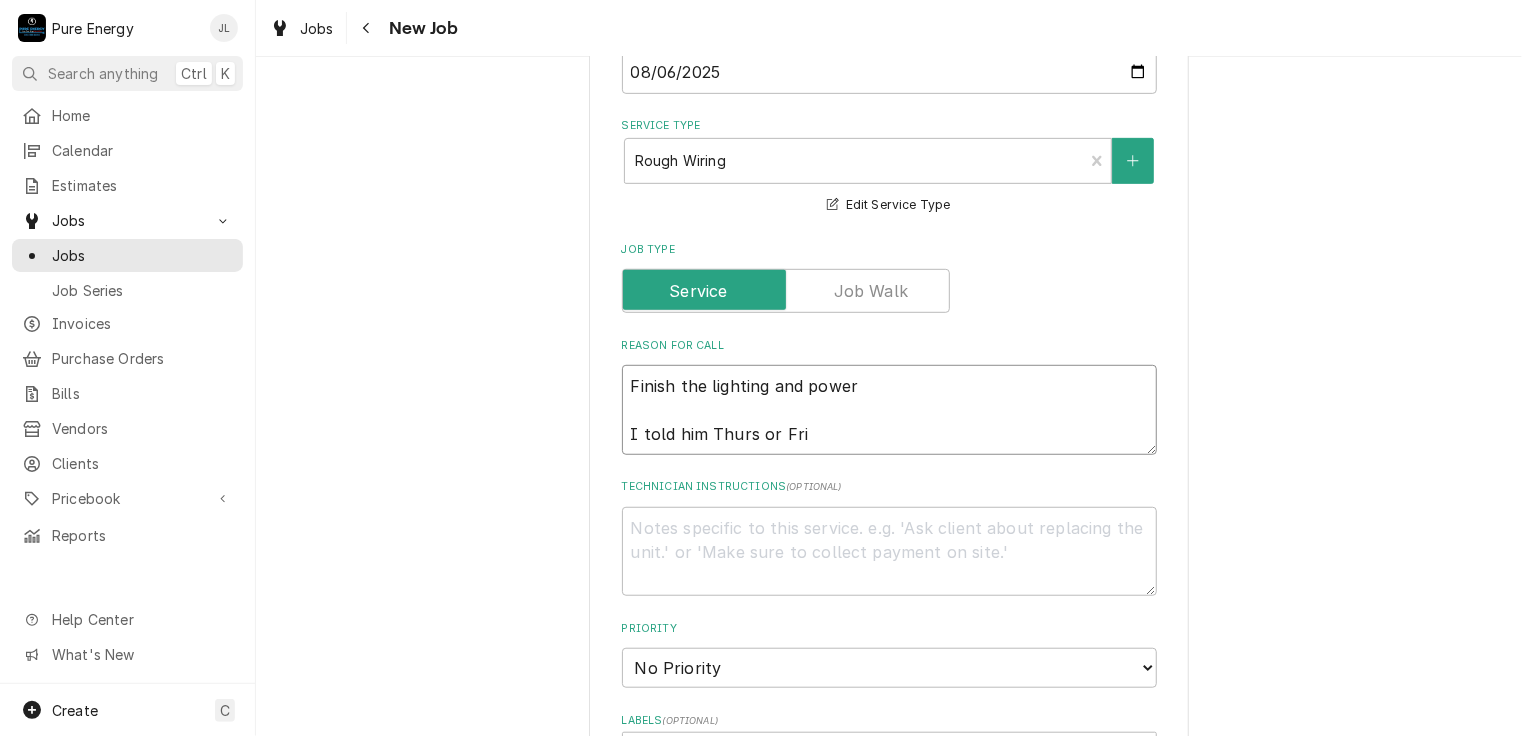 type on "x" 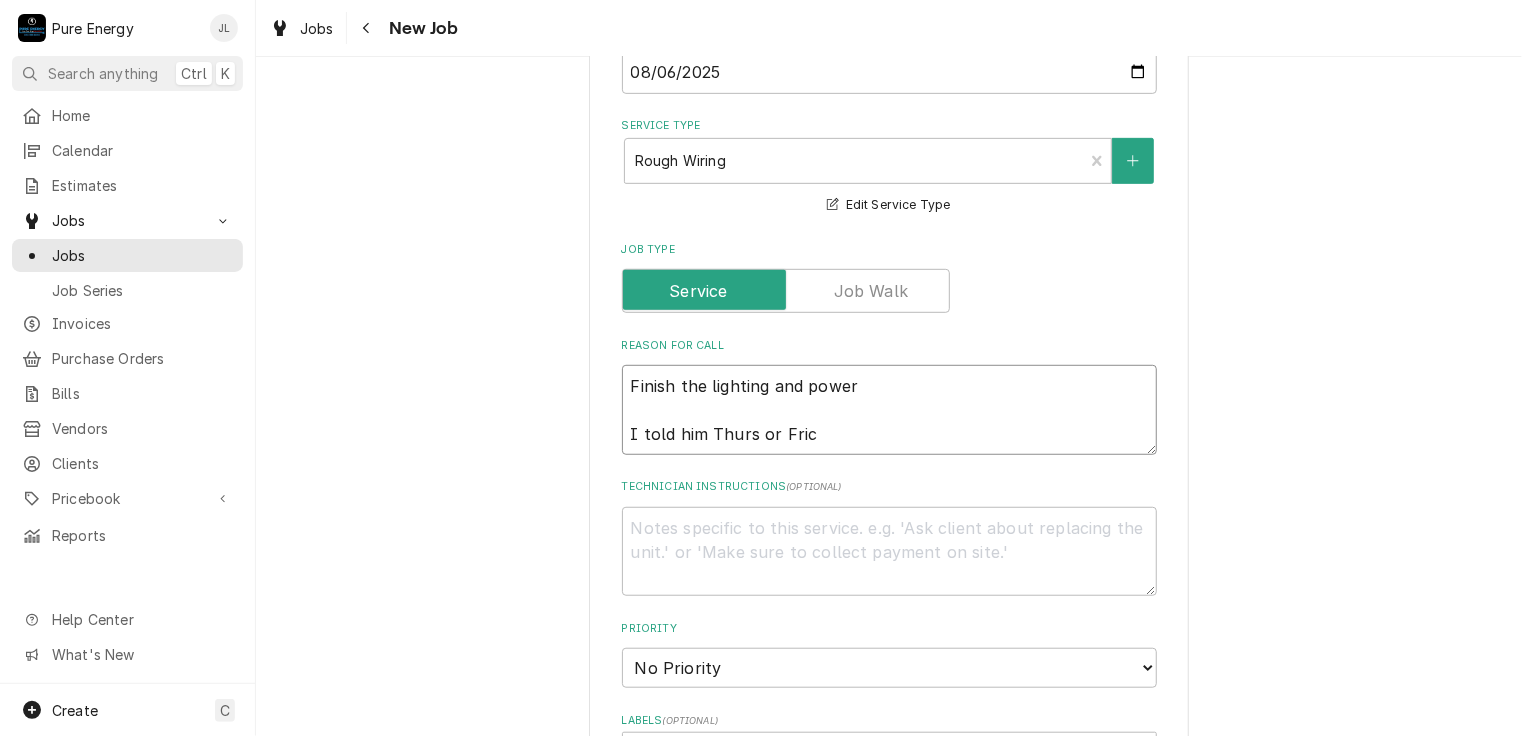 type on "x" 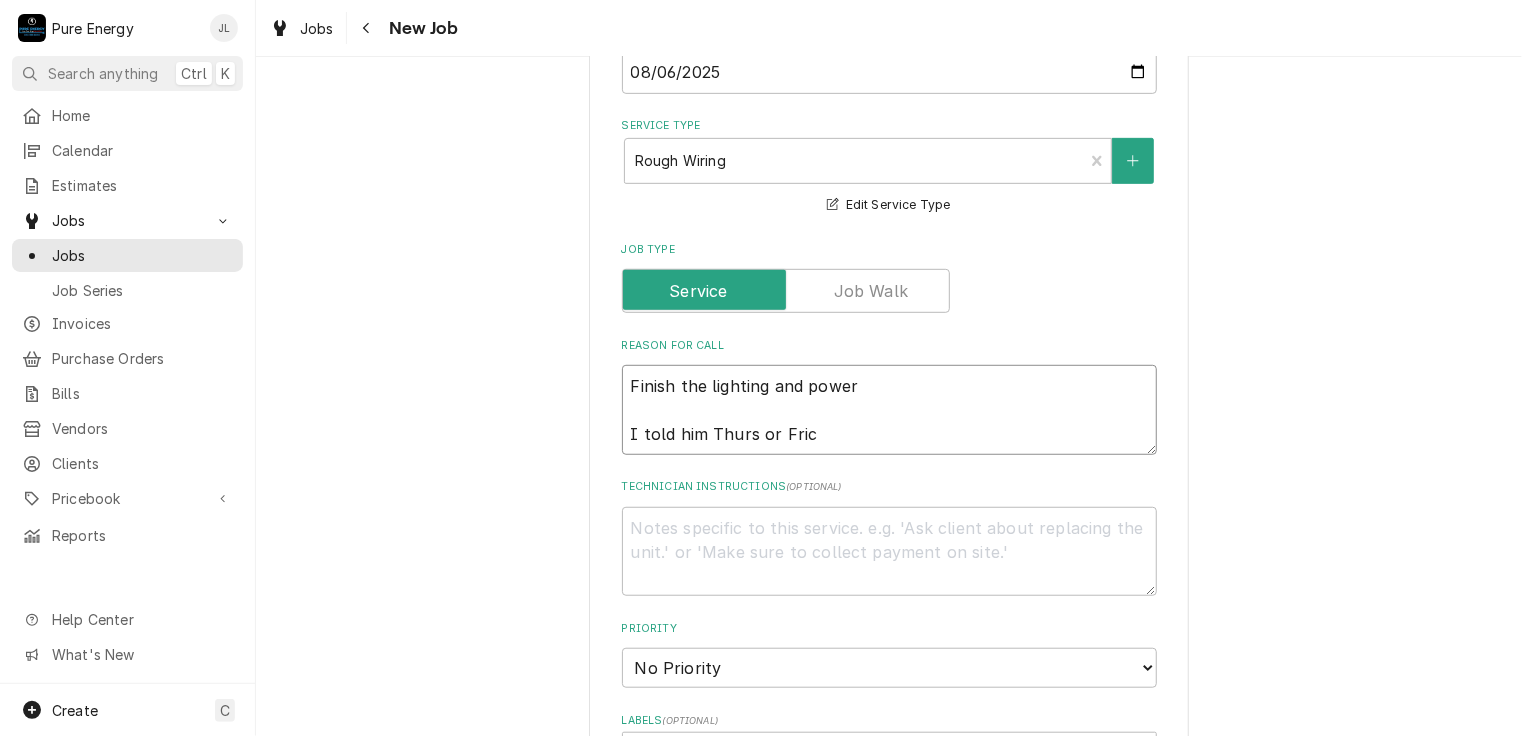 type on "Finish the lighting and power
I told him Thurs or Frica" 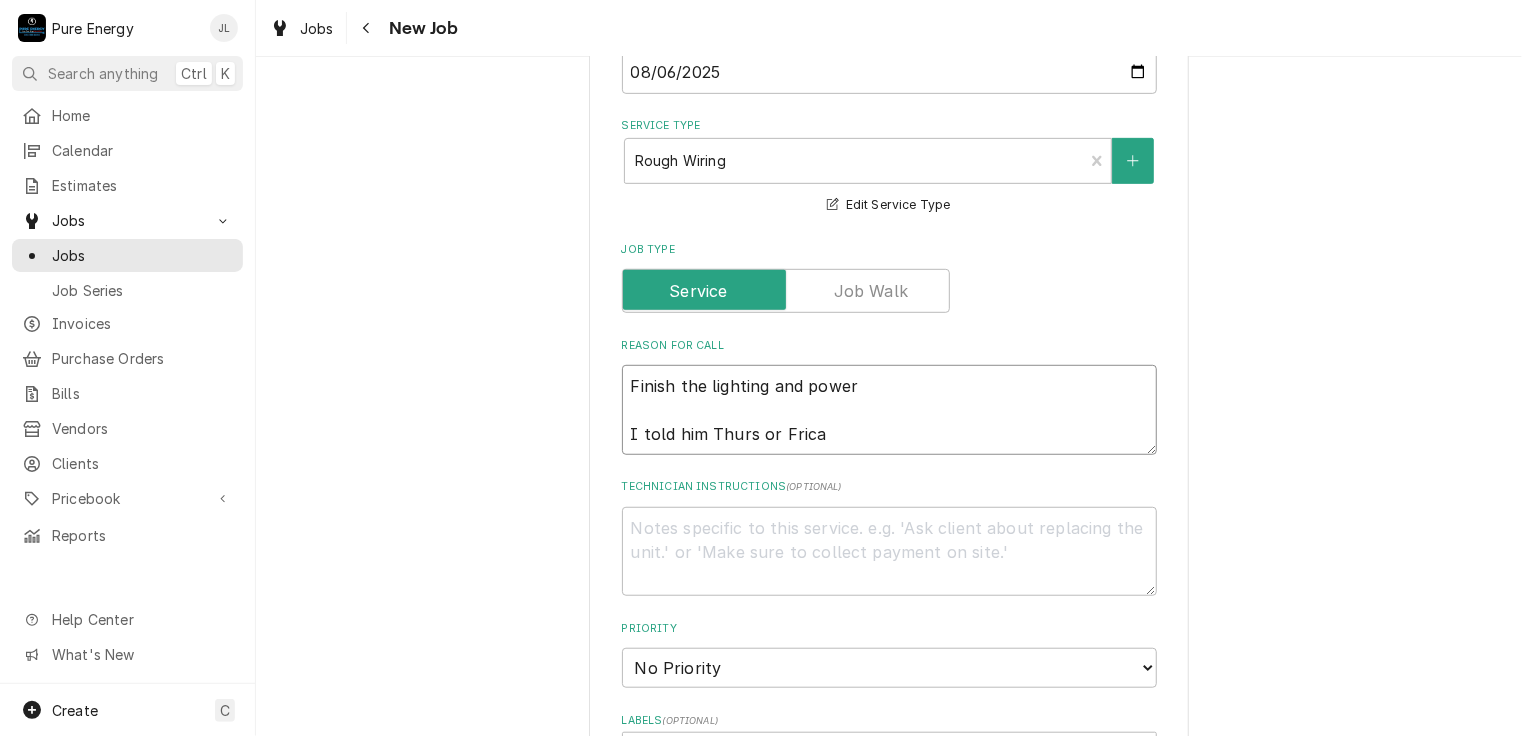 type on "x" 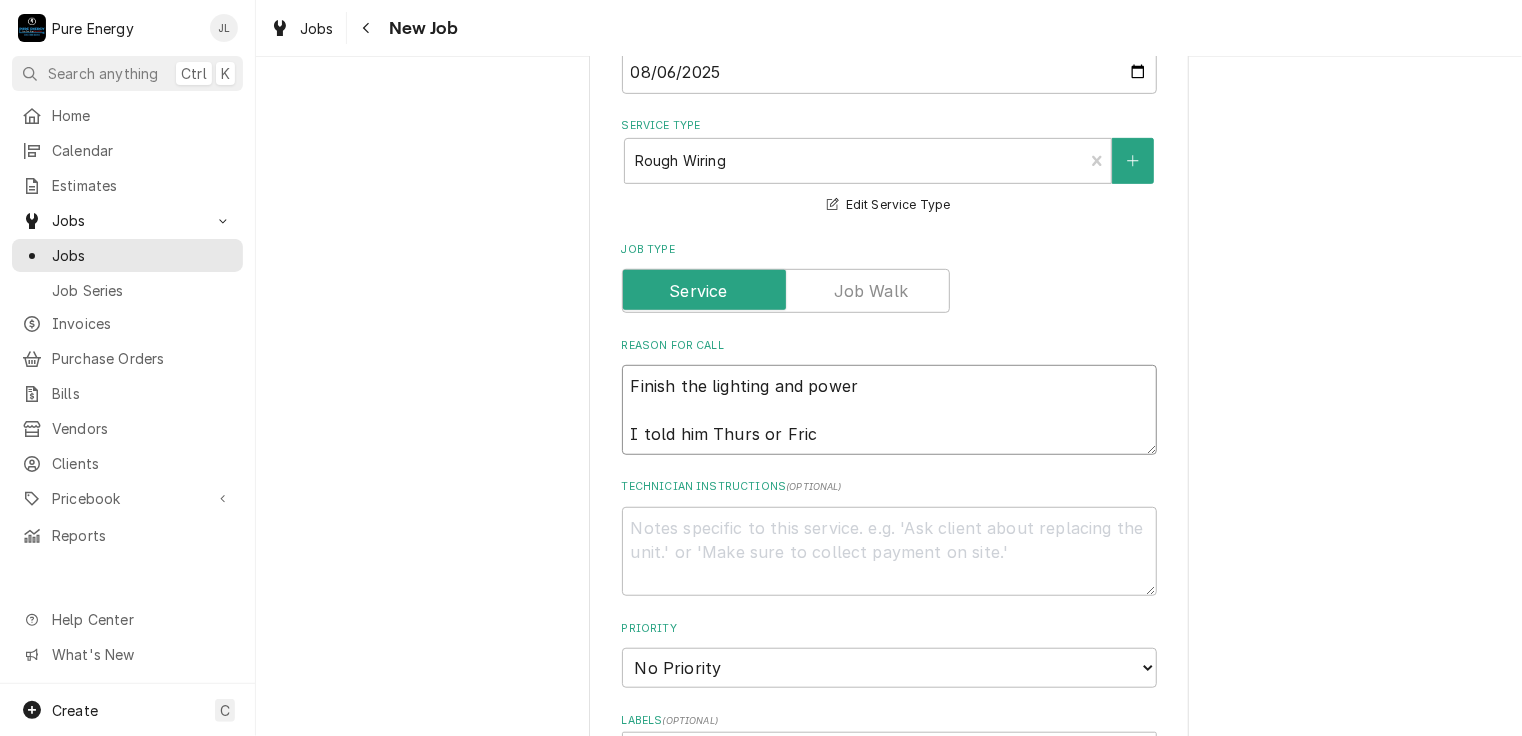 type on "x" 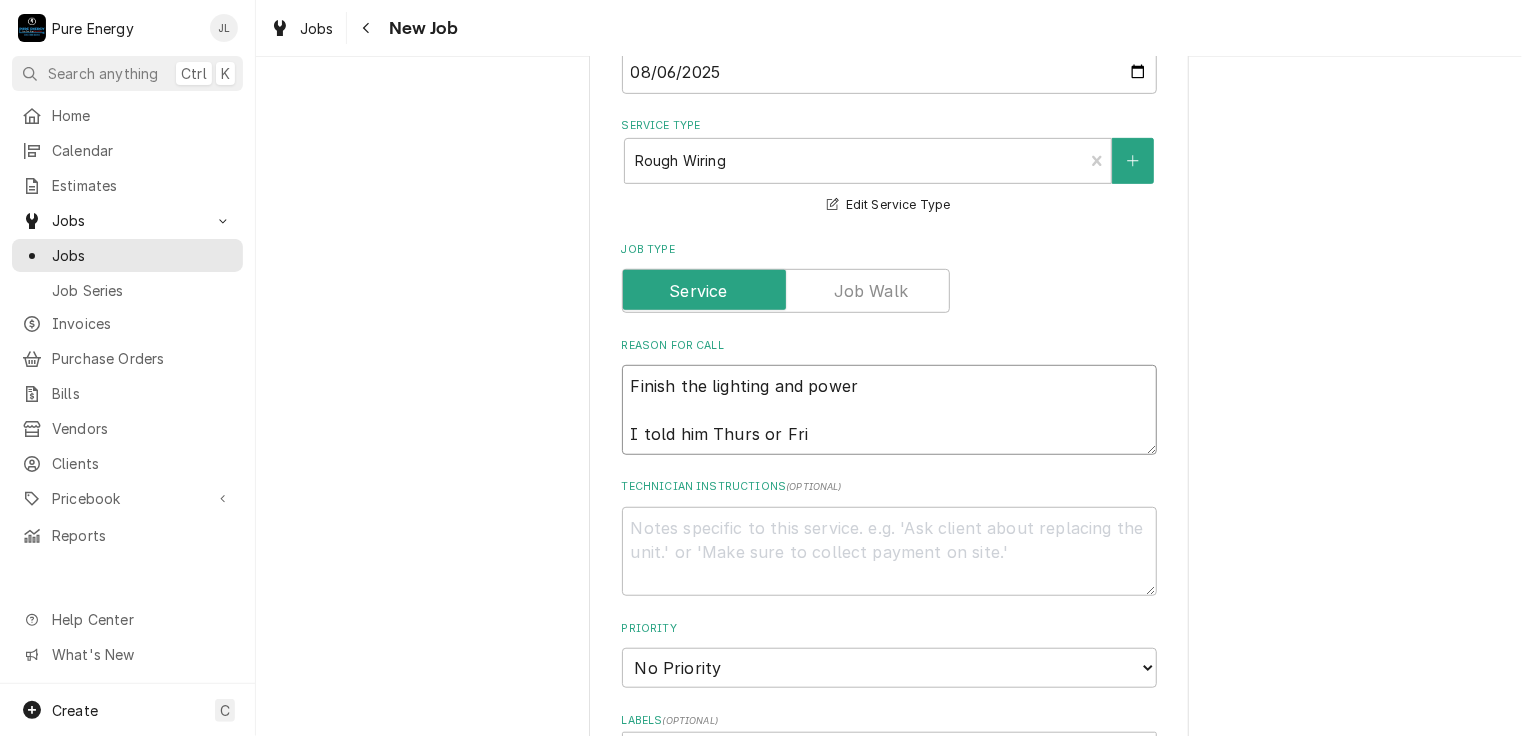 type on "x" 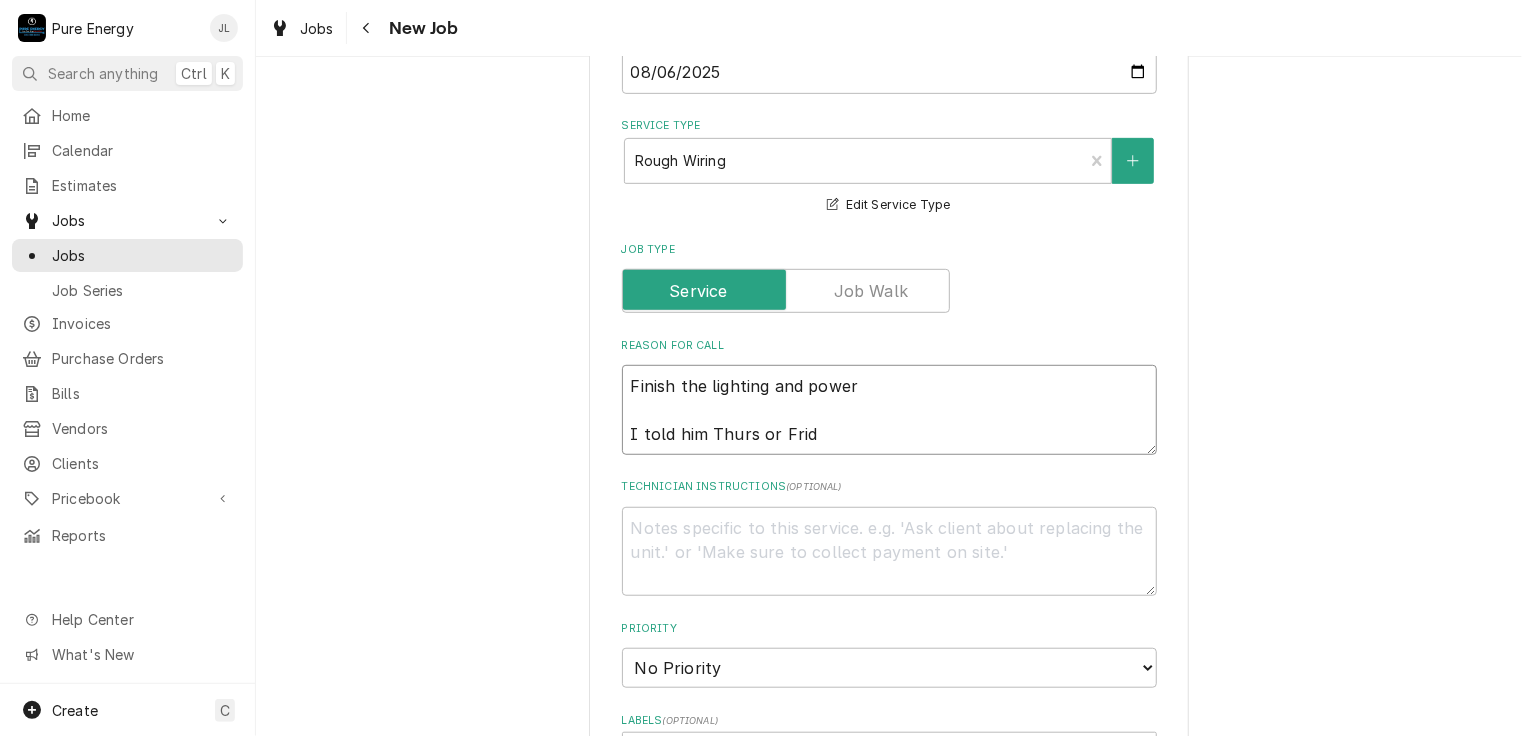 type on "x" 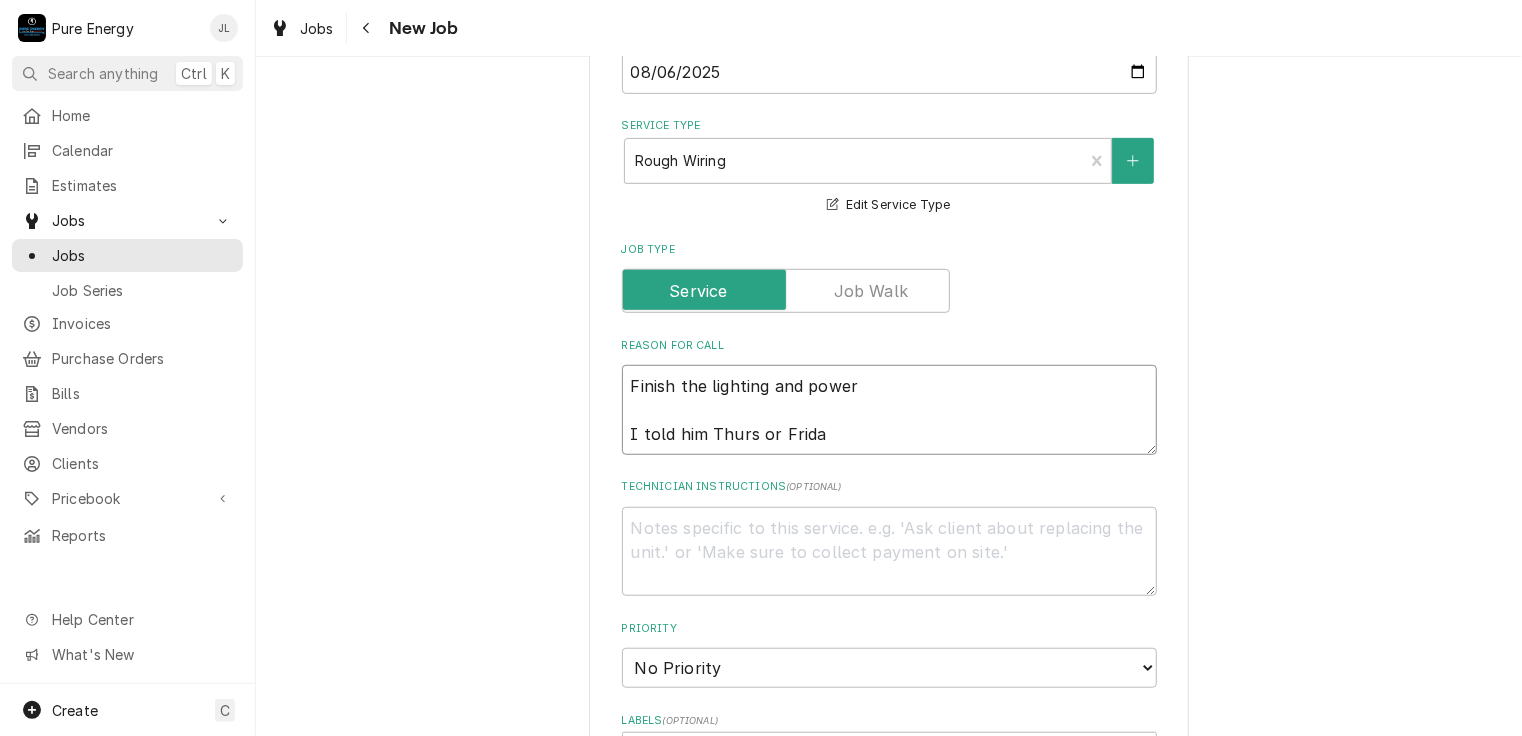 type on "Finish the lighting and power
I told him Thurs or Friday" 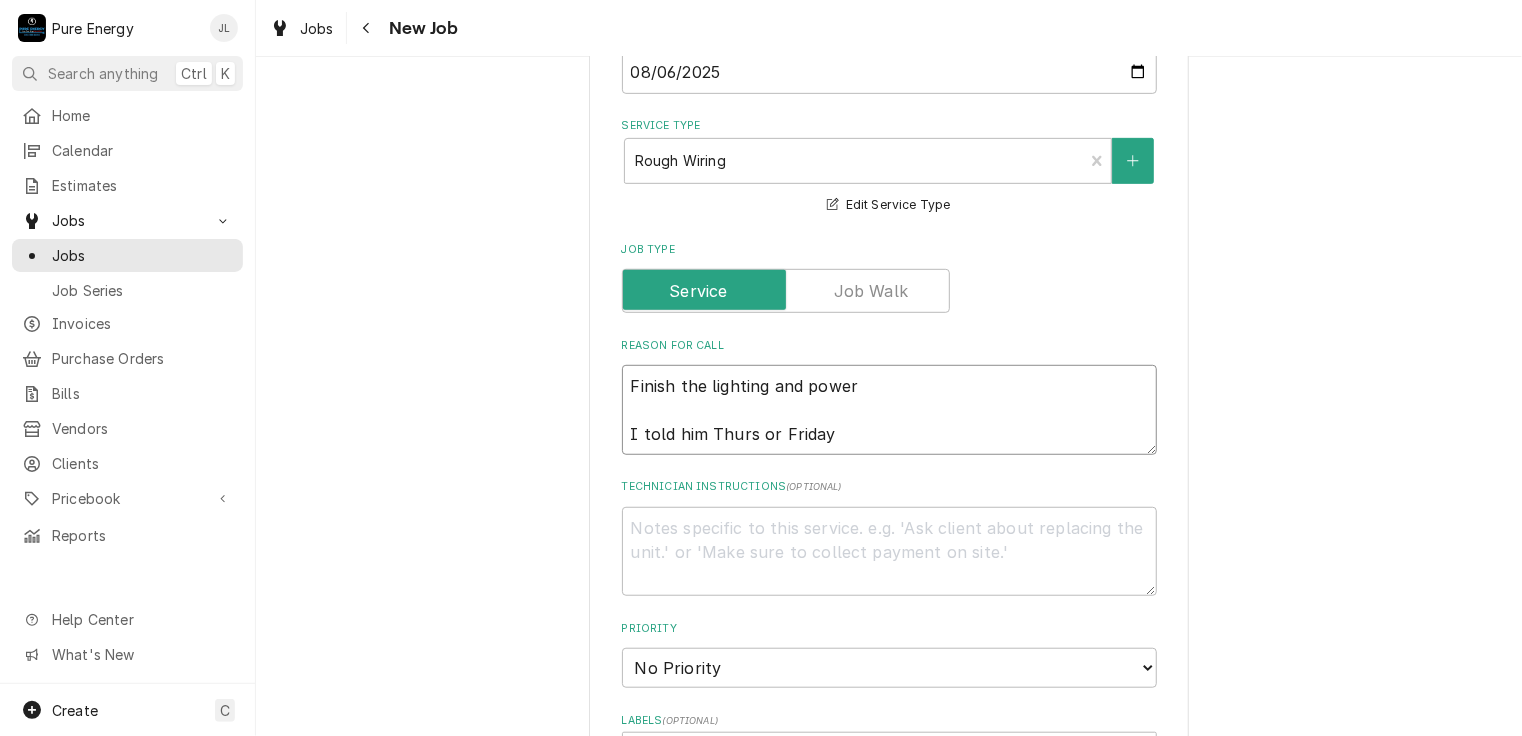 type on "x" 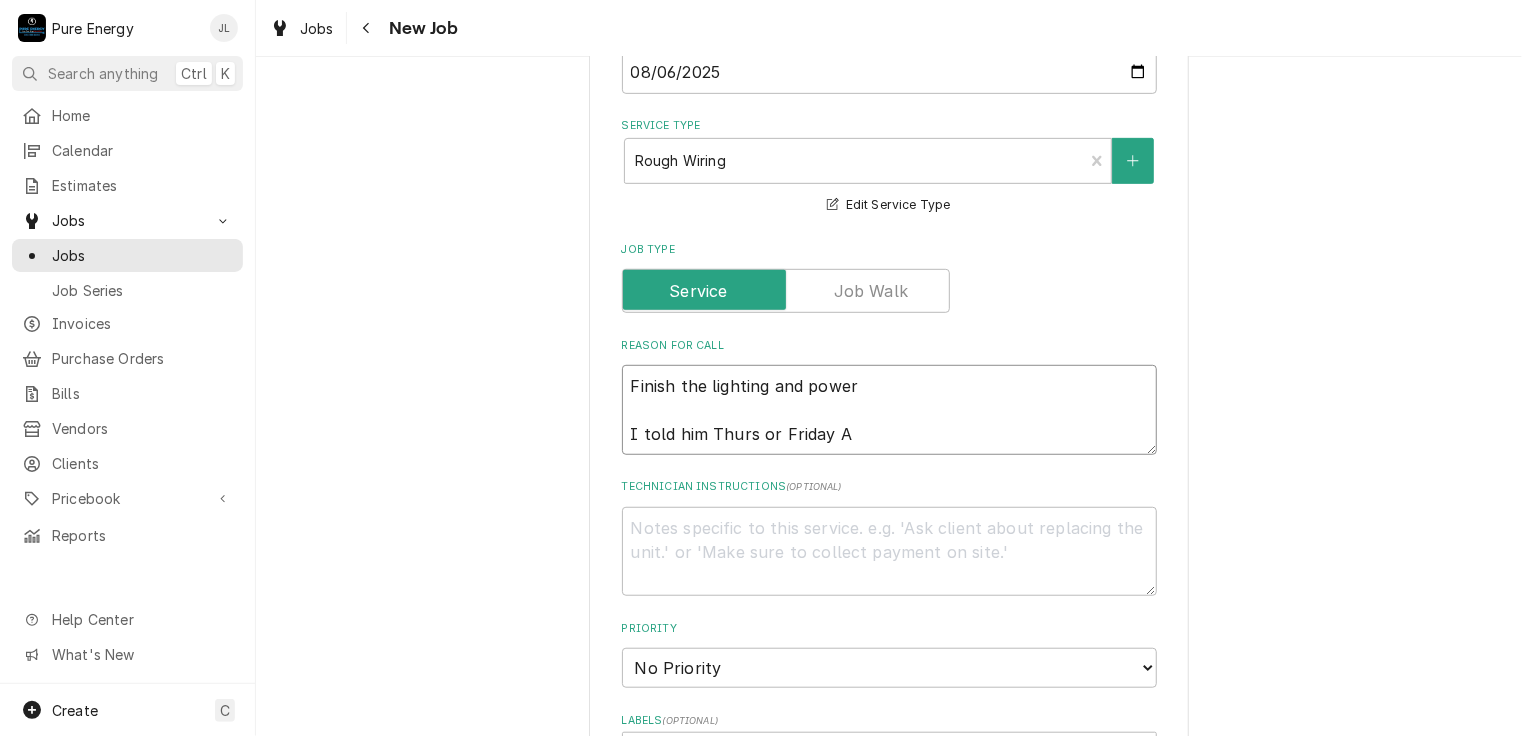 type on "Finish the lighting and power
I told him Thurs or Friday Au" 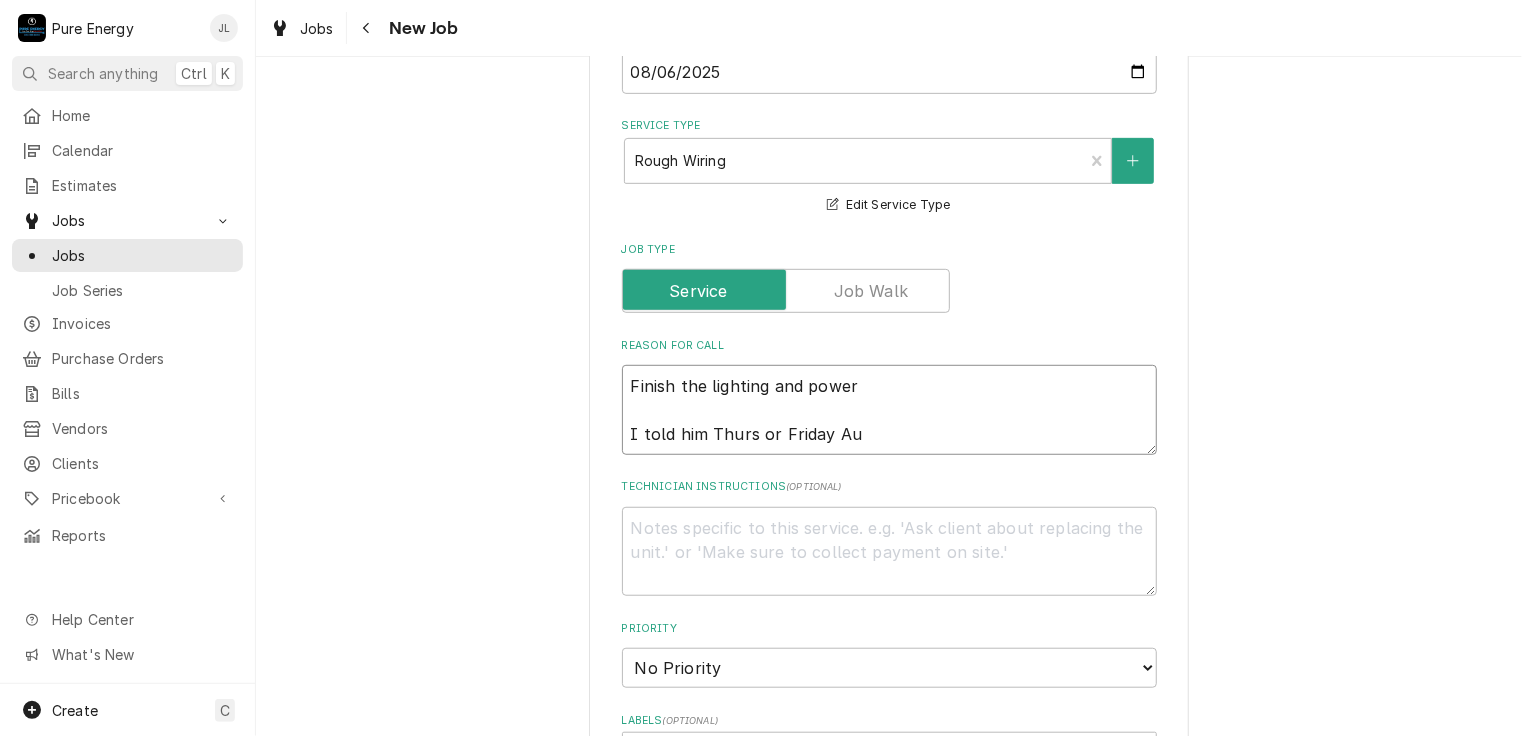 type on "x" 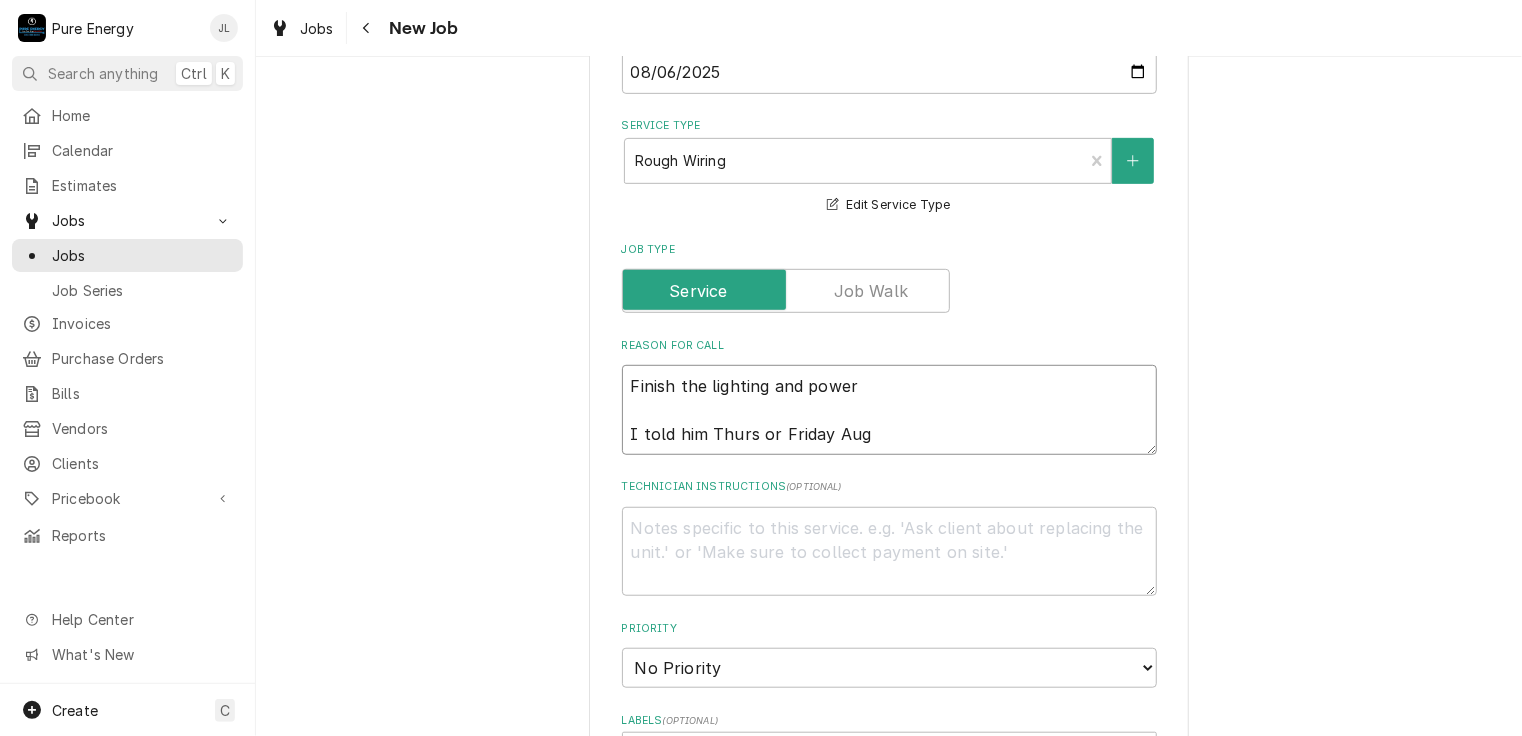 type on "x" 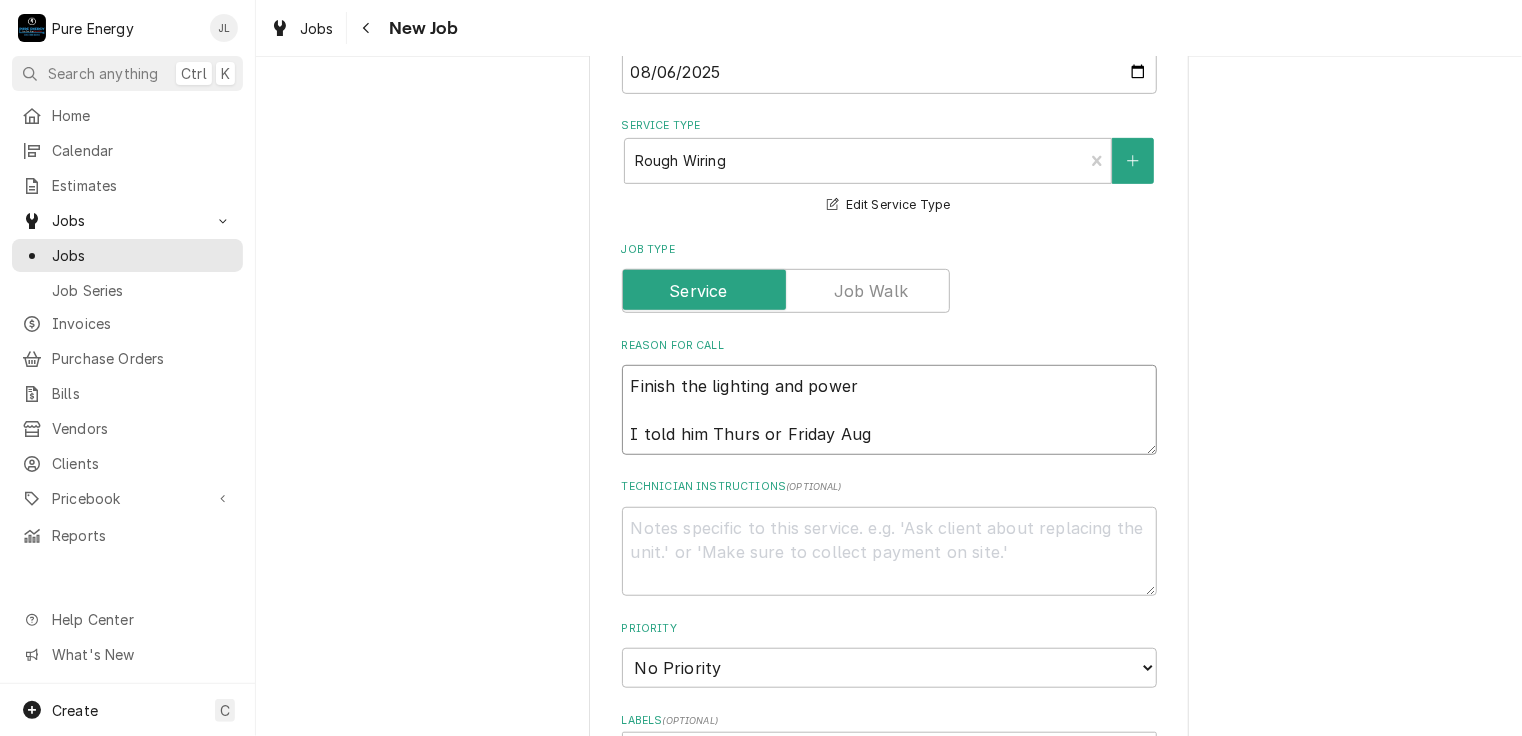 type on "x" 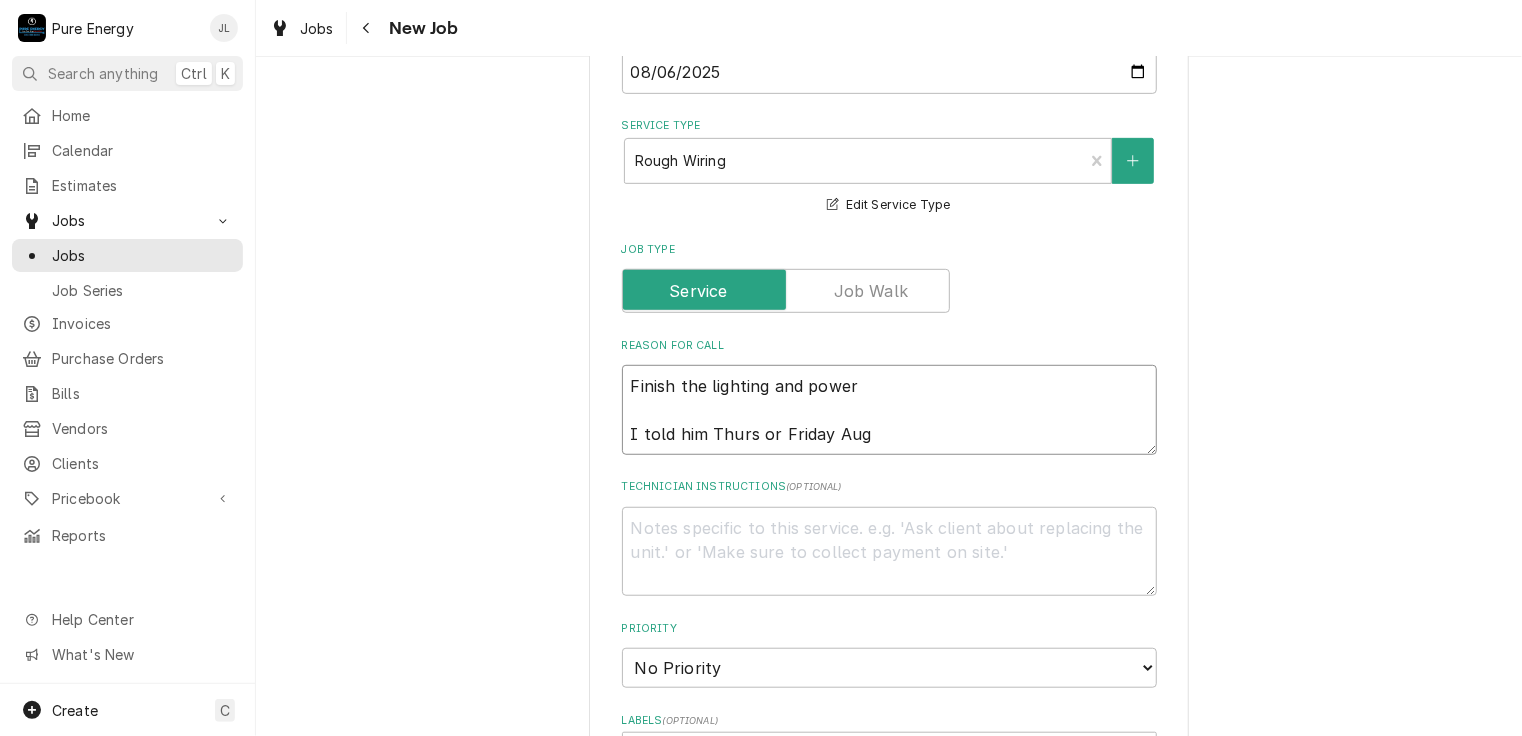 click on "Finish the lighting and power
I told him Thurs or Friday Aug" at bounding box center [889, 410] 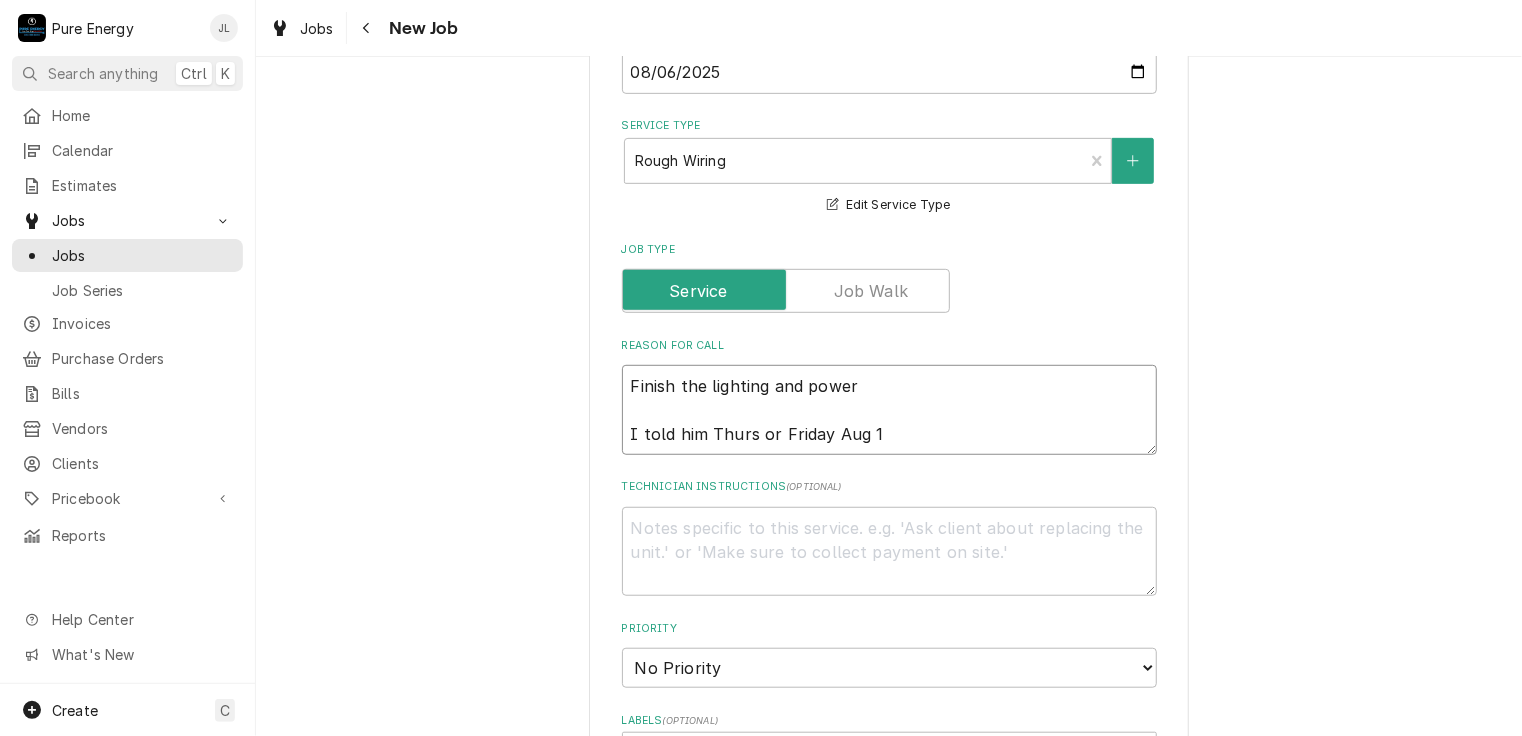 type on "x" 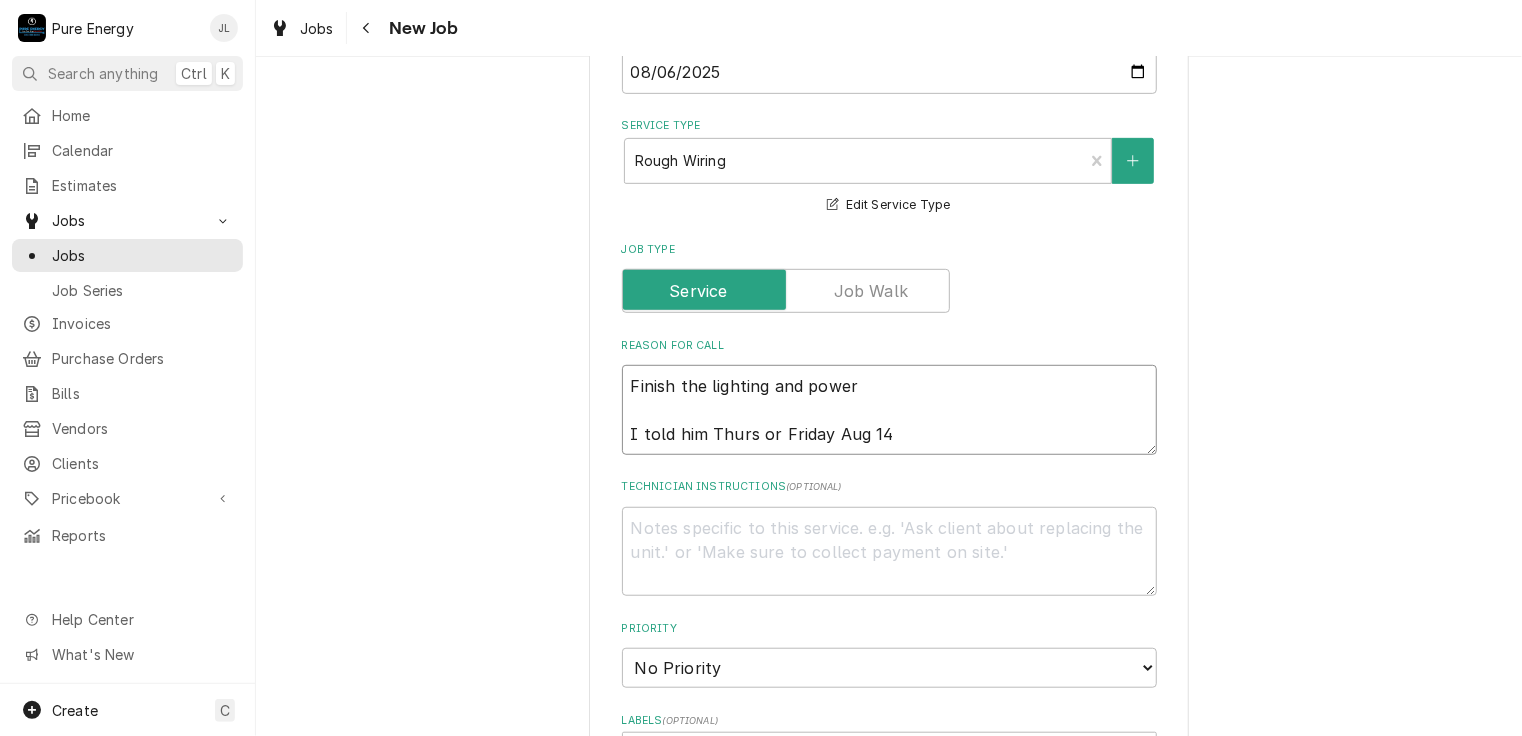 type on "x" 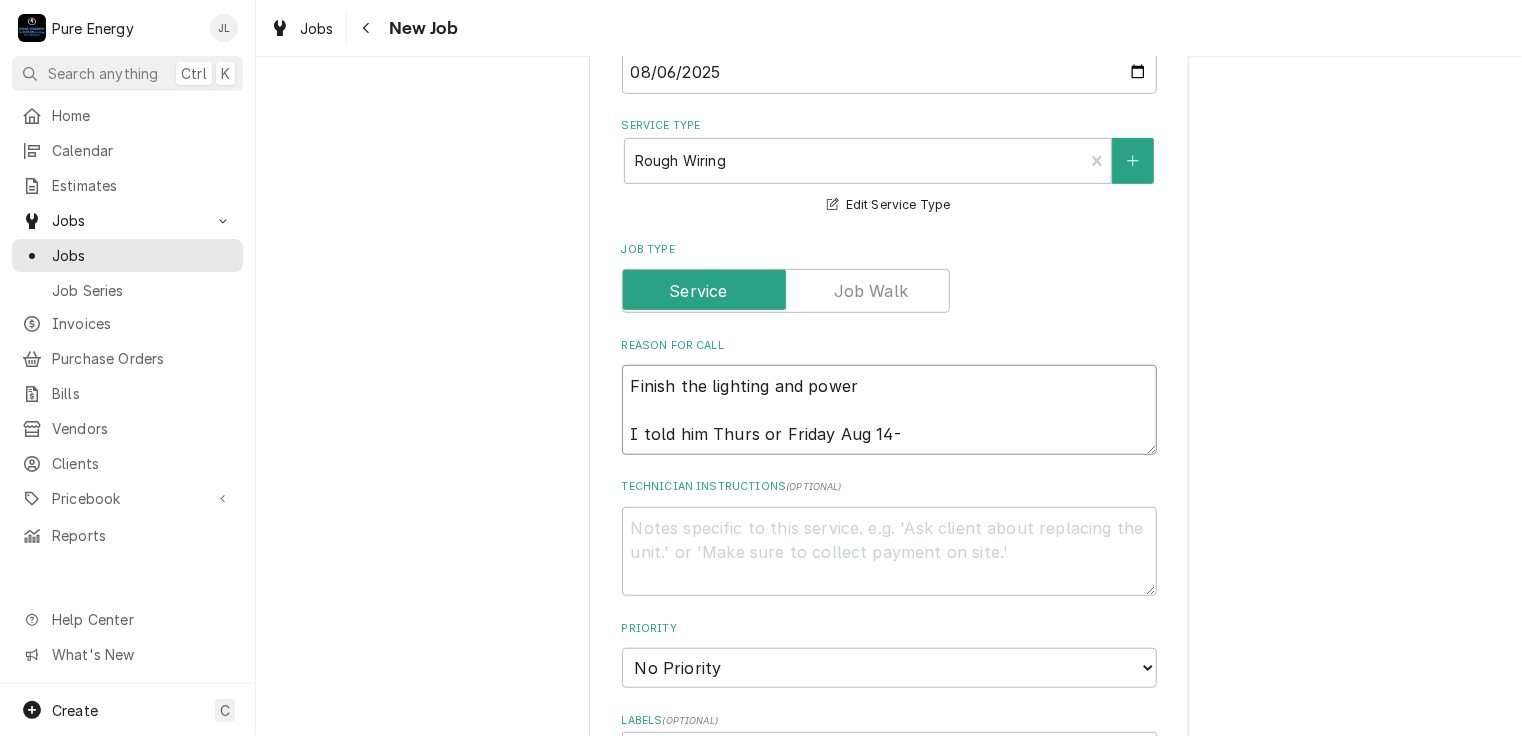 type on "x" 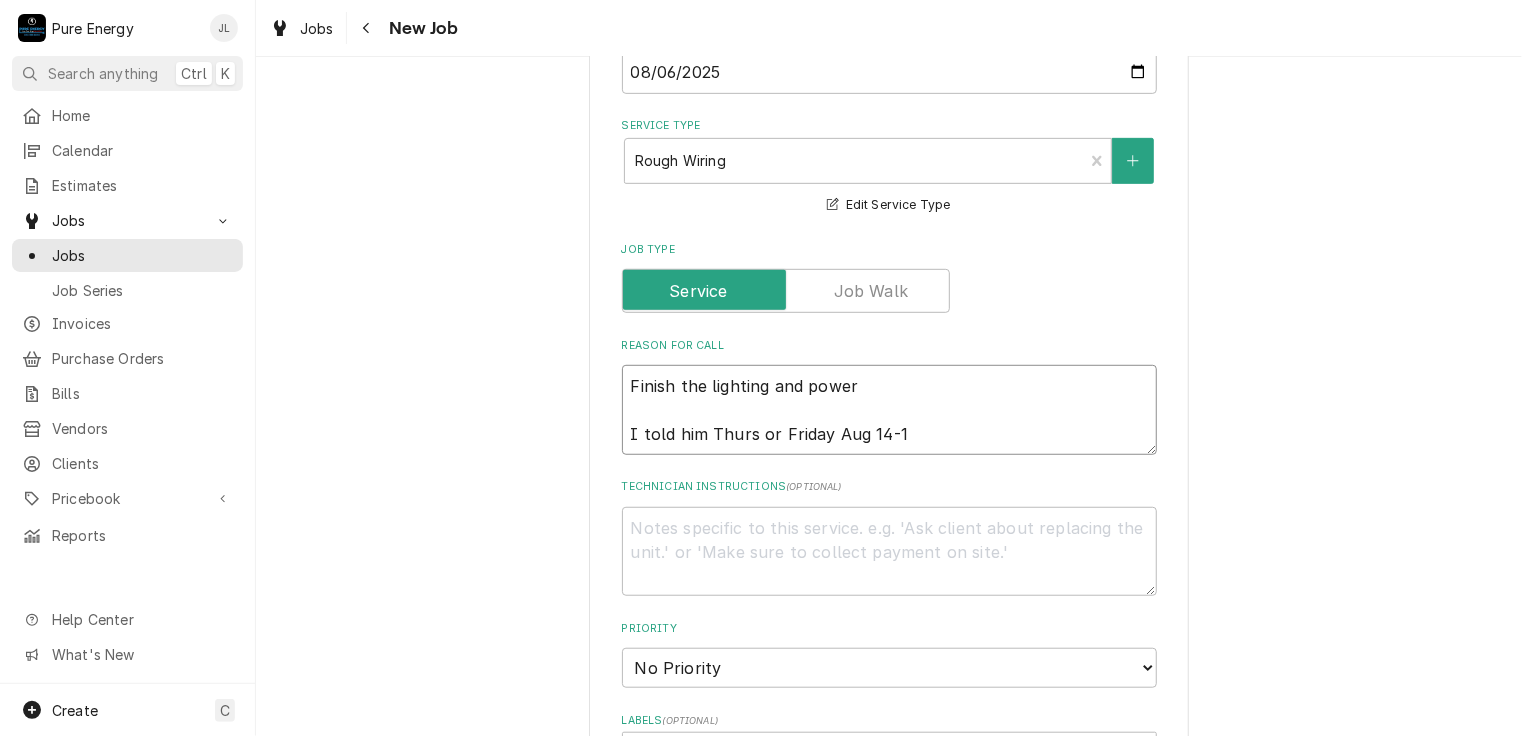 type on "x" 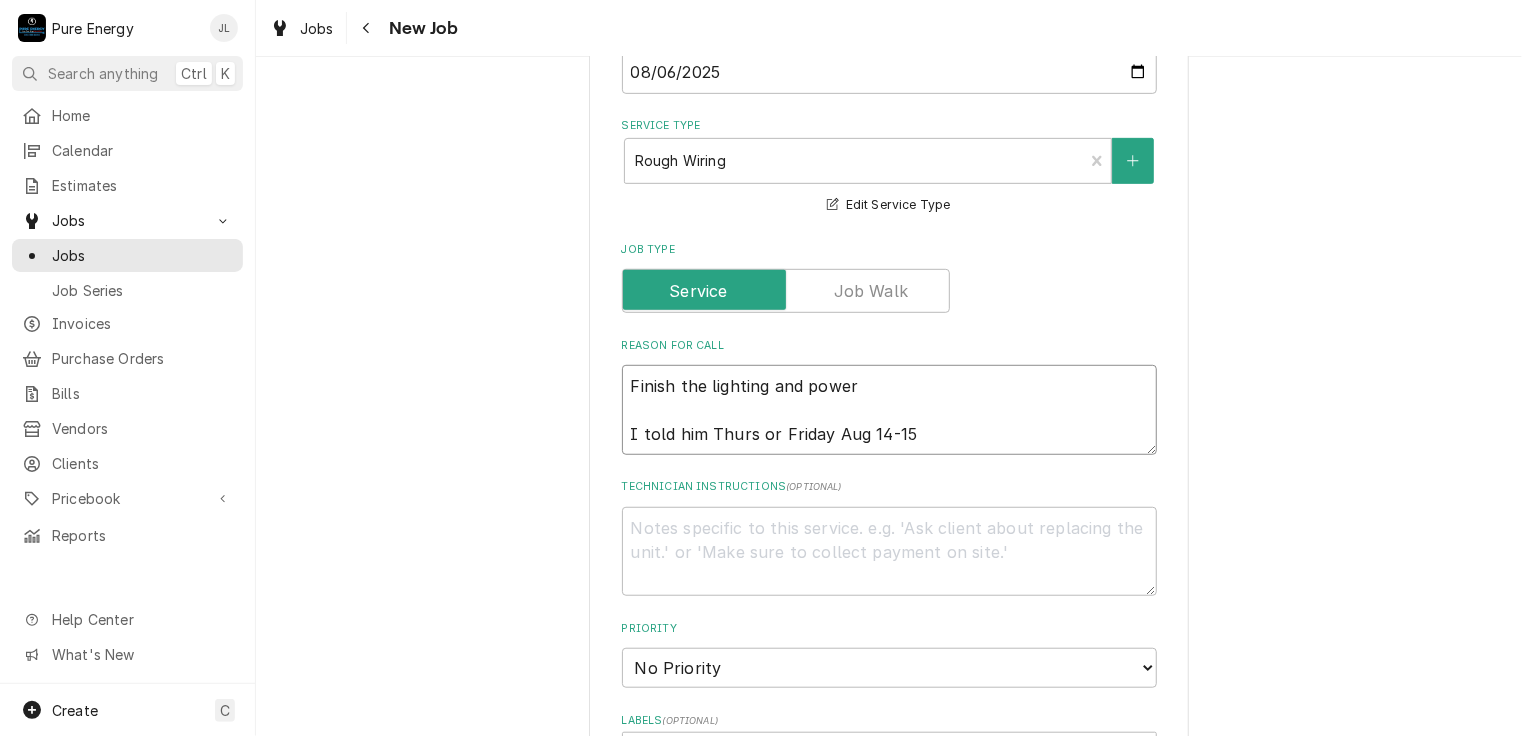 type on "x" 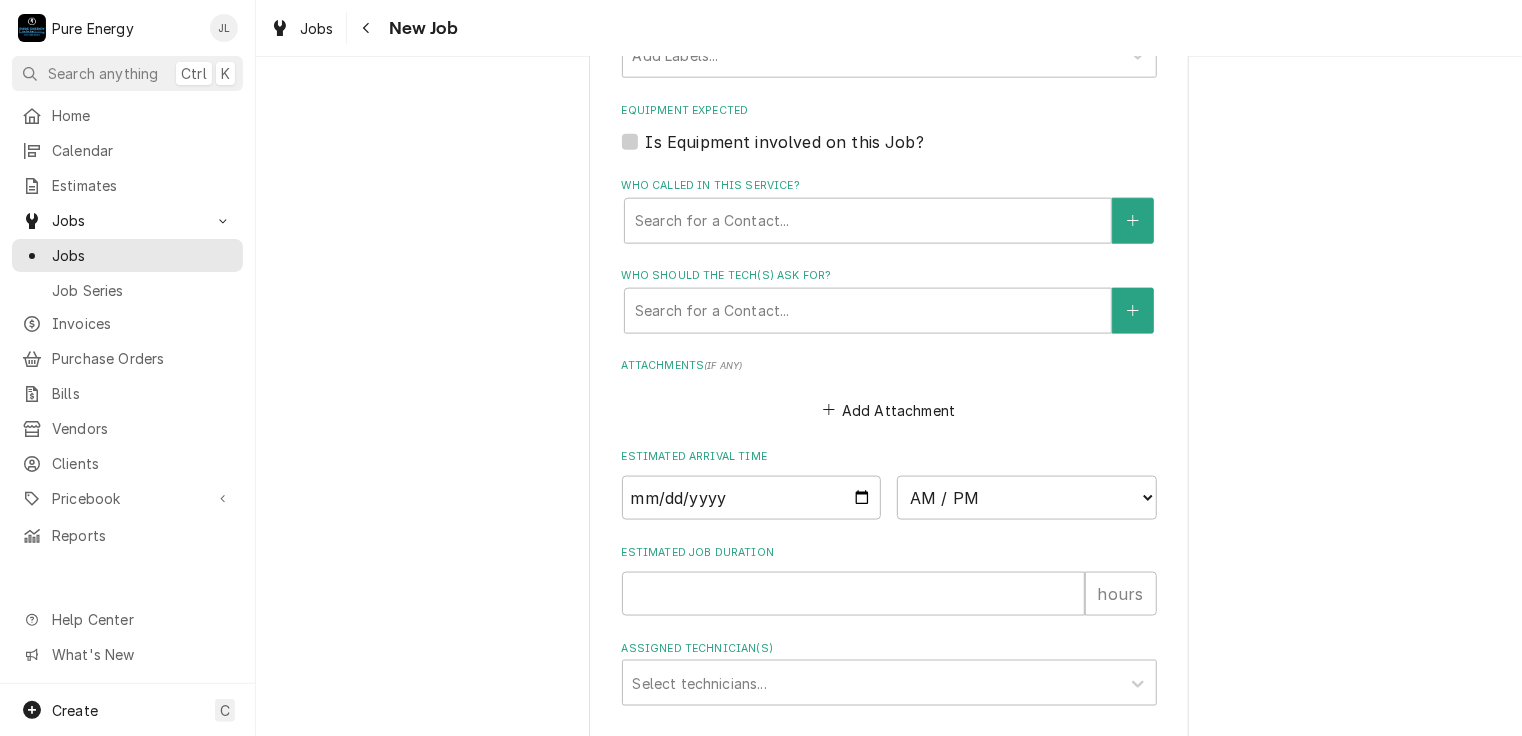 scroll, scrollTop: 1300, scrollLeft: 0, axis: vertical 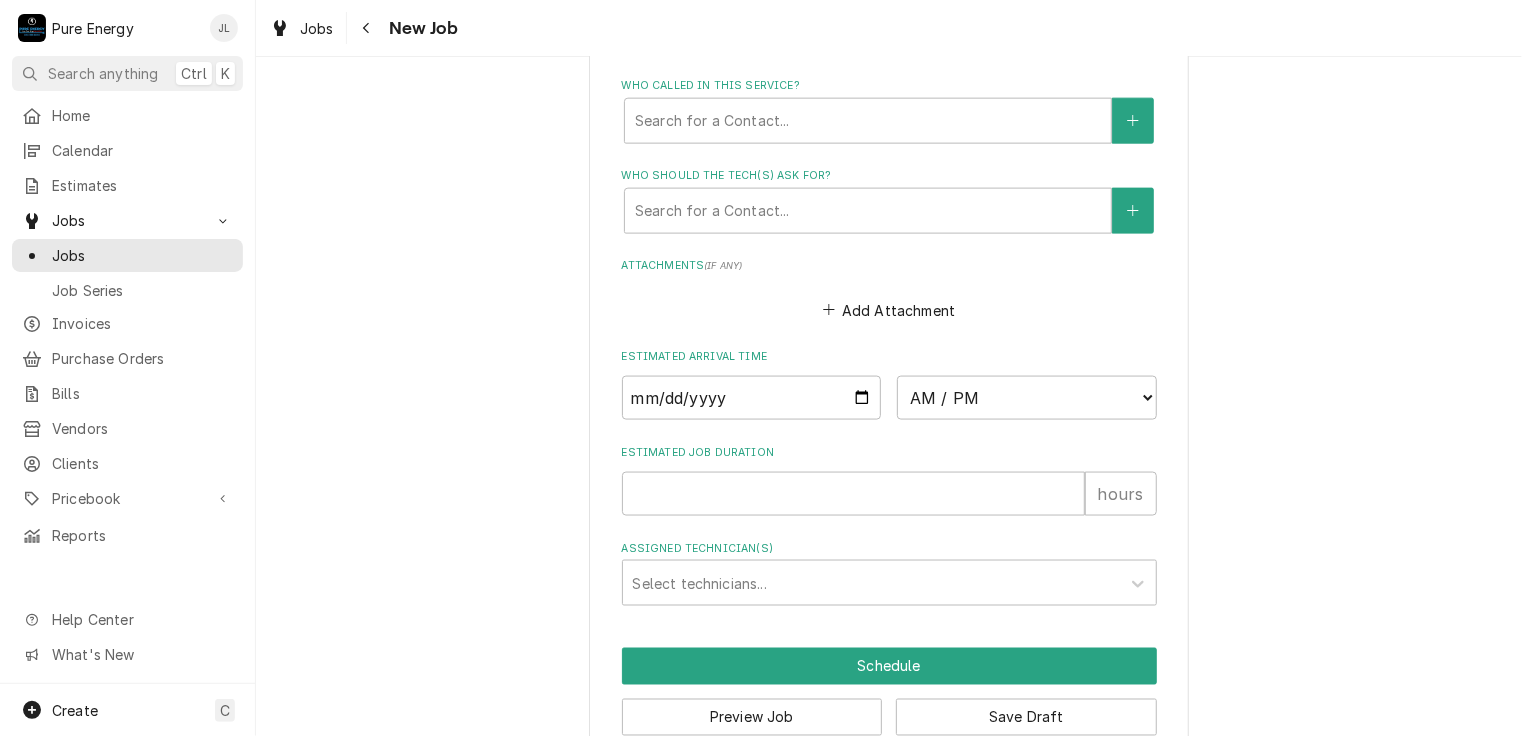 type on "Finish the lighting and power
I told him Thurs or Friday Aug 14-15" 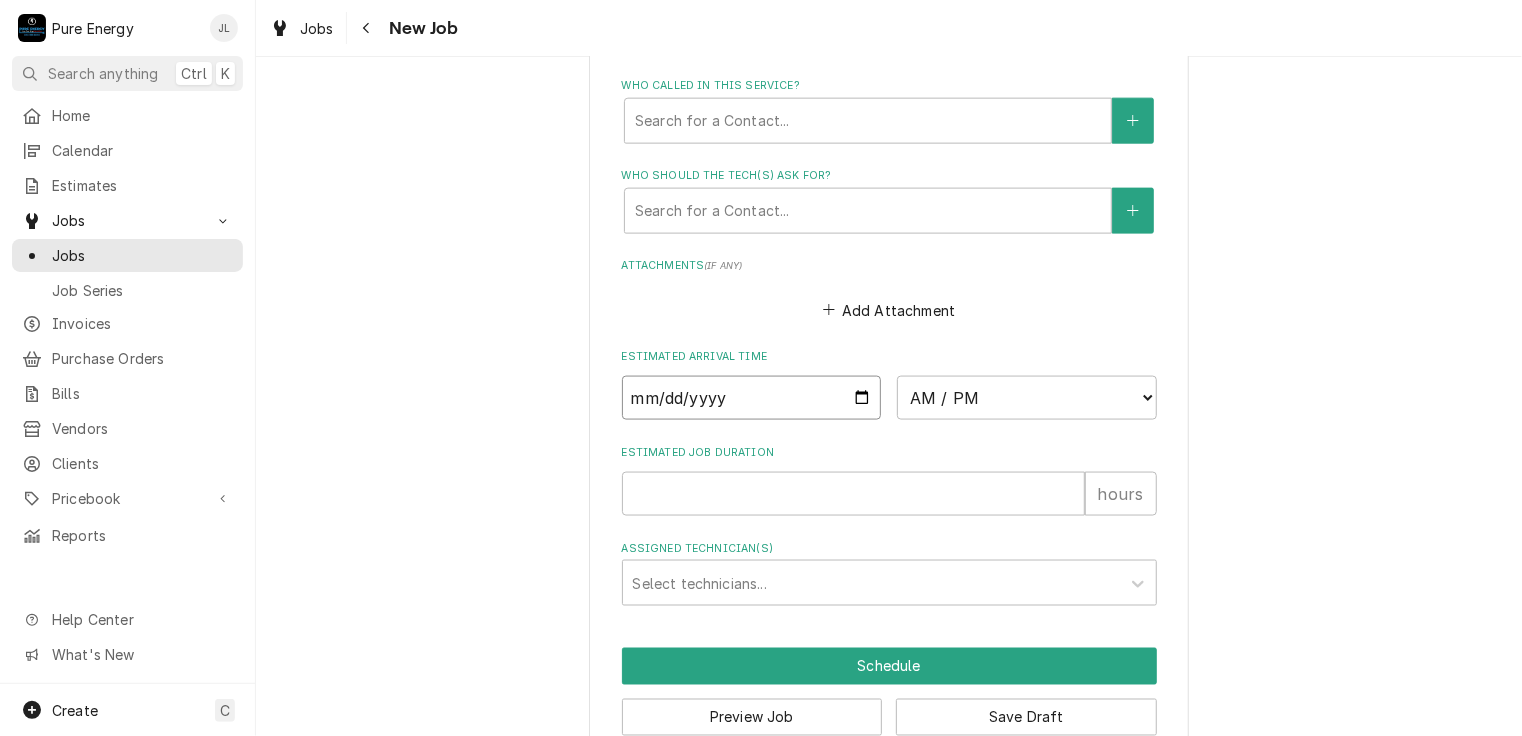 click at bounding box center [752, 398] 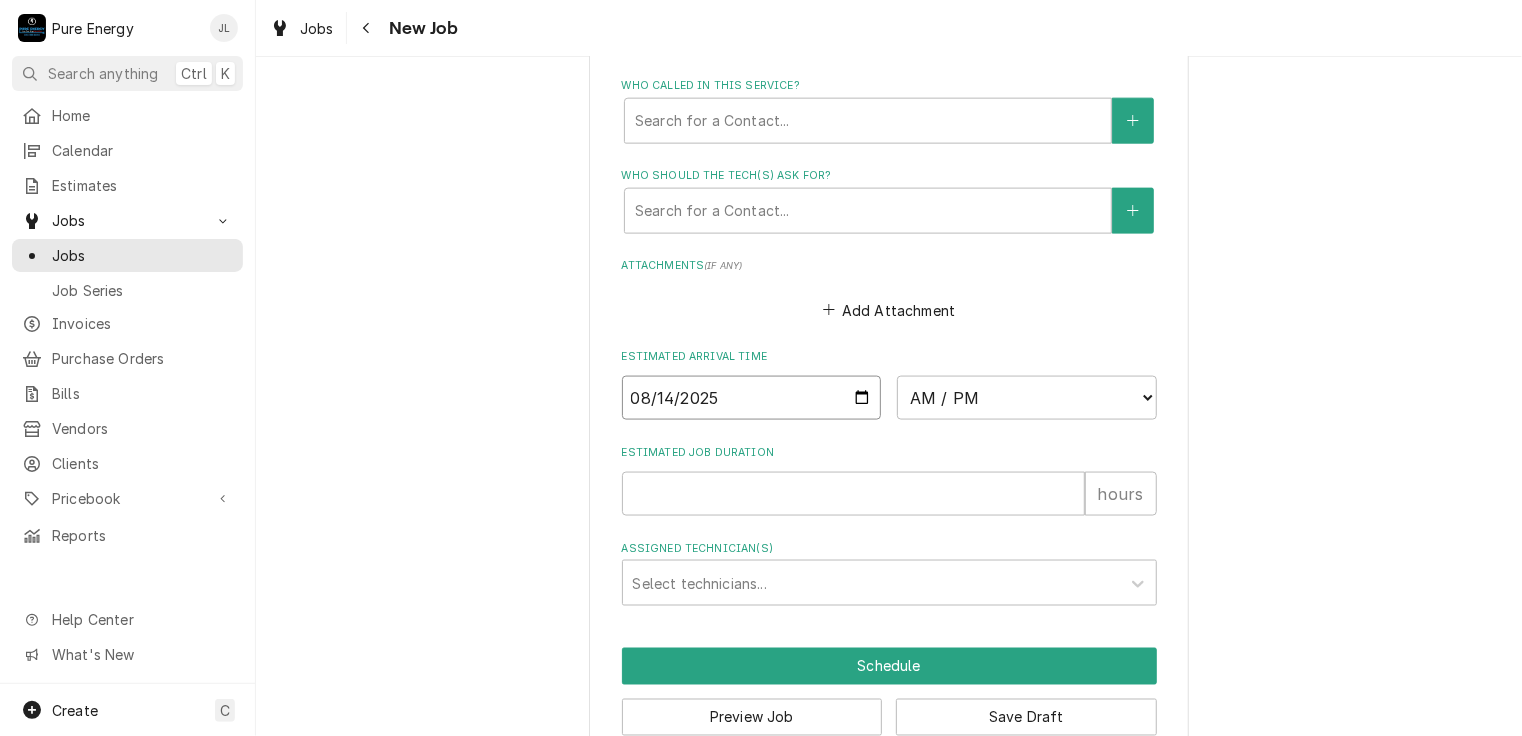 type on "x" 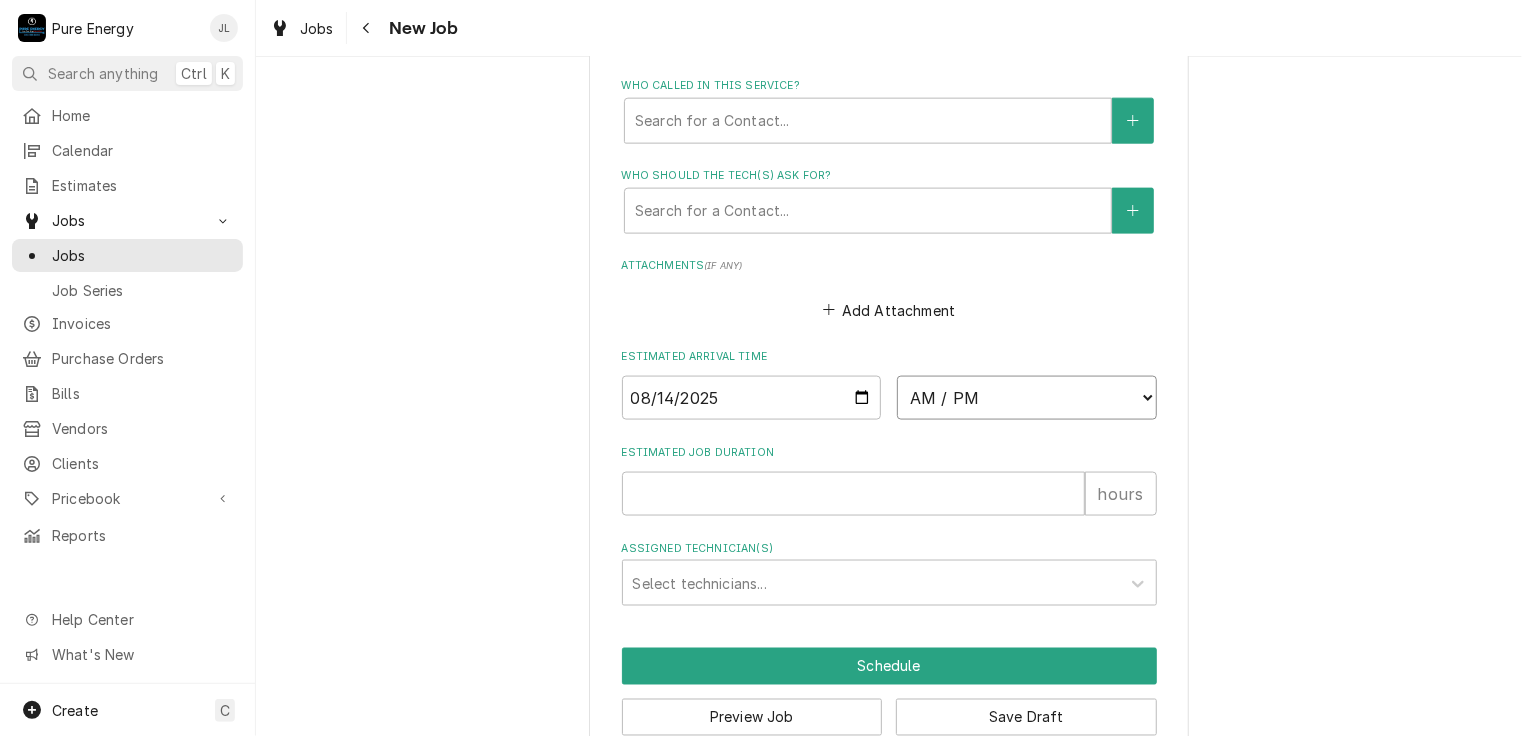 click on "AM / PM 6:00 AM 6:15 AM 6:30 AM 6:45 AM 7:00 AM 7:15 AM 7:30 AM 7:45 AM 8:00 AM 8:15 AM 8:30 AM 8:45 AM 9:00 AM 9:15 AM 9:30 AM 9:45 AM 10:00 AM 10:15 AM 10:30 AM 10:45 AM 11:00 AM 11:15 AM 11:30 AM 11:45 AM 12:00 PM 12:15 PM 12:30 PM 12:45 PM 1:00 PM 1:15 PM 1:30 PM 1:45 PM 2:00 PM 2:15 PM 2:30 PM 2:45 PM 3:00 PM 3:15 PM 3:30 PM 3:45 PM 4:00 PM 4:15 PM 4:30 PM 4:45 PM 5:00 PM 5:15 PM 5:30 PM 5:45 PM 6:00 PM 6:15 PM 6:30 PM 6:45 PM 7:00 PM 7:15 PM 7:30 PM 7:45 PM 8:00 PM 8:15 PM 8:30 PM 8:45 PM 9:00 PM 9:15 PM 9:30 PM 9:45 PM 10:00 PM 10:15 PM 10:30 PM 10:45 PM 11:00 PM 11:15 PM 11:30 PM 11:45 PM 12:00 AM 12:15 AM 12:30 AM 12:45 AM 1:00 AM 1:15 AM 1:30 AM 1:45 AM 2:00 AM 2:15 AM 2:30 AM 2:45 AM 3:00 AM 3:15 AM 3:30 AM 3:45 AM 4:00 AM 4:15 AM 4:30 AM 4:45 AM 5:00 AM 5:15 AM 5:30 AM 5:45 AM" at bounding box center [1027, 398] 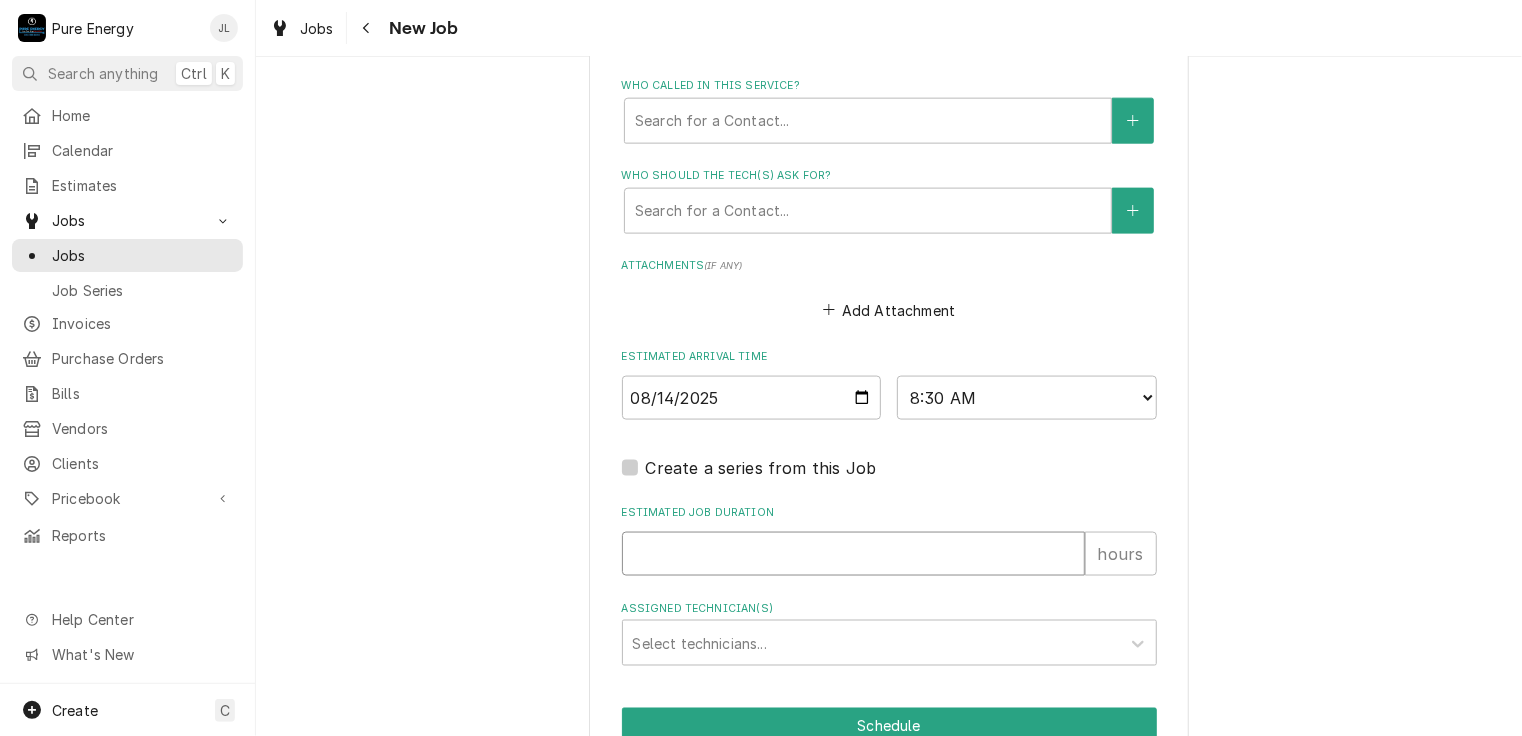 click on "Estimated Job Duration" at bounding box center (853, 554) 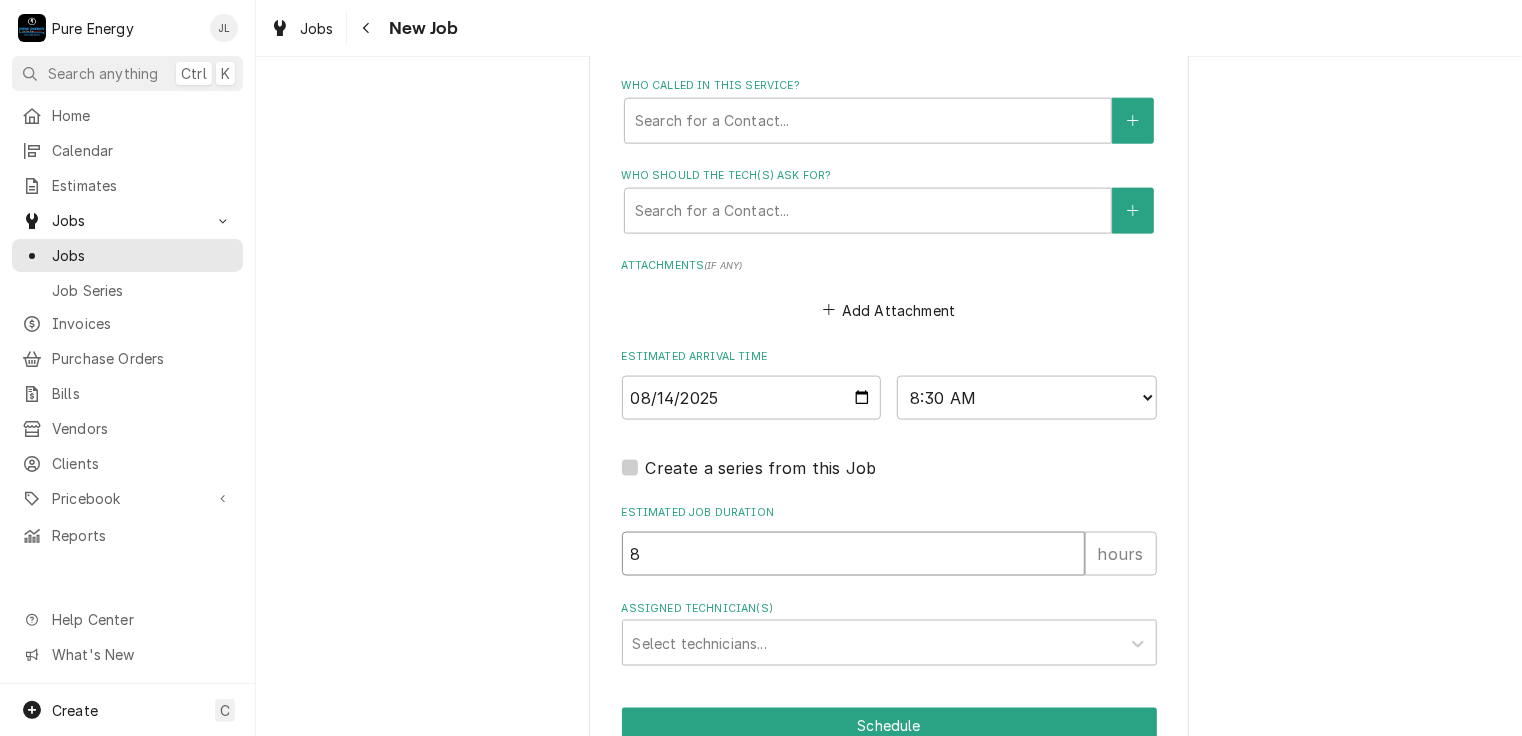 type on "x" 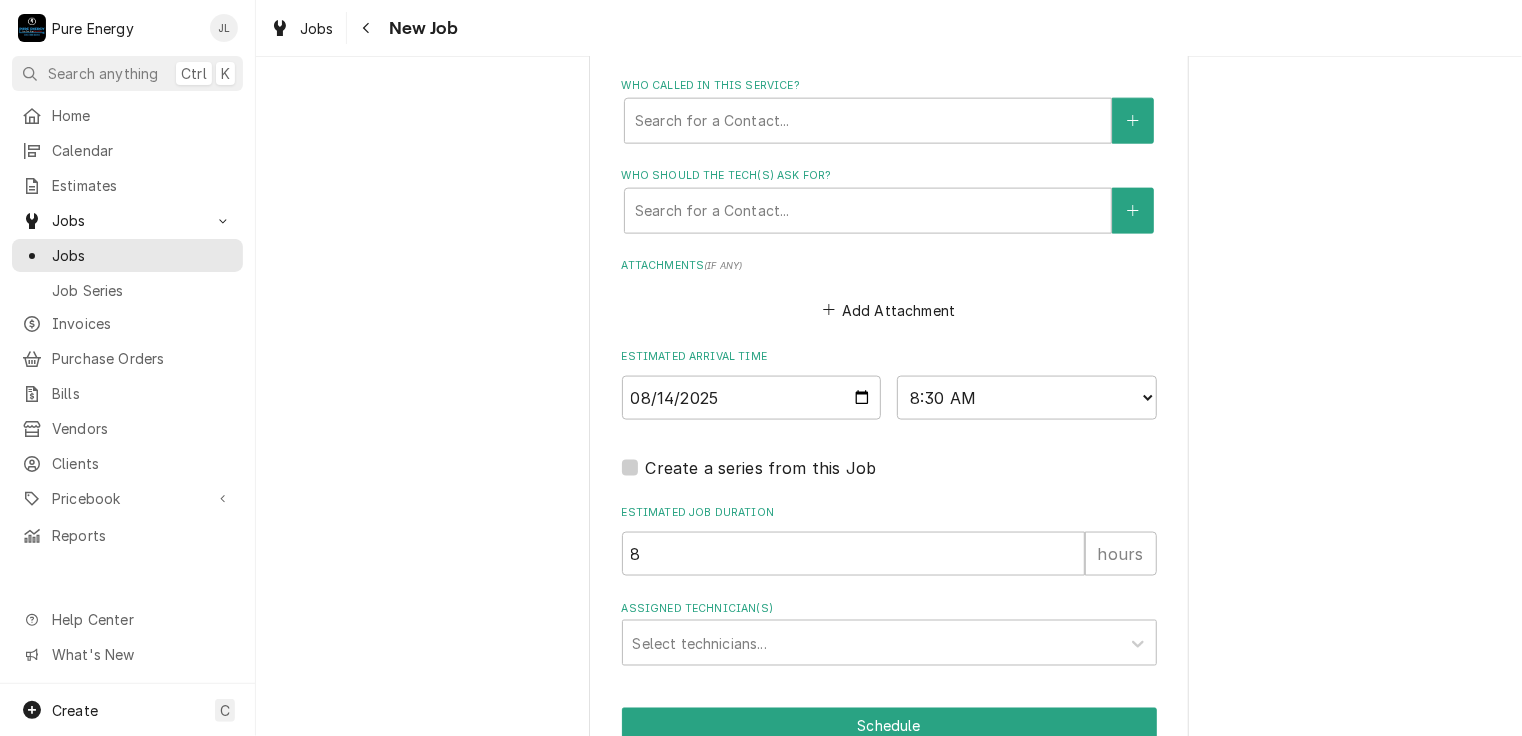 scroll, scrollTop: 1397, scrollLeft: 0, axis: vertical 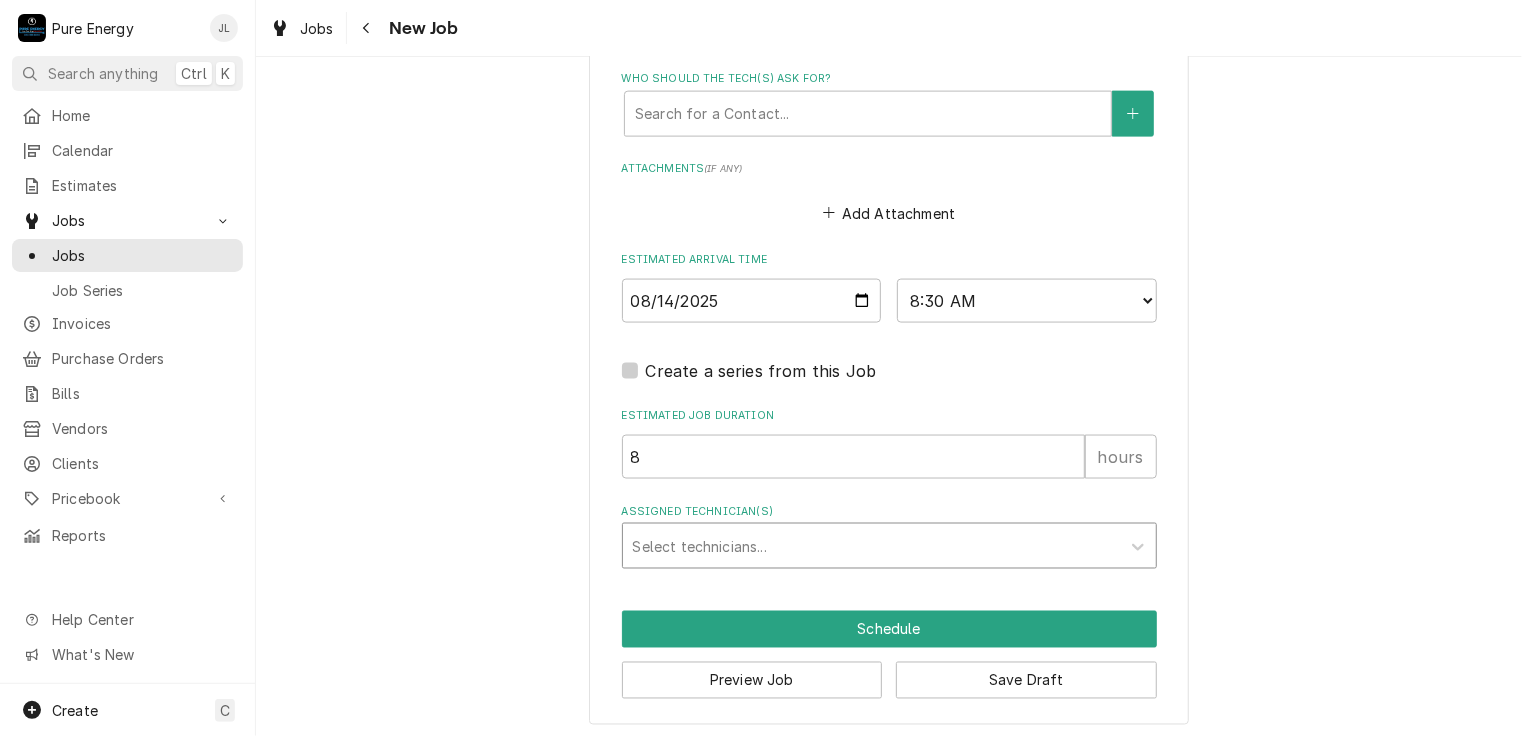 click at bounding box center (871, 546) 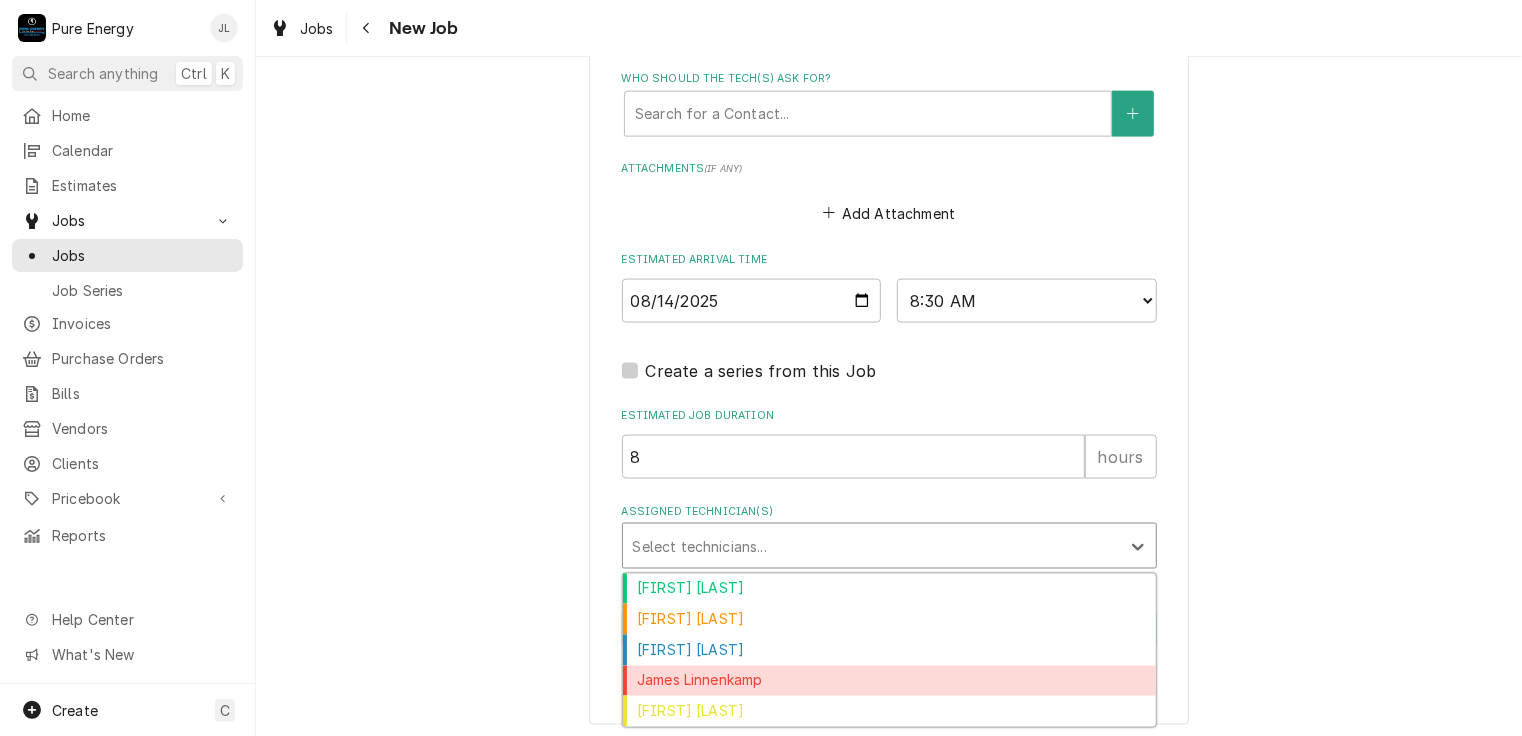 click on "James Linnenkamp" at bounding box center [889, 681] 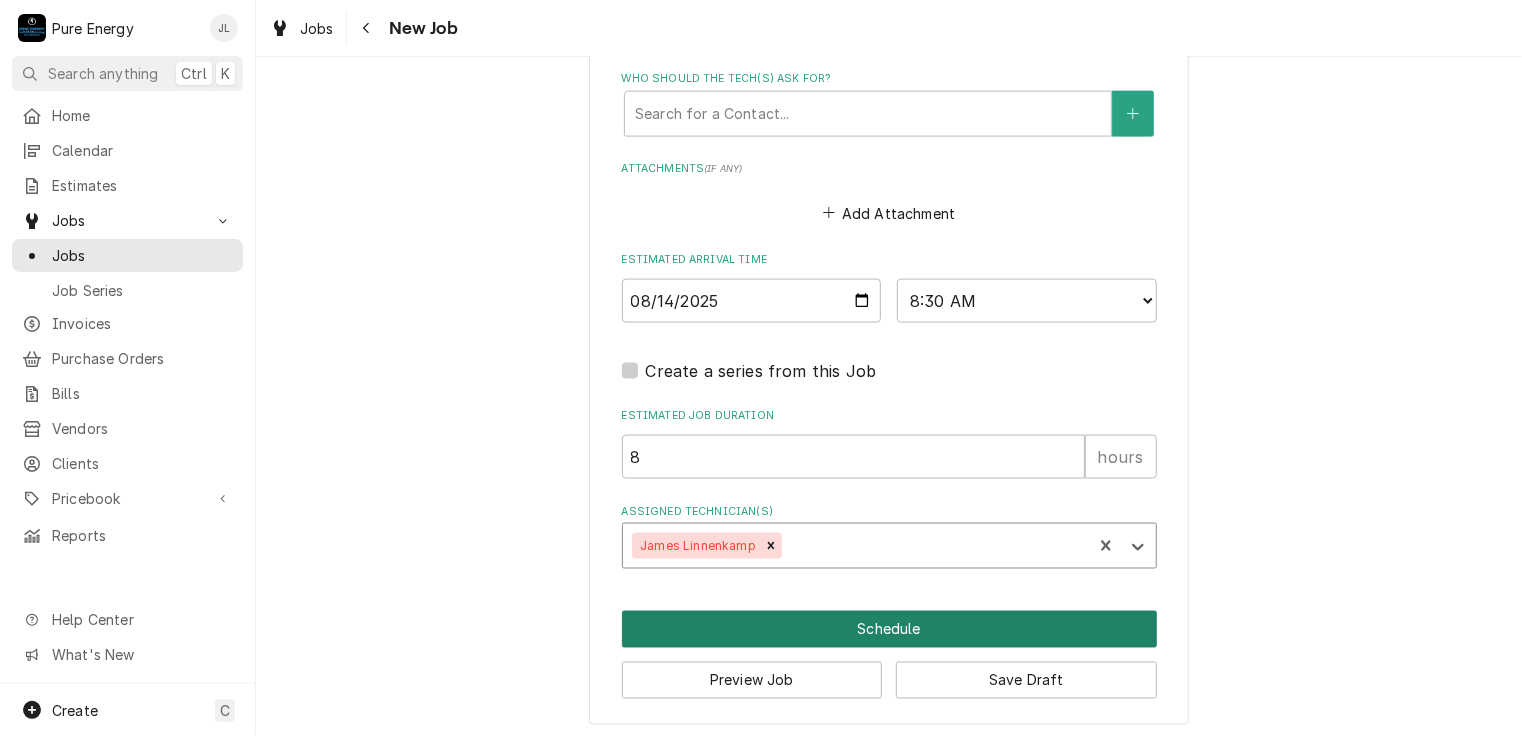 click on "Schedule" at bounding box center (889, 629) 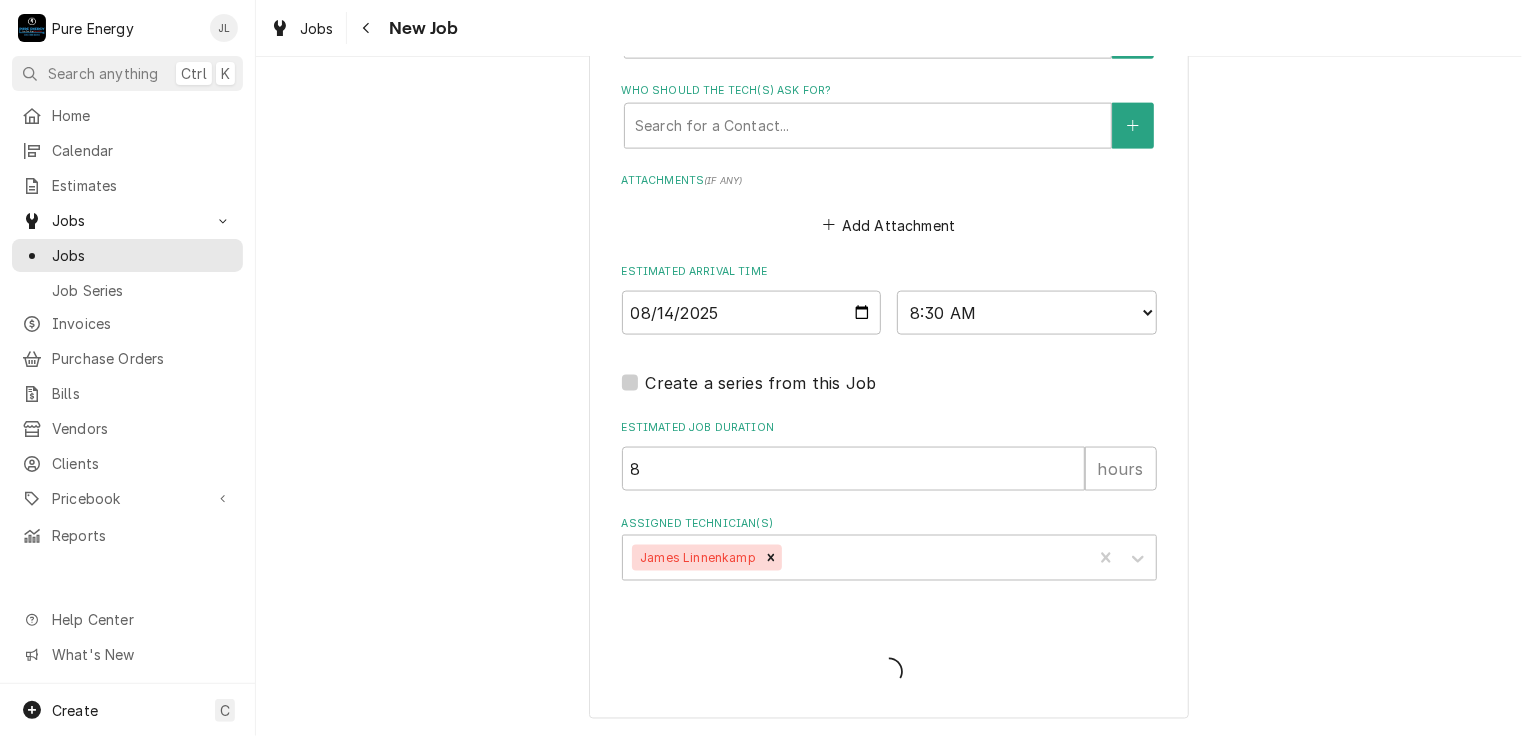 scroll, scrollTop: 1380, scrollLeft: 0, axis: vertical 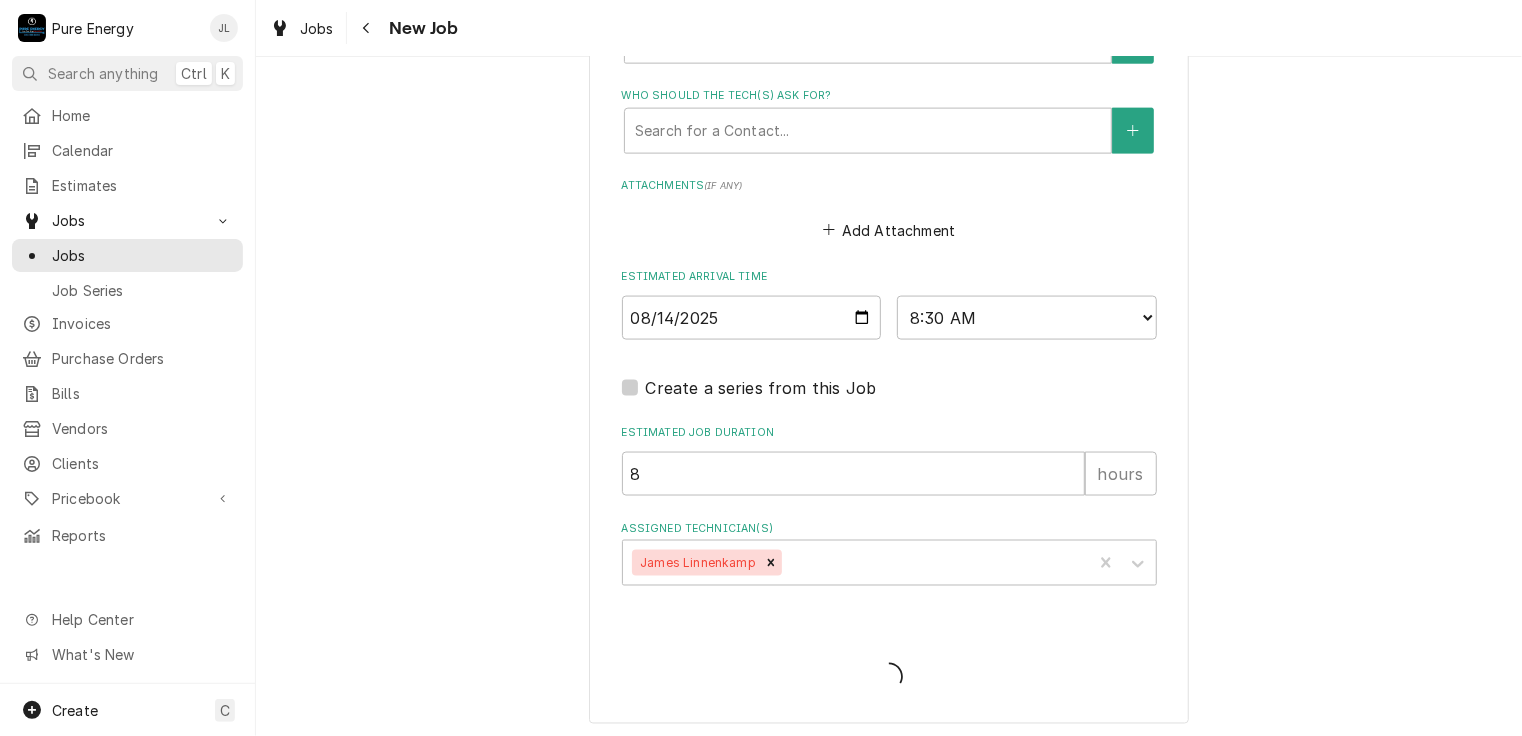 type on "x" 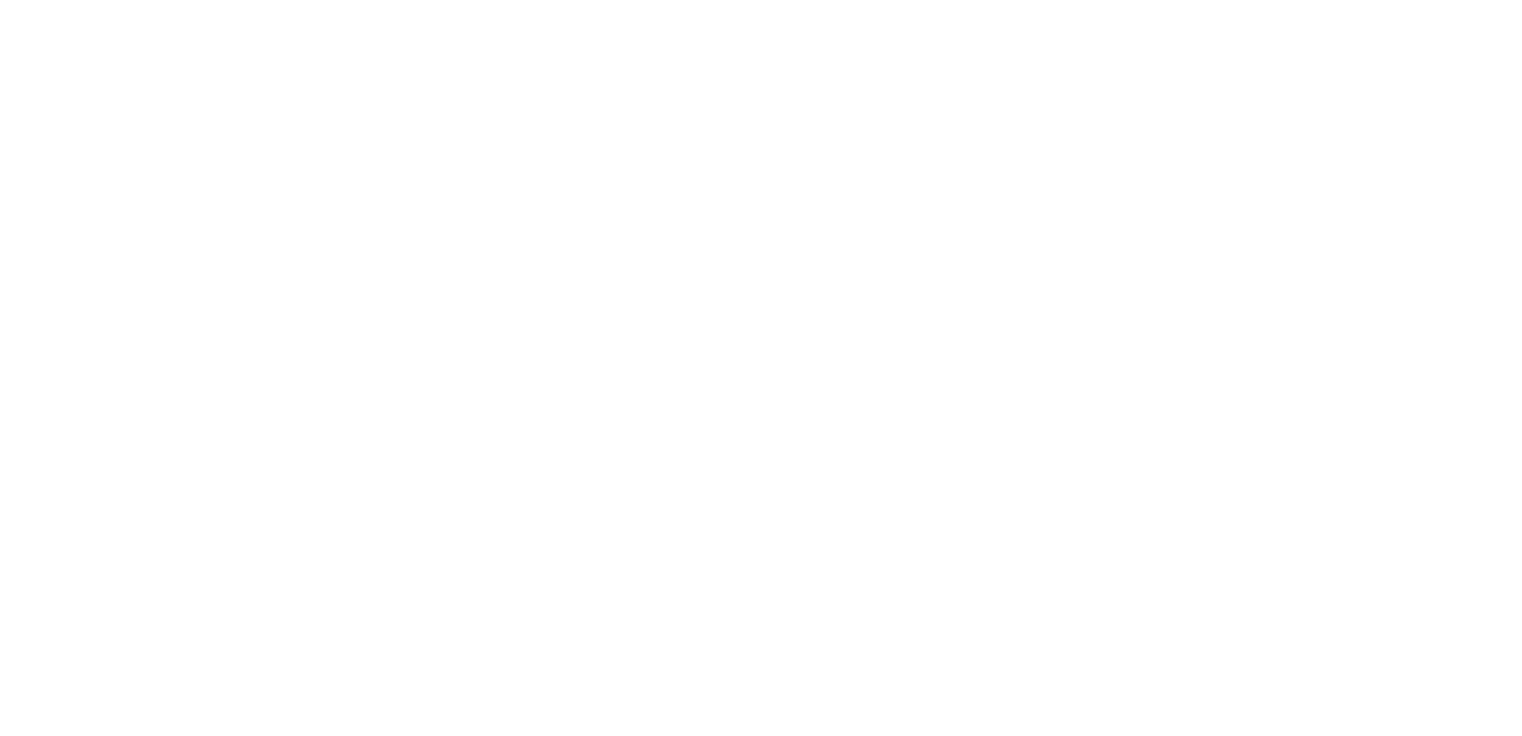 scroll, scrollTop: 0, scrollLeft: 0, axis: both 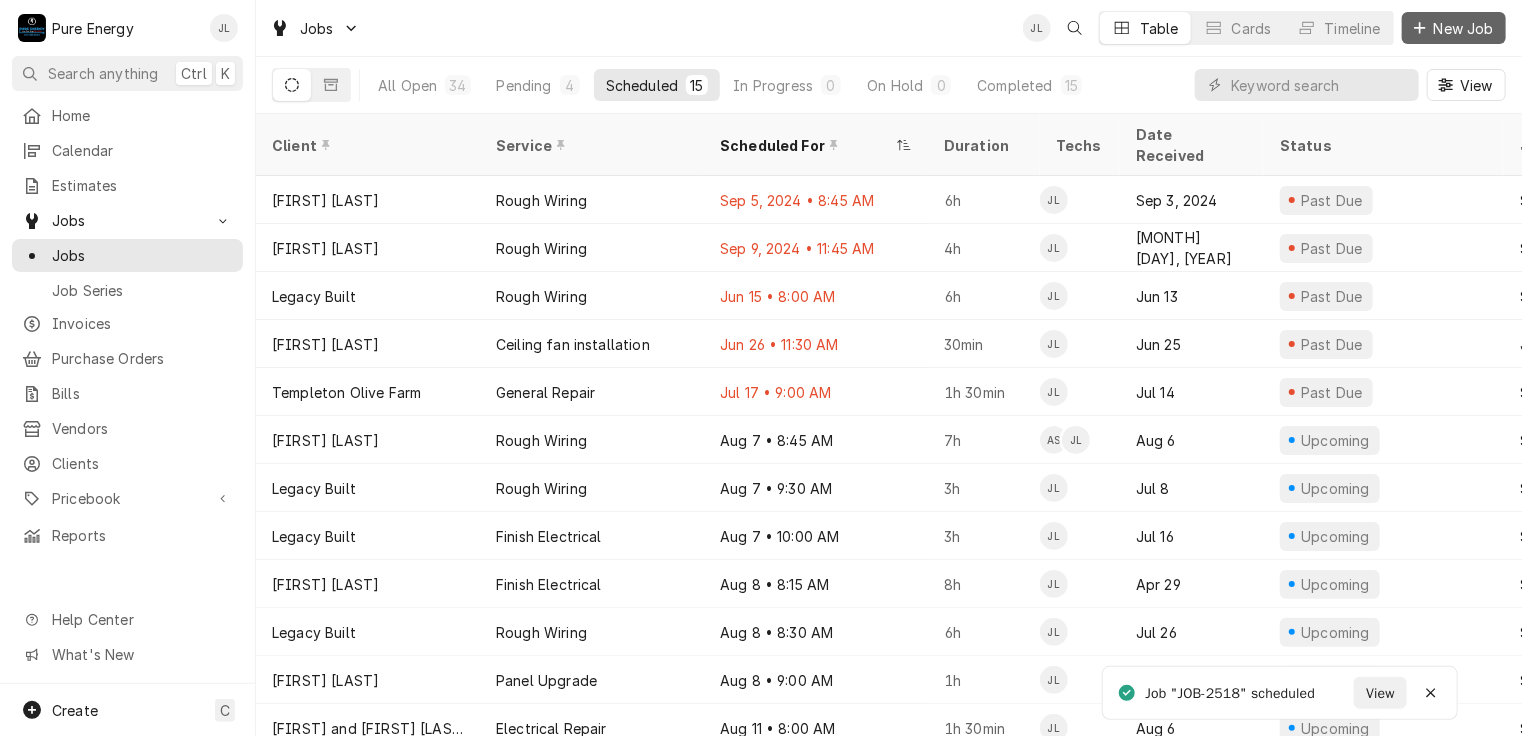 click on "New Job" at bounding box center (1464, 28) 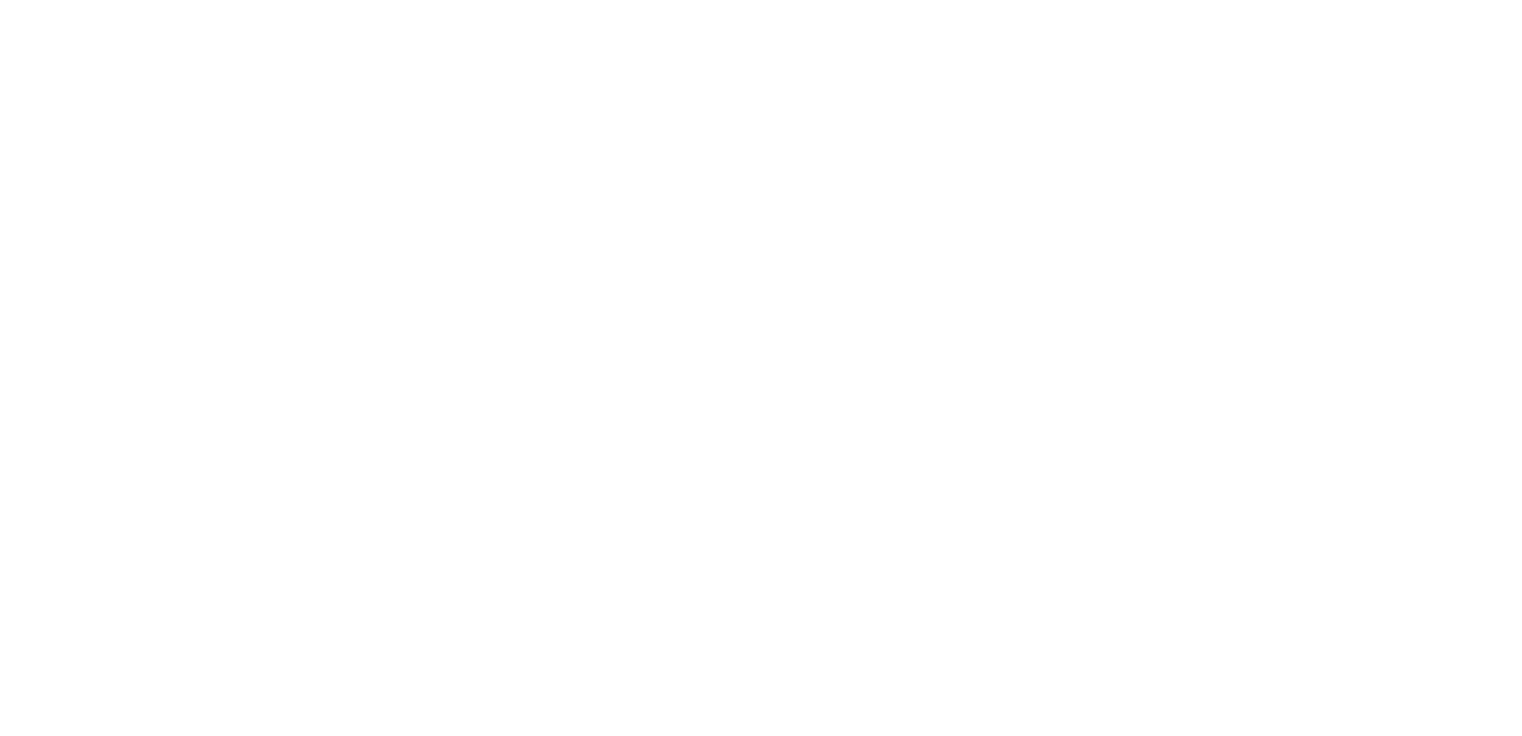 scroll, scrollTop: 0, scrollLeft: 0, axis: both 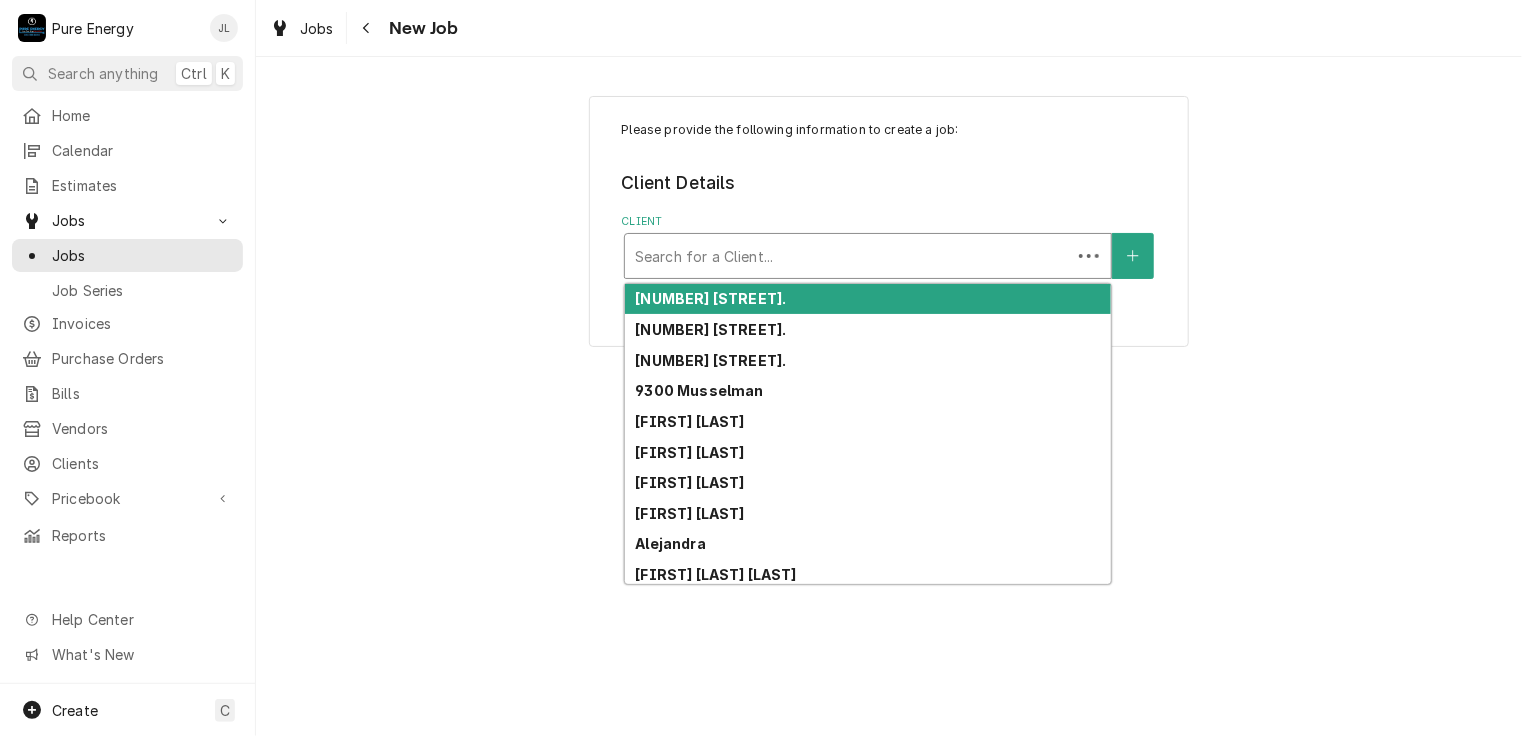 click at bounding box center (848, 256) 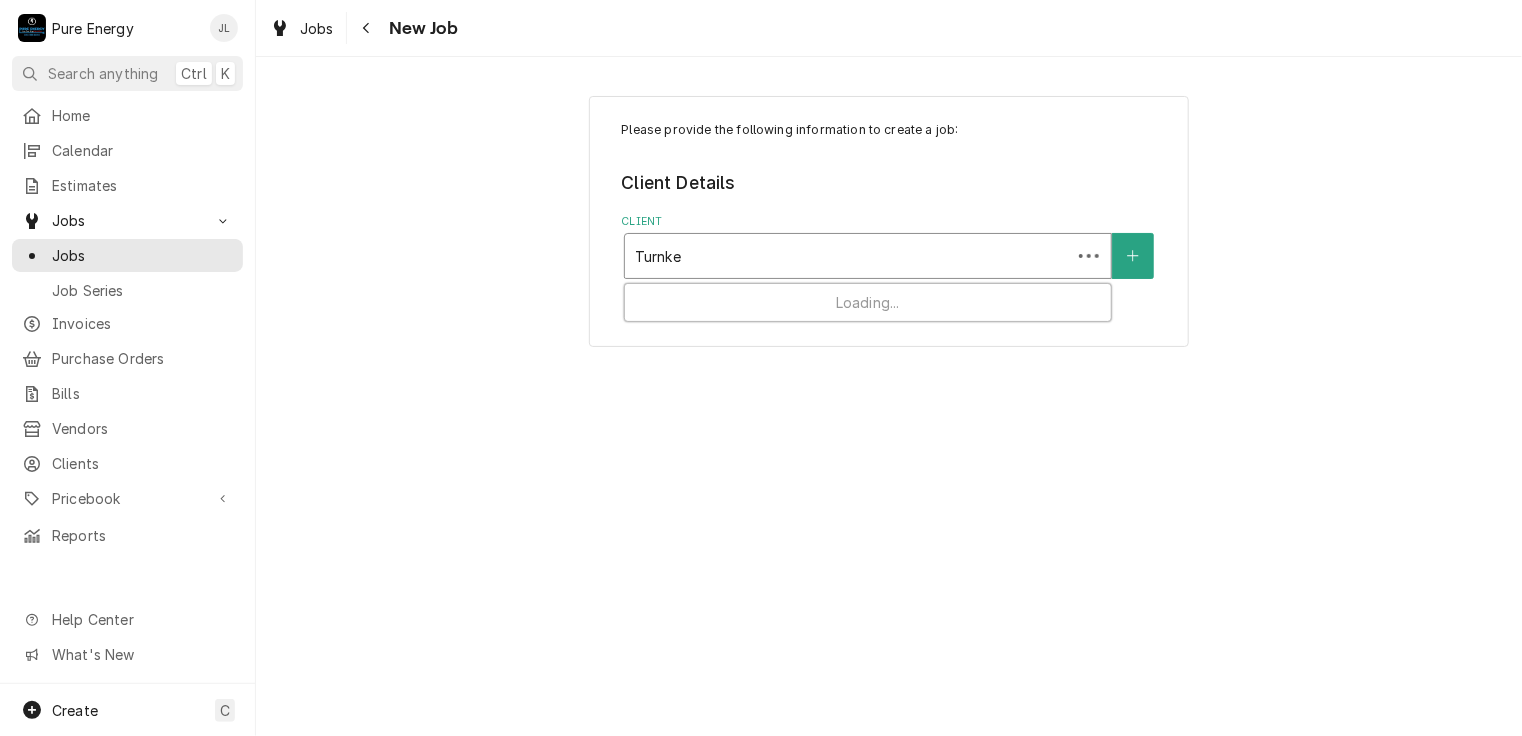 type on "Turnkey" 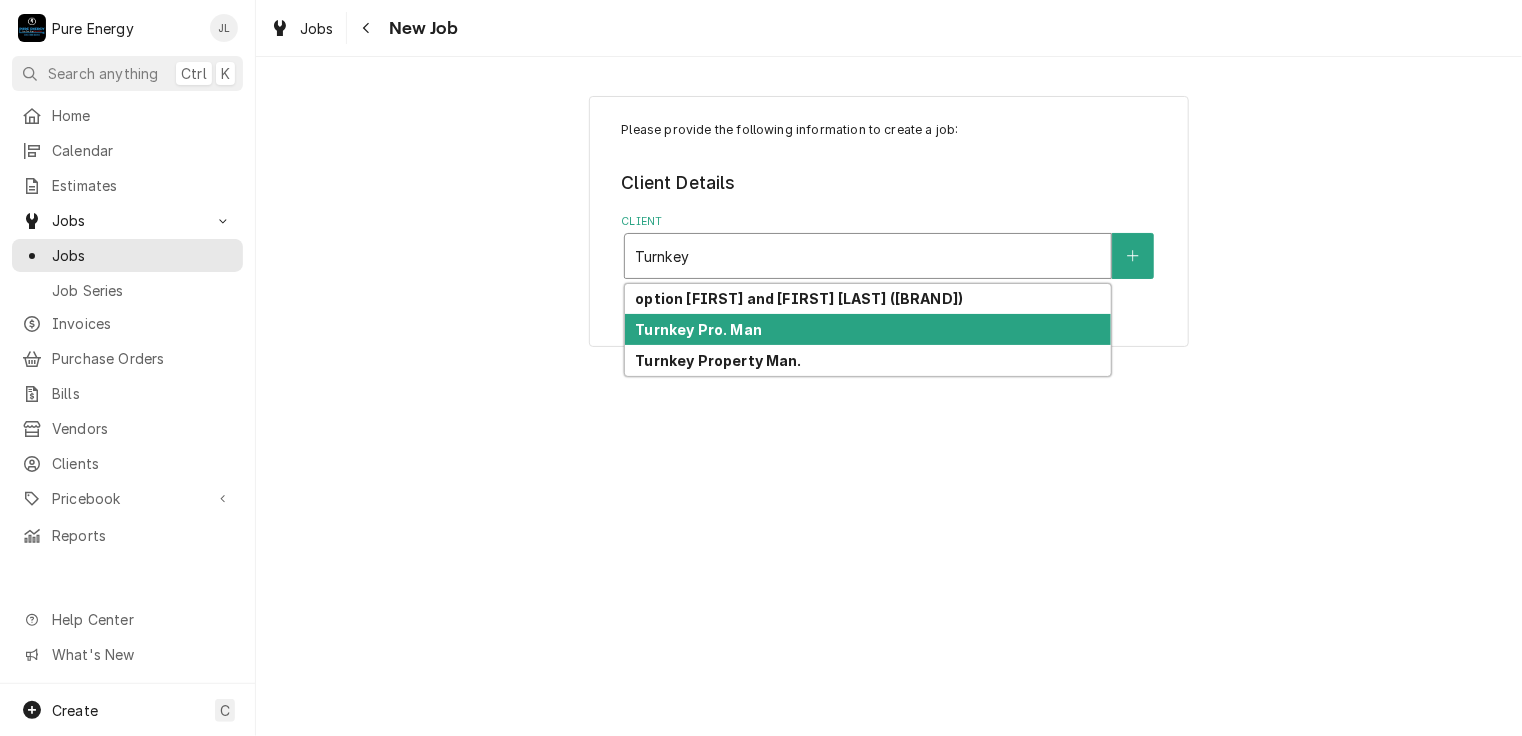 click on "Turnkey Pro. Man" at bounding box center [698, 329] 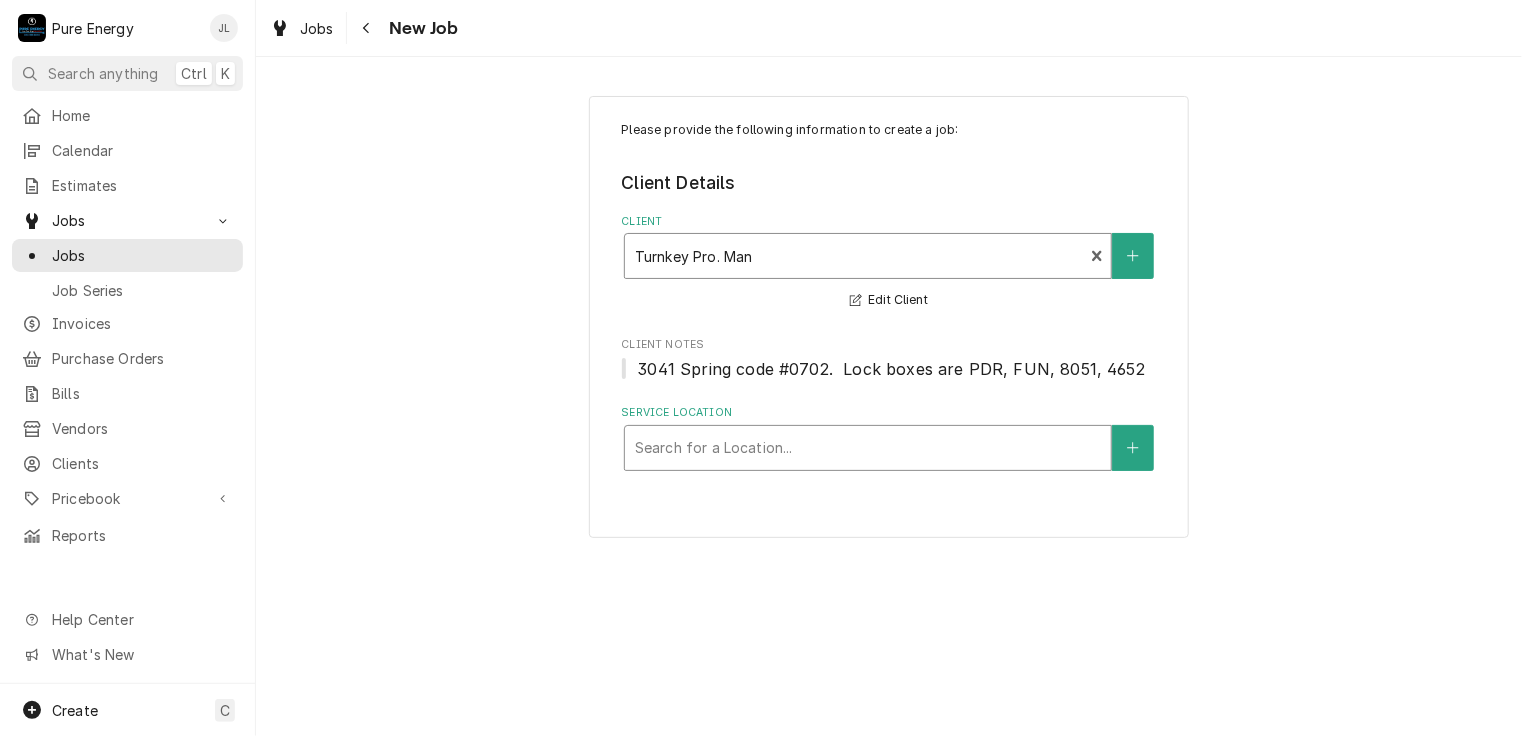 click at bounding box center (868, 448) 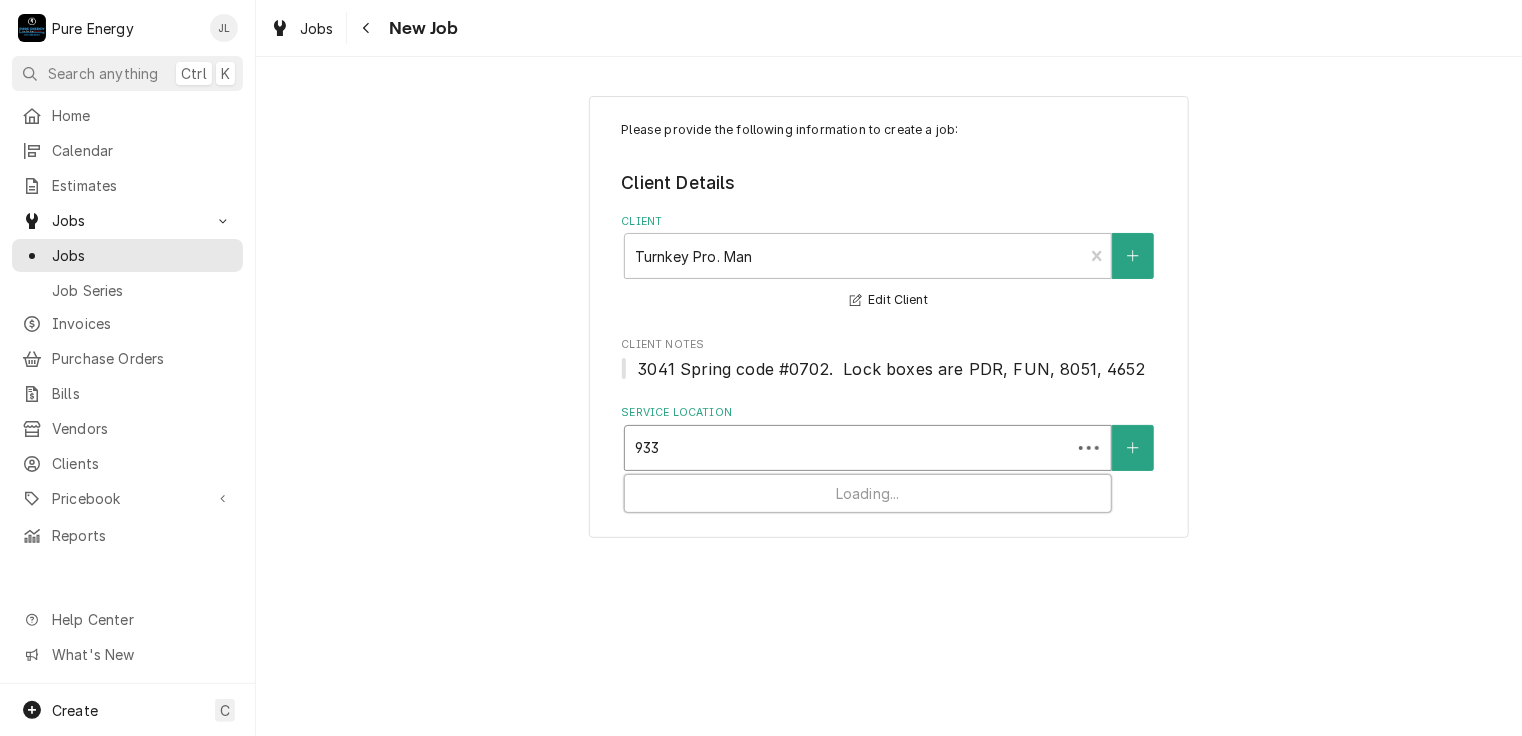 type on "[POSTAL_CODE]" 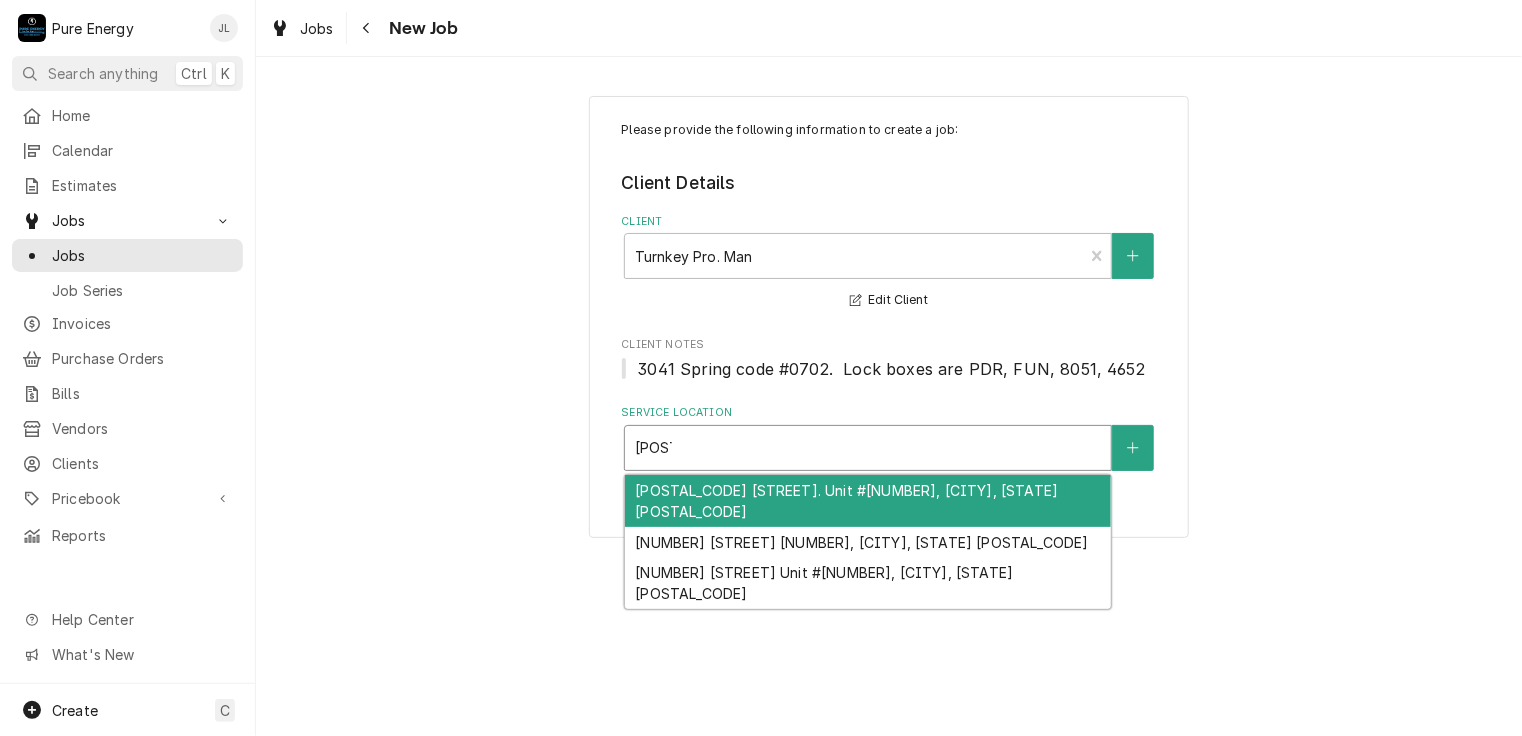 click on "[POSTAL_CODE] [STREET]. Unit #[NUMBER], [CITY], [STATE] [POSTAL_CODE]" at bounding box center [868, 501] 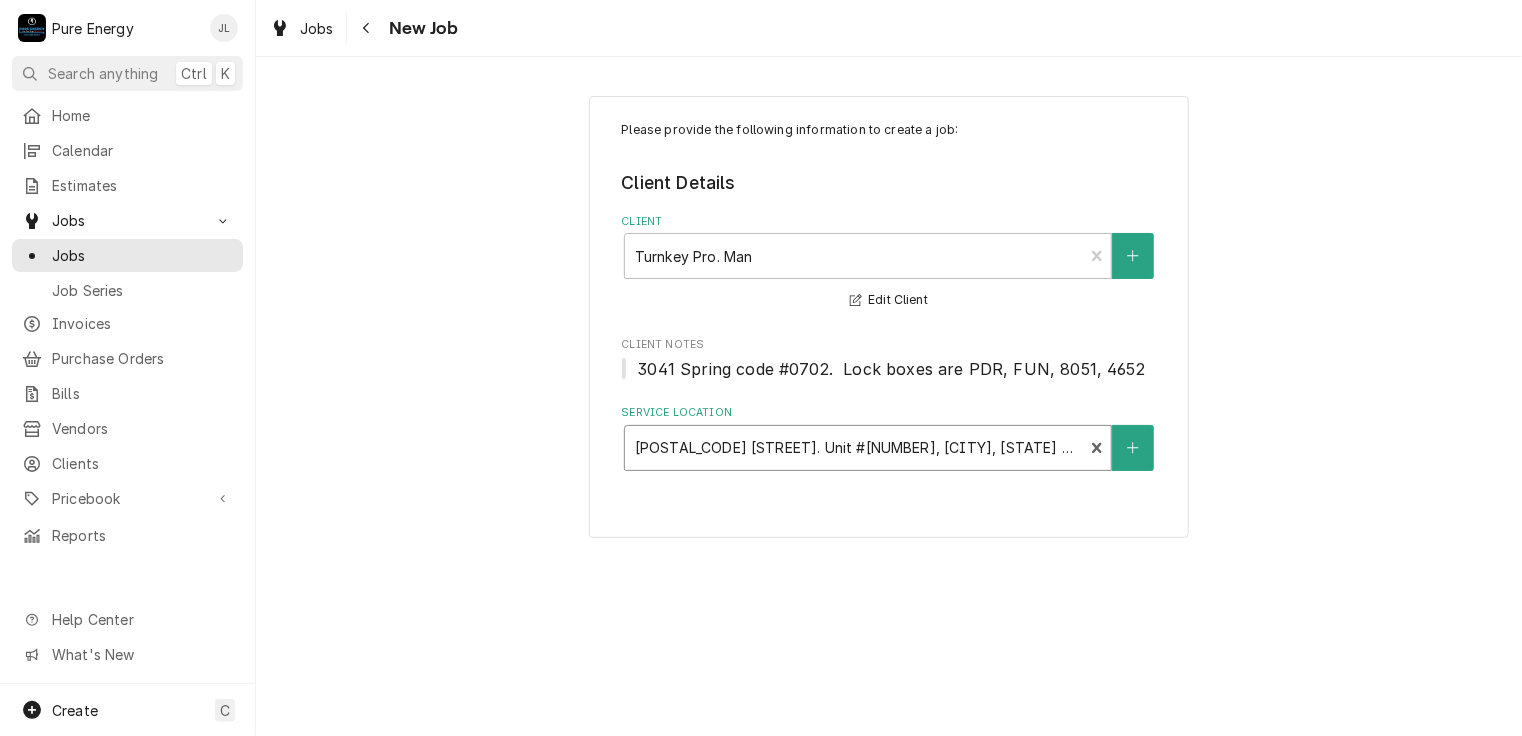 type 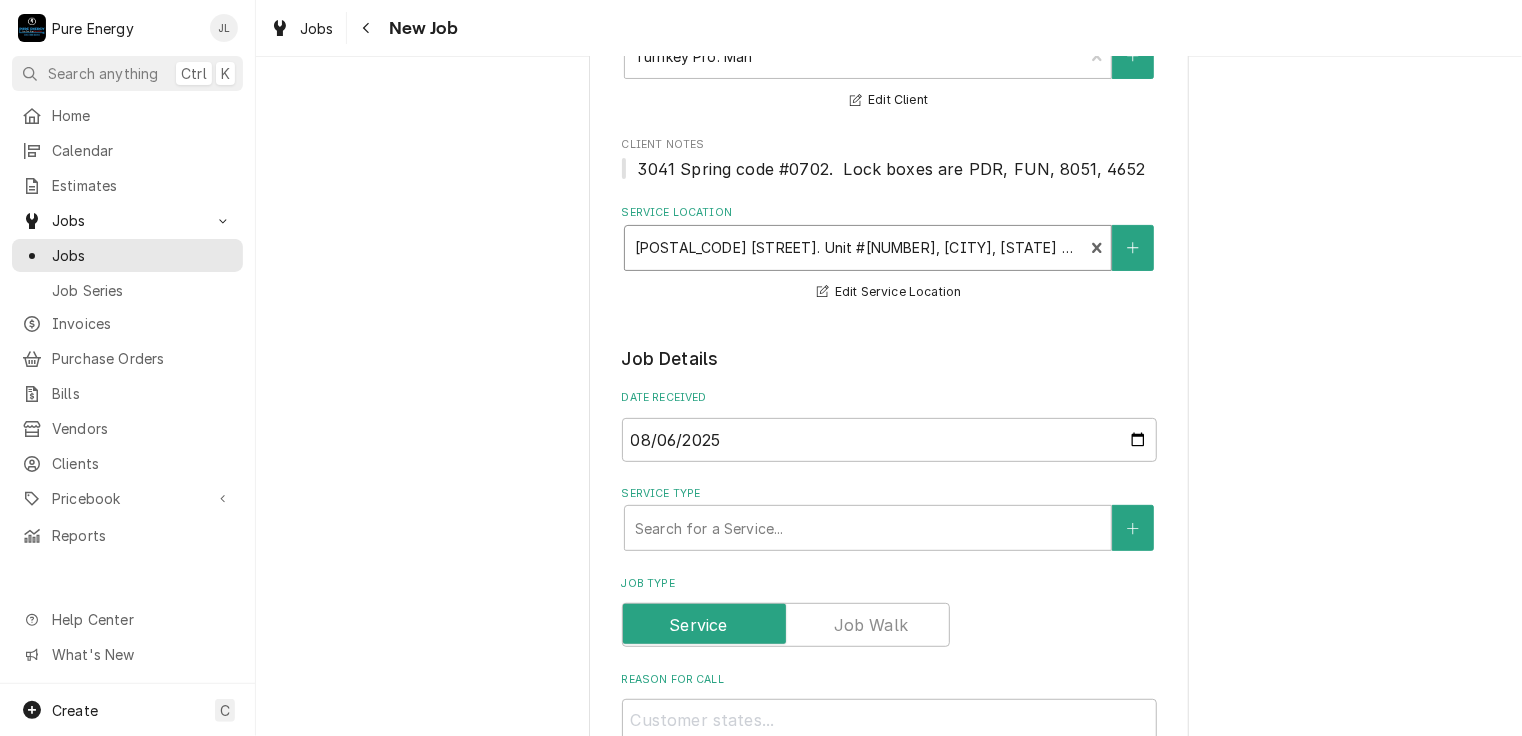 scroll, scrollTop: 300, scrollLeft: 0, axis: vertical 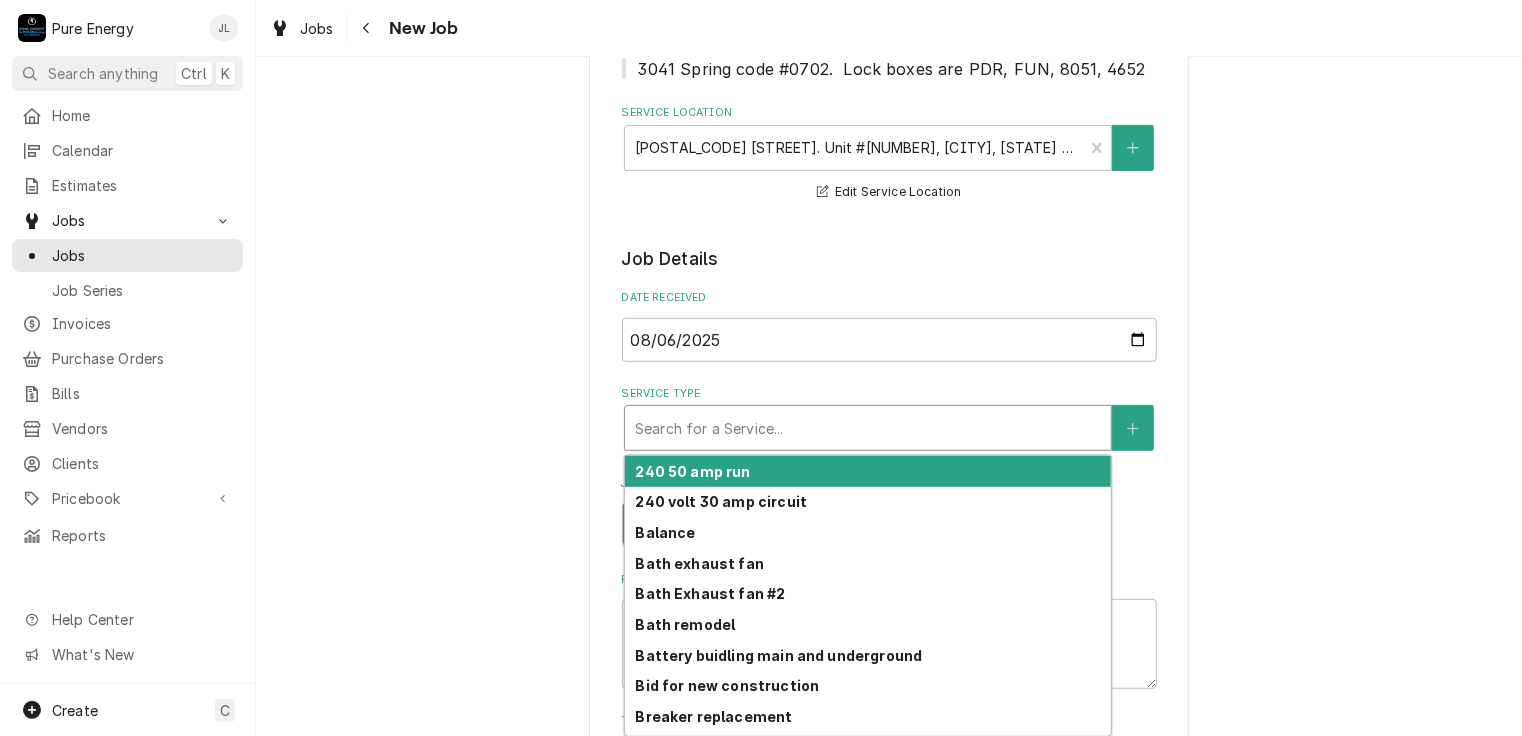 click at bounding box center (868, 428) 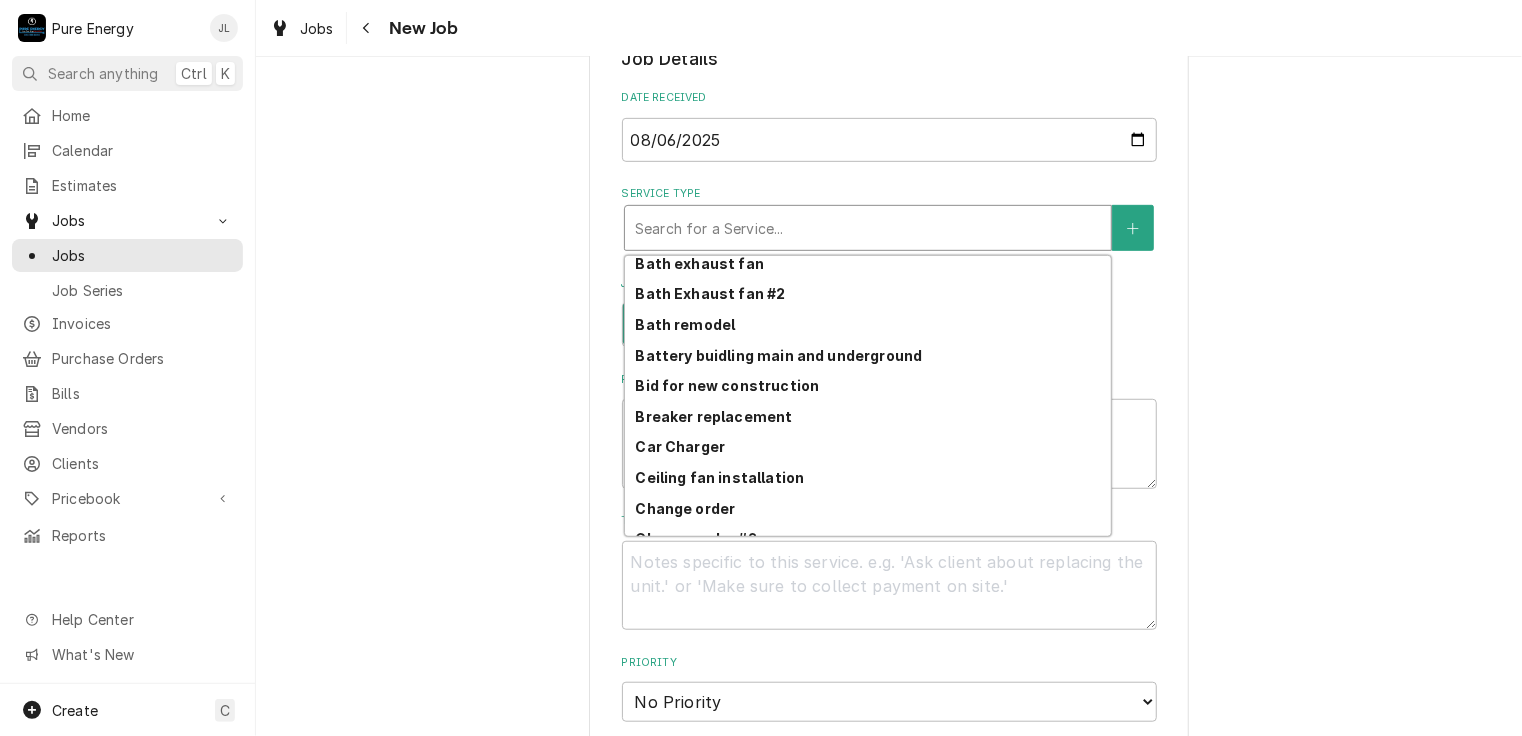 scroll, scrollTop: 800, scrollLeft: 0, axis: vertical 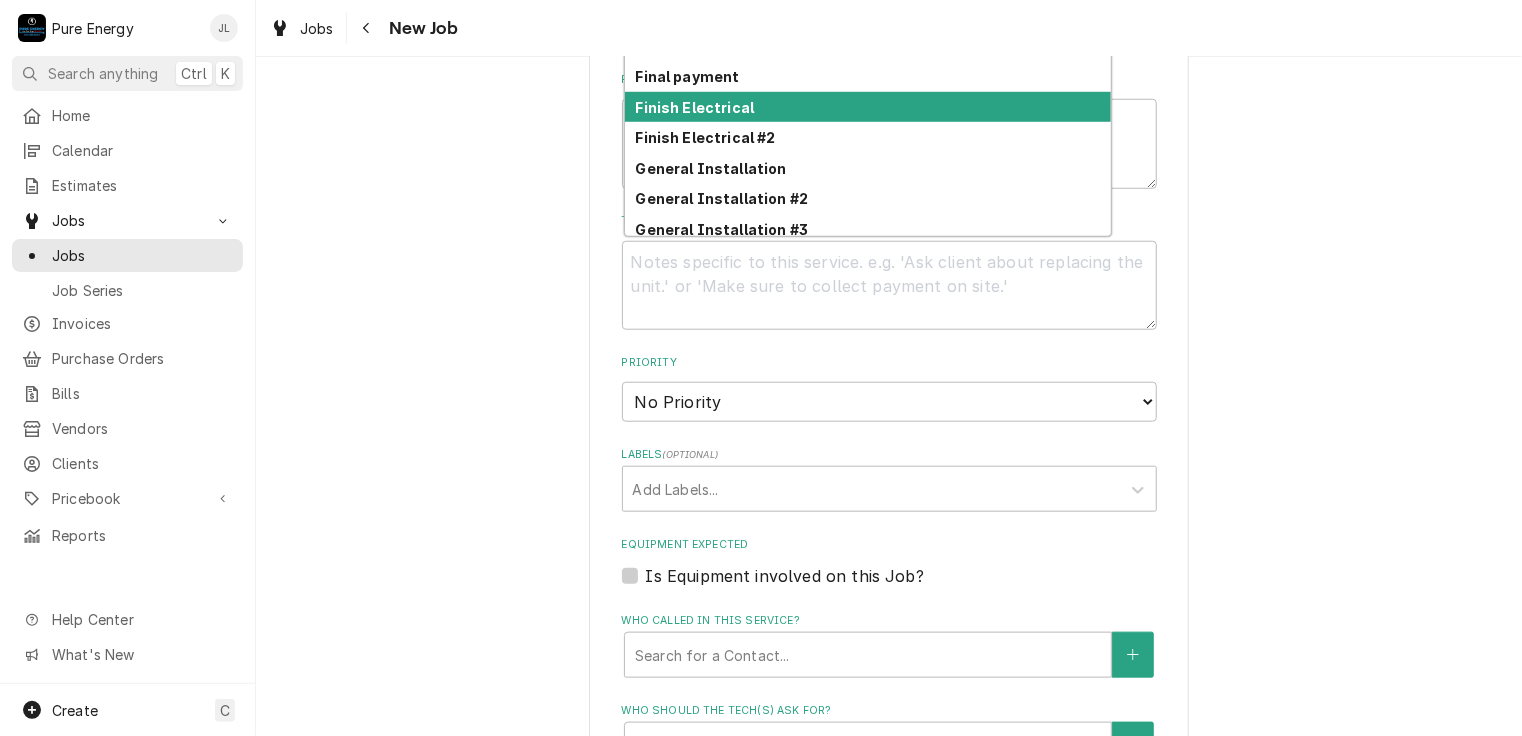 click on "Finish Electrical" at bounding box center (868, 107) 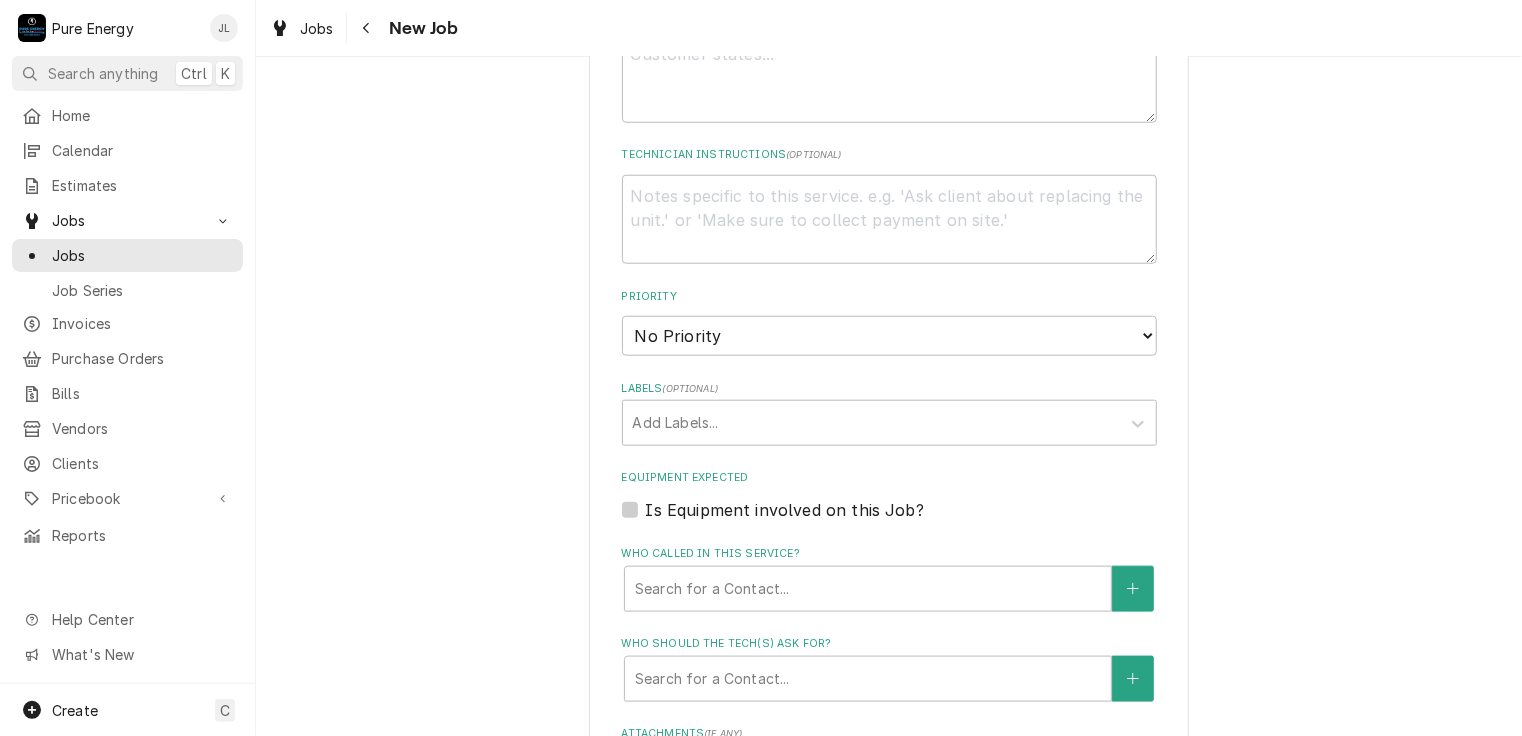 scroll, scrollTop: 700, scrollLeft: 0, axis: vertical 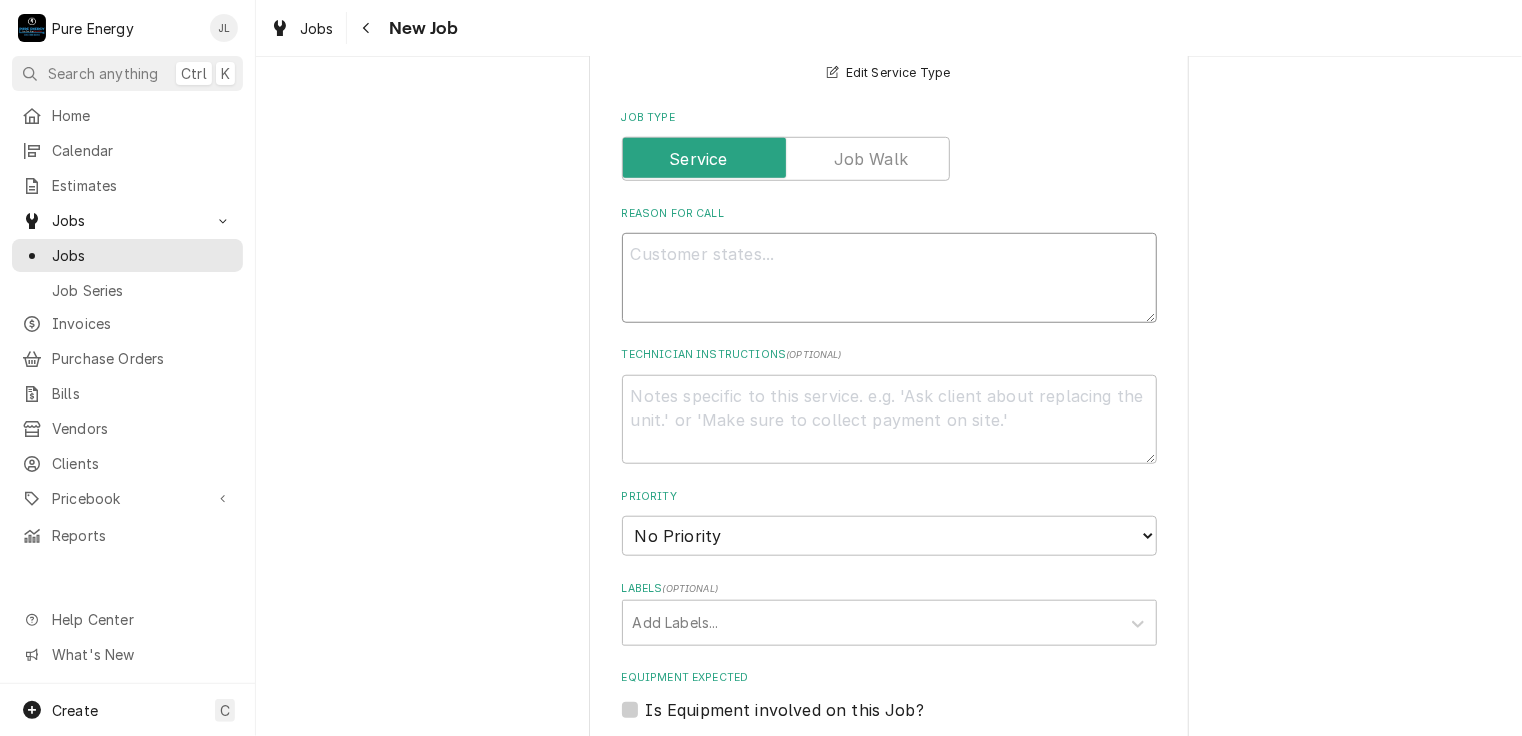 click on "Reason For Call" at bounding box center (889, 278) 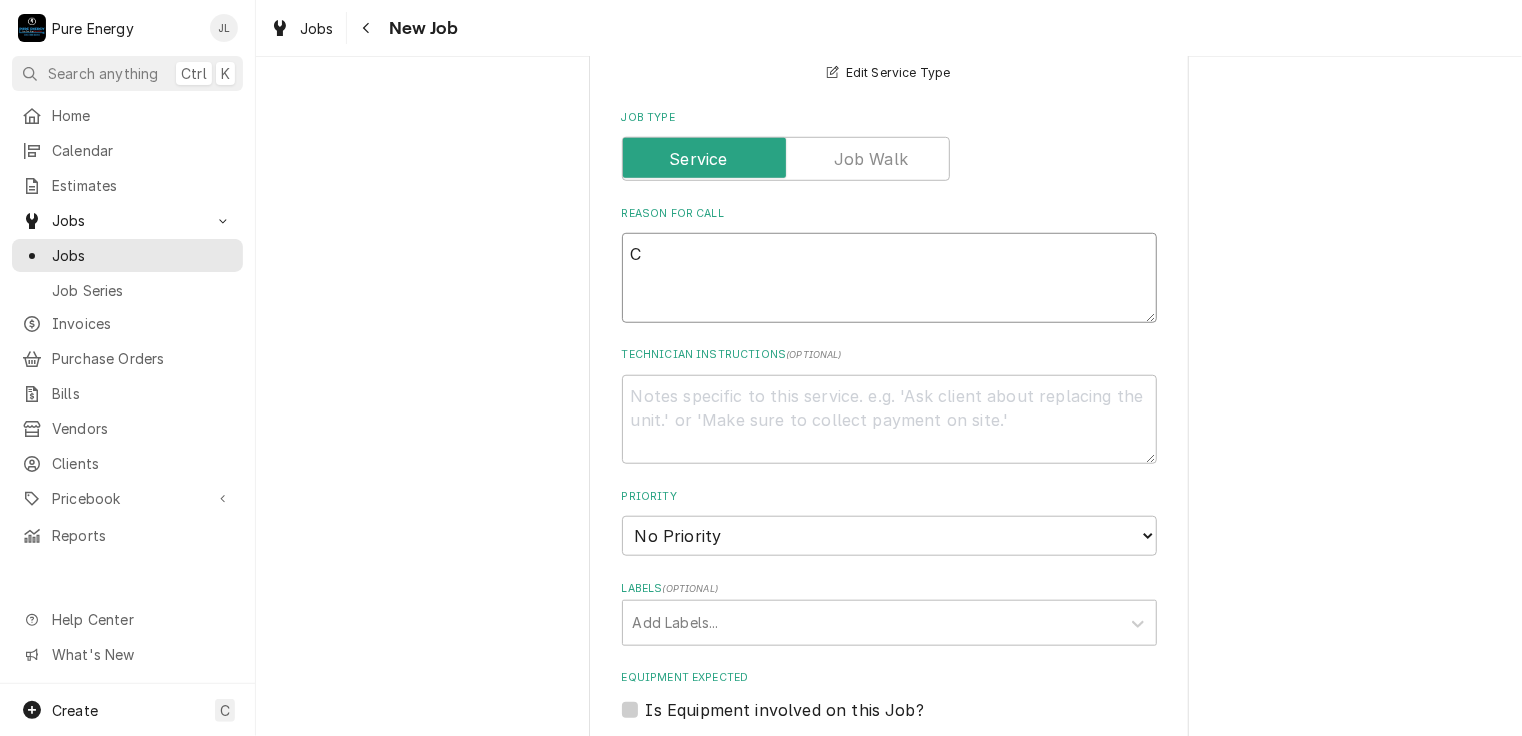 type on "x" 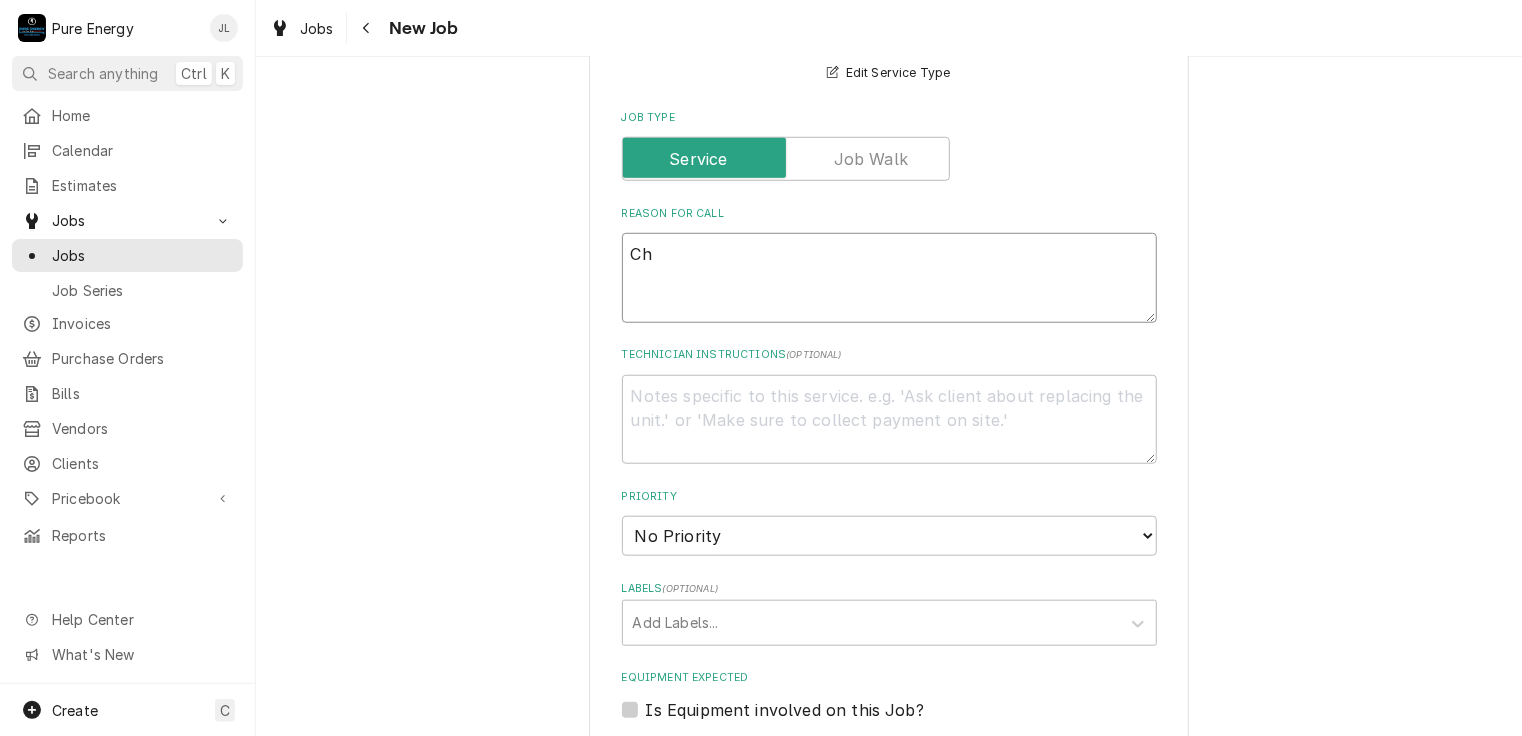 type on "x" 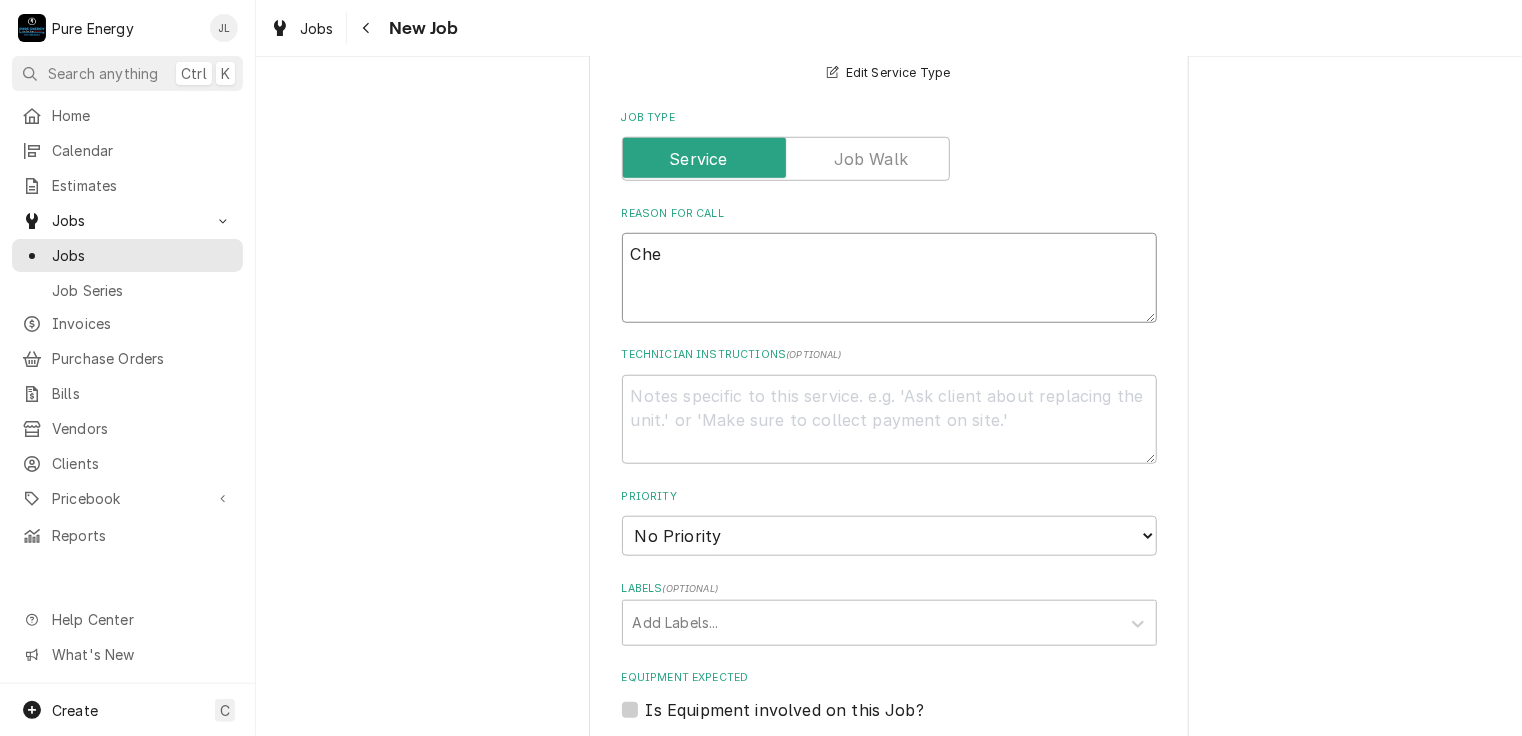 type on "x" 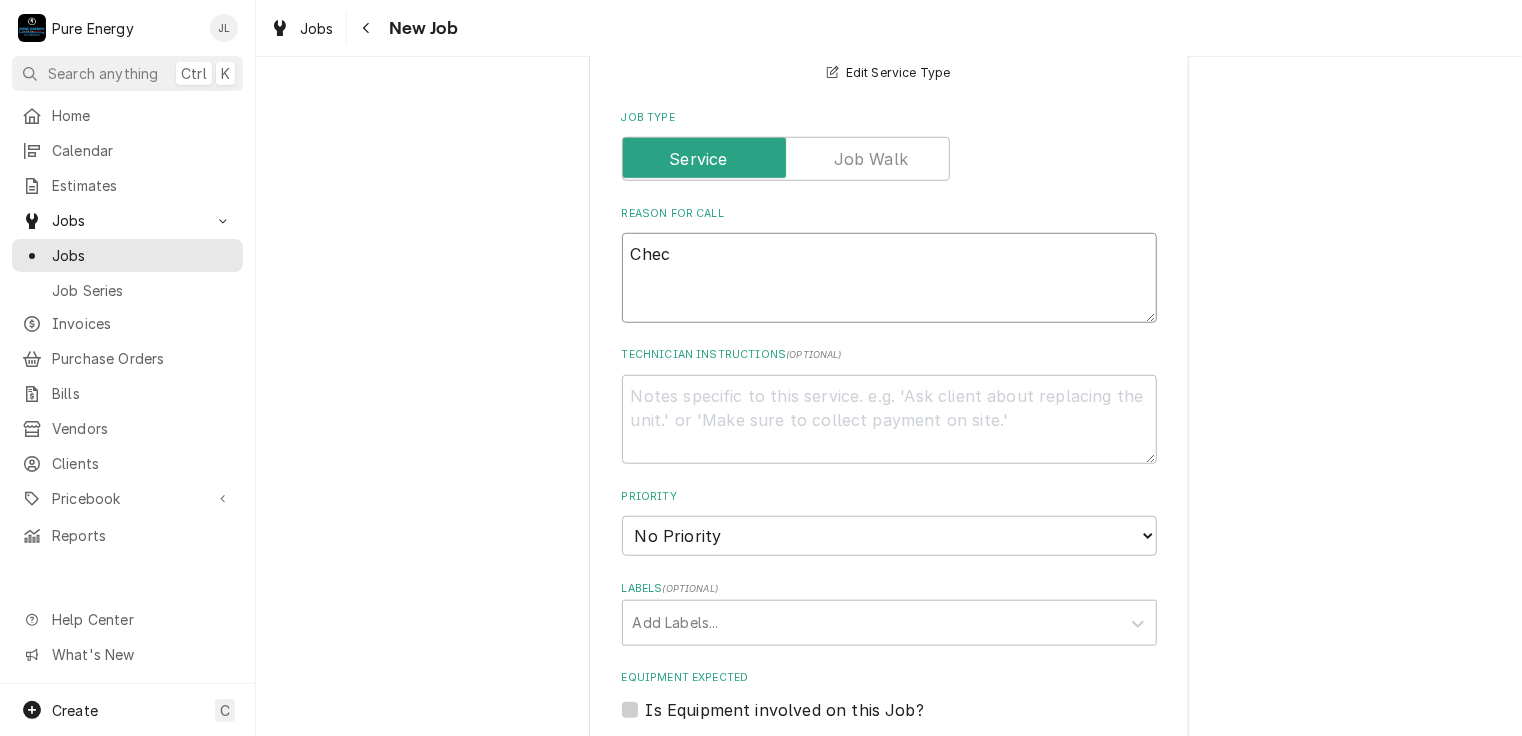 type on "Check" 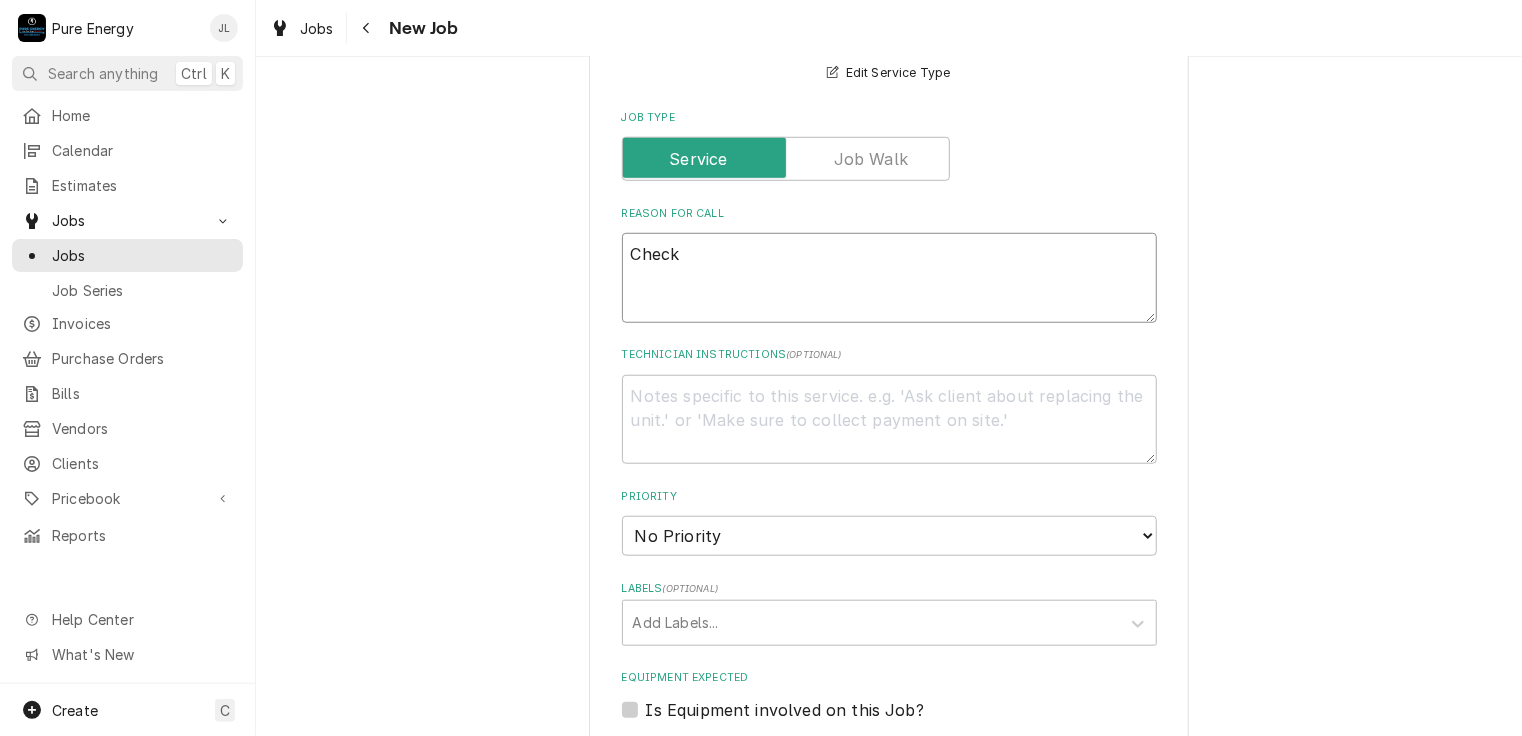 type on "x" 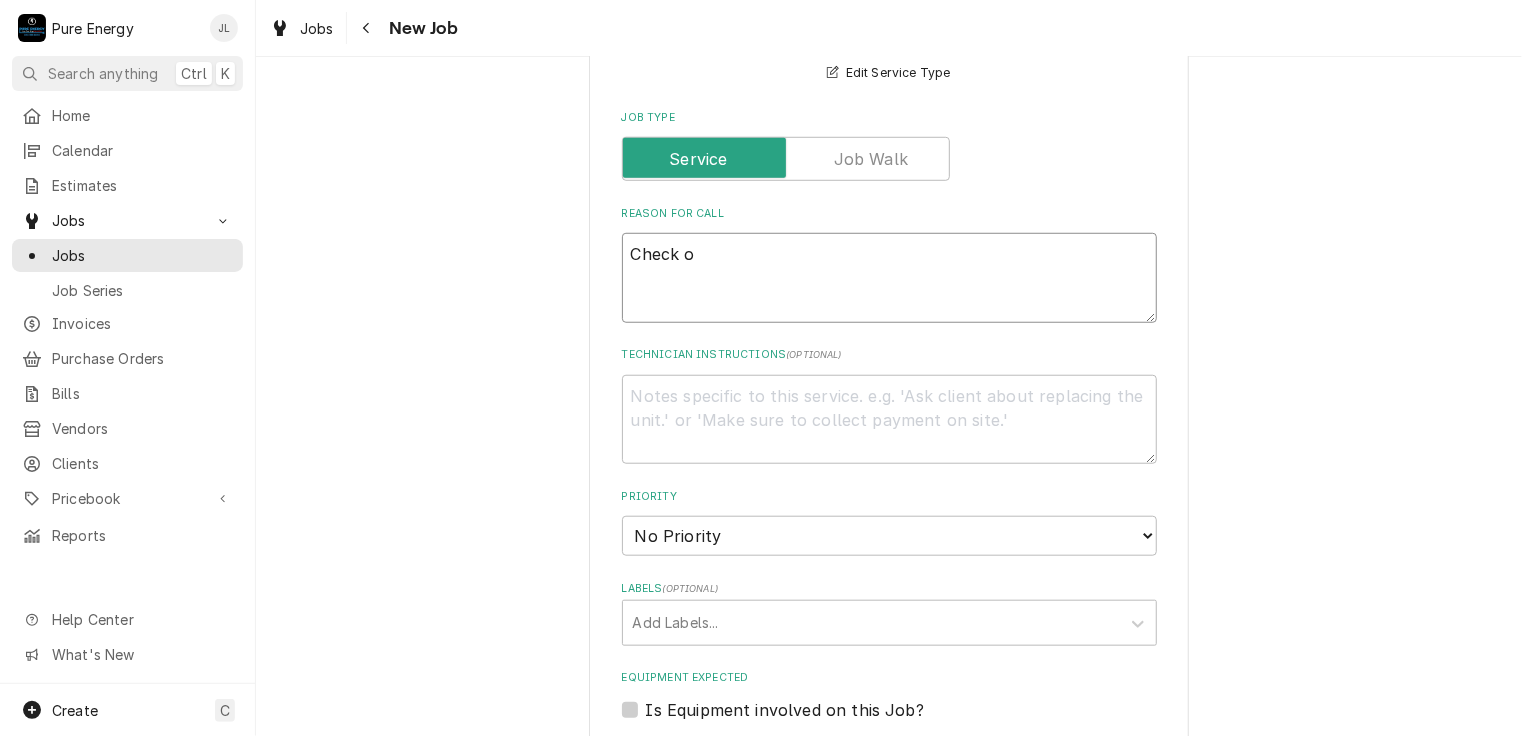 type on "x" 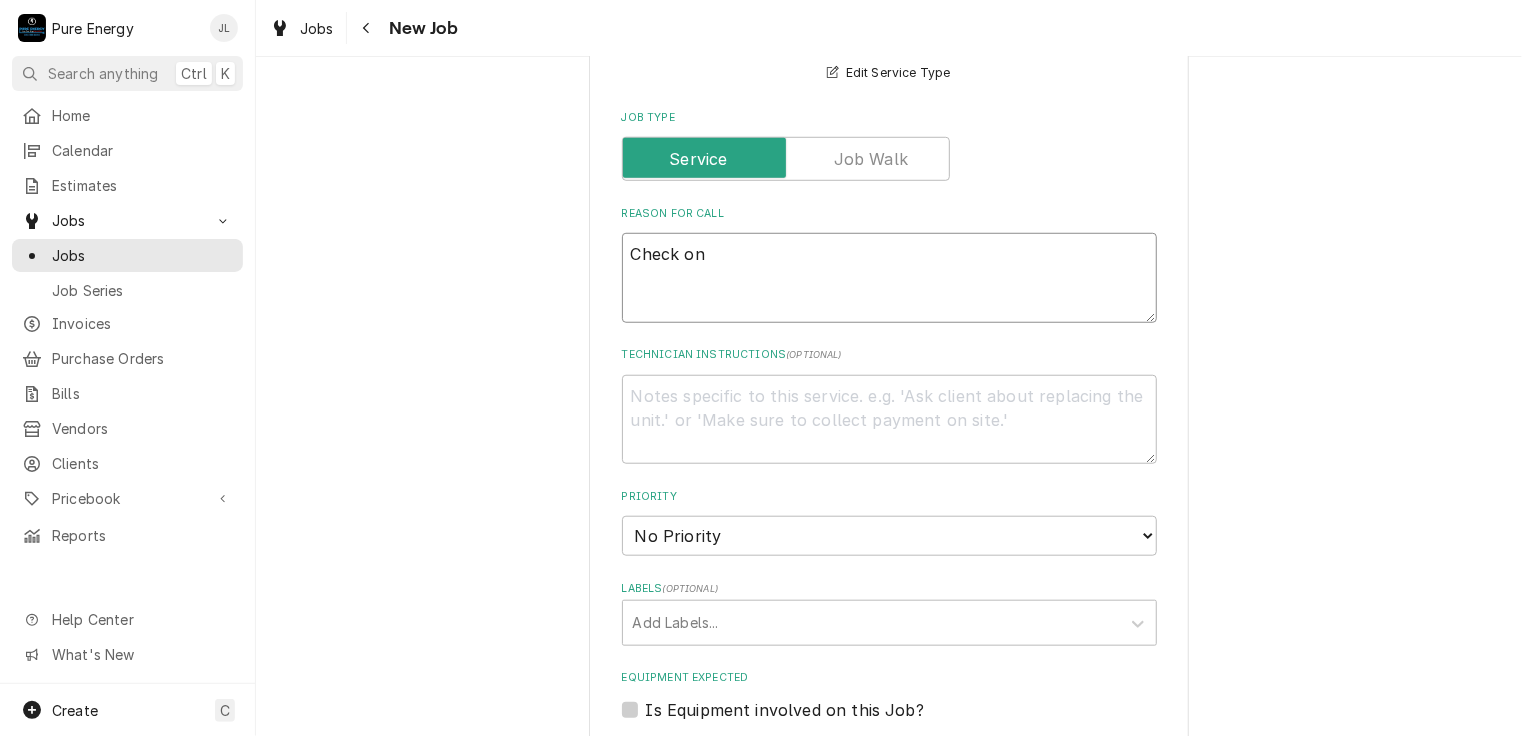 type on "x" 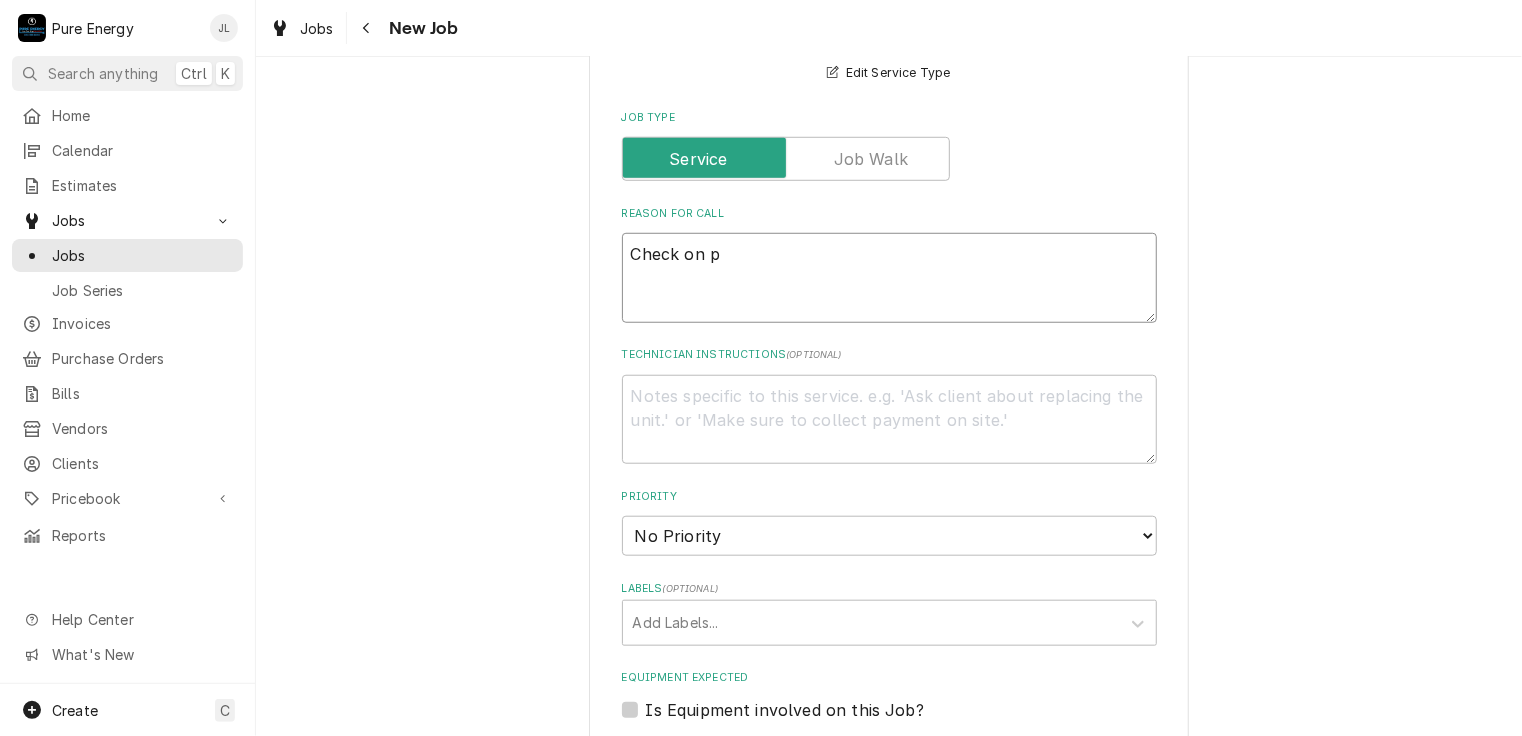 type on "x" 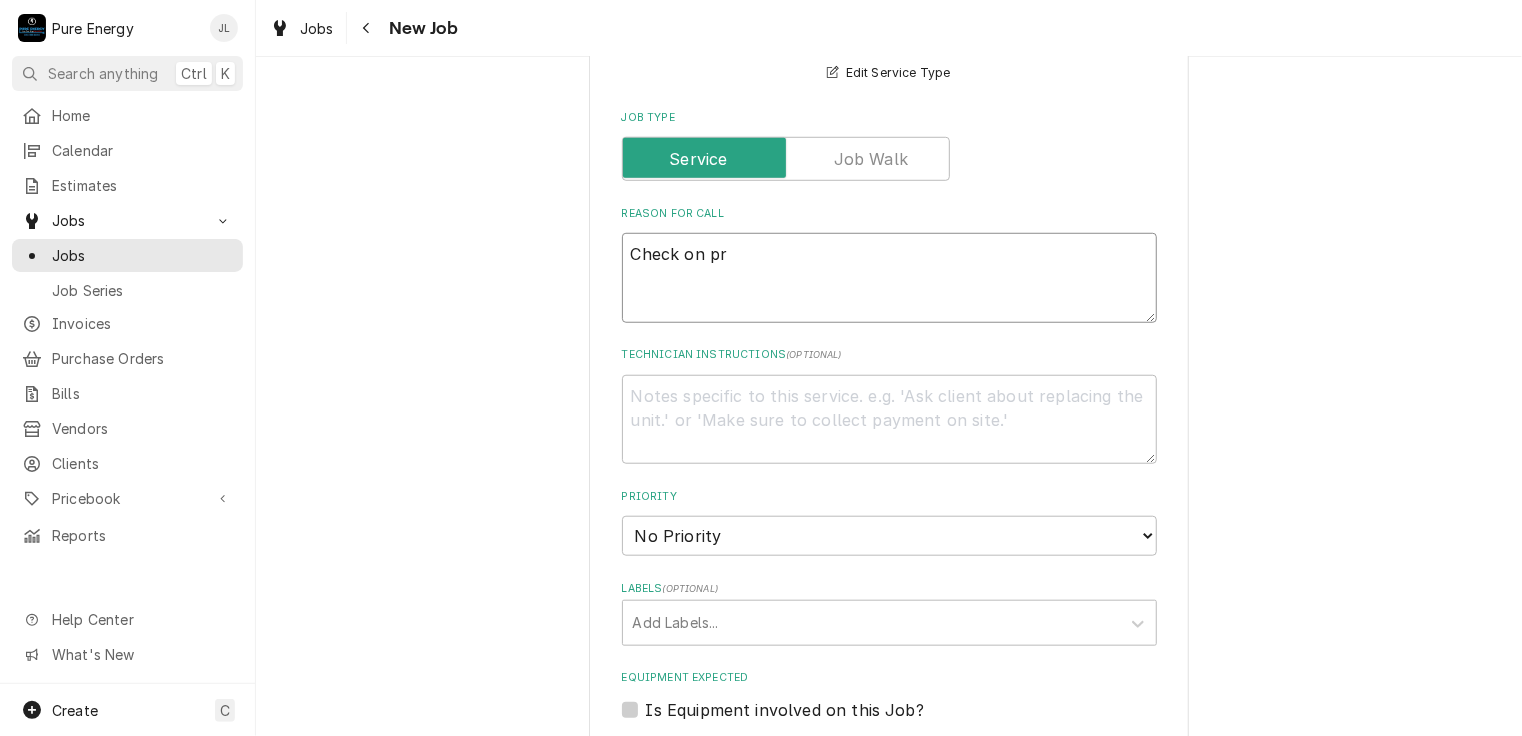 type on "Check on pro" 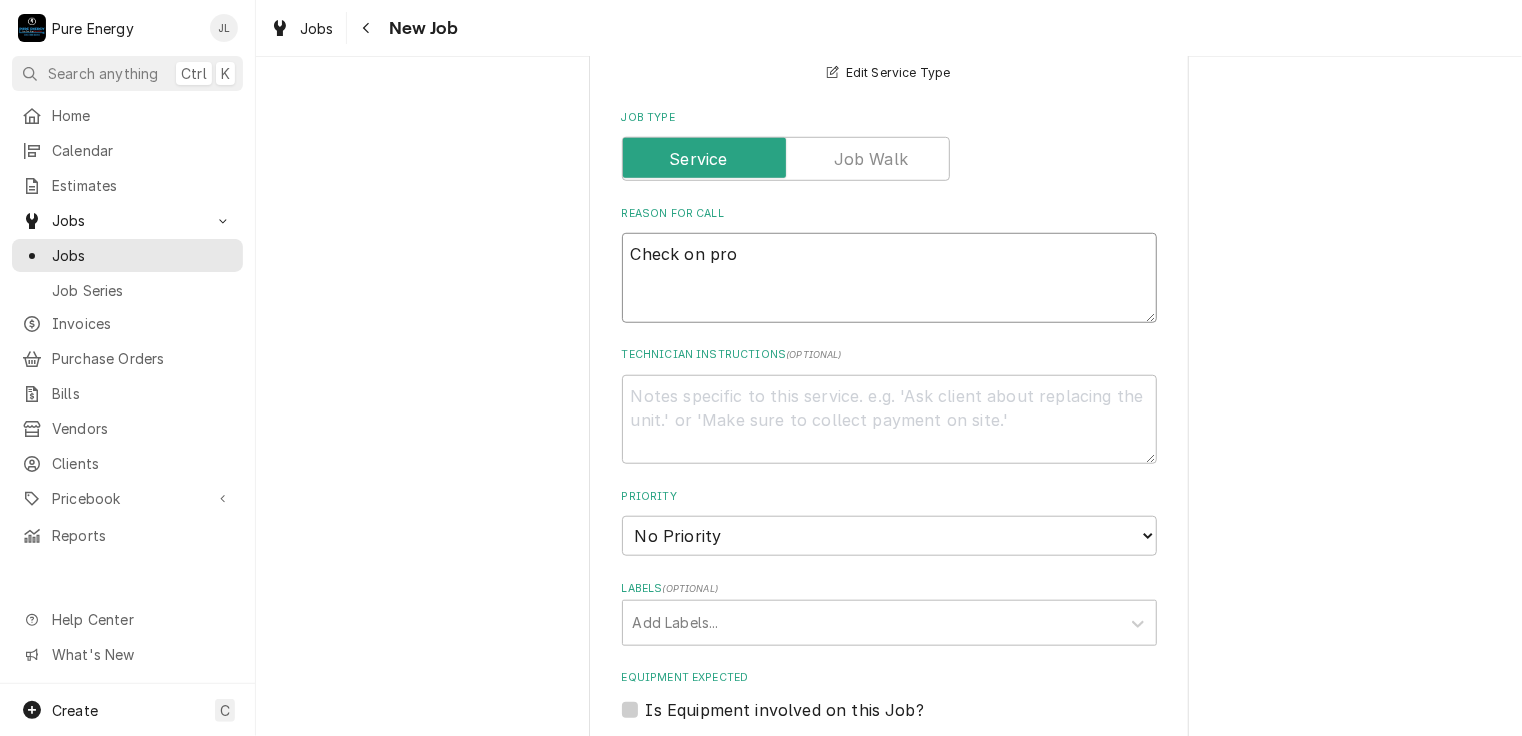 type on "x" 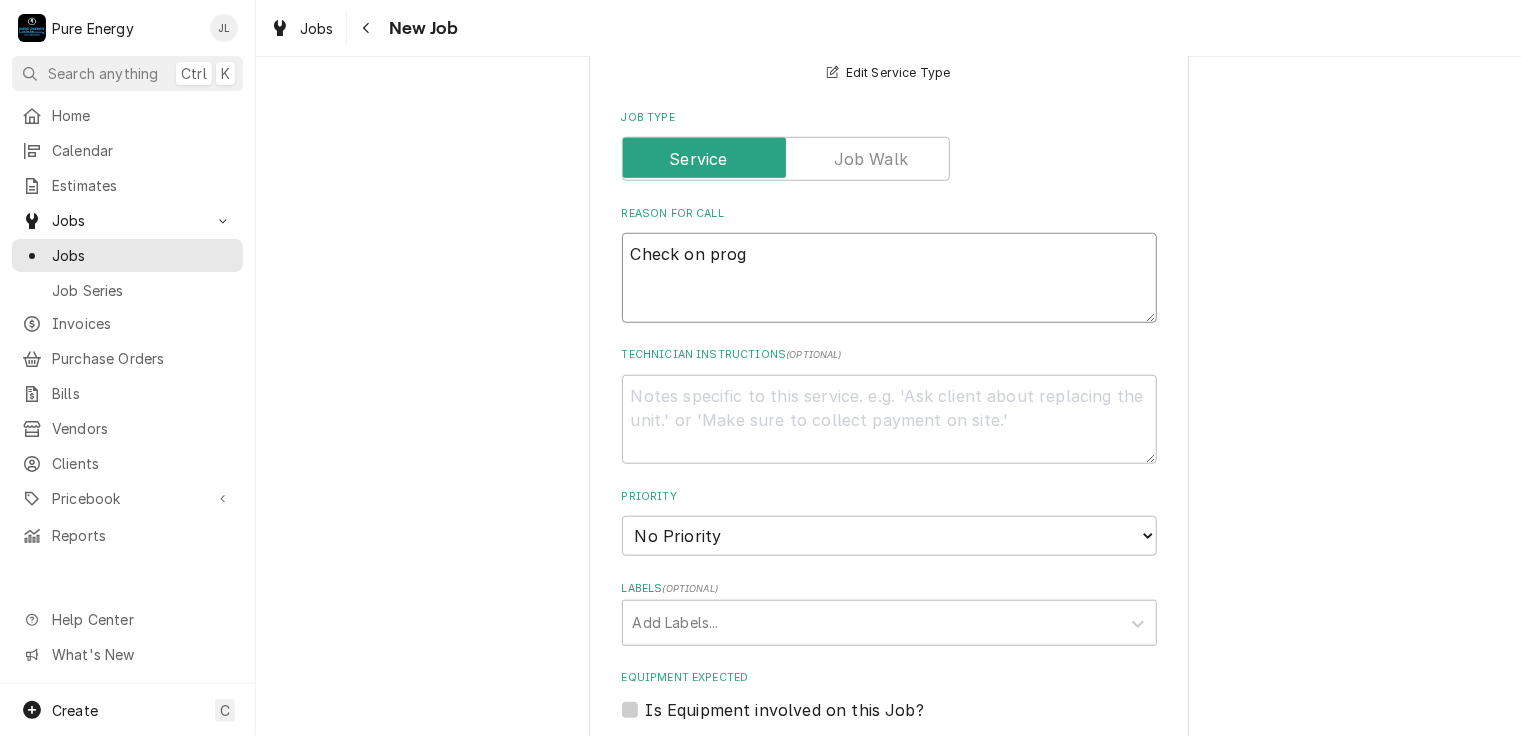 type on "x" 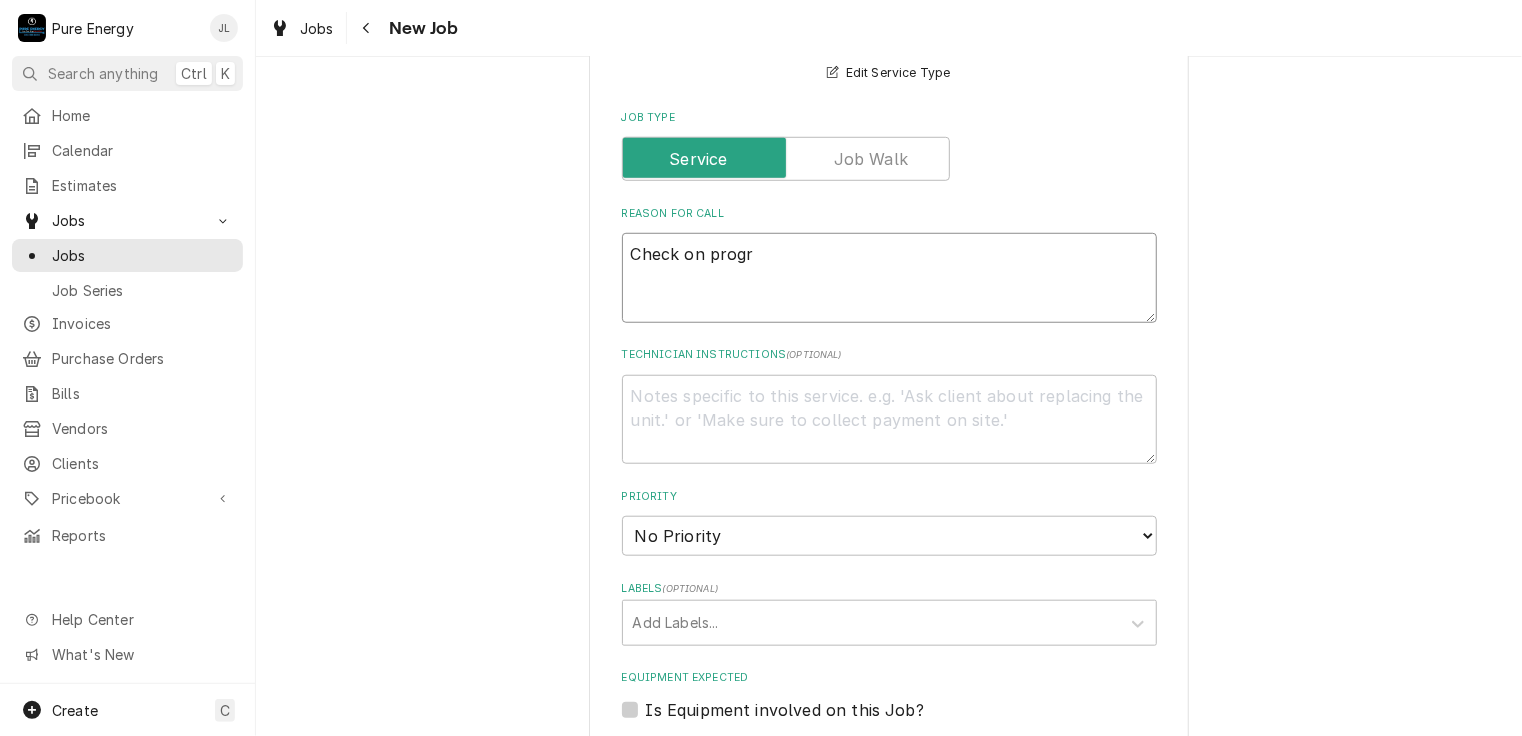 type on "x" 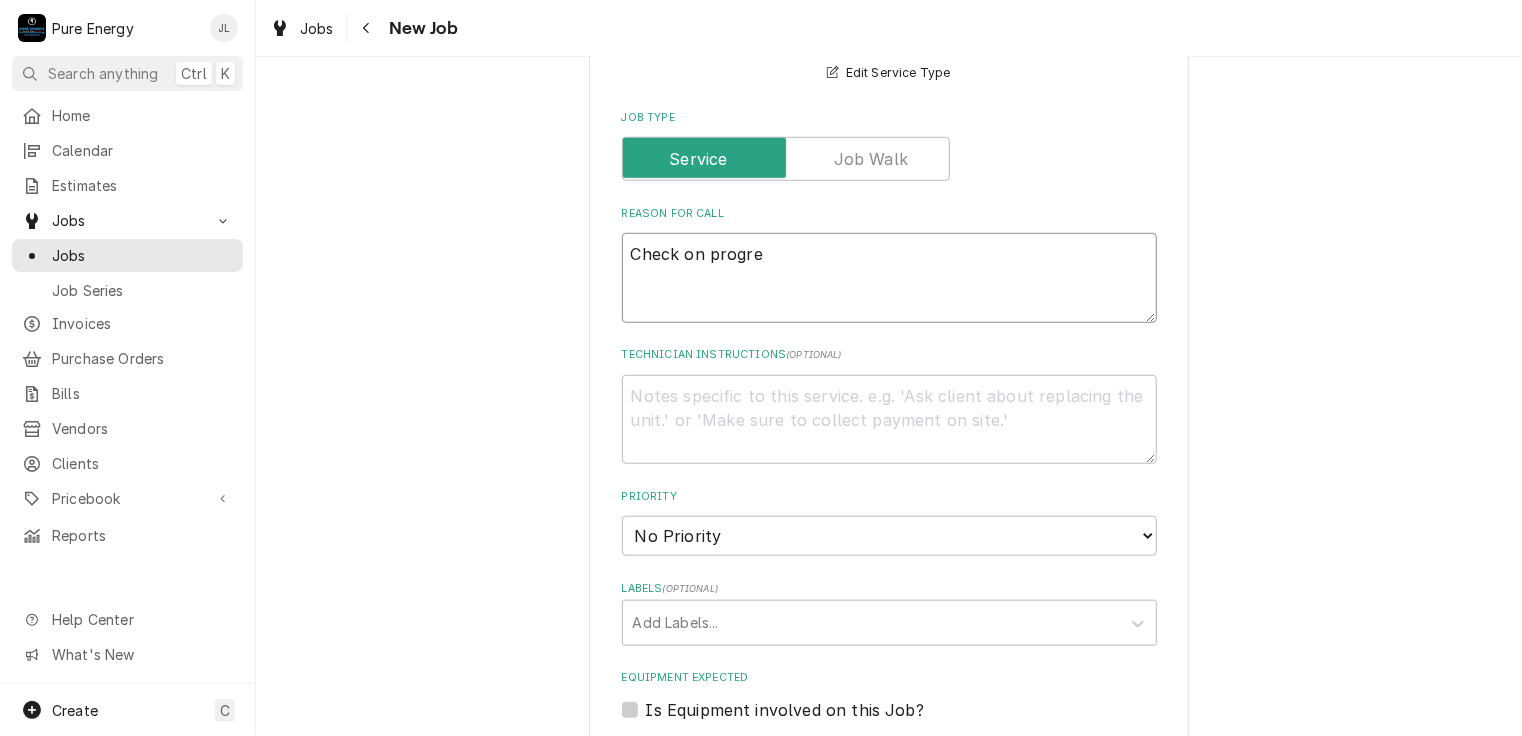 type on "x" 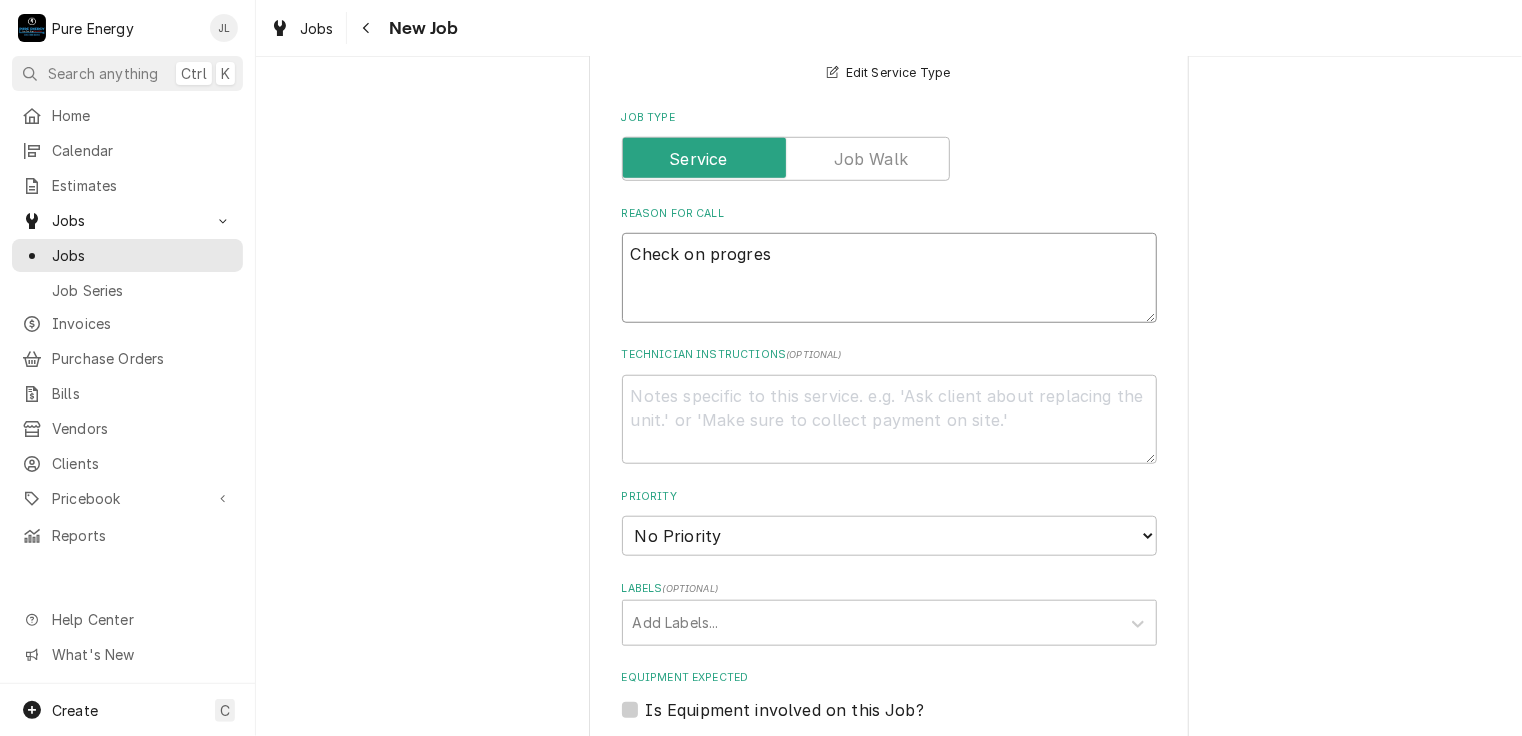 type on "x" 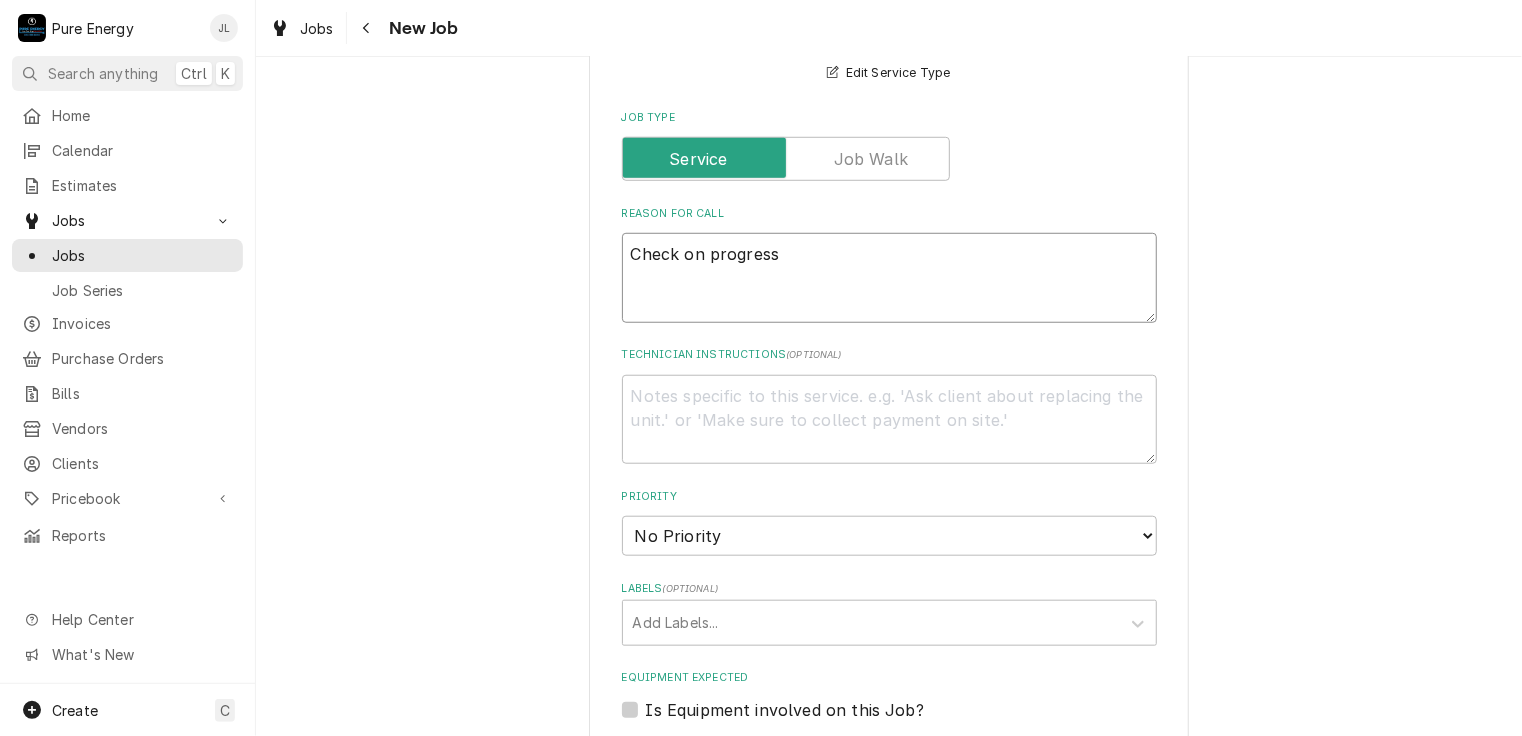 type on "x" 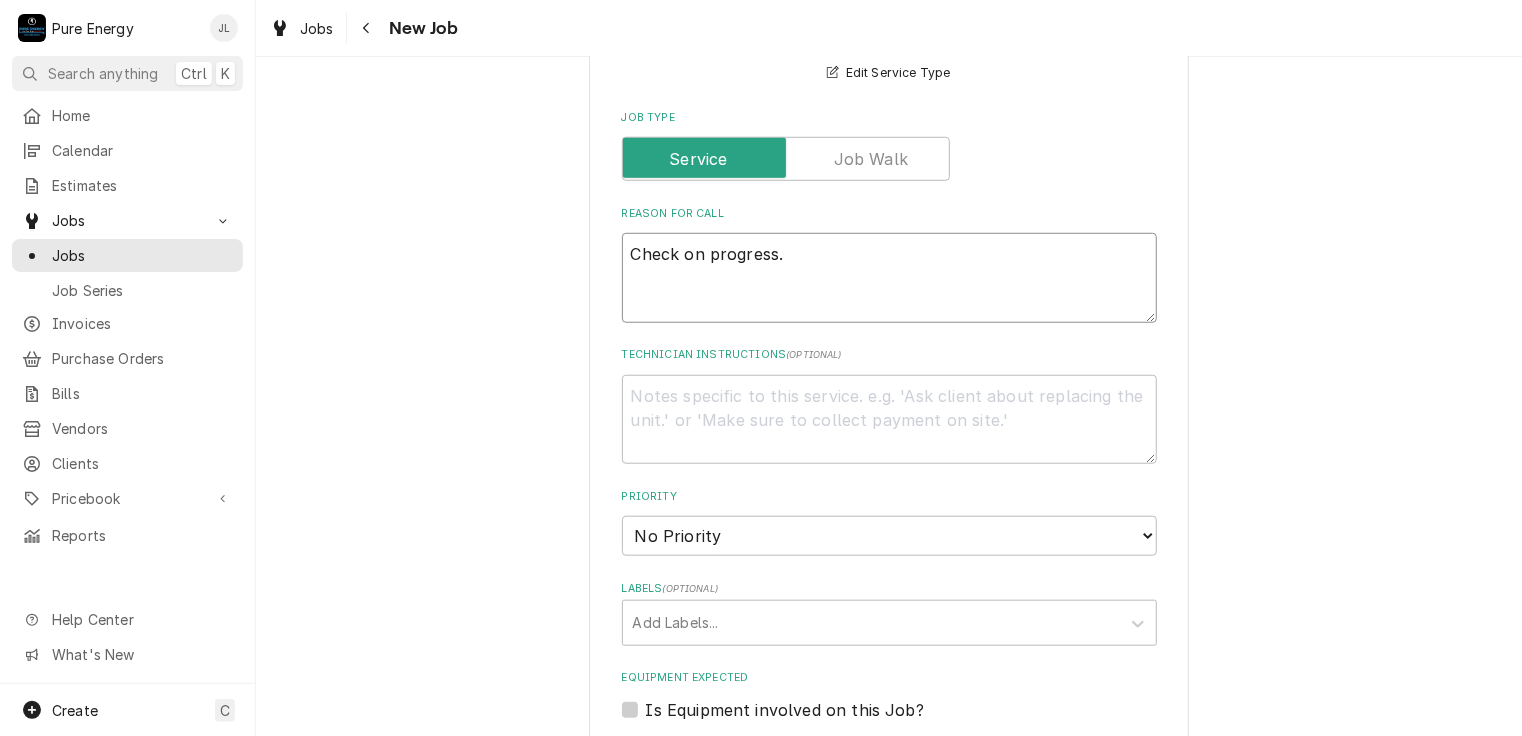 type on "Check on progress." 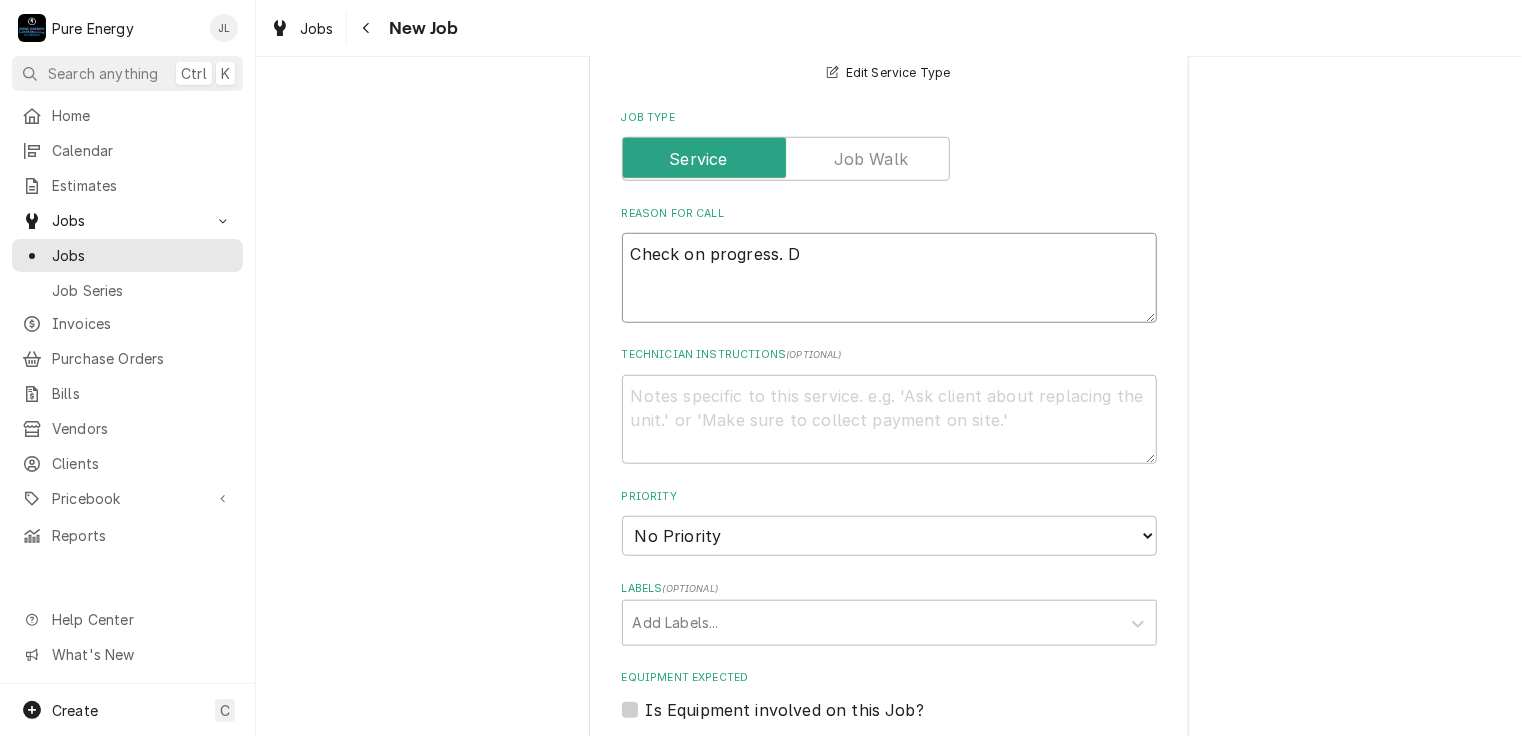 type on "x" 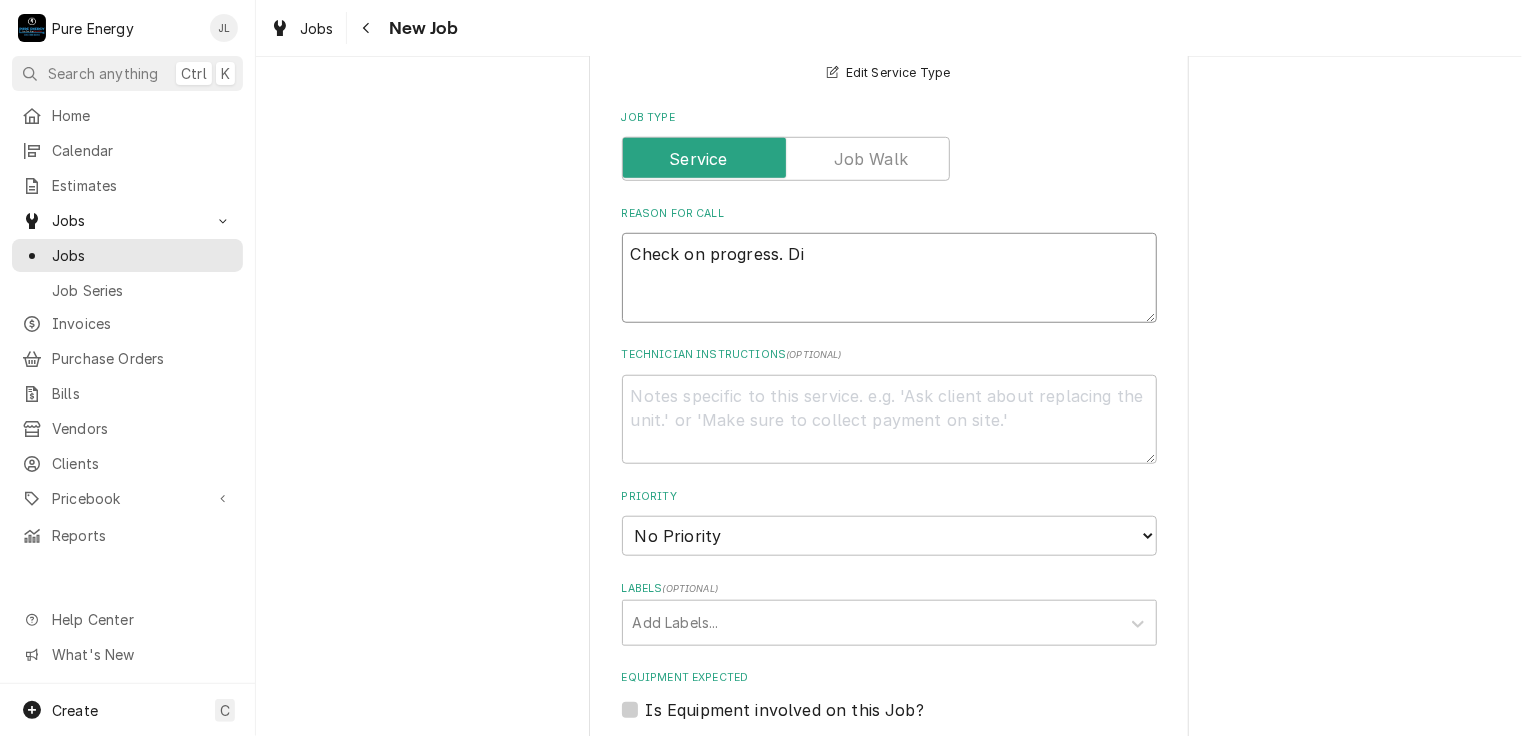 type on "x" 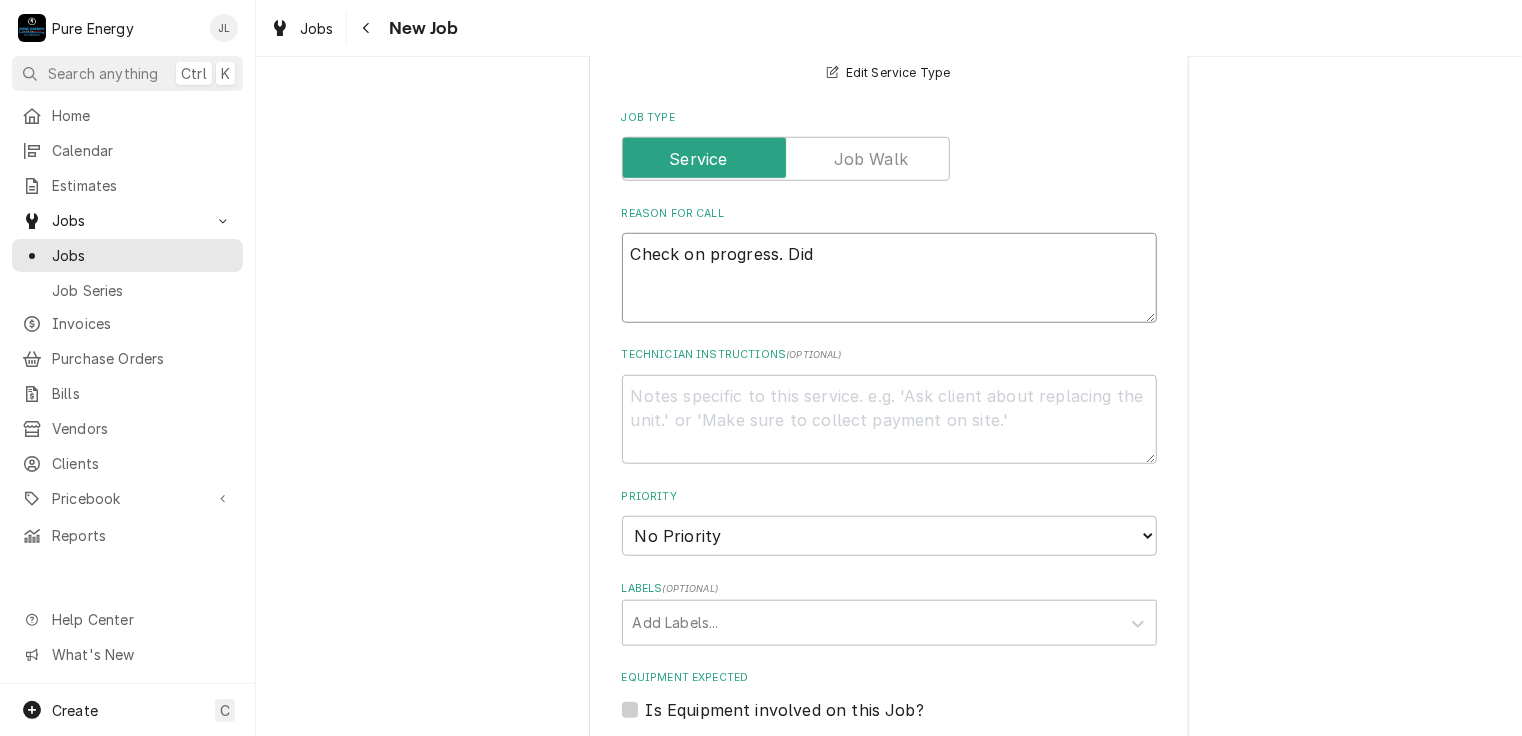 type on "Check on progress.  Did" 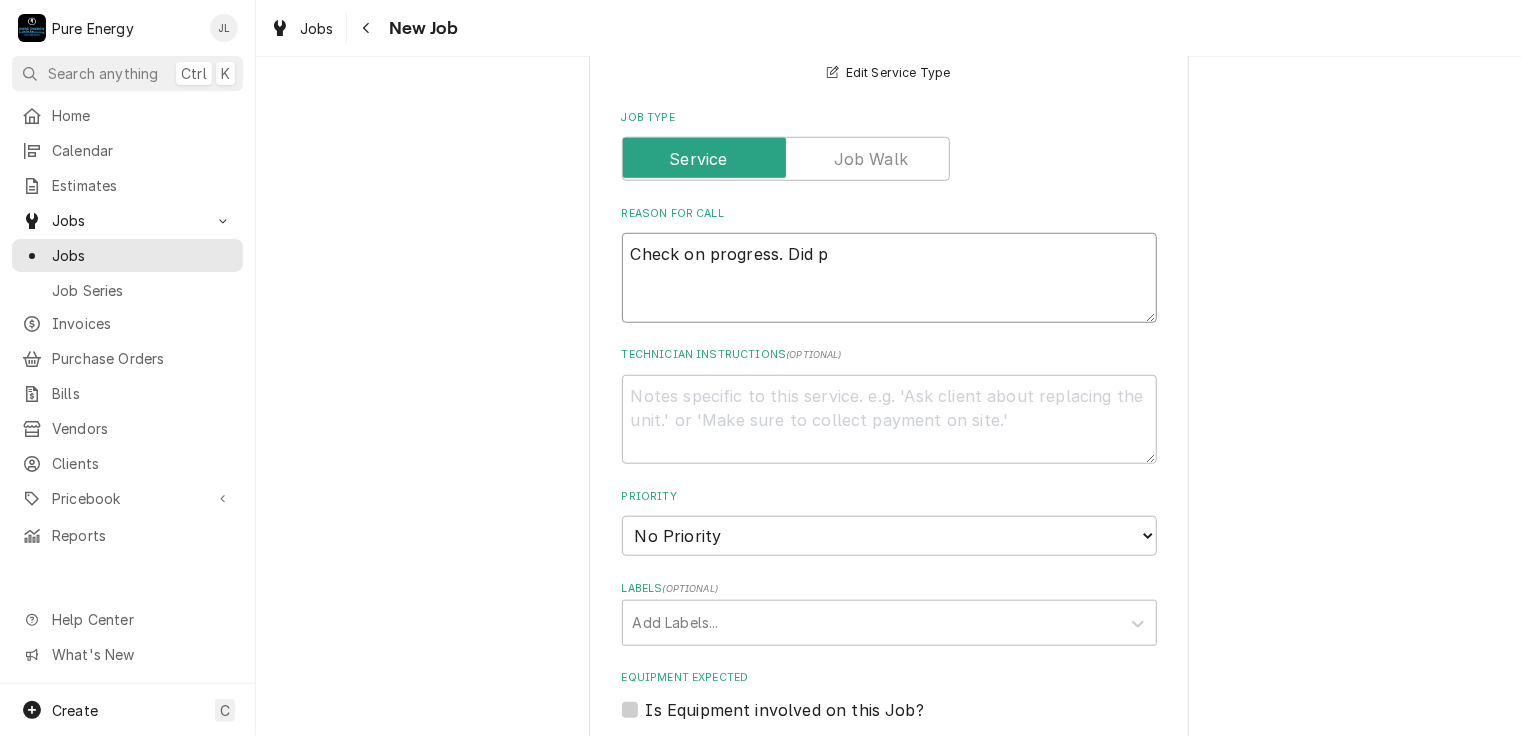 type on "x" 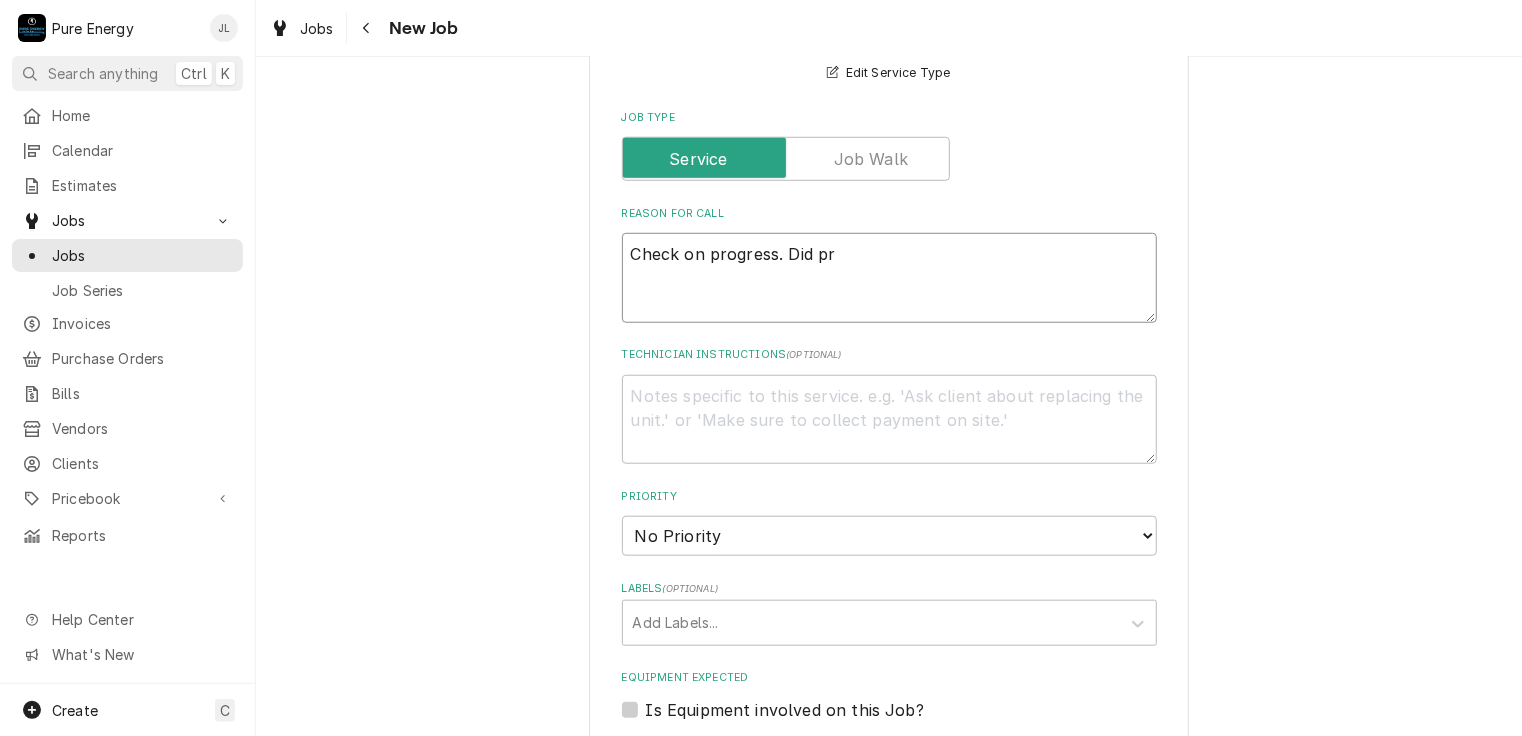 type on "Check on progress.  Did pri" 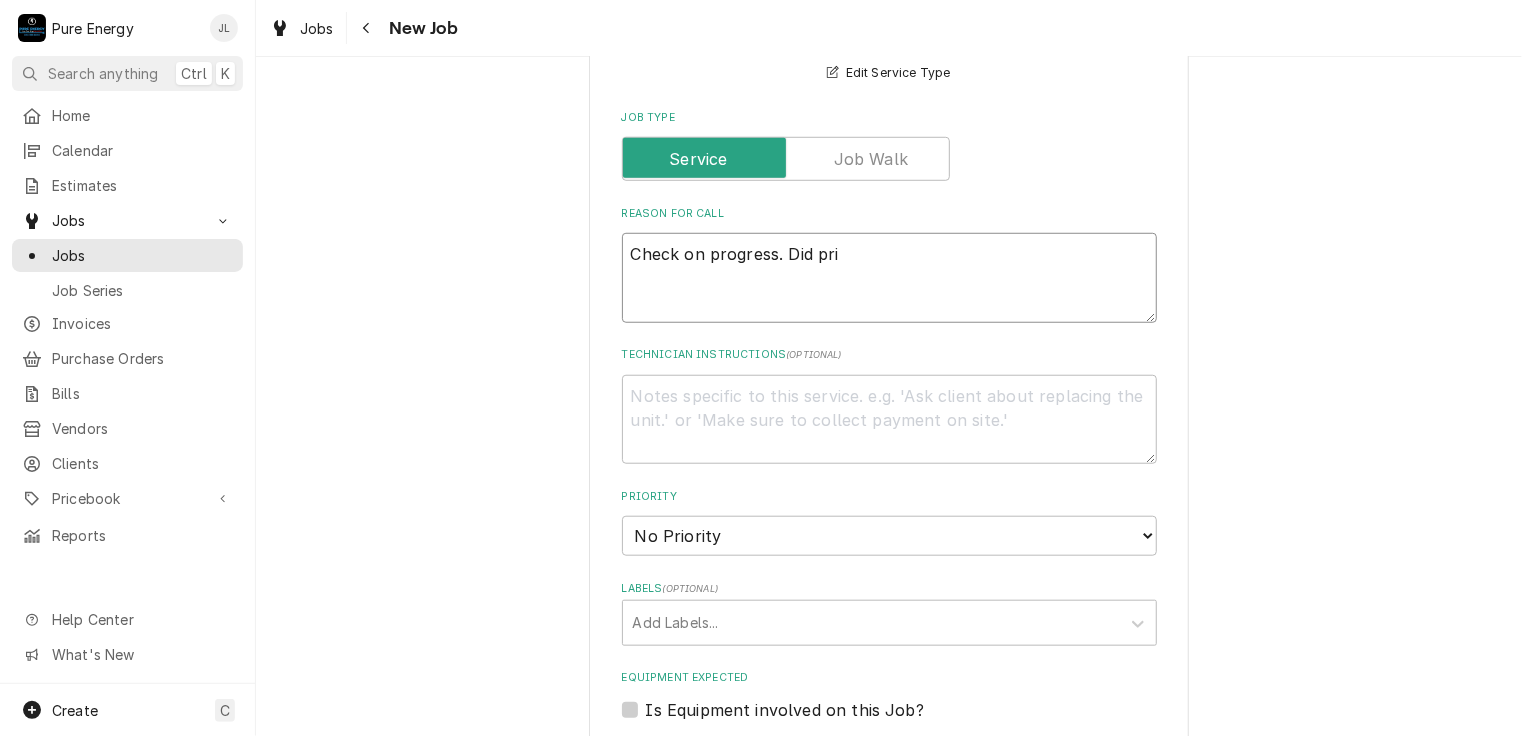 type on "x" 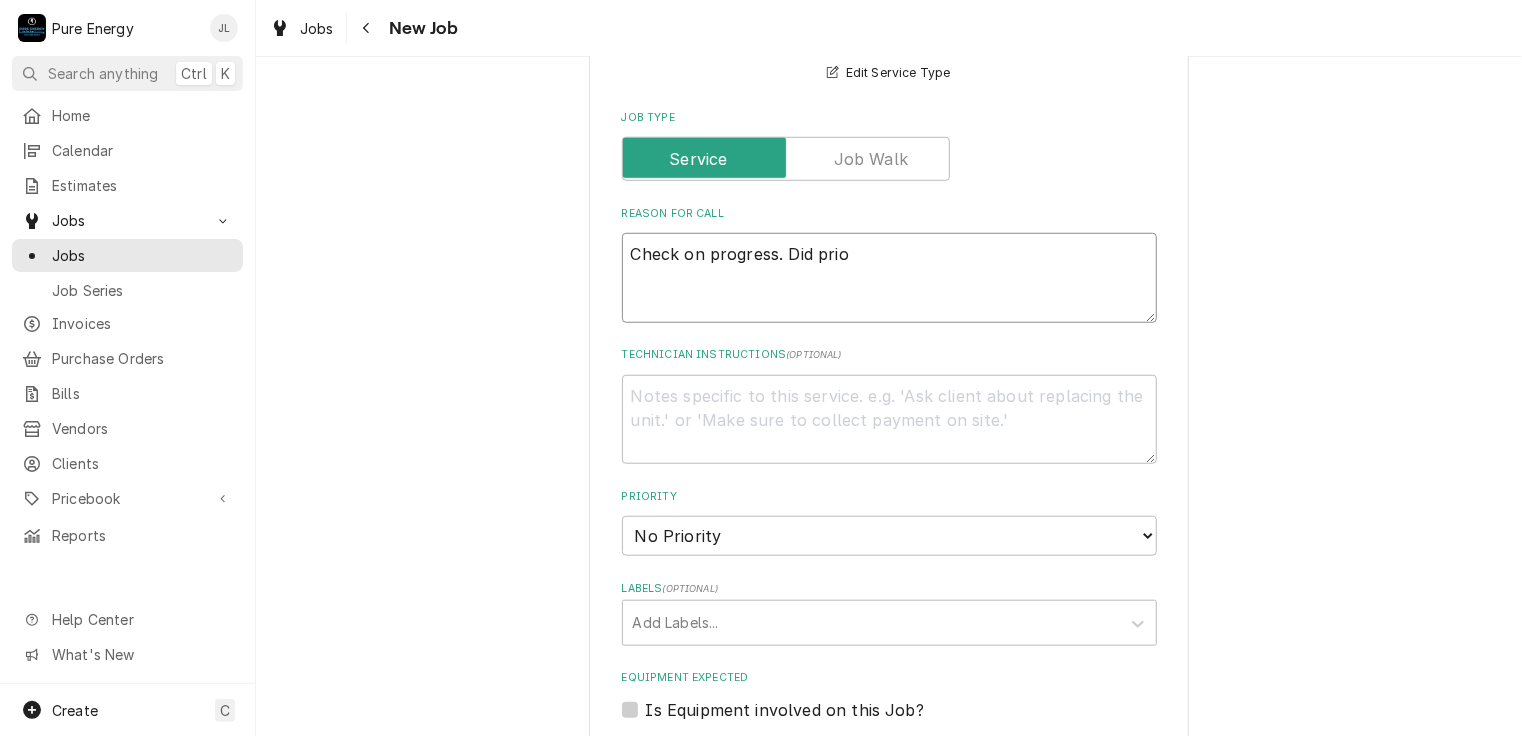 type on "x" 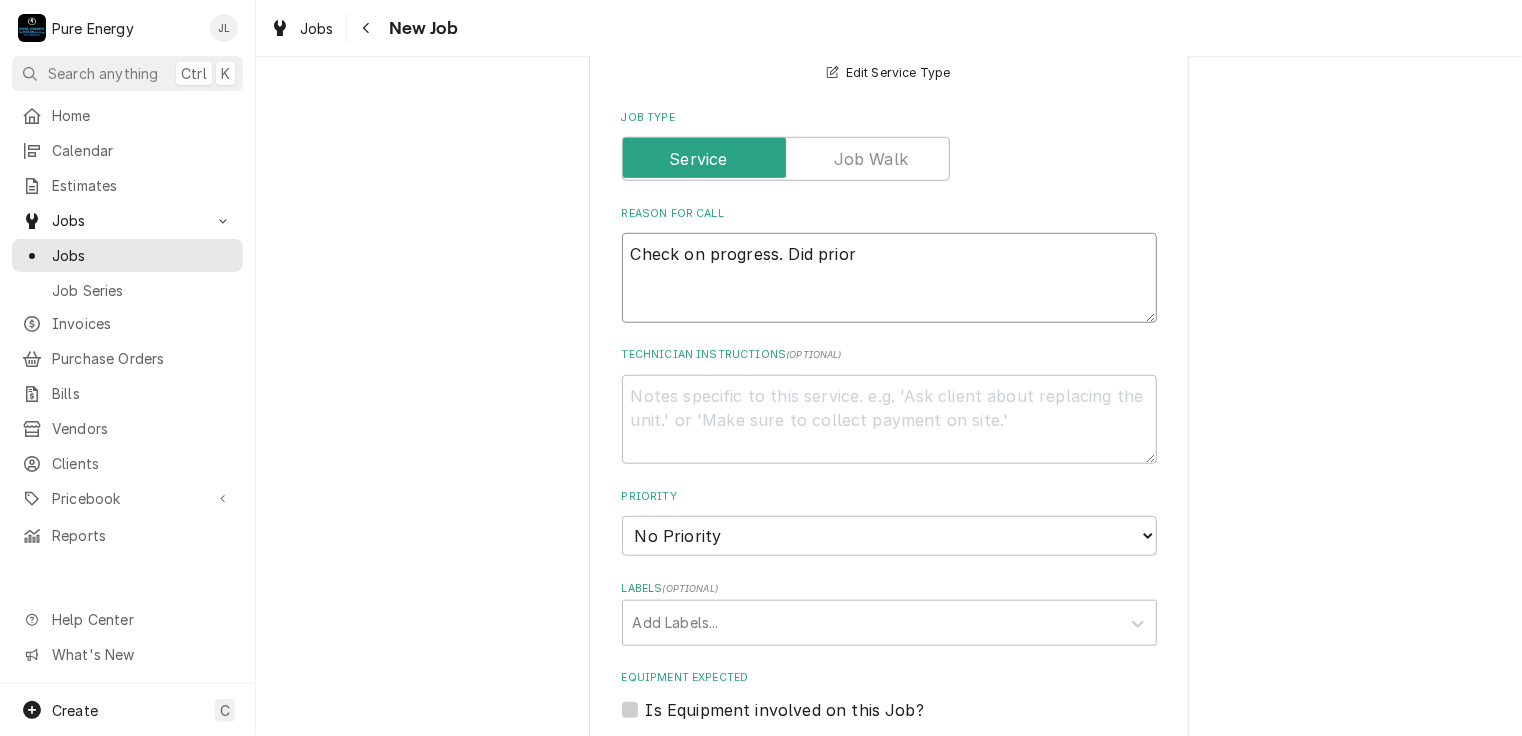 type on "x" 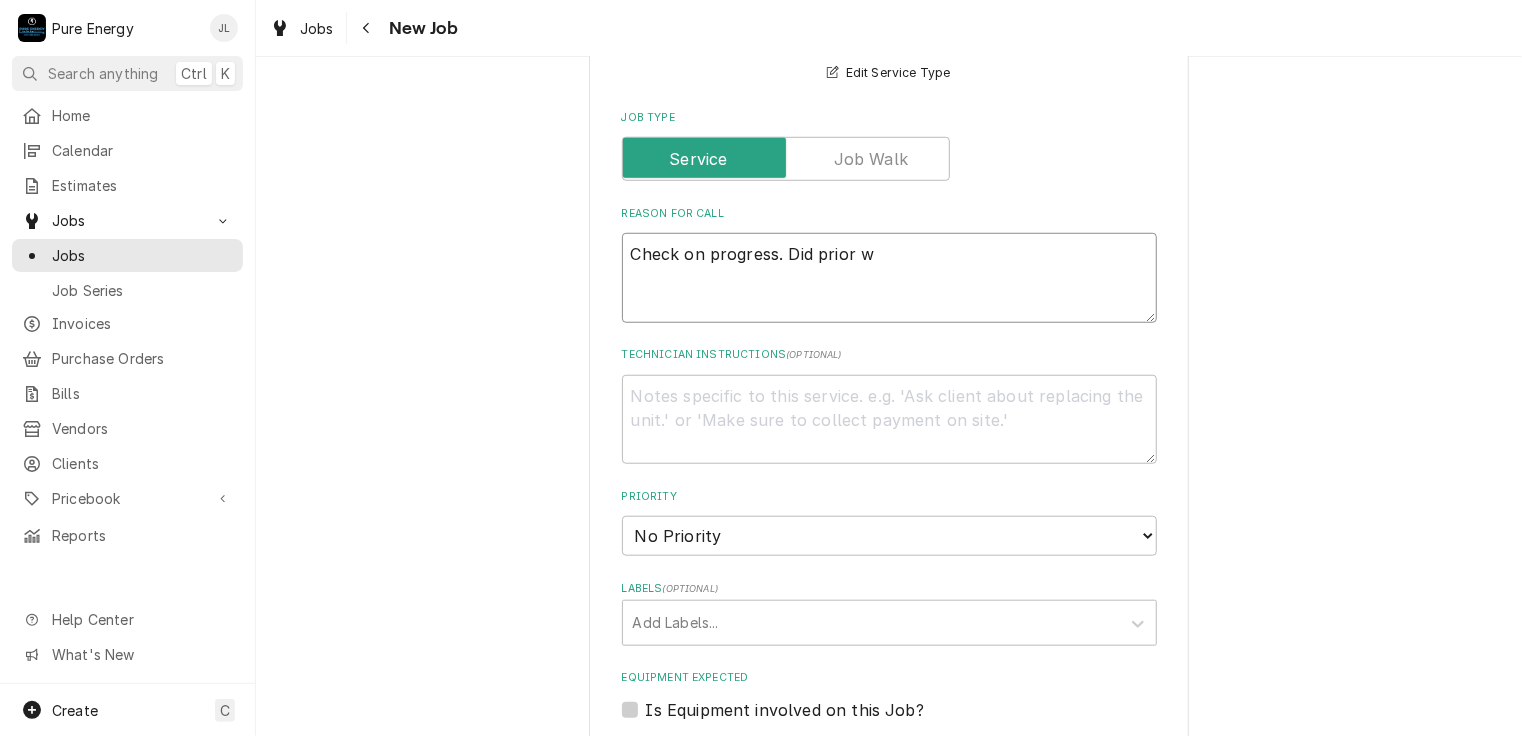 type on "x" 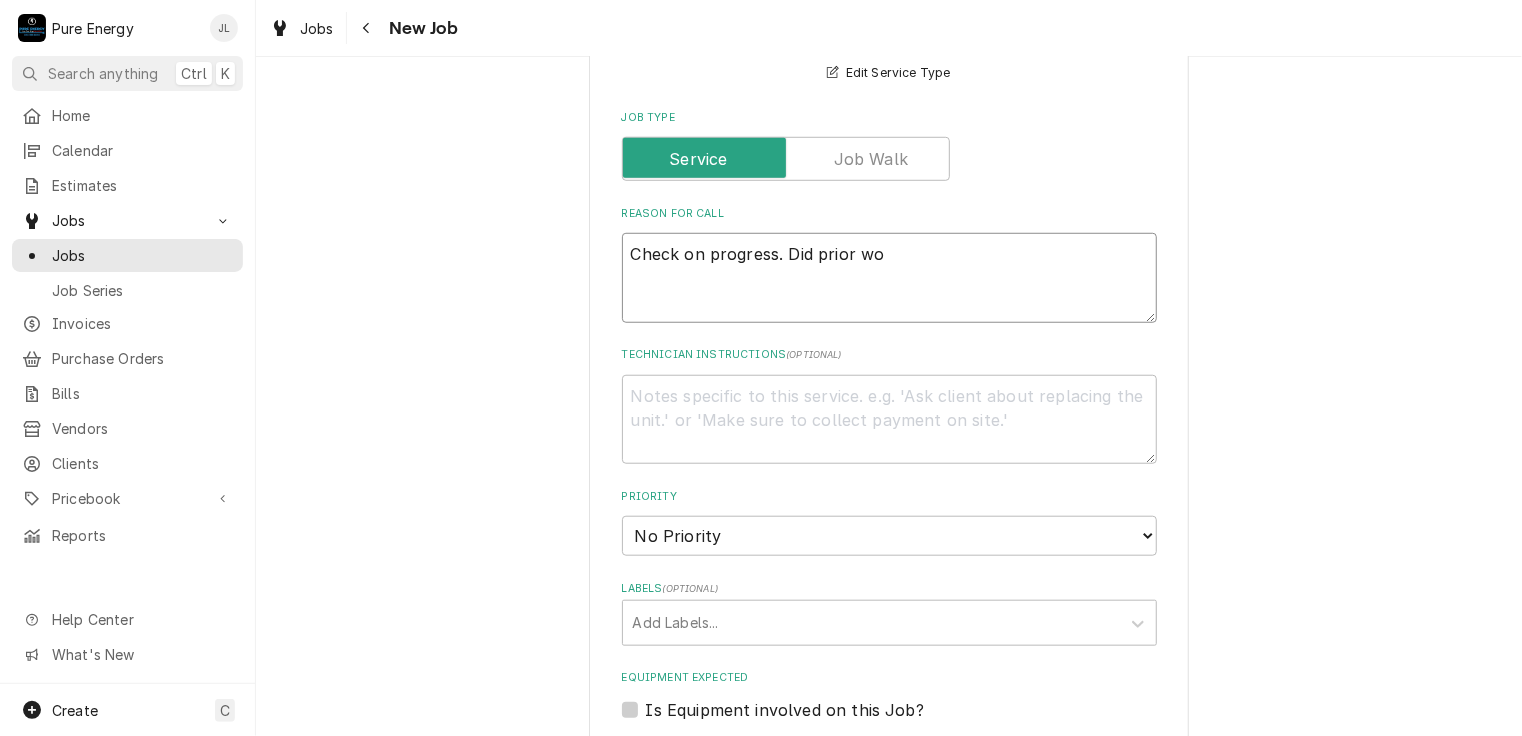 type on "x" 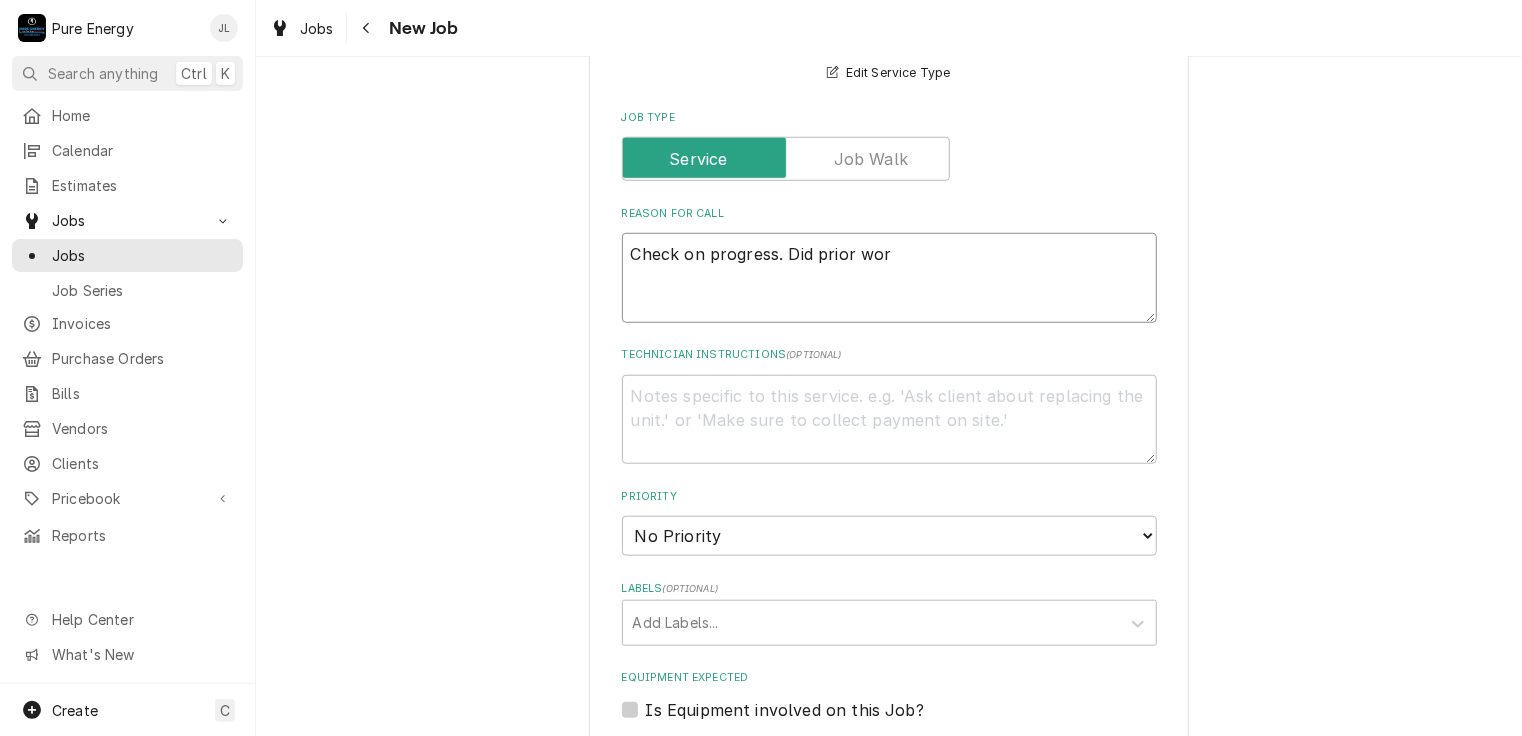 type on "x" 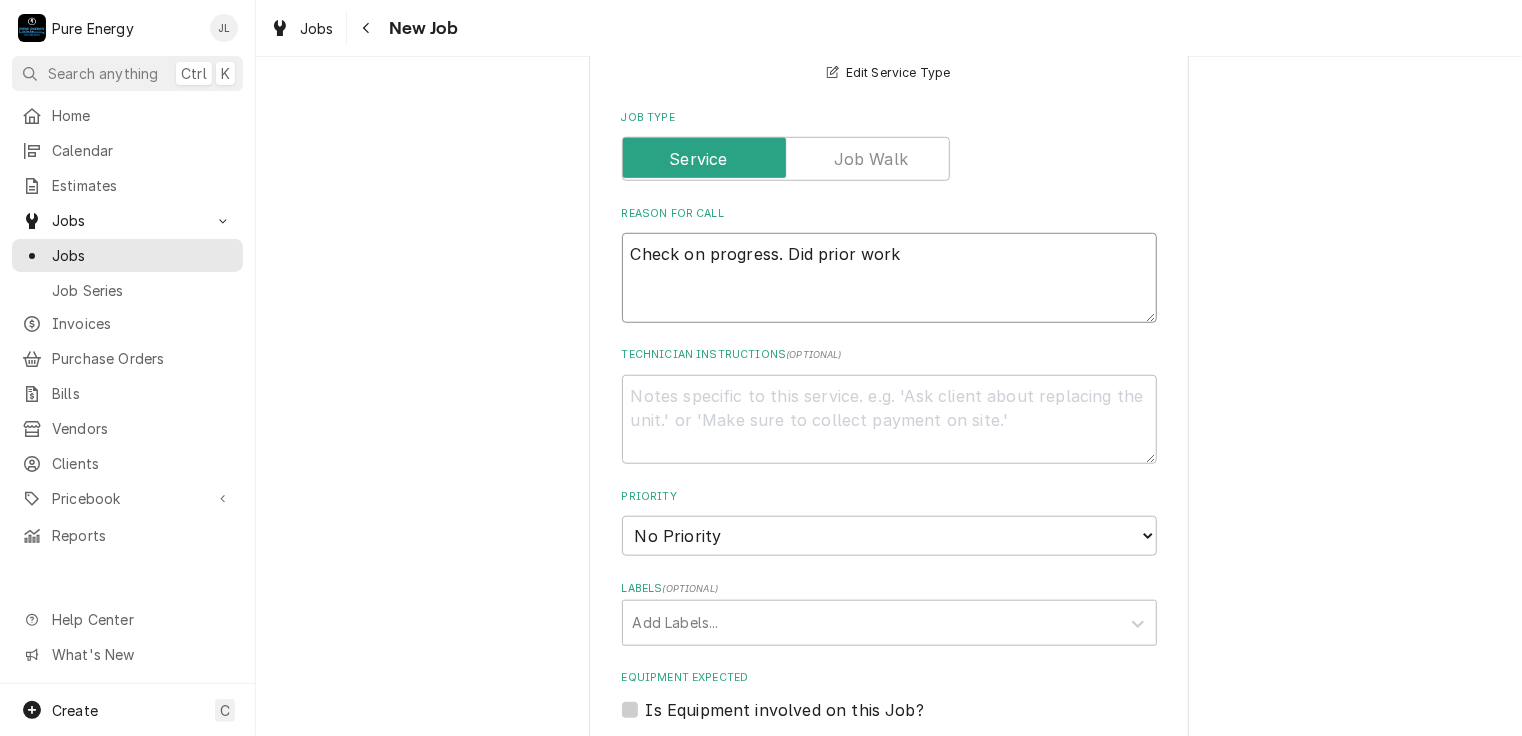 type on "x" 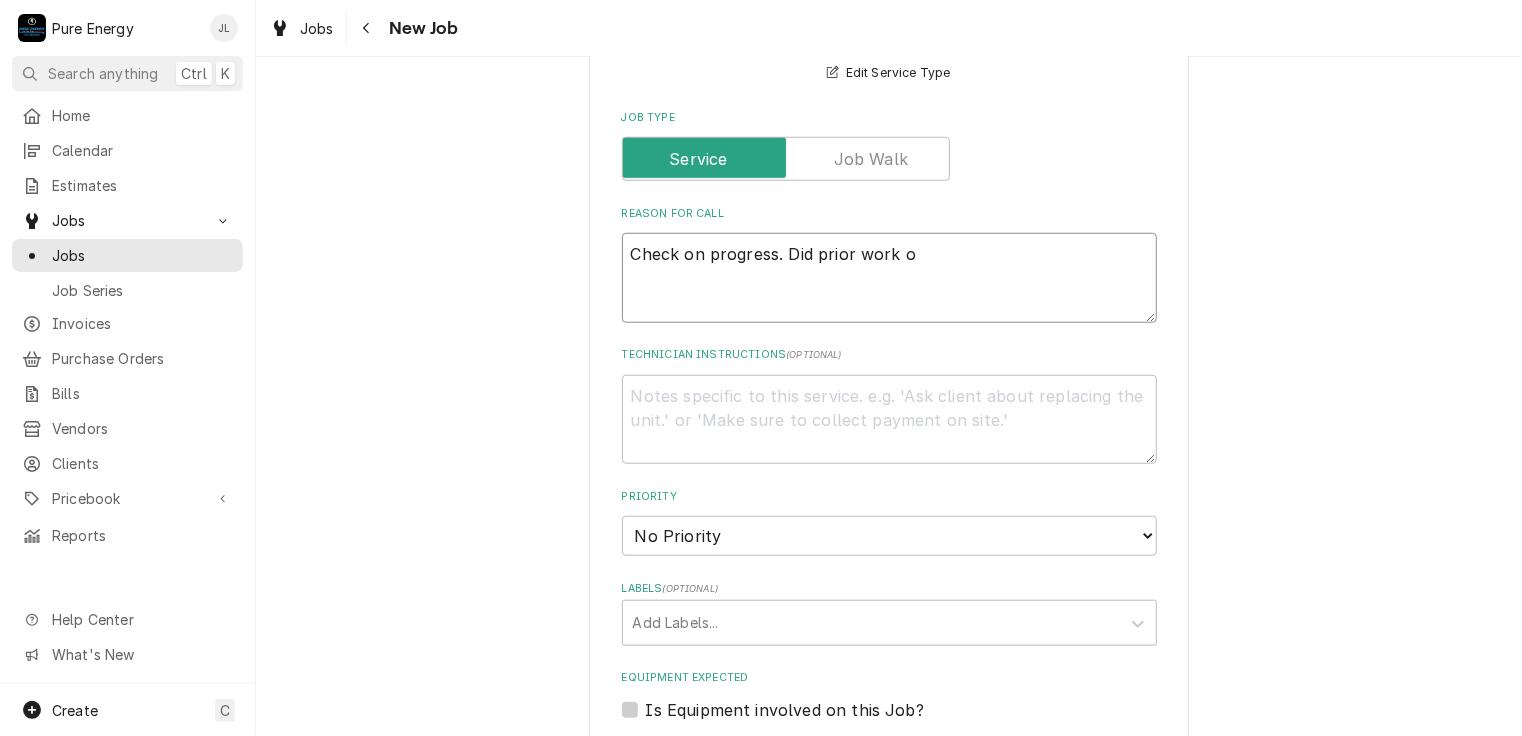 type on "x" 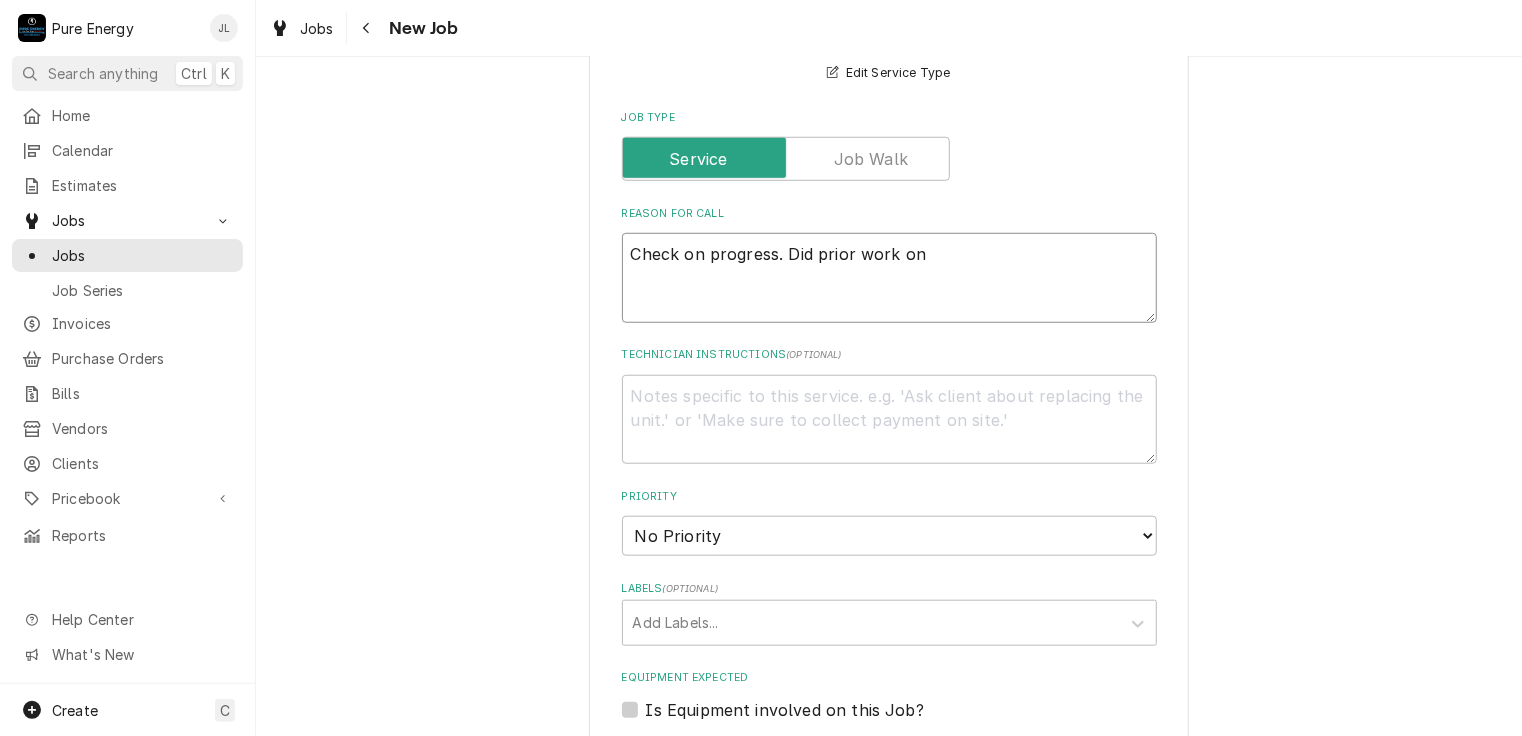 type on "x" 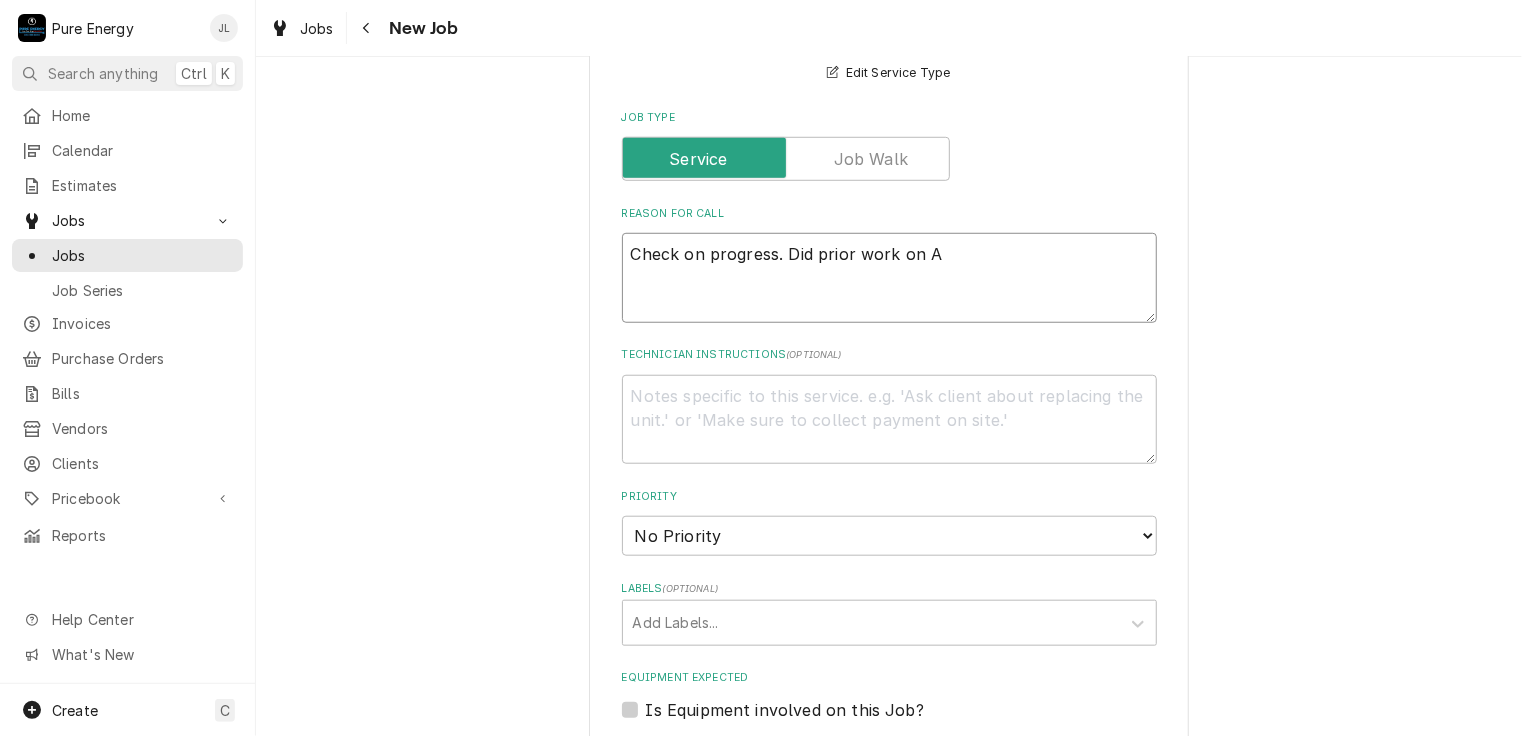 type on "Check on progress.  Did prior work on Au" 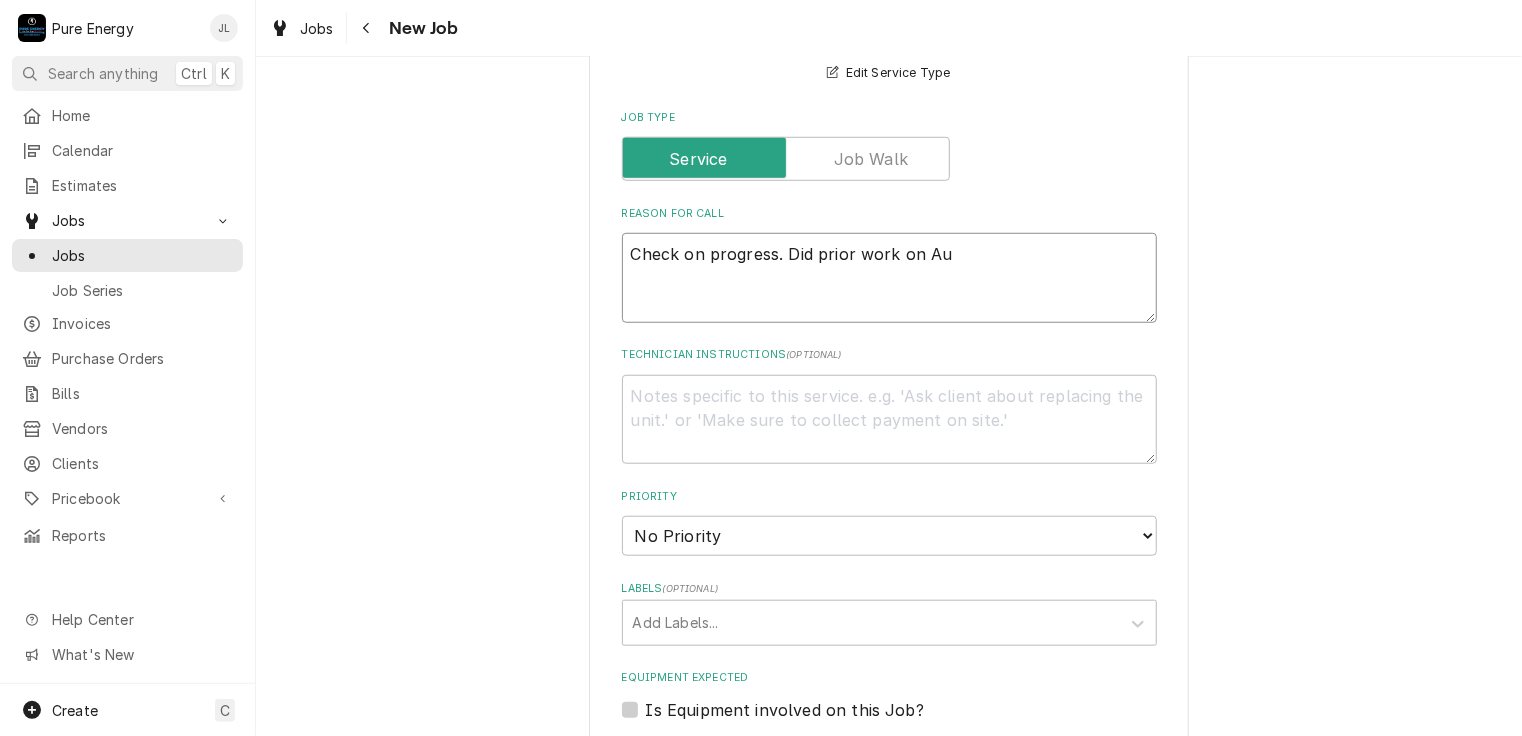 type on "x" 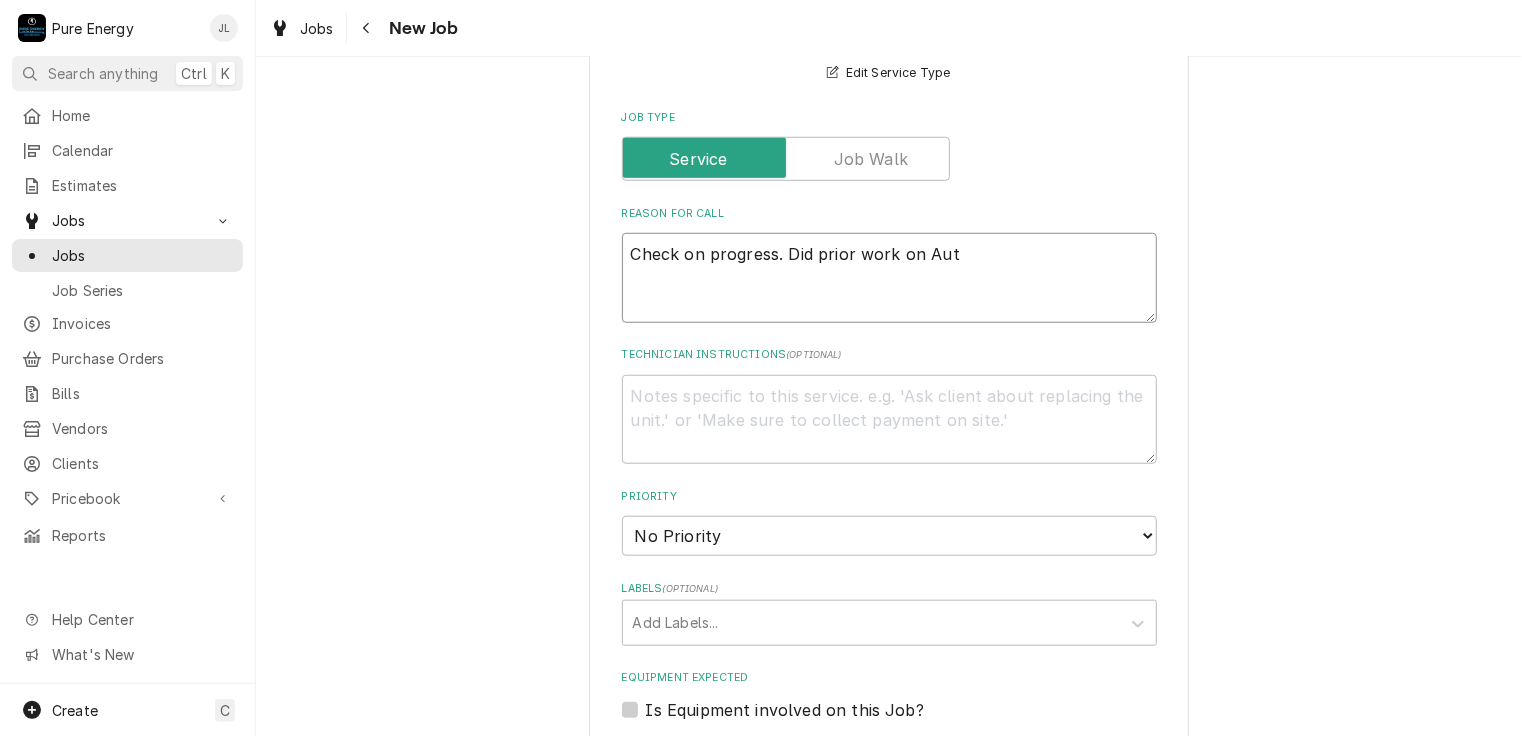 type on "x" 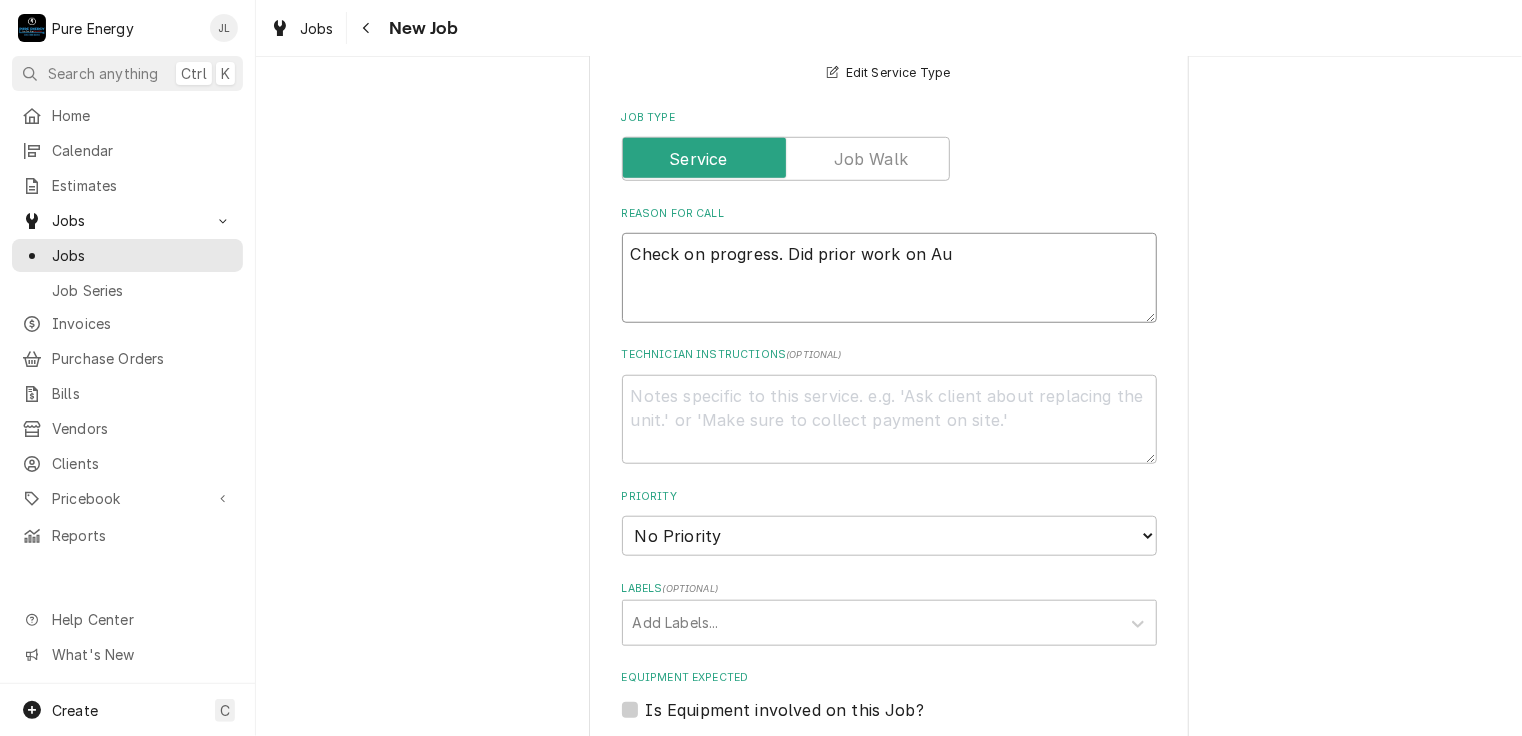 type on "x" 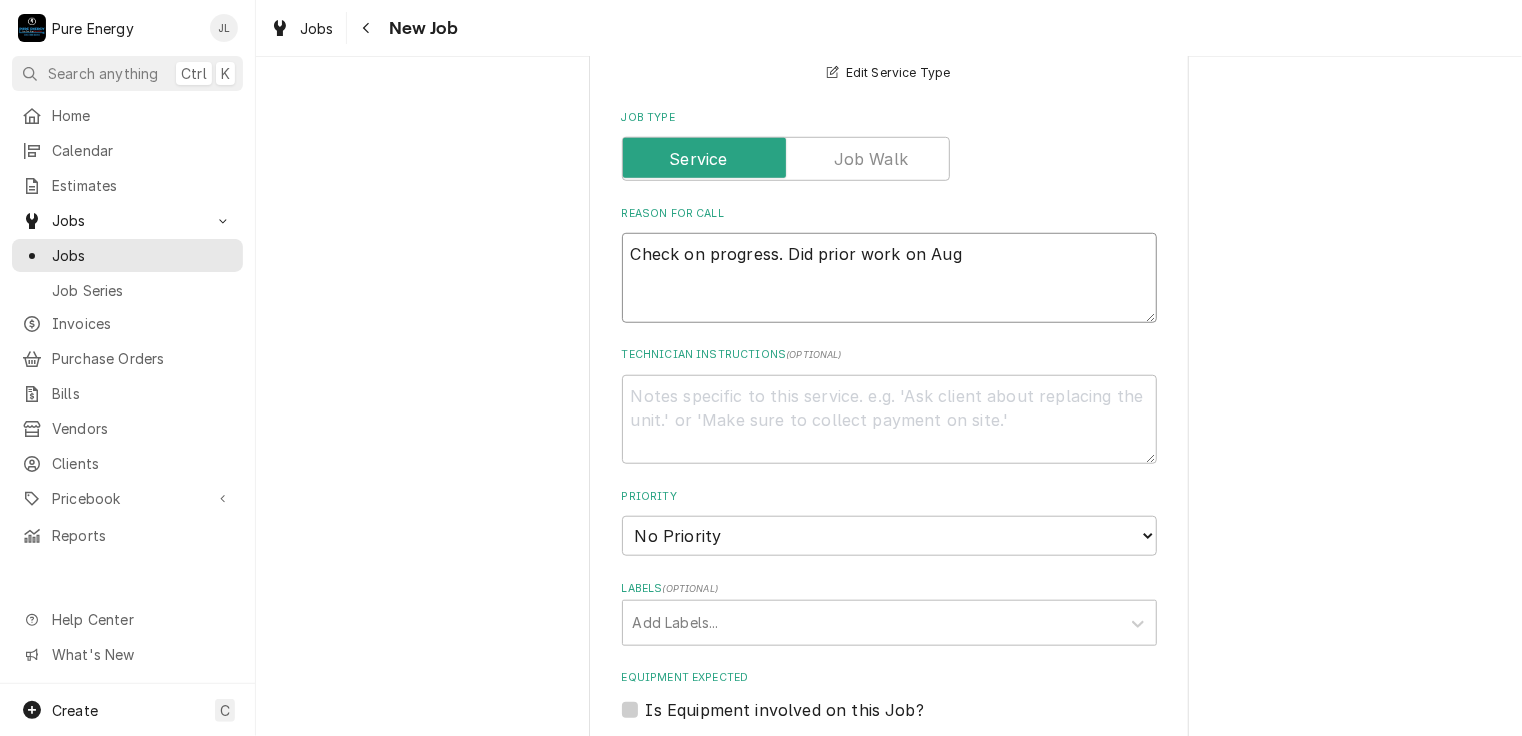 type on "x" 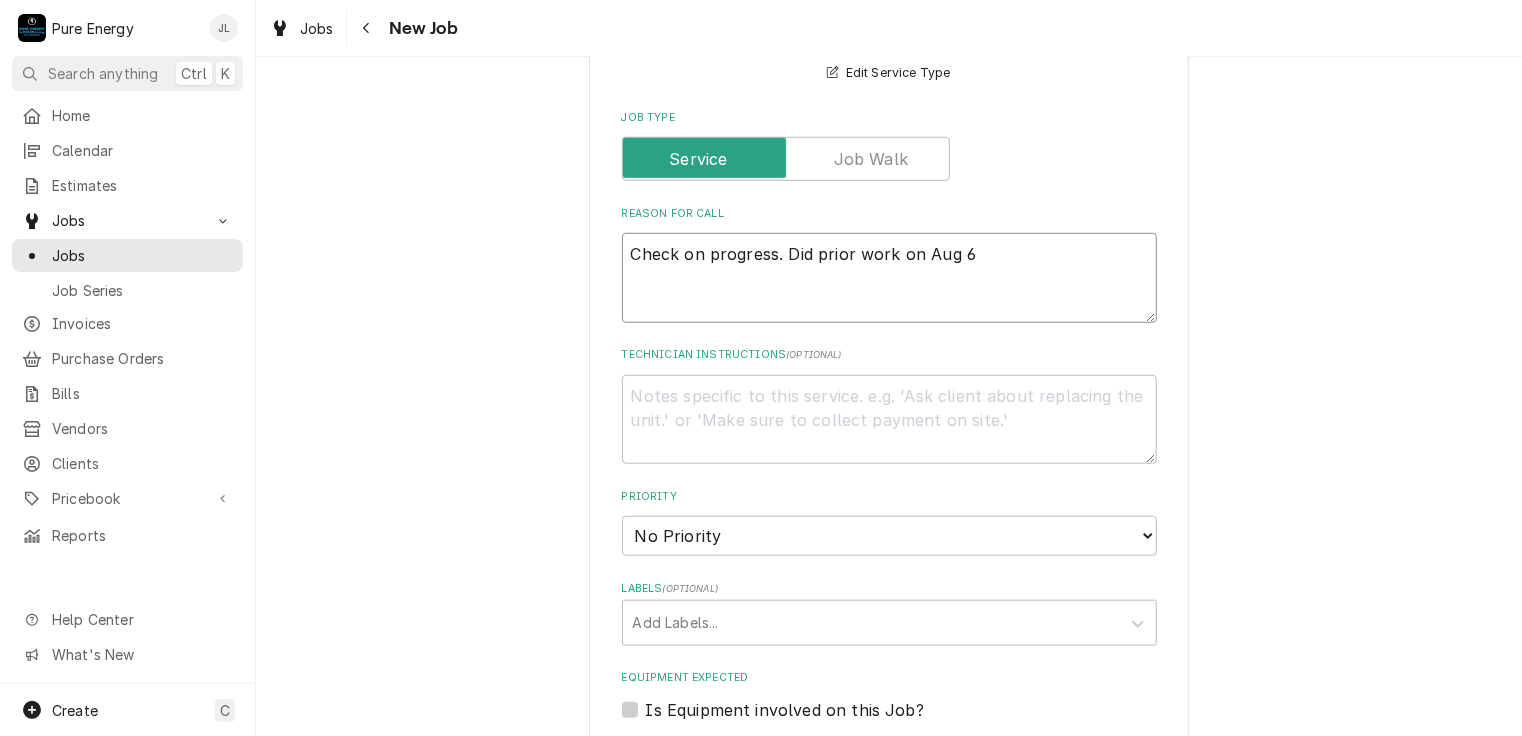 type on "x" 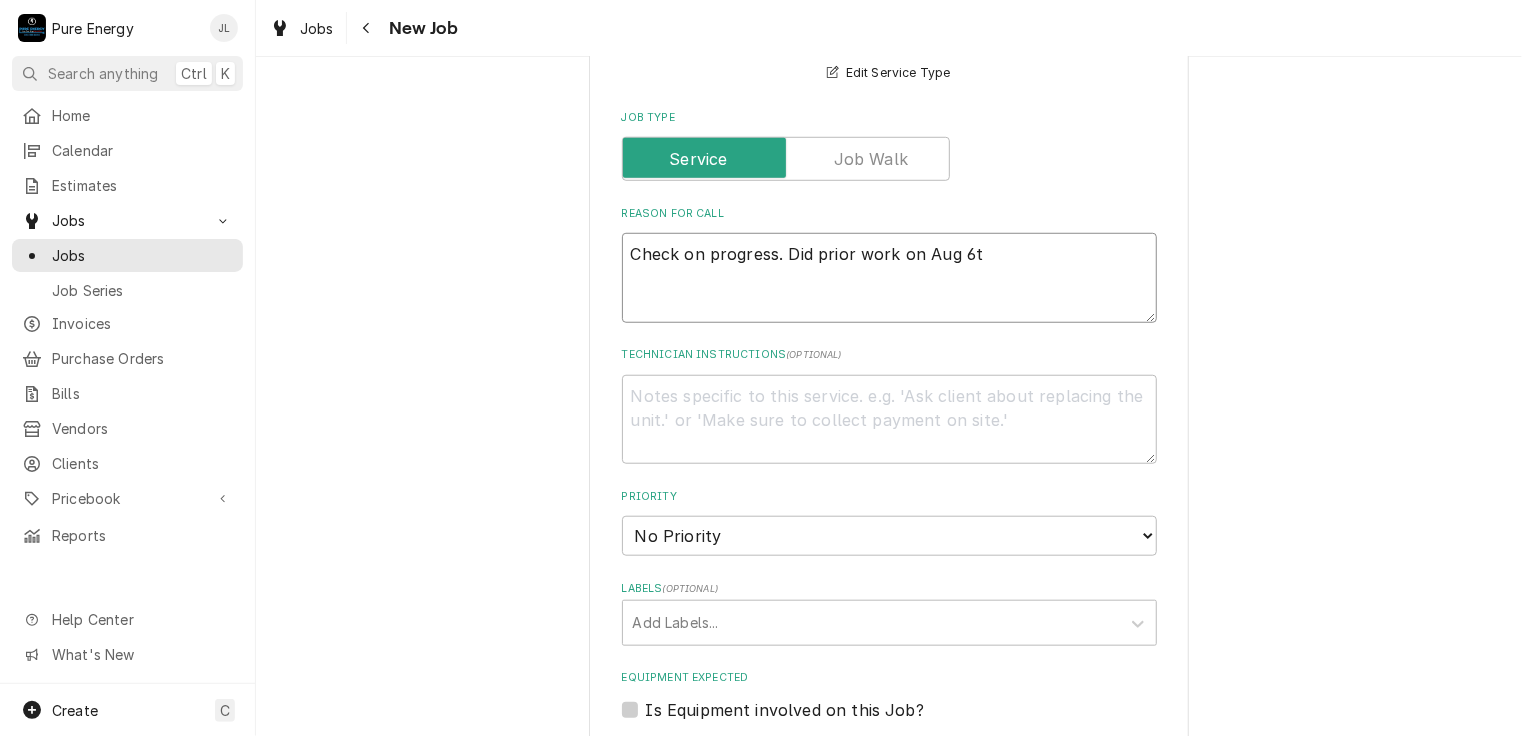 type on "x" 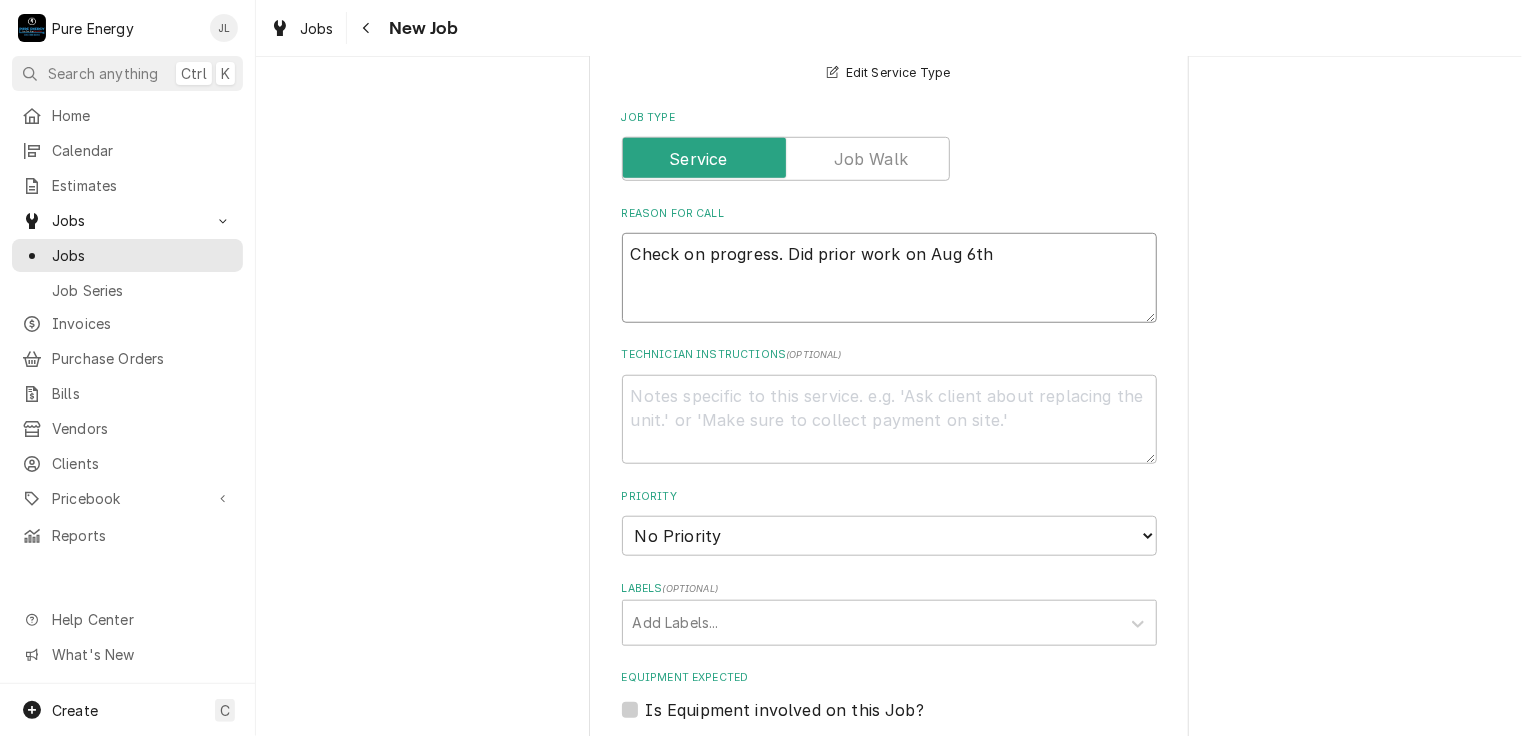 type on "x" 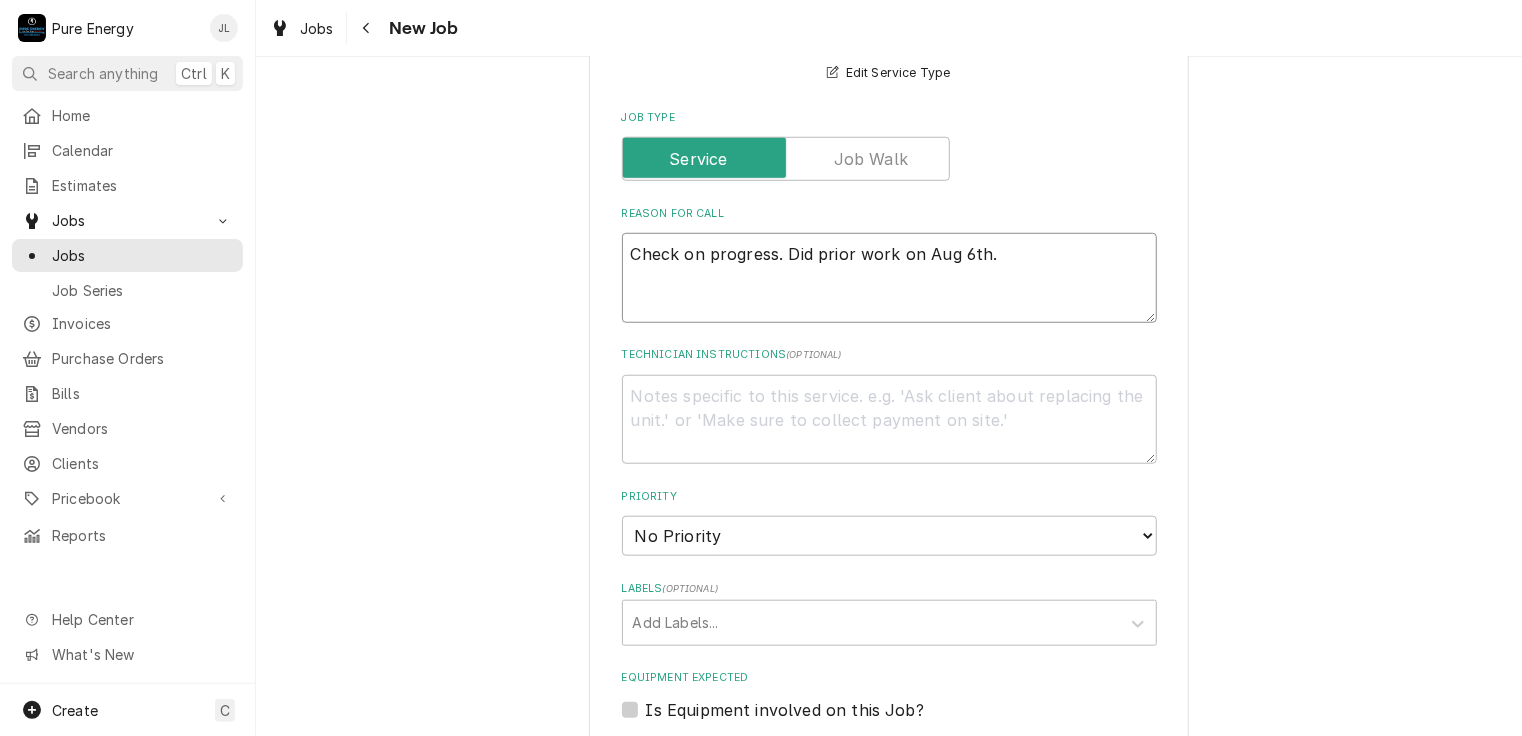 type on "x" 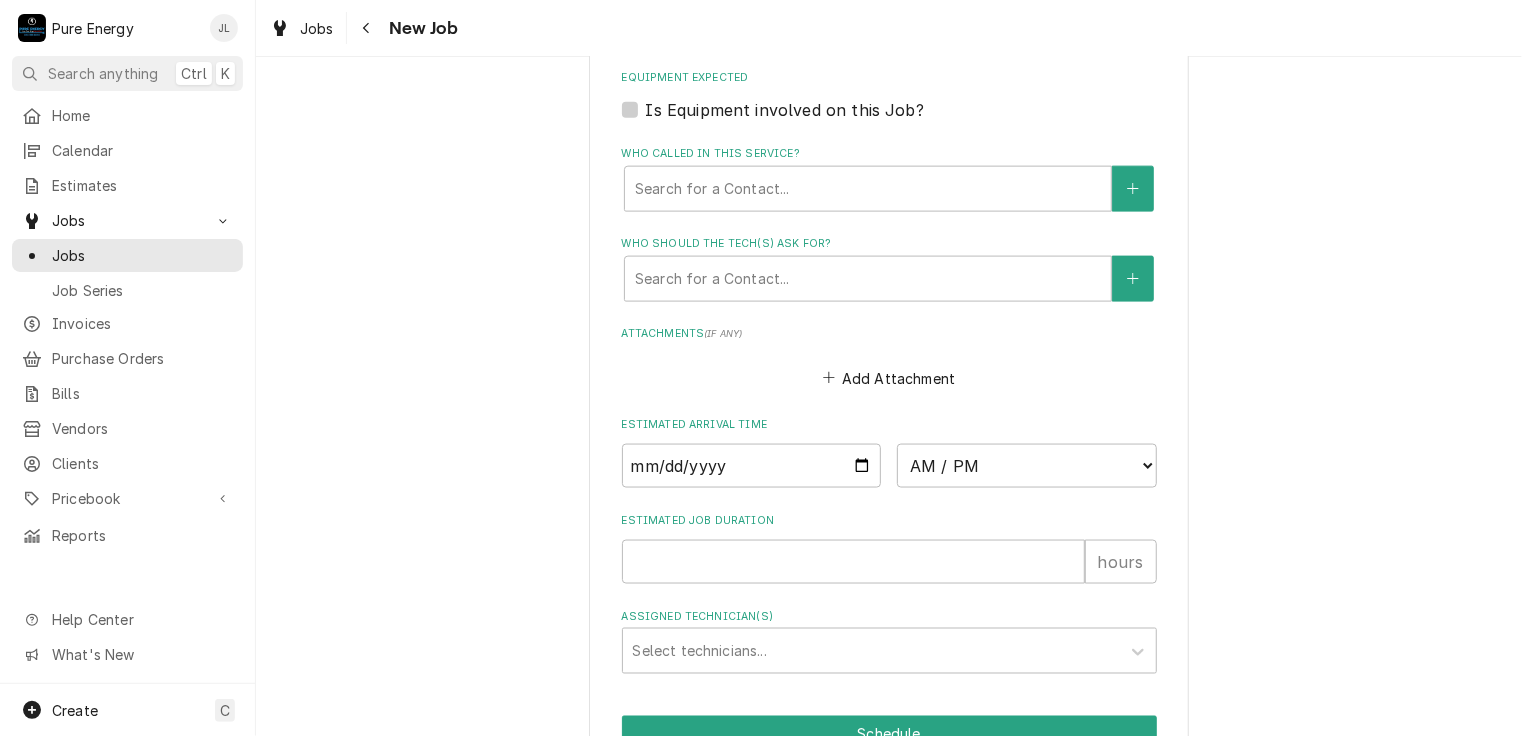 scroll, scrollTop: 1404, scrollLeft: 0, axis: vertical 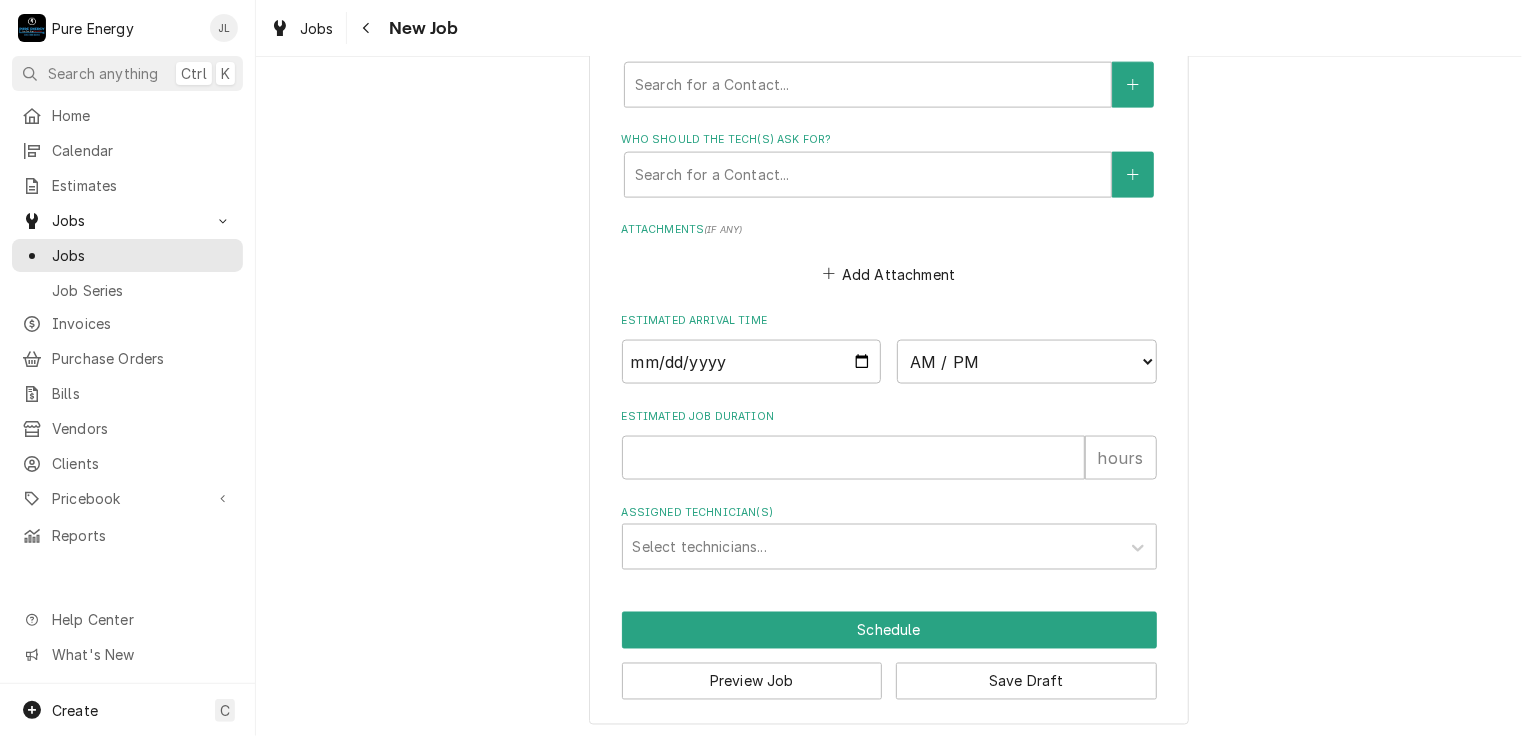 type on "Check on progress.  Did prior work on Aug 6th." 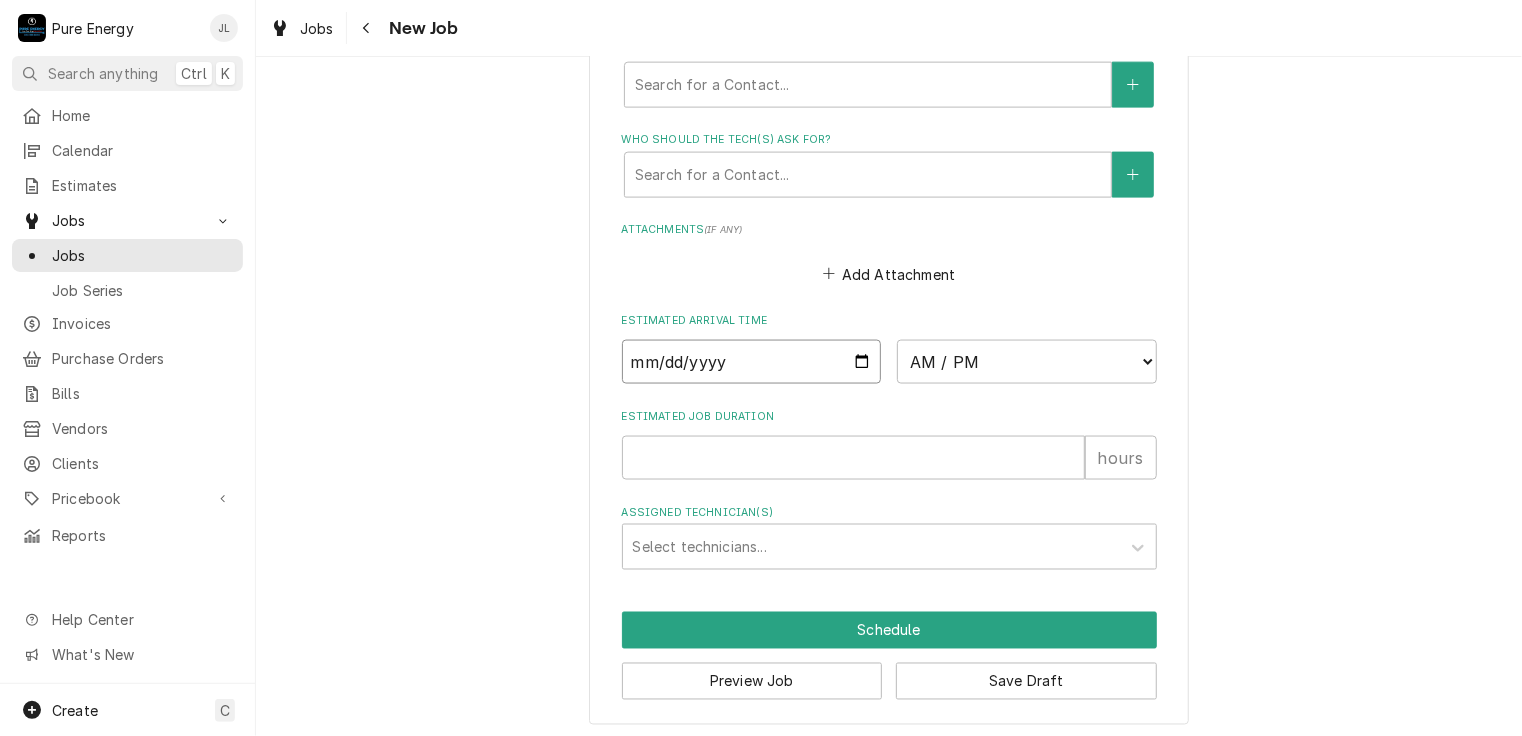 click at bounding box center [752, 362] 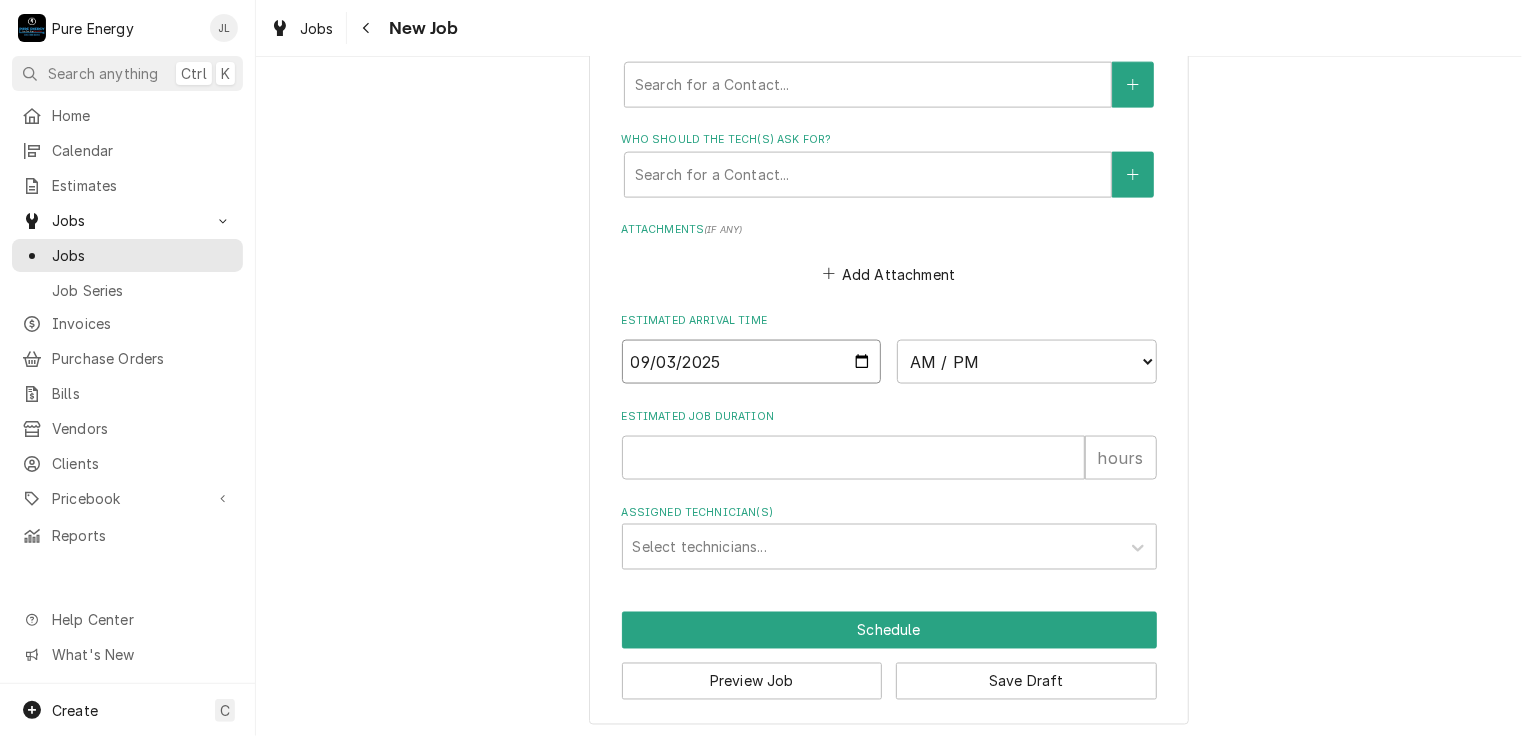 type on "2025-09-03" 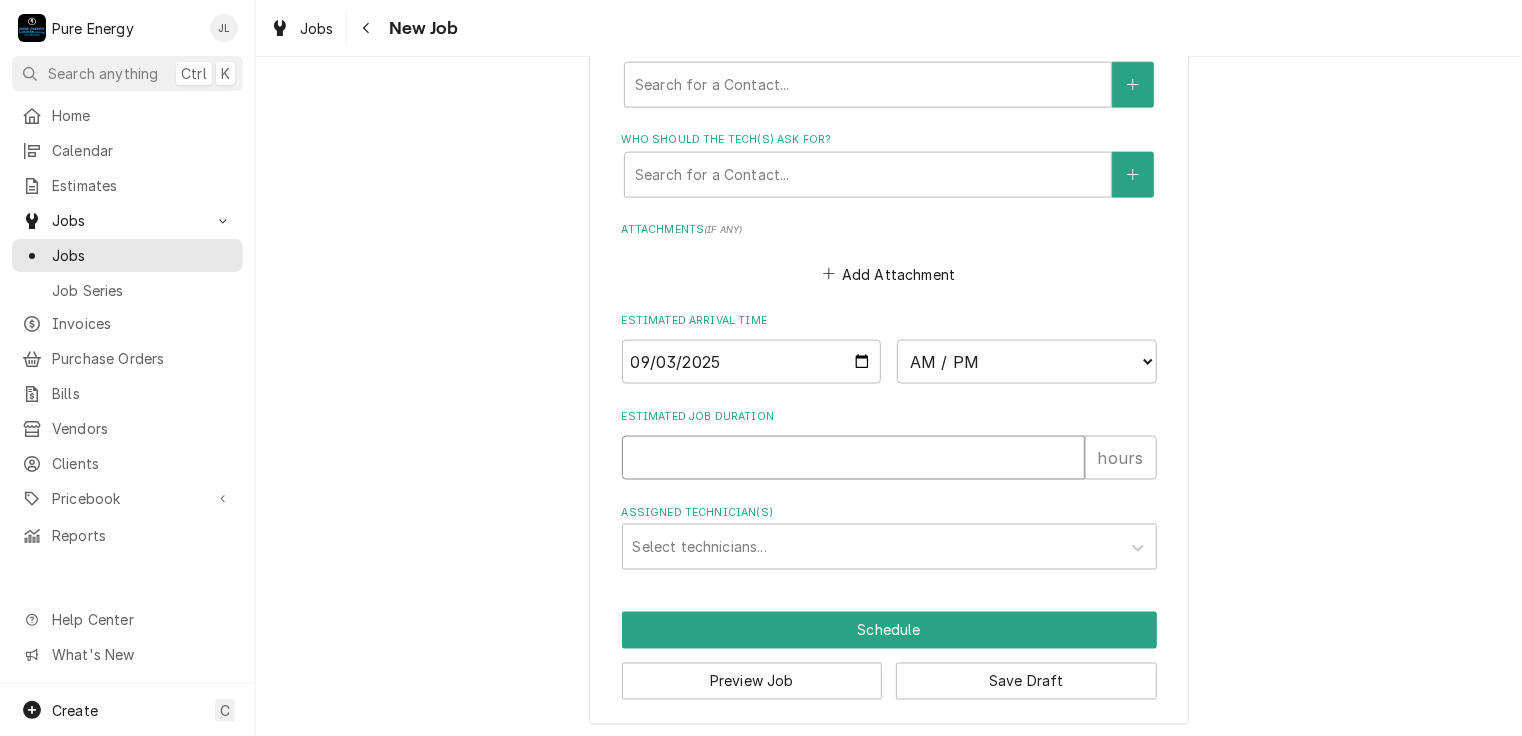 click on "Estimated Job Duration" at bounding box center [853, 458] 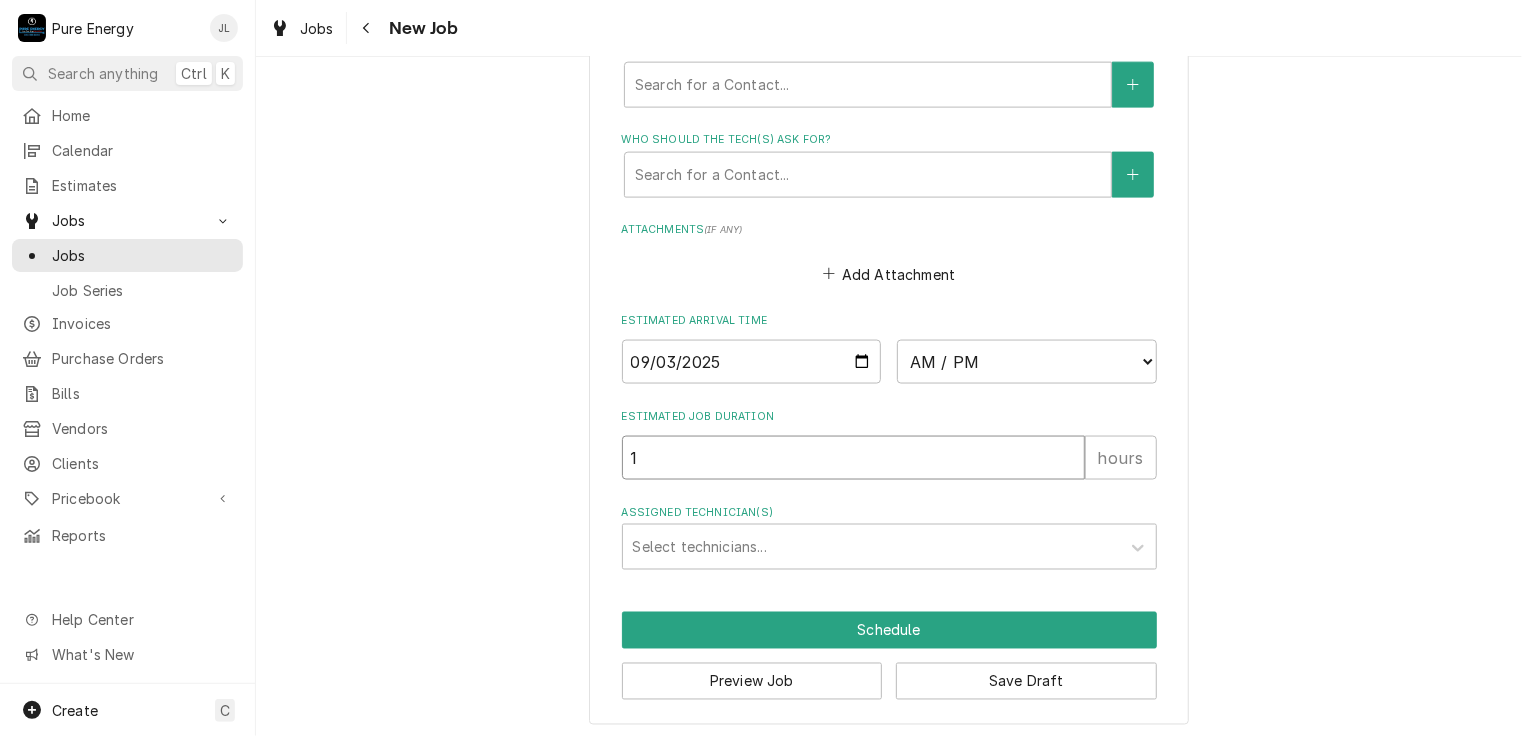 type on "x" 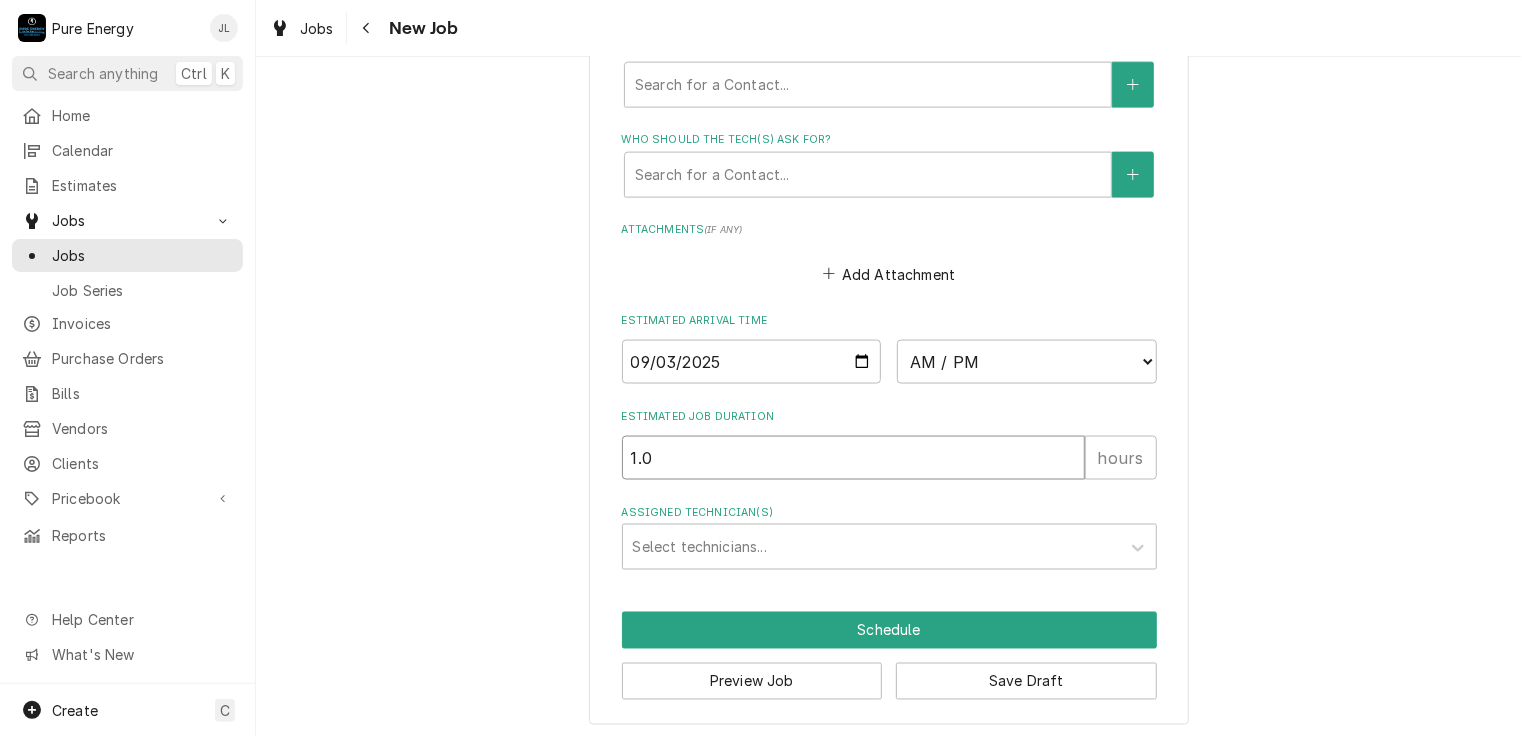 type on "x" 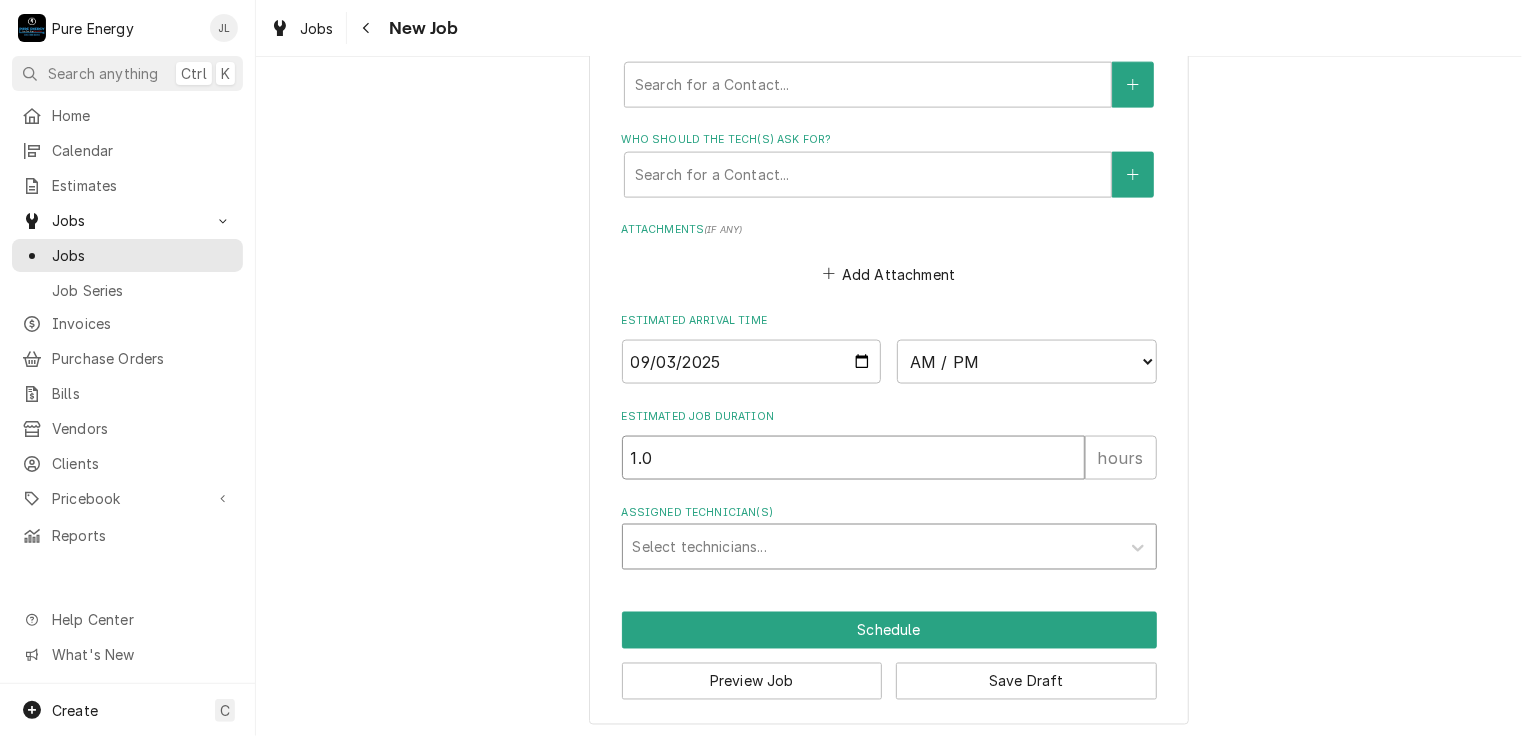 type on "1.0" 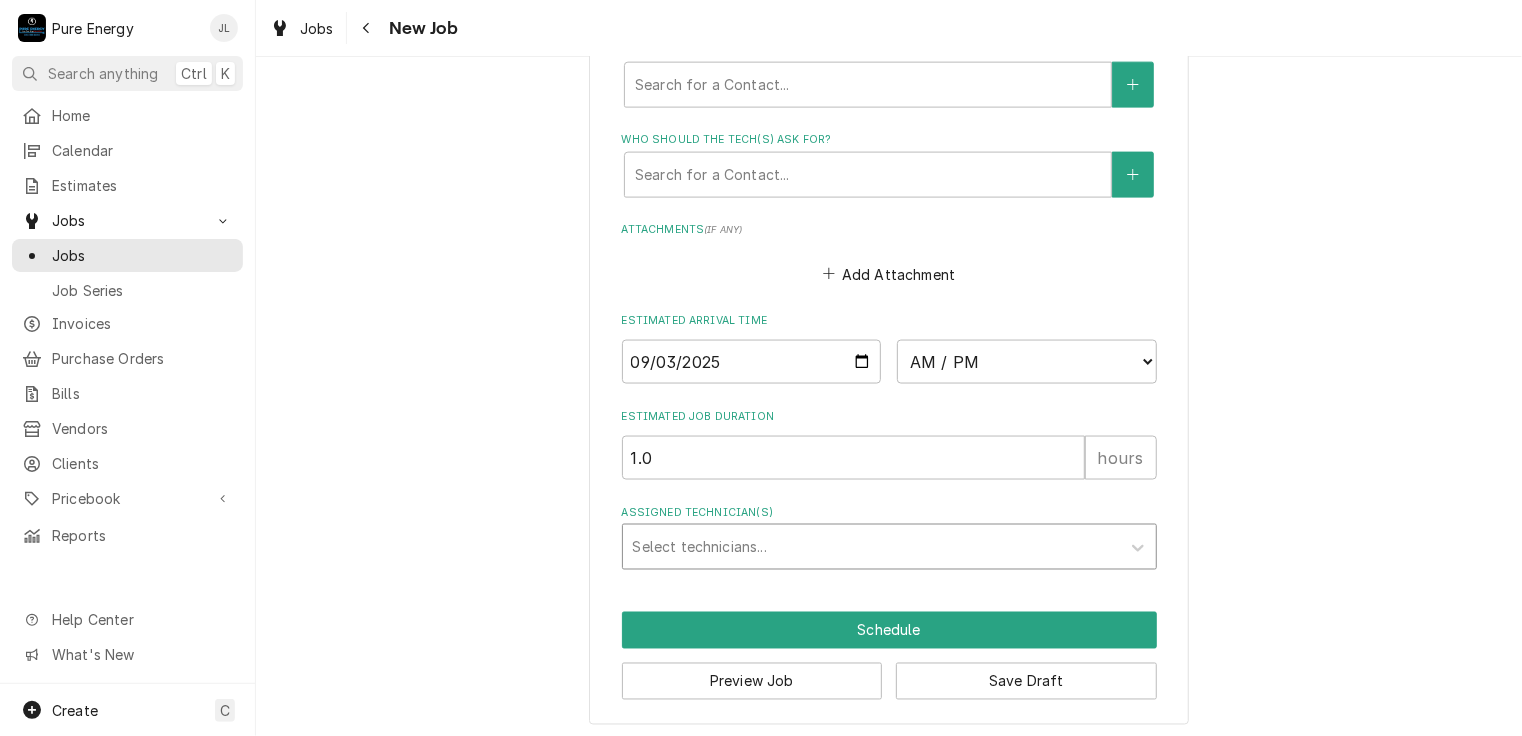 click at bounding box center (871, 547) 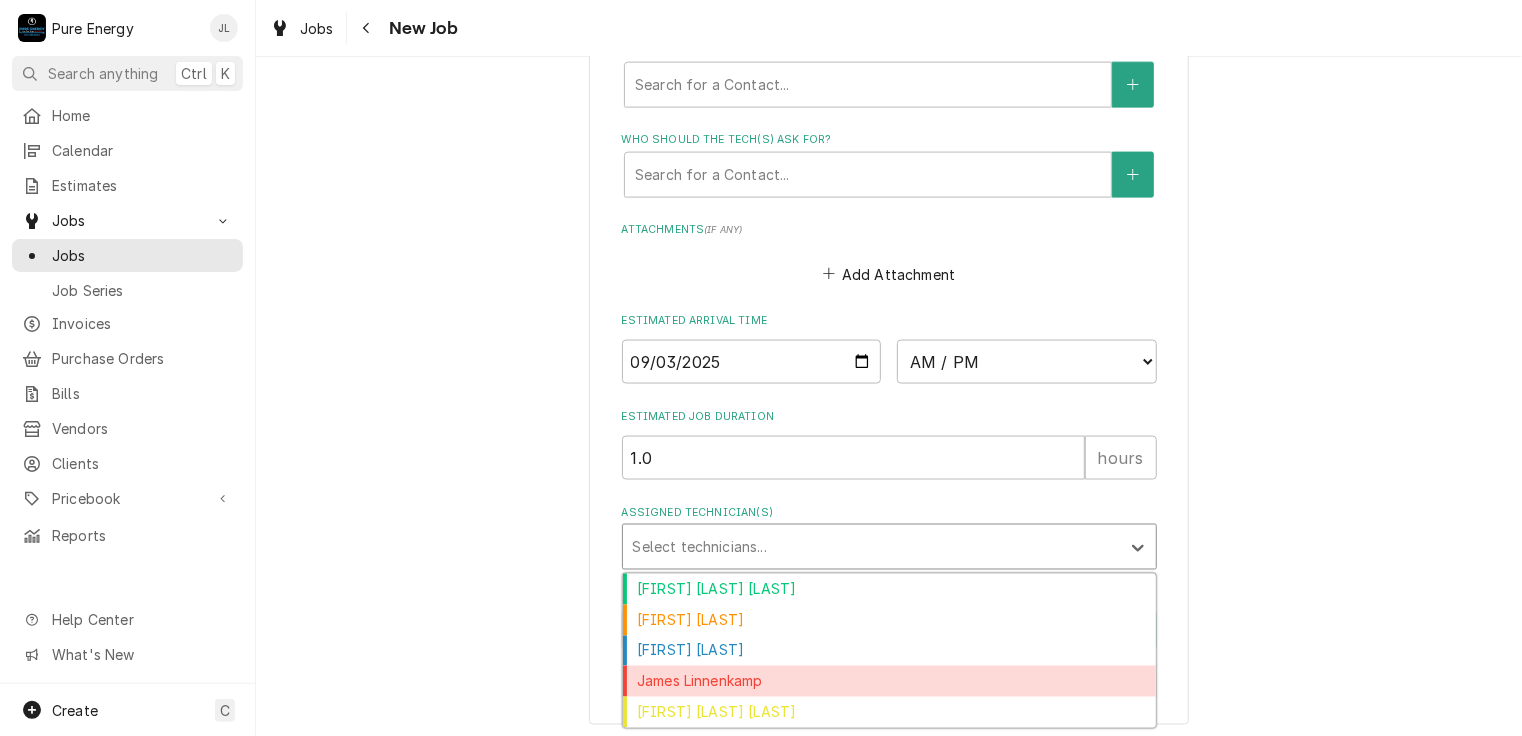 click on "James Linnenkamp" at bounding box center [889, 681] 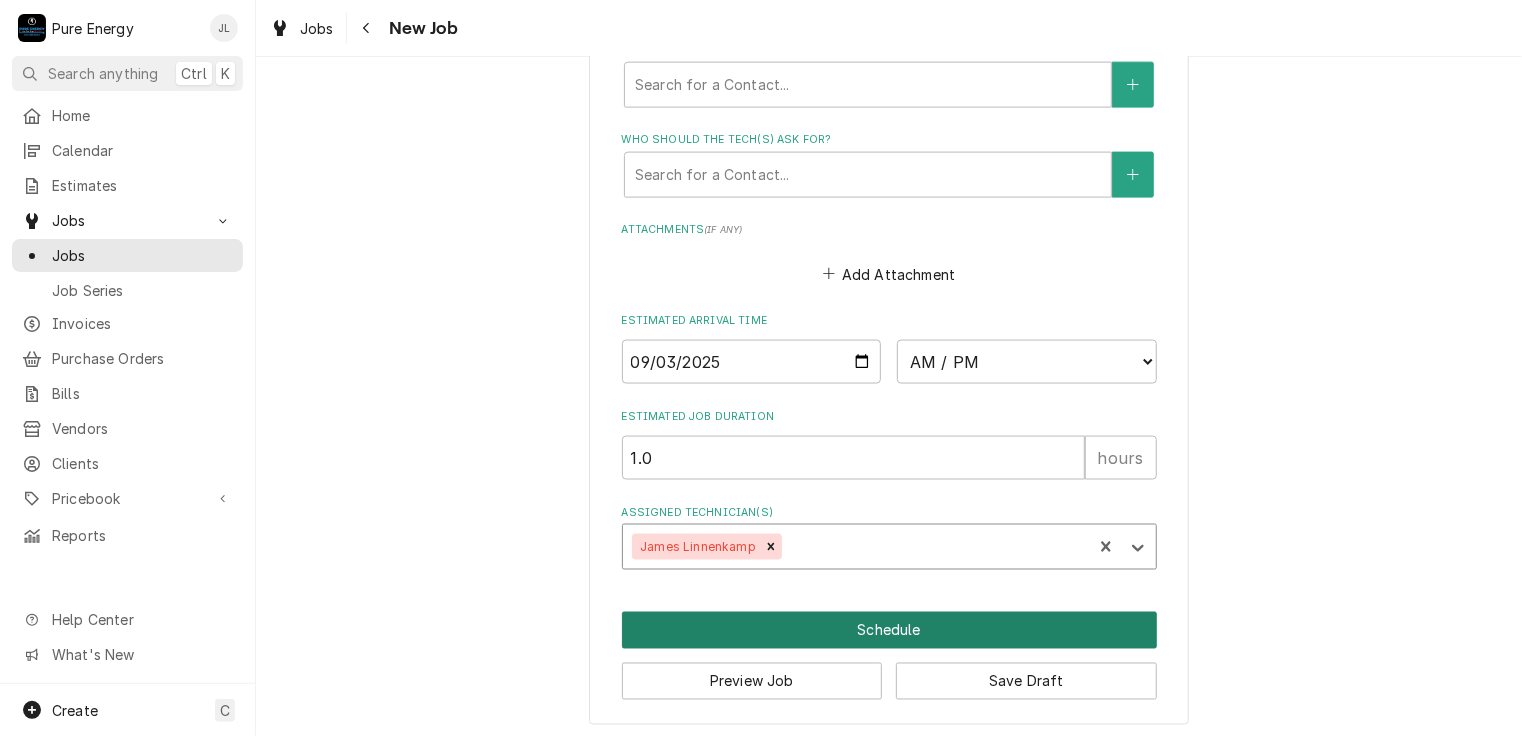 click on "Schedule" at bounding box center [889, 630] 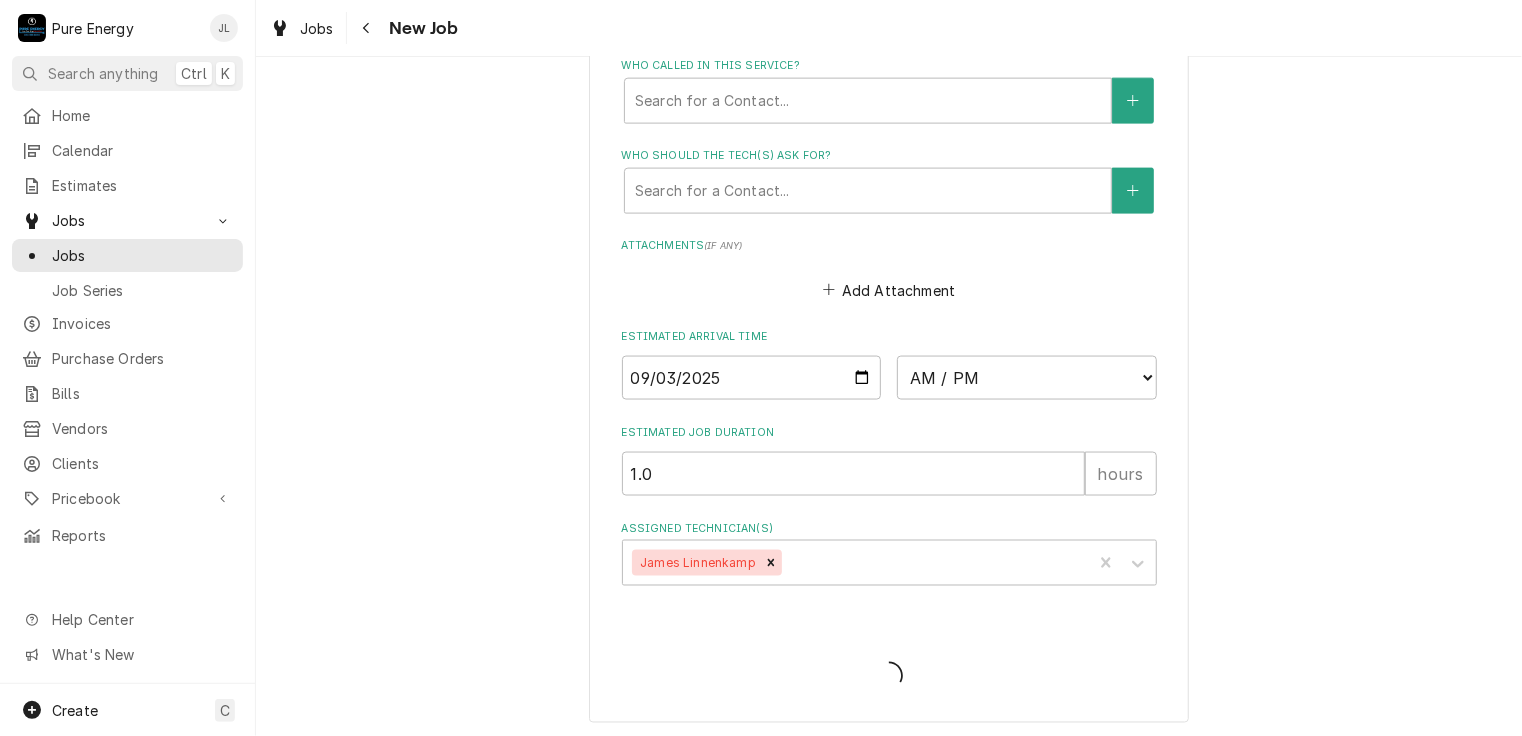 type on "x" 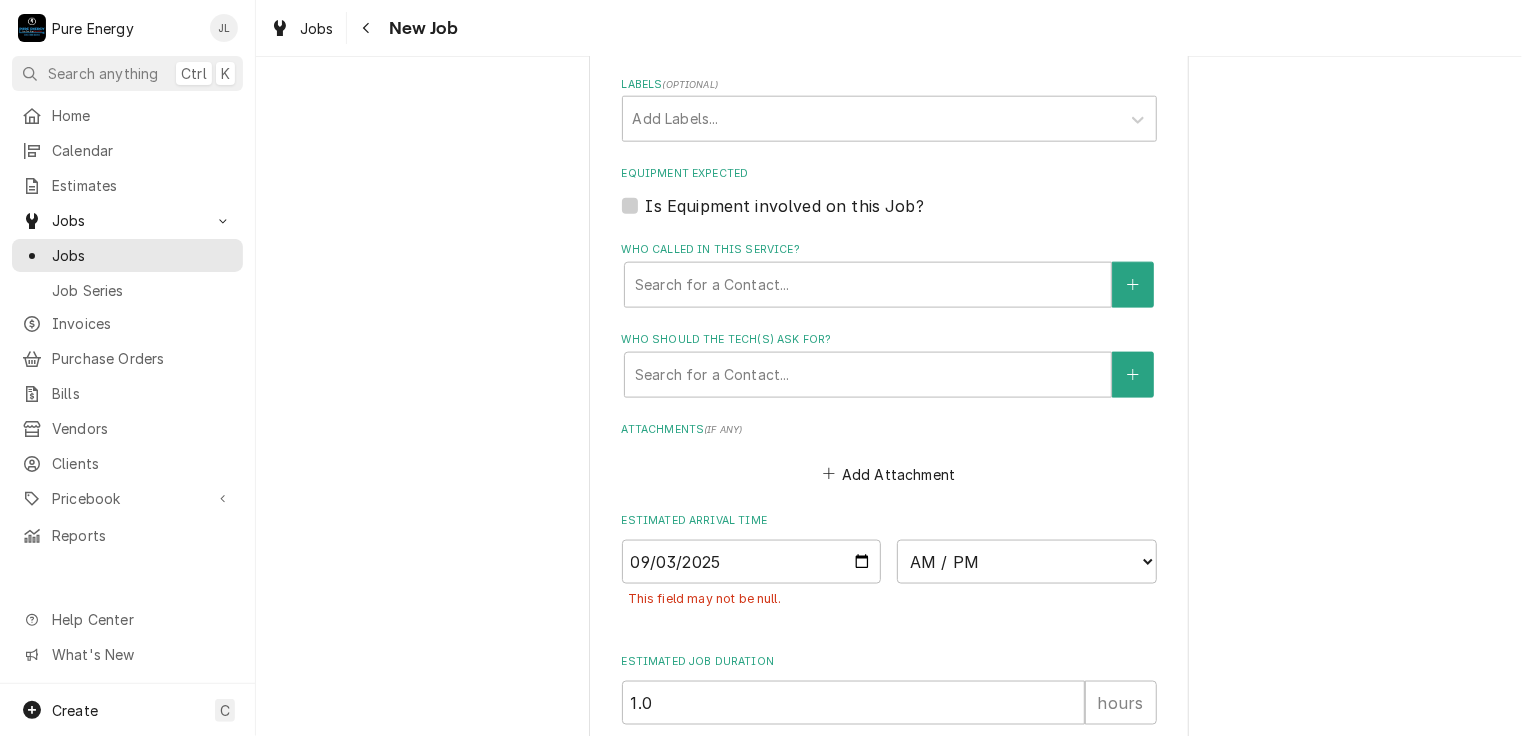 scroll, scrollTop: 1404, scrollLeft: 0, axis: vertical 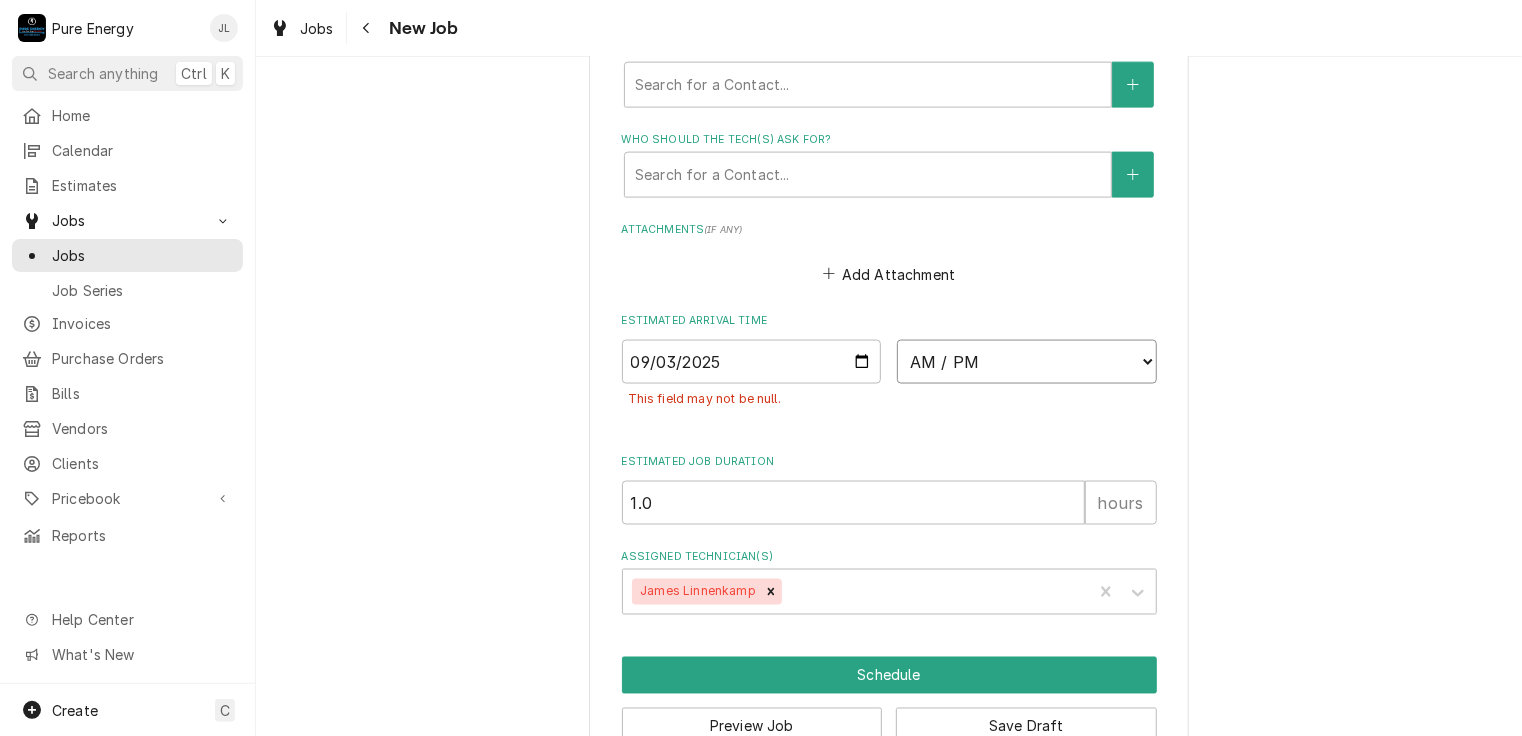 click on "AM / PM 6:00 AM 6:15 AM 6:30 AM 6:45 AM 7:00 AM 7:15 AM 7:30 AM 7:45 AM 8:00 AM 8:15 AM 8:30 AM 8:45 AM 9:00 AM 9:15 AM 9:30 AM 9:45 AM 10:00 AM 10:15 AM 10:30 AM 10:45 AM 11:00 AM 11:15 AM 11:30 AM 11:45 AM 12:00 PM 12:15 PM 12:30 PM 12:45 PM 1:00 PM 1:15 PM 1:30 PM 1:45 PM 2:00 PM 2:15 PM 2:30 PM 2:45 PM 3:00 PM 3:15 PM 3:30 PM 3:45 PM 4:00 PM 4:15 PM 4:30 PM 4:45 PM 5:00 PM 5:15 PM 5:30 PM 5:45 PM 6:00 PM 6:15 PM 6:30 PM 6:45 PM 7:00 PM 7:15 PM 7:30 PM 7:45 PM 8:00 PM 8:15 PM 8:30 PM 8:45 PM 9:00 PM 9:15 PM 9:30 PM 9:45 PM 10:00 PM 10:15 PM 10:30 PM 10:45 PM 11:00 PM 11:15 PM 11:30 PM 11:45 PM 12:00 AM 12:15 AM 12:30 AM 12:45 AM 1:00 AM 1:15 AM 1:30 AM 1:45 AM 2:00 AM 2:15 AM 2:30 AM 2:45 AM 3:00 AM 3:15 AM 3:30 AM 3:45 AM 4:00 AM 4:15 AM 4:30 AM 4:45 AM 5:00 AM 5:15 AM 5:30 AM 5:45 AM" at bounding box center [1027, 362] 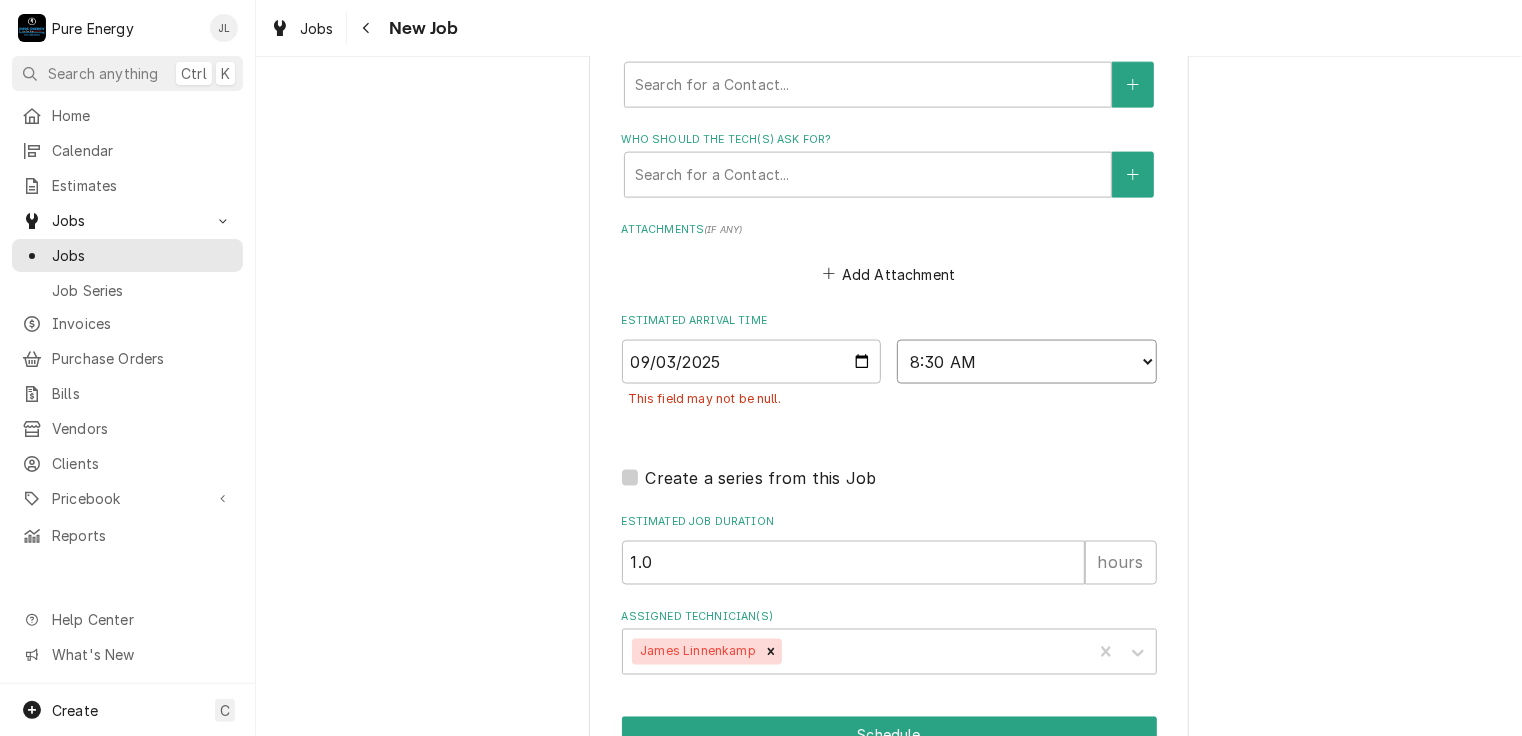 scroll, scrollTop: 1510, scrollLeft: 0, axis: vertical 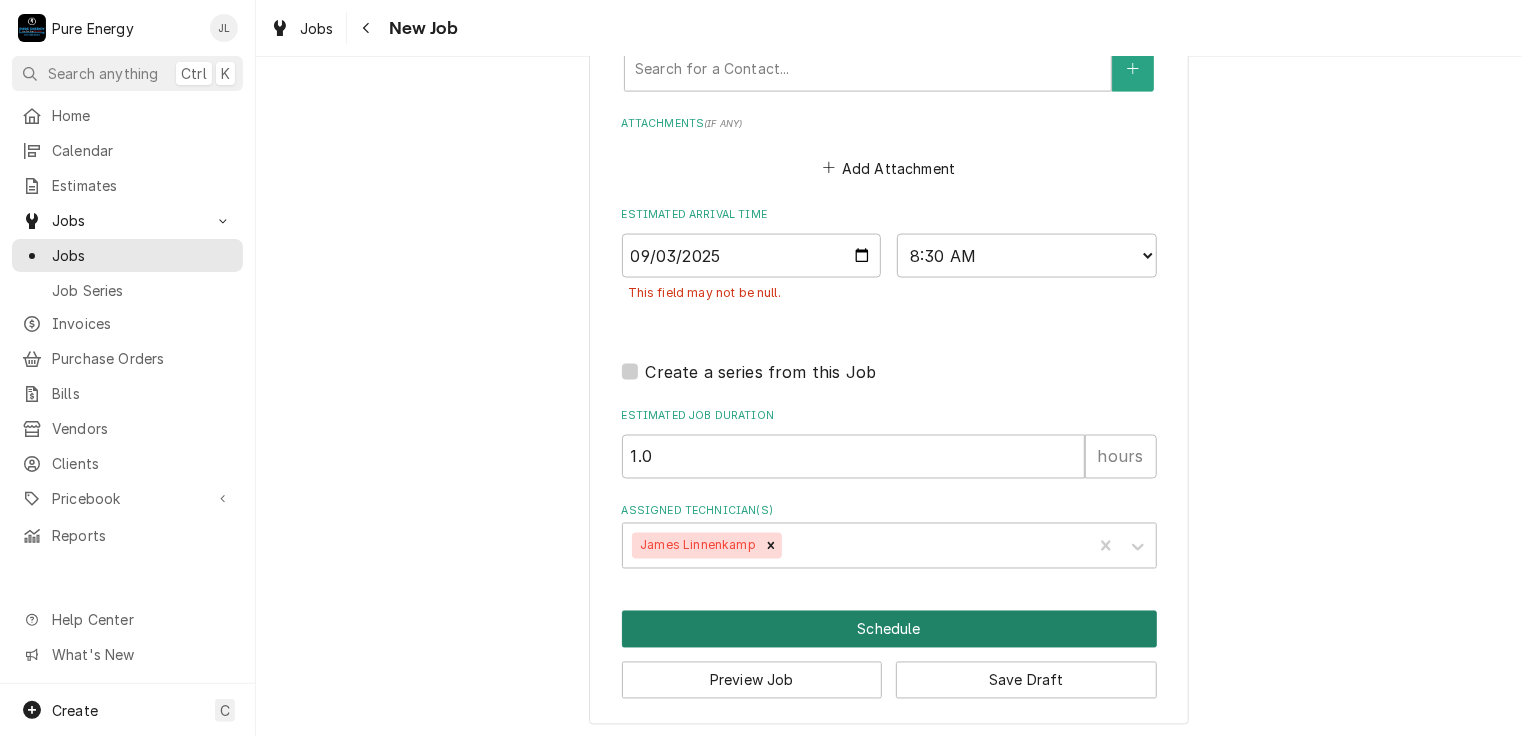 click on "Schedule" at bounding box center (889, 629) 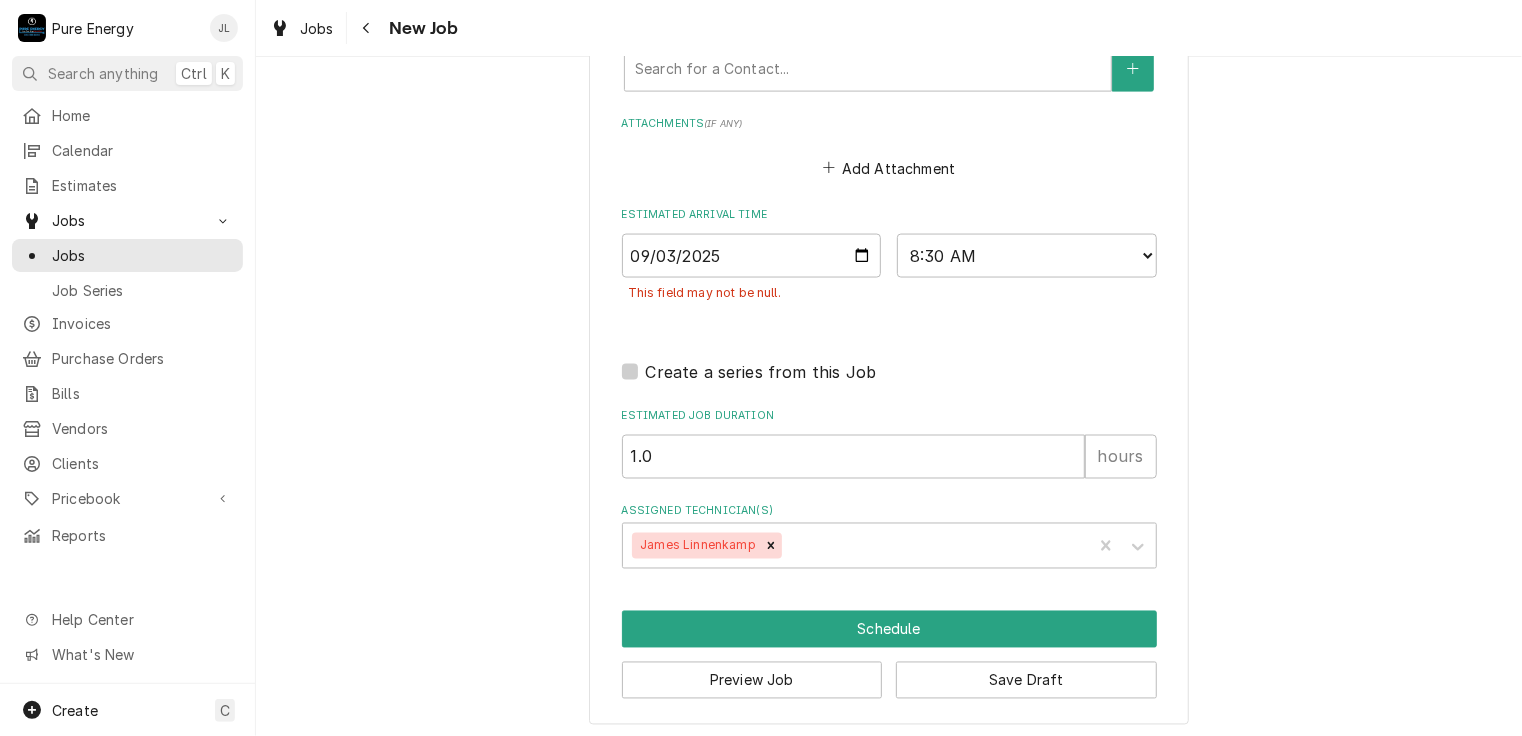 scroll, scrollTop: 1448, scrollLeft: 0, axis: vertical 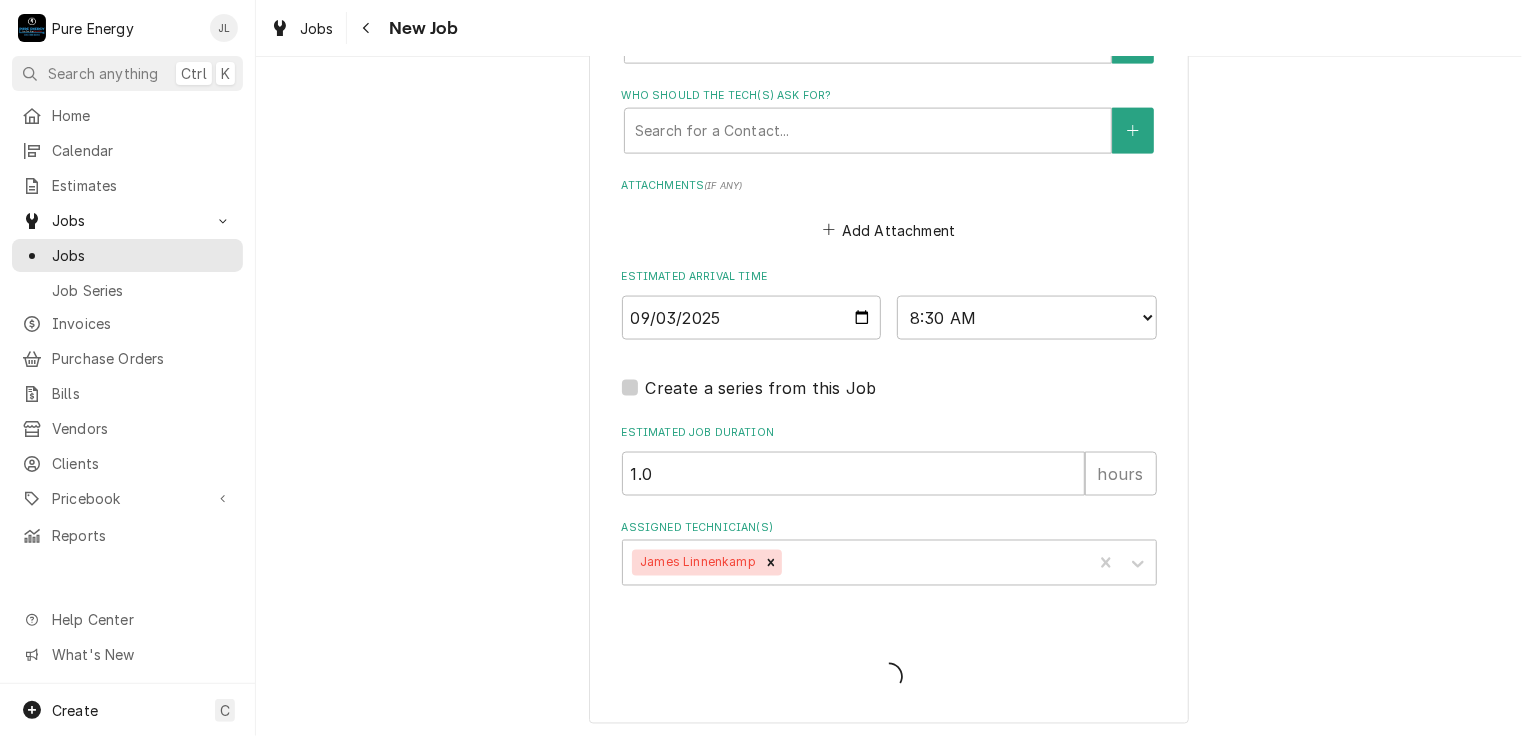 type on "x" 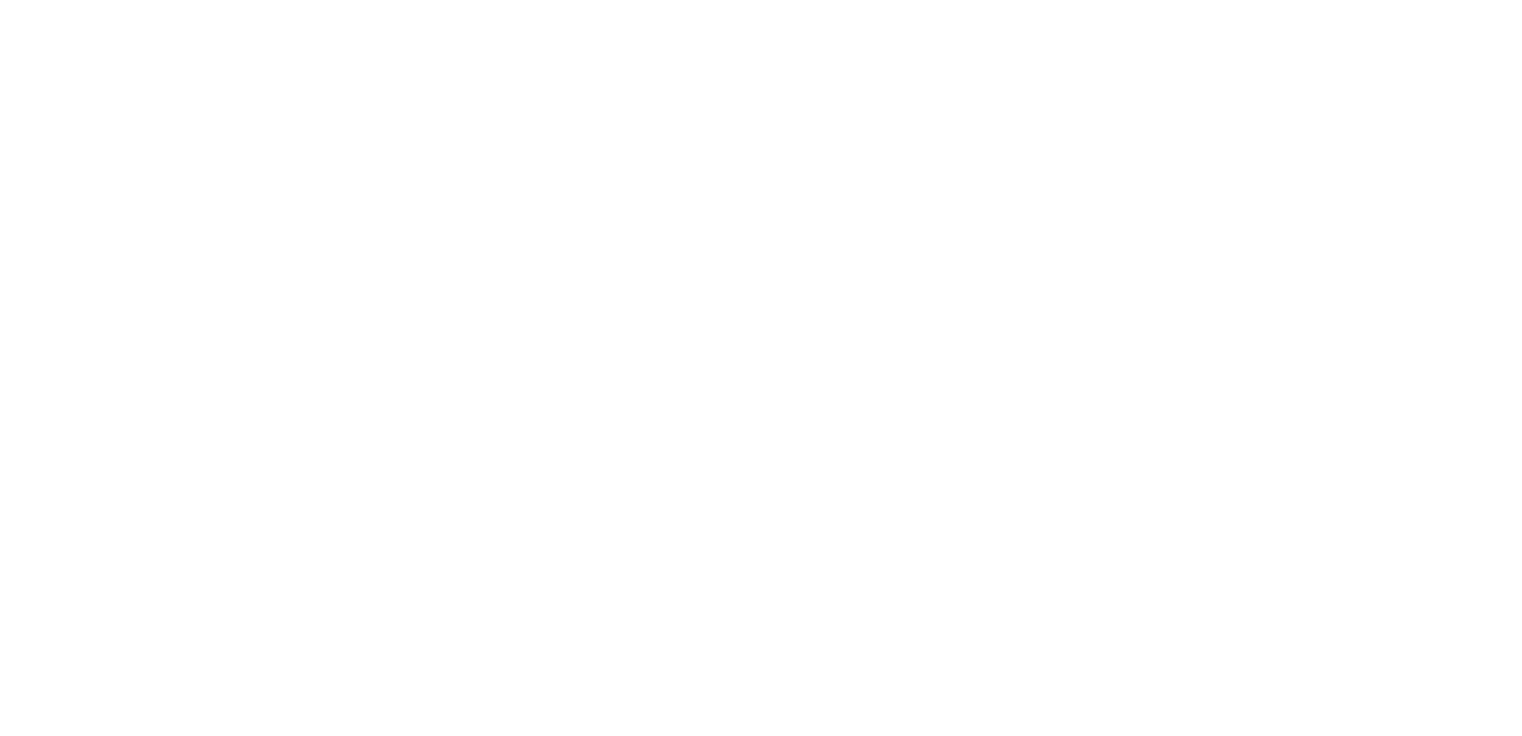 scroll, scrollTop: 0, scrollLeft: 0, axis: both 